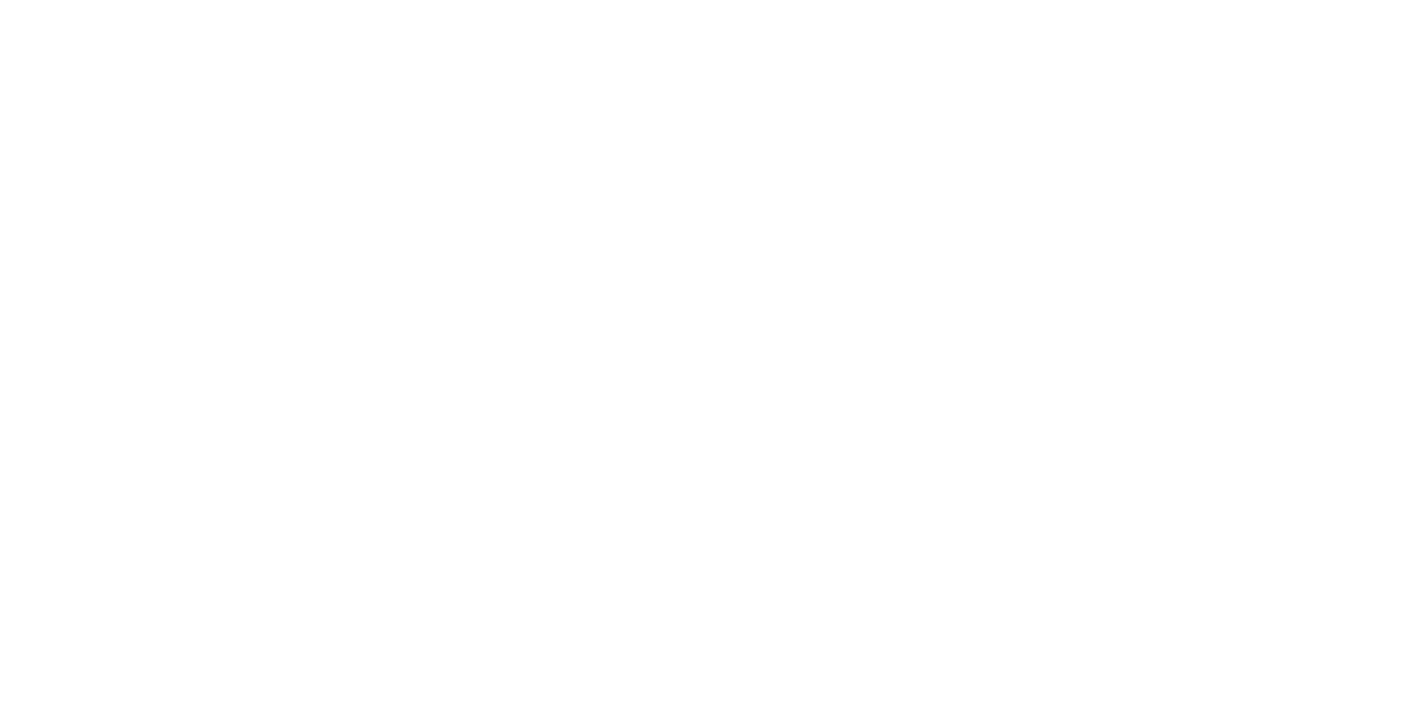 scroll, scrollTop: 0, scrollLeft: 0, axis: both 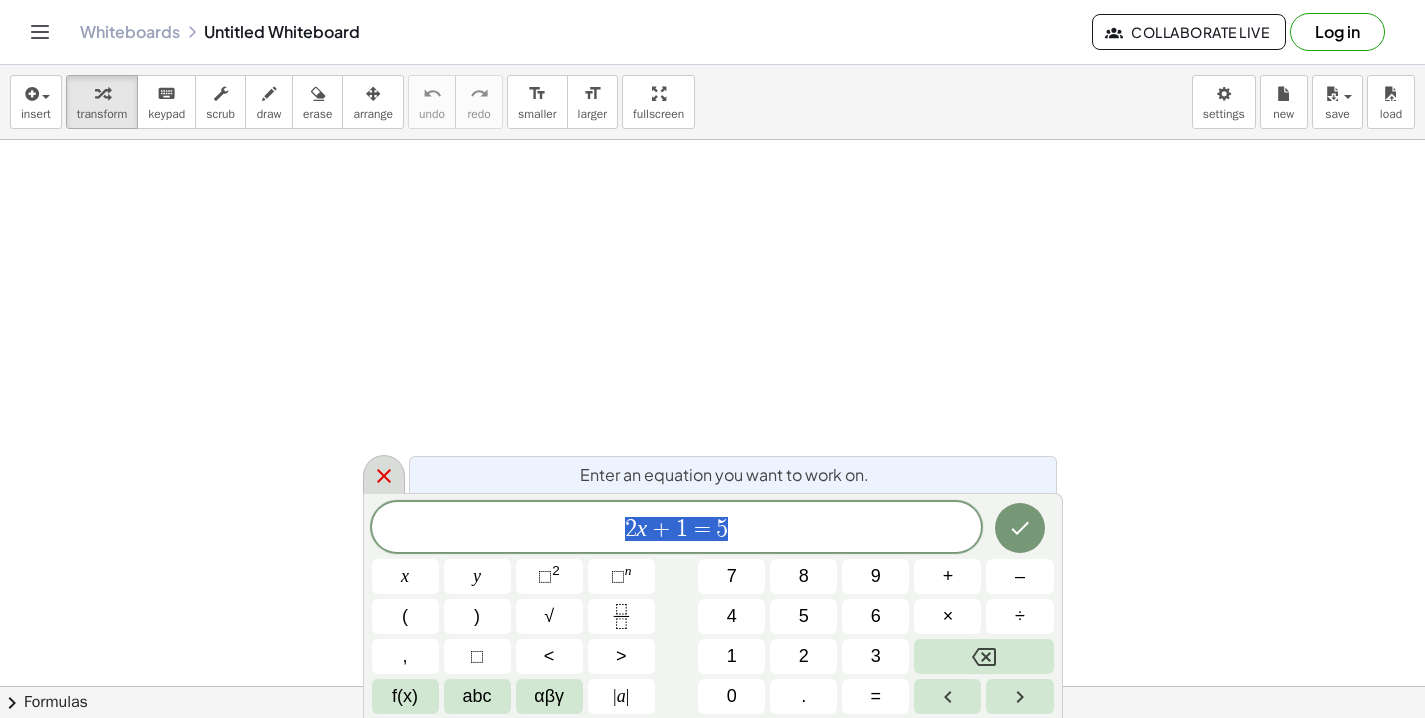 click 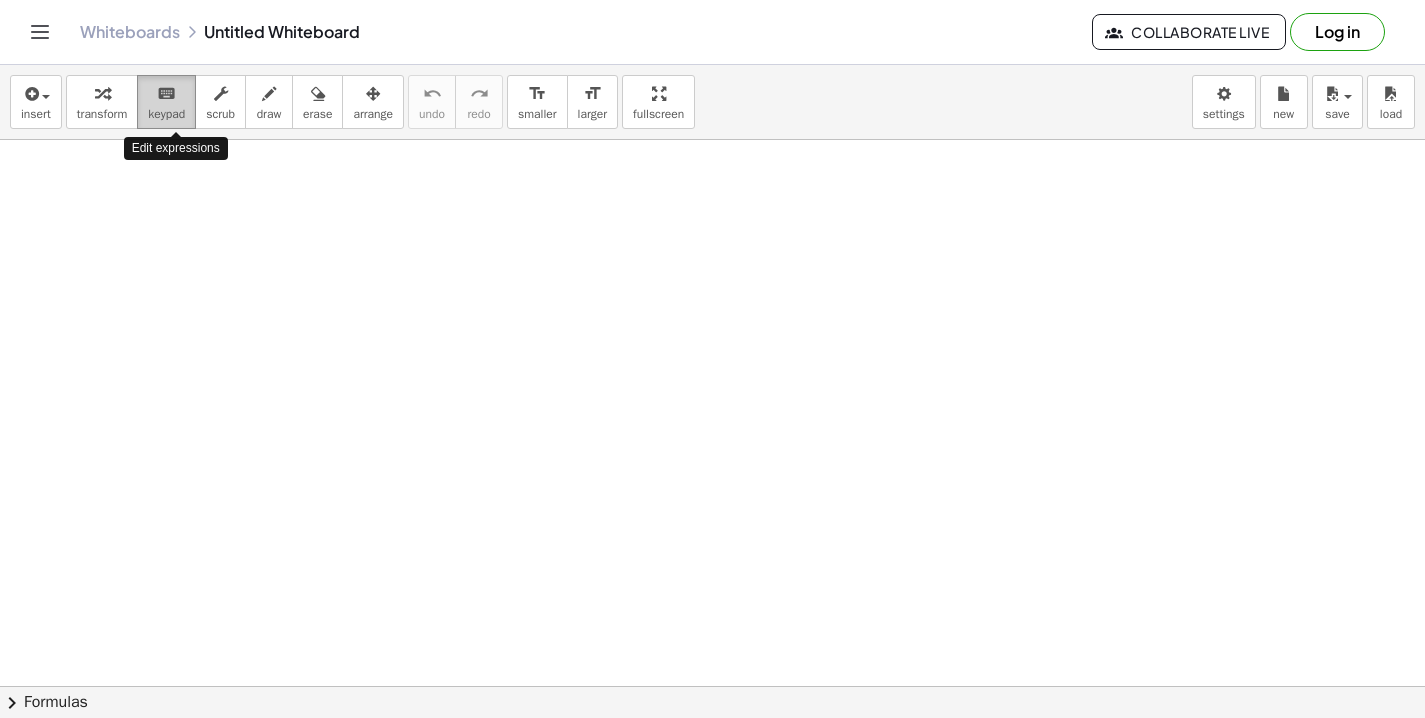 click on "keyboard keypad" at bounding box center [166, 102] 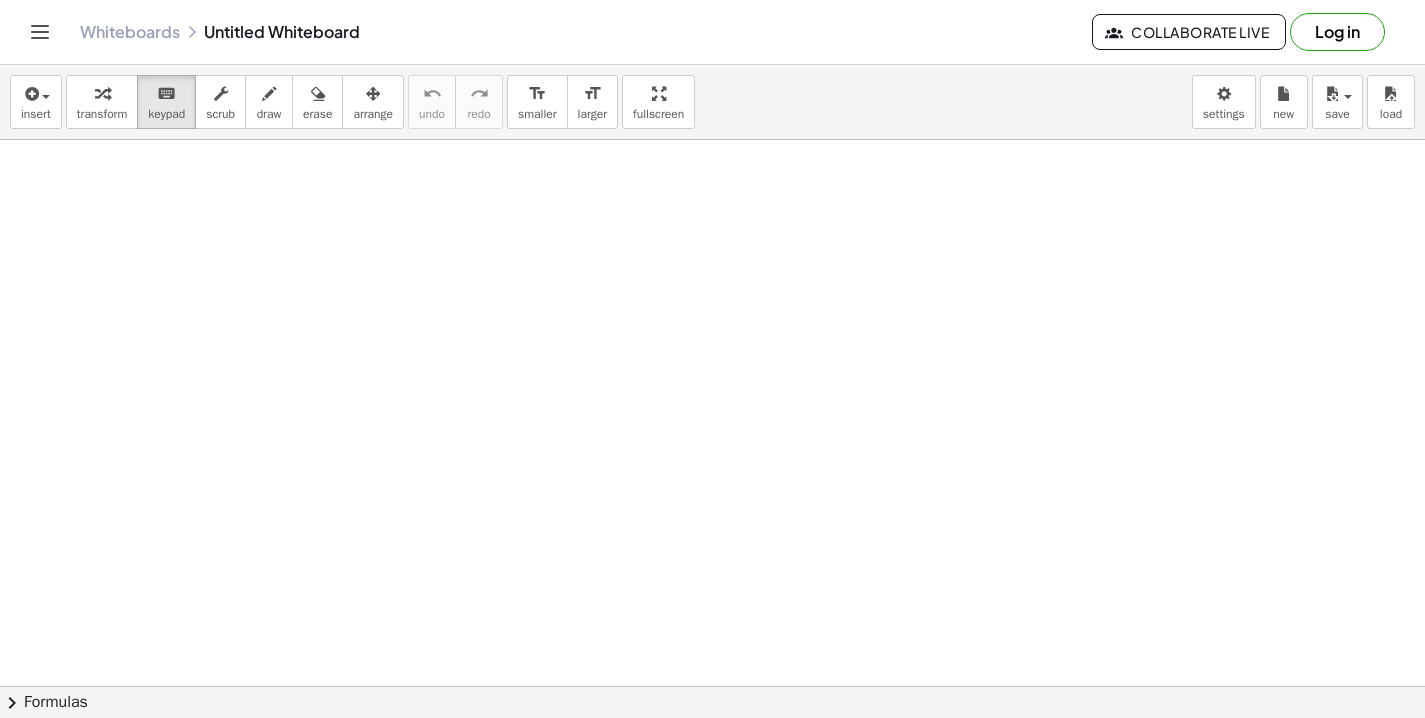 click at bounding box center [712, 751] 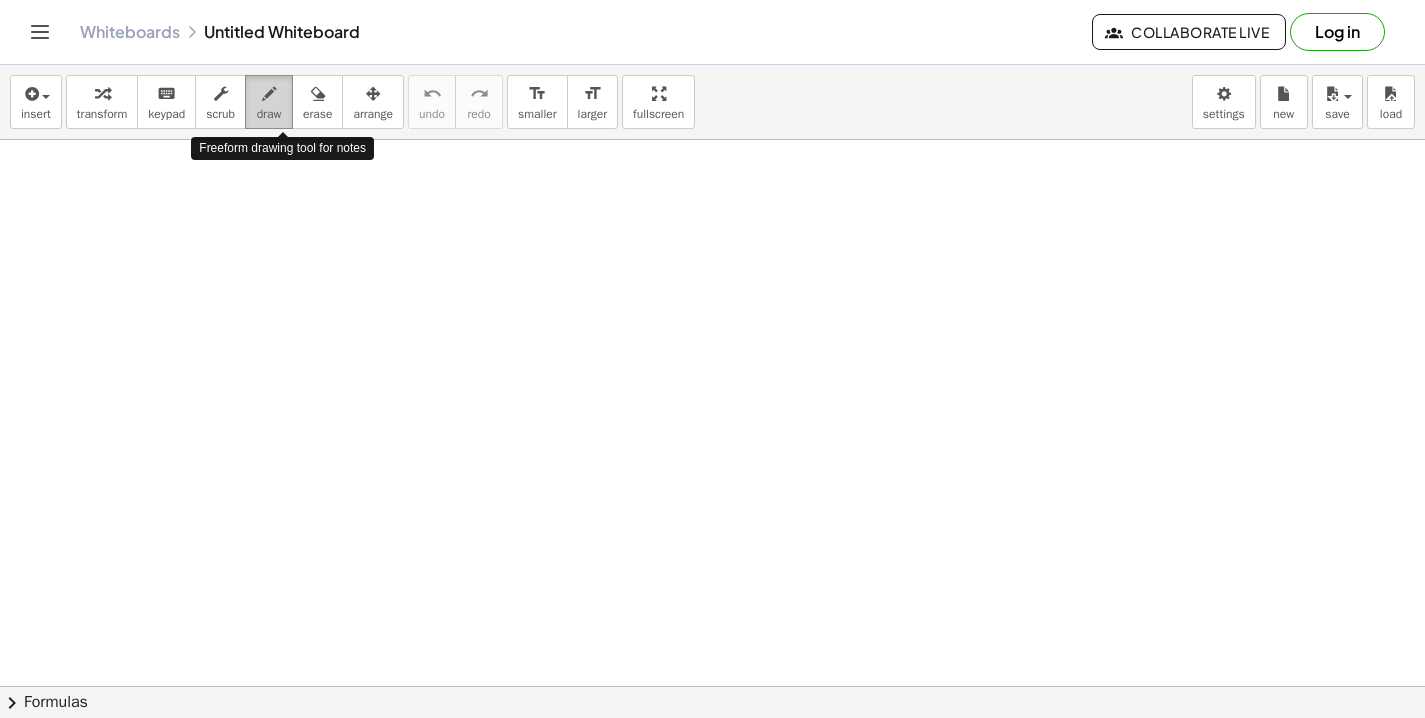 click on "draw" at bounding box center [269, 102] 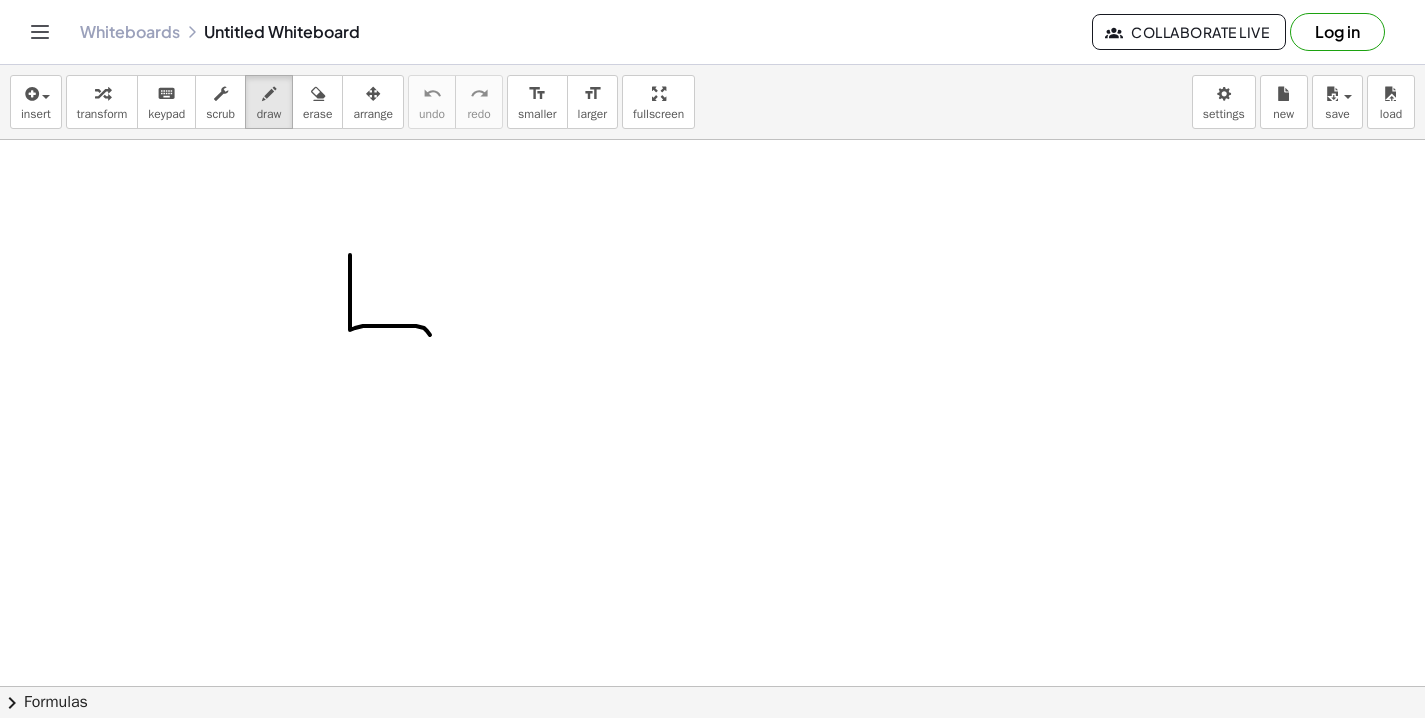 drag, startPoint x: 350, startPoint y: 256, endPoint x: 434, endPoint y: 362, distance: 135.24792 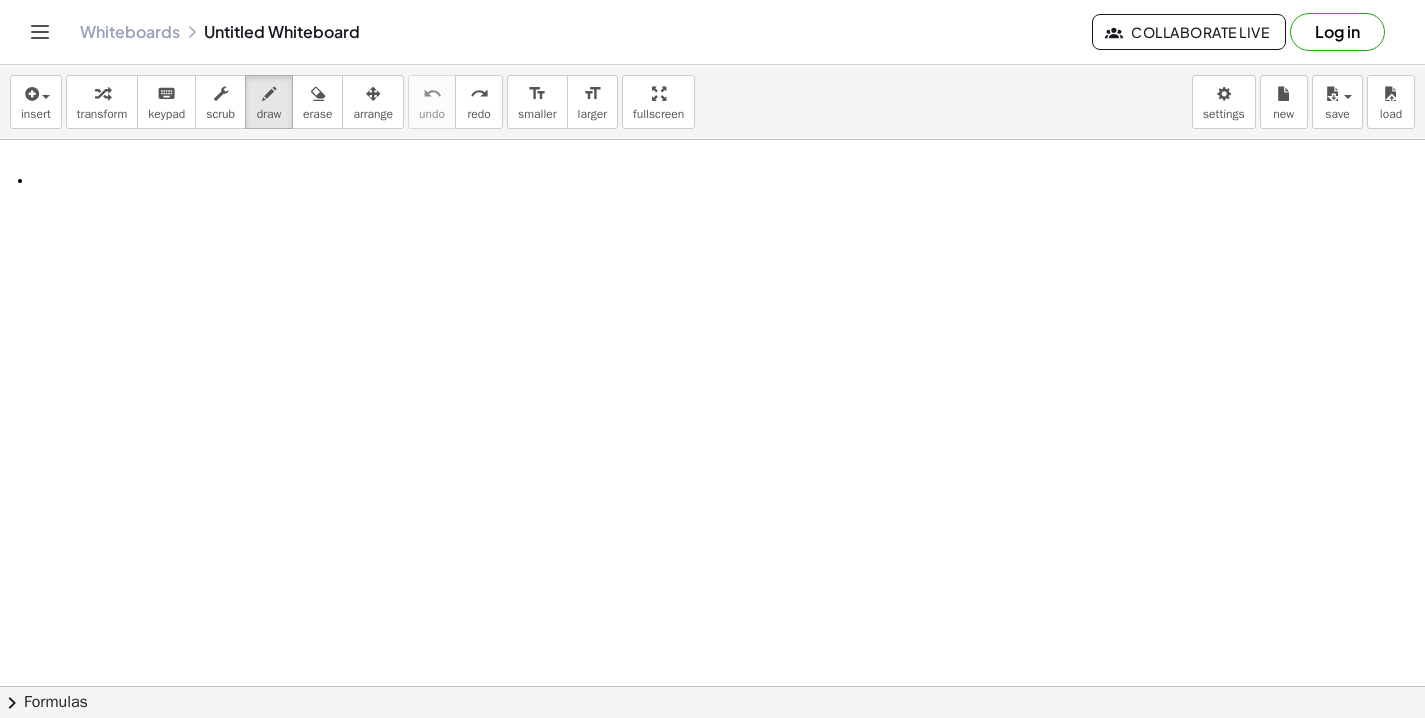drag, startPoint x: 20, startPoint y: 181, endPoint x: 54, endPoint y: 181, distance: 34 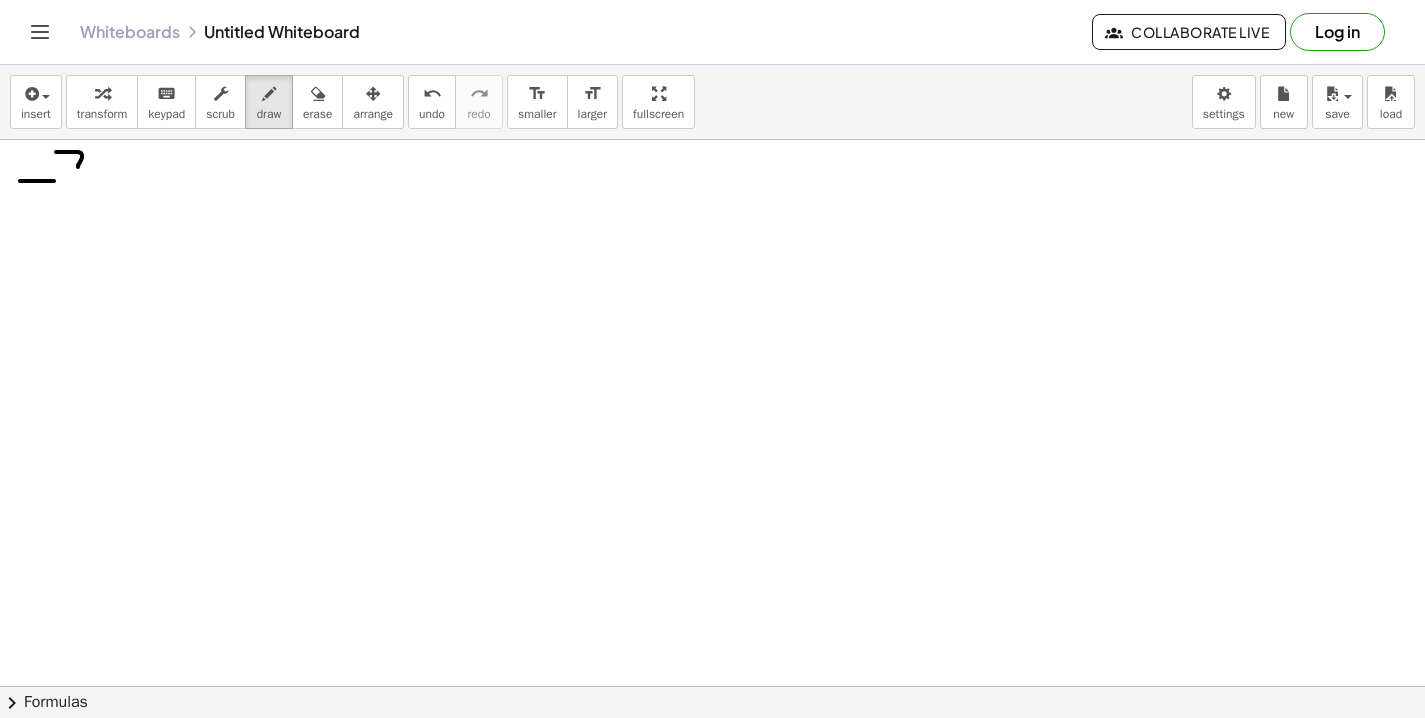 drag, startPoint x: 56, startPoint y: 152, endPoint x: 73, endPoint y: 190, distance: 41.62932 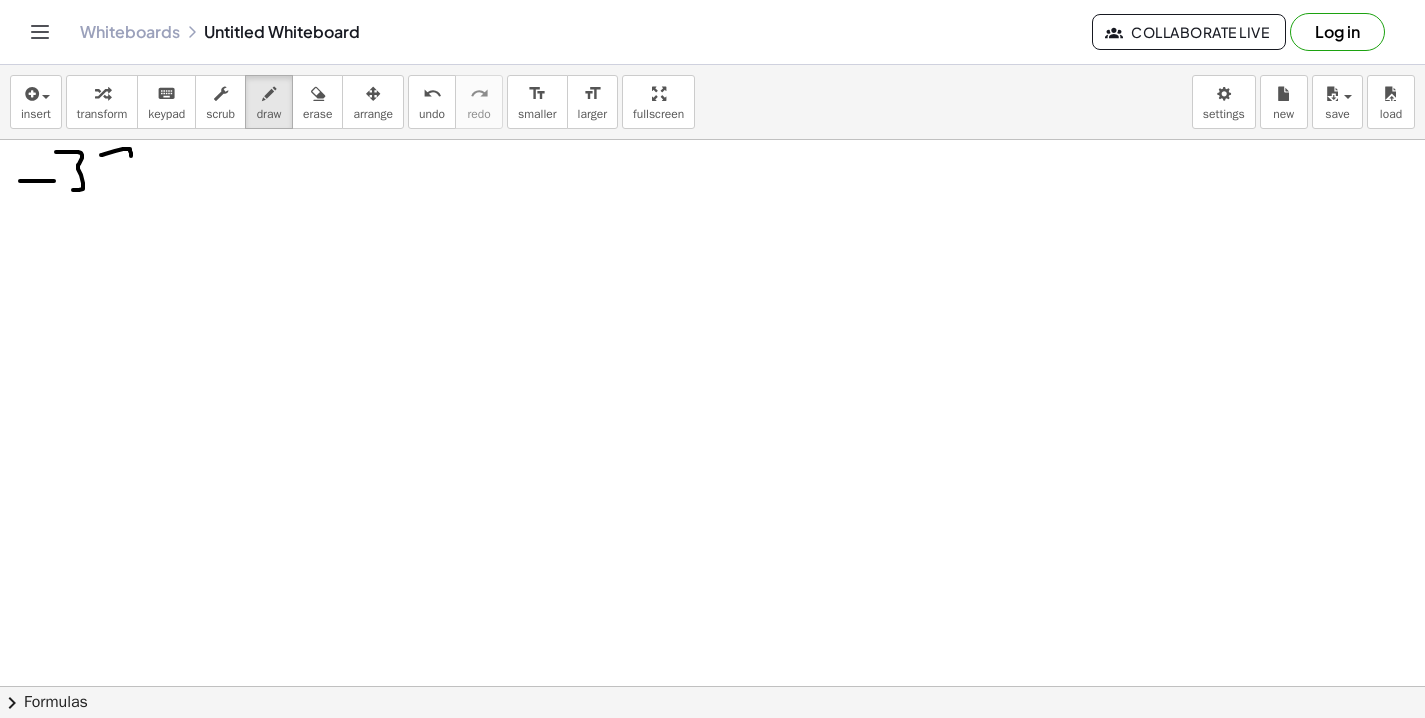 drag, startPoint x: 101, startPoint y: 155, endPoint x: 150, endPoint y: 188, distance: 59.07622 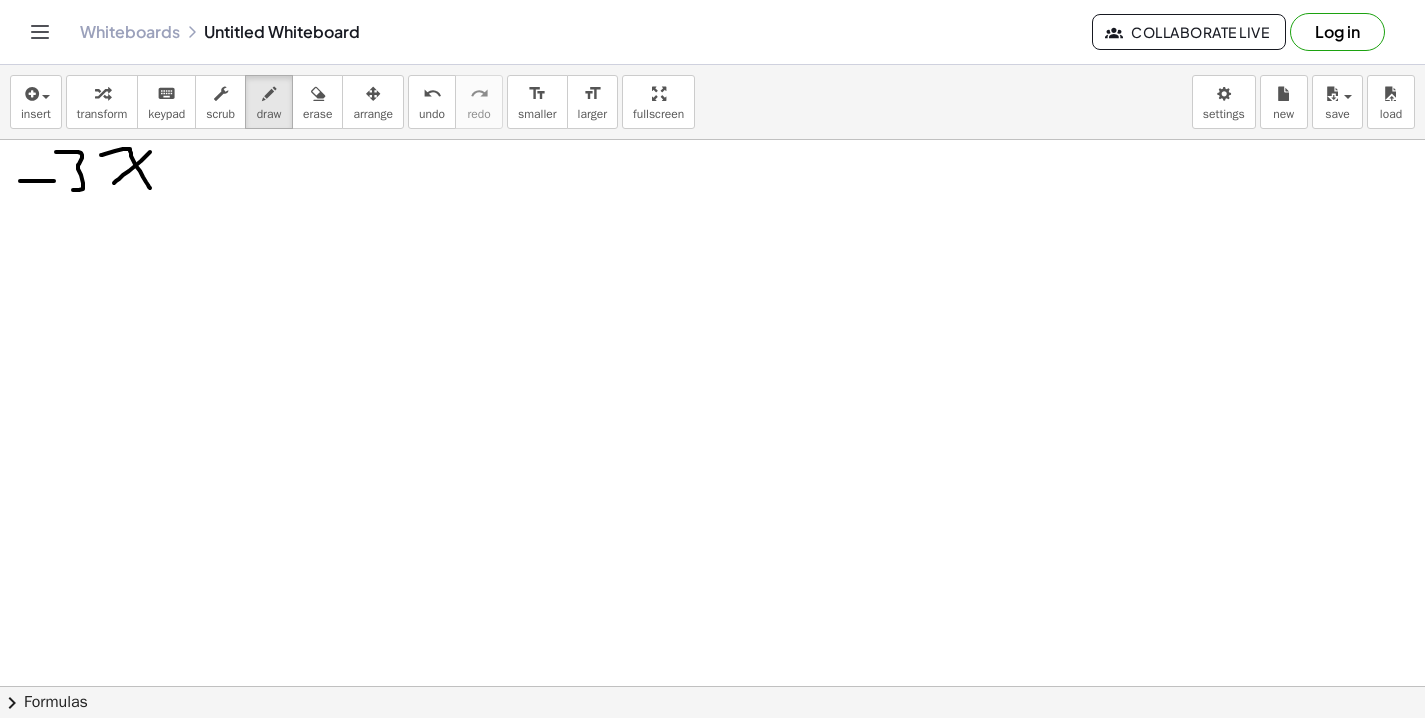 drag, startPoint x: 150, startPoint y: 152, endPoint x: 114, endPoint y: 183, distance: 47.507893 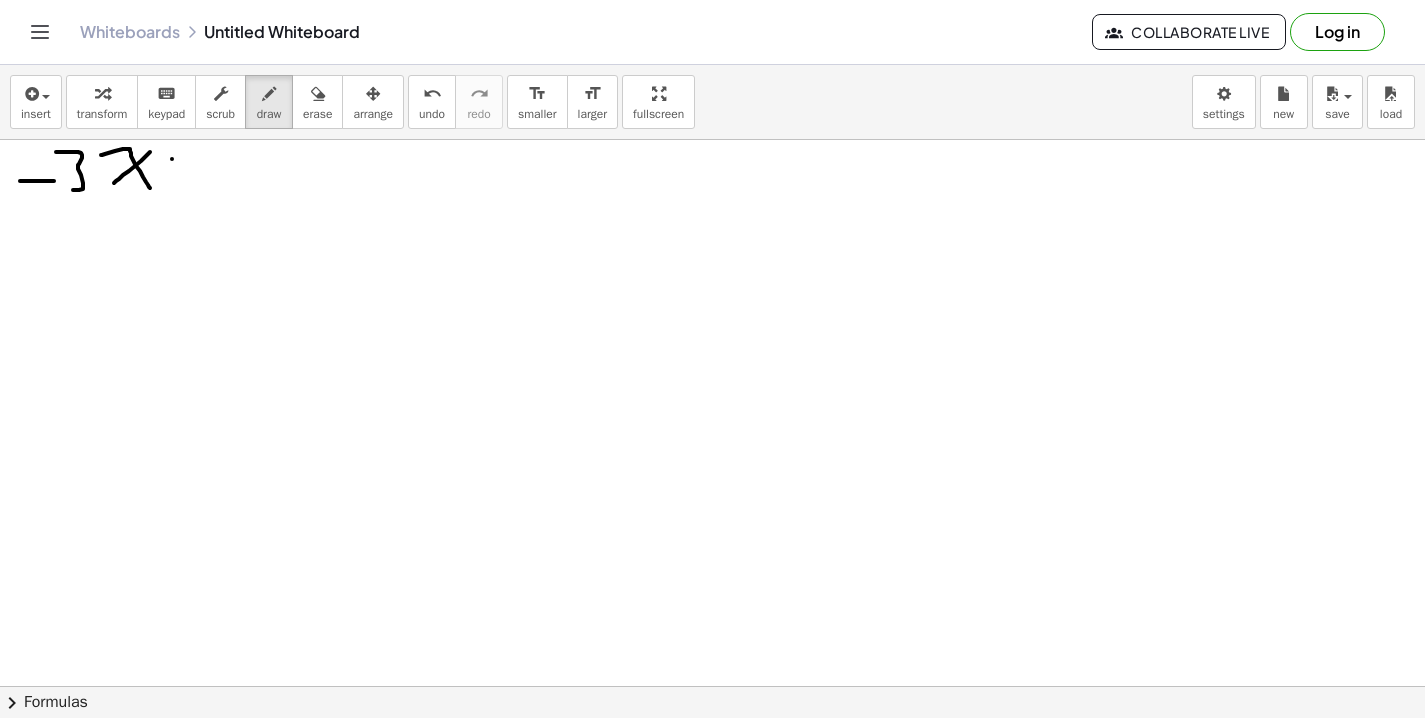 drag, startPoint x: 172, startPoint y: 159, endPoint x: 192, endPoint y: 159, distance: 20 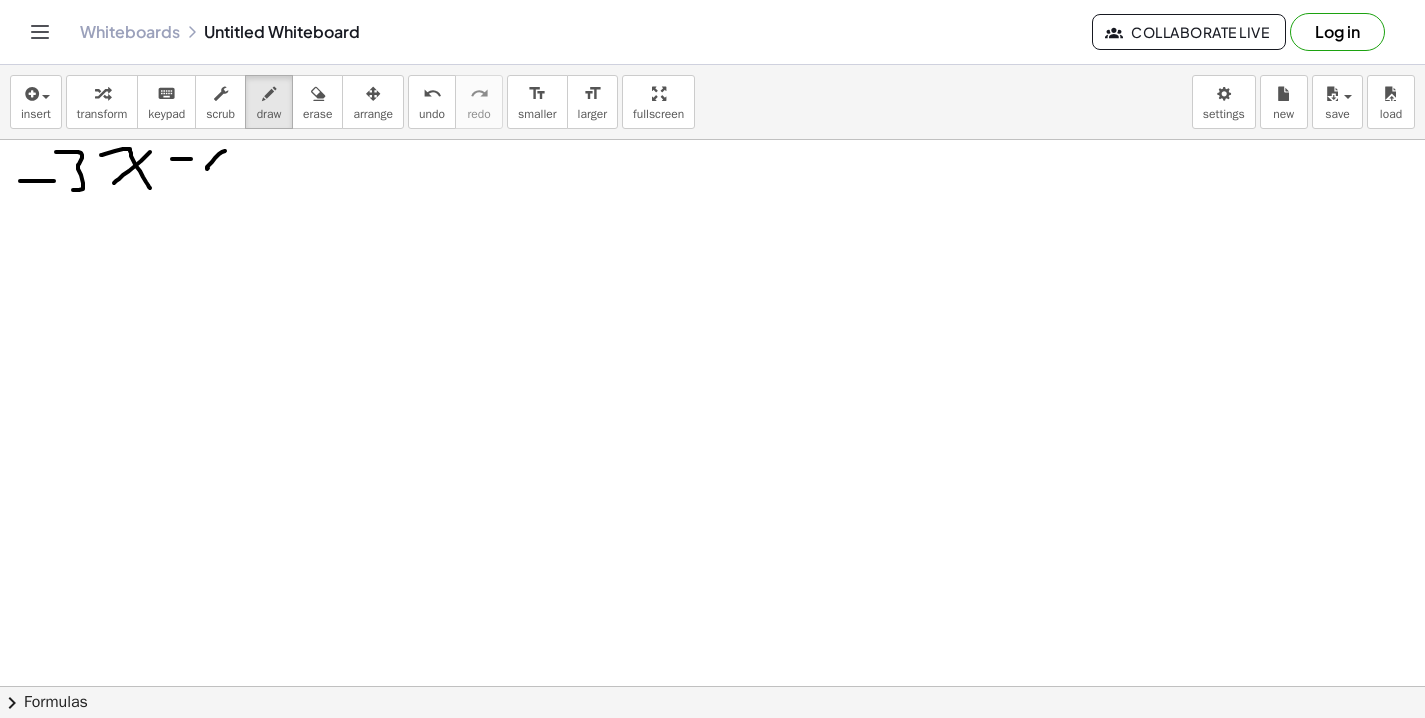 drag, startPoint x: 225, startPoint y: 151, endPoint x: 239, endPoint y: 169, distance: 22.803509 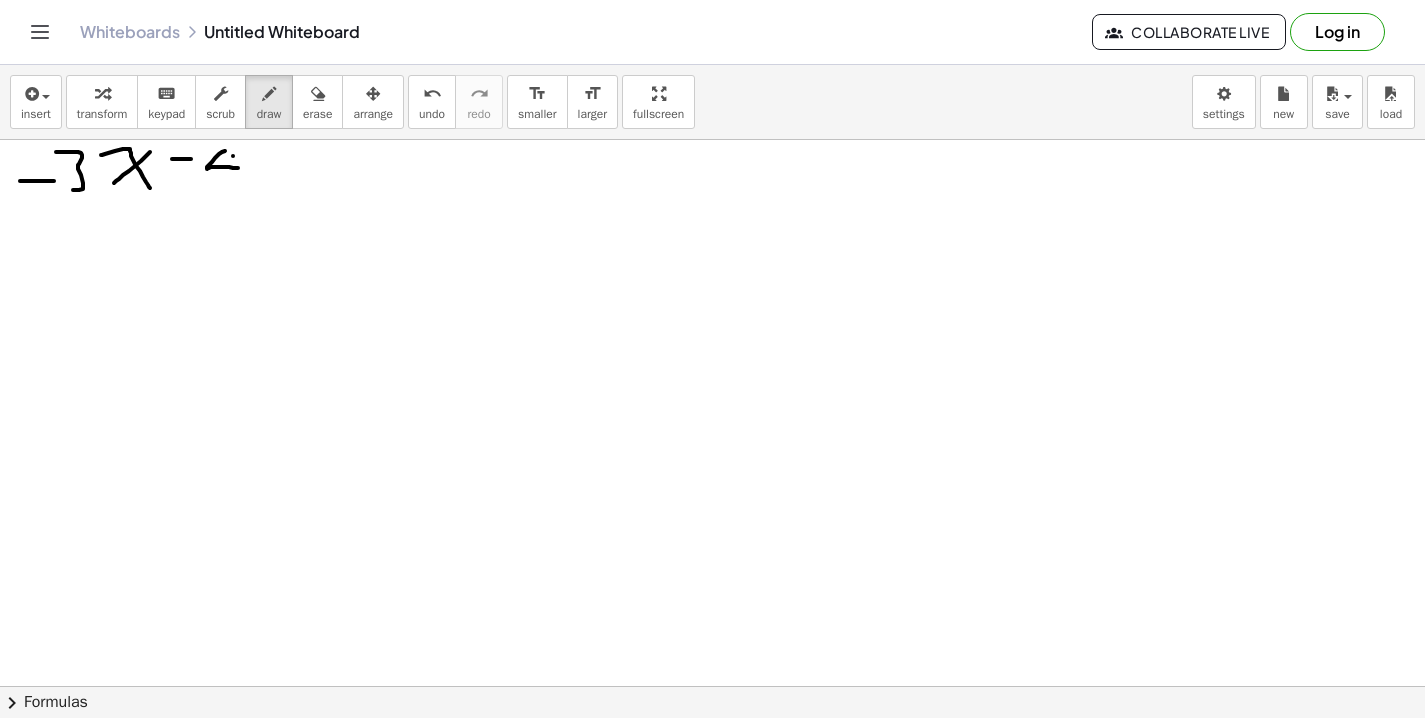 drag, startPoint x: 233, startPoint y: 156, endPoint x: 233, endPoint y: 185, distance: 29 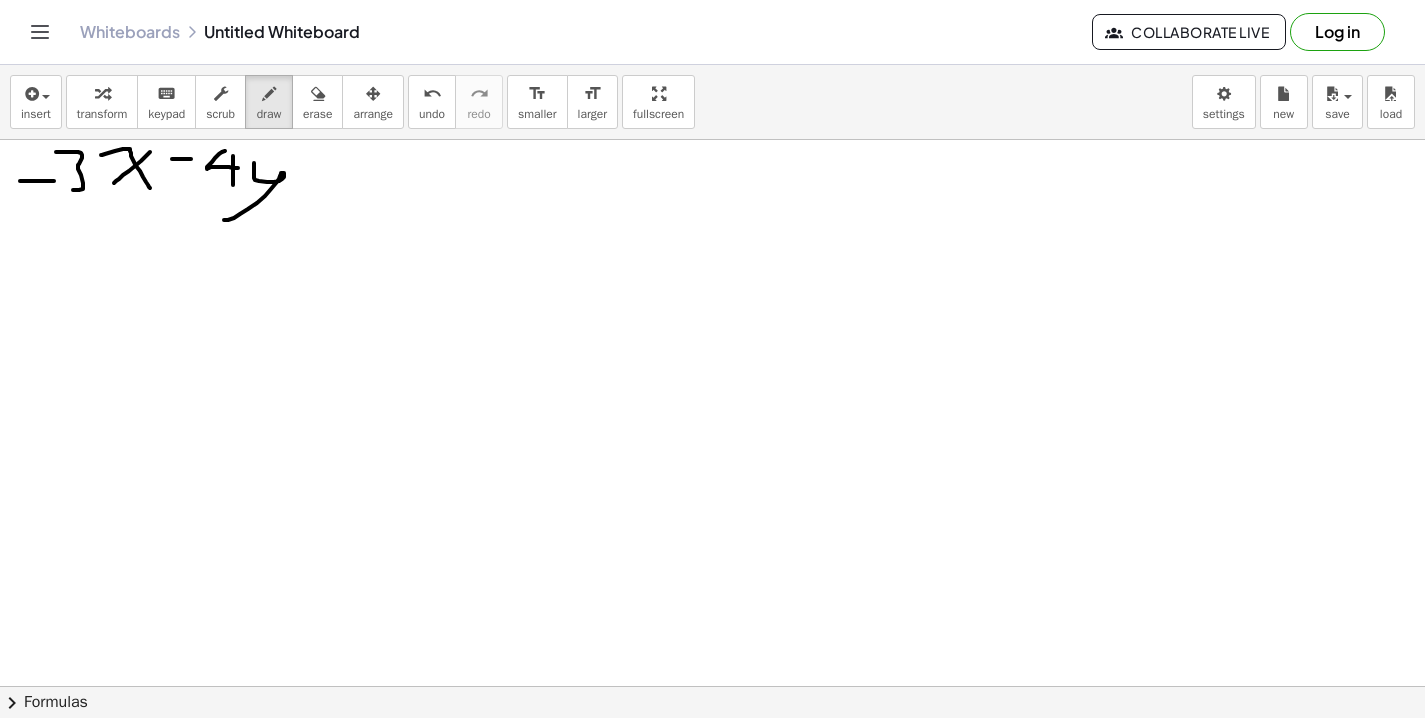 drag, startPoint x: 254, startPoint y: 164, endPoint x: 219, endPoint y: 220, distance: 66.037865 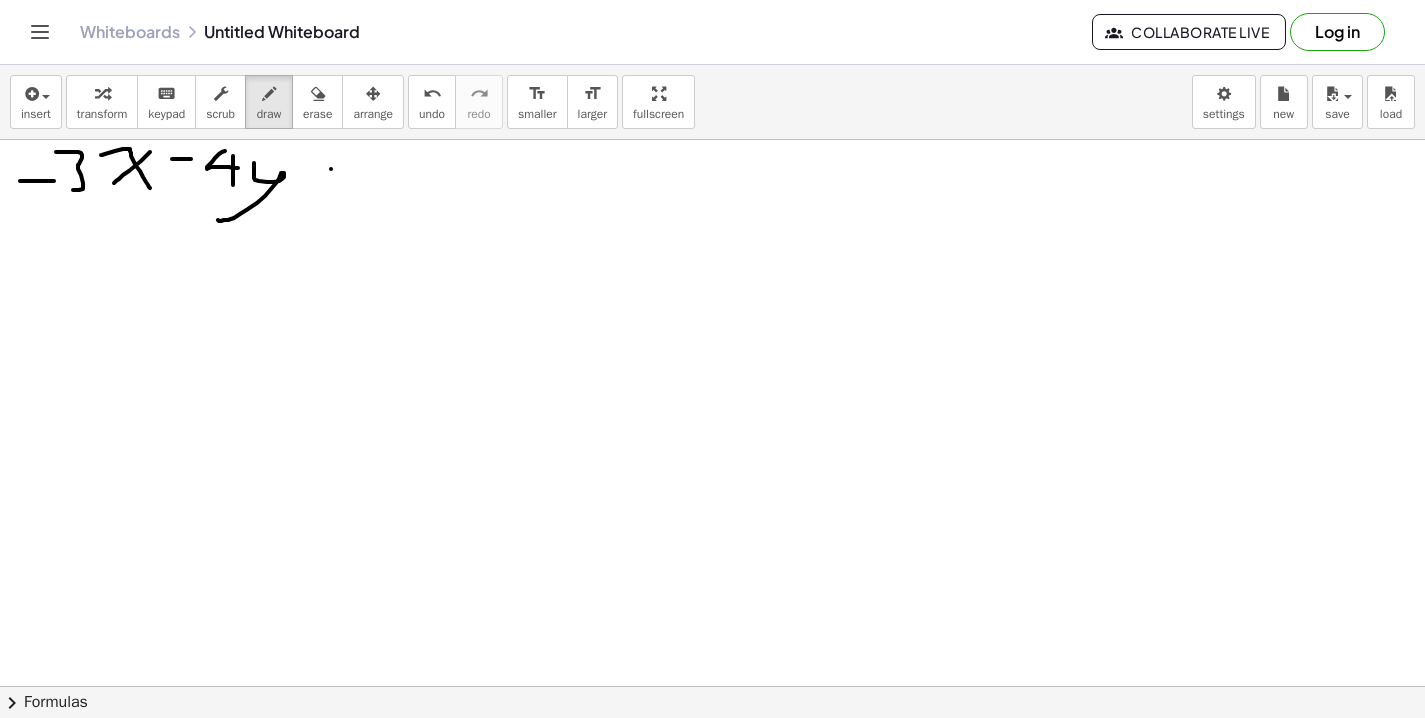 drag, startPoint x: 331, startPoint y: 169, endPoint x: 358, endPoint y: 169, distance: 27 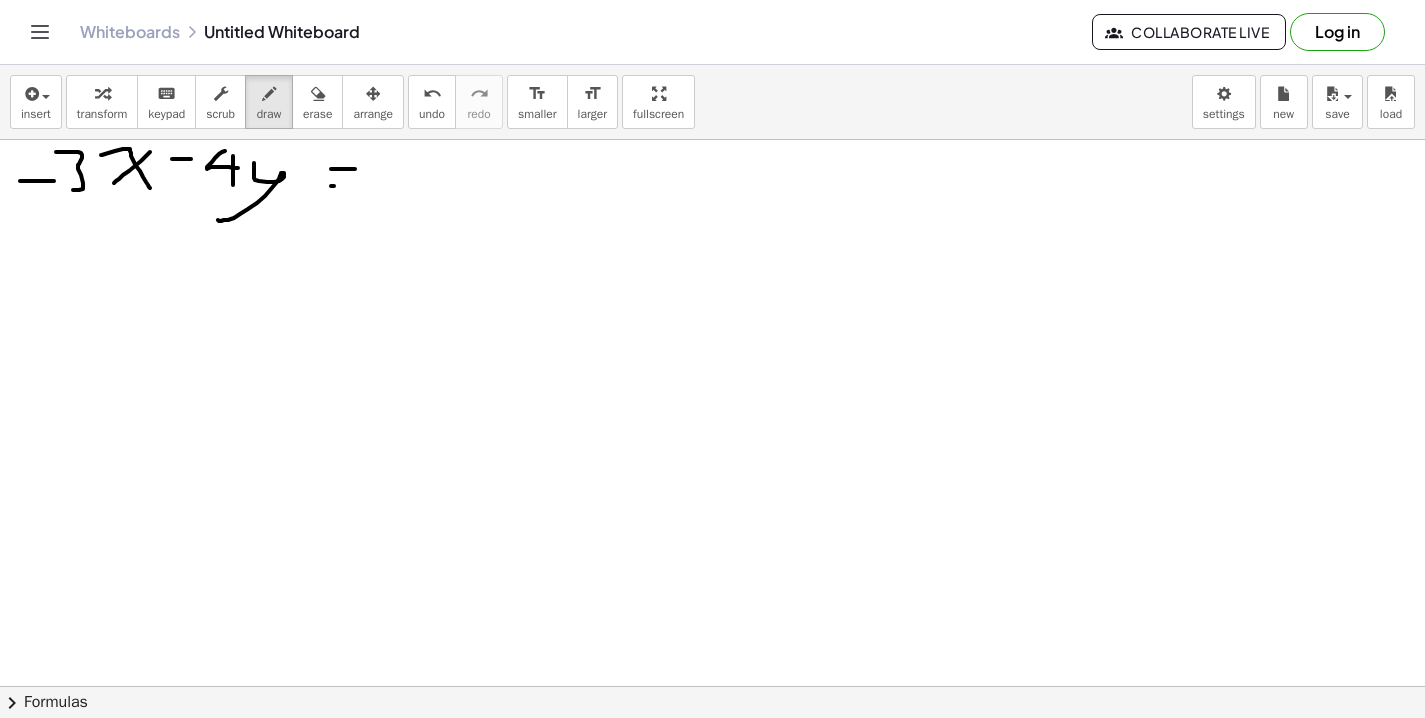 drag, startPoint x: 331, startPoint y: 186, endPoint x: 370, endPoint y: 186, distance: 39 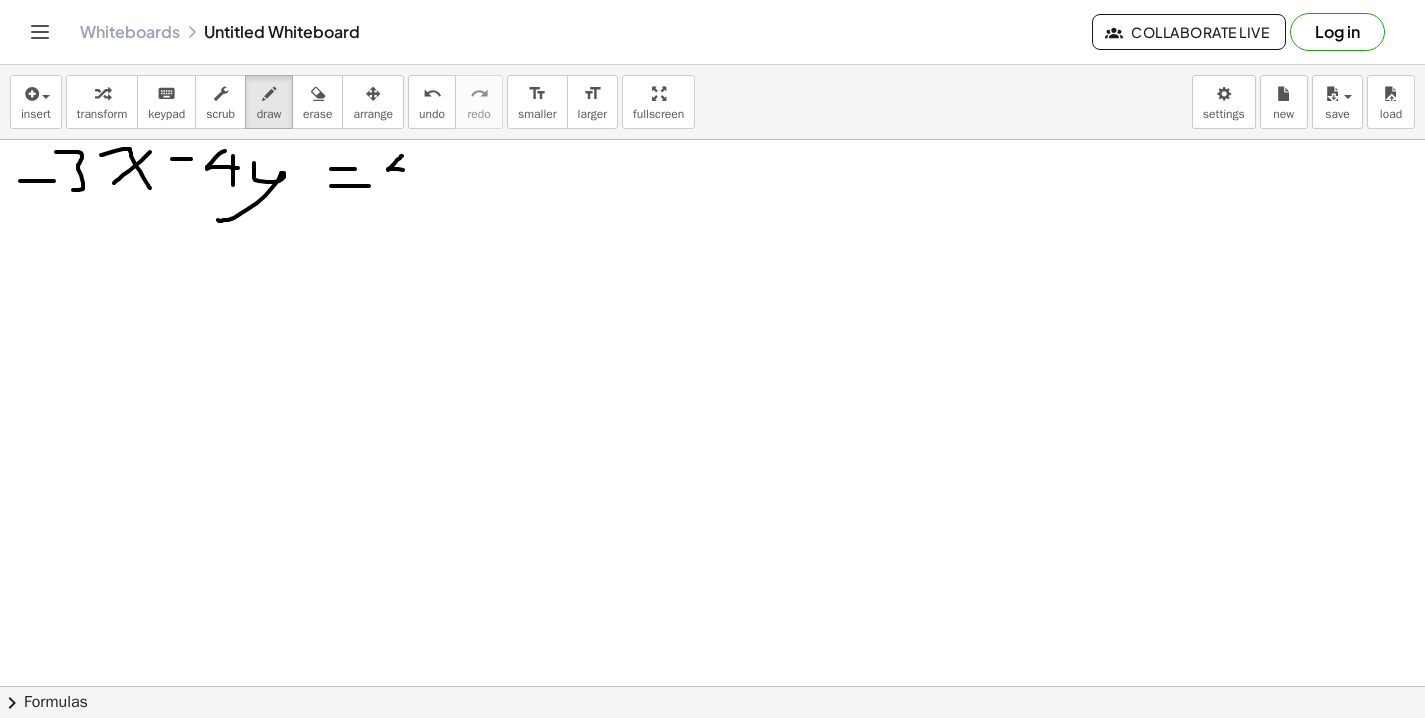 drag, startPoint x: 402, startPoint y: 156, endPoint x: 428, endPoint y: 178, distance: 34.058773 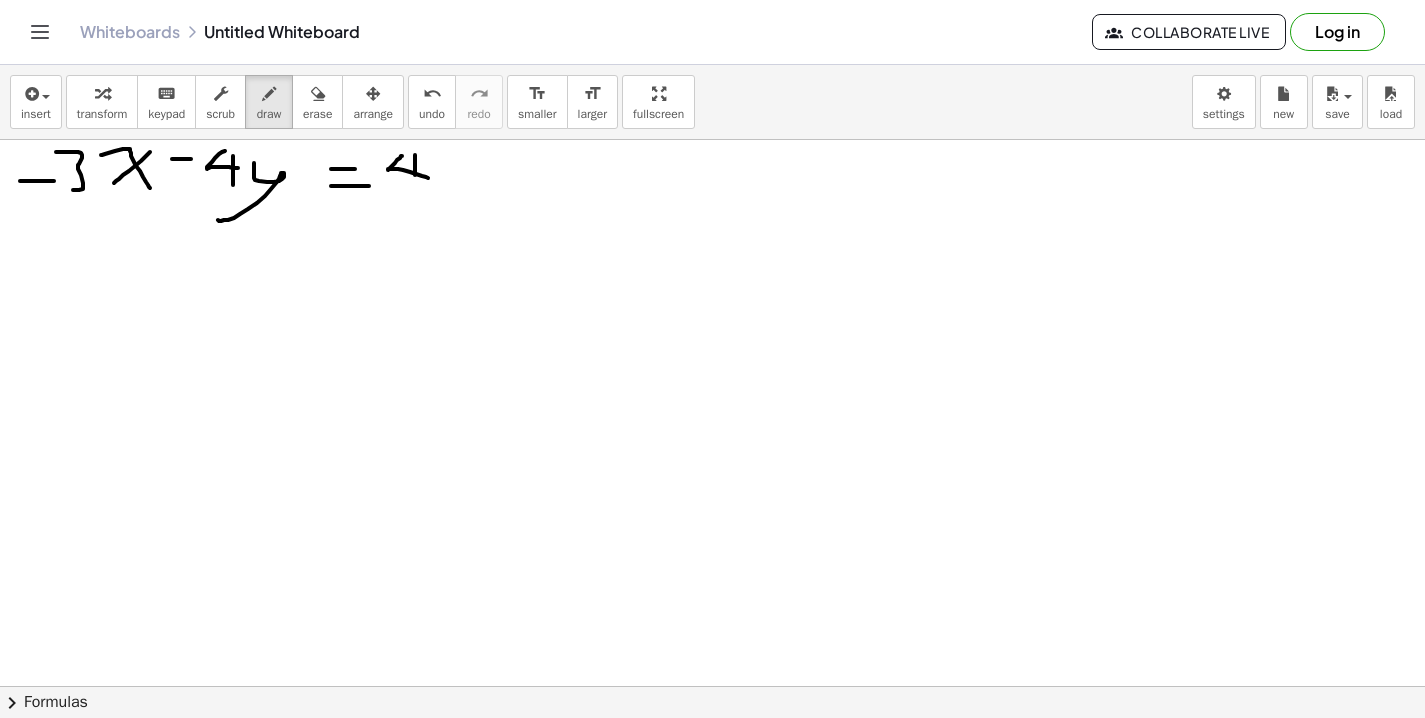 drag, startPoint x: 415, startPoint y: 156, endPoint x: 415, endPoint y: 211, distance: 55 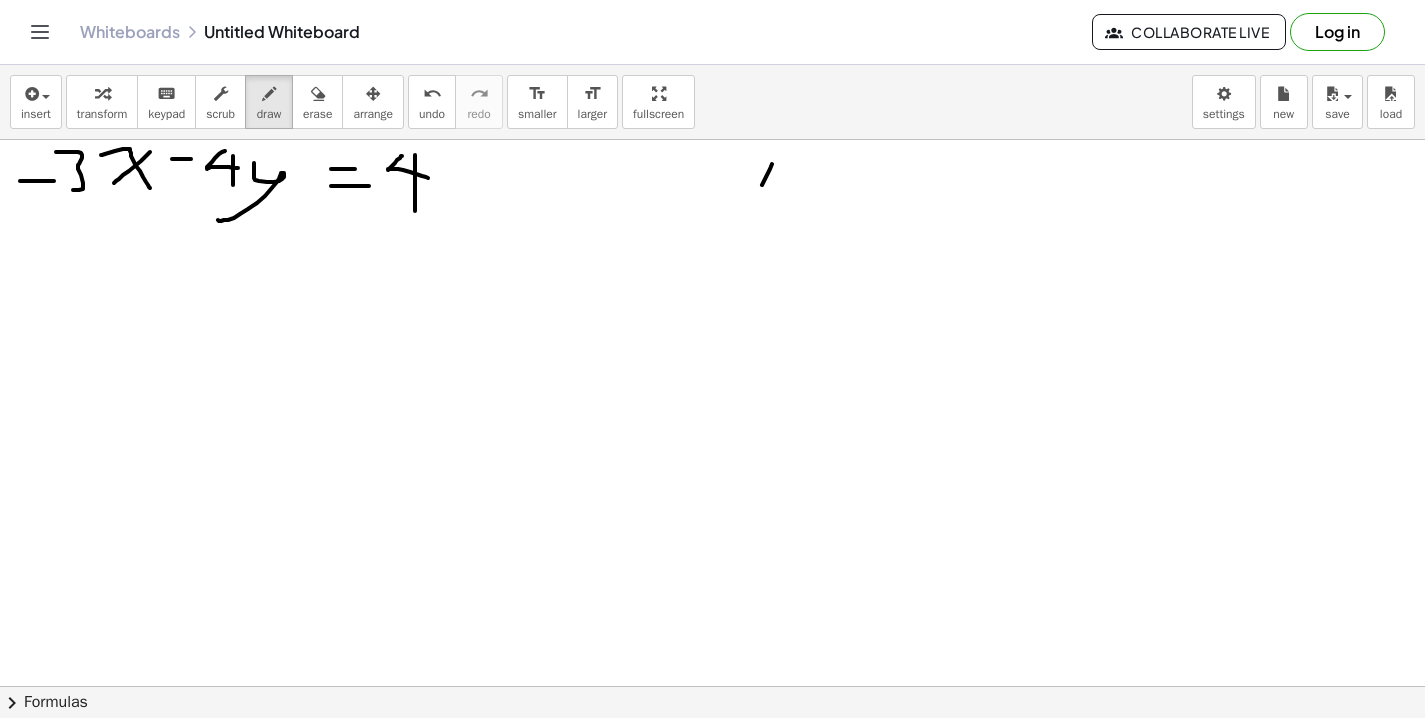 drag, startPoint x: 772, startPoint y: 164, endPoint x: 764, endPoint y: 210, distance: 46.69047 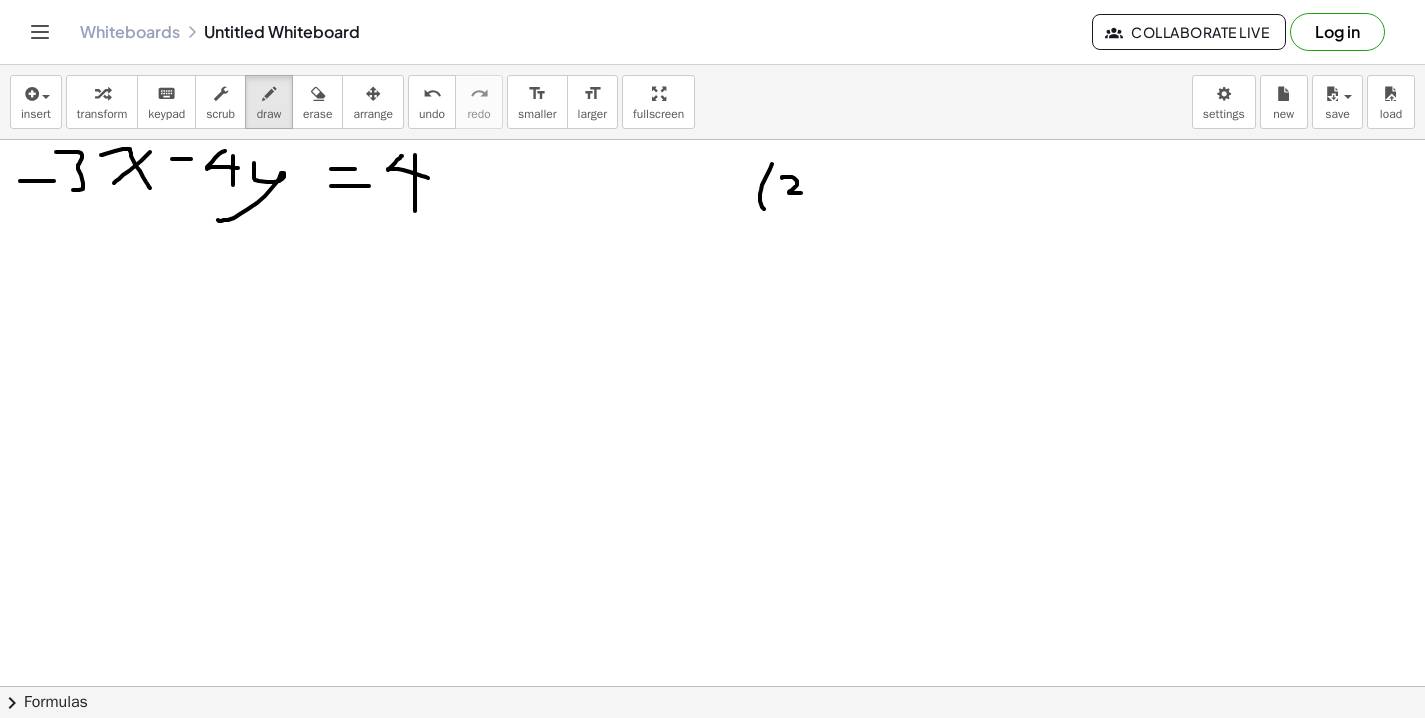 drag, startPoint x: 782, startPoint y: 177, endPoint x: 804, endPoint y: 193, distance: 27.202942 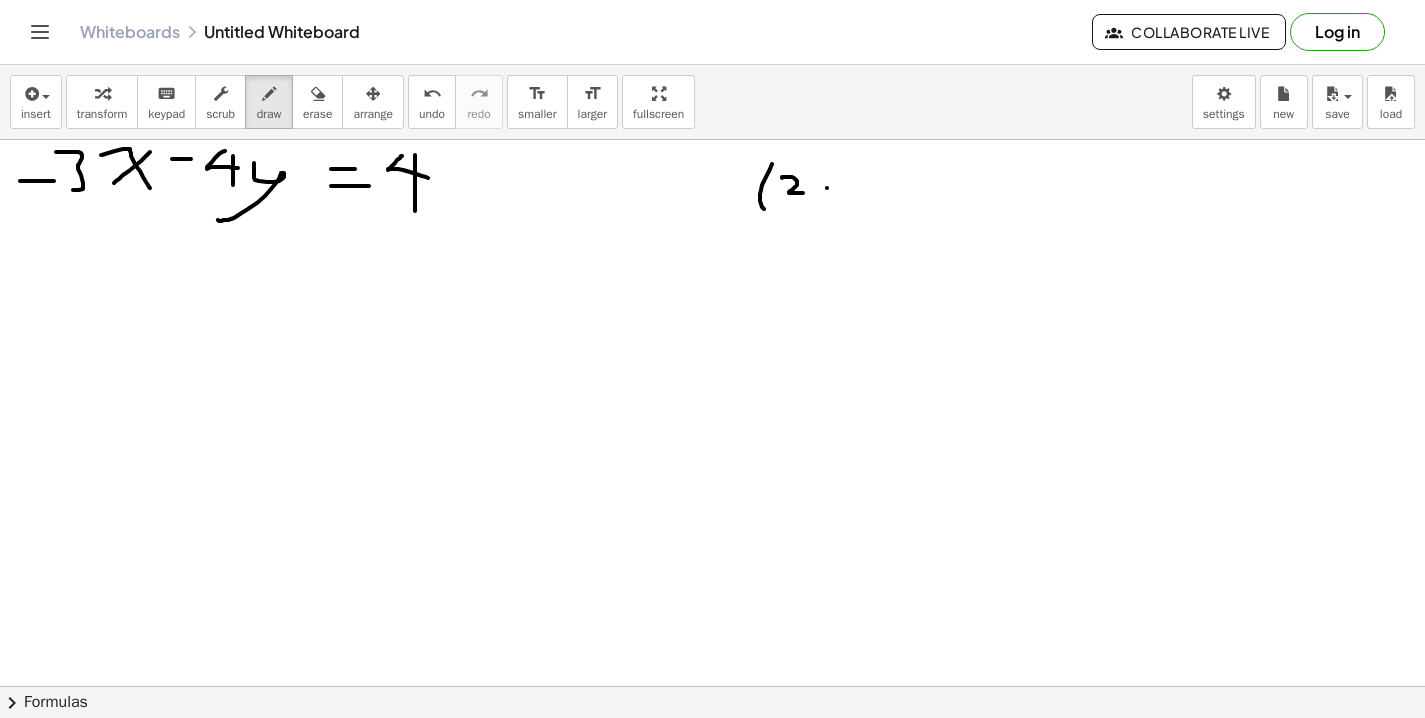 drag, startPoint x: 827, startPoint y: 188, endPoint x: 814, endPoint y: 207, distance: 23.021729 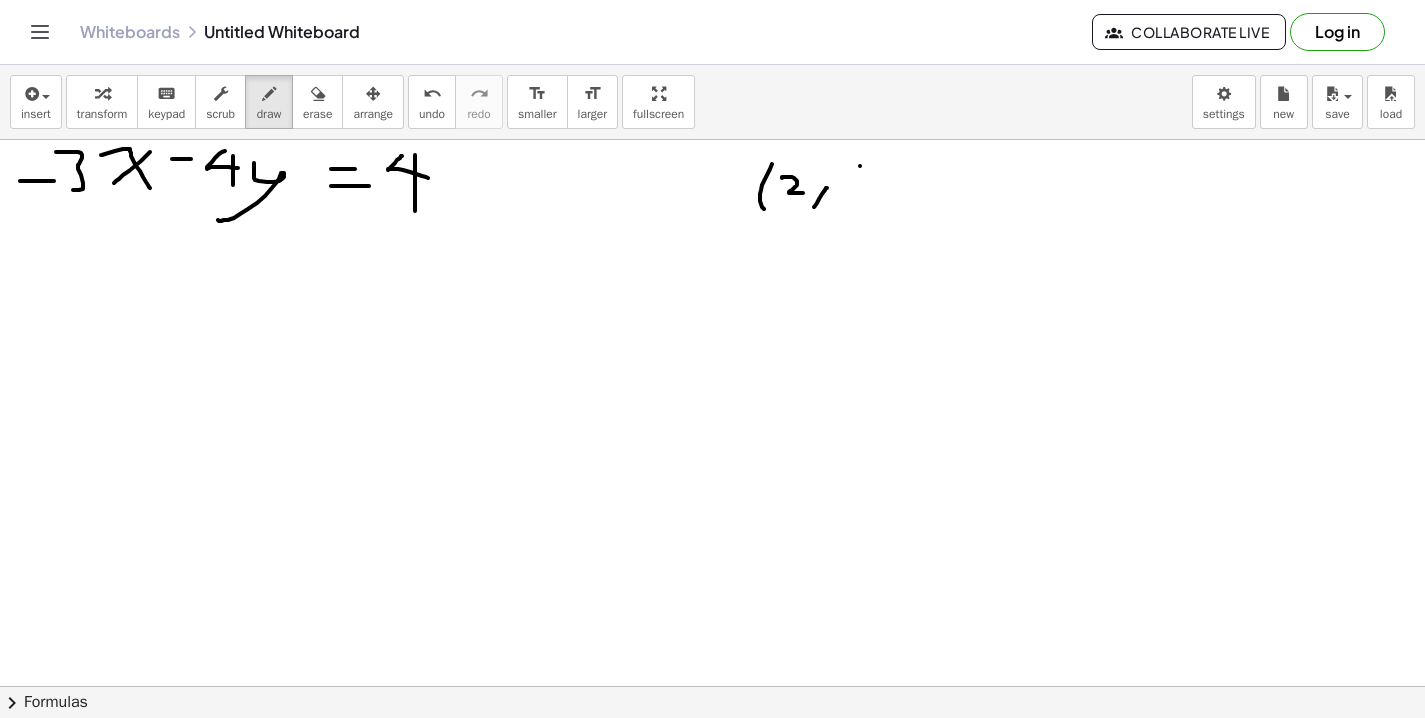 drag, startPoint x: 860, startPoint y: 166, endPoint x: 860, endPoint y: 203, distance: 37 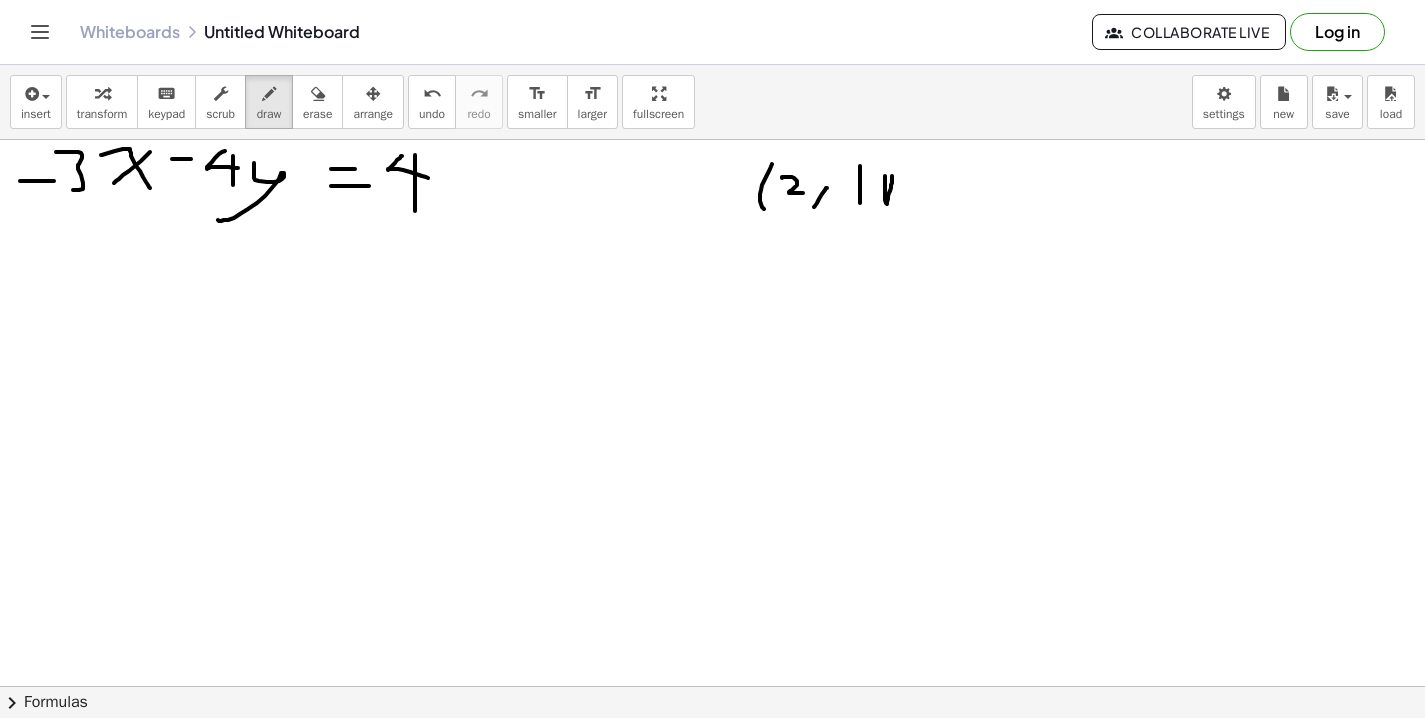 click at bounding box center [712, 751] 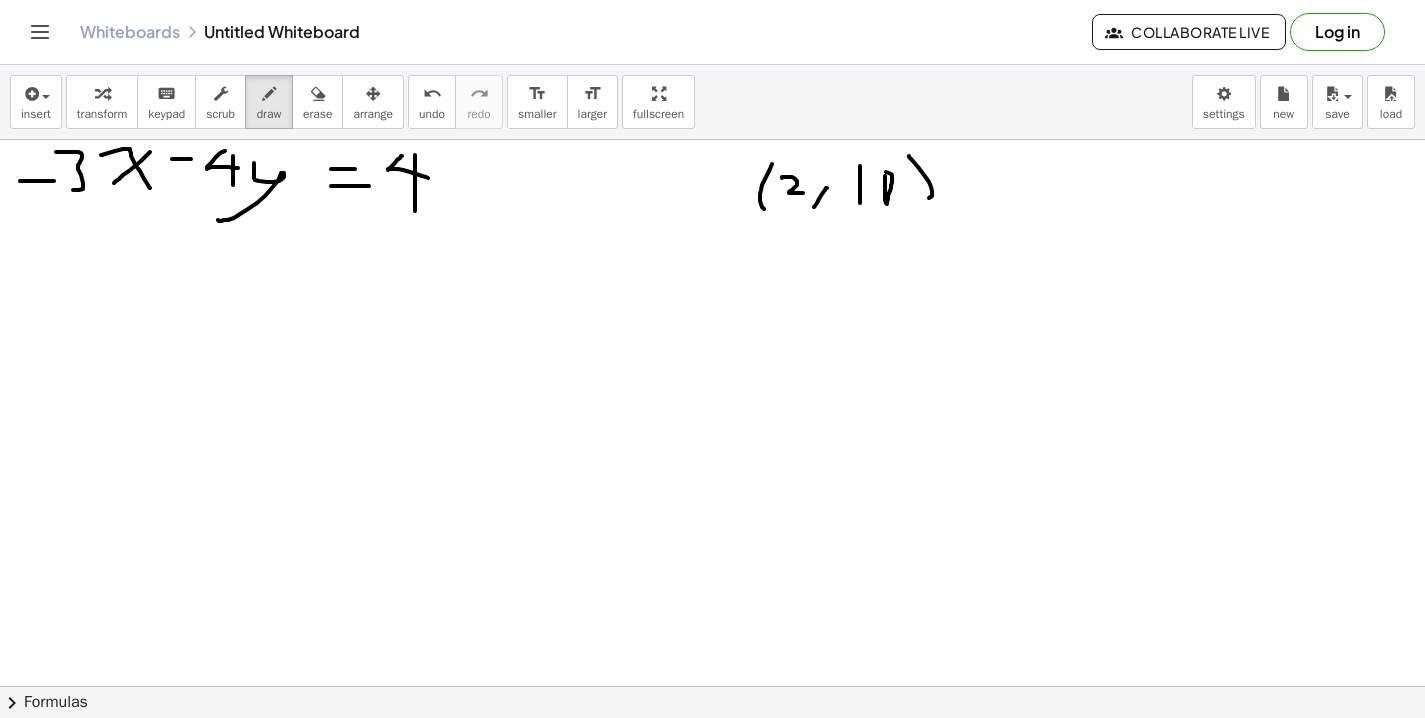 drag, startPoint x: 909, startPoint y: 156, endPoint x: 928, endPoint y: 196, distance: 44.28318 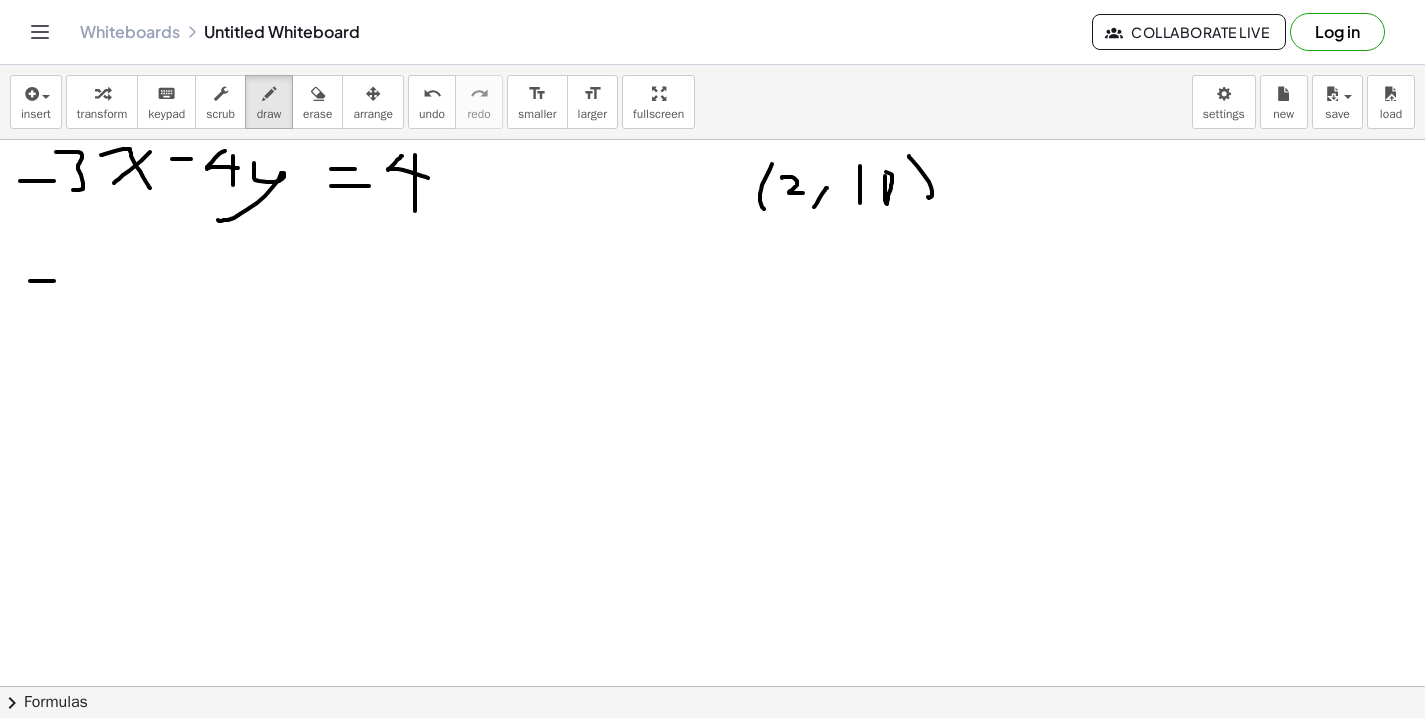 drag, startPoint x: 30, startPoint y: 281, endPoint x: 67, endPoint y: 281, distance: 37 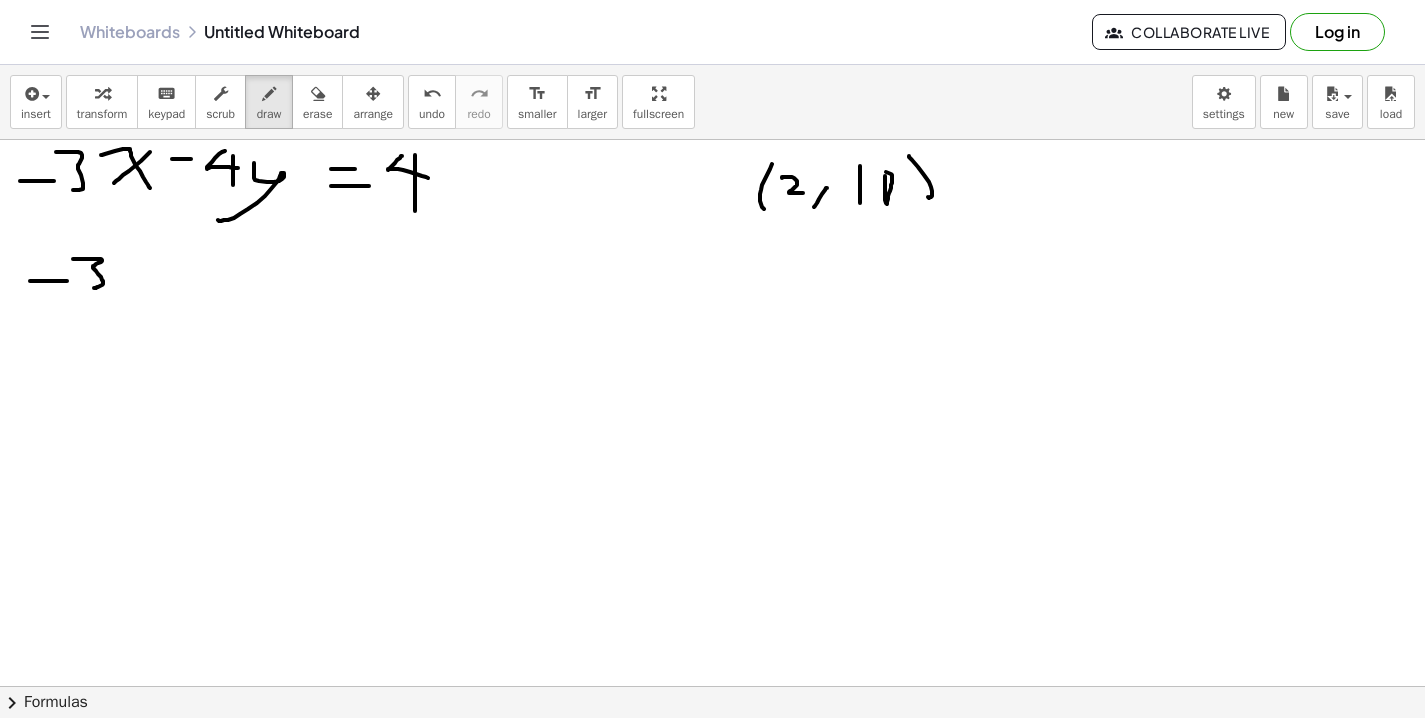 drag, startPoint x: 73, startPoint y: 259, endPoint x: 93, endPoint y: 285, distance: 32.80244 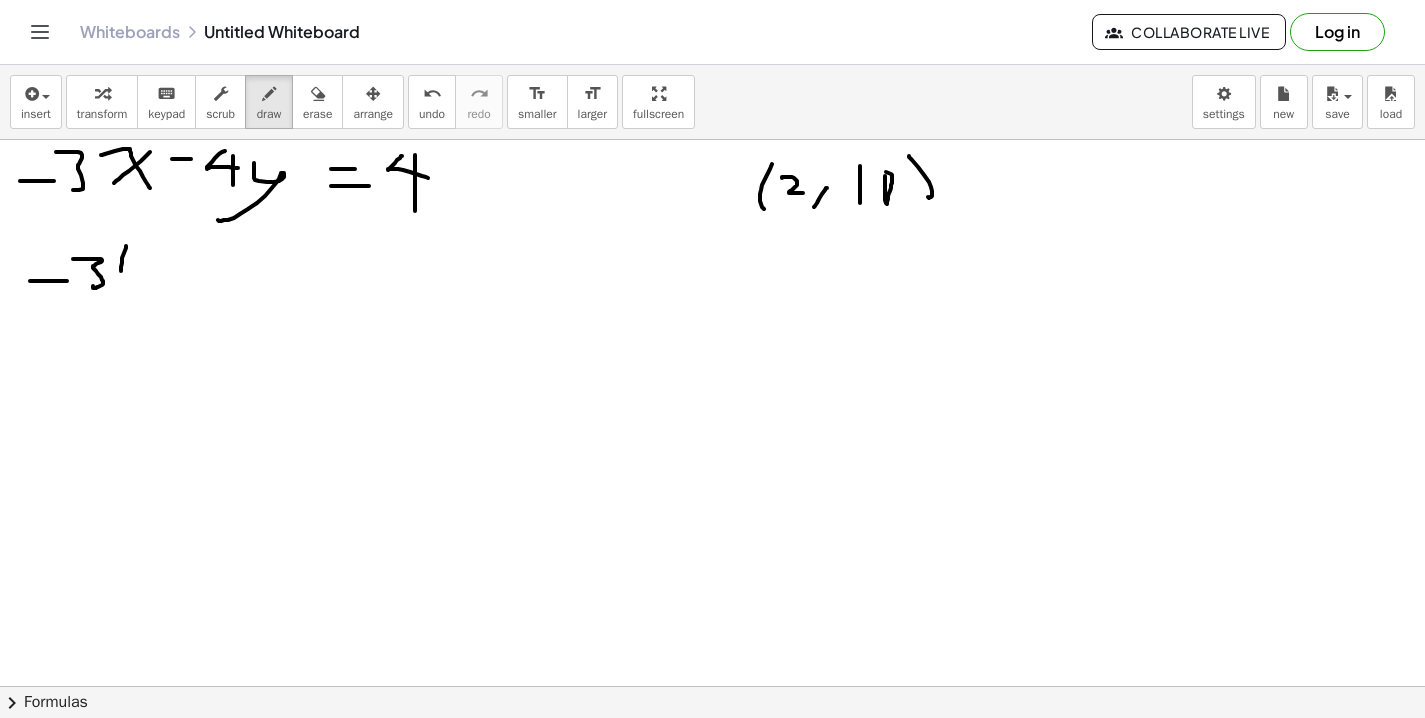 drag, startPoint x: 126, startPoint y: 246, endPoint x: 127, endPoint y: 285, distance: 39.012817 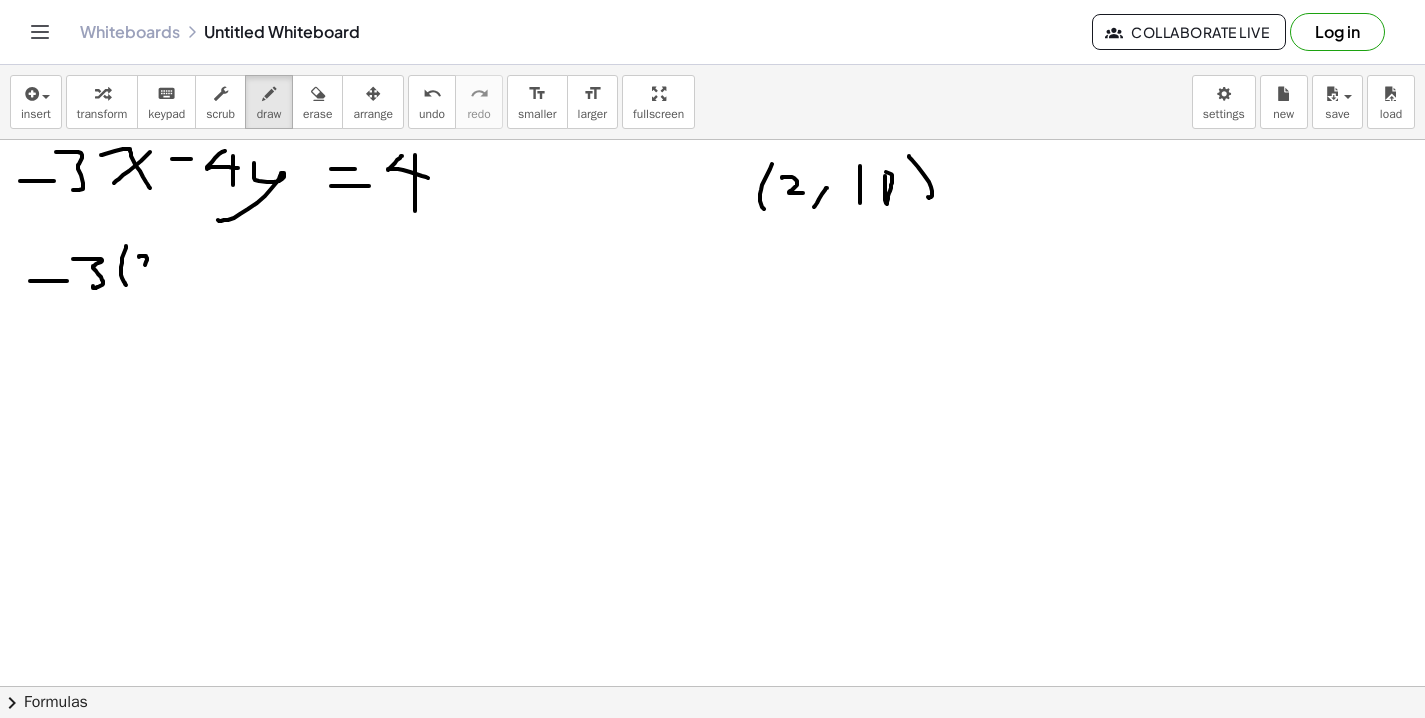 drag, startPoint x: 139, startPoint y: 257, endPoint x: 156, endPoint y: 273, distance: 23.345236 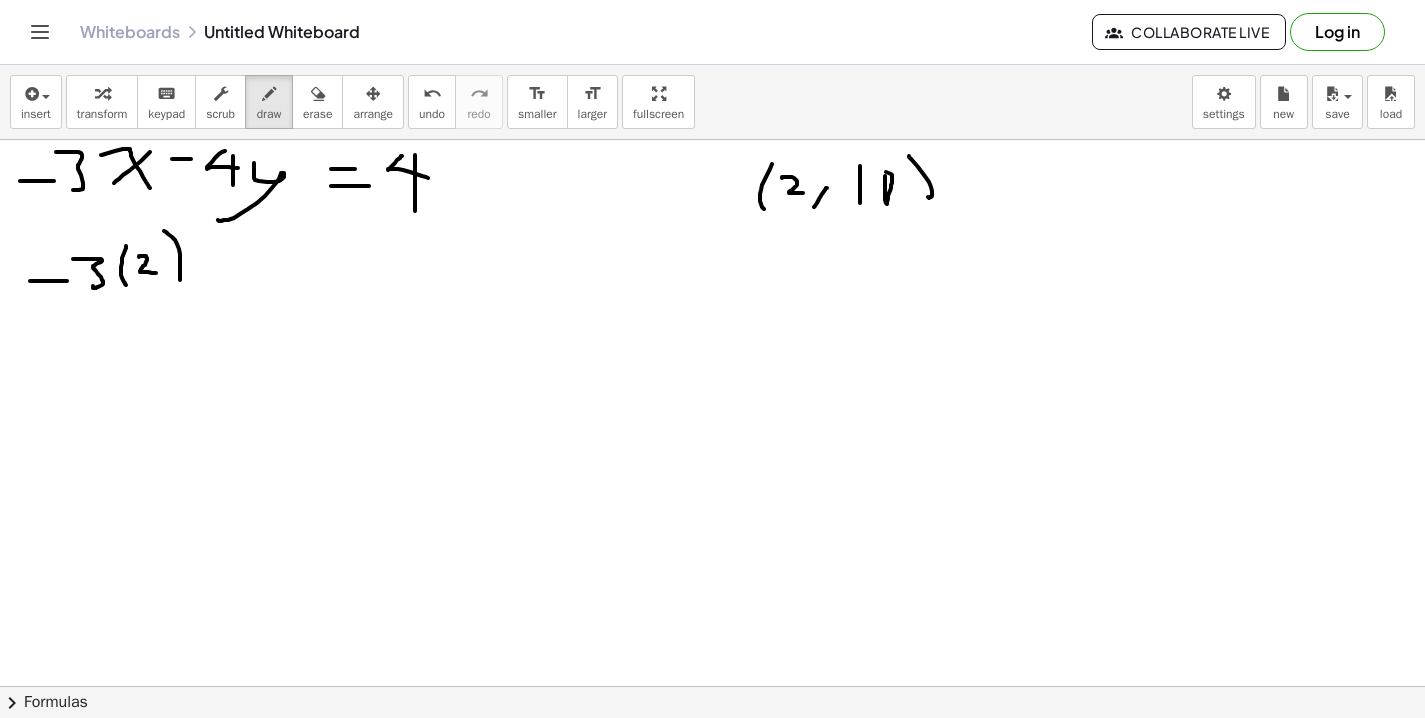 drag, startPoint x: 164, startPoint y: 231, endPoint x: 174, endPoint y: 287, distance: 56.88585 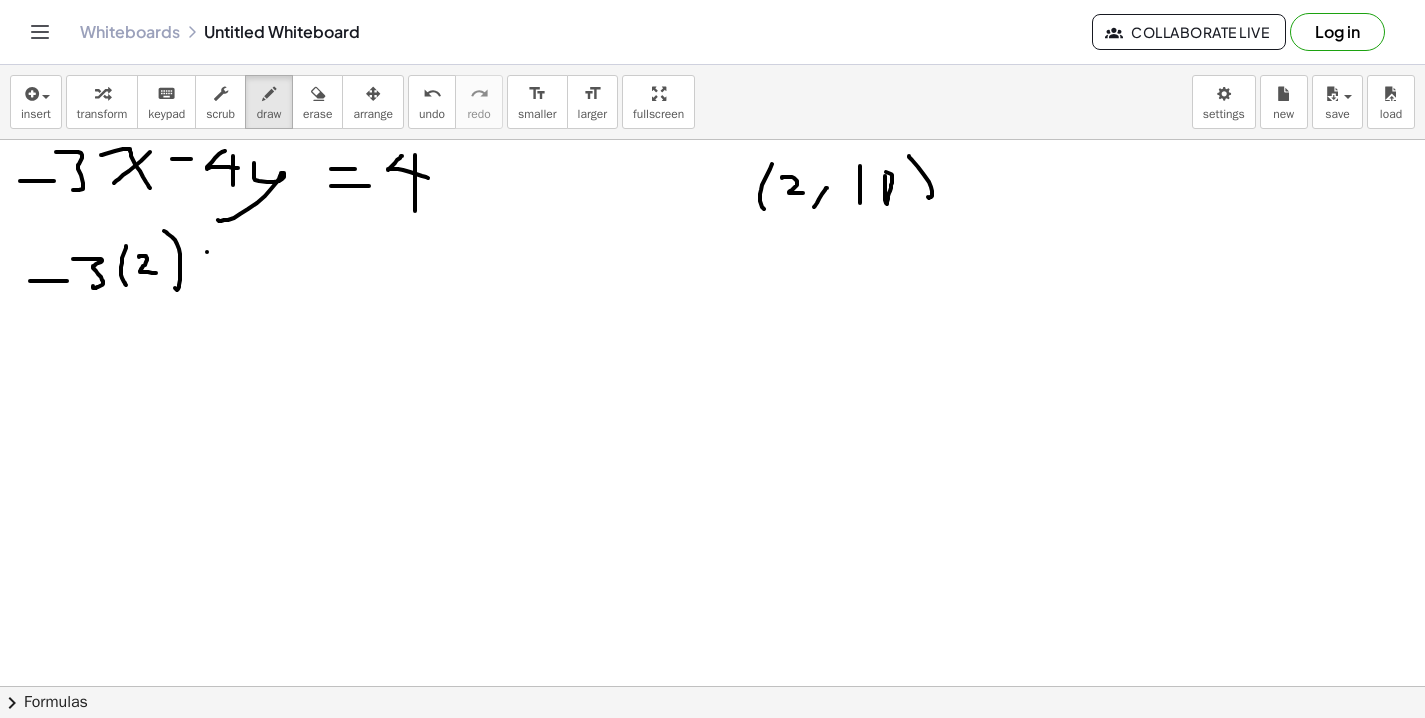 drag, startPoint x: 207, startPoint y: 252, endPoint x: 233, endPoint y: 252, distance: 26 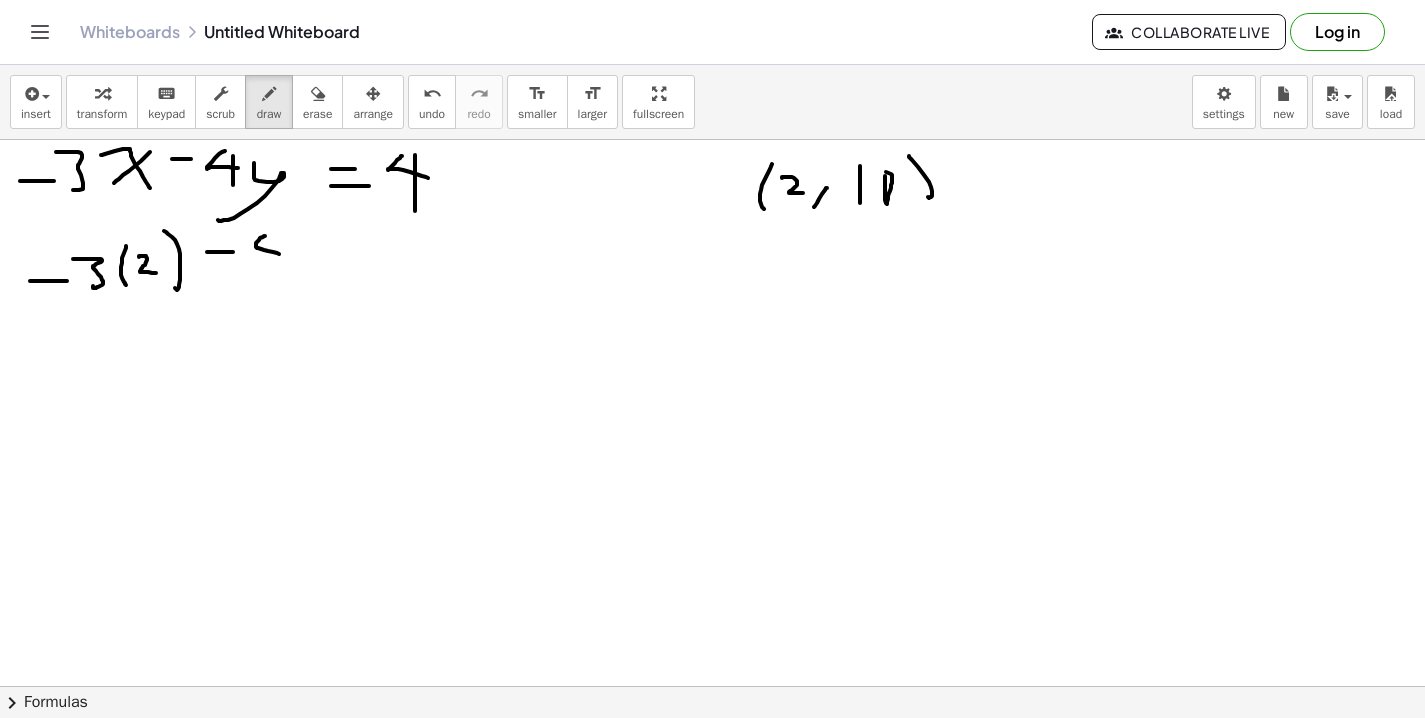 drag, startPoint x: 265, startPoint y: 236, endPoint x: 283, endPoint y: 256, distance: 26.907248 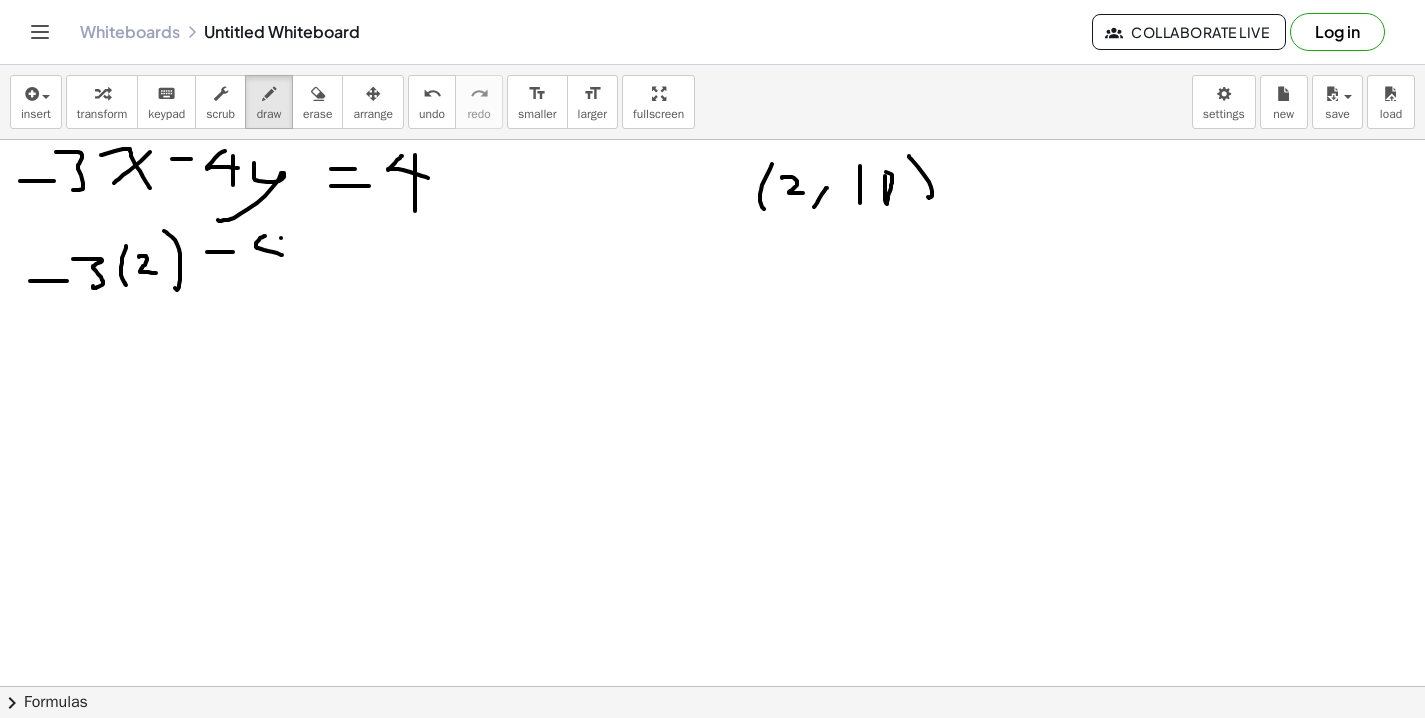 drag, startPoint x: 281, startPoint y: 238, endPoint x: 281, endPoint y: 265, distance: 27 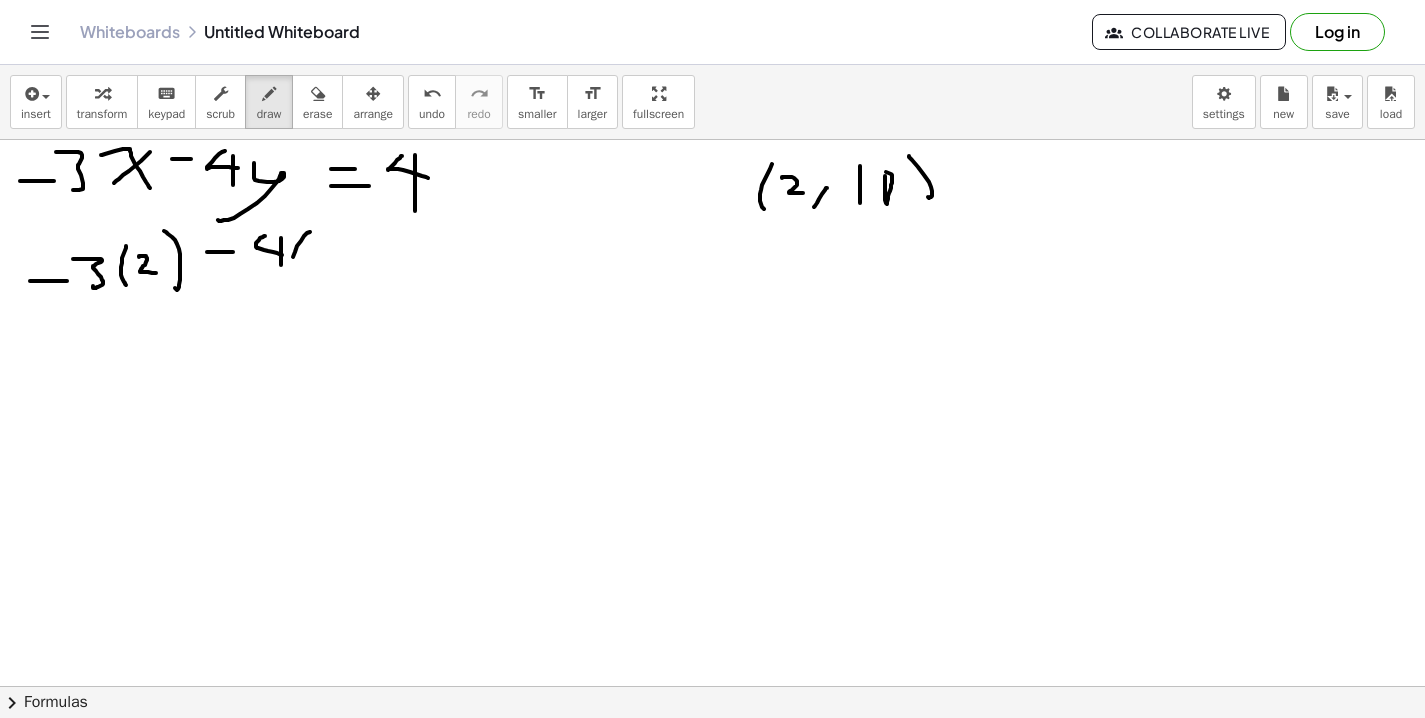 drag, startPoint x: 310, startPoint y: 232, endPoint x: 295, endPoint y: 285, distance: 55.081757 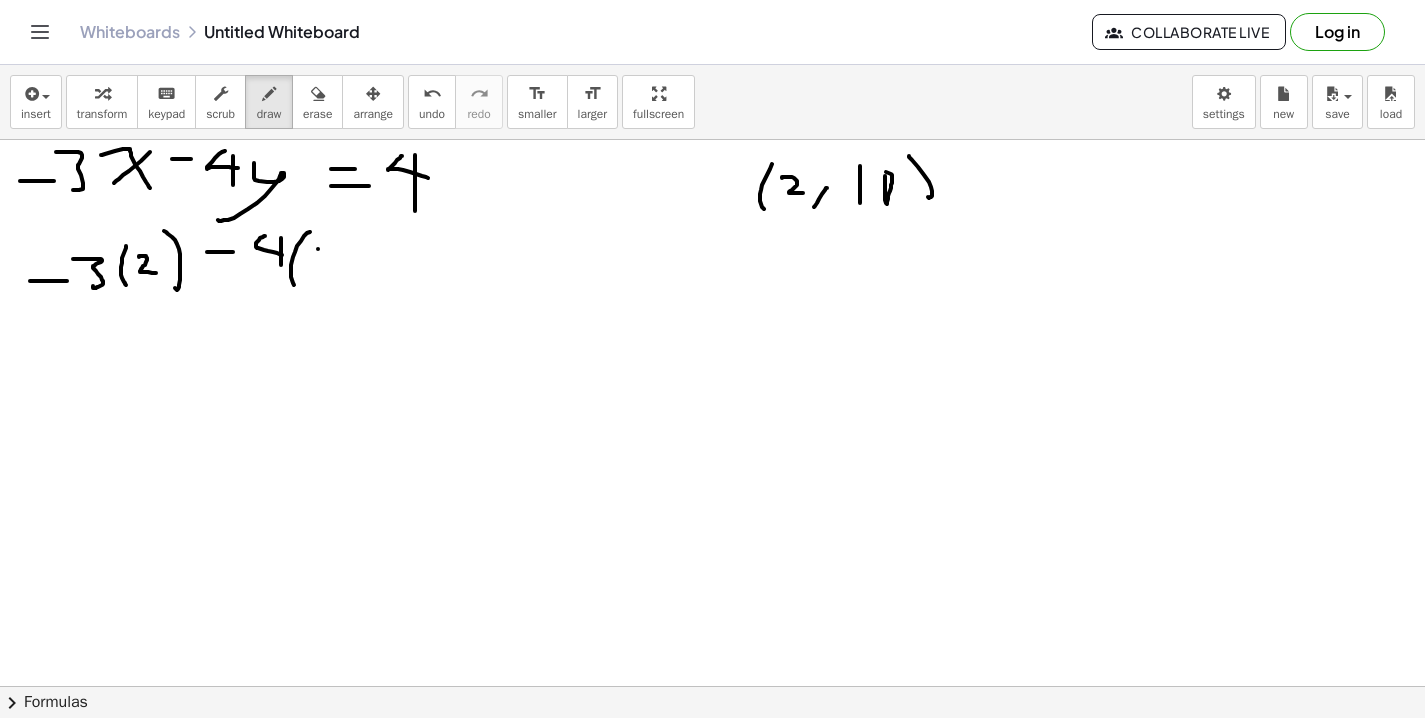 drag, startPoint x: 318, startPoint y: 249, endPoint x: 318, endPoint y: 266, distance: 17 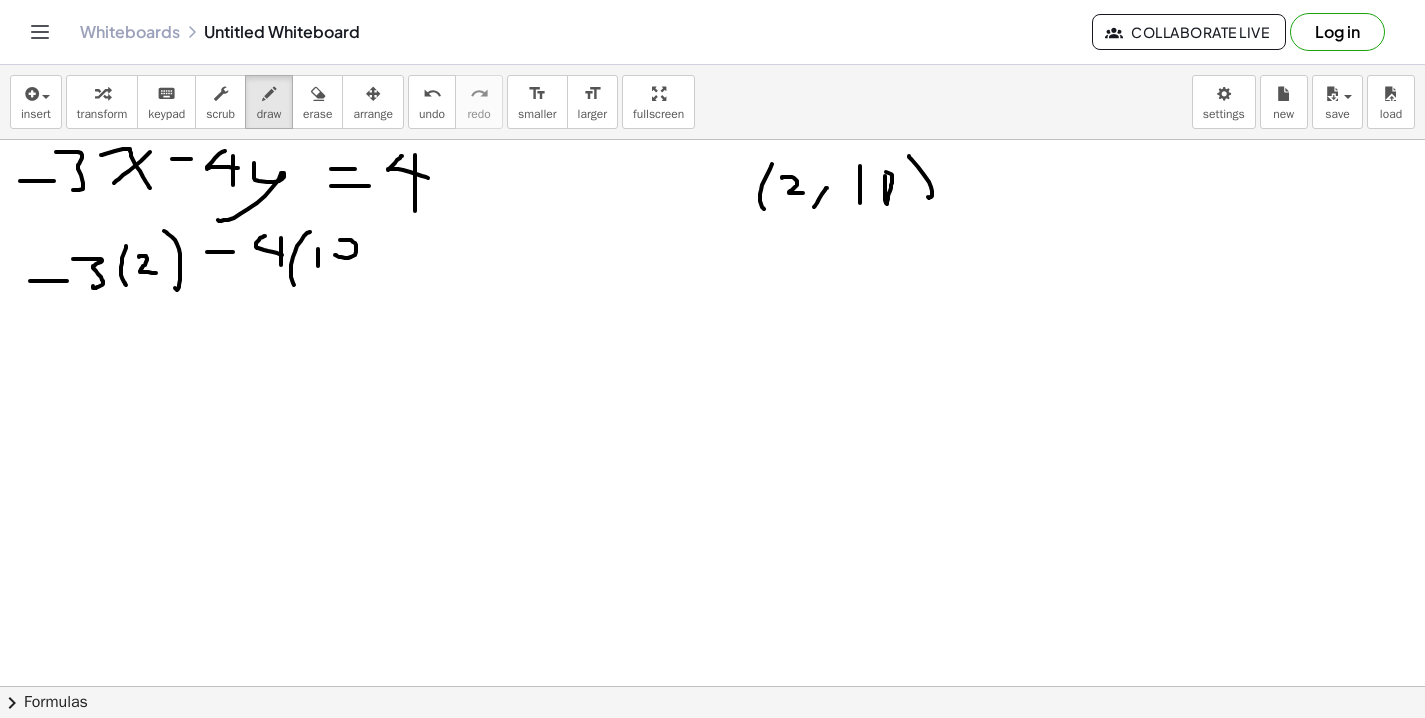 drag, startPoint x: 335, startPoint y: 255, endPoint x: 339, endPoint y: 244, distance: 11.7046995 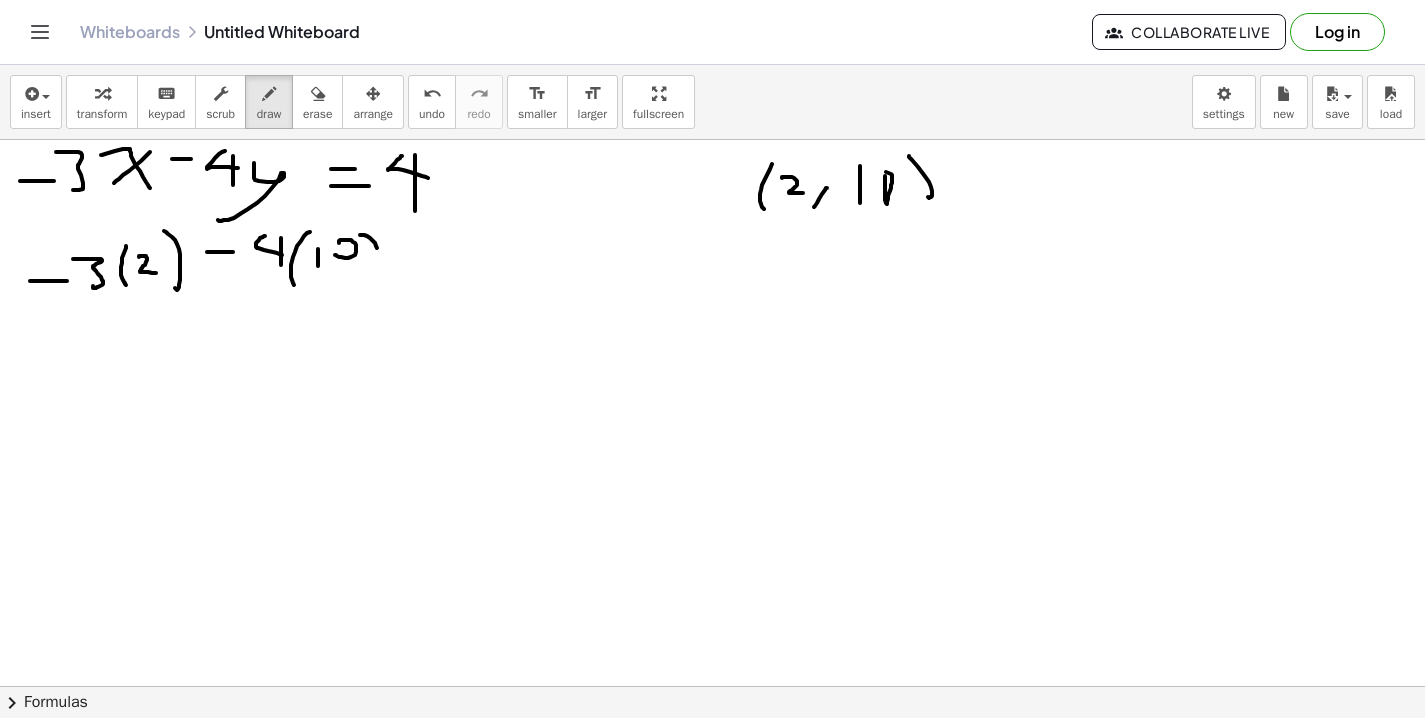 drag, startPoint x: 360, startPoint y: 235, endPoint x: 376, endPoint y: 261, distance: 30.528675 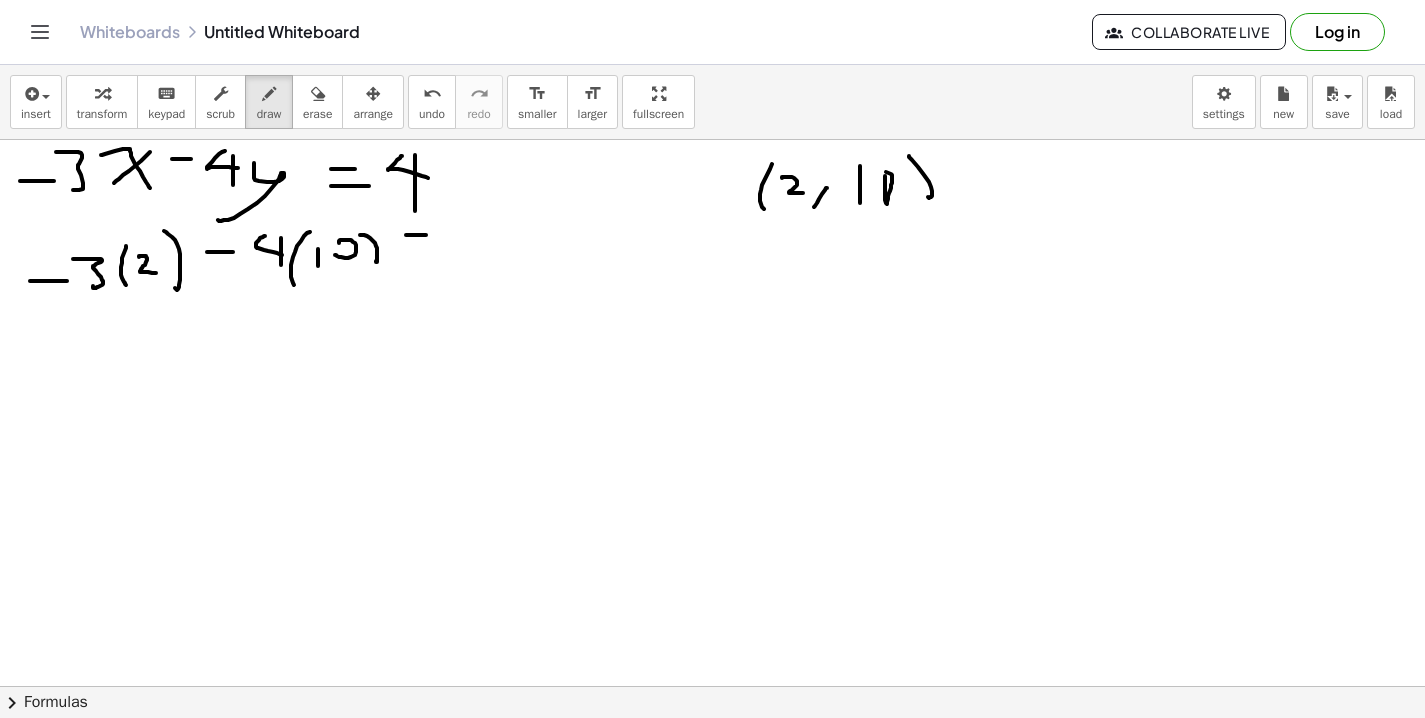 drag, startPoint x: 406, startPoint y: 235, endPoint x: 431, endPoint y: 235, distance: 25 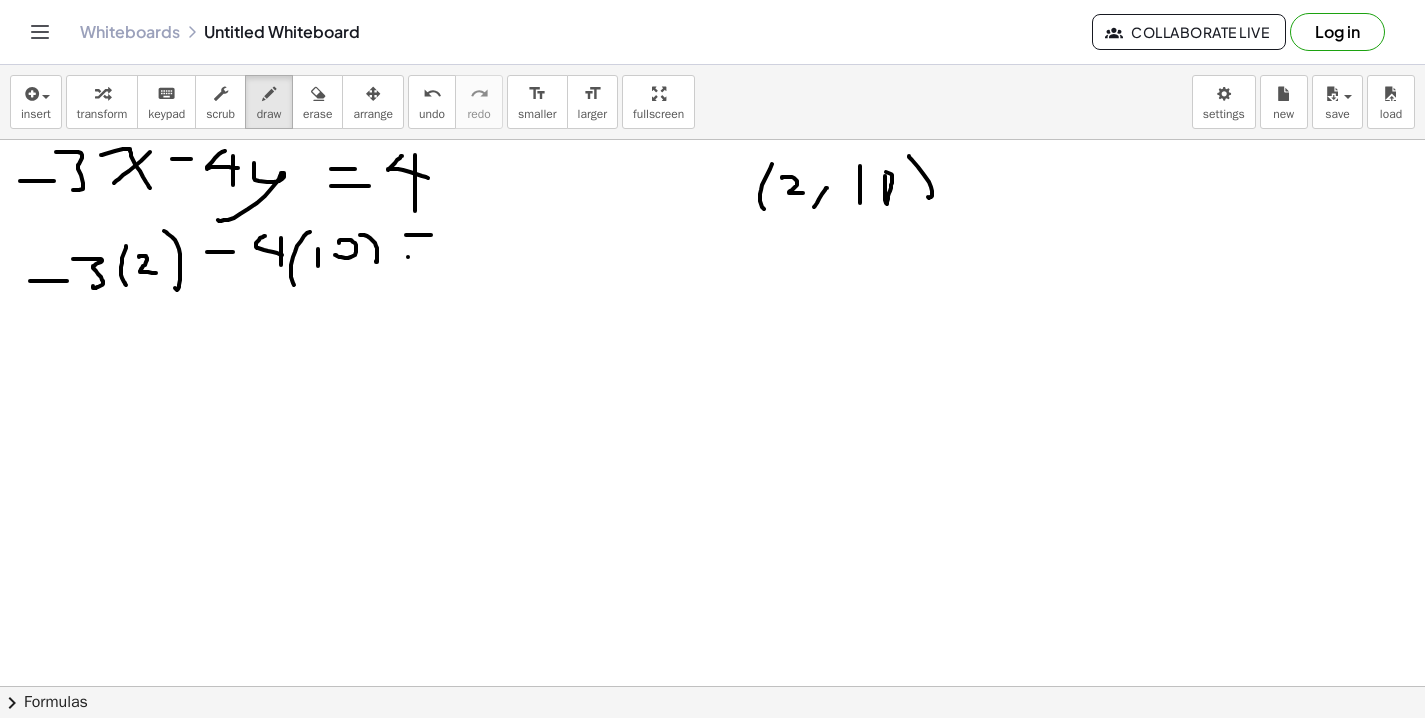 drag, startPoint x: 408, startPoint y: 257, endPoint x: 444, endPoint y: 257, distance: 36 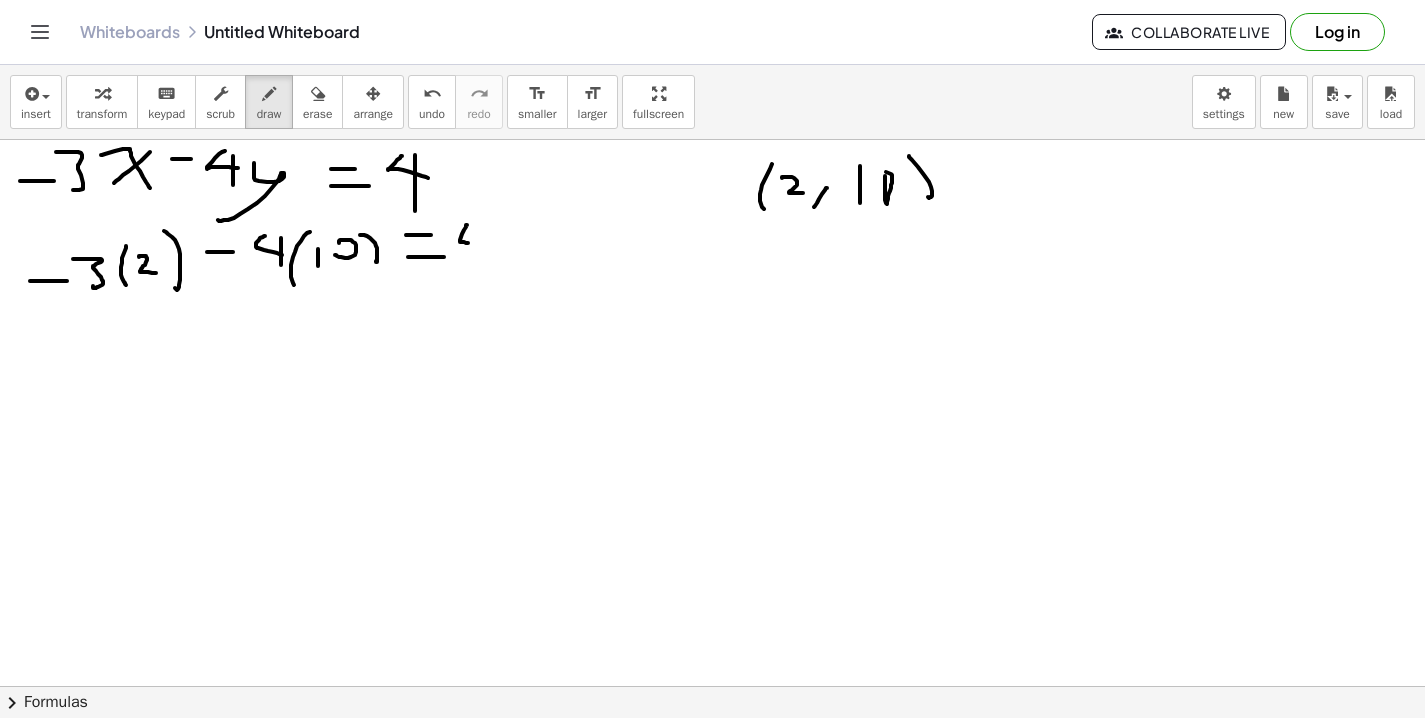 drag, startPoint x: 467, startPoint y: 225, endPoint x: 481, endPoint y: 245, distance: 24.41311 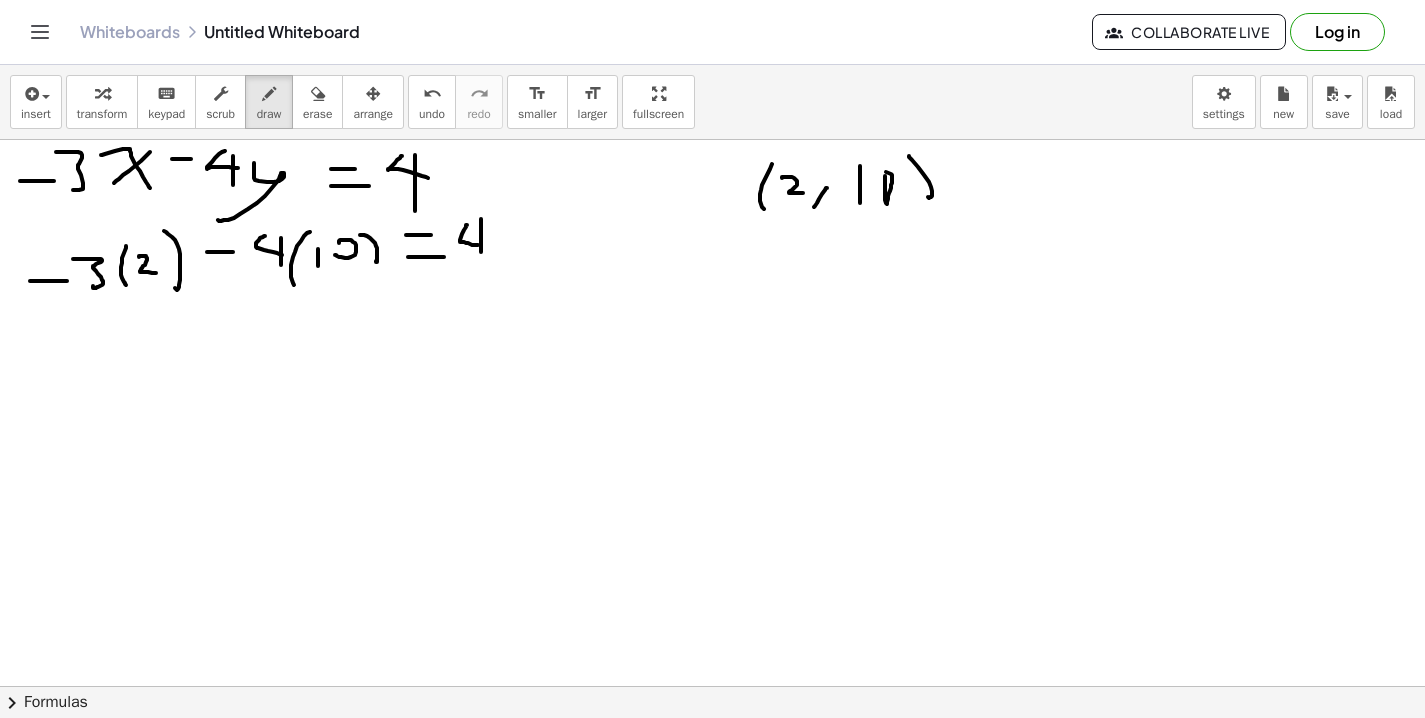 drag, startPoint x: 481, startPoint y: 219, endPoint x: 481, endPoint y: 254, distance: 35 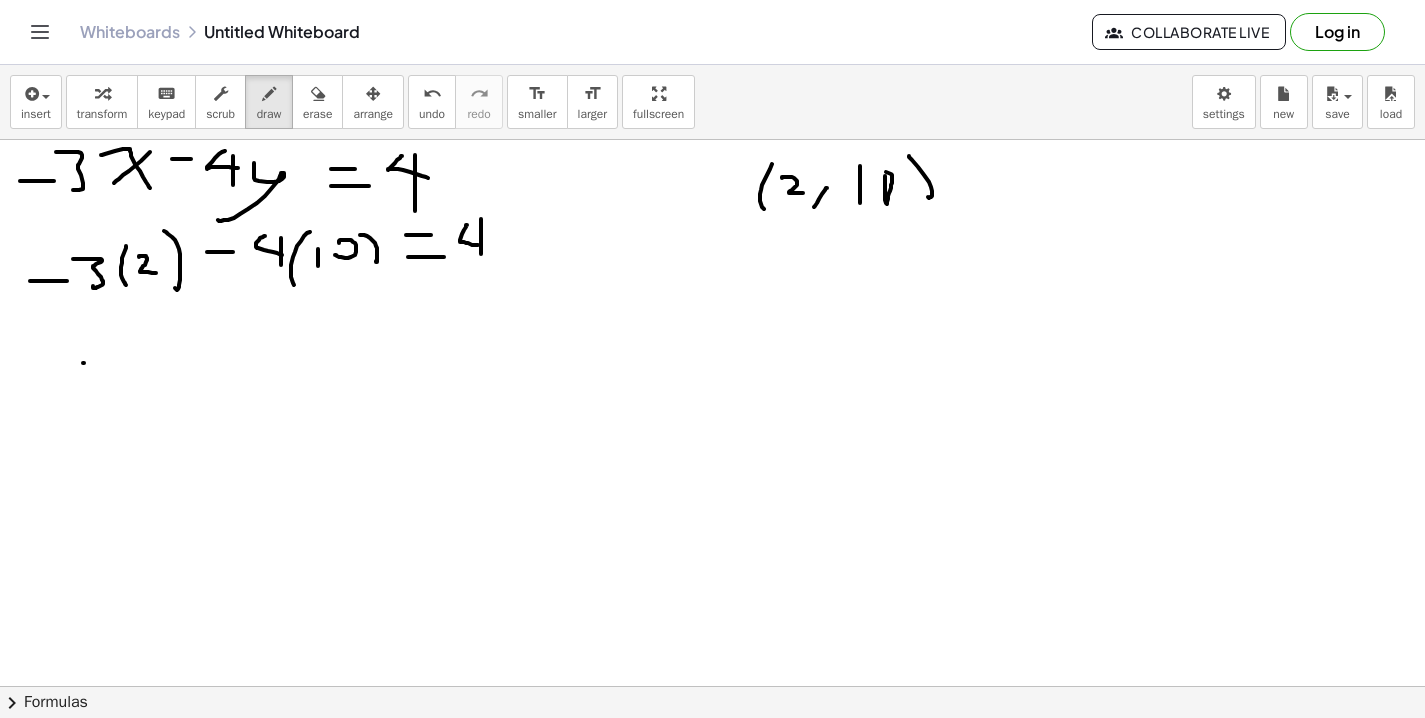 drag, startPoint x: 83, startPoint y: 363, endPoint x: 112, endPoint y: 363, distance: 29 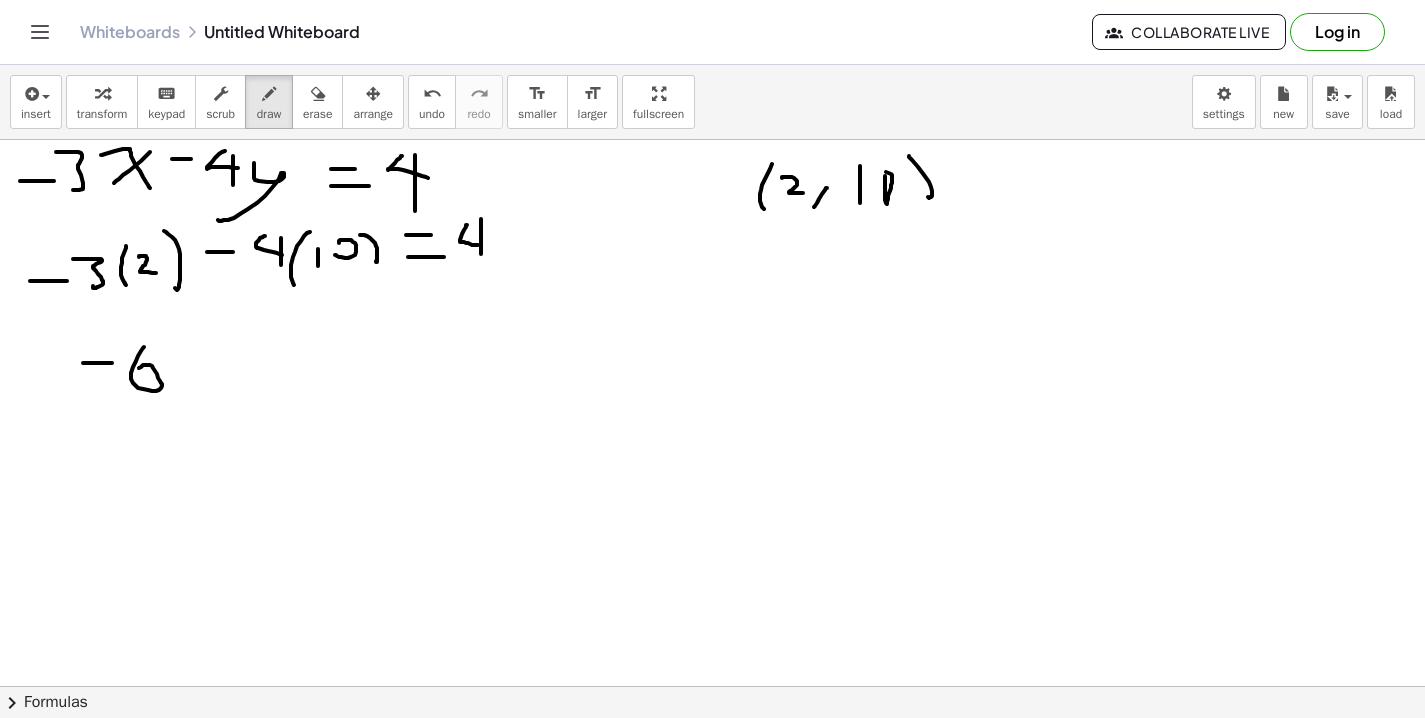 drag, startPoint x: 144, startPoint y: 347, endPoint x: 136, endPoint y: 372, distance: 26.24881 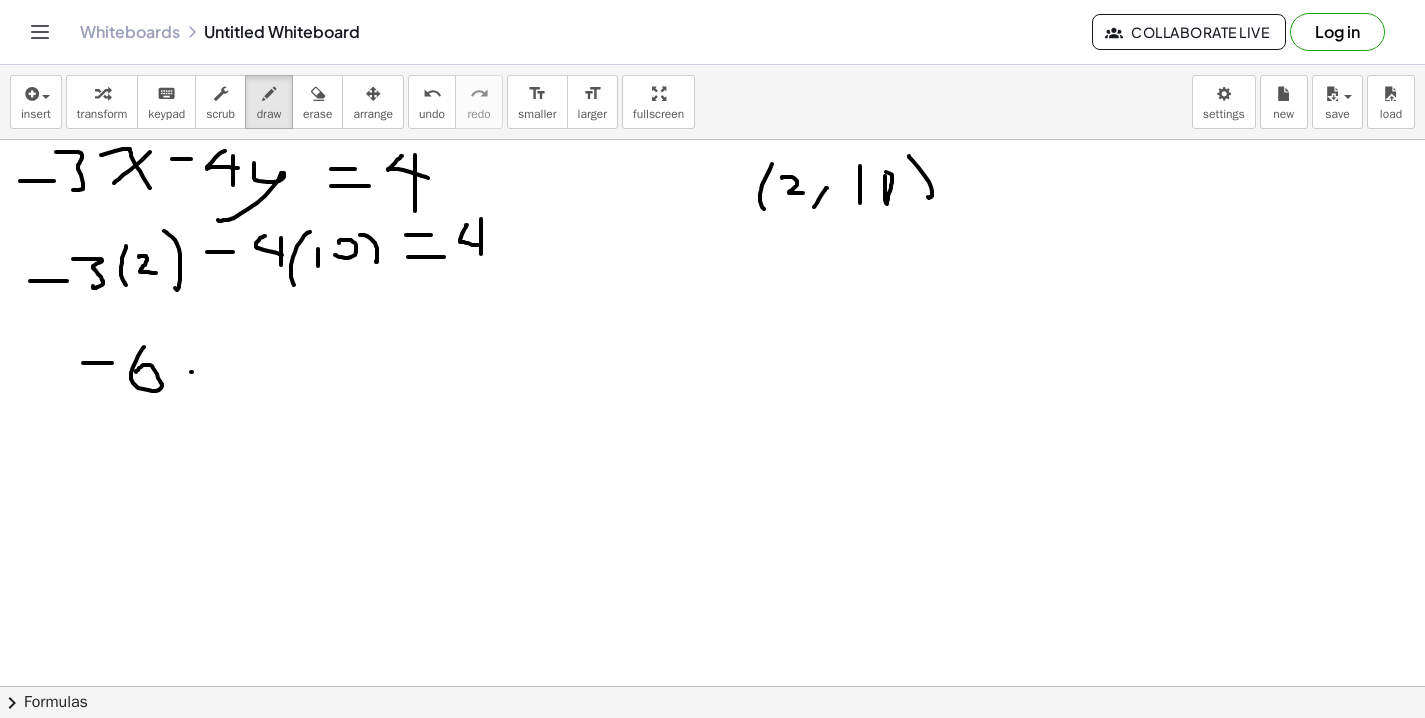 drag, startPoint x: 191, startPoint y: 372, endPoint x: 225, endPoint y: 372, distance: 34 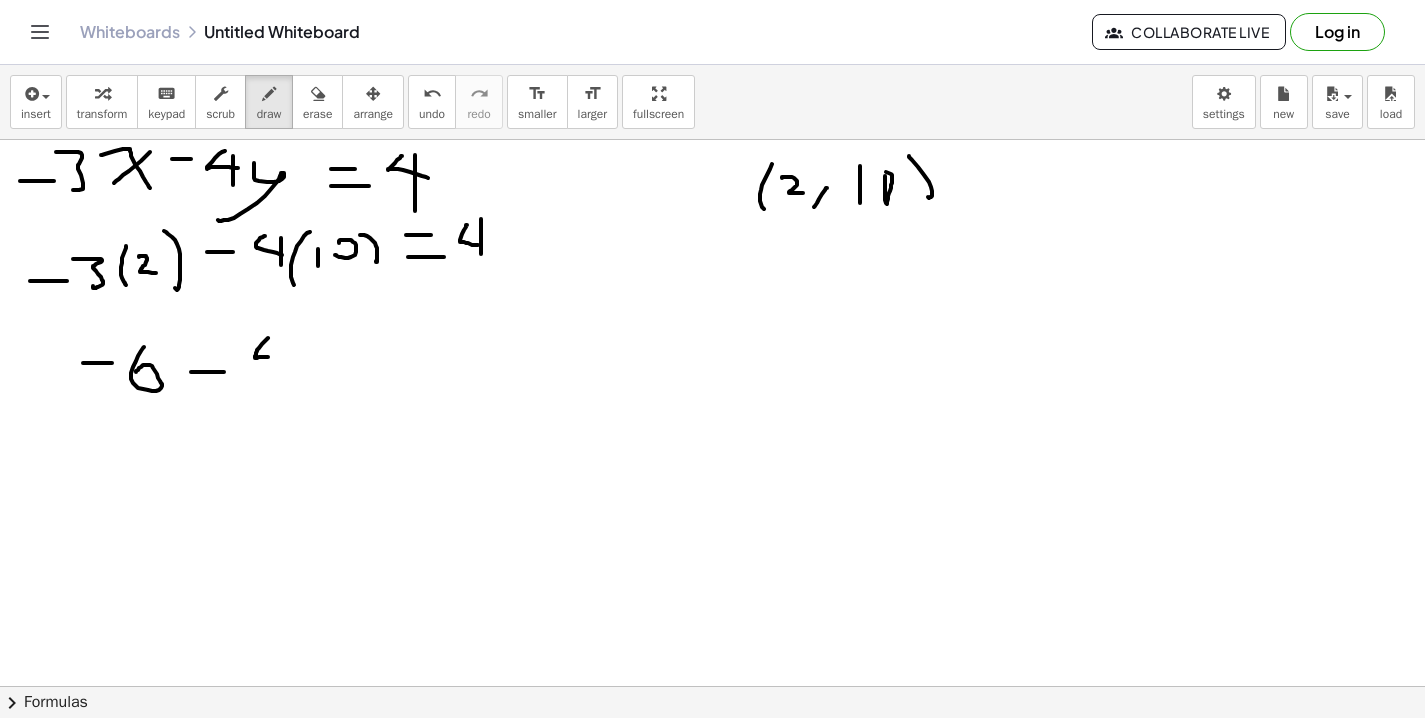 drag, startPoint x: 268, startPoint y: 338, endPoint x: 288, endPoint y: 358, distance: 28.284271 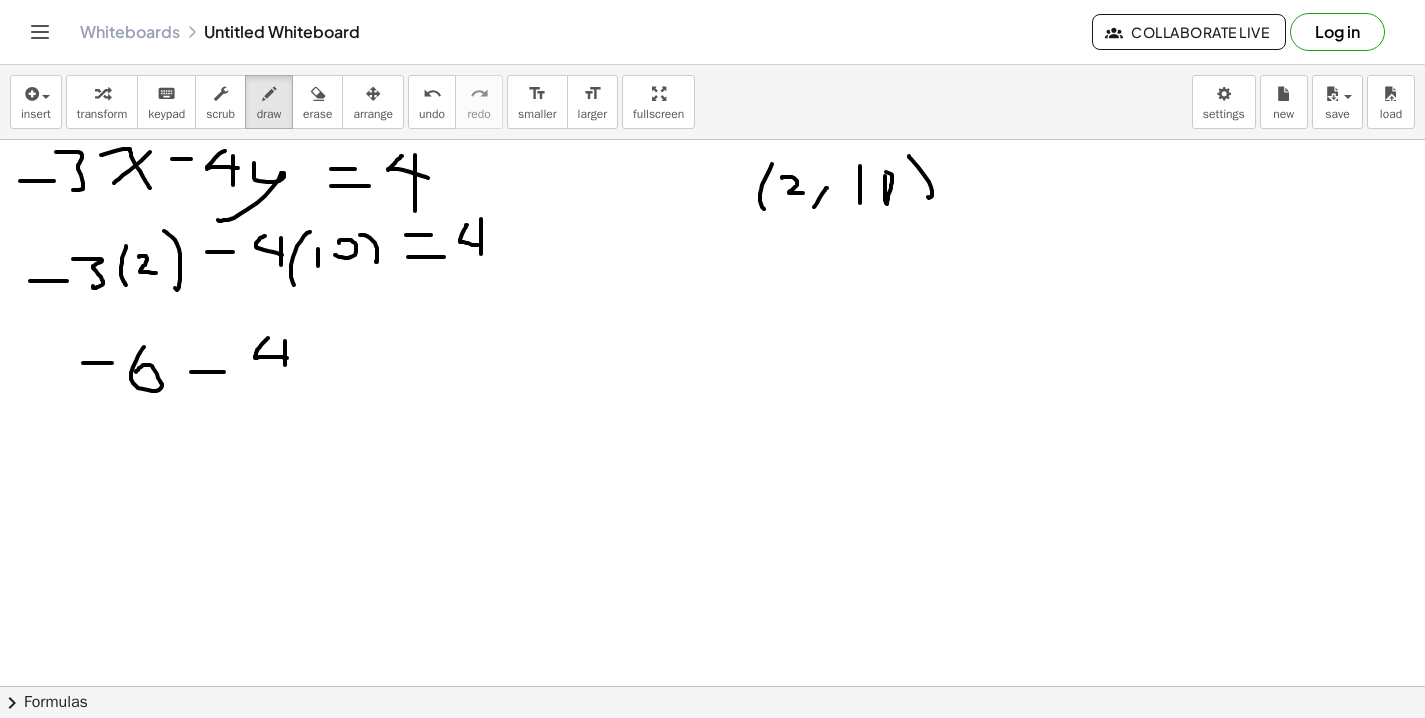 drag, startPoint x: 285, startPoint y: 341, endPoint x: 285, endPoint y: 365, distance: 24 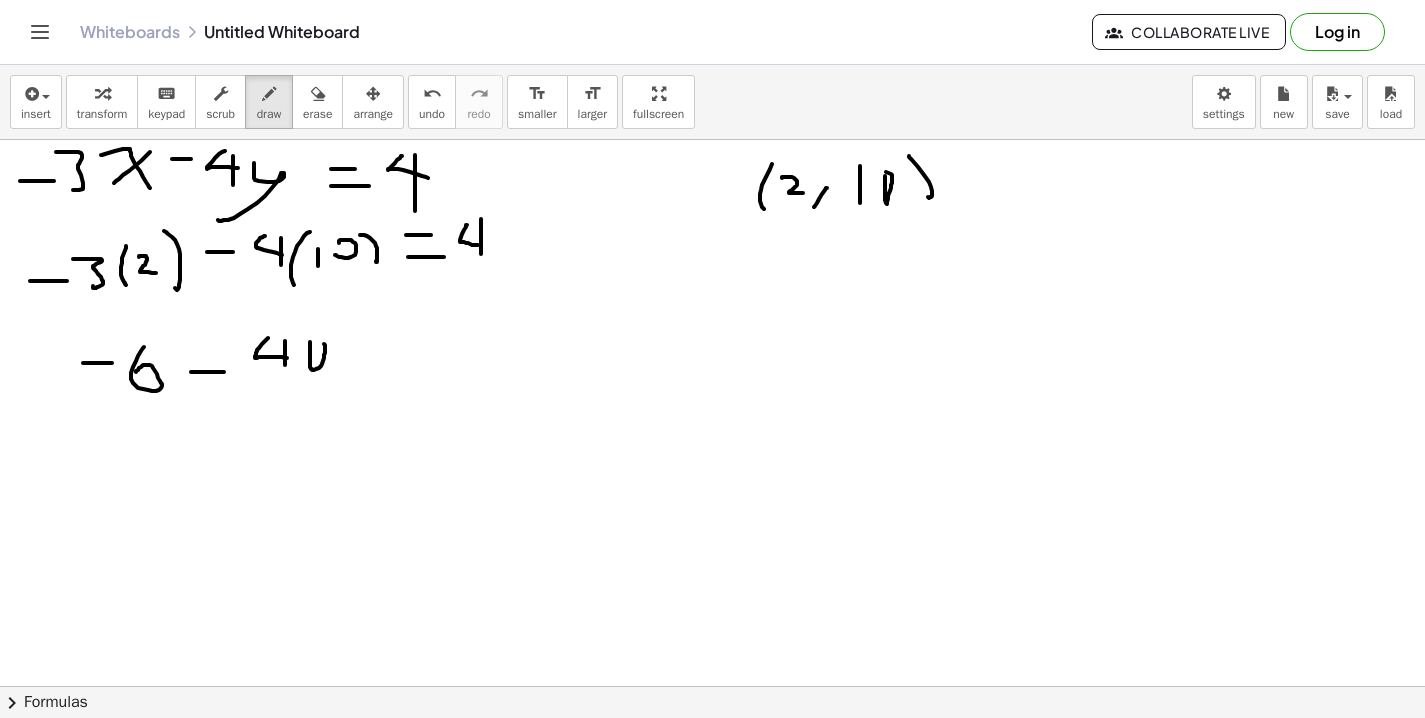 click at bounding box center (712, 751) 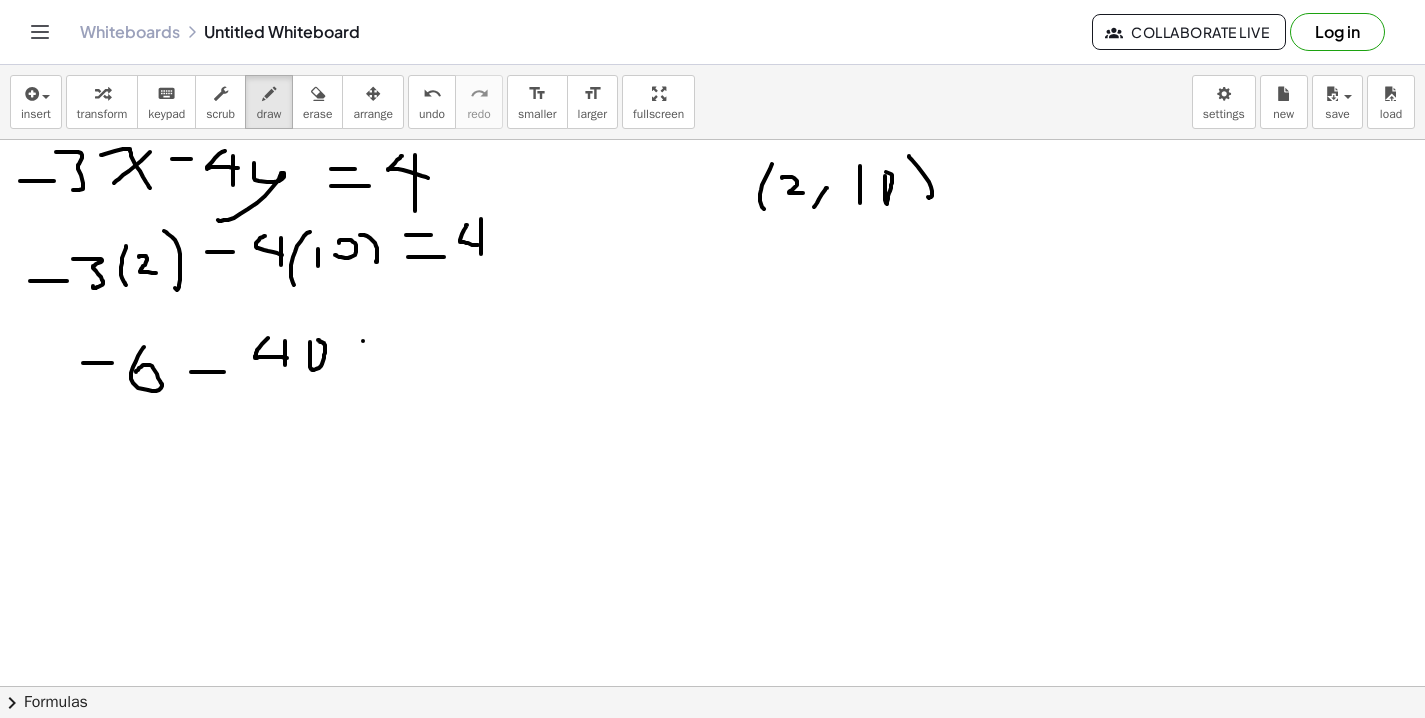 drag, startPoint x: 363, startPoint y: 341, endPoint x: 397, endPoint y: 341, distance: 34 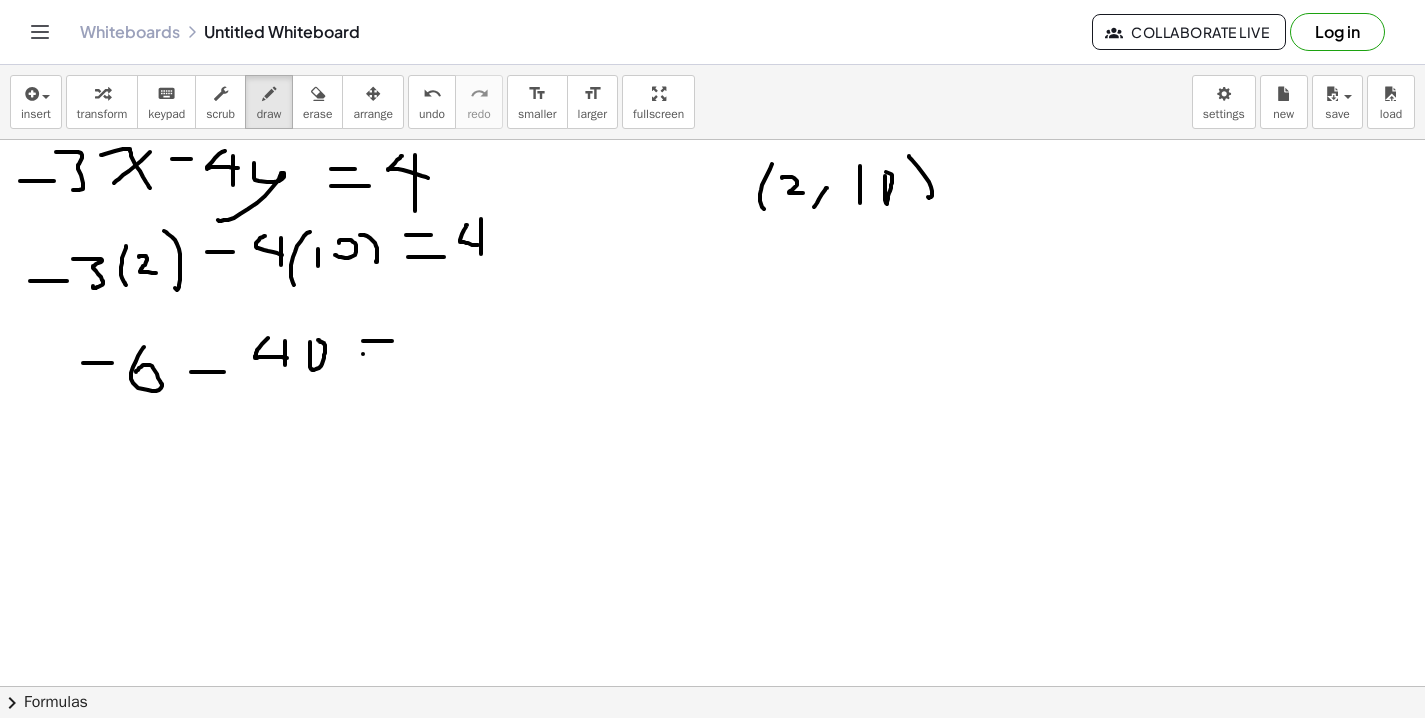 drag, startPoint x: 363, startPoint y: 354, endPoint x: 400, endPoint y: 354, distance: 37 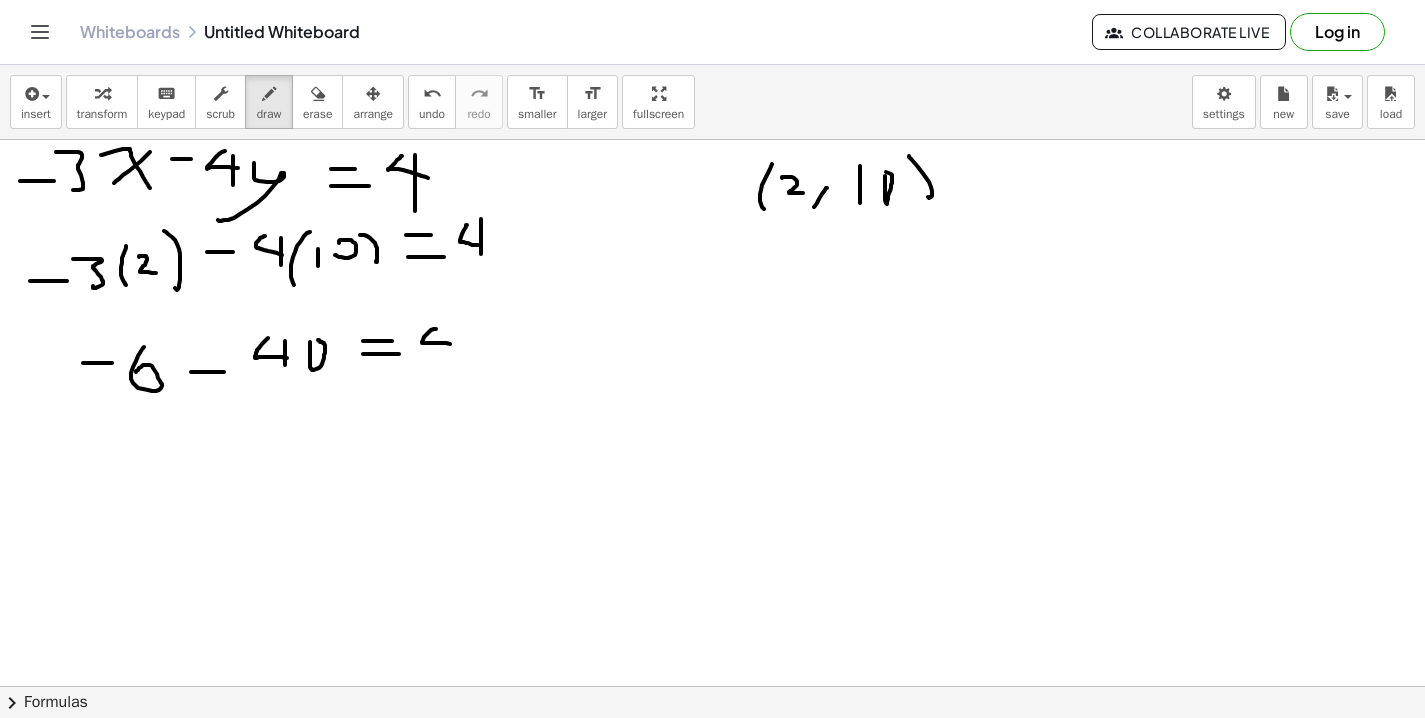 drag, startPoint x: 436, startPoint y: 329, endPoint x: 456, endPoint y: 345, distance: 25.612497 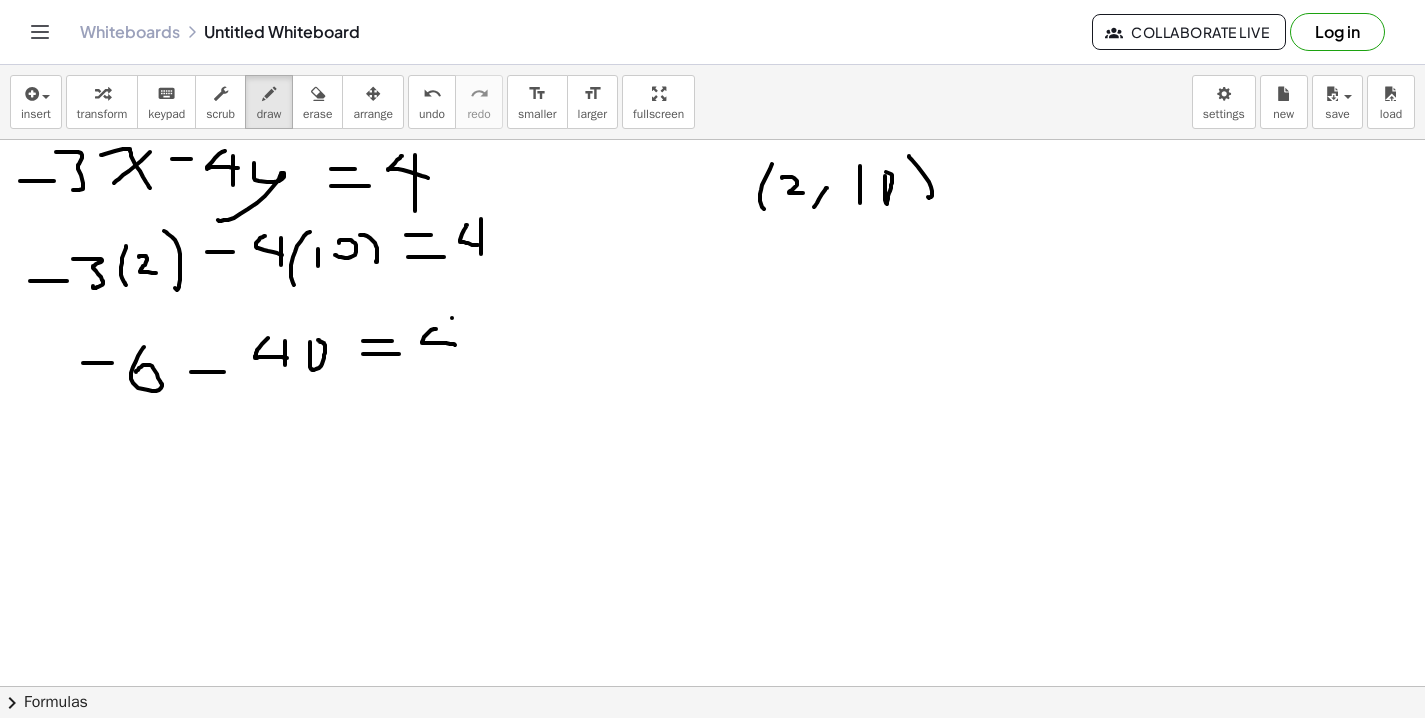 drag, startPoint x: 452, startPoint y: 318, endPoint x: 452, endPoint y: 357, distance: 39 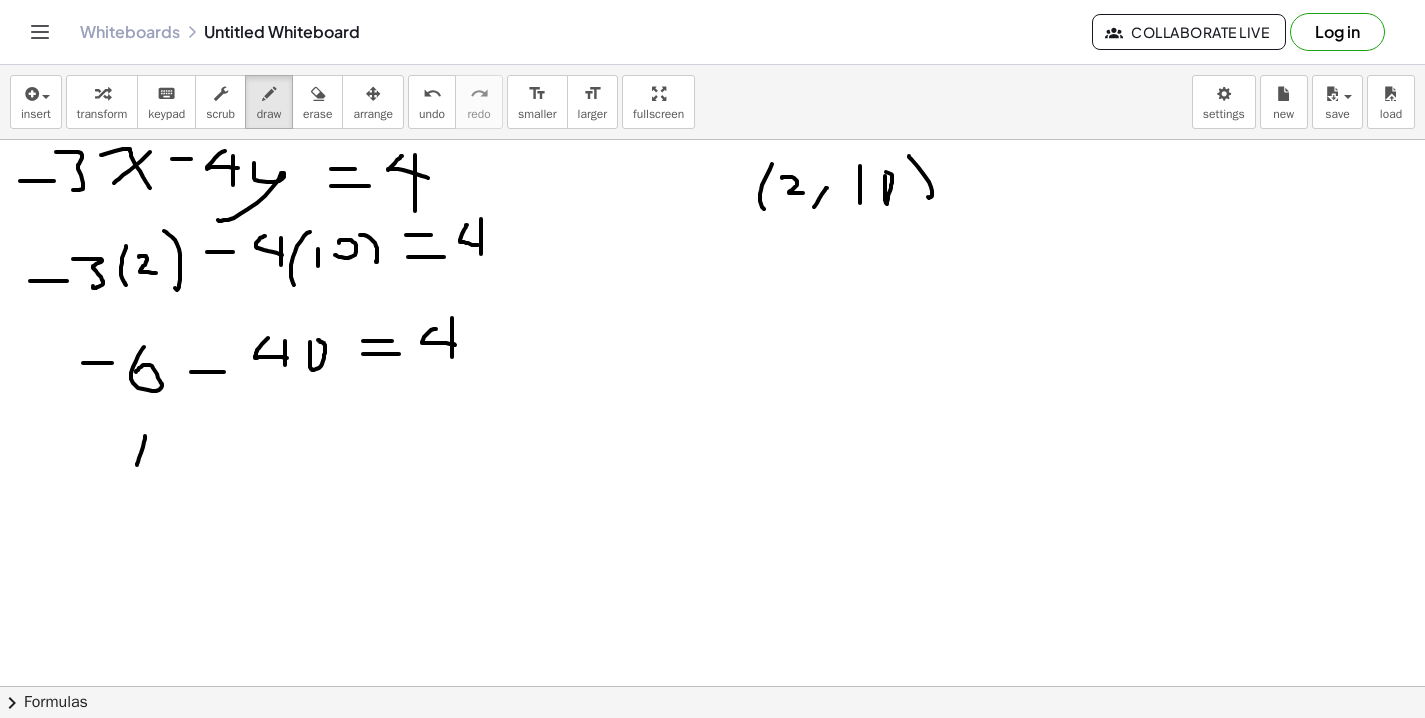 drag, startPoint x: 145, startPoint y: 436, endPoint x: 162, endPoint y: 464, distance: 32.75668 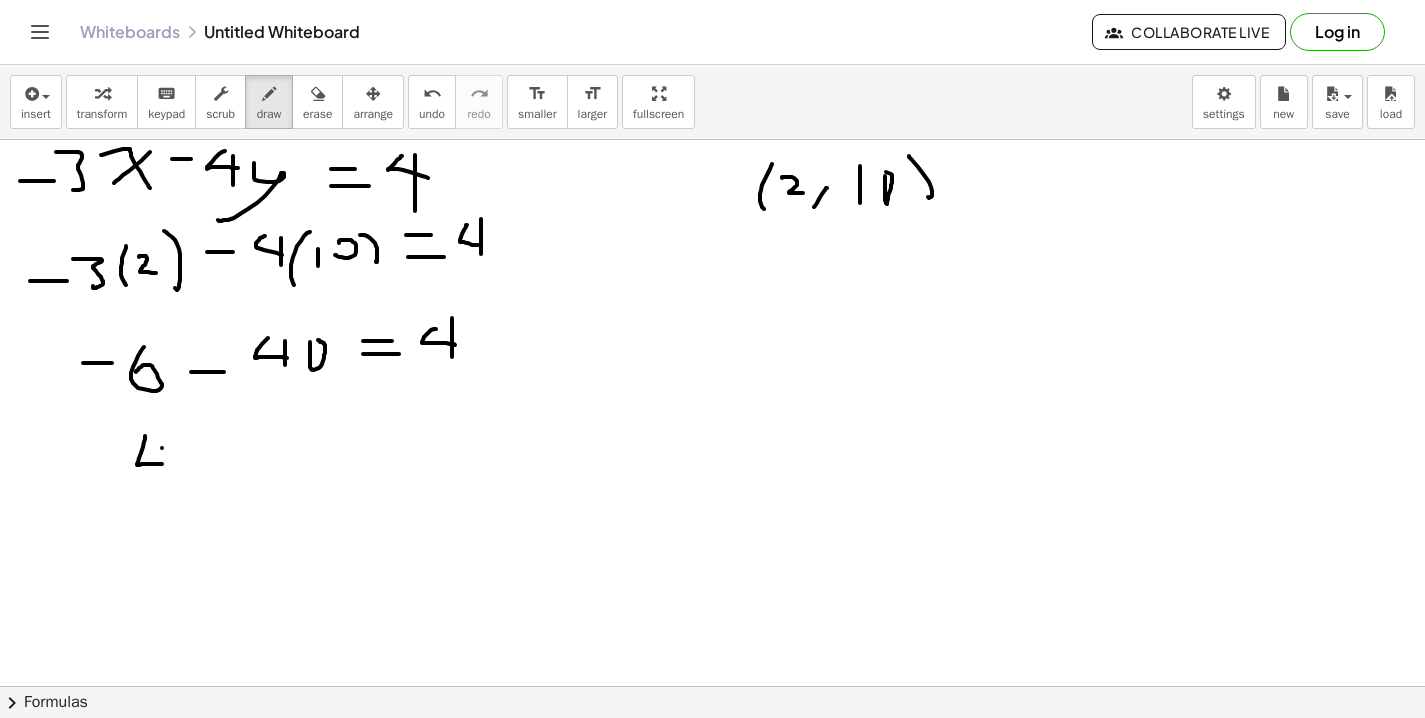drag, startPoint x: 162, startPoint y: 448, endPoint x: 162, endPoint y: 470, distance: 22 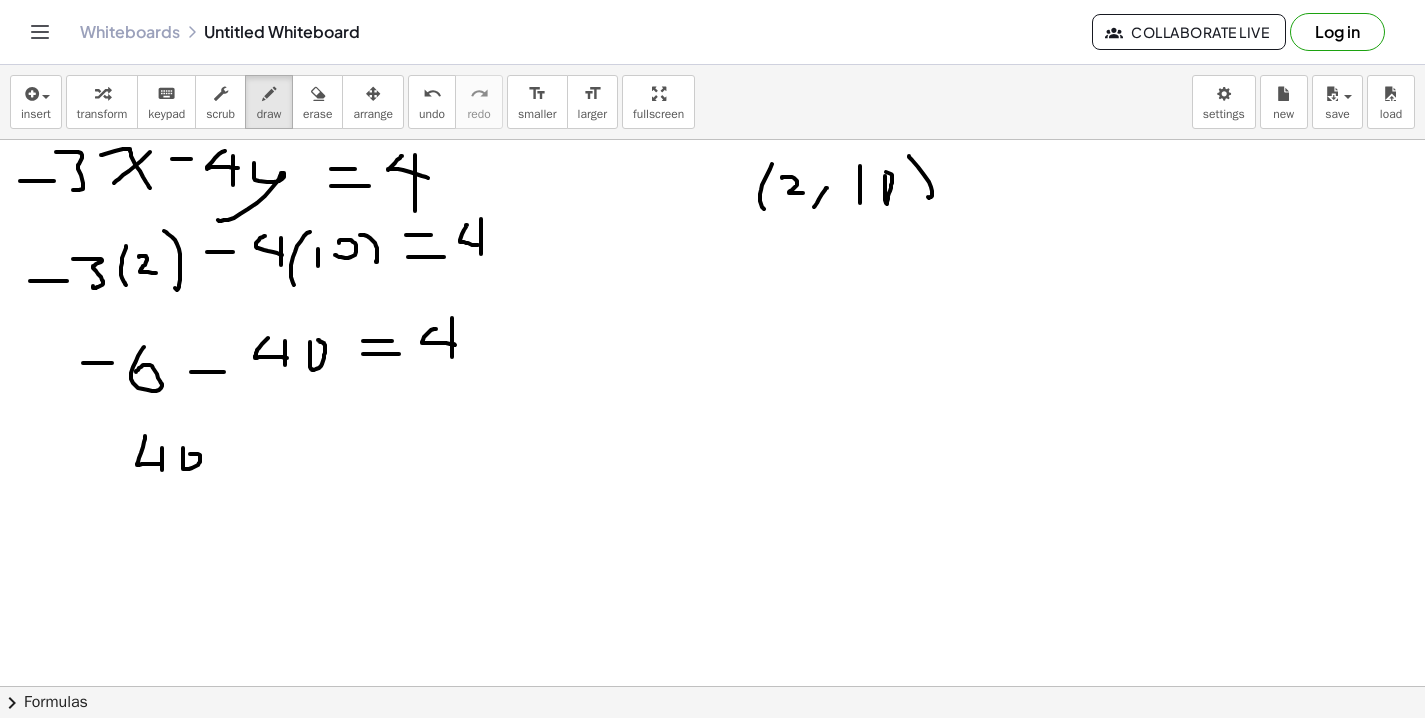 click at bounding box center (712, 751) 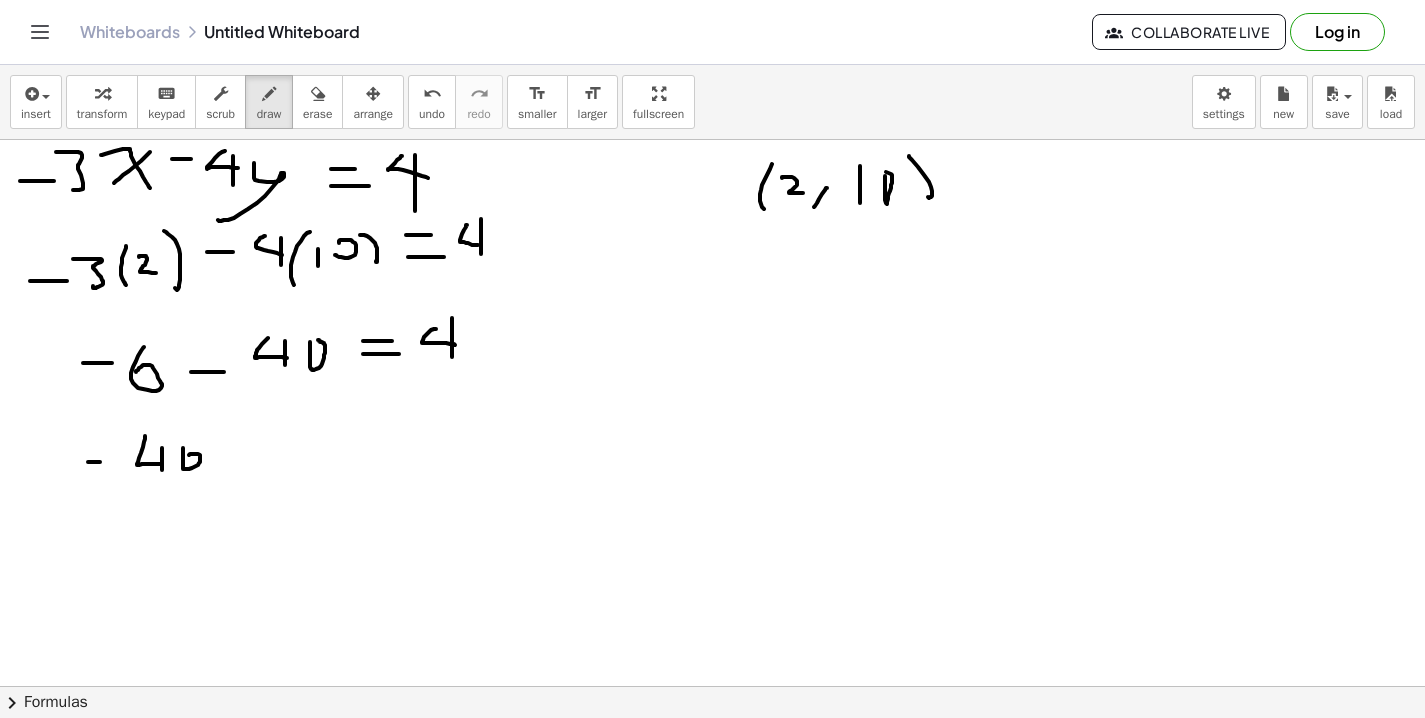 drag, startPoint x: 89, startPoint y: 462, endPoint x: 100, endPoint y: 462, distance: 11 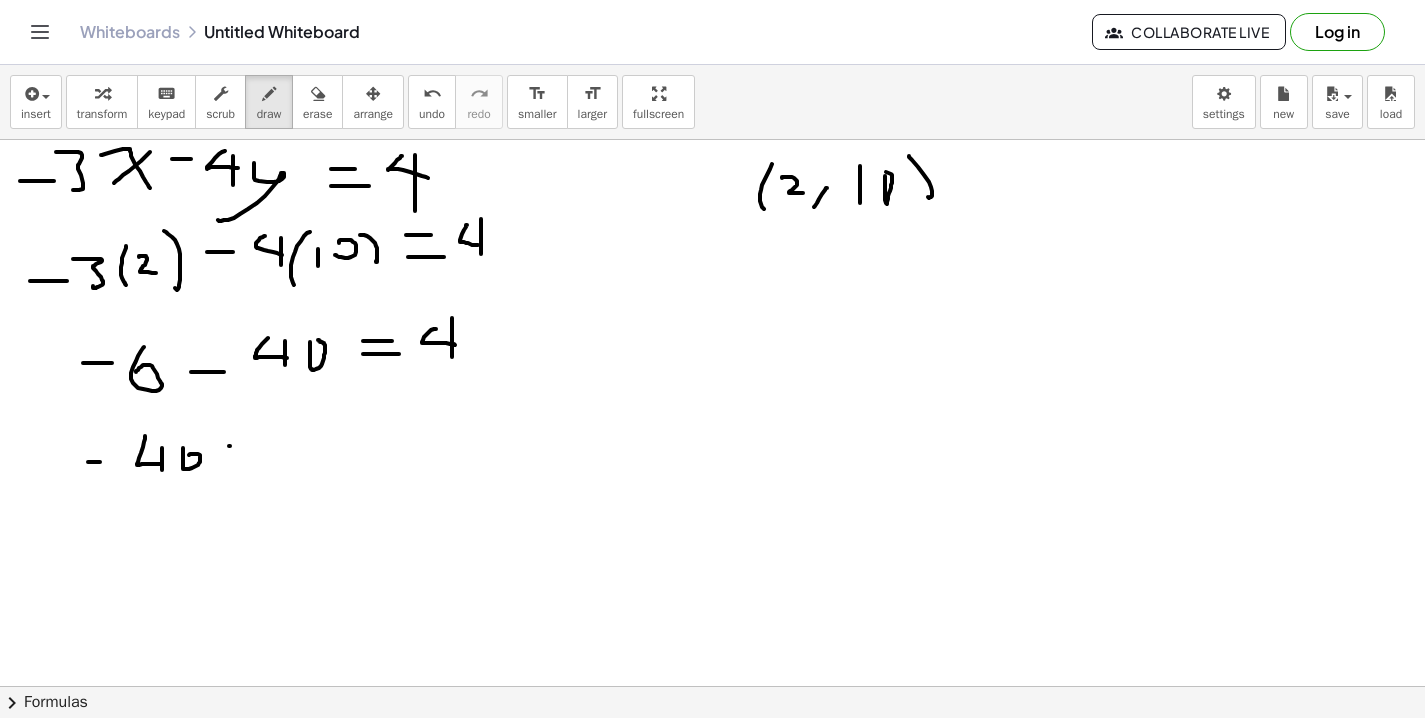 drag, startPoint x: 229, startPoint y: 446, endPoint x: 257, endPoint y: 446, distance: 28 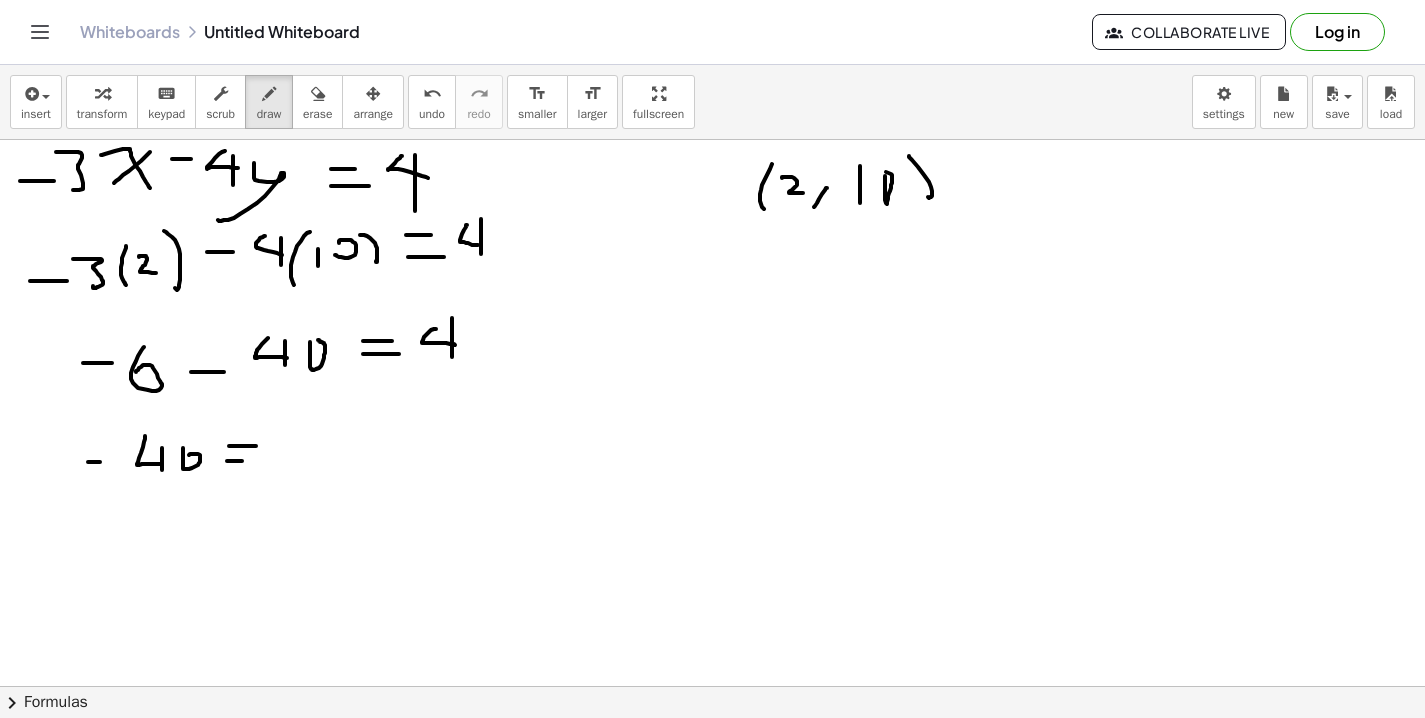 drag, startPoint x: 227, startPoint y: 461, endPoint x: 267, endPoint y: 461, distance: 40 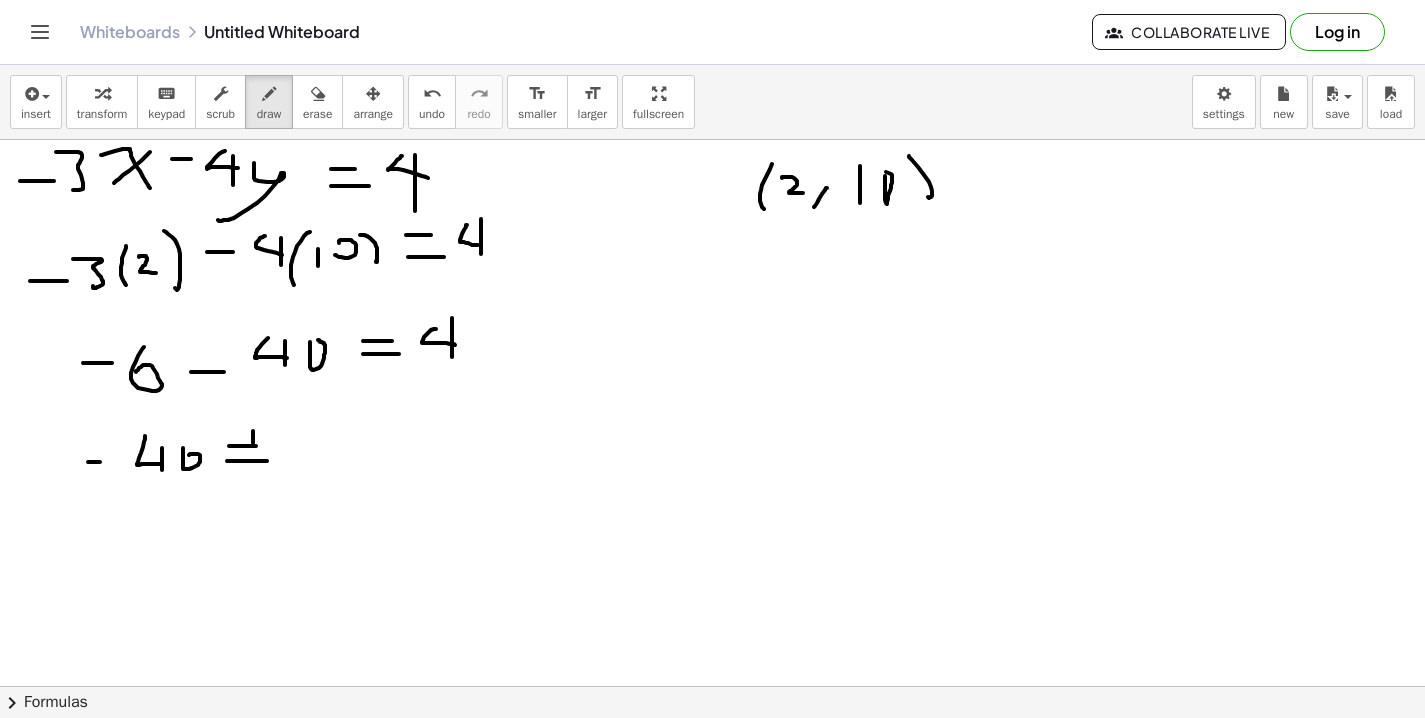 drag 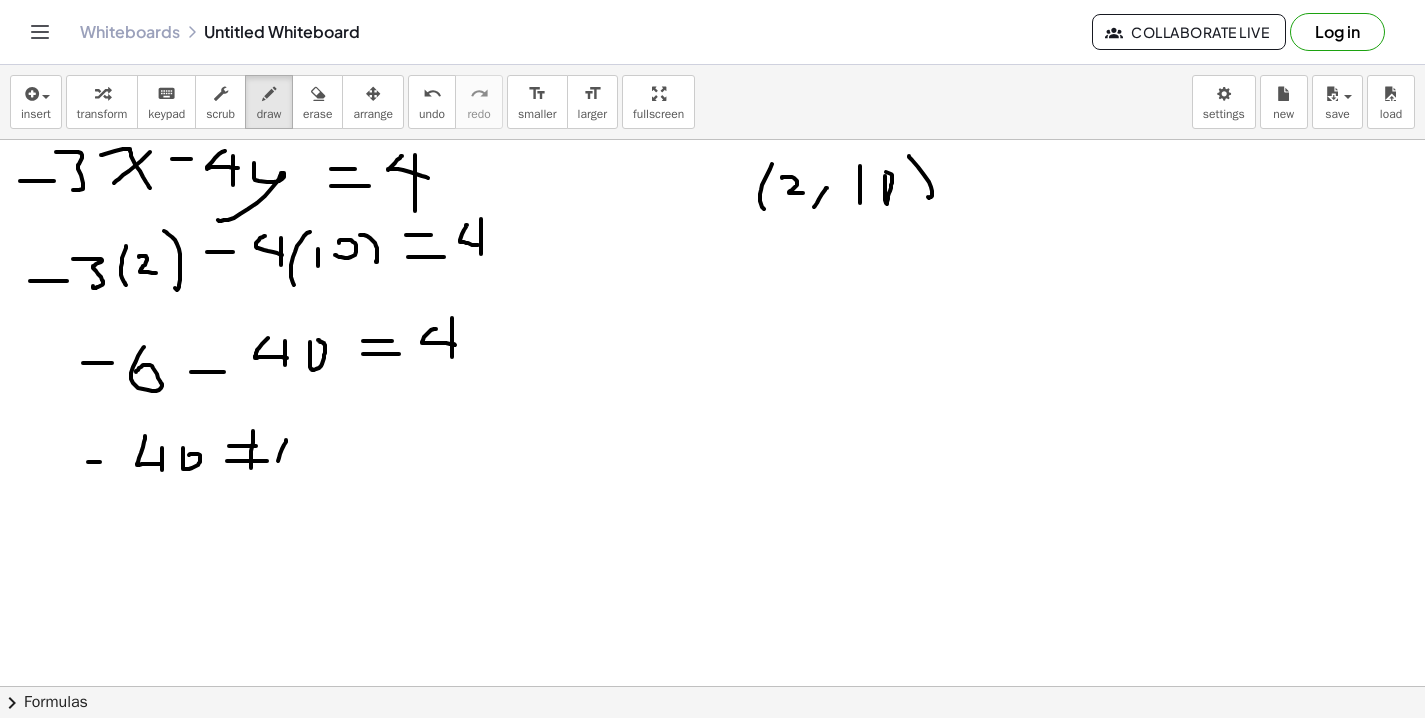 click at bounding box center [712, 751] 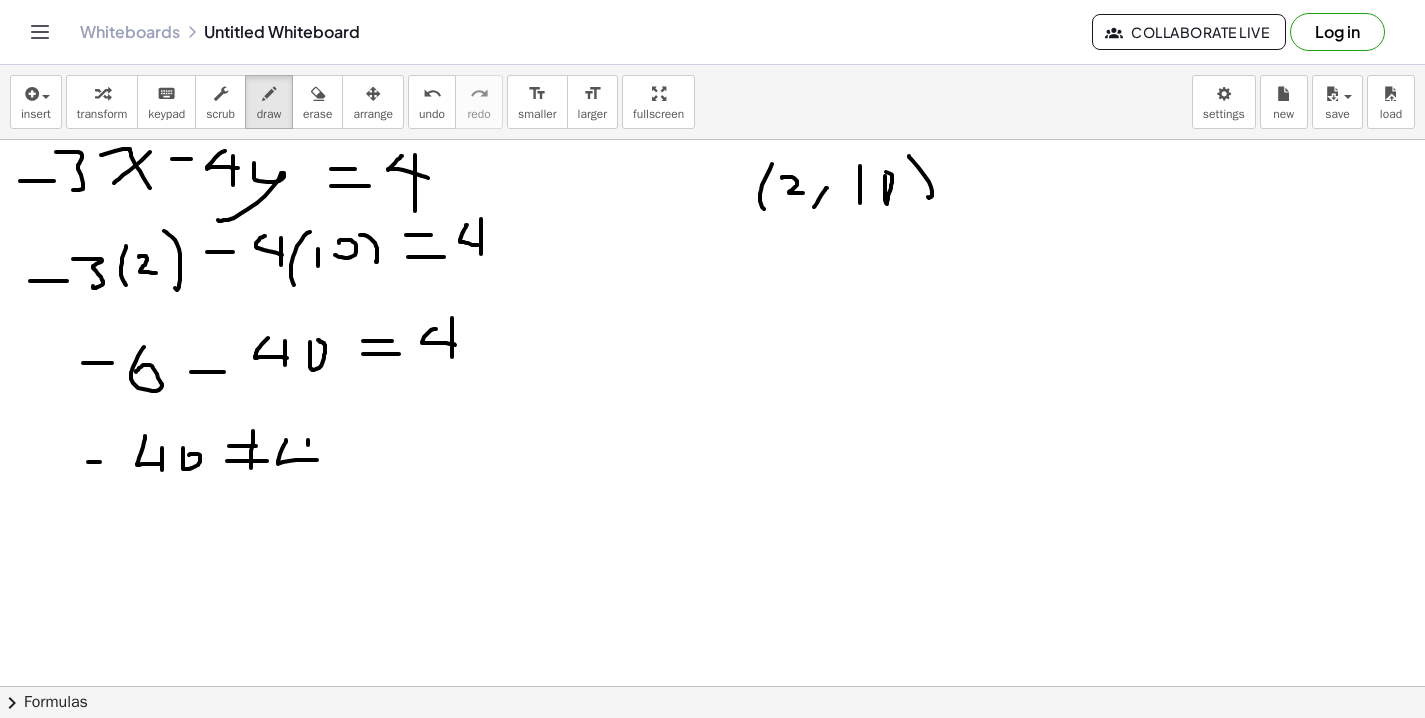 click at bounding box center [712, 751] 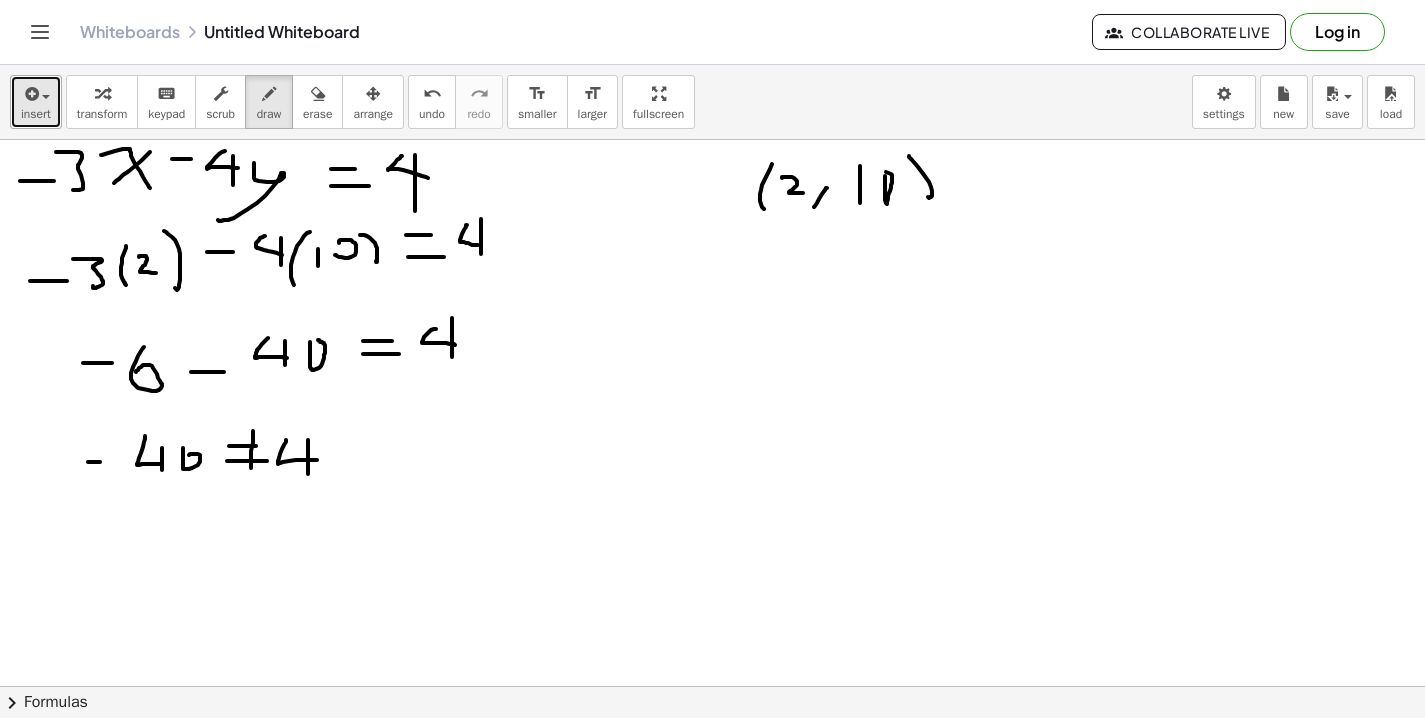 click at bounding box center [30, 94] 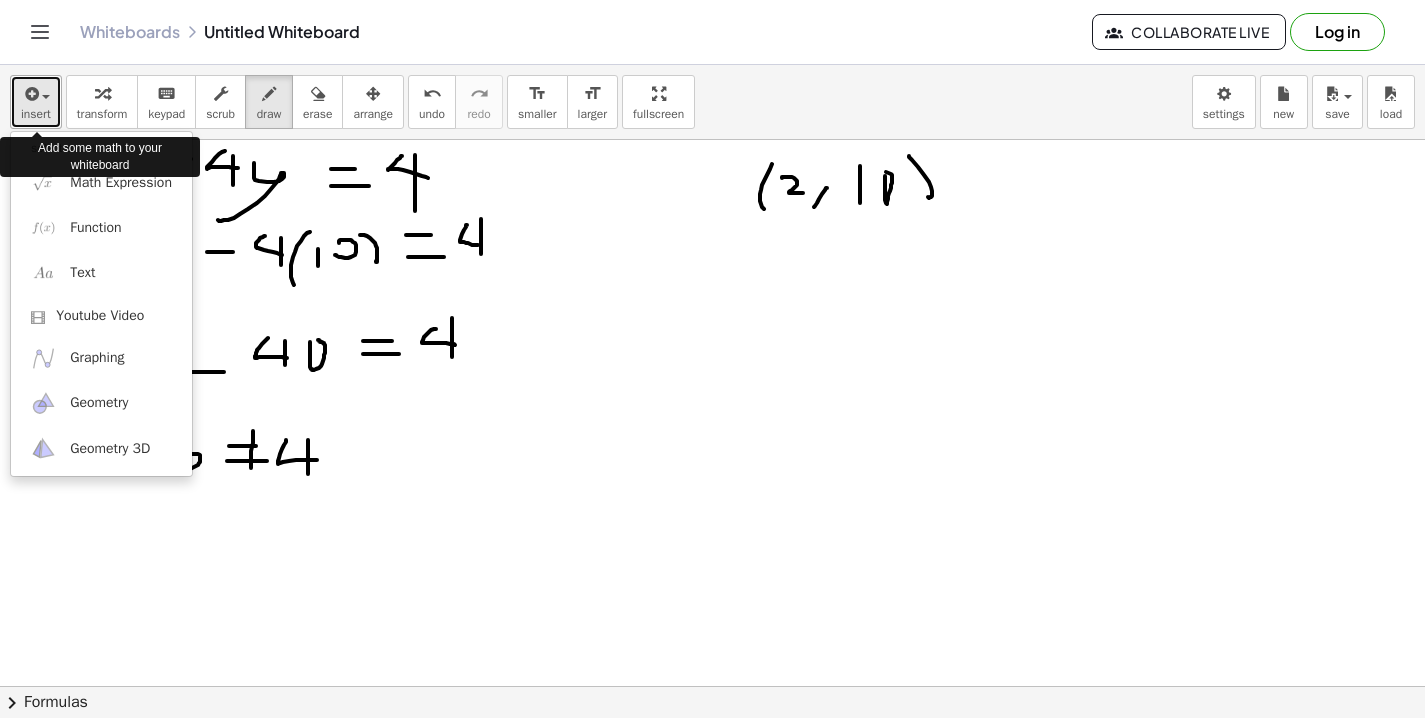 click at bounding box center [30, 94] 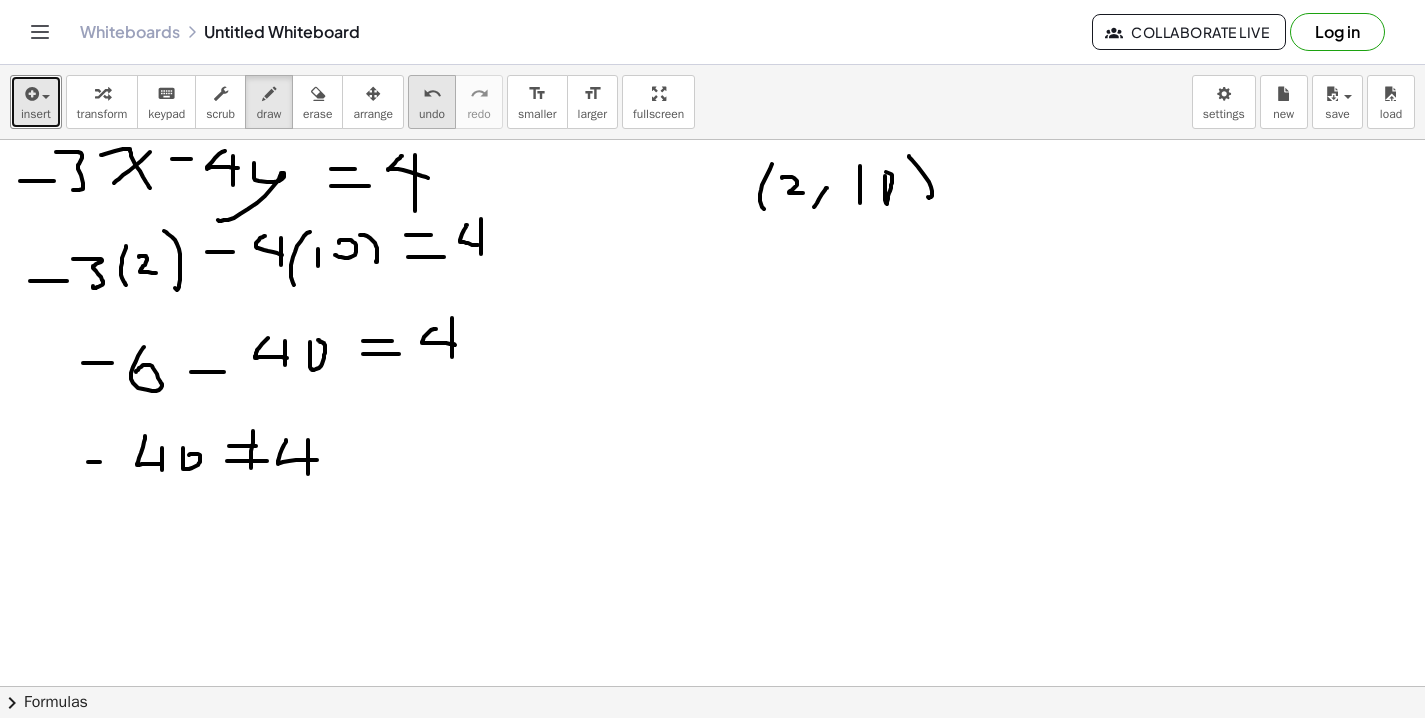 click on "undo undo" at bounding box center (432, 102) 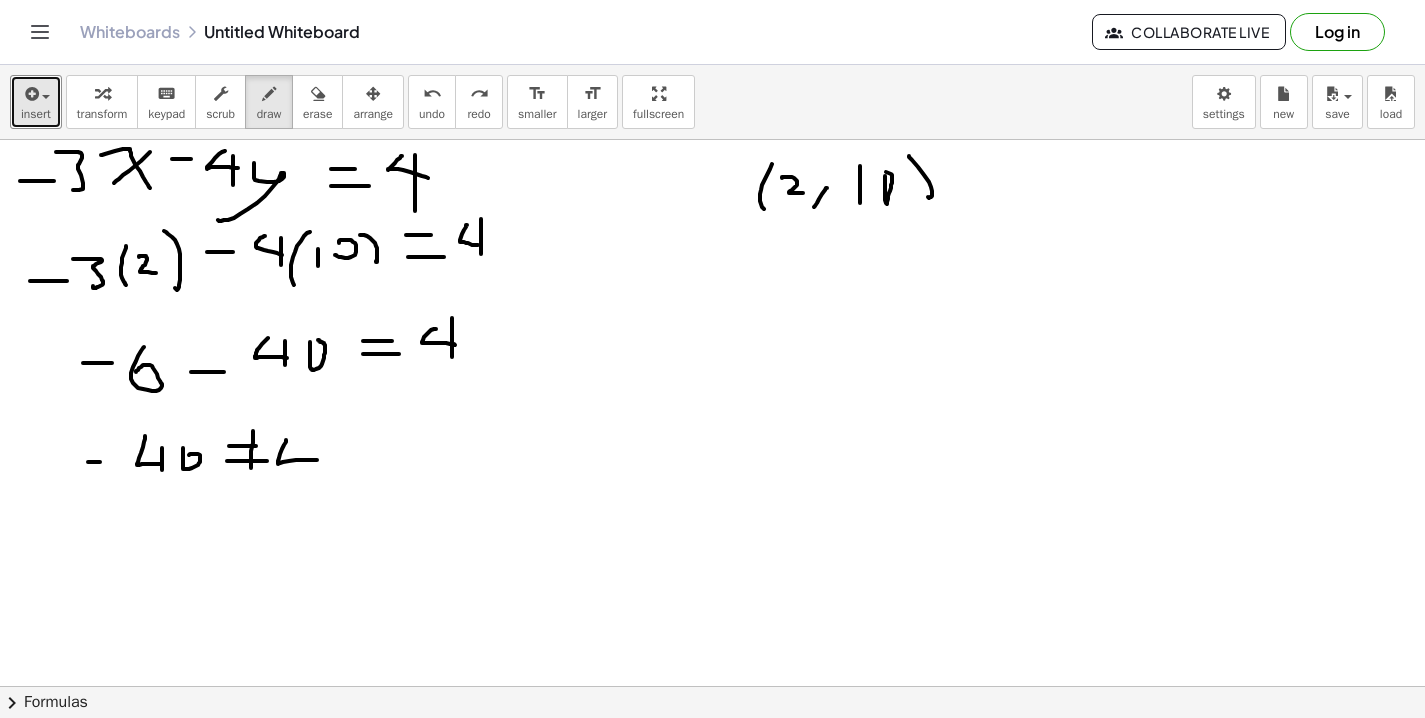 click at bounding box center [712, 751] 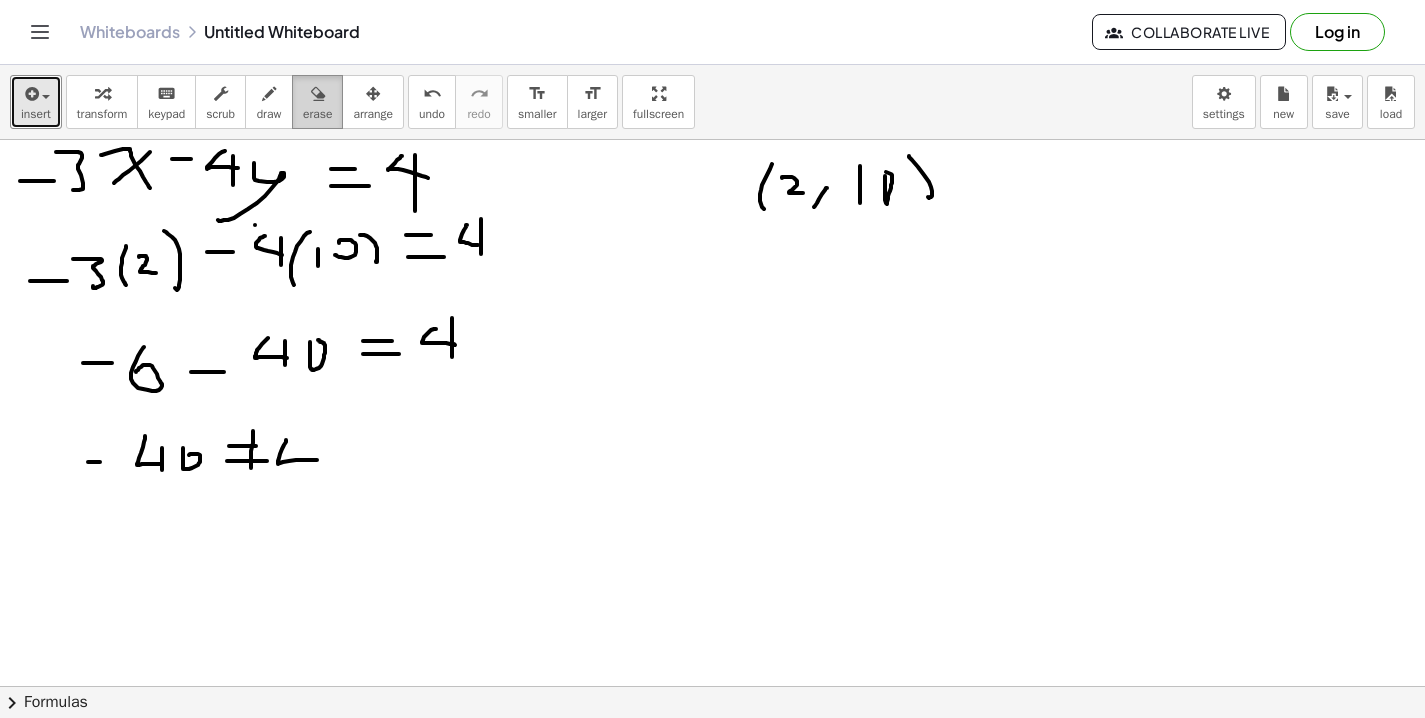 click on "erase" at bounding box center [317, 114] 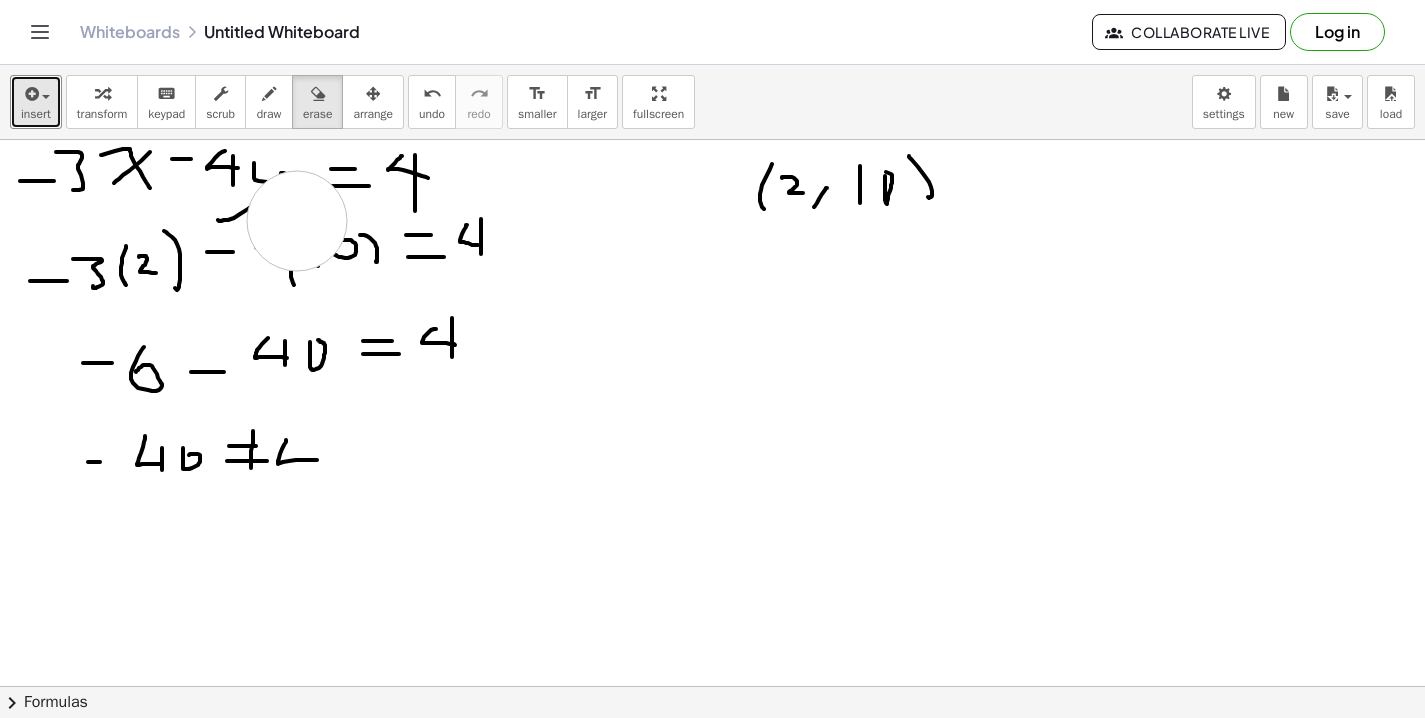 click at bounding box center [712, 751] 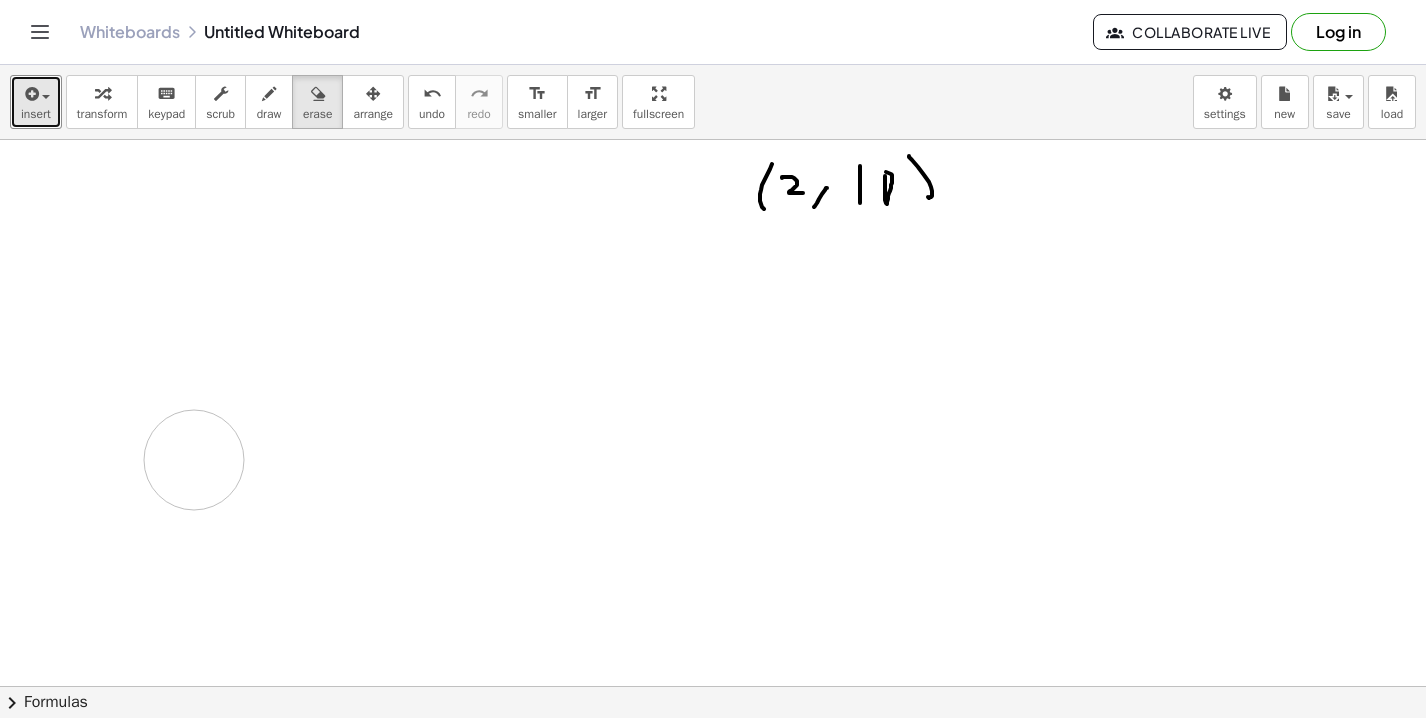drag, startPoint x: 47, startPoint y: 181, endPoint x: 193, endPoint y: 458, distance: 313.12137 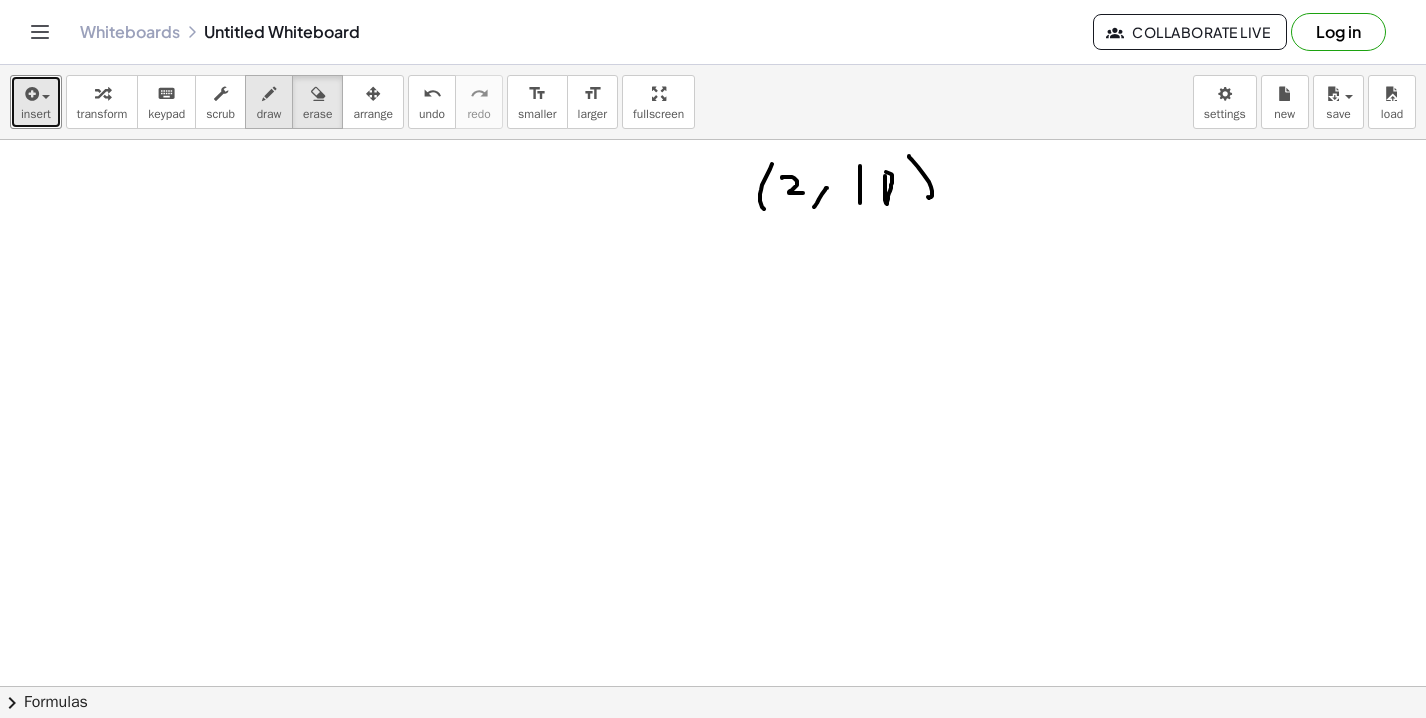 click on "draw" at bounding box center (269, 102) 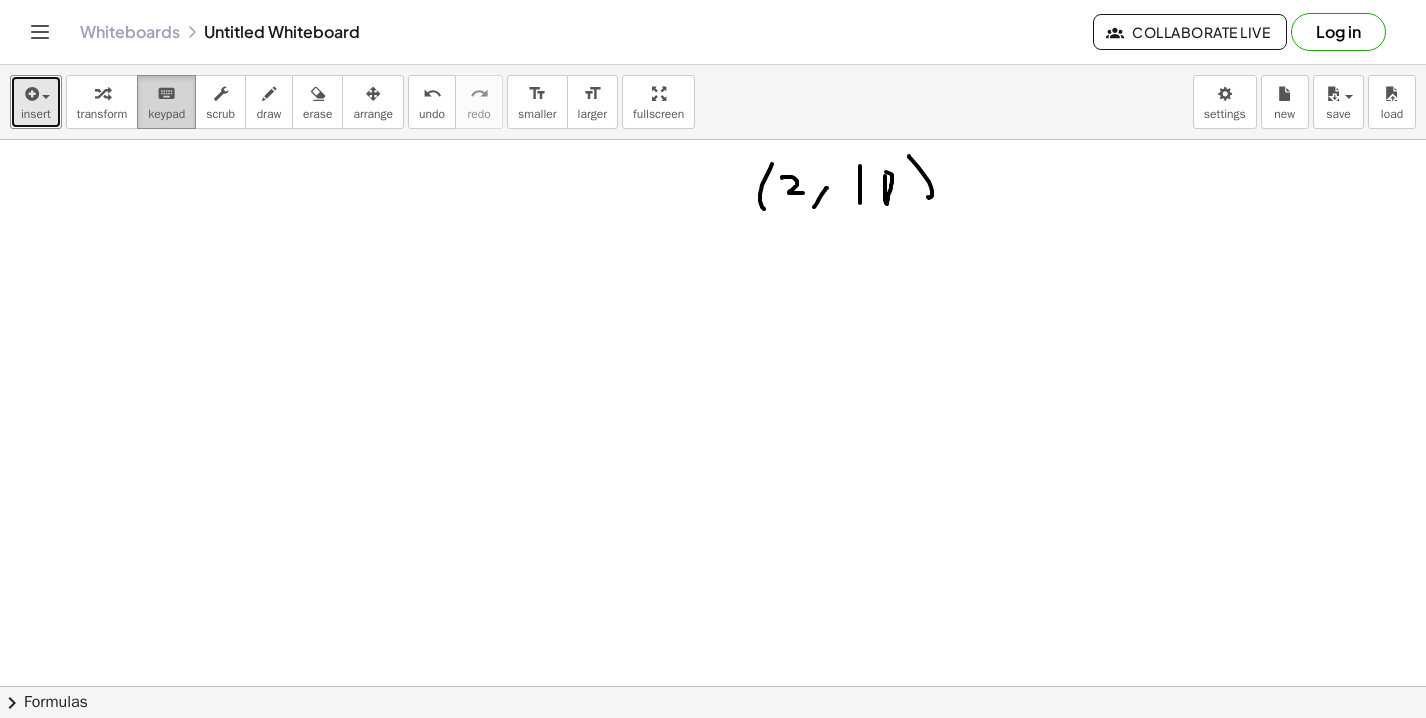click on "keyboard keypad" at bounding box center (166, 102) 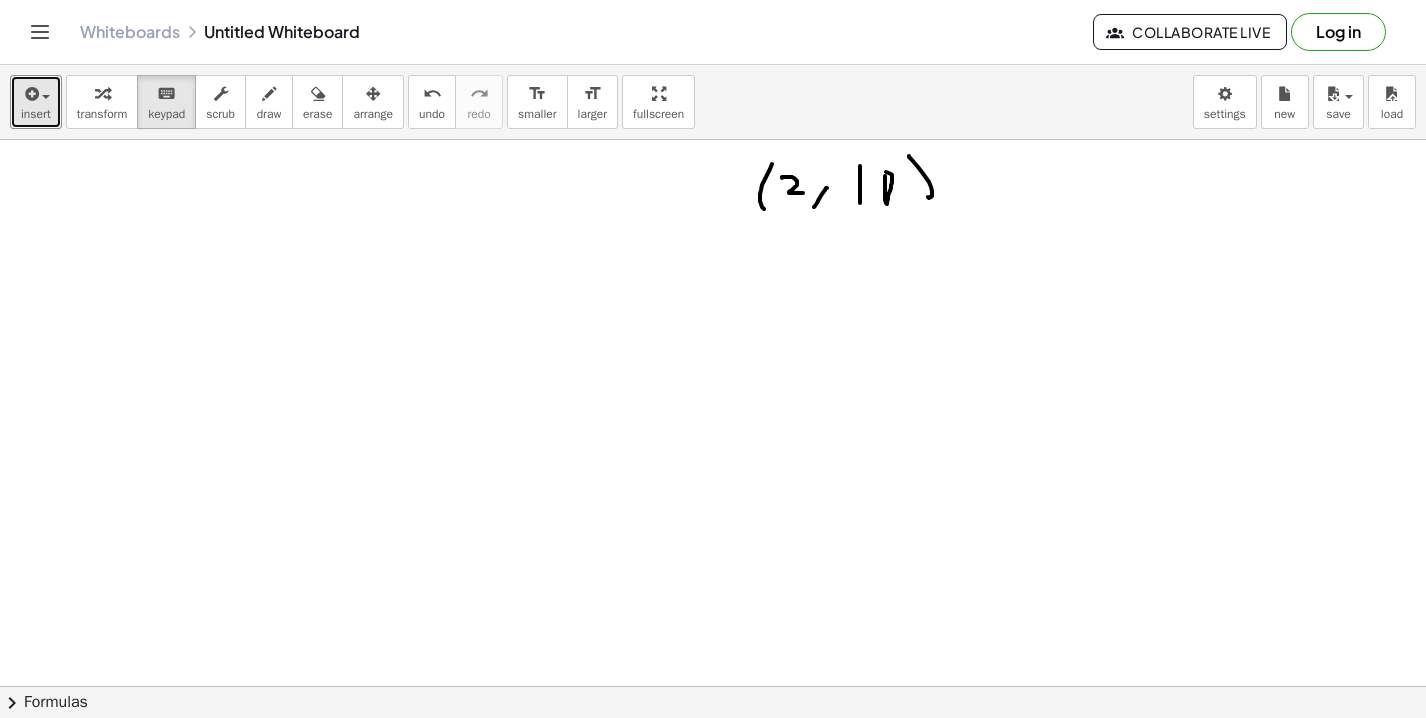 click at bounding box center [713, 751] 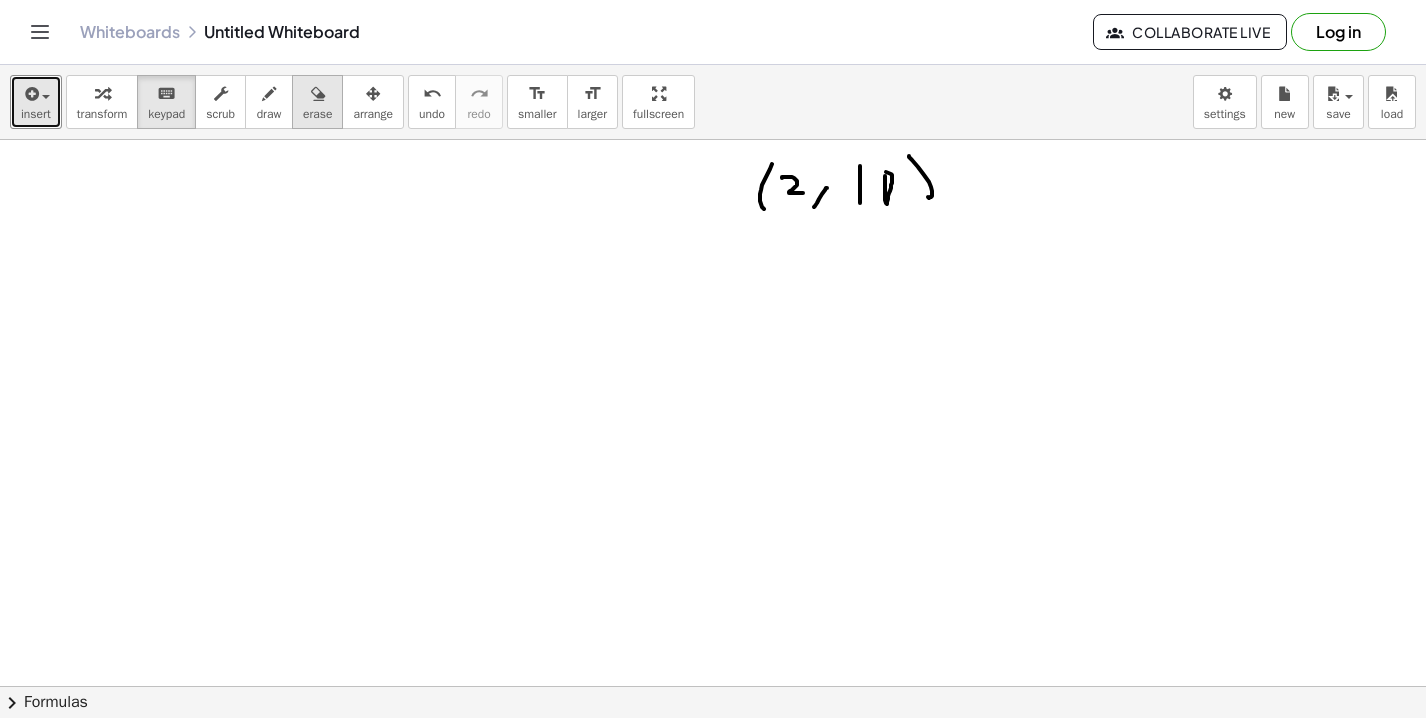 click on "erase" at bounding box center (317, 102) 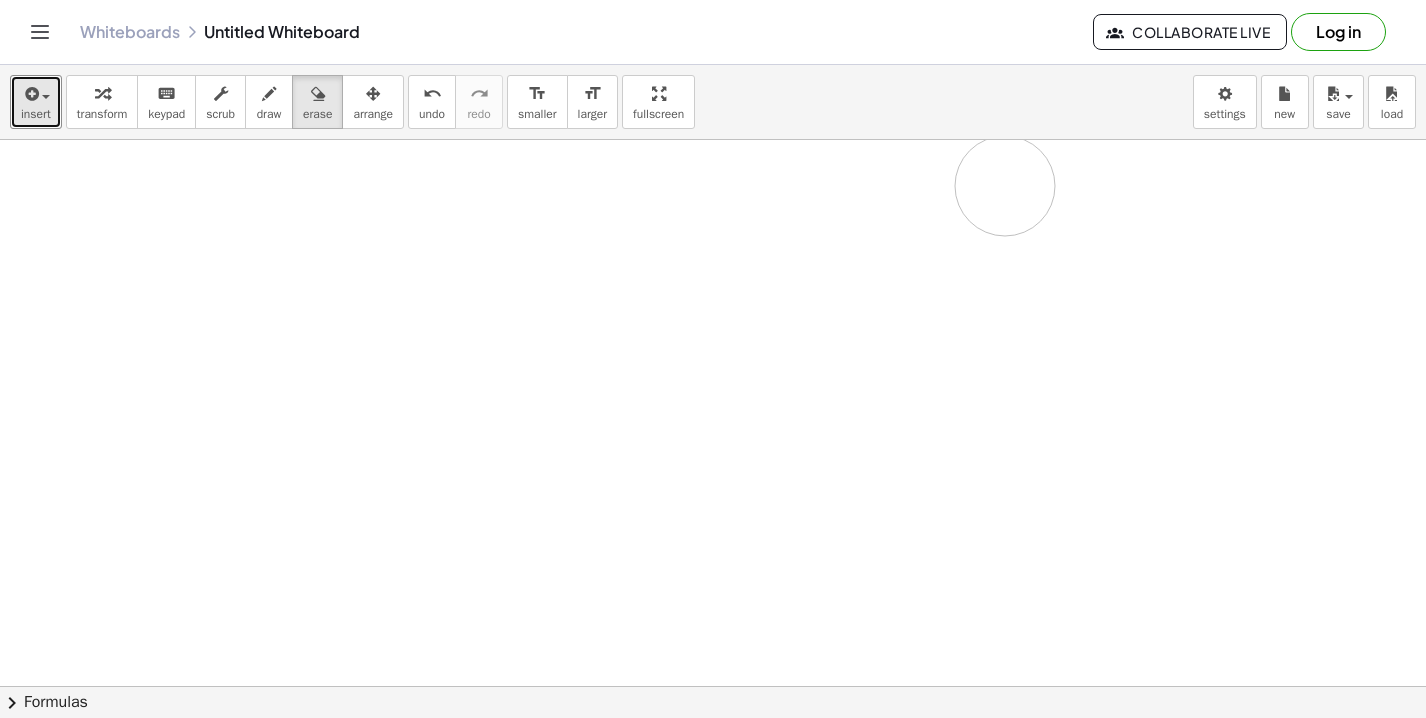 drag, startPoint x: 764, startPoint y: 186, endPoint x: 1005, endPoint y: 186, distance: 241 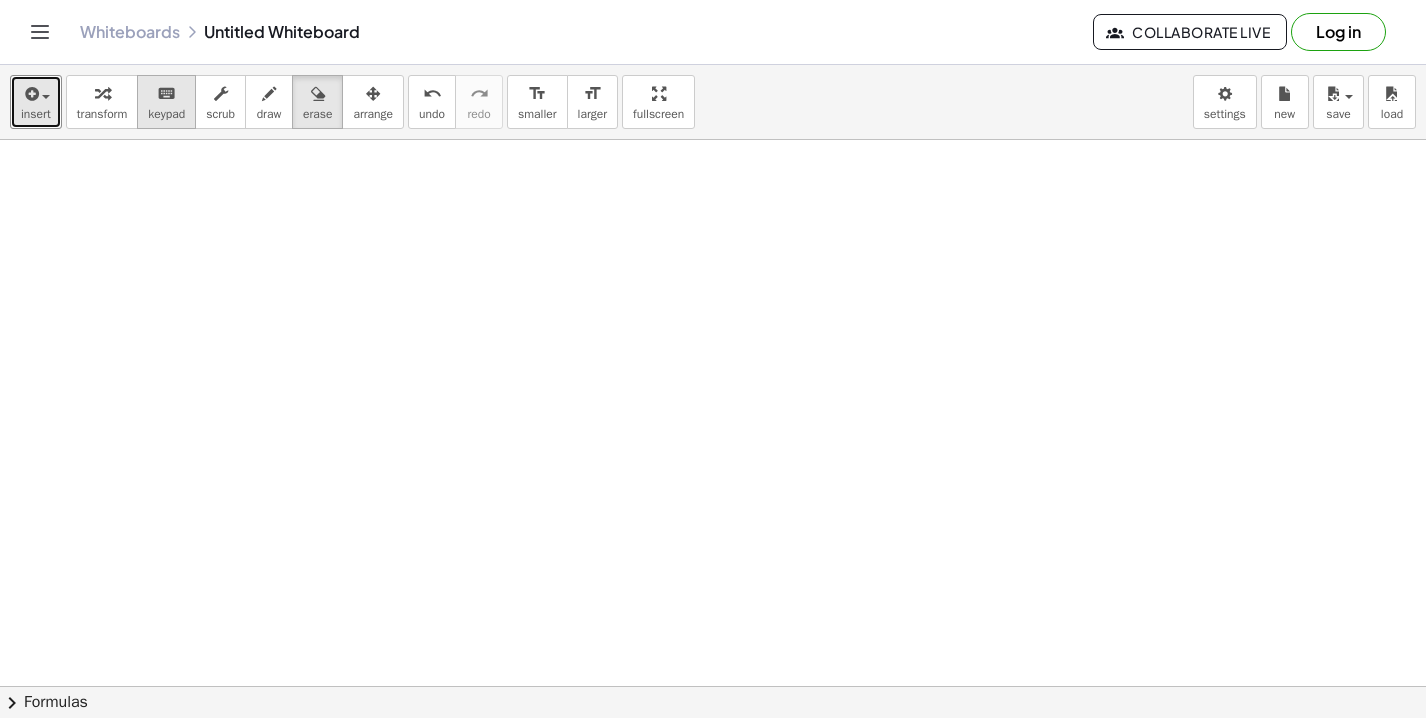 click on "keypad" at bounding box center (166, 114) 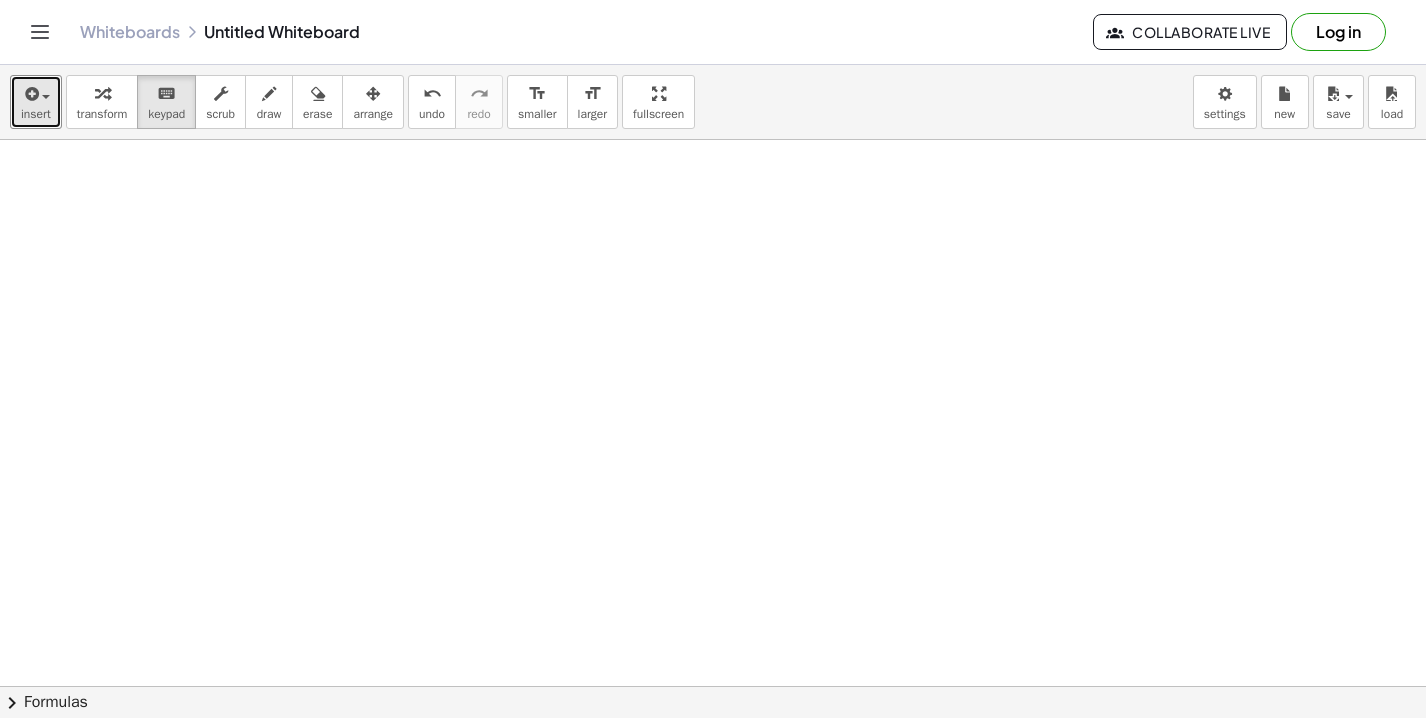 click at bounding box center [713, 751] 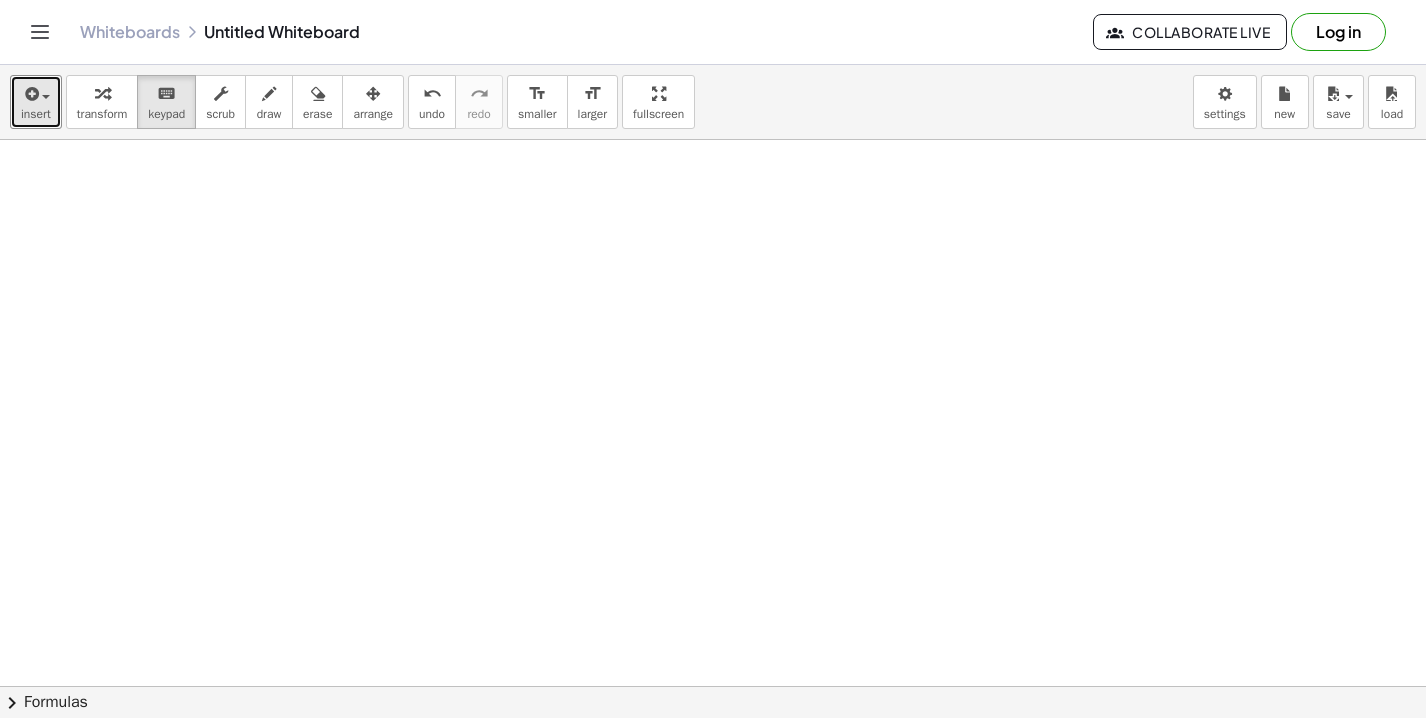click at bounding box center [713, 751] 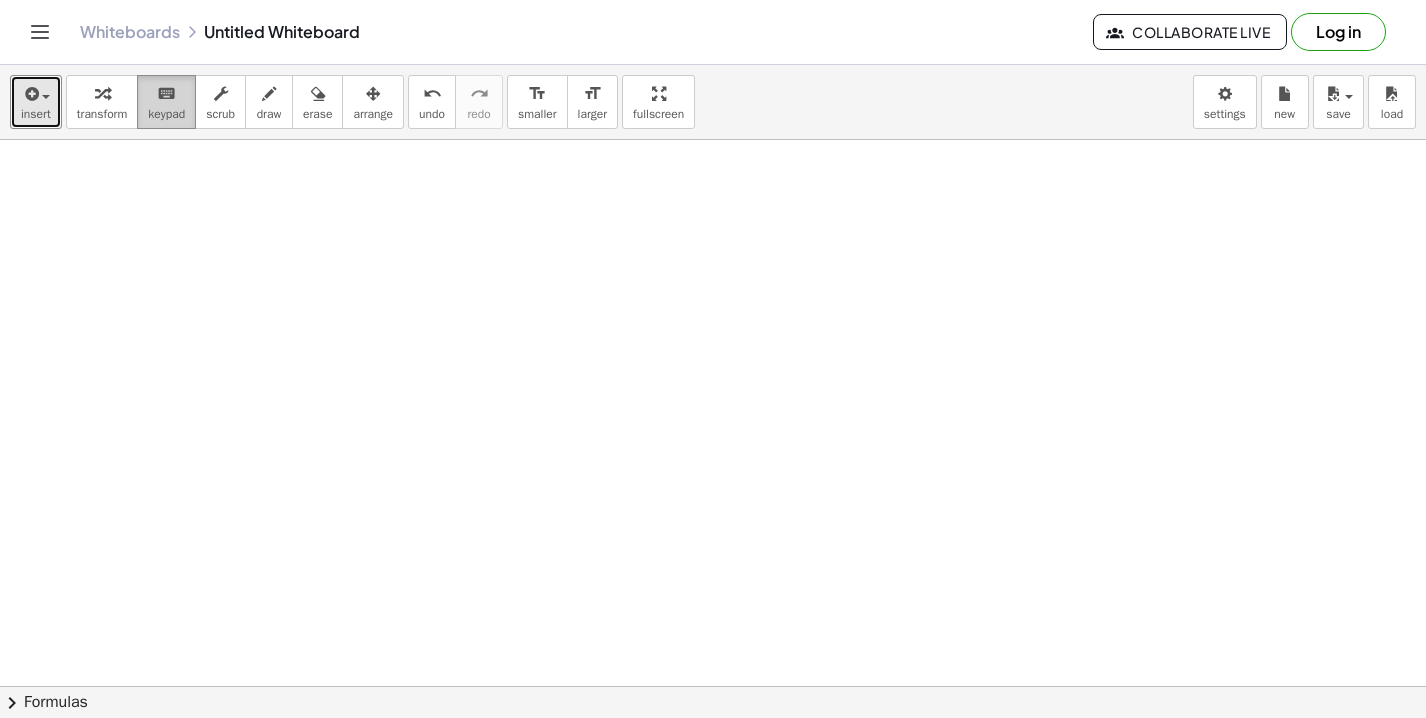 click on "keyboard" at bounding box center (166, 93) 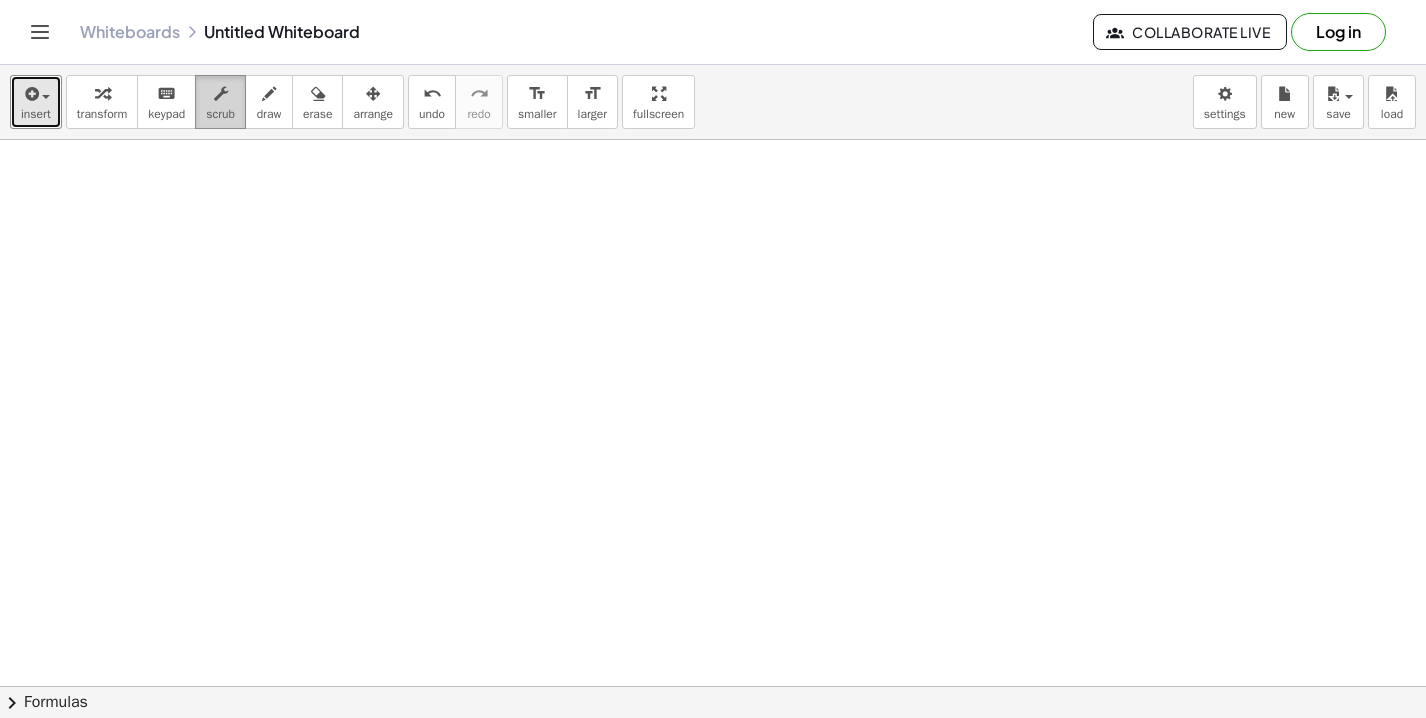 click at bounding box center (221, 94) 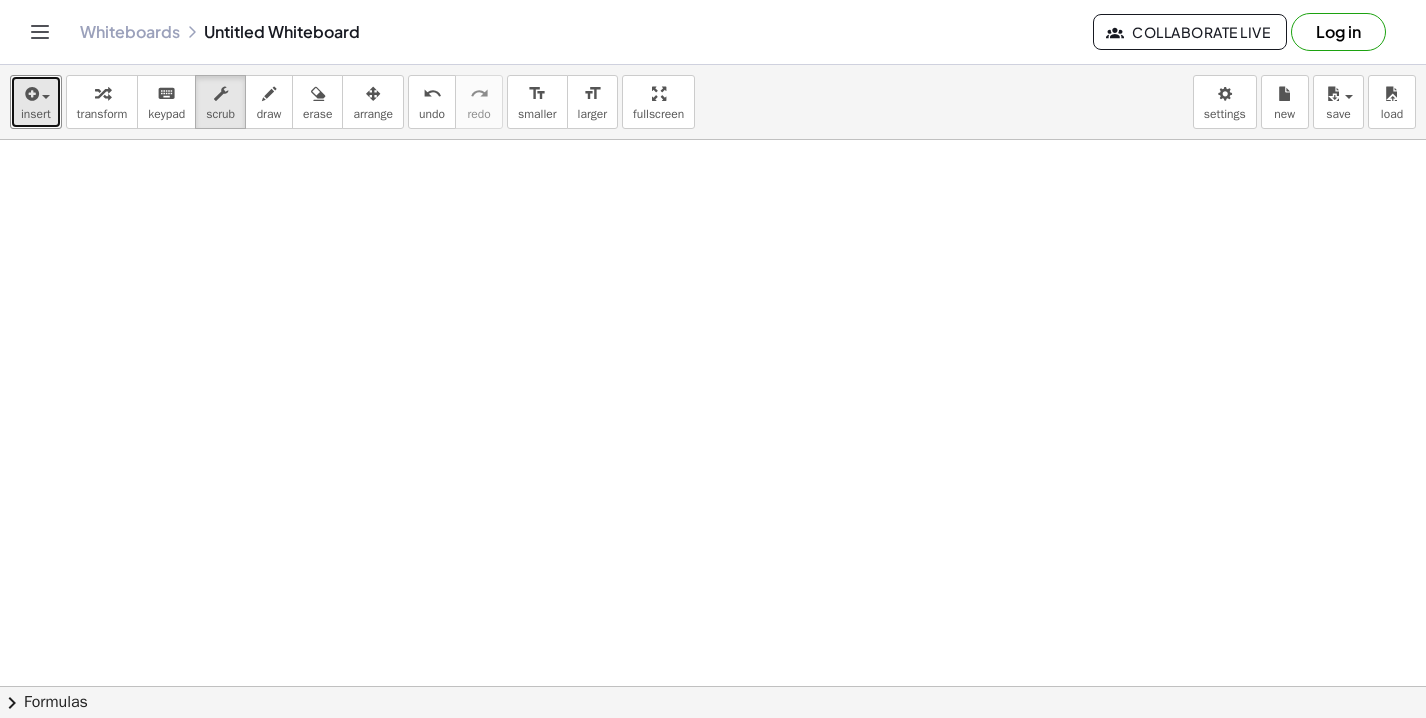 click at bounding box center (713, 751) 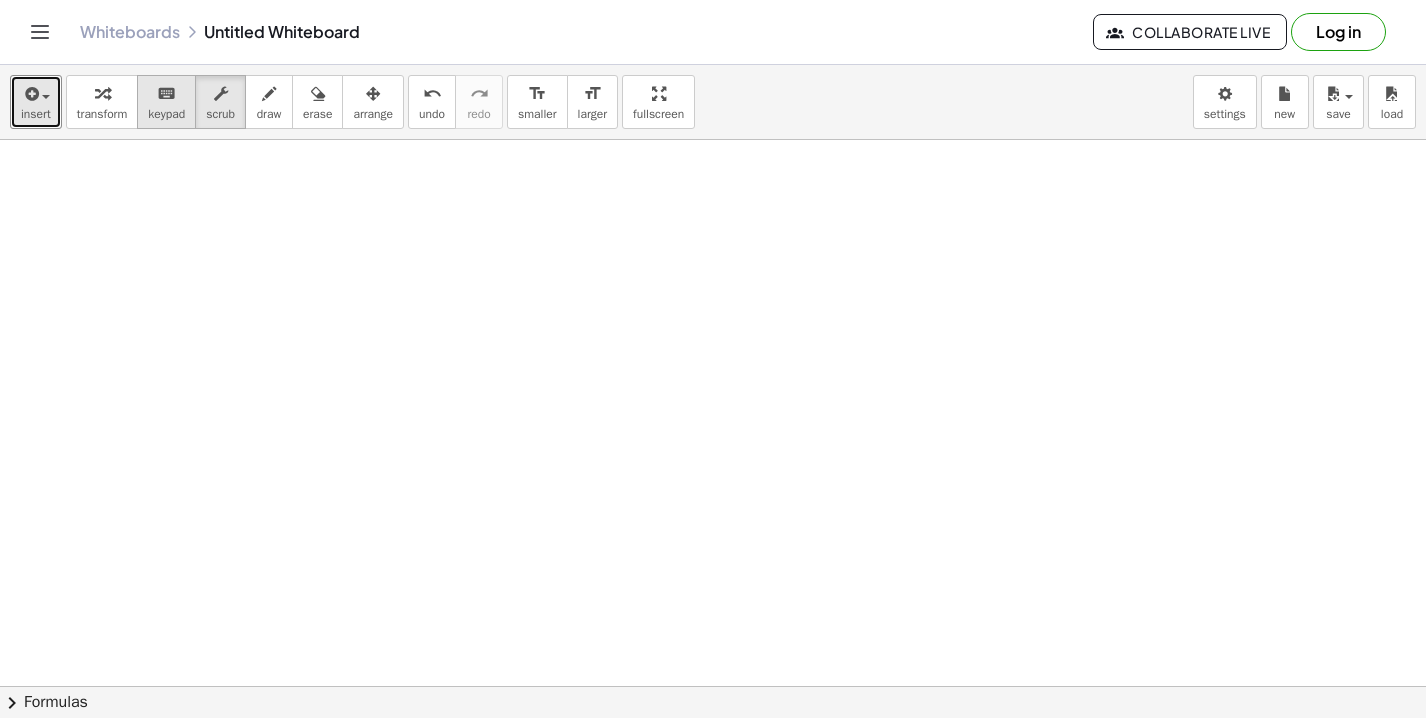 click on "keypad" at bounding box center (166, 114) 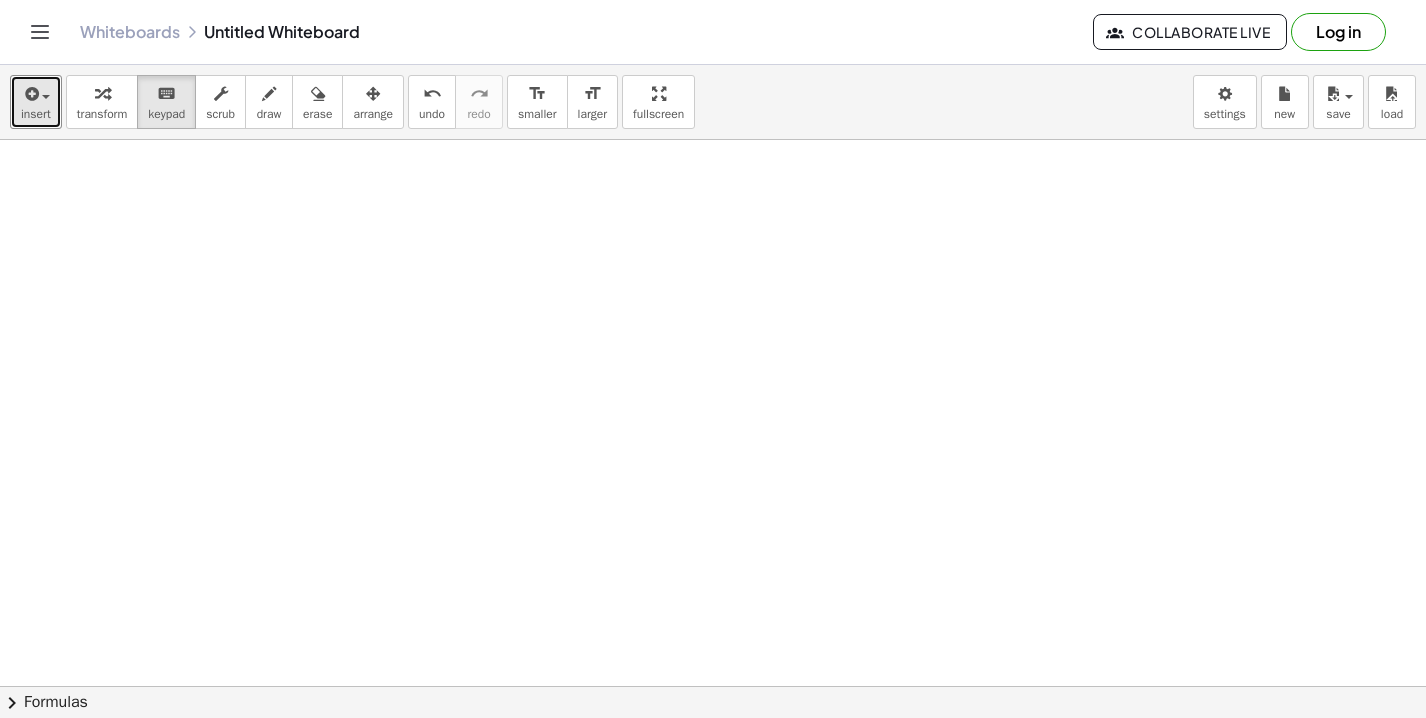 drag, startPoint x: 326, startPoint y: 262, endPoint x: 375, endPoint y: 325, distance: 79.81228 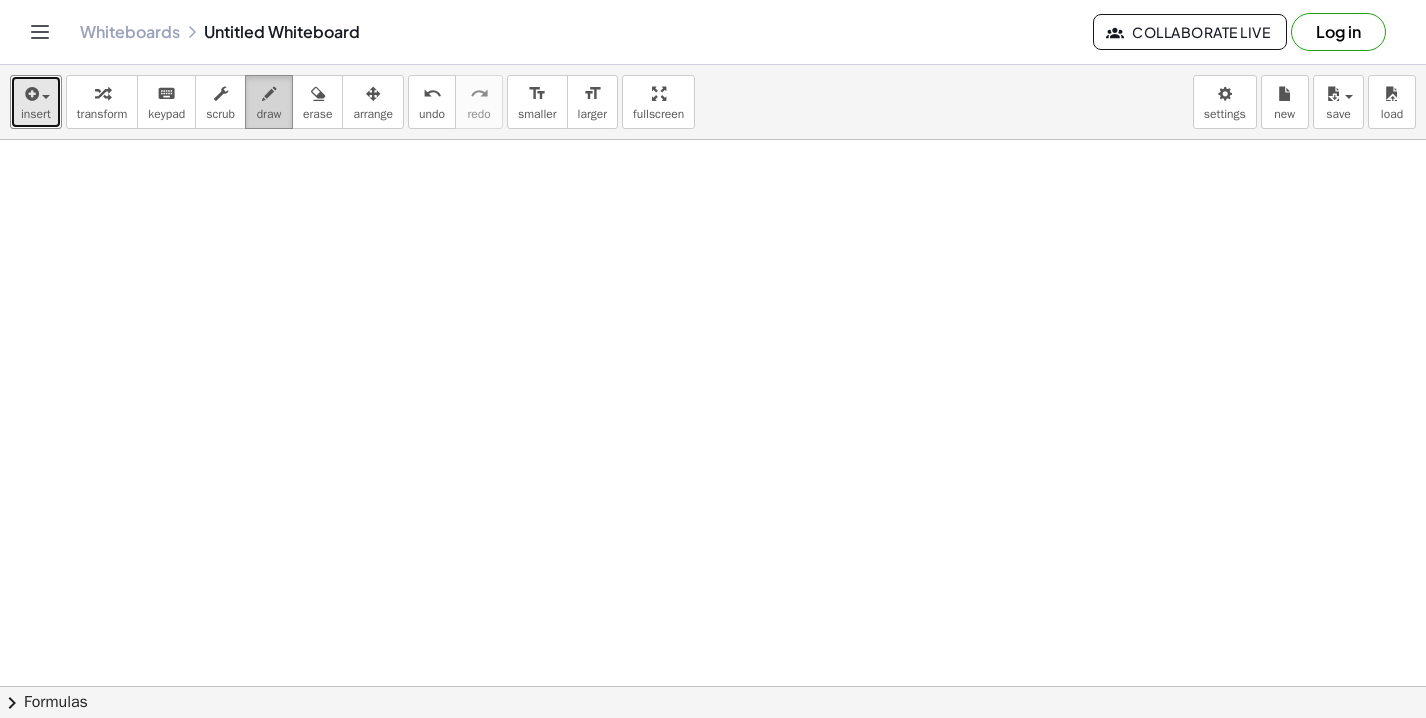 click on "draw" at bounding box center (269, 114) 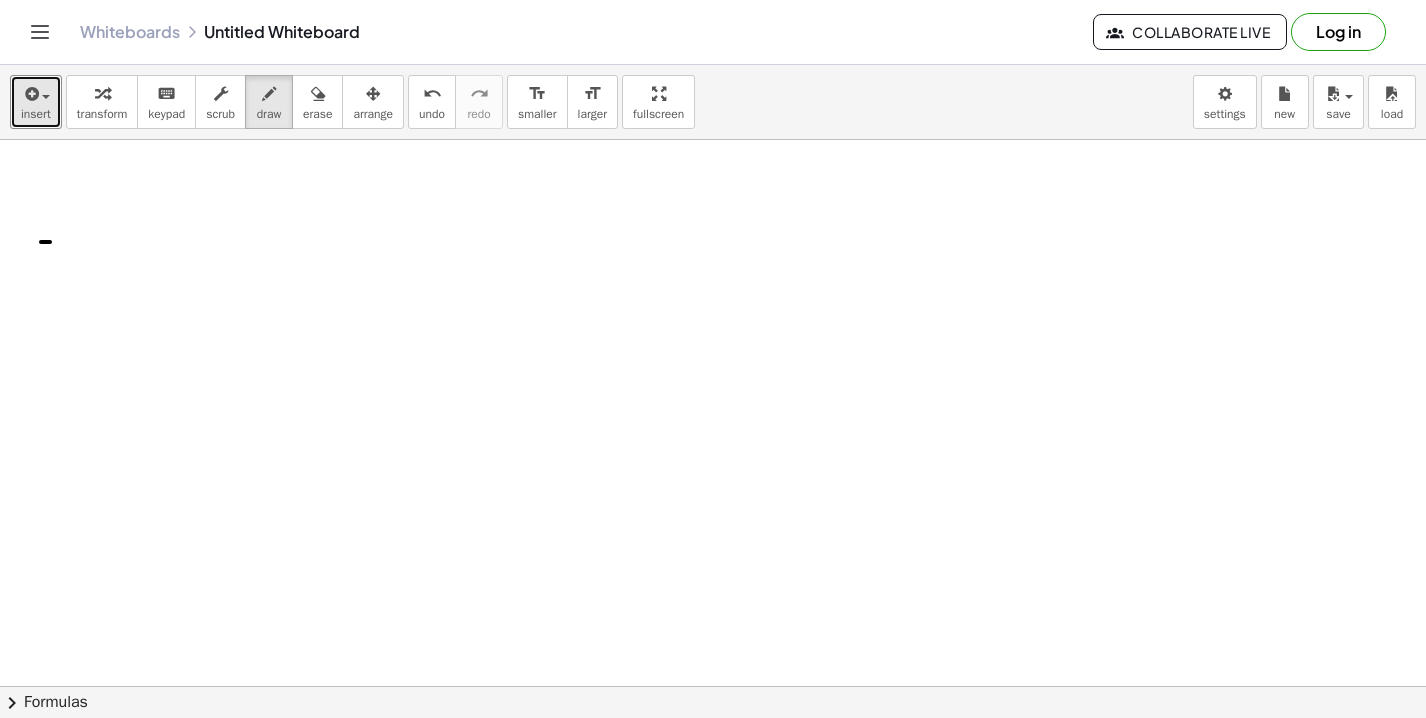drag, startPoint x: 41, startPoint y: 242, endPoint x: 81, endPoint y: 242, distance: 40 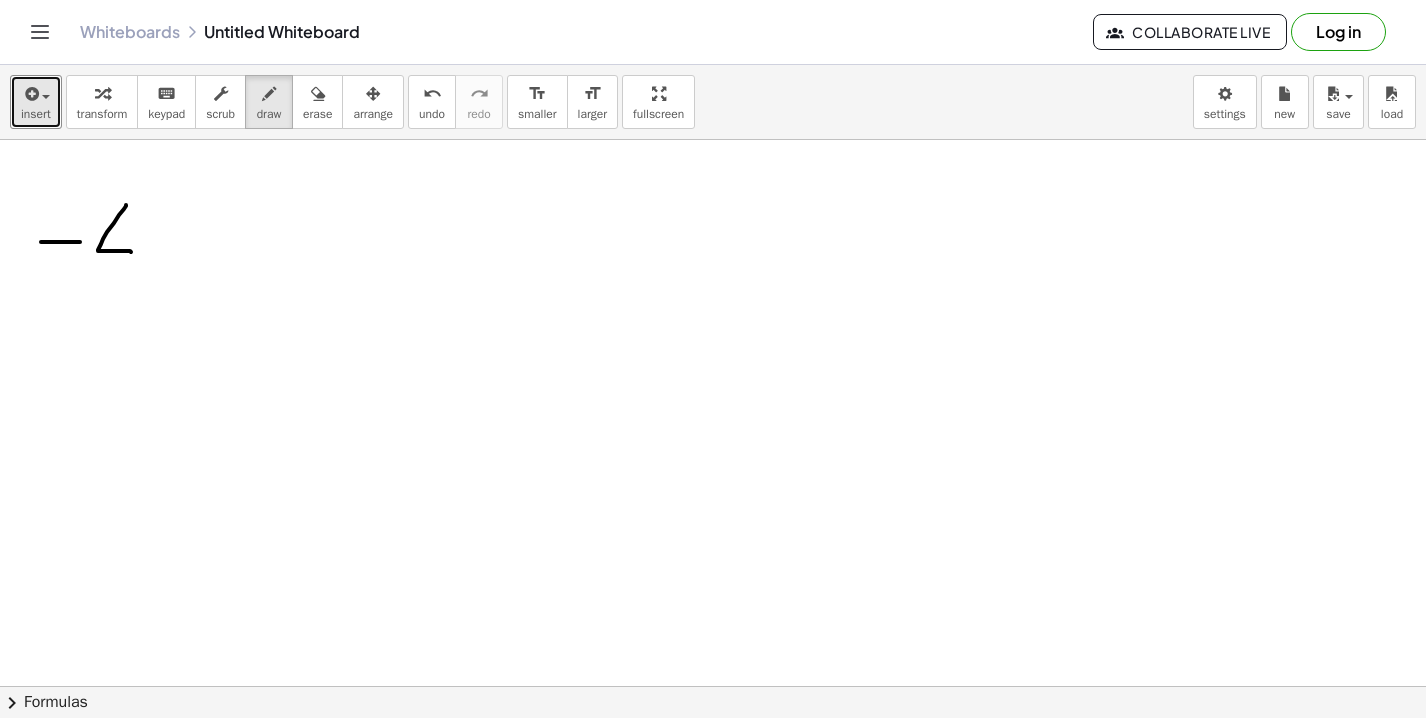 drag, startPoint x: 126, startPoint y: 205, endPoint x: 131, endPoint y: 252, distance: 47.26521 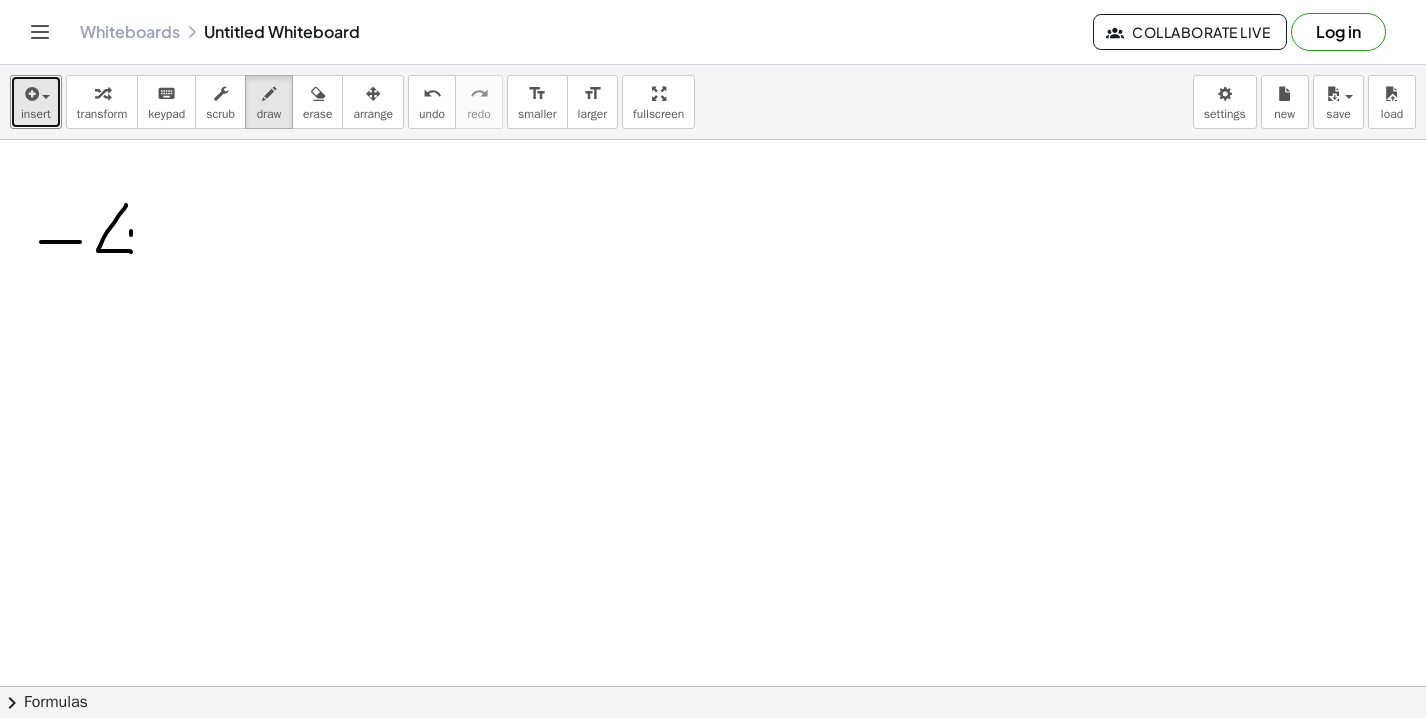 drag, startPoint x: 131, startPoint y: 231, endPoint x: 131, endPoint y: 274, distance: 43 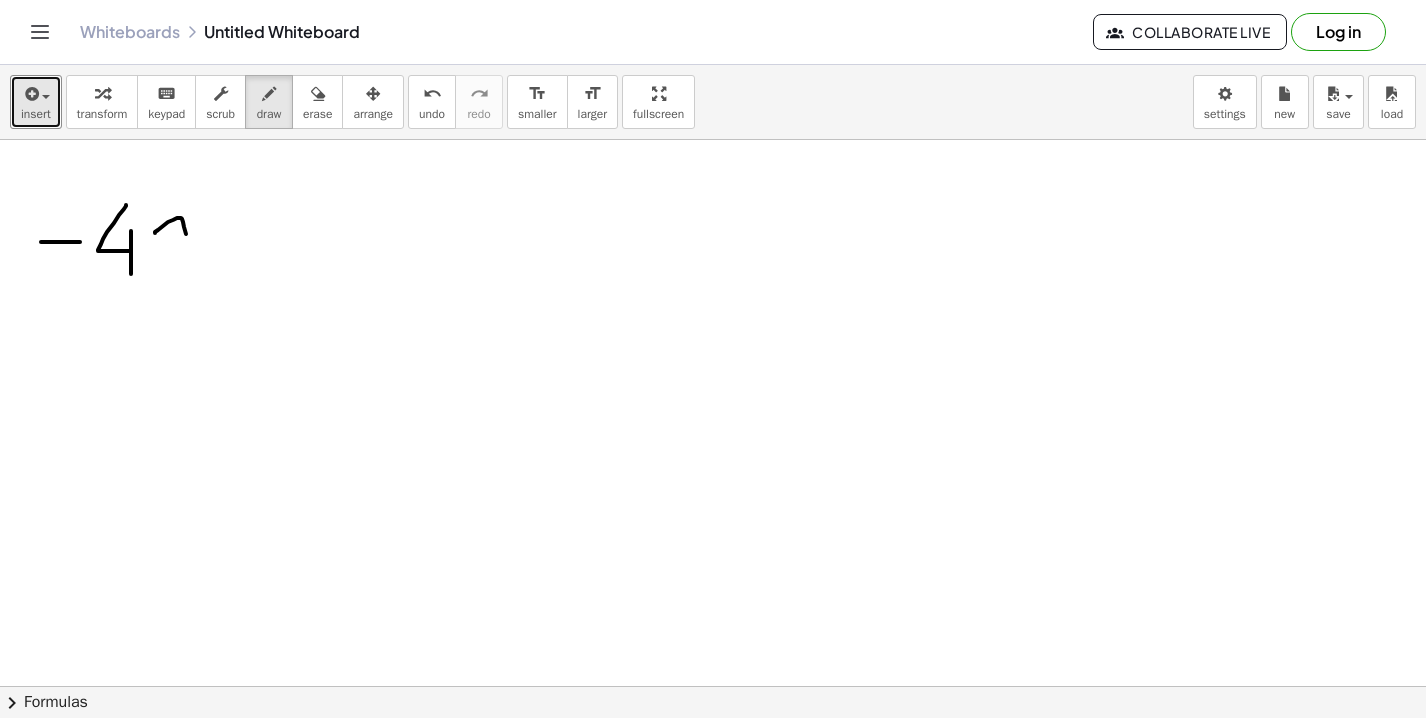 drag, startPoint x: 155, startPoint y: 233, endPoint x: 199, endPoint y: 258, distance: 50.606323 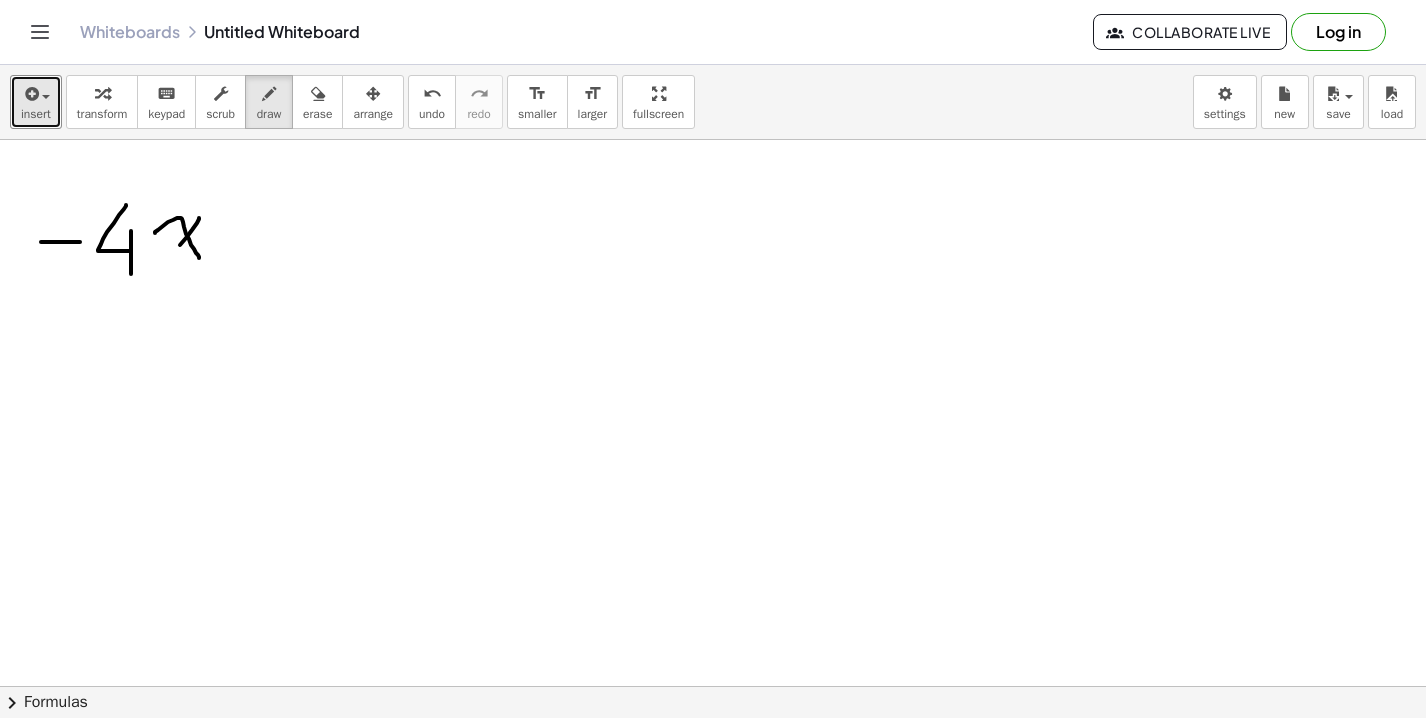 drag, startPoint x: 199, startPoint y: 218, endPoint x: 170, endPoint y: 257, distance: 48.60041 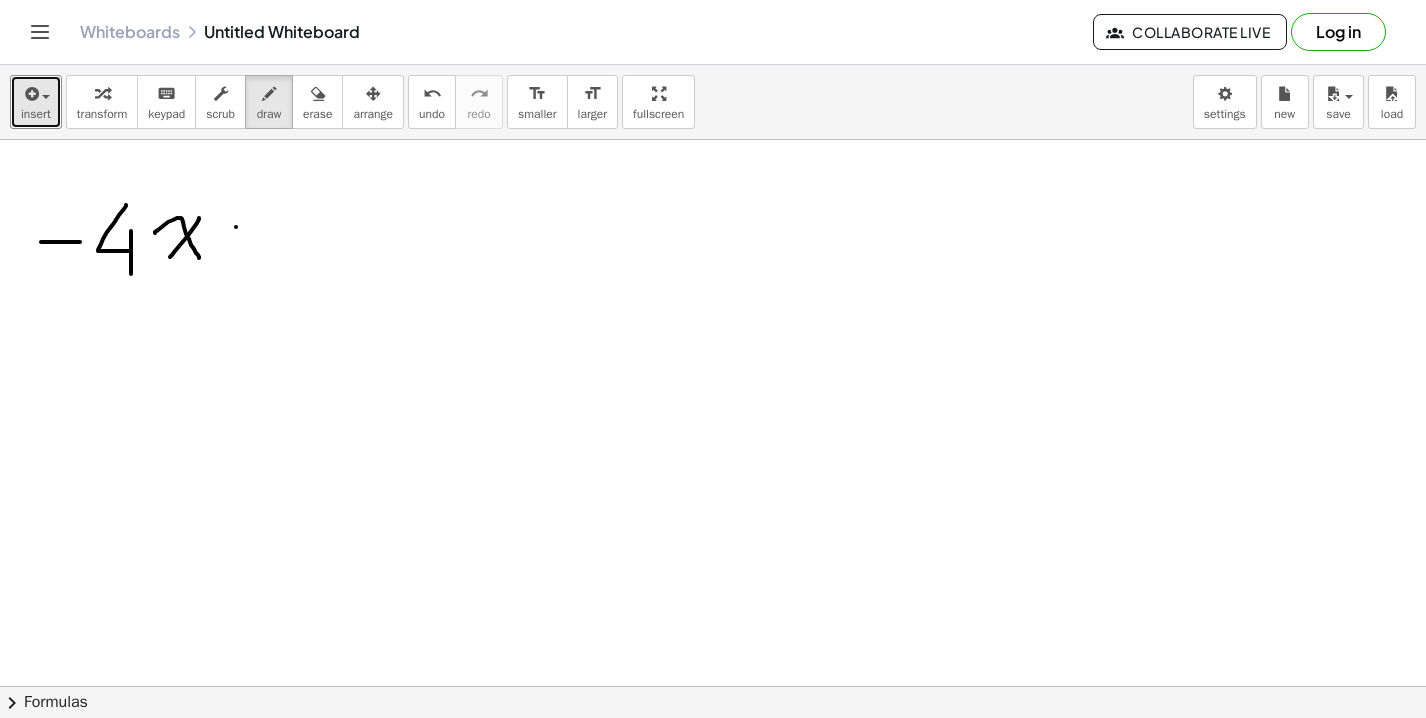 drag, startPoint x: 236, startPoint y: 227, endPoint x: 273, endPoint y: 227, distance: 37 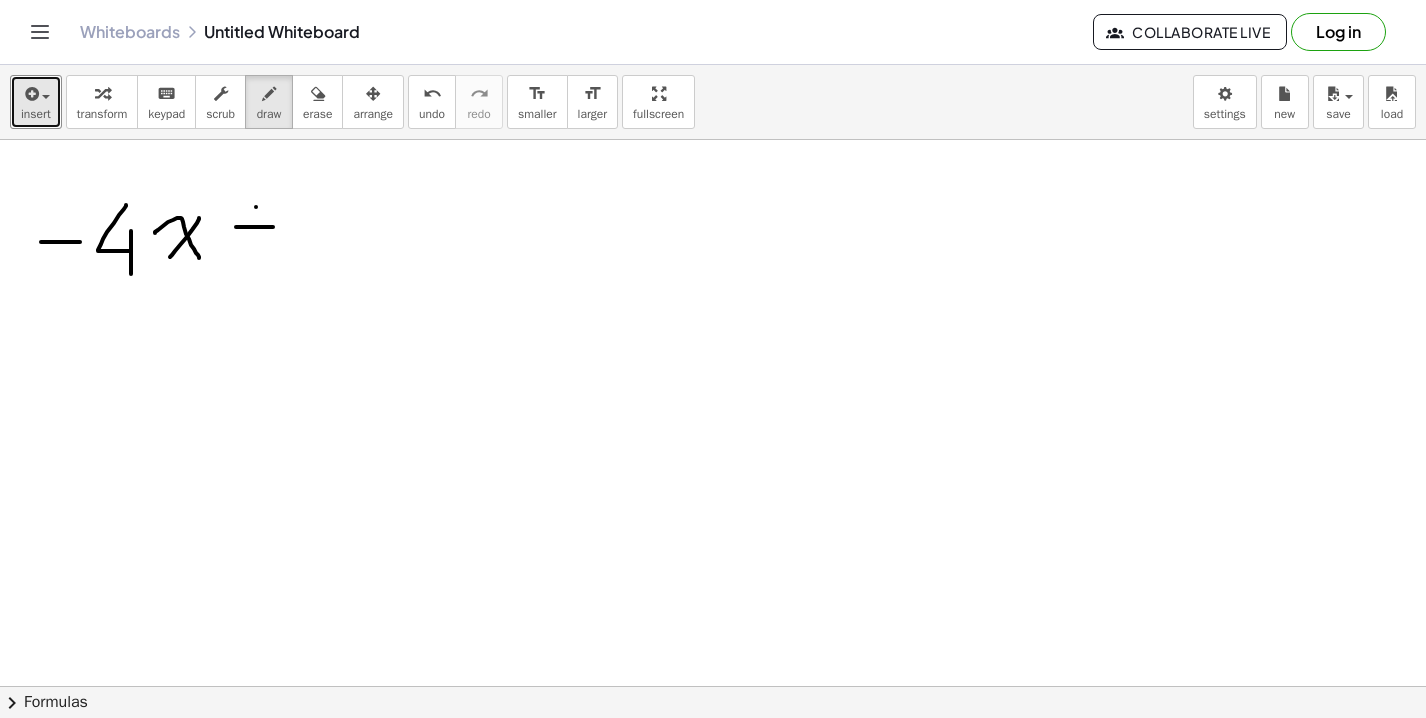 drag, startPoint x: 256, startPoint y: 207, endPoint x: 256, endPoint y: 246, distance: 39 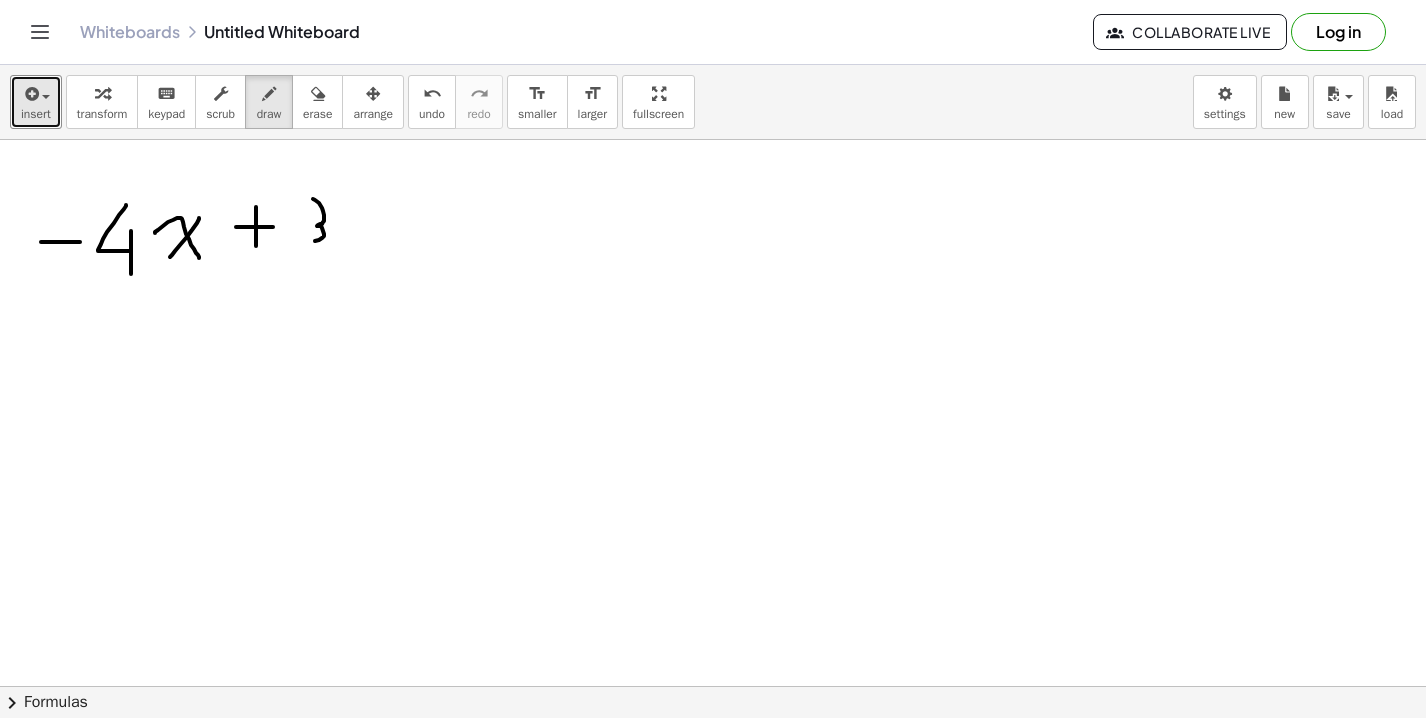 drag, startPoint x: 313, startPoint y: 199, endPoint x: 309, endPoint y: 241, distance: 42.190044 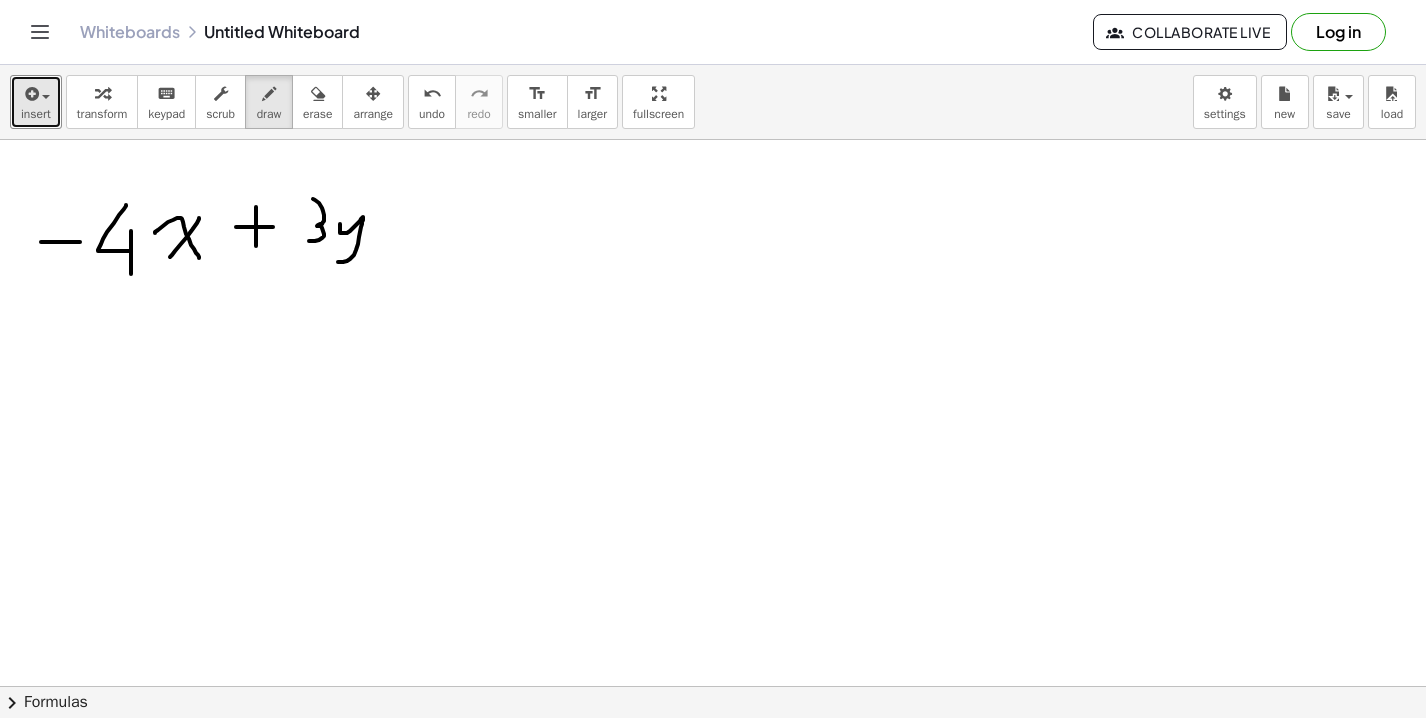 drag, startPoint x: 340, startPoint y: 224, endPoint x: 338, endPoint y: 262, distance: 38.052597 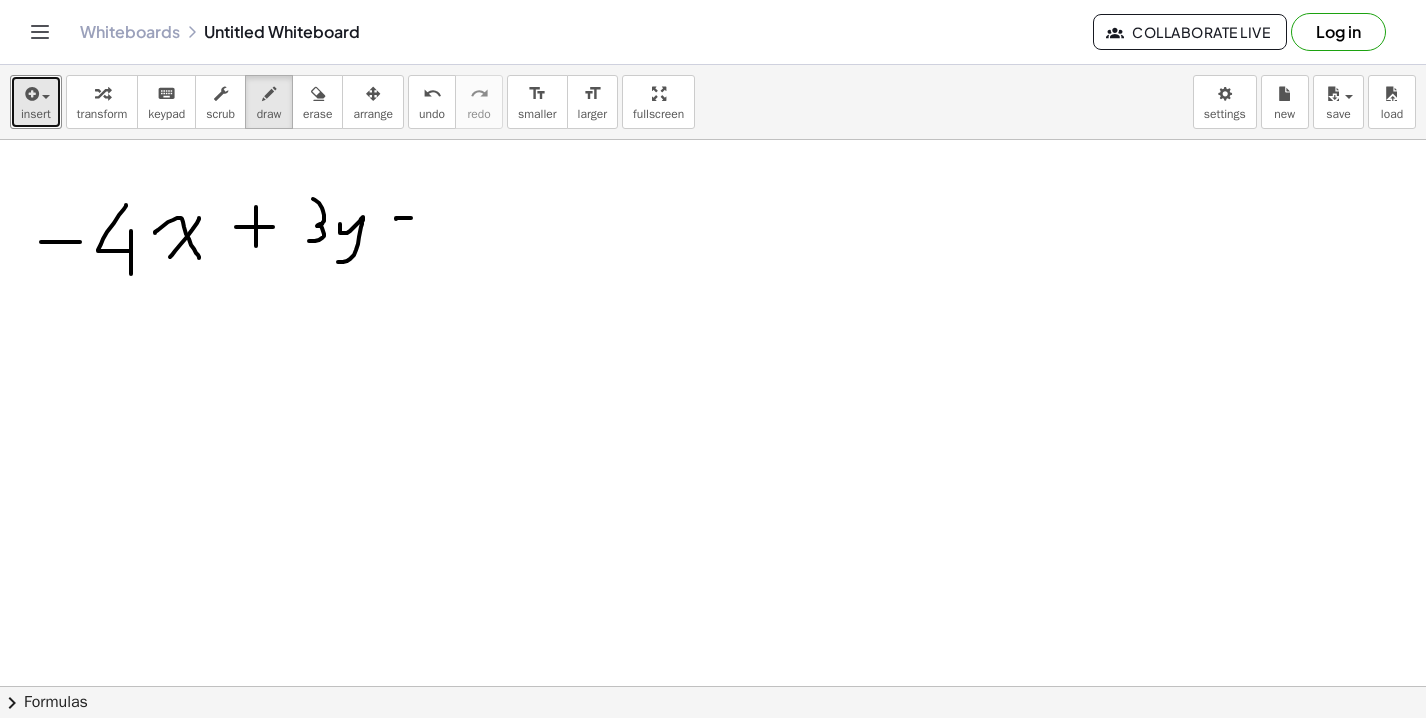 drag, startPoint x: 396, startPoint y: 218, endPoint x: 428, endPoint y: 218, distance: 32 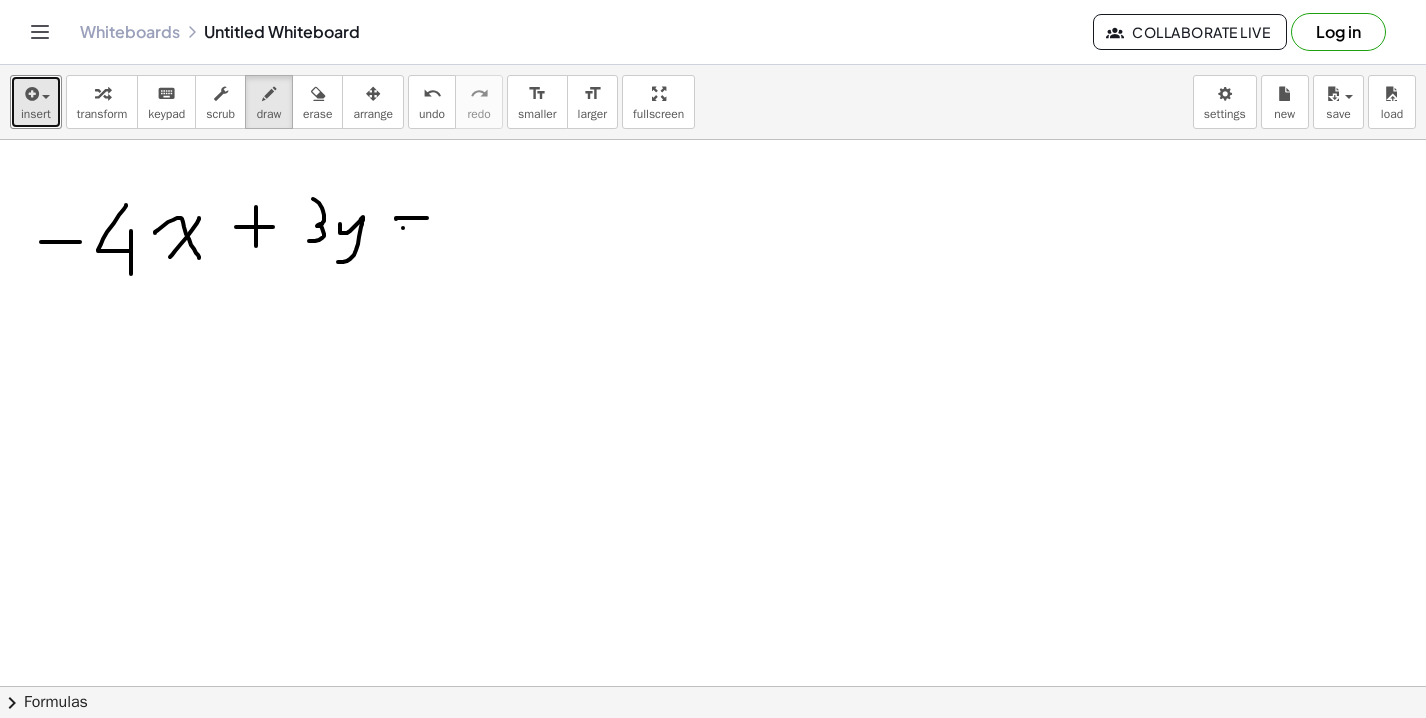 drag, startPoint x: 403, startPoint y: 228, endPoint x: 445, endPoint y: 228, distance: 42 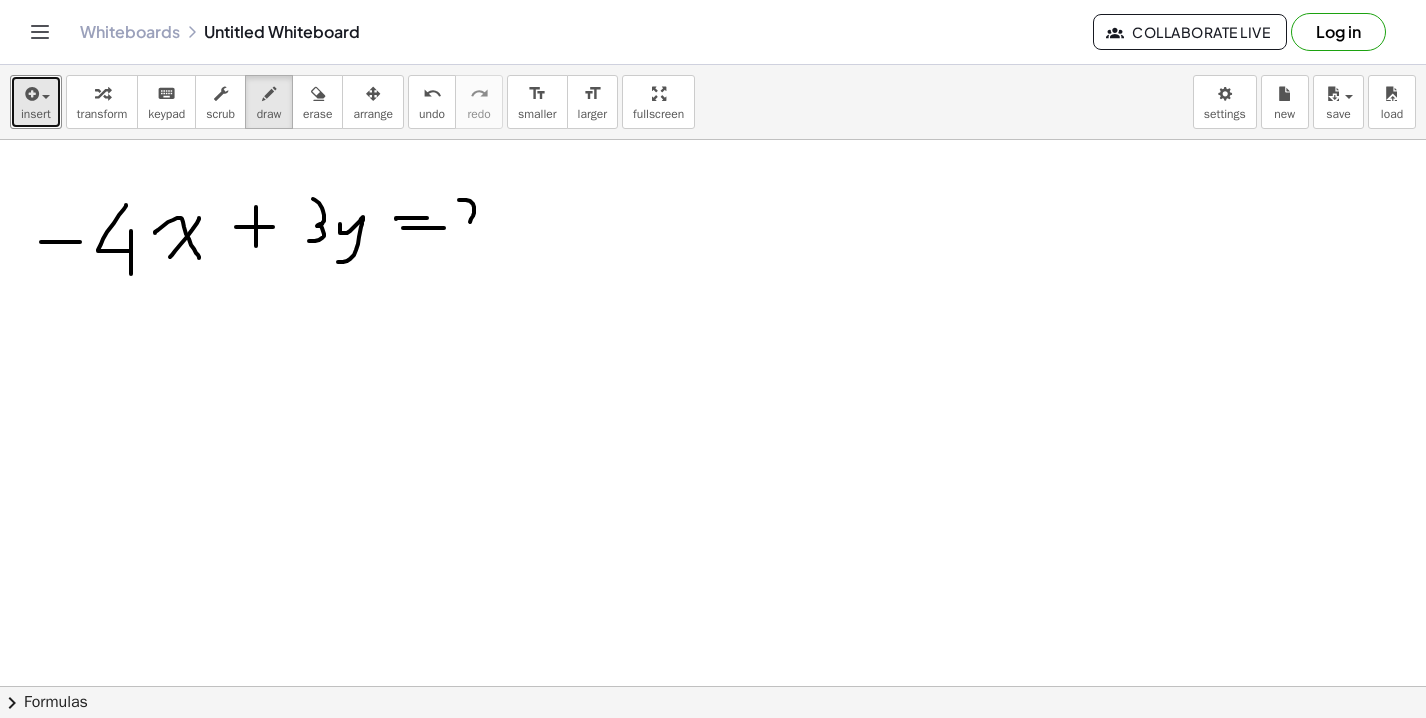 drag, startPoint x: 459, startPoint y: 200, endPoint x: 506, endPoint y: 231, distance: 56.302753 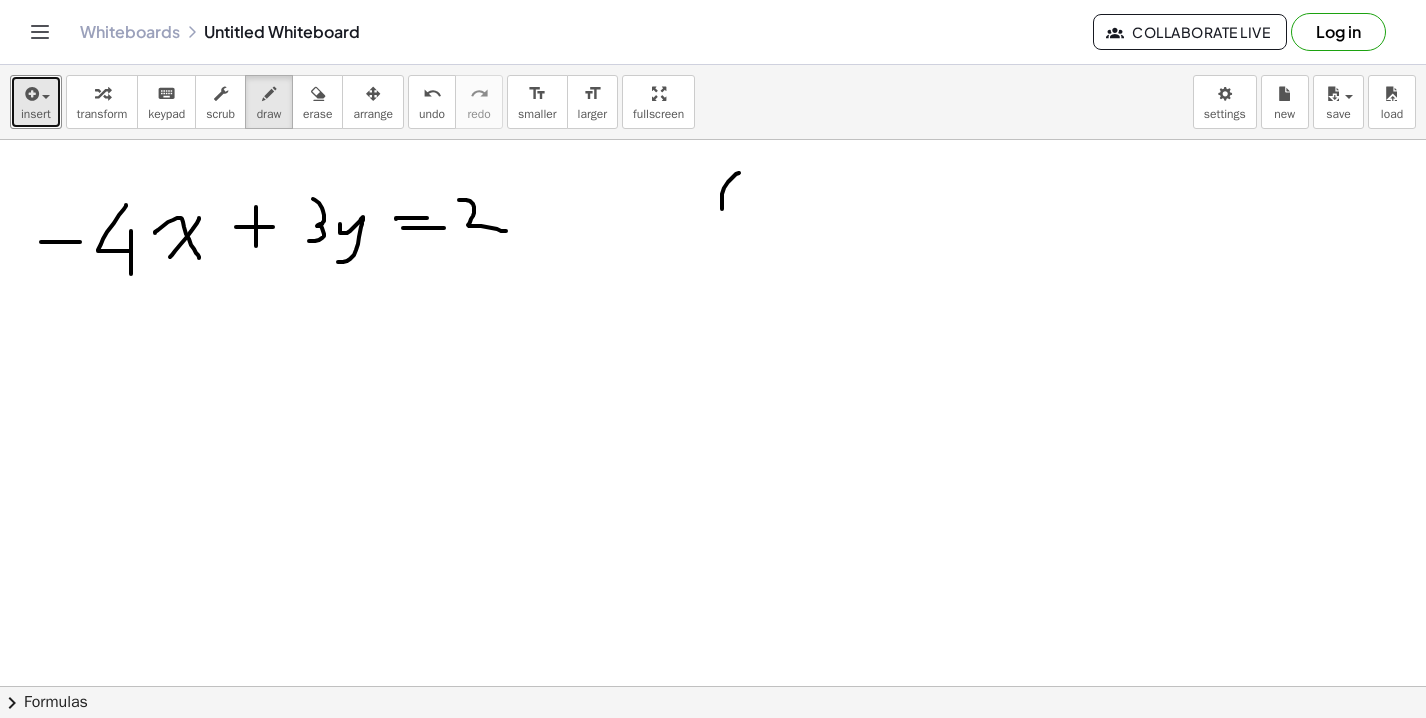 drag, startPoint x: 739, startPoint y: 173, endPoint x: 725, endPoint y: 215, distance: 44.27189 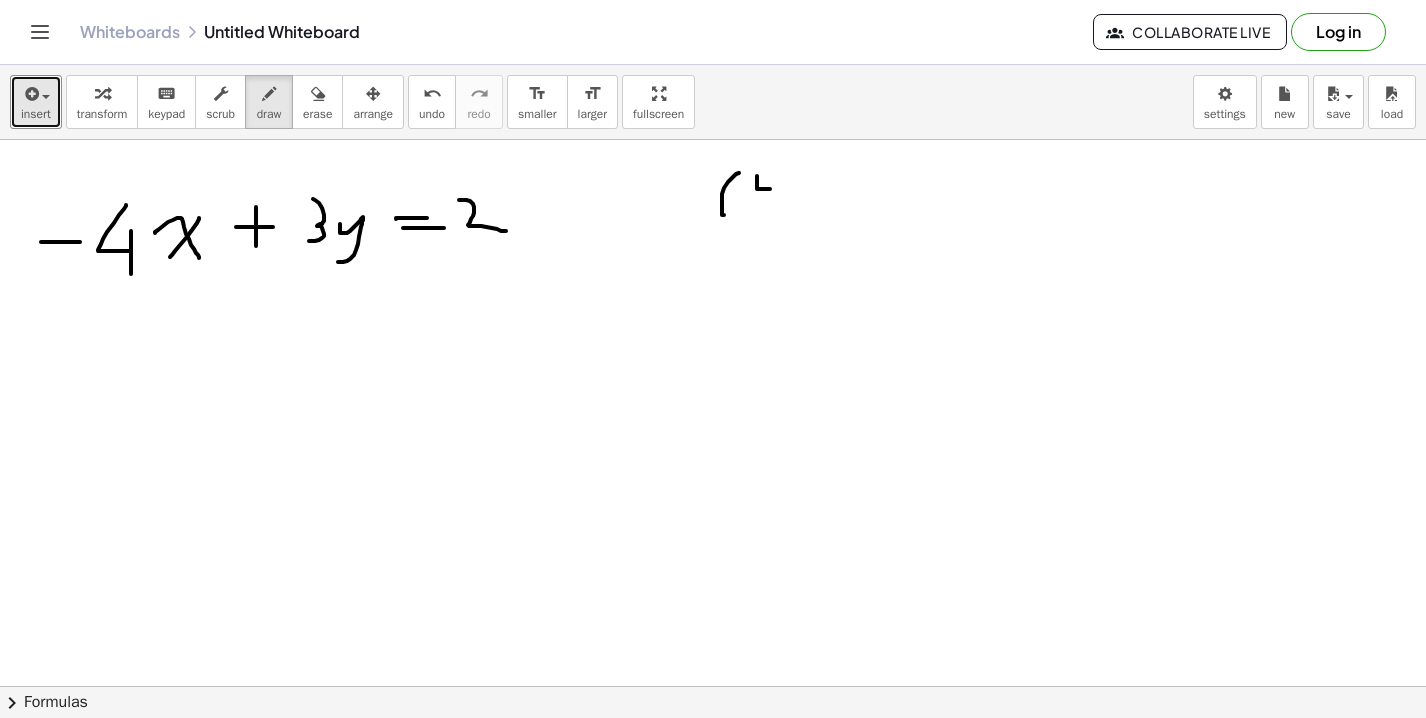 drag, startPoint x: 757, startPoint y: 176, endPoint x: 789, endPoint y: 193, distance: 36.23534 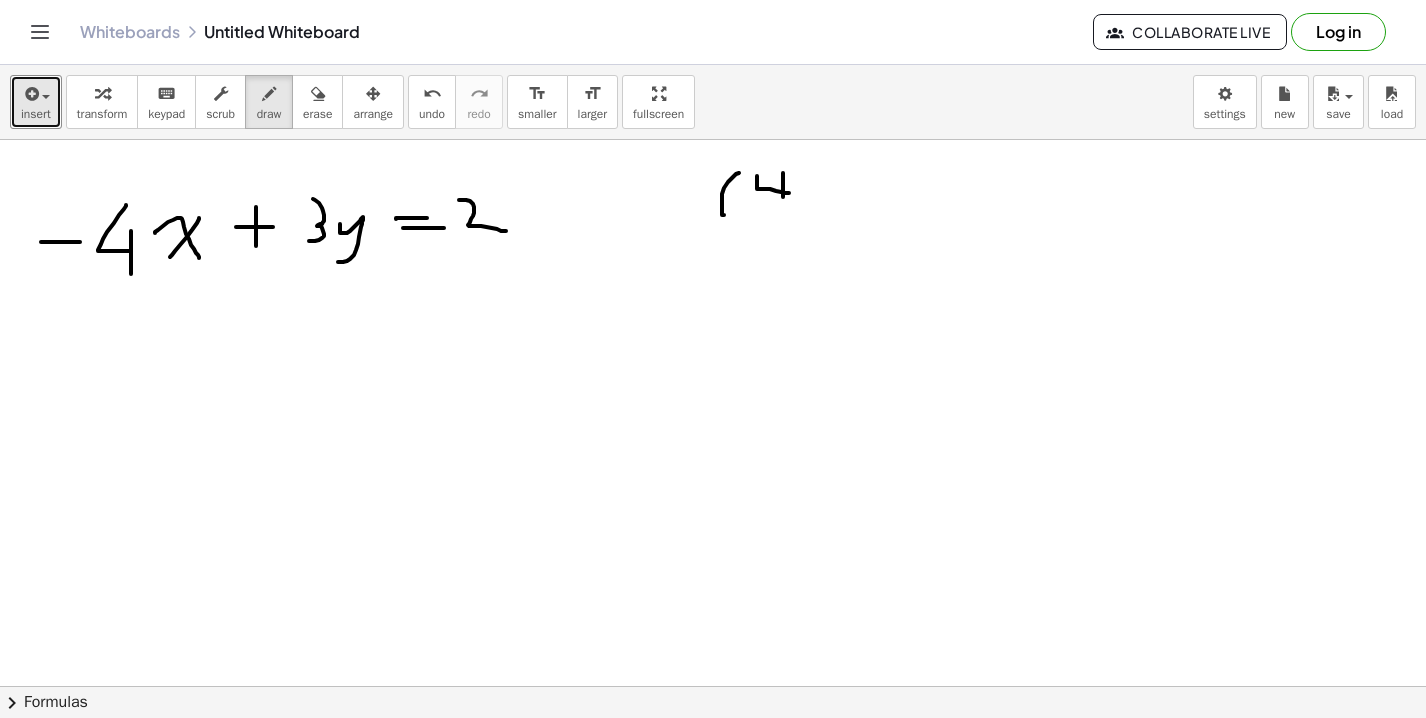 drag, startPoint x: 783, startPoint y: 173, endPoint x: 783, endPoint y: 200, distance: 27 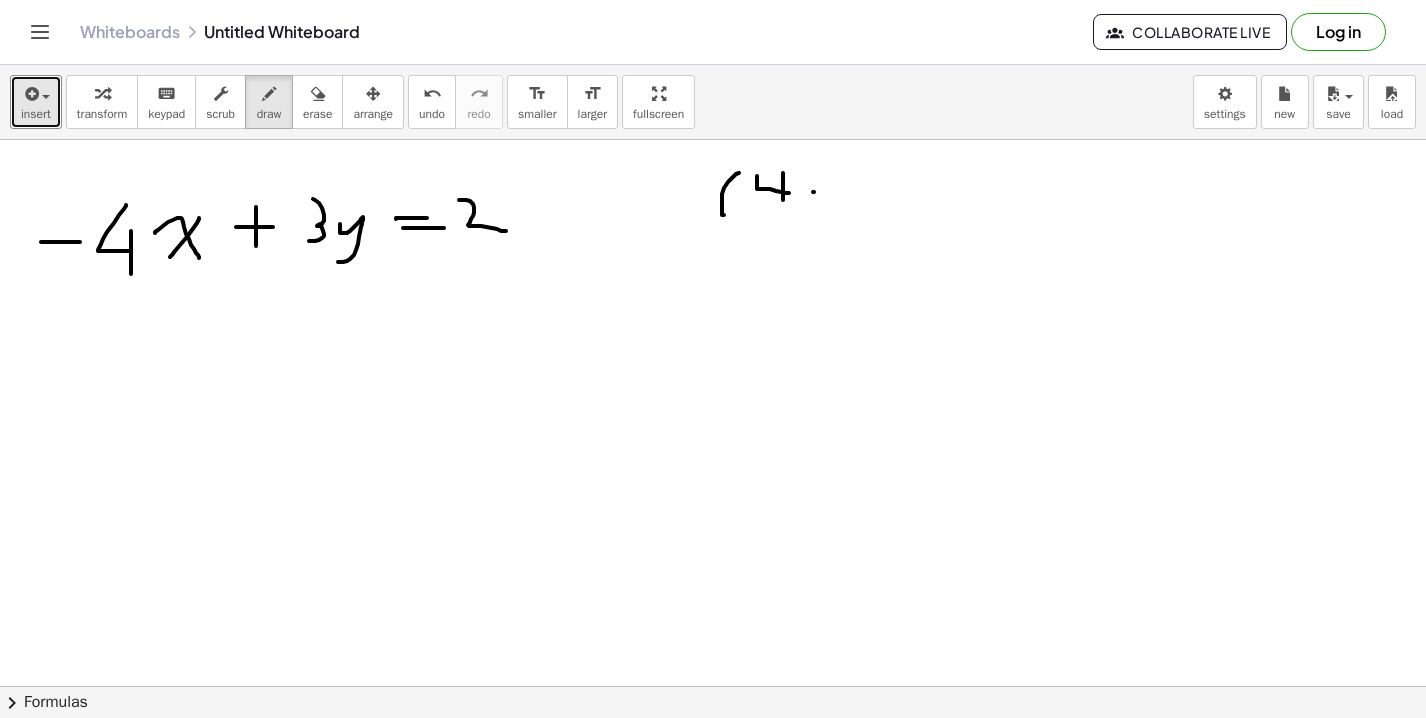 drag, startPoint x: 814, startPoint y: 192, endPoint x: 802, endPoint y: 219, distance: 29.546574 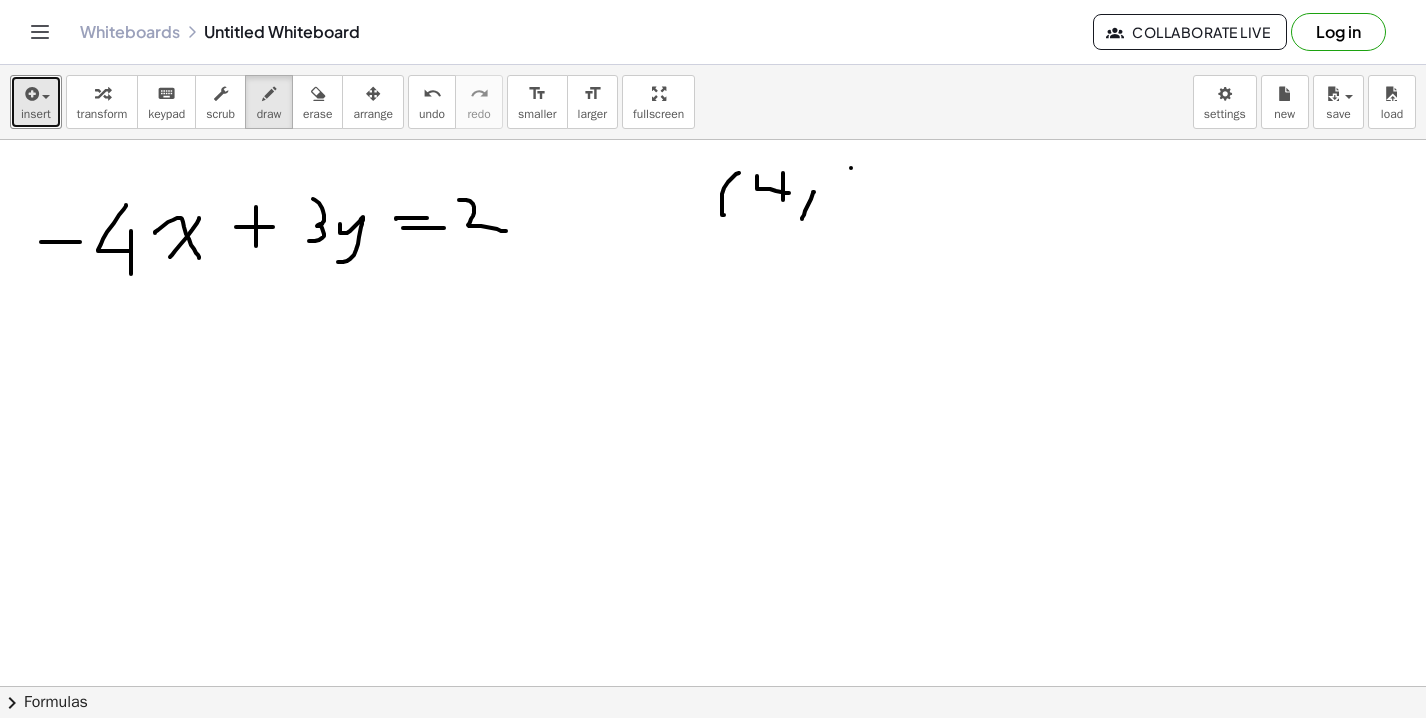 drag, startPoint x: 851, startPoint y: 168, endPoint x: 851, endPoint y: 203, distance: 35 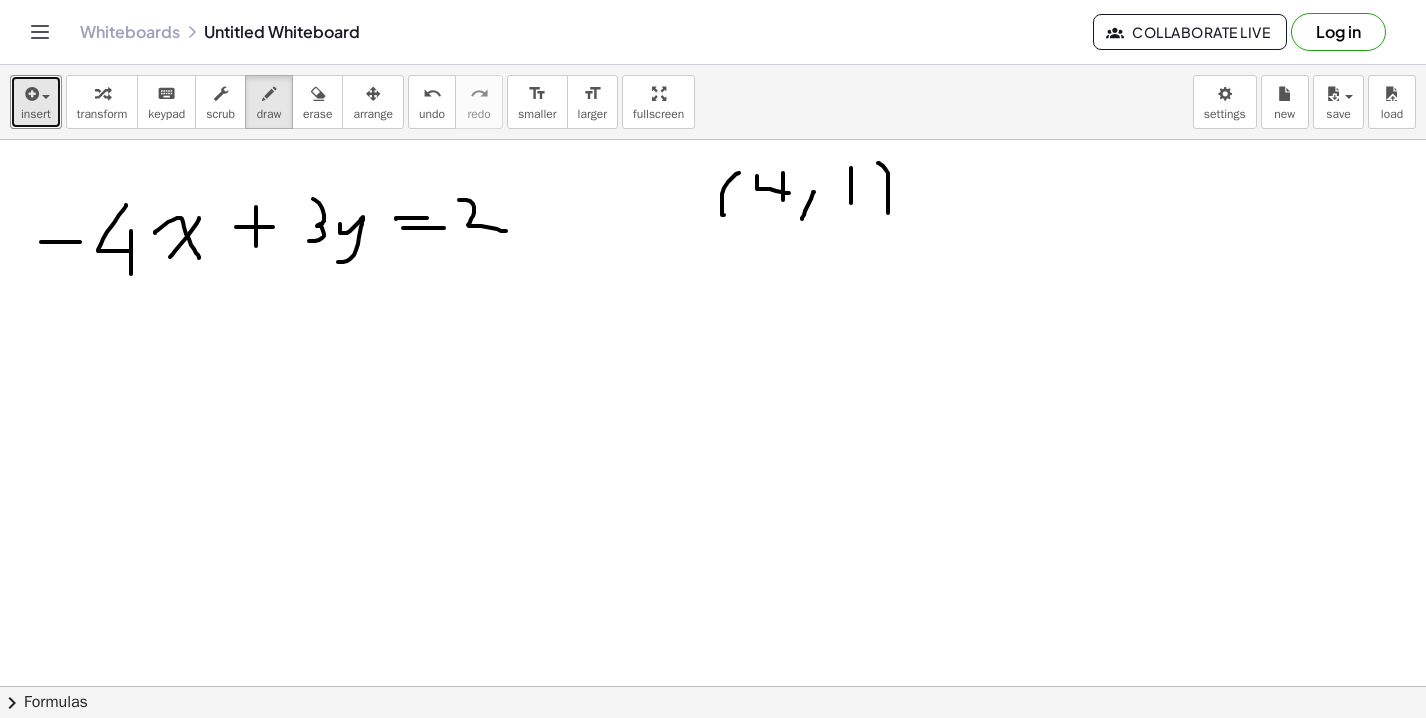 drag, startPoint x: 878, startPoint y: 163, endPoint x: 886, endPoint y: 215, distance: 52.611786 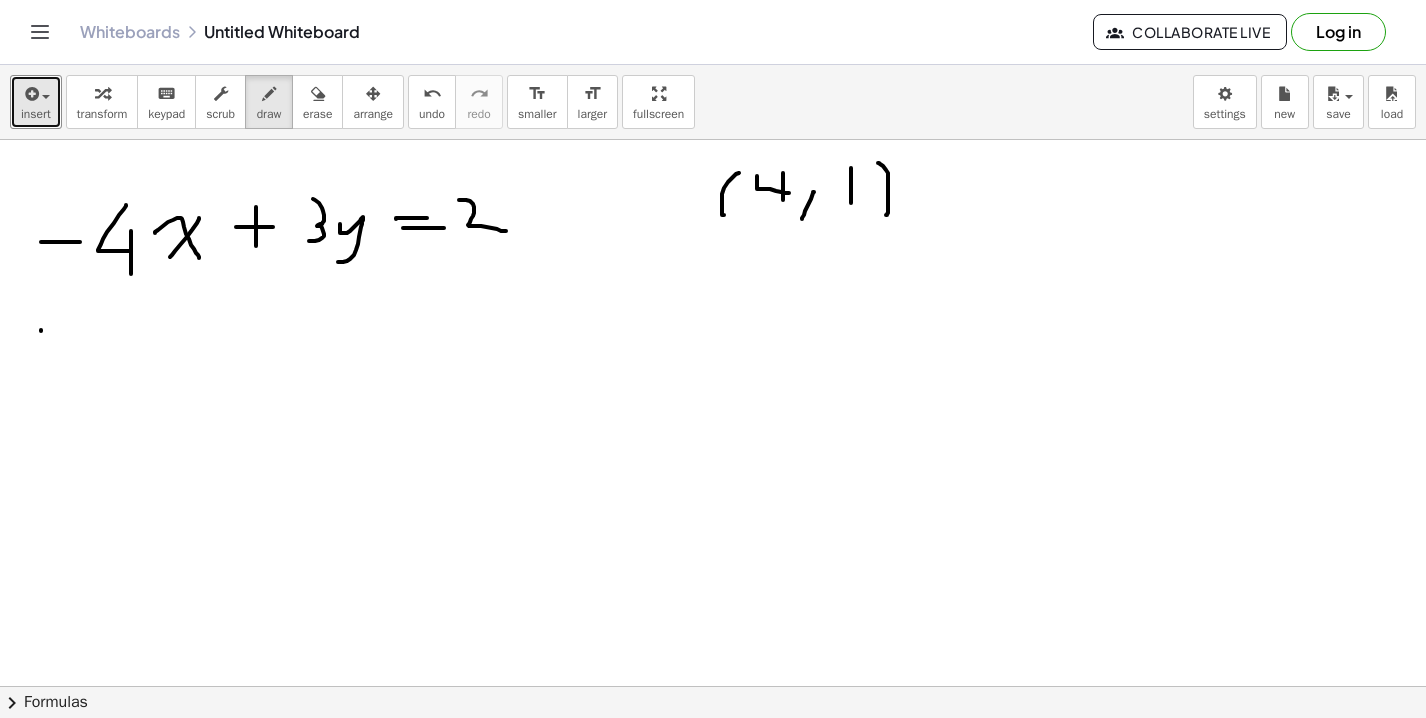 drag, startPoint x: 41, startPoint y: 330, endPoint x: 60, endPoint y: 331, distance: 19.026299 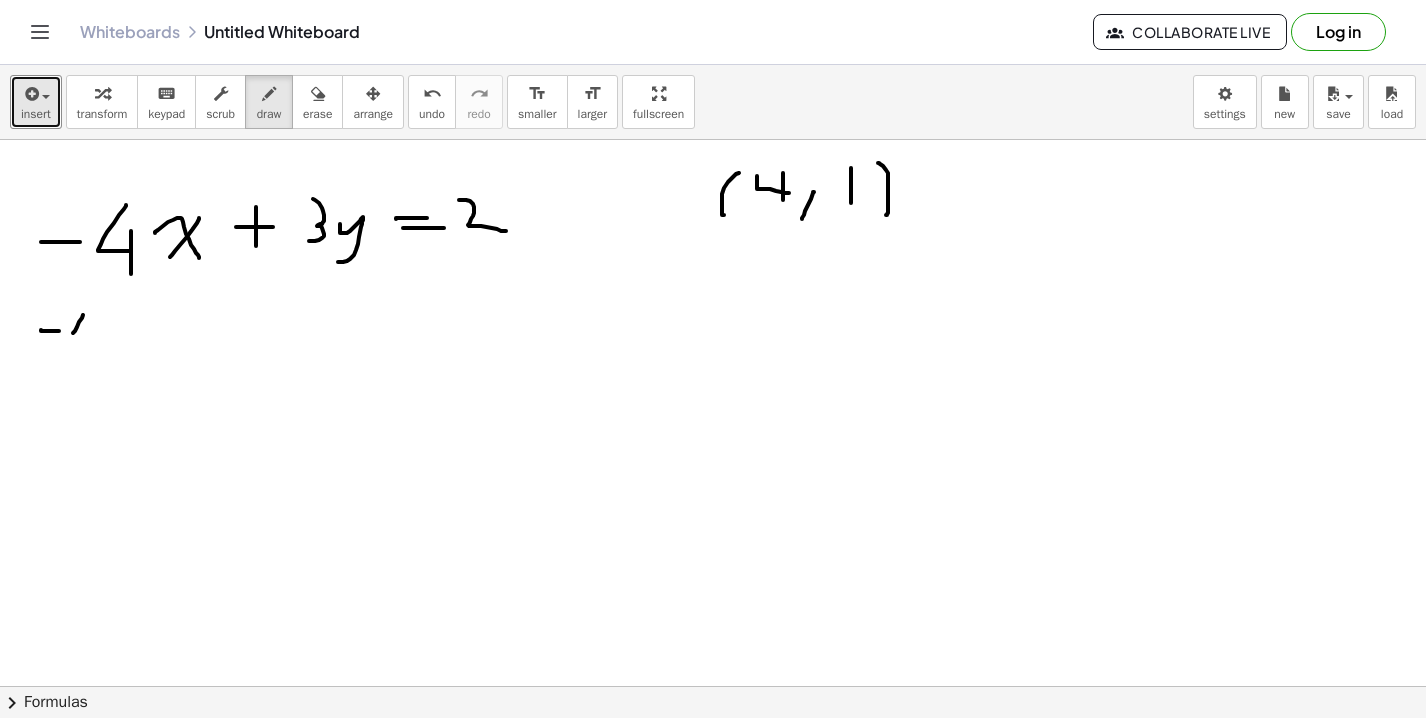 drag, startPoint x: 83, startPoint y: 315, endPoint x: 110, endPoint y: 342, distance: 38.183765 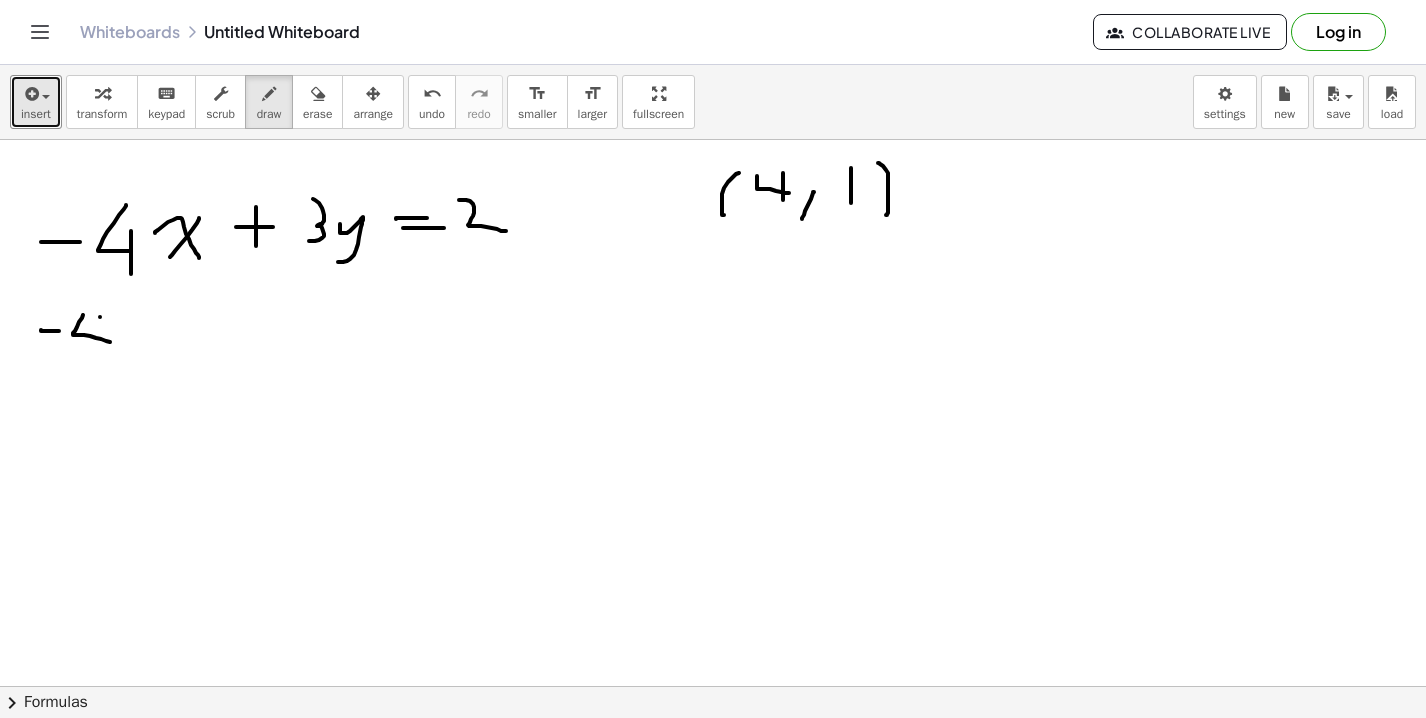 drag, startPoint x: 100, startPoint y: 317, endPoint x: 100, endPoint y: 368, distance: 51 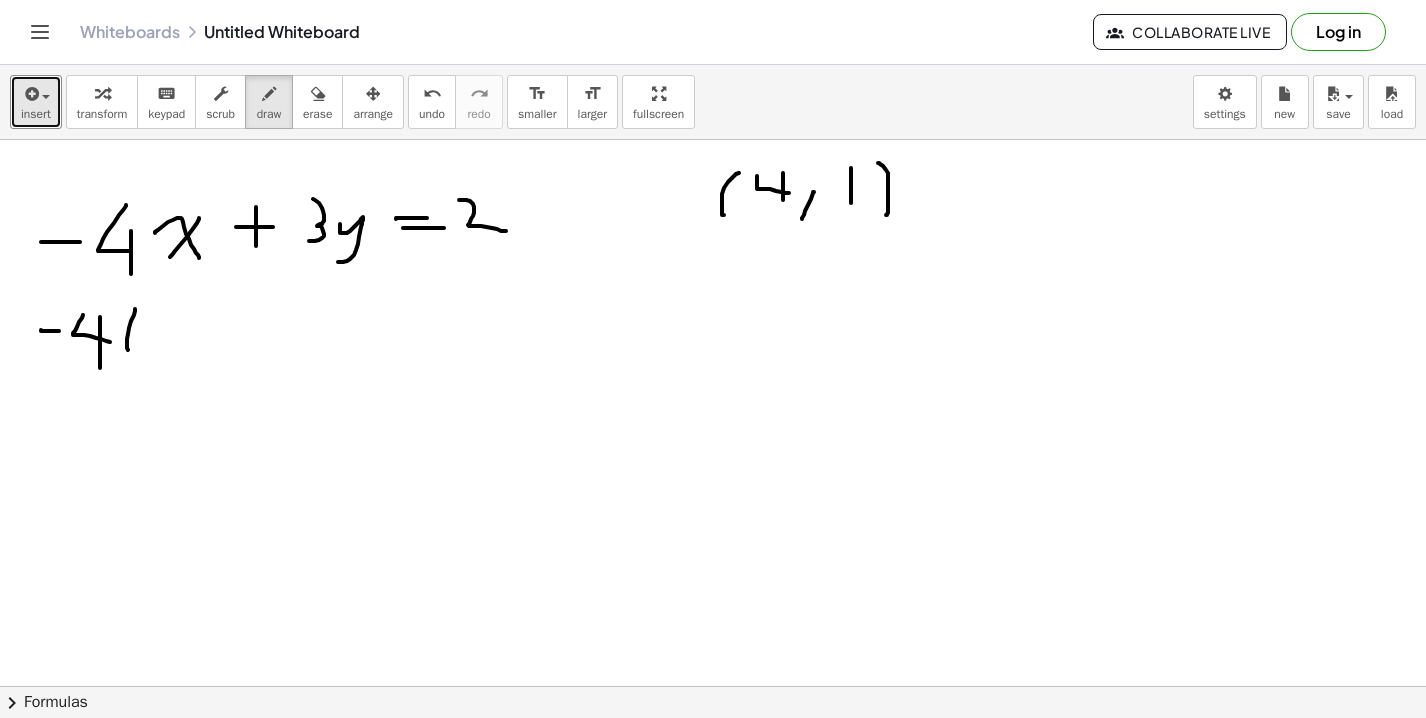 drag, startPoint x: 135, startPoint y: 309, endPoint x: 132, endPoint y: 356, distance: 47.095646 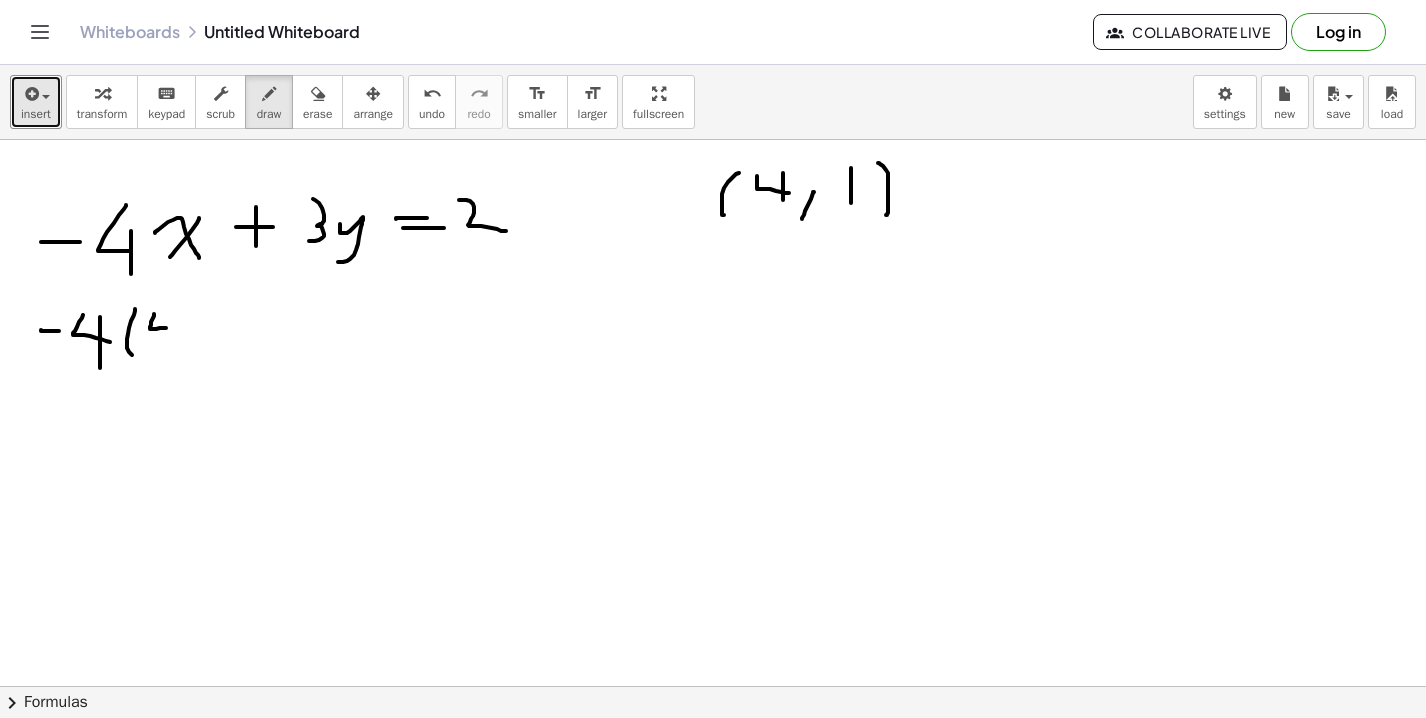drag, startPoint x: 154, startPoint y: 314, endPoint x: 186, endPoint y: 328, distance: 34.928497 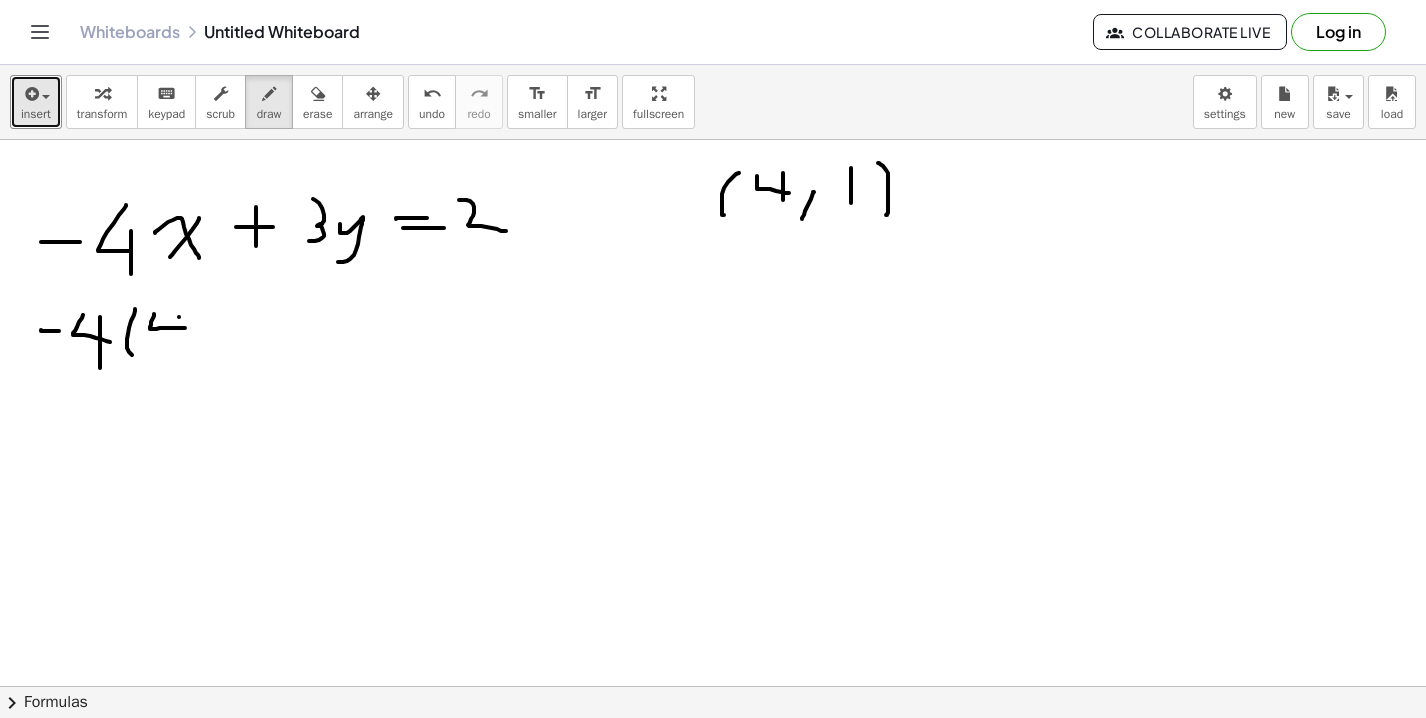 drag, startPoint x: 179, startPoint y: 317, endPoint x: 179, endPoint y: 348, distance: 31 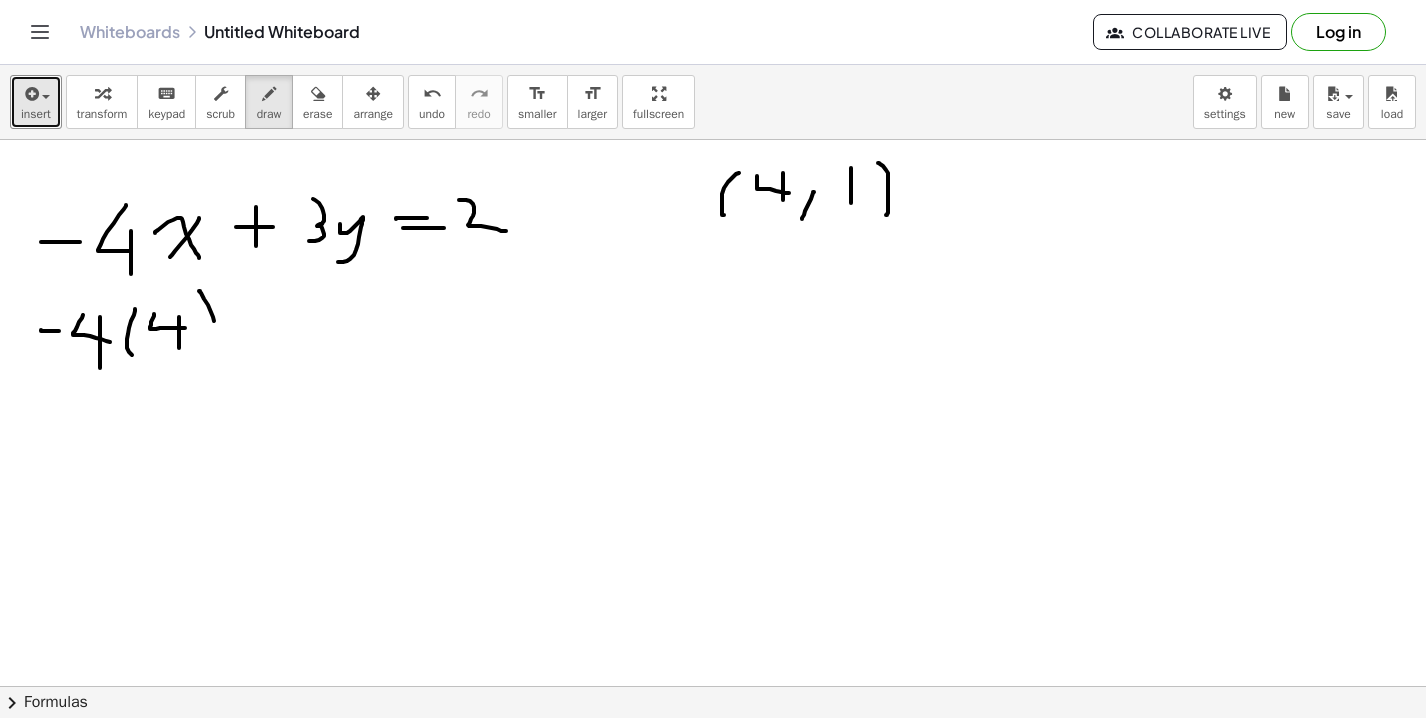 drag, startPoint x: 200, startPoint y: 291, endPoint x: 204, endPoint y: 352, distance: 61.13101 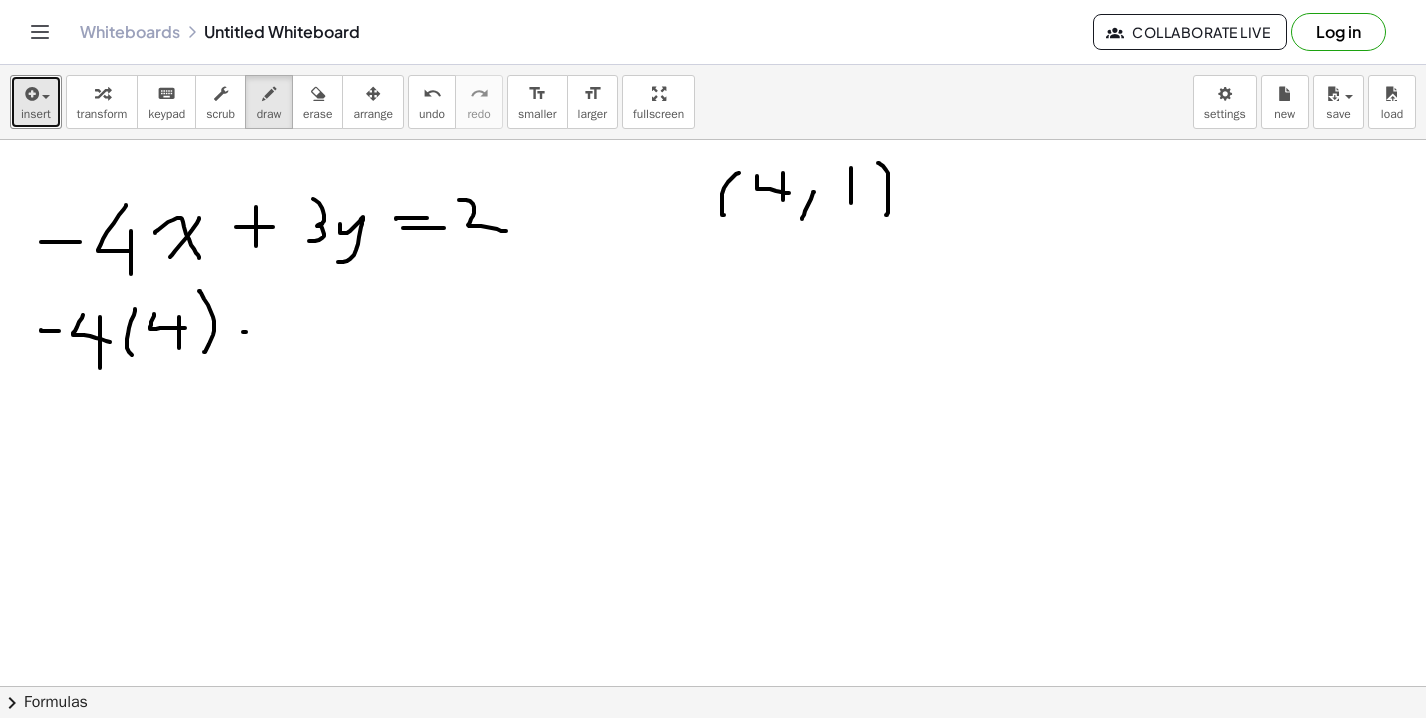 drag, startPoint x: 243, startPoint y: 332, endPoint x: 277, endPoint y: 332, distance: 34 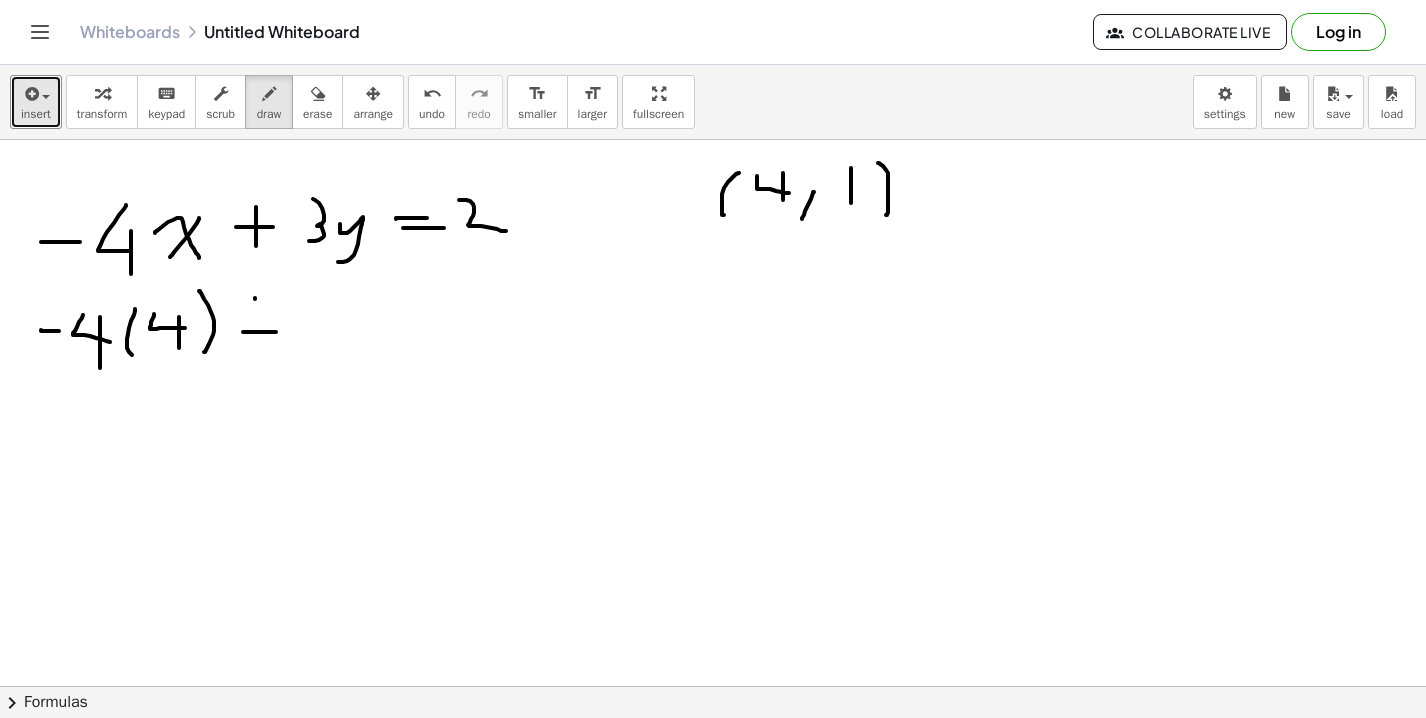 drag, startPoint x: 255, startPoint y: 298, endPoint x: 255, endPoint y: 366, distance: 68 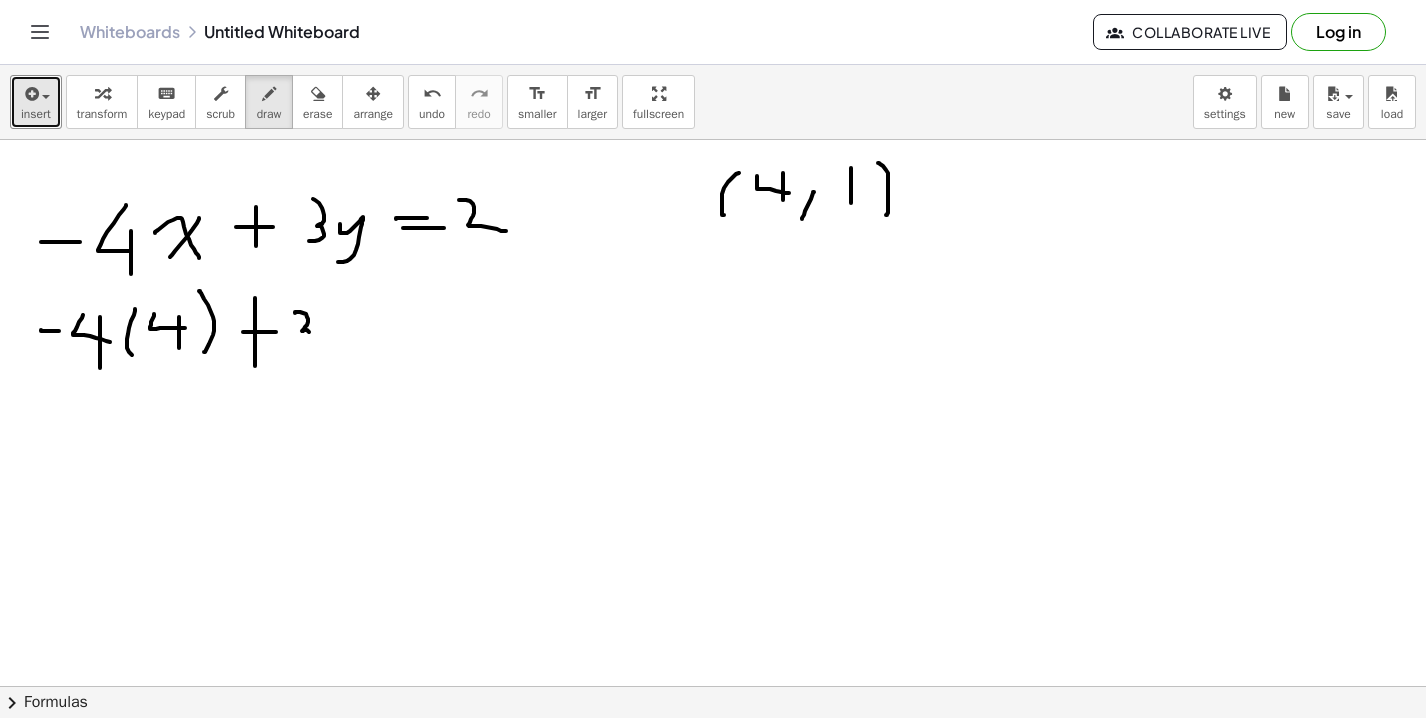 drag, startPoint x: 295, startPoint y: 312, endPoint x: 297, endPoint y: 341, distance: 29.068884 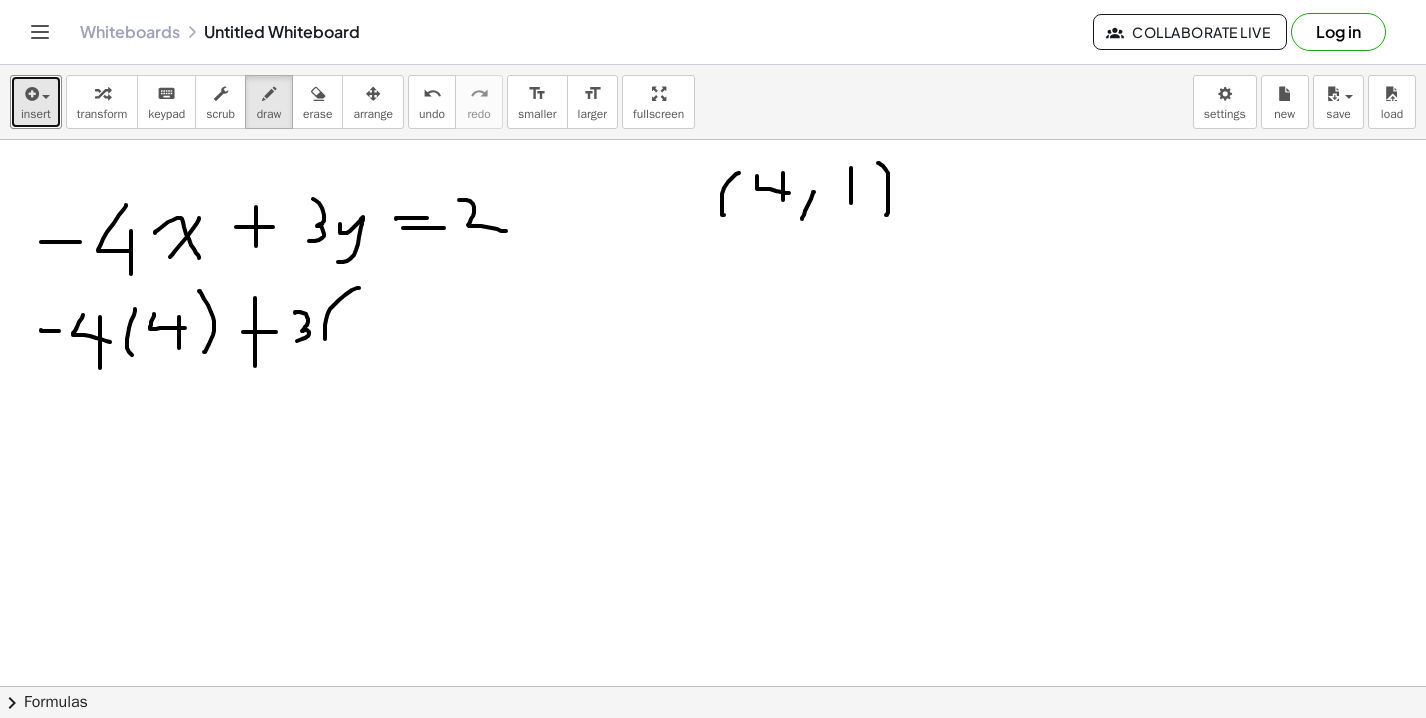 drag, startPoint x: 359, startPoint y: 288, endPoint x: 328, endPoint y: 345, distance: 64.884514 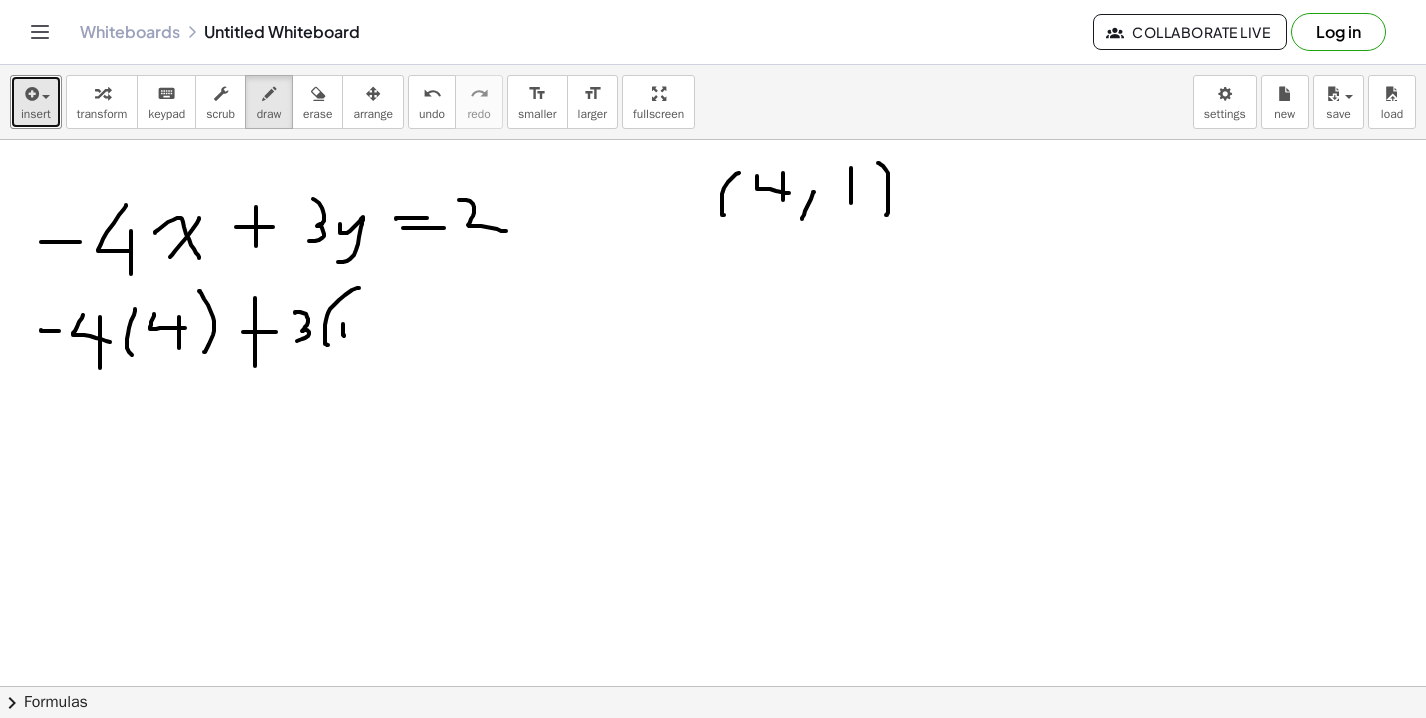 drag, startPoint x: 343, startPoint y: 324, endPoint x: 344, endPoint y: 335, distance: 11.045361 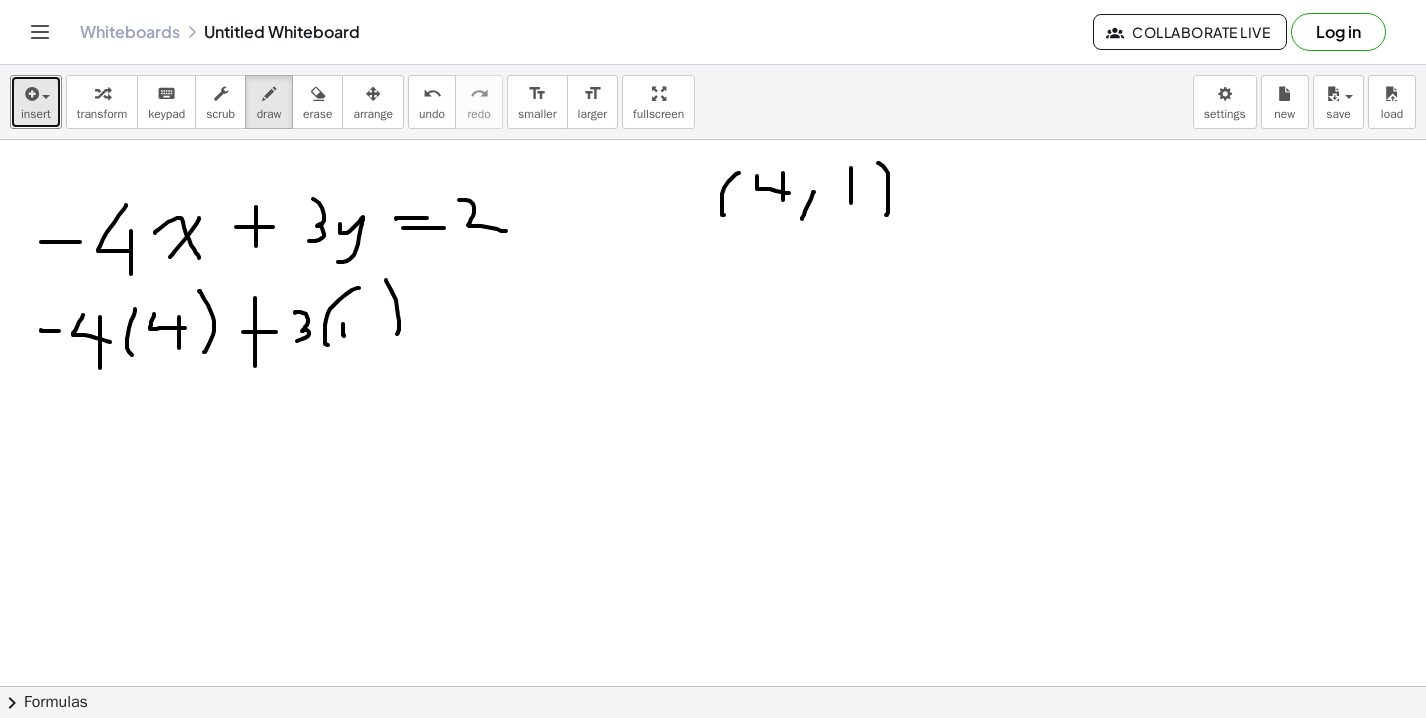 click at bounding box center (713, 751) 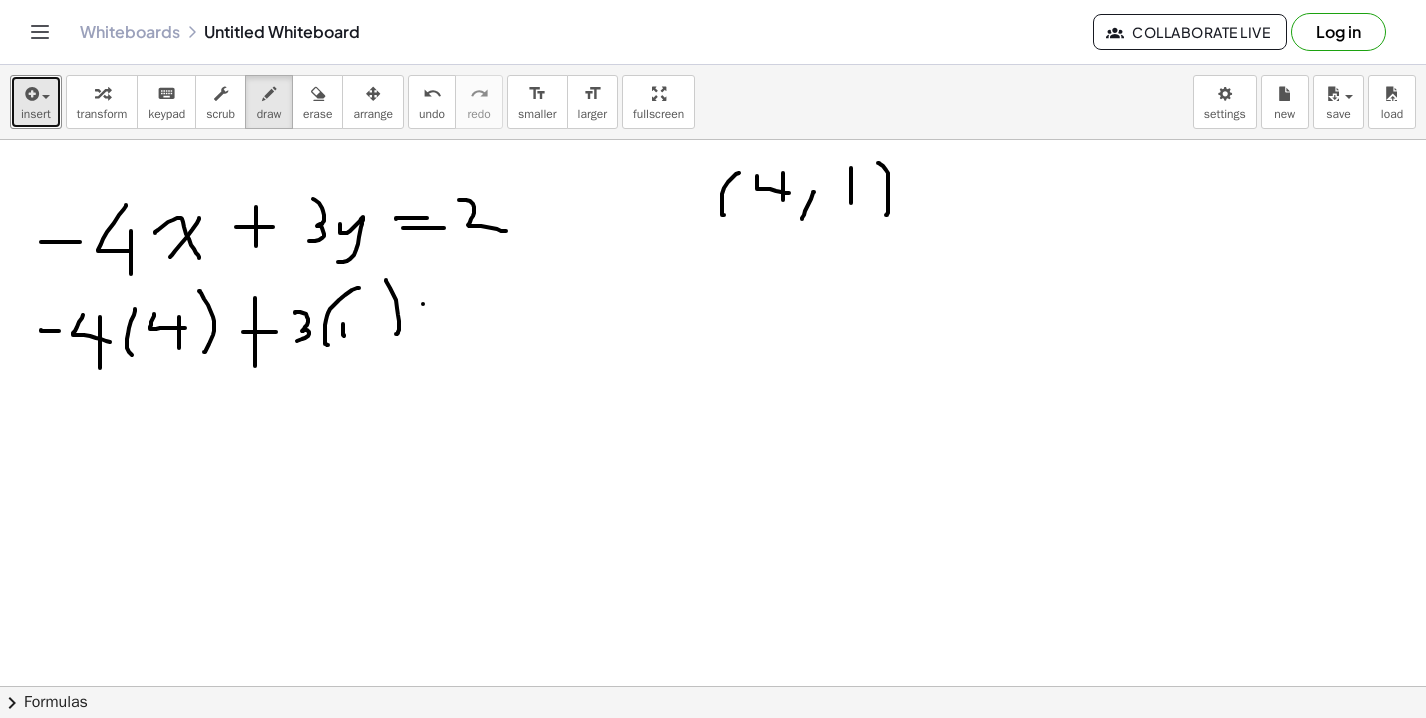 click at bounding box center [713, 751] 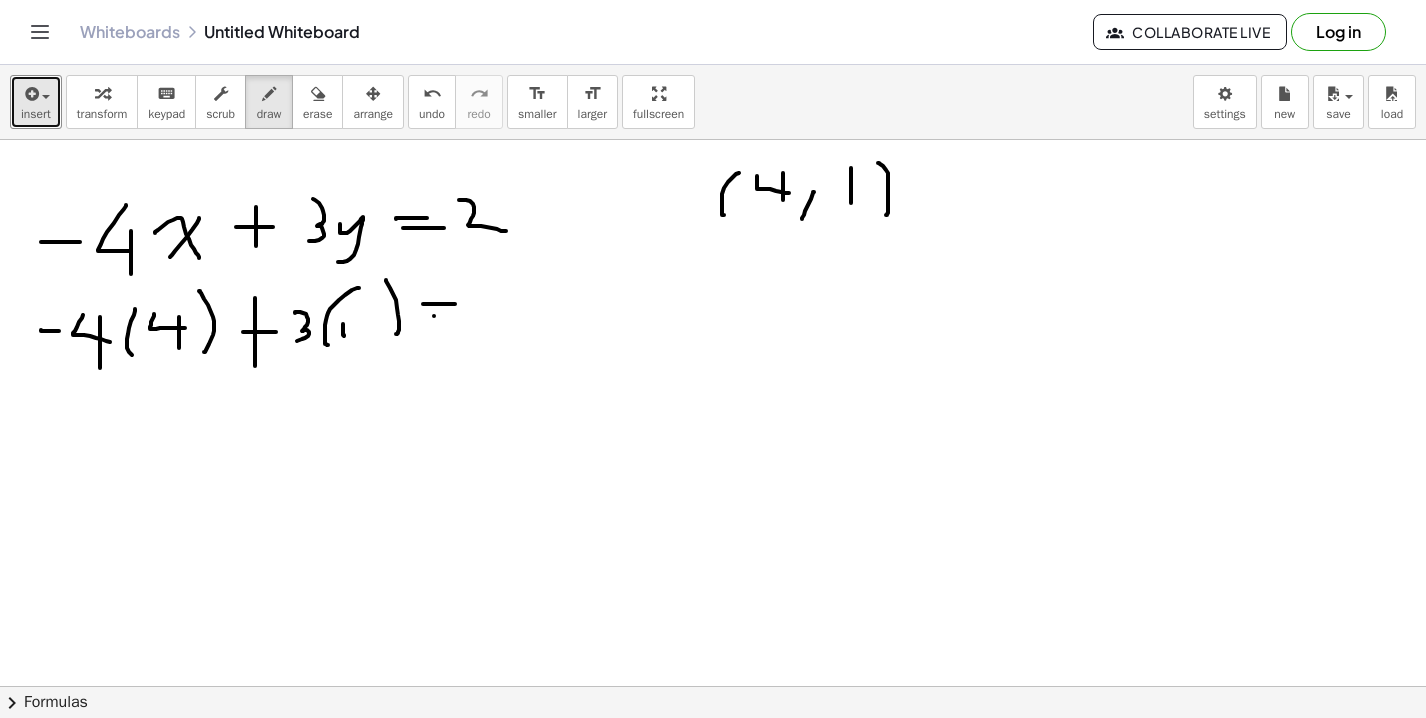 click at bounding box center [713, 751] 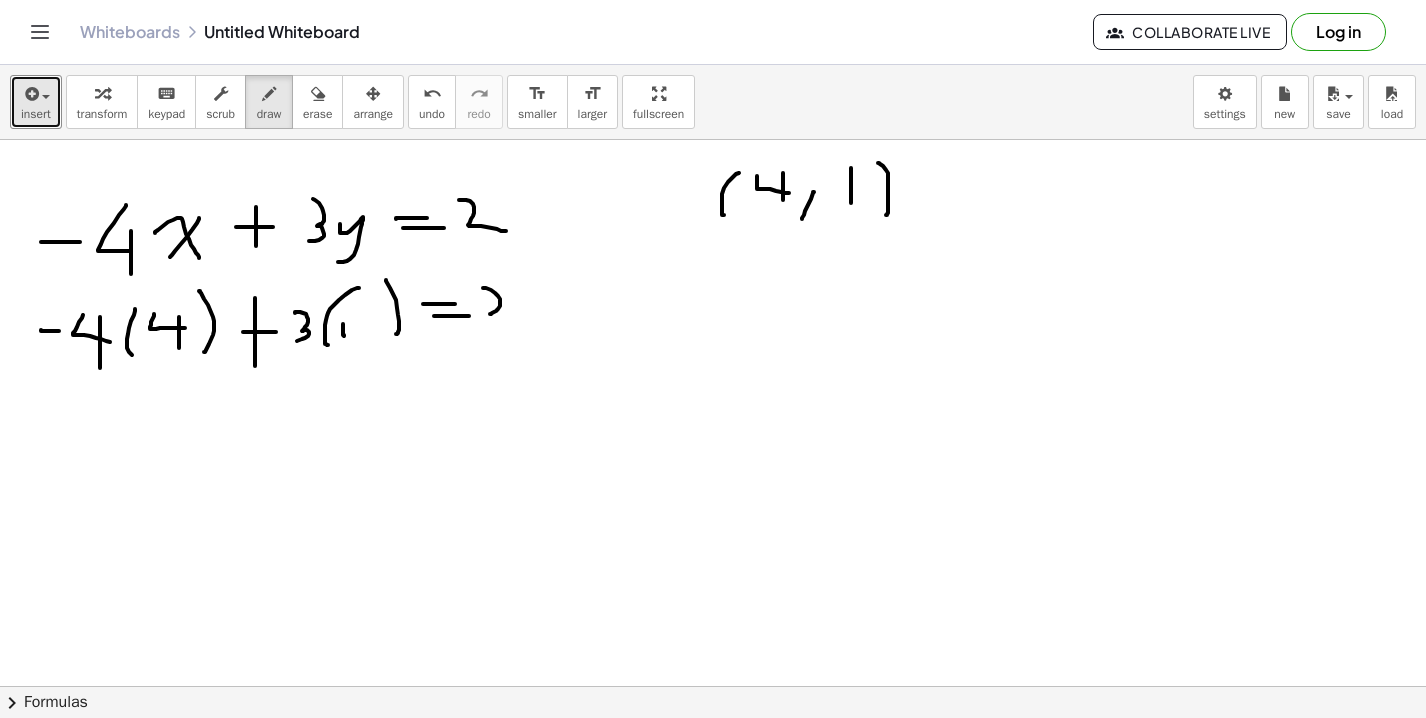 click at bounding box center [713, 751] 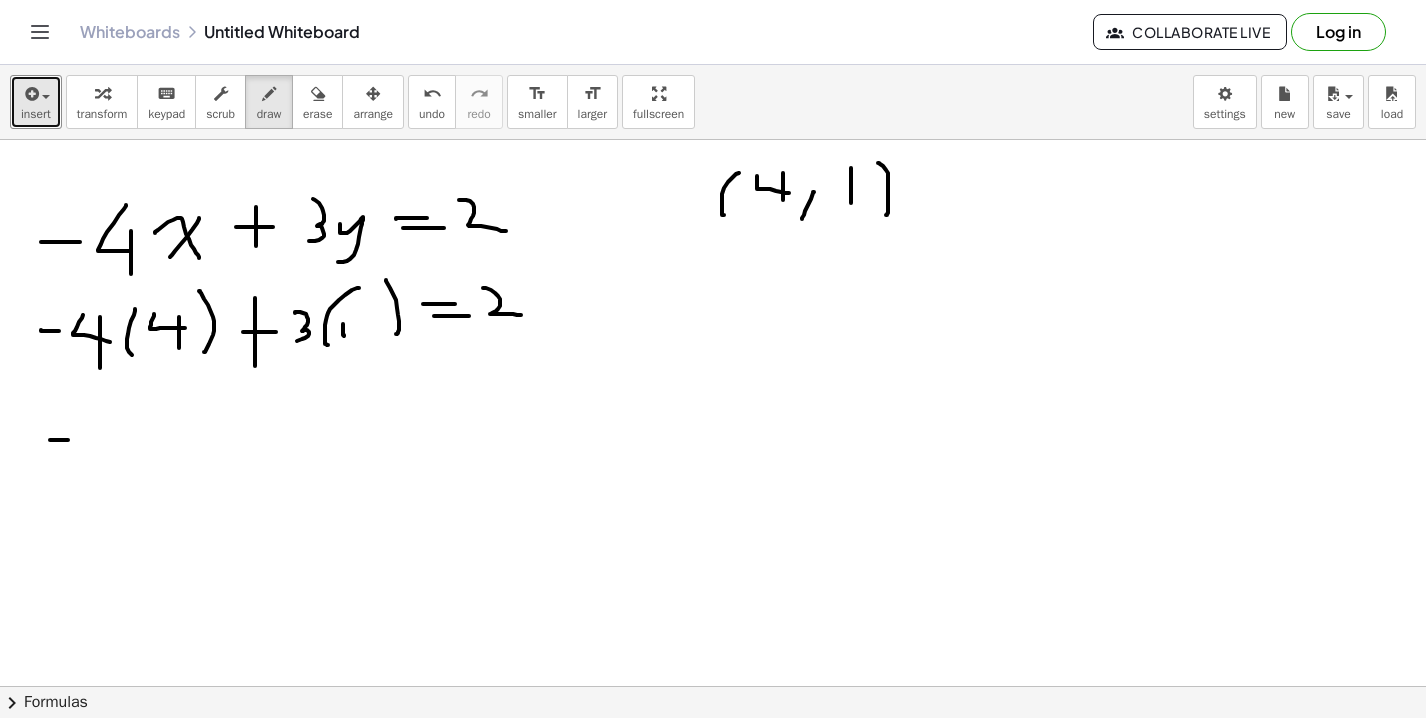 click at bounding box center (713, 751) 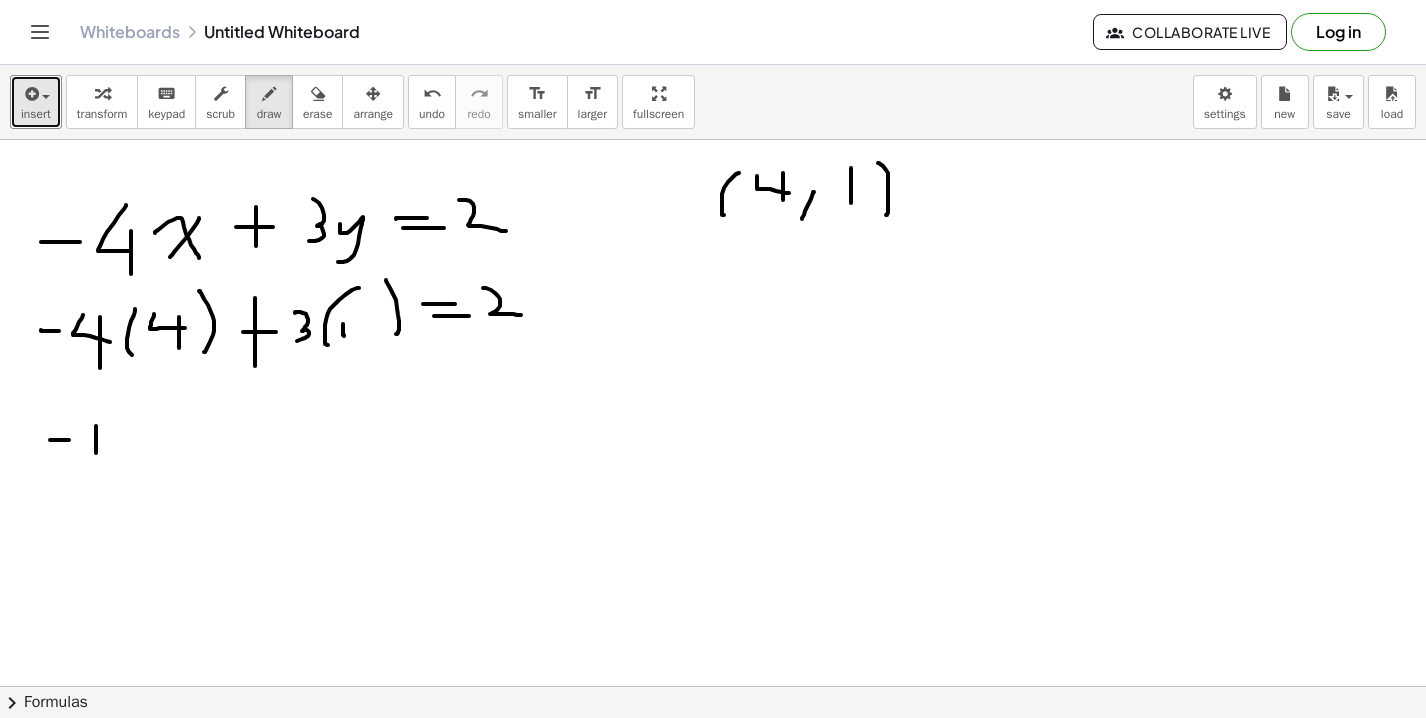 click at bounding box center (713, 751) 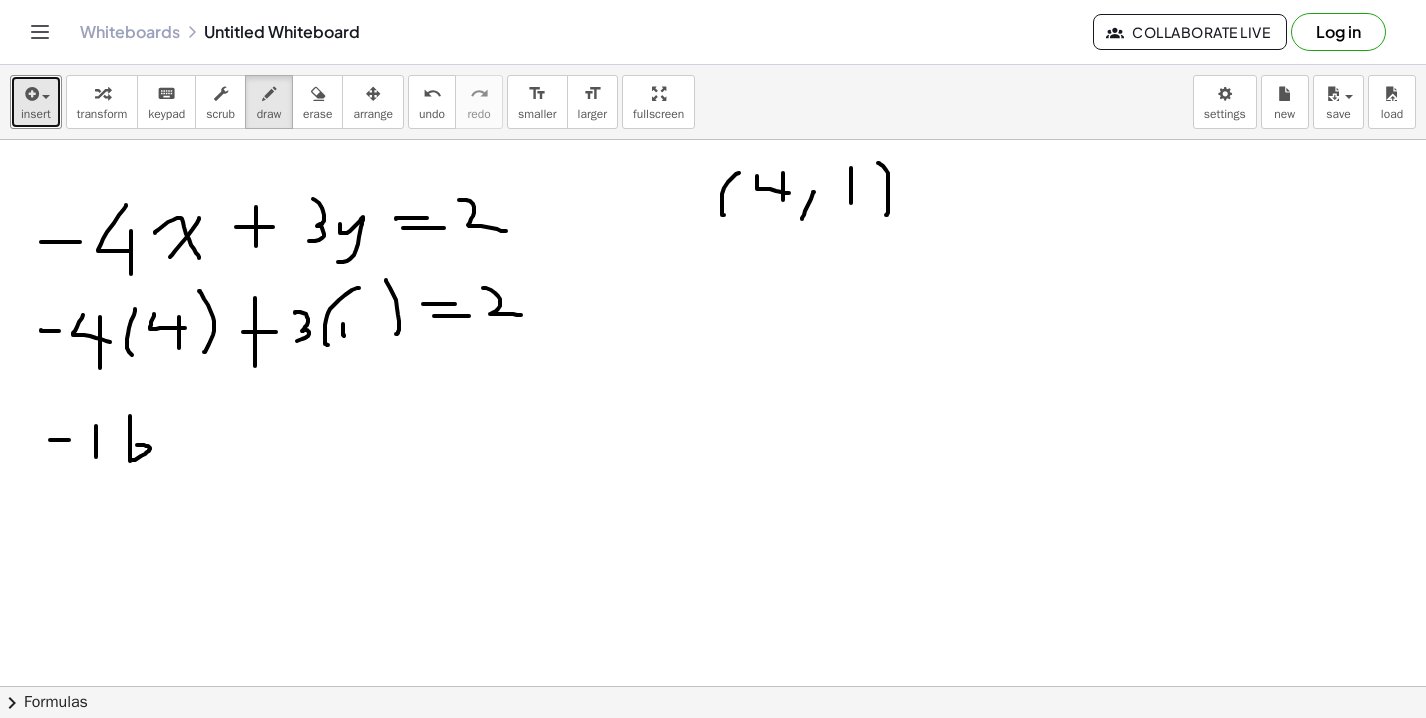 click at bounding box center (713, 751) 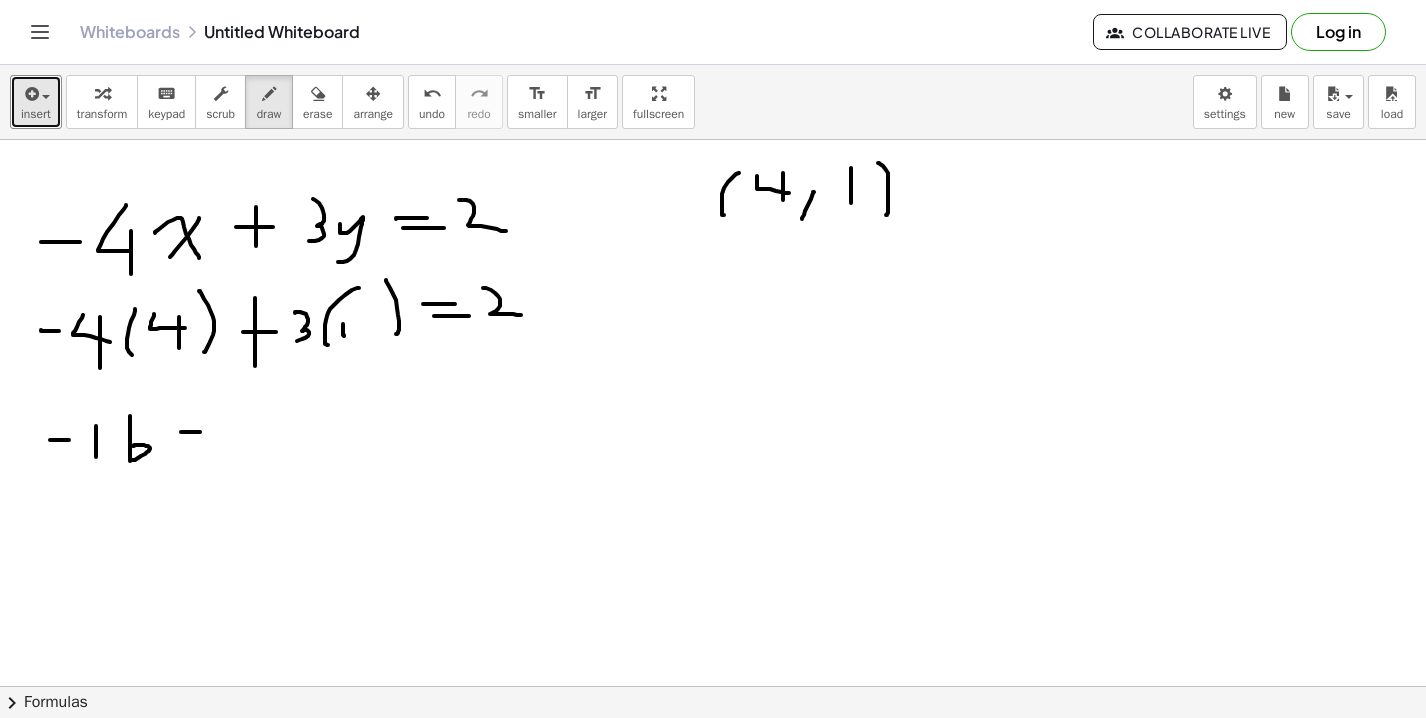 click at bounding box center [713, 751] 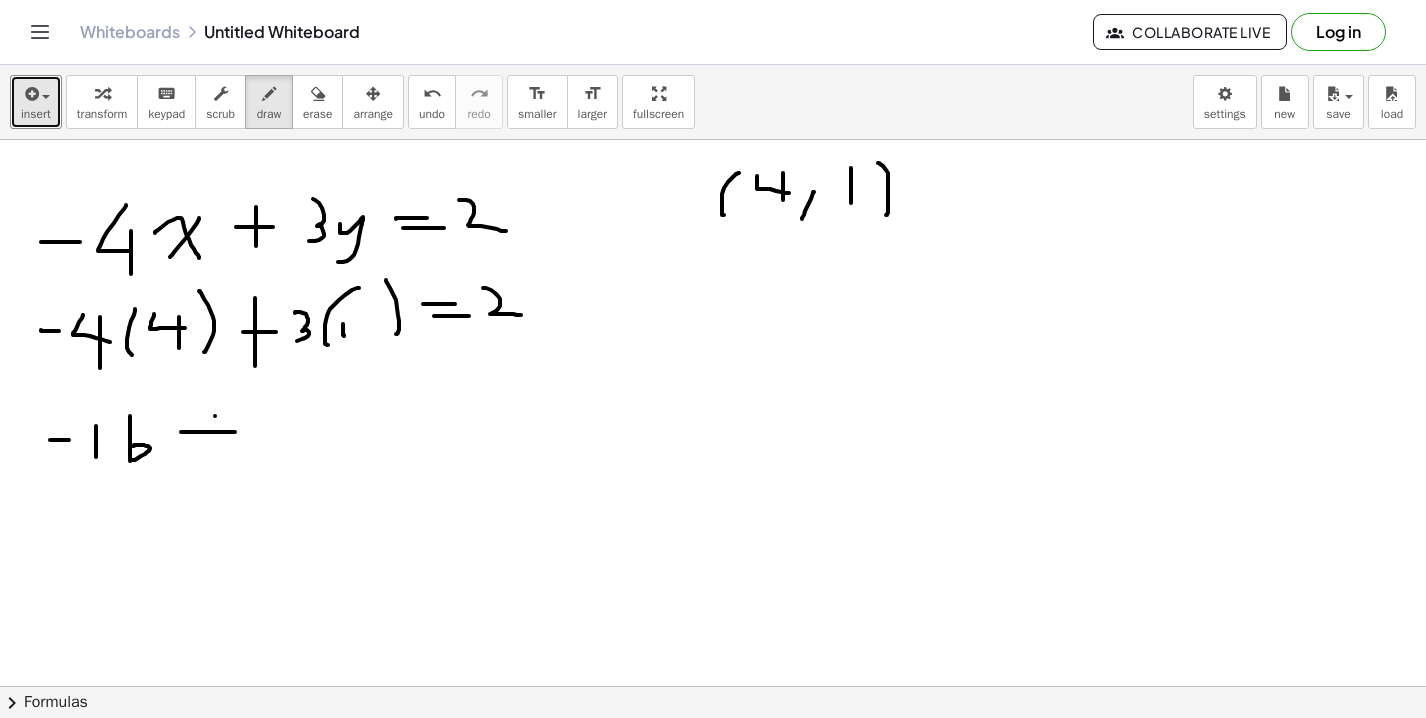 click at bounding box center (713, 751) 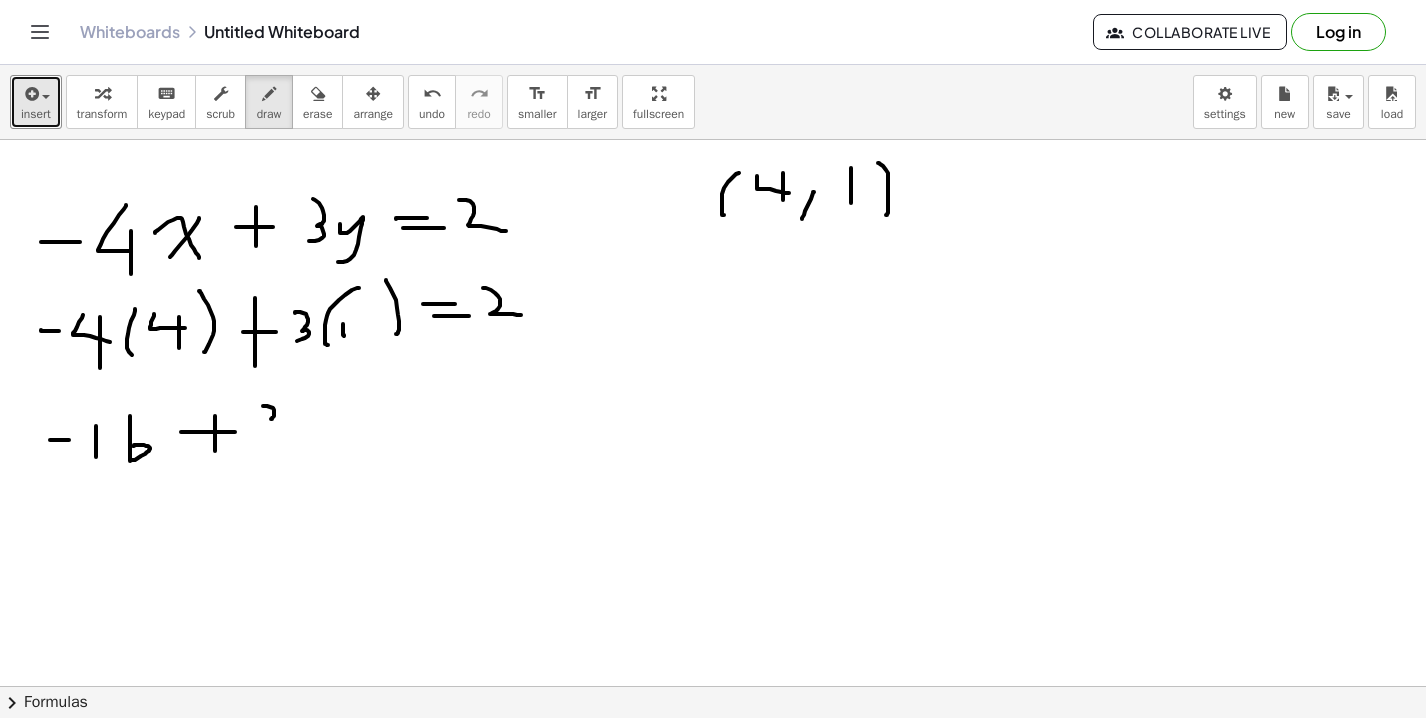 click at bounding box center [713, 751] 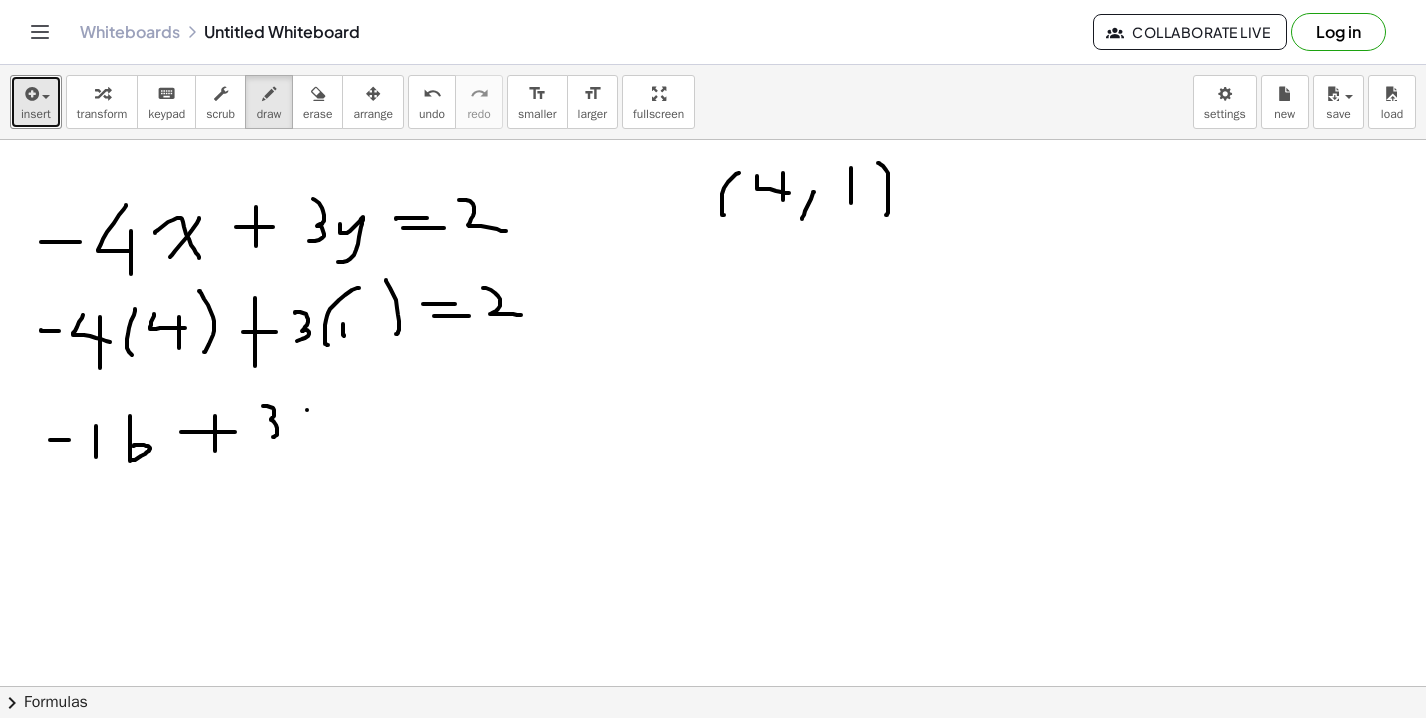 click at bounding box center (713, 751) 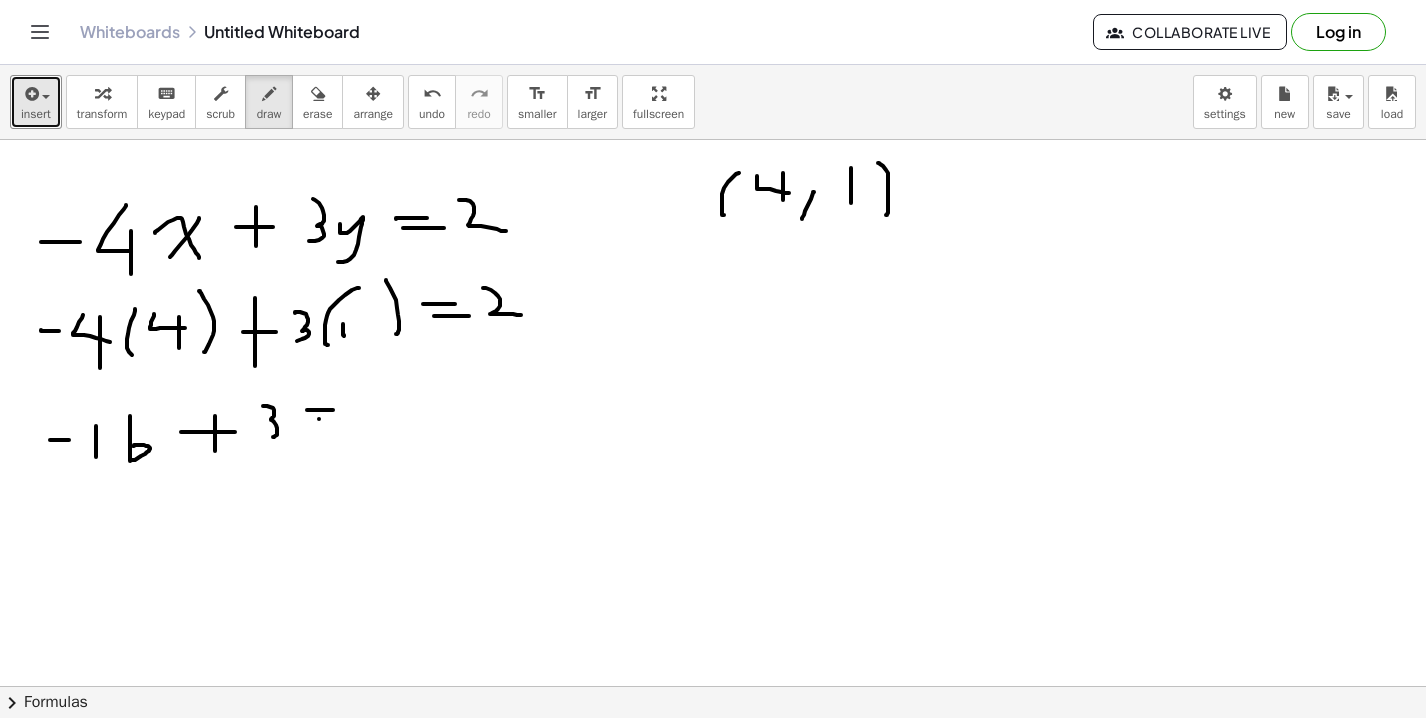 click at bounding box center (713, 751) 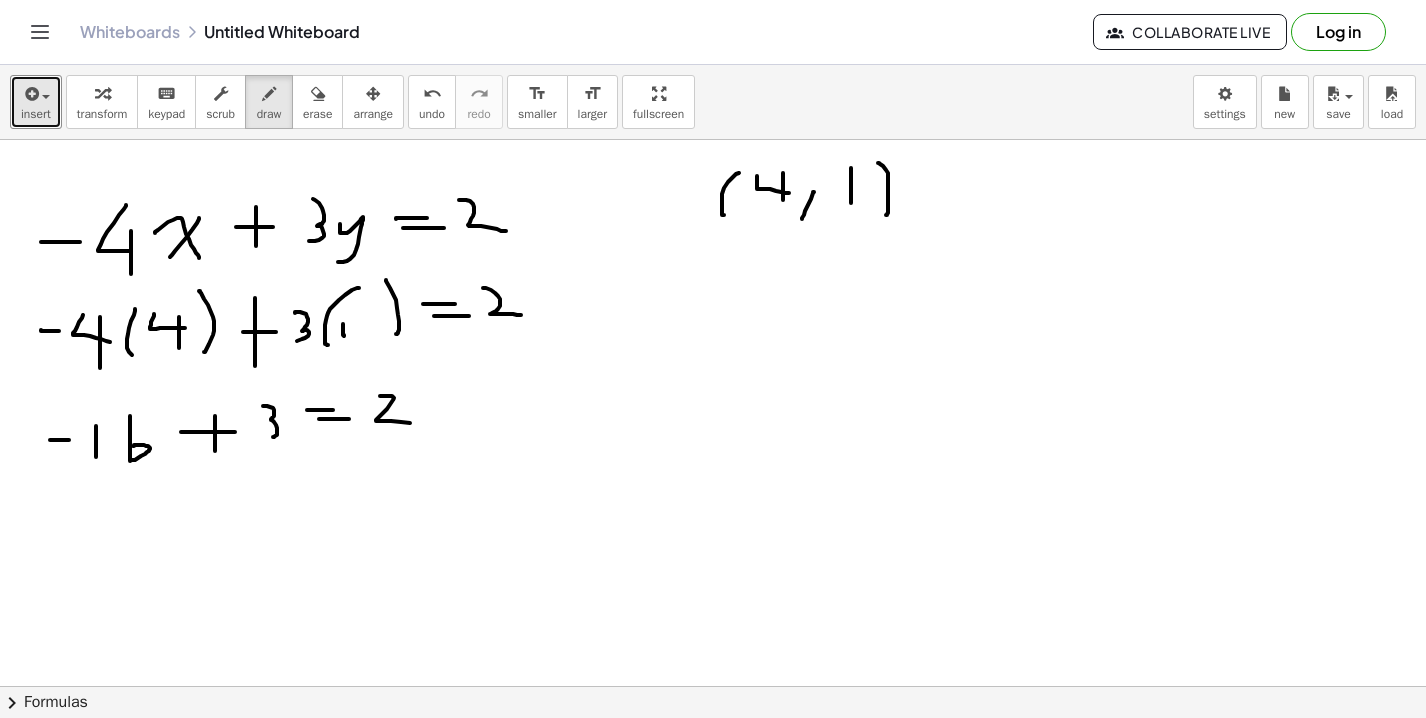 click at bounding box center (713, 751) 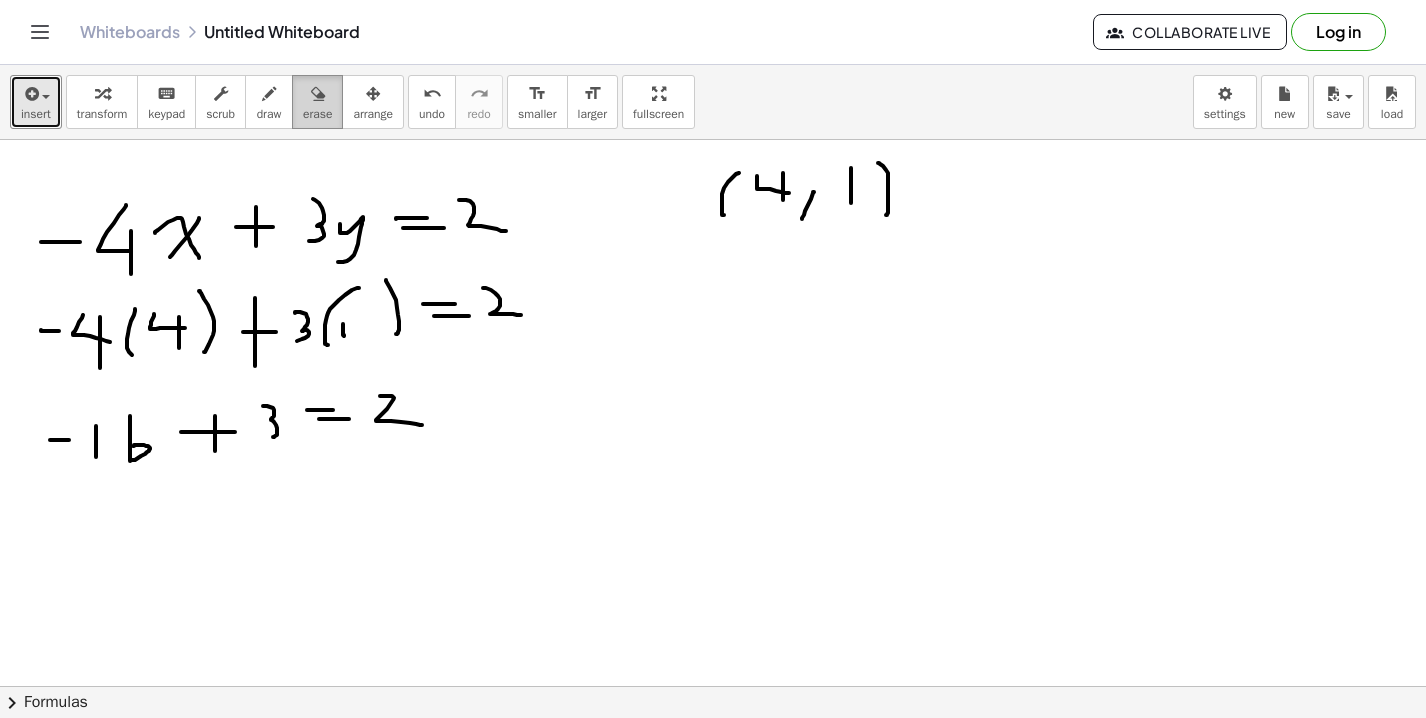 click on "erase" at bounding box center [317, 102] 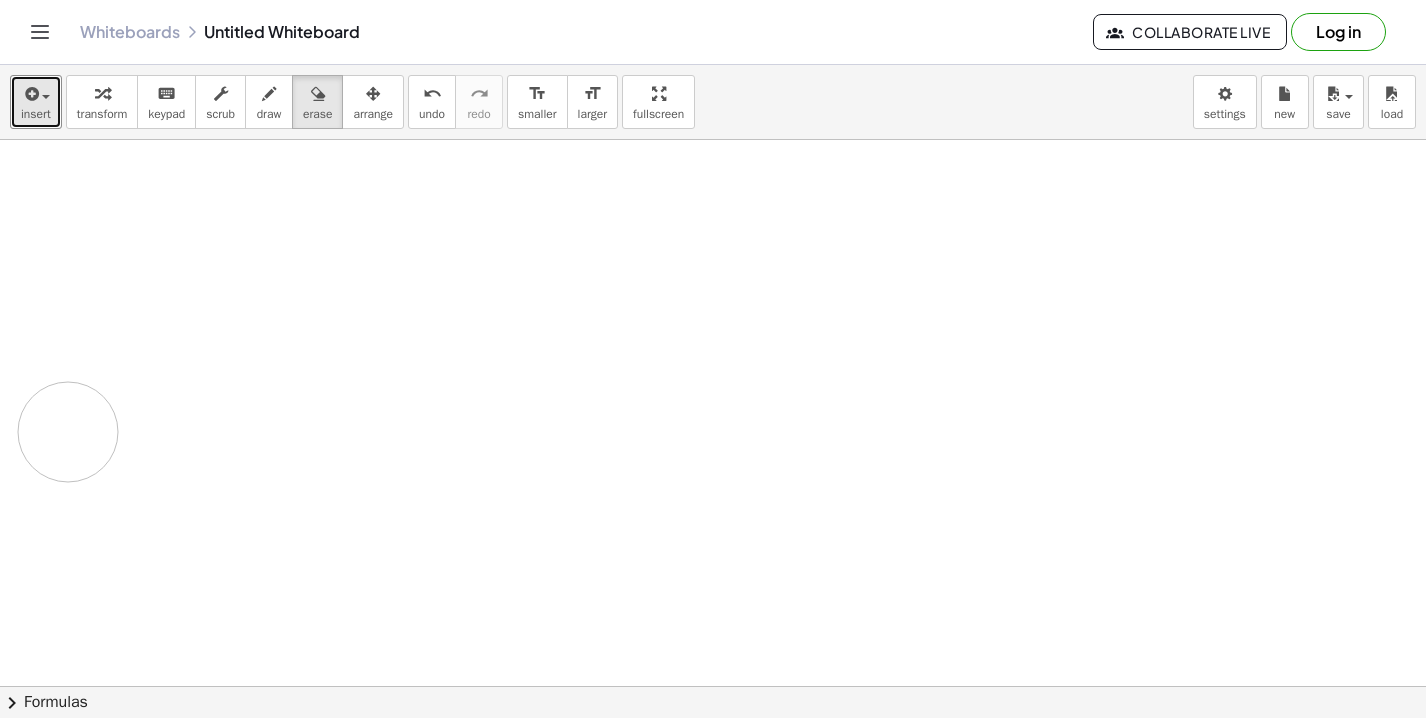 click at bounding box center [713, 751] 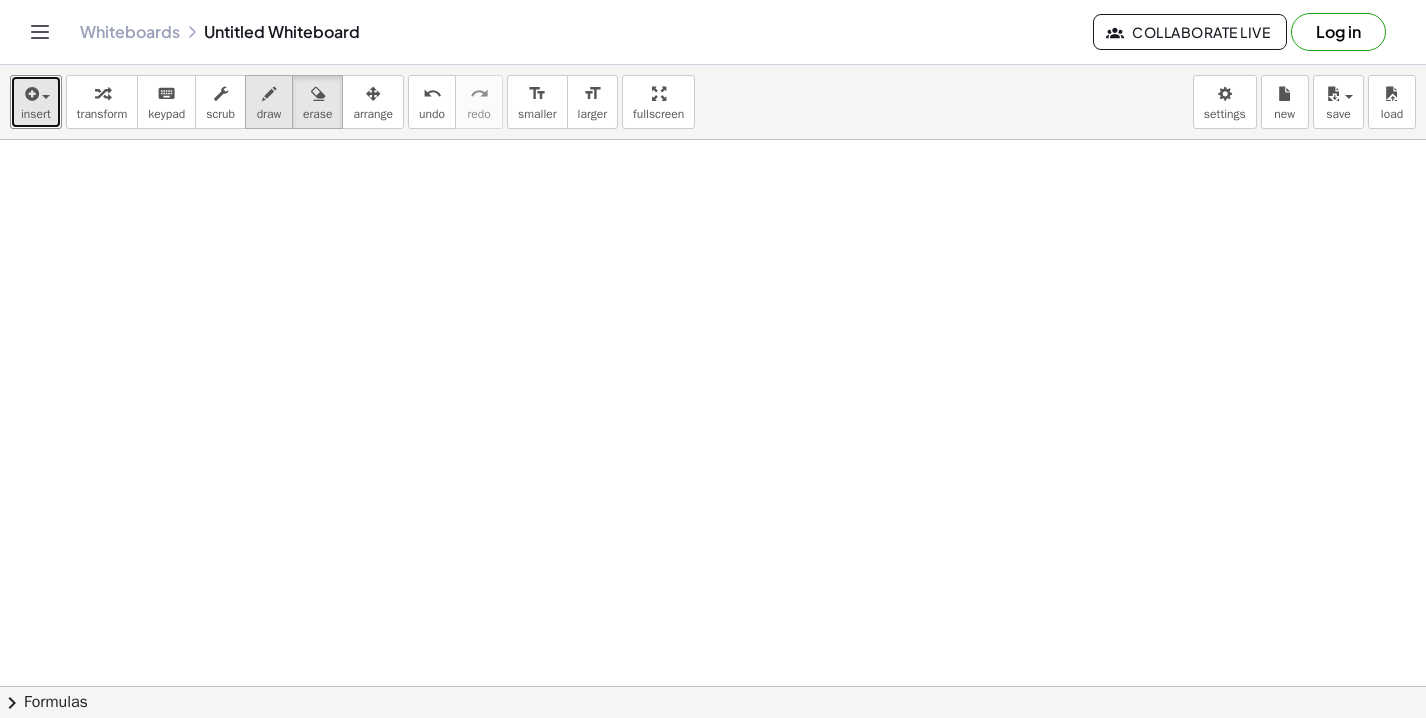 click at bounding box center [269, 93] 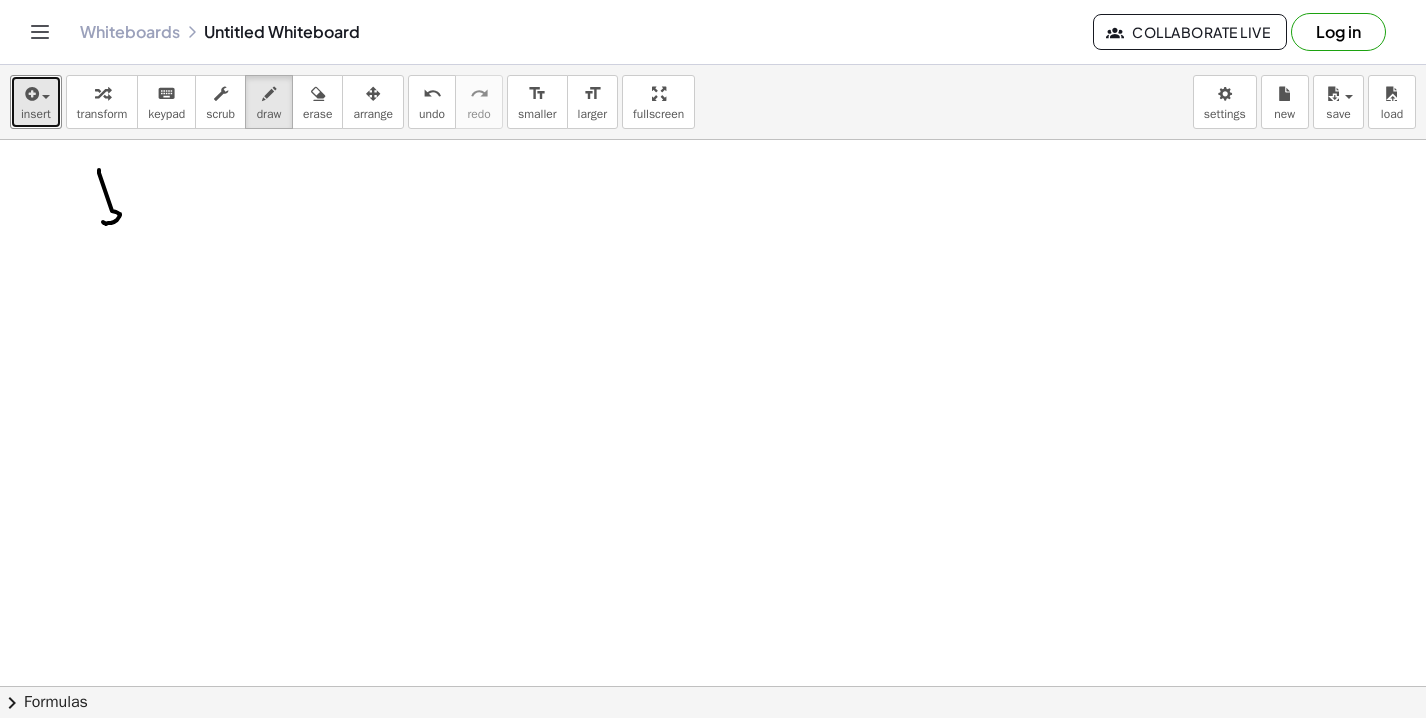 click at bounding box center (713, 751) 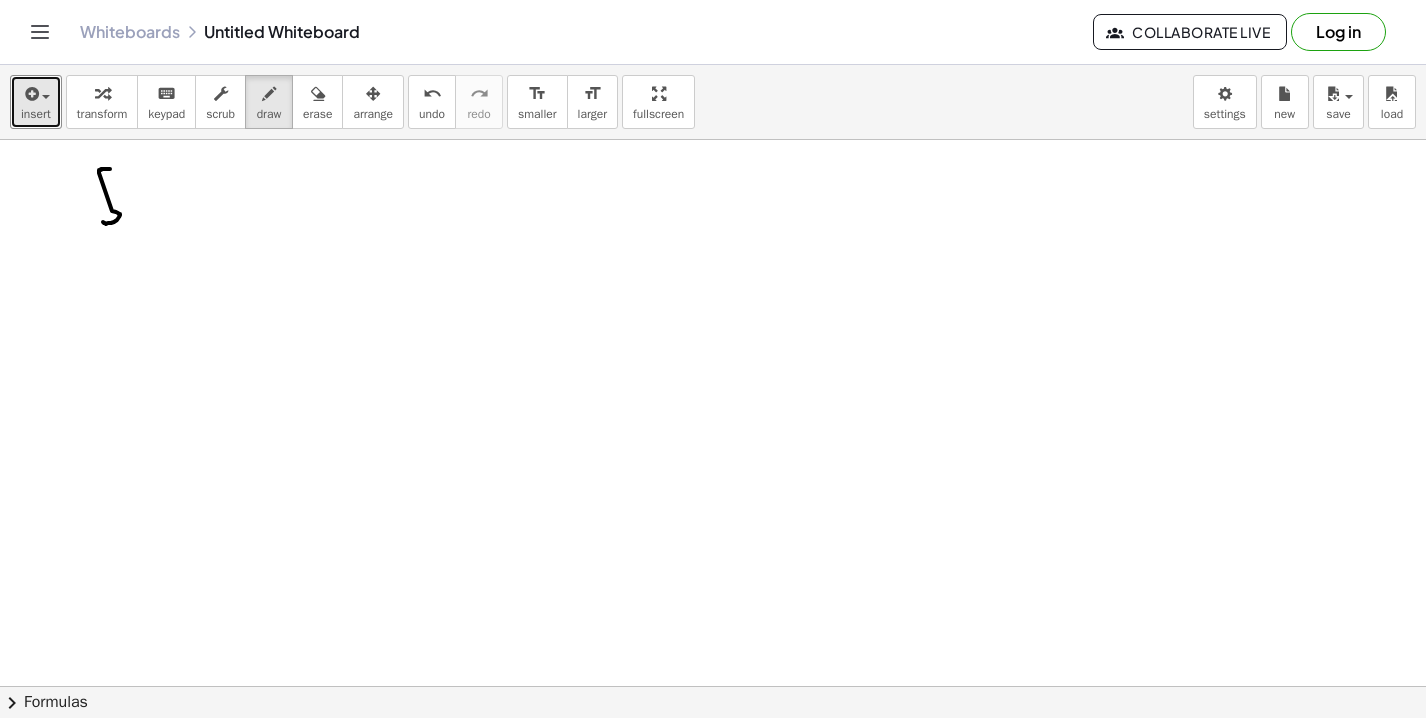 click at bounding box center [713, 751] 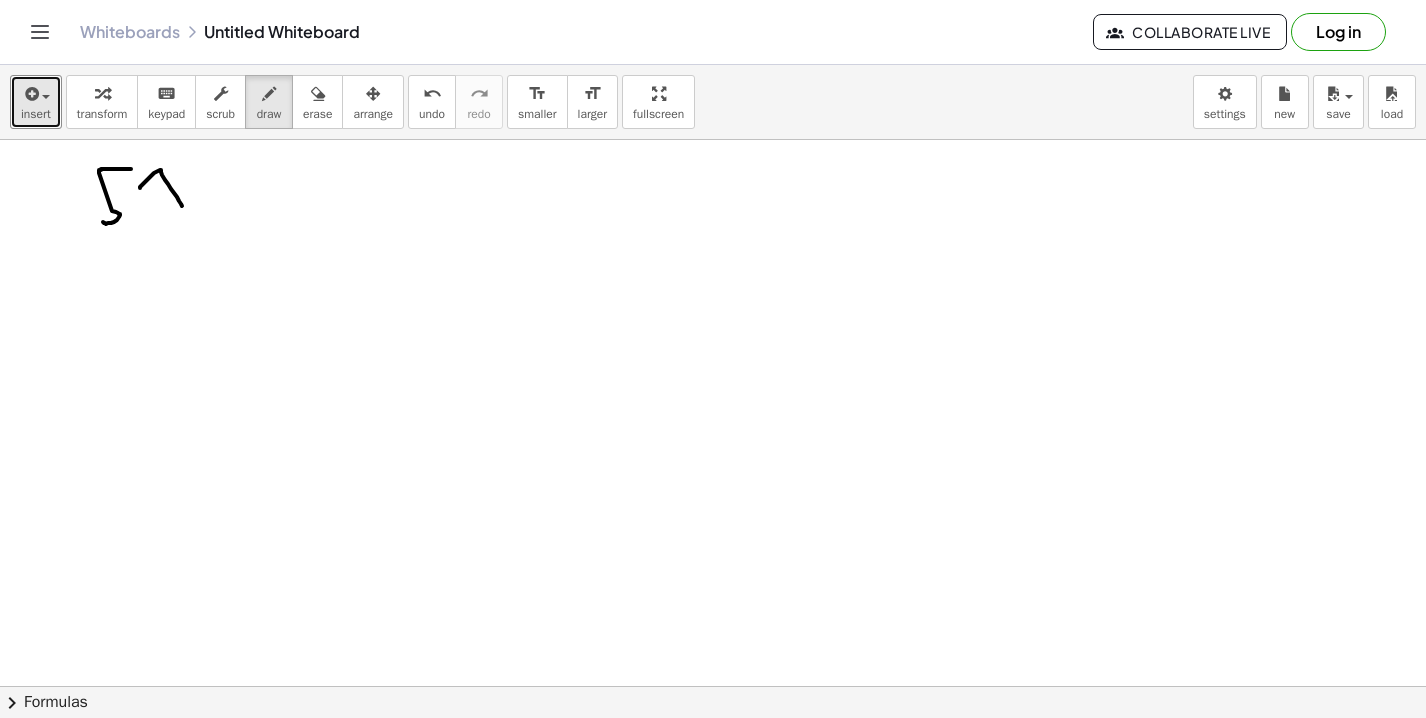 click at bounding box center (713, 751) 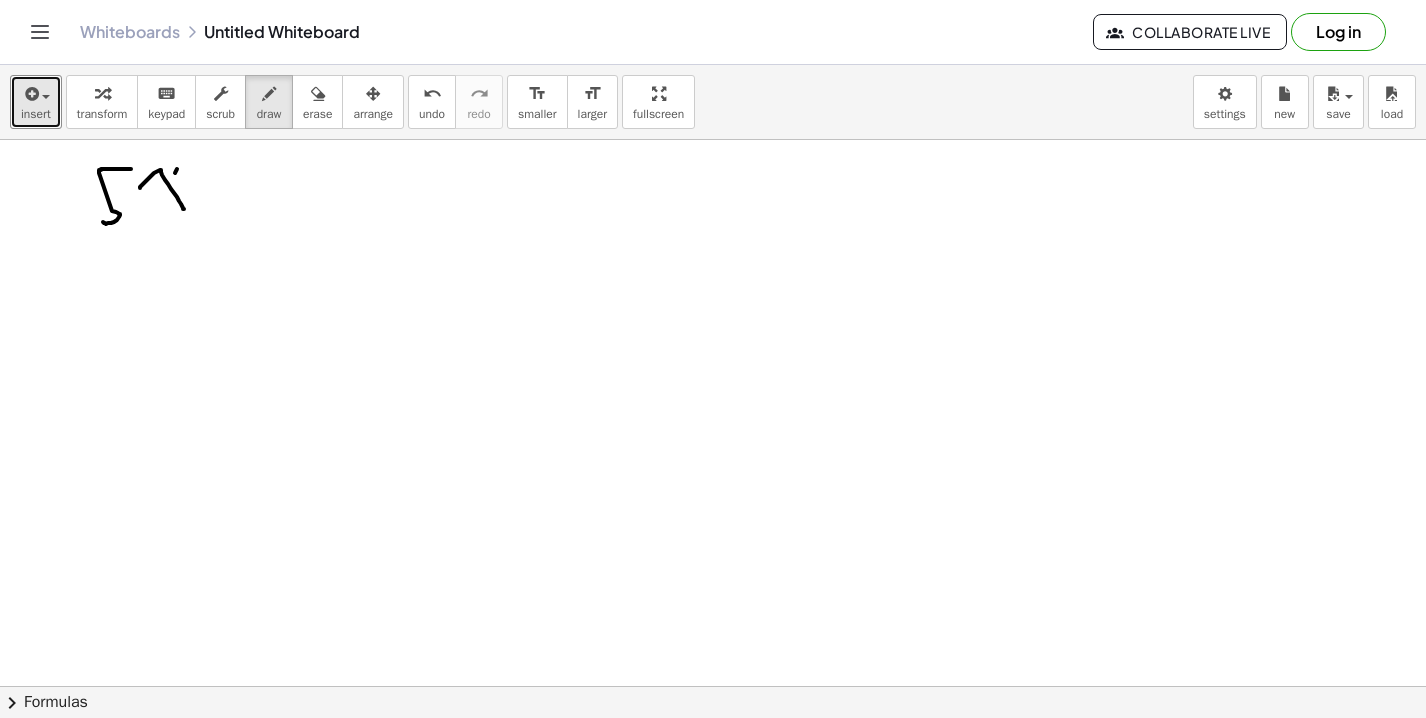 click at bounding box center (713, 751) 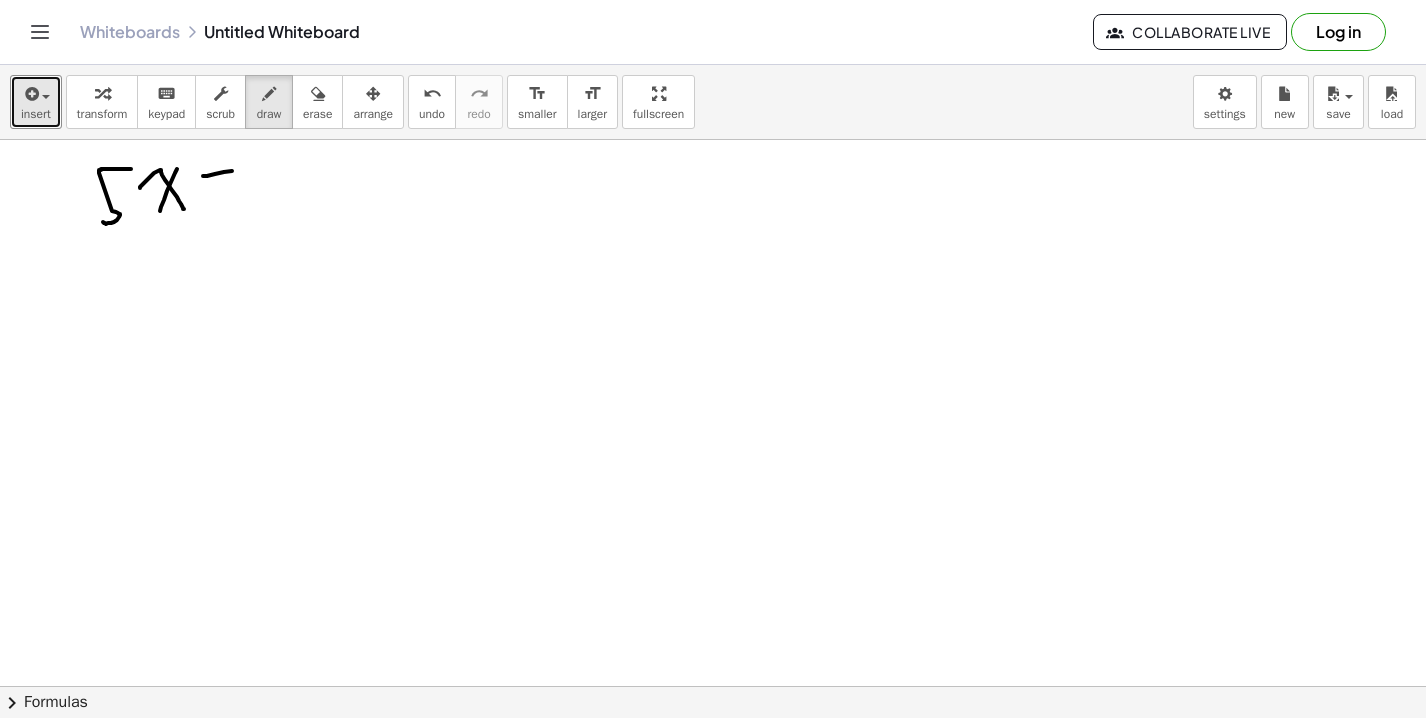click at bounding box center [713, 751] 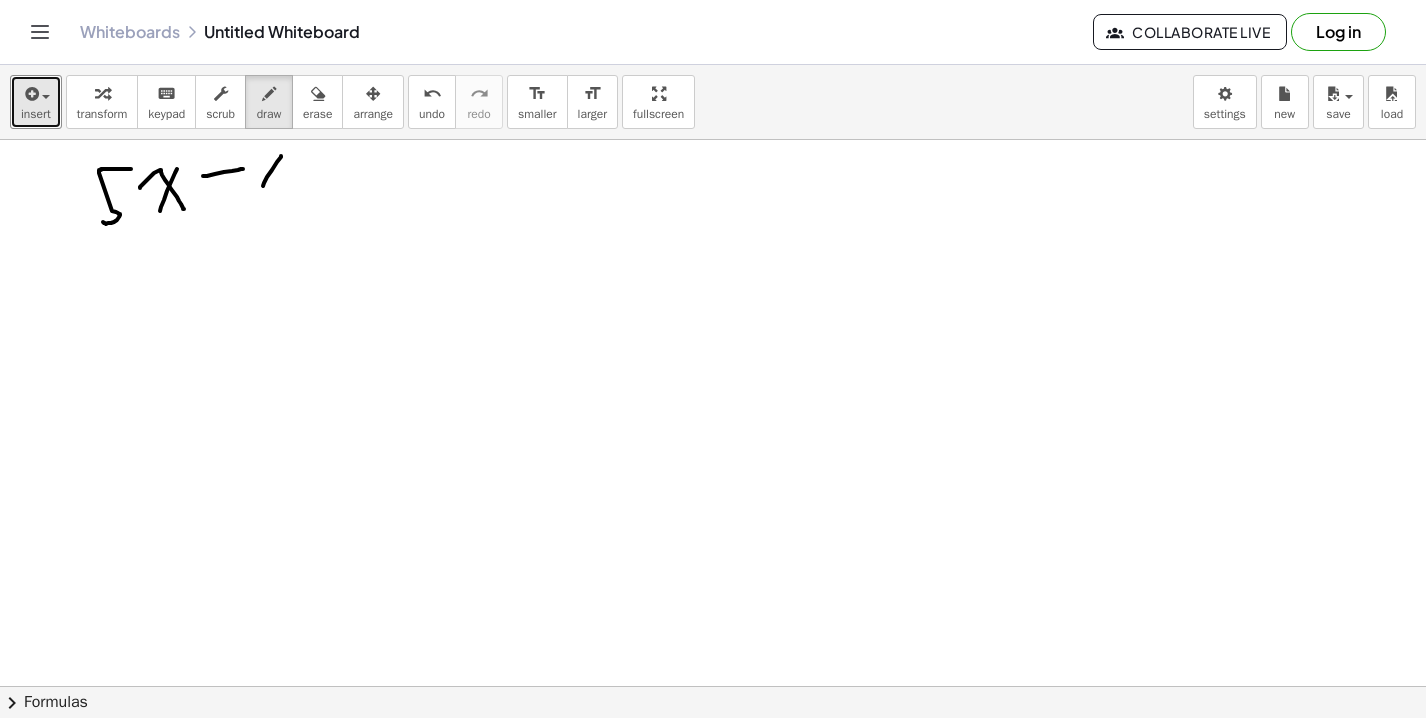 click at bounding box center [713, 751] 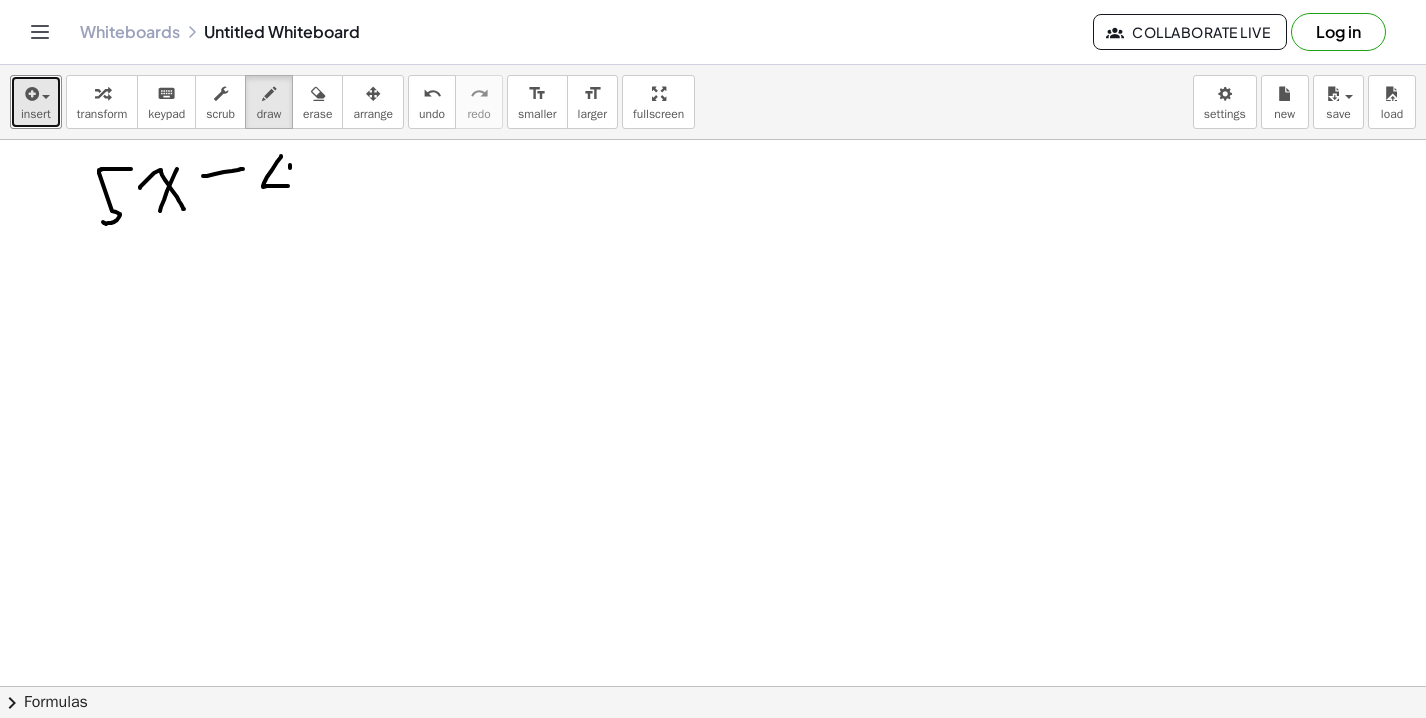 click at bounding box center [713, 751] 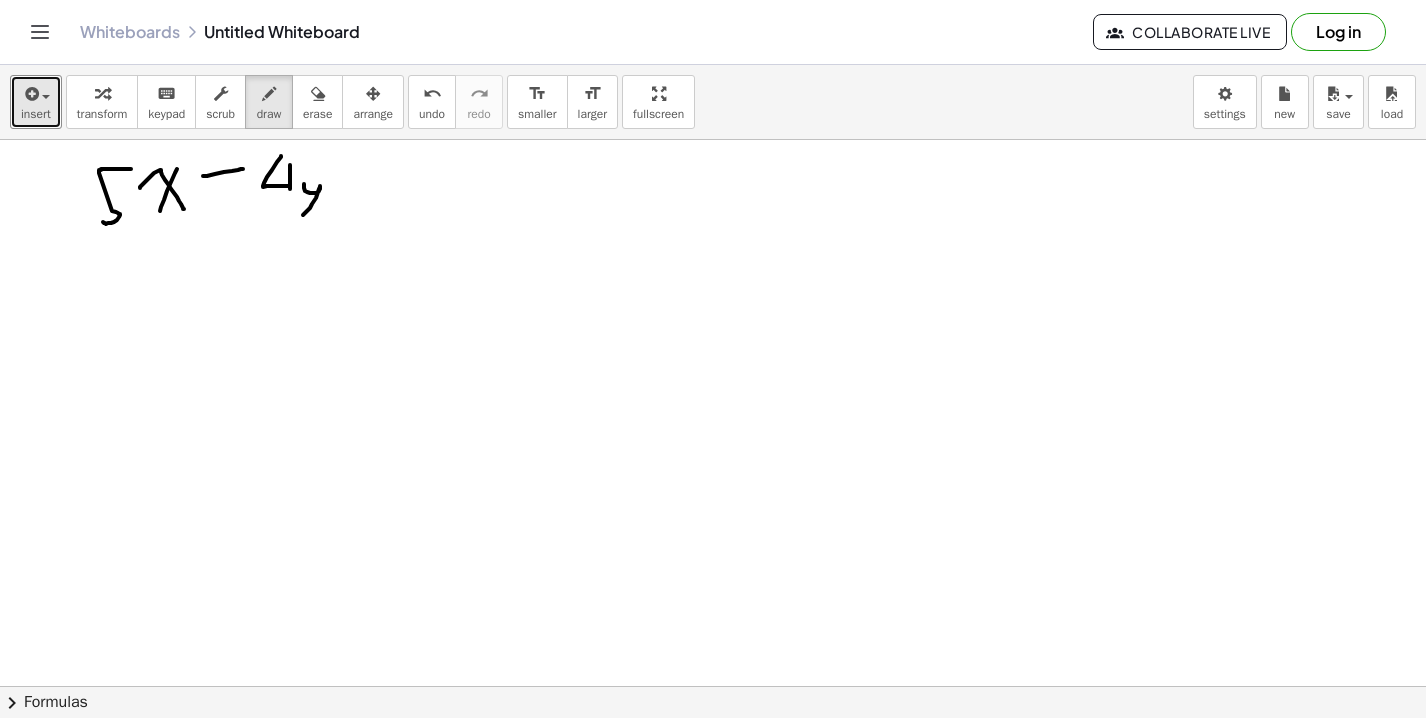click at bounding box center (713, 751) 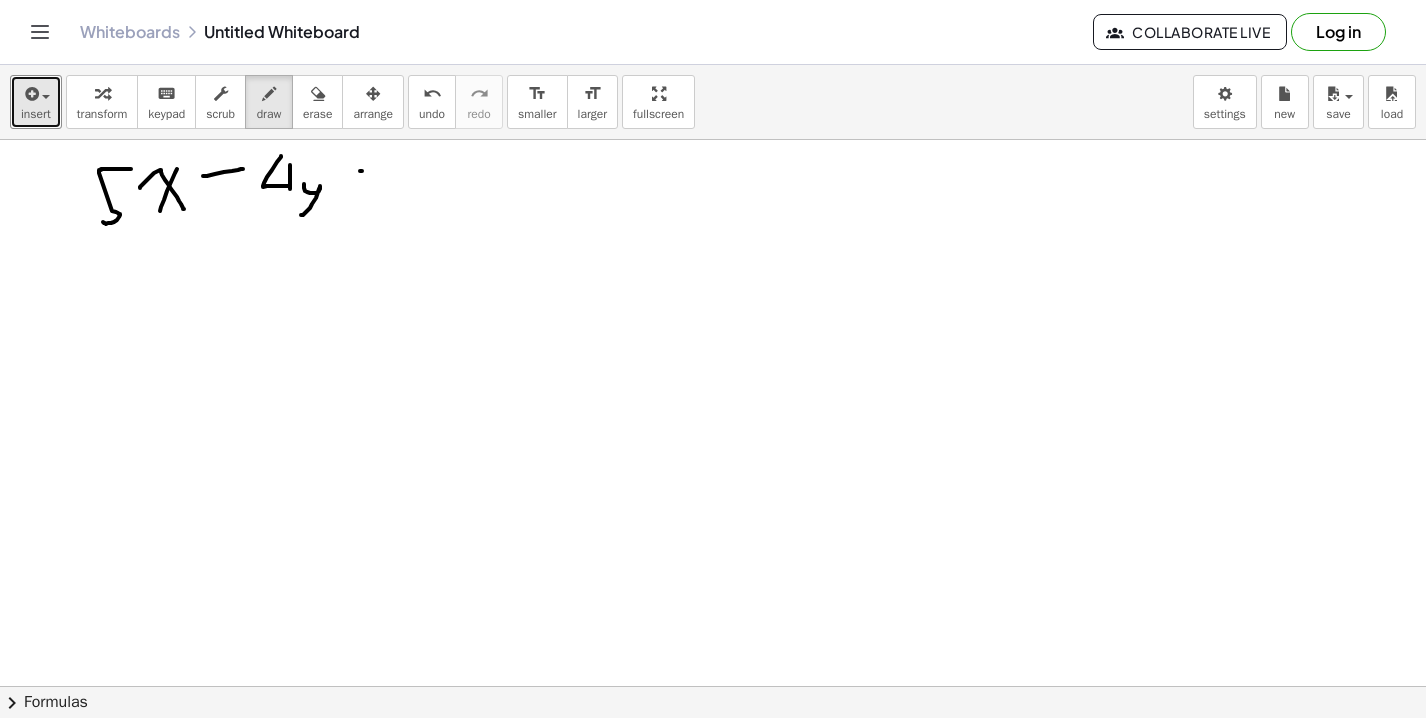 click at bounding box center [713, 751] 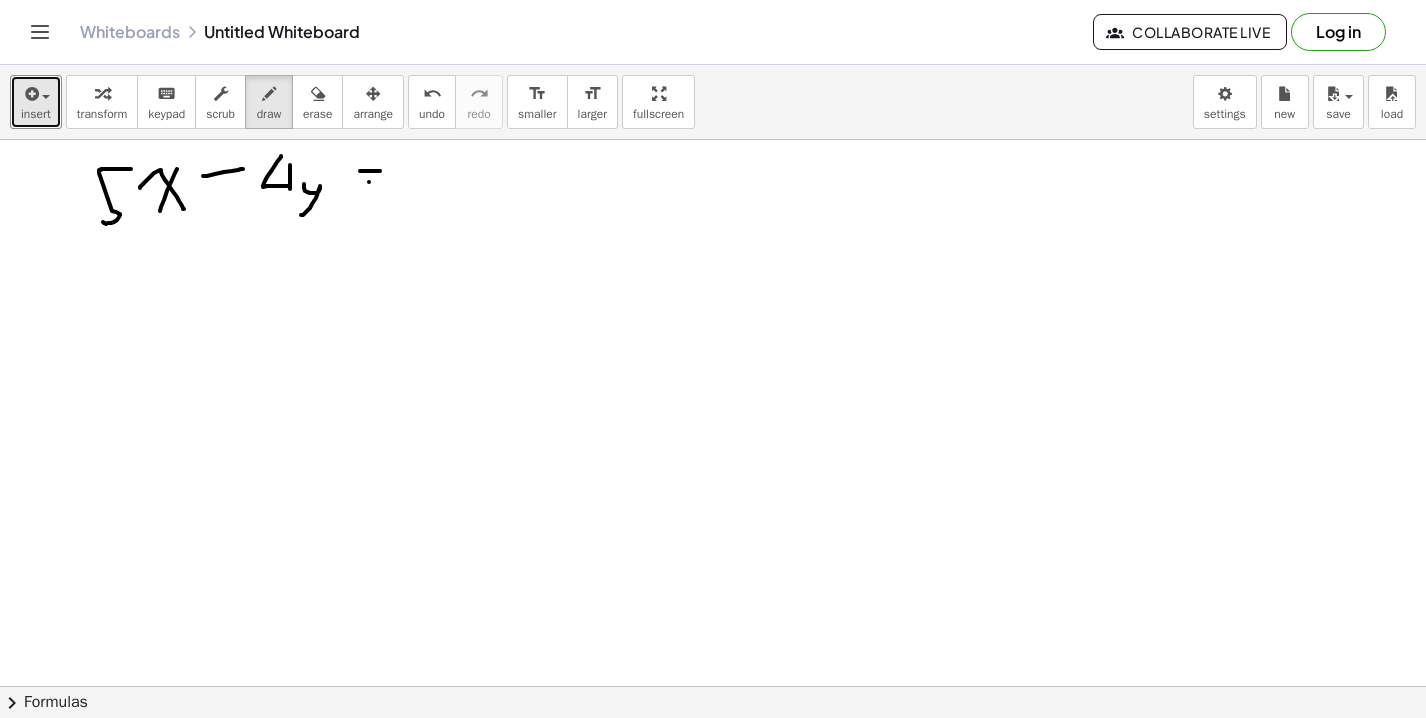 click at bounding box center (713, 751) 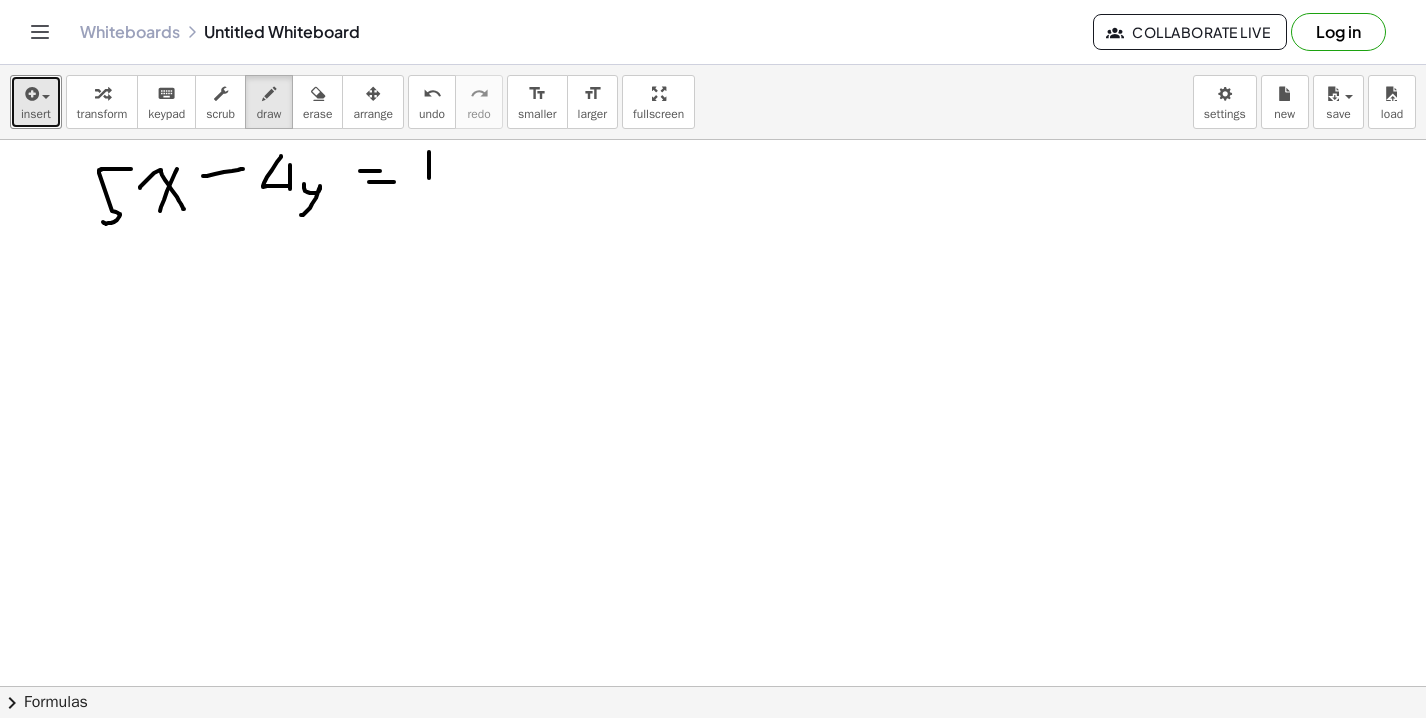 click at bounding box center [713, 751] 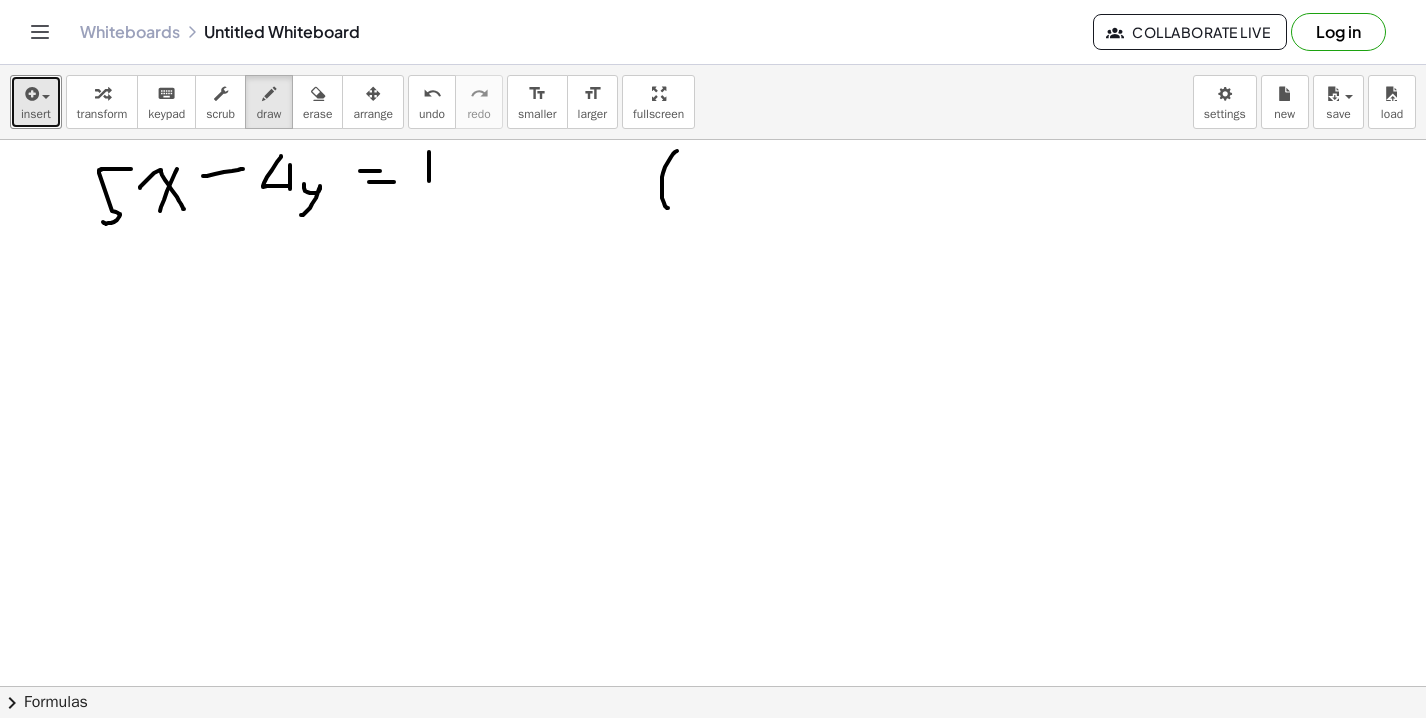 drag, startPoint x: 677, startPoint y: 151, endPoint x: 668, endPoint y: 208, distance: 57.706154 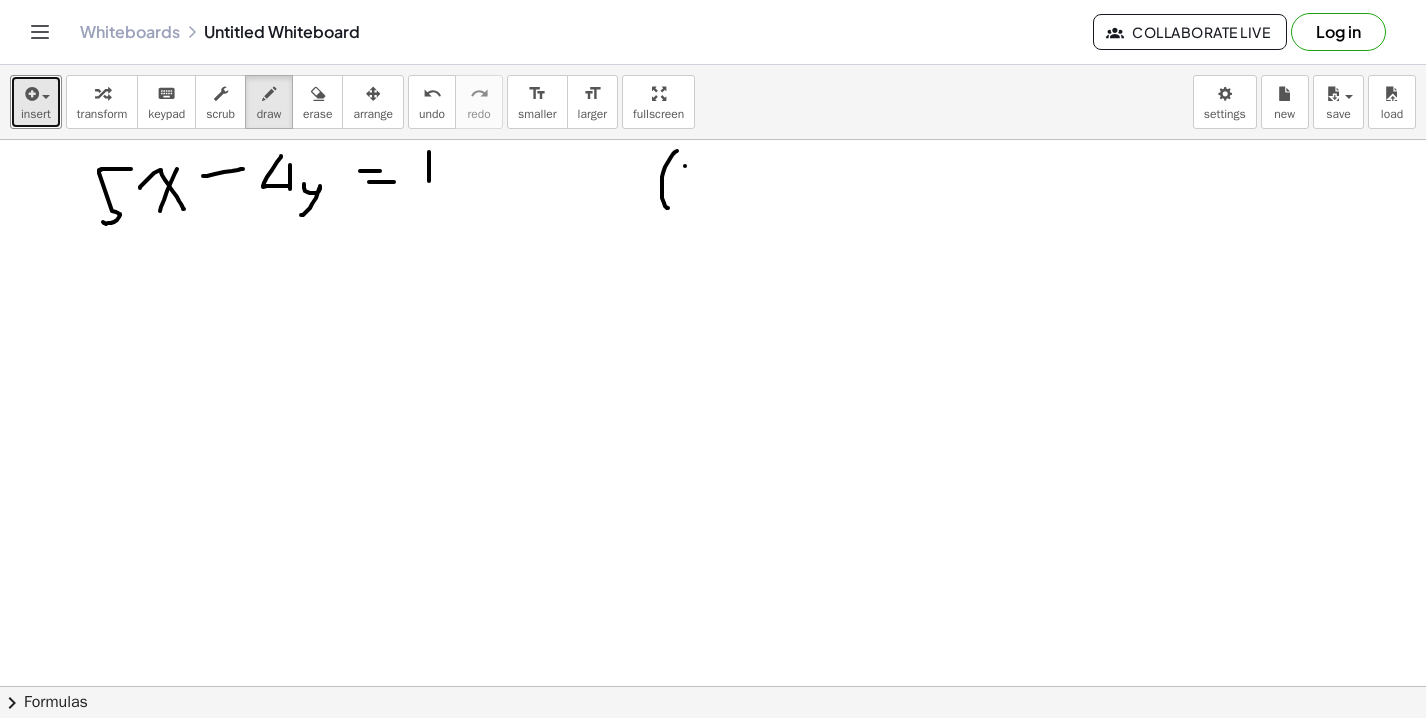 drag, startPoint x: 685, startPoint y: 166, endPoint x: 685, endPoint y: 188, distance: 22 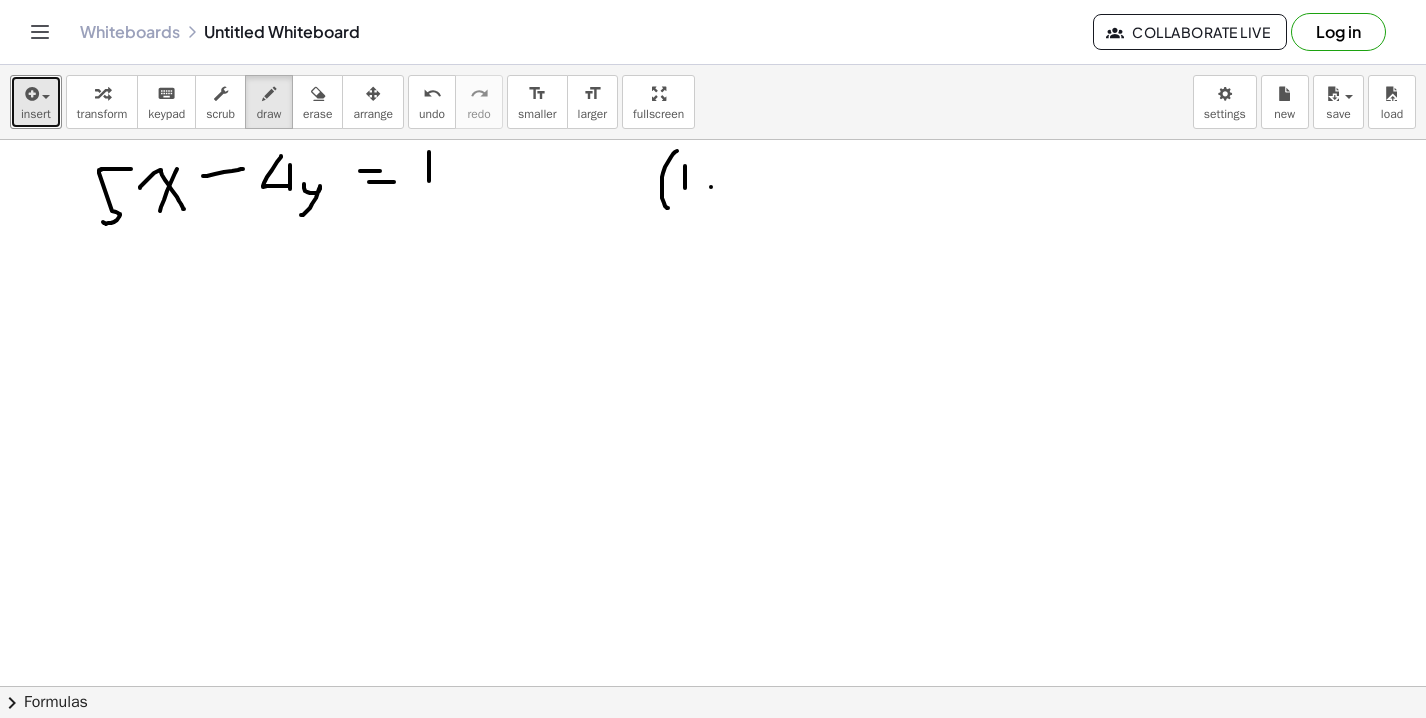 drag, startPoint x: 711, startPoint y: 187, endPoint x: 708, endPoint y: 202, distance: 15.297058 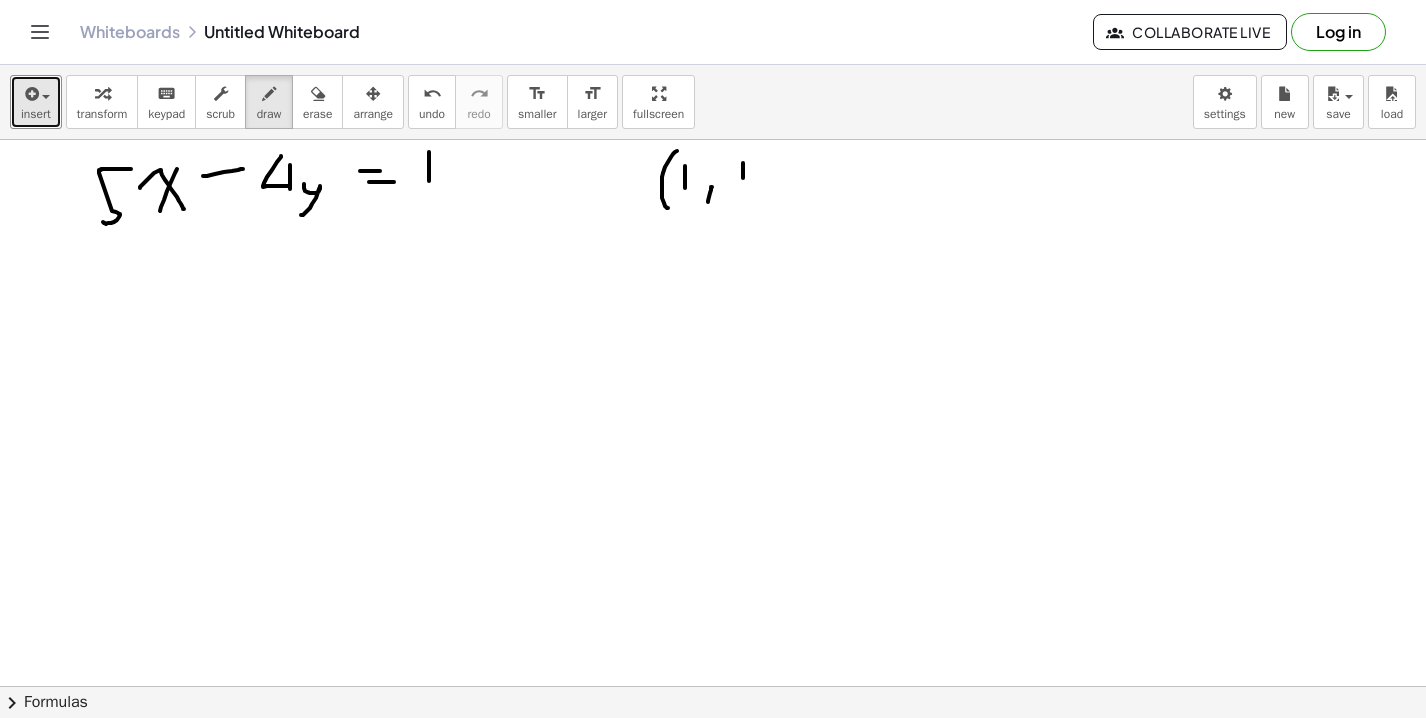 drag, startPoint x: 743, startPoint y: 163, endPoint x: 743, endPoint y: 178, distance: 15 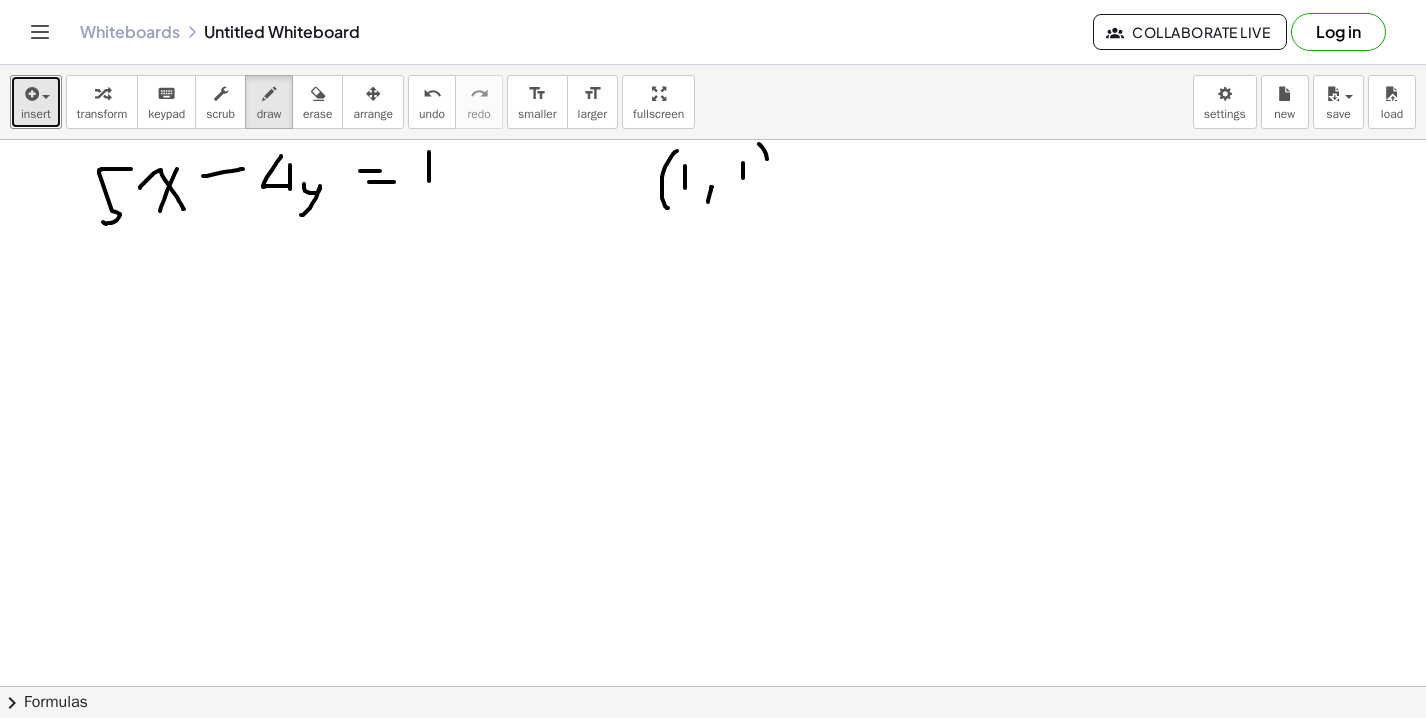 drag, startPoint x: 759, startPoint y: 144, endPoint x: 765, endPoint y: 199, distance: 55.326305 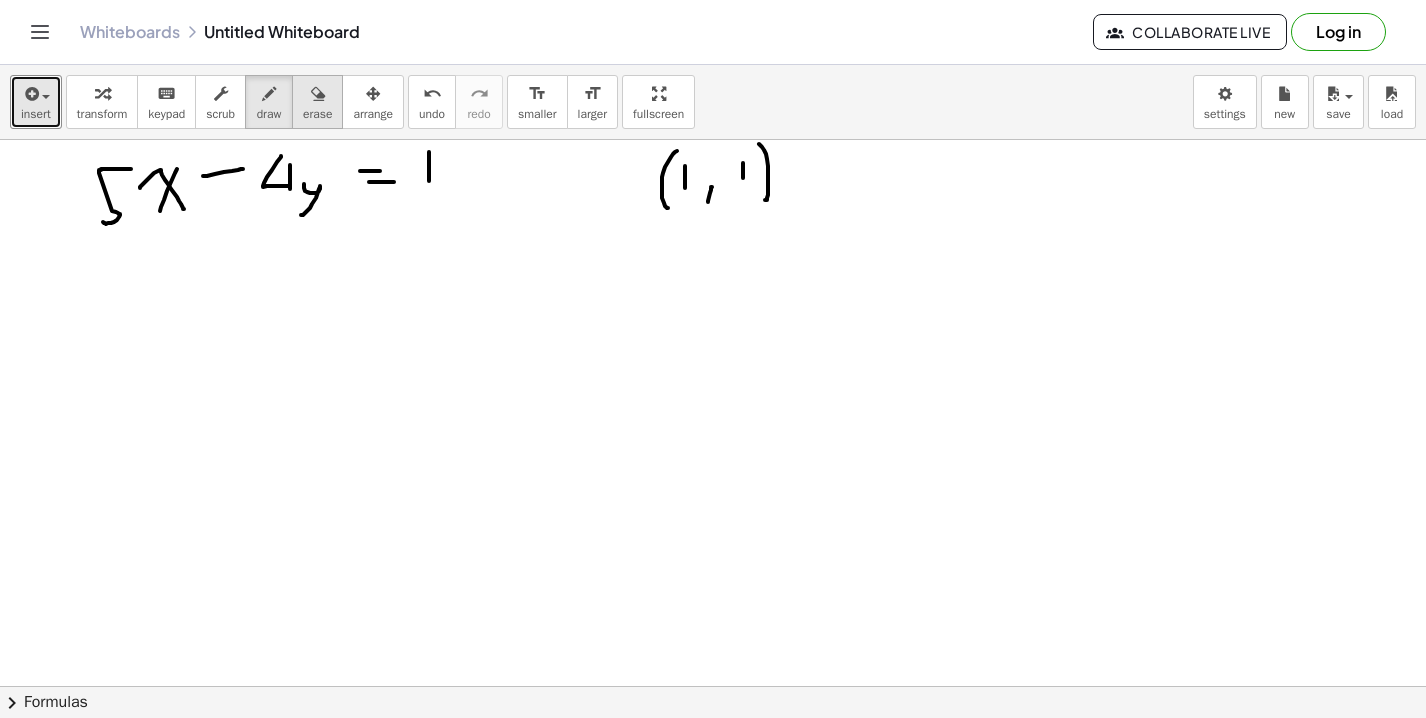 click at bounding box center [318, 94] 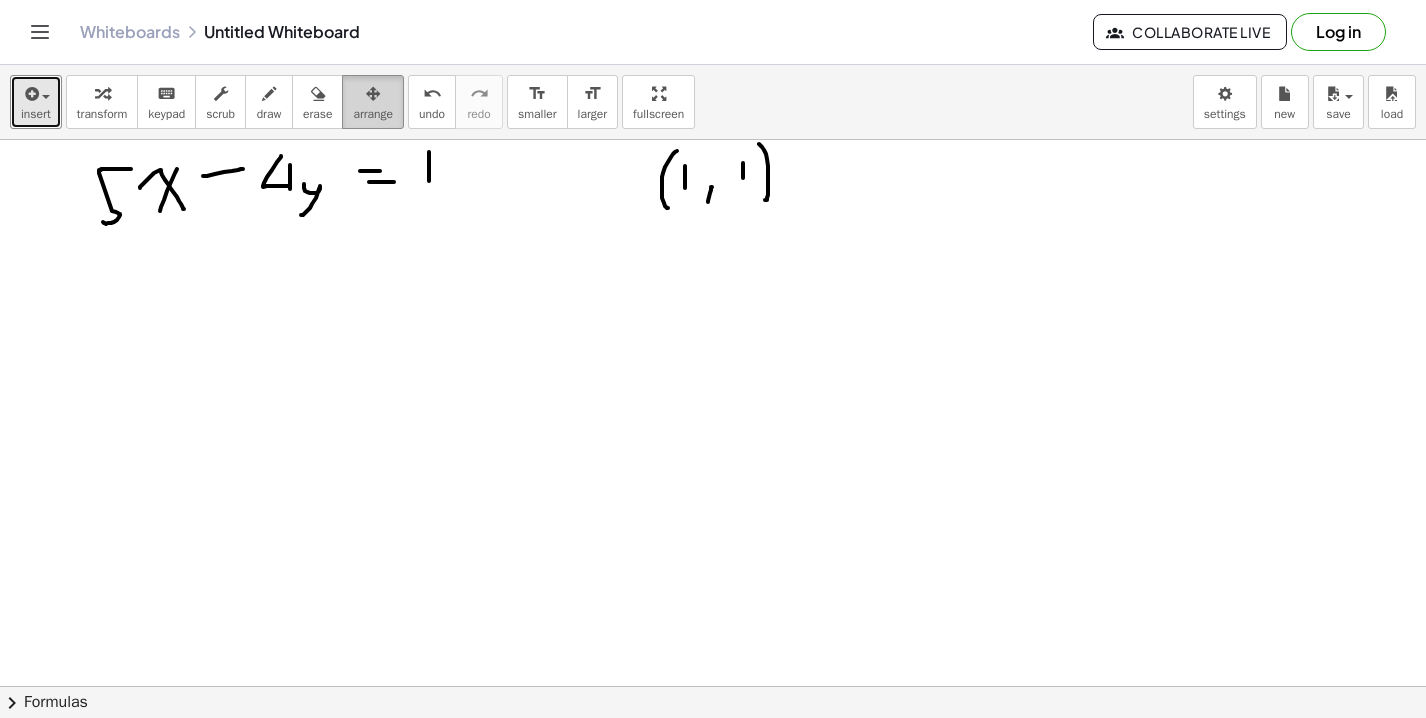 click on "arrange" at bounding box center [373, 114] 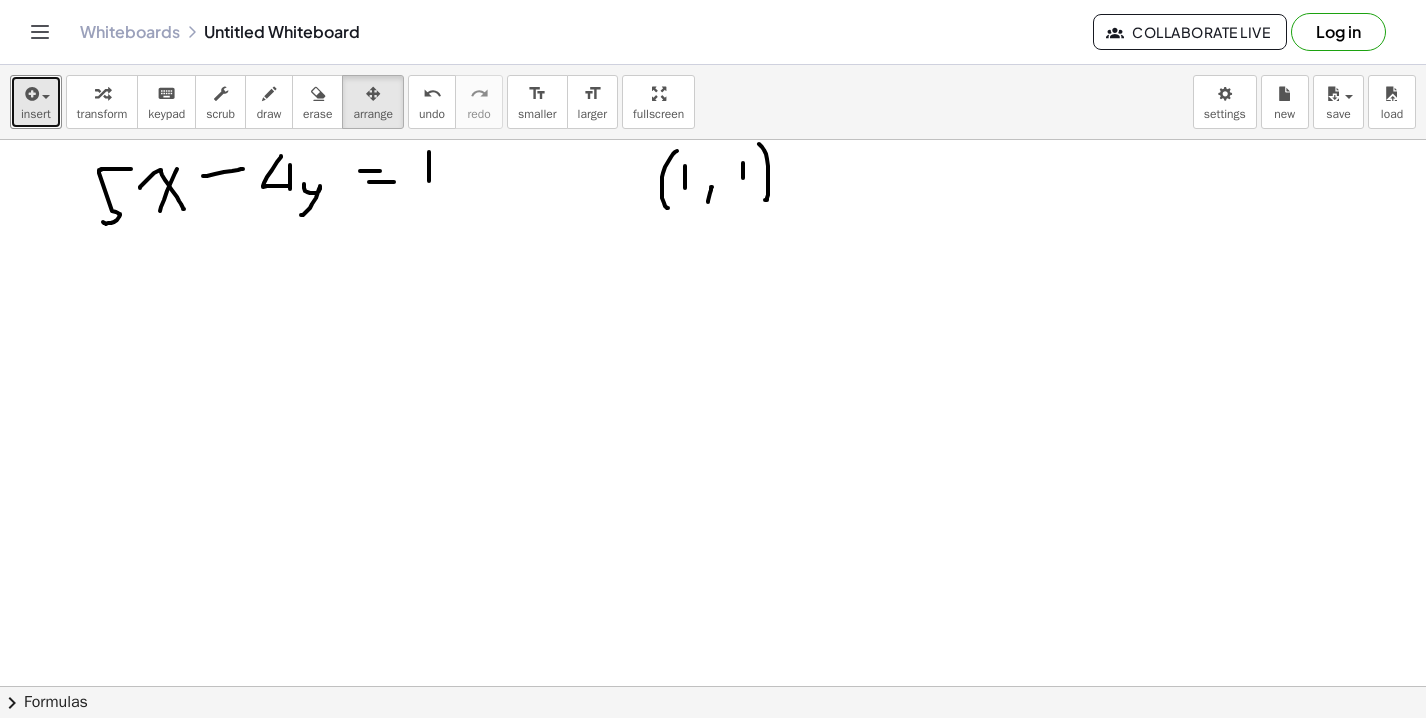 drag, startPoint x: 123, startPoint y: 194, endPoint x: 512, endPoint y: 205, distance: 389.1555 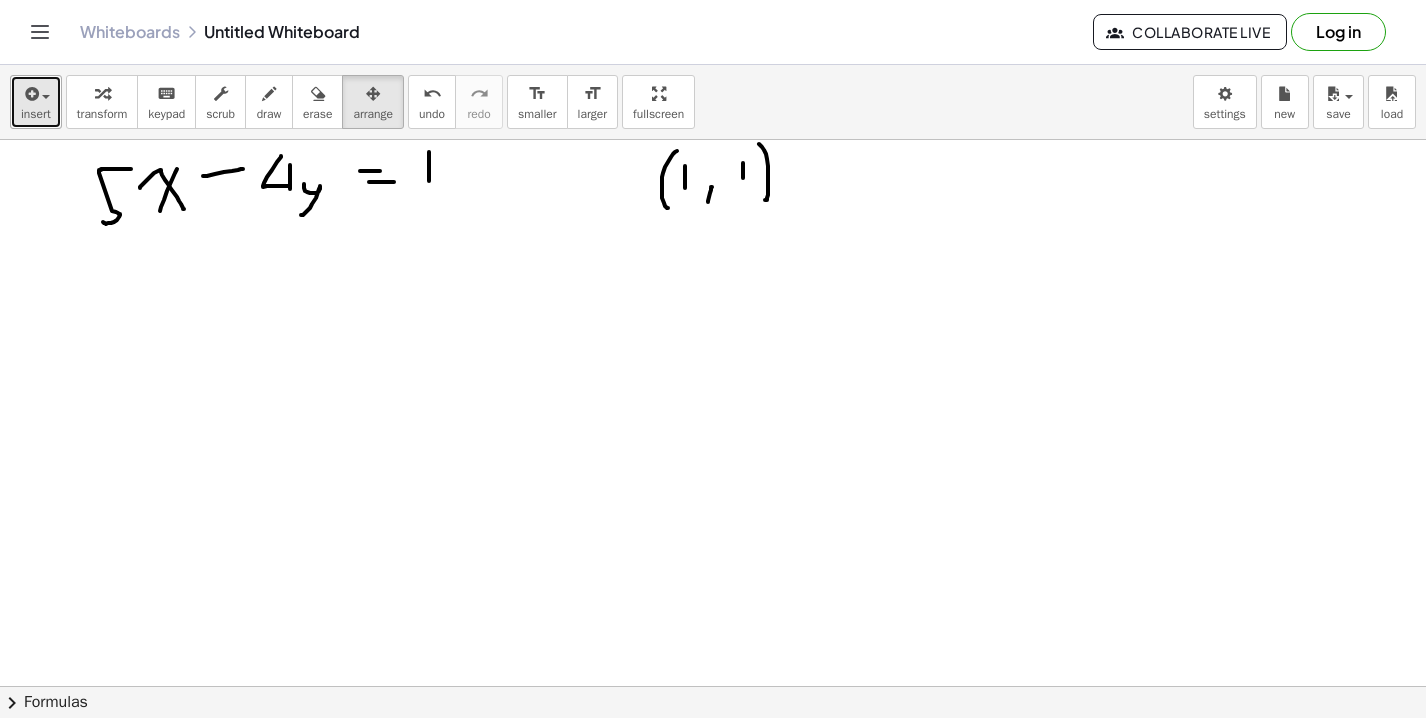 click at bounding box center [36, 93] 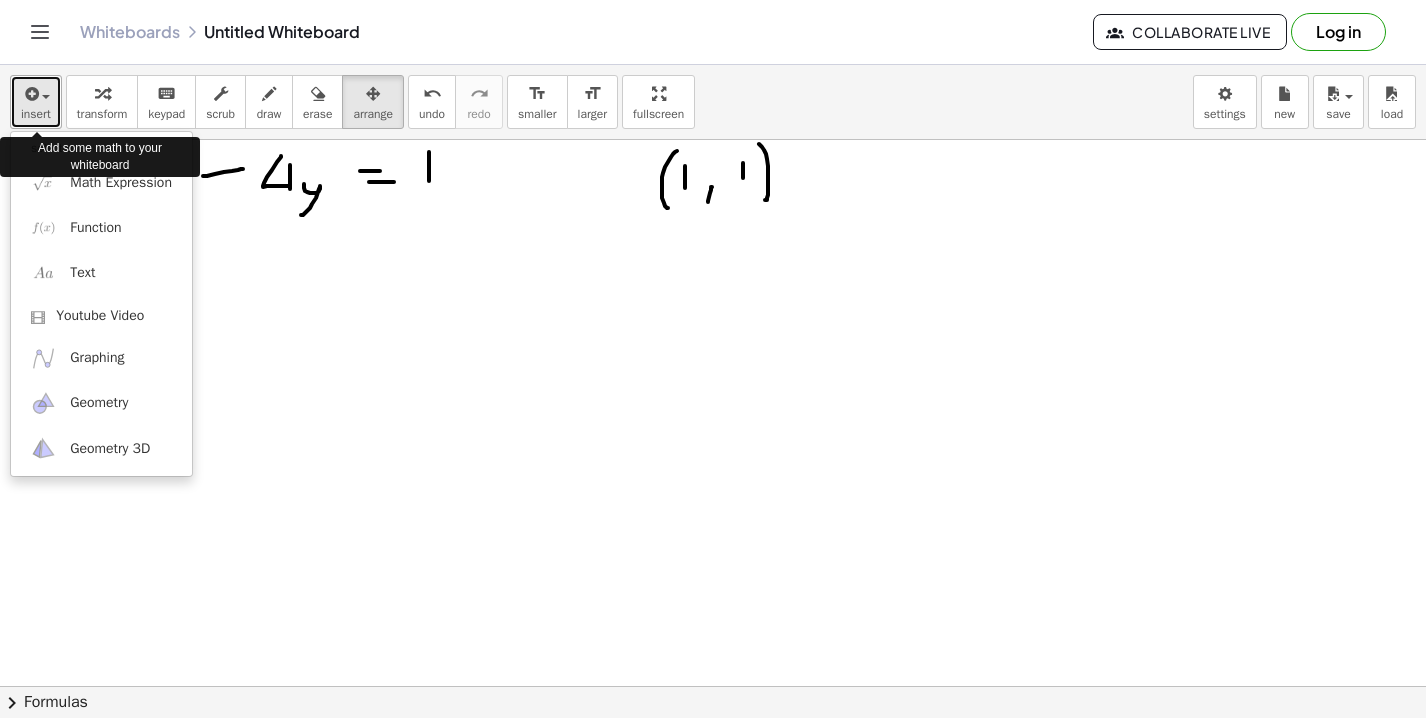 click at bounding box center (36, 93) 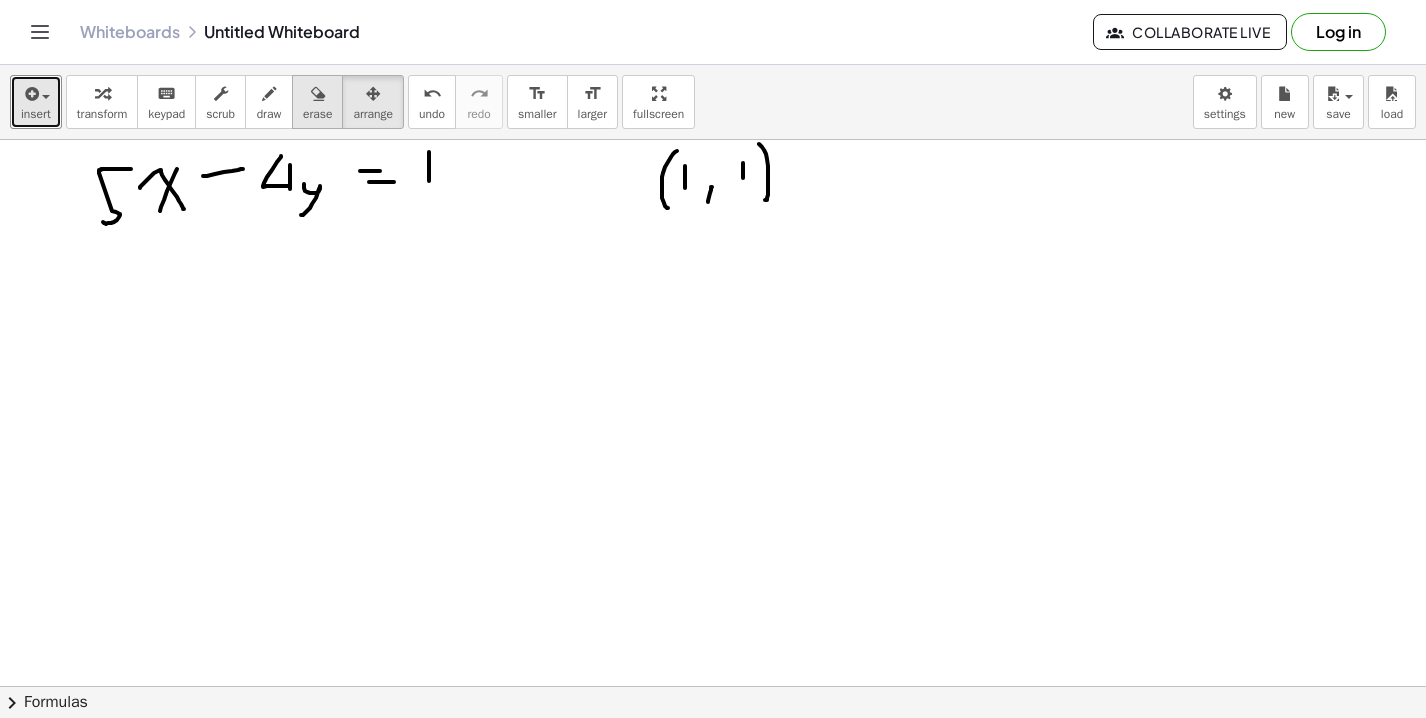 click on "erase" at bounding box center (317, 102) 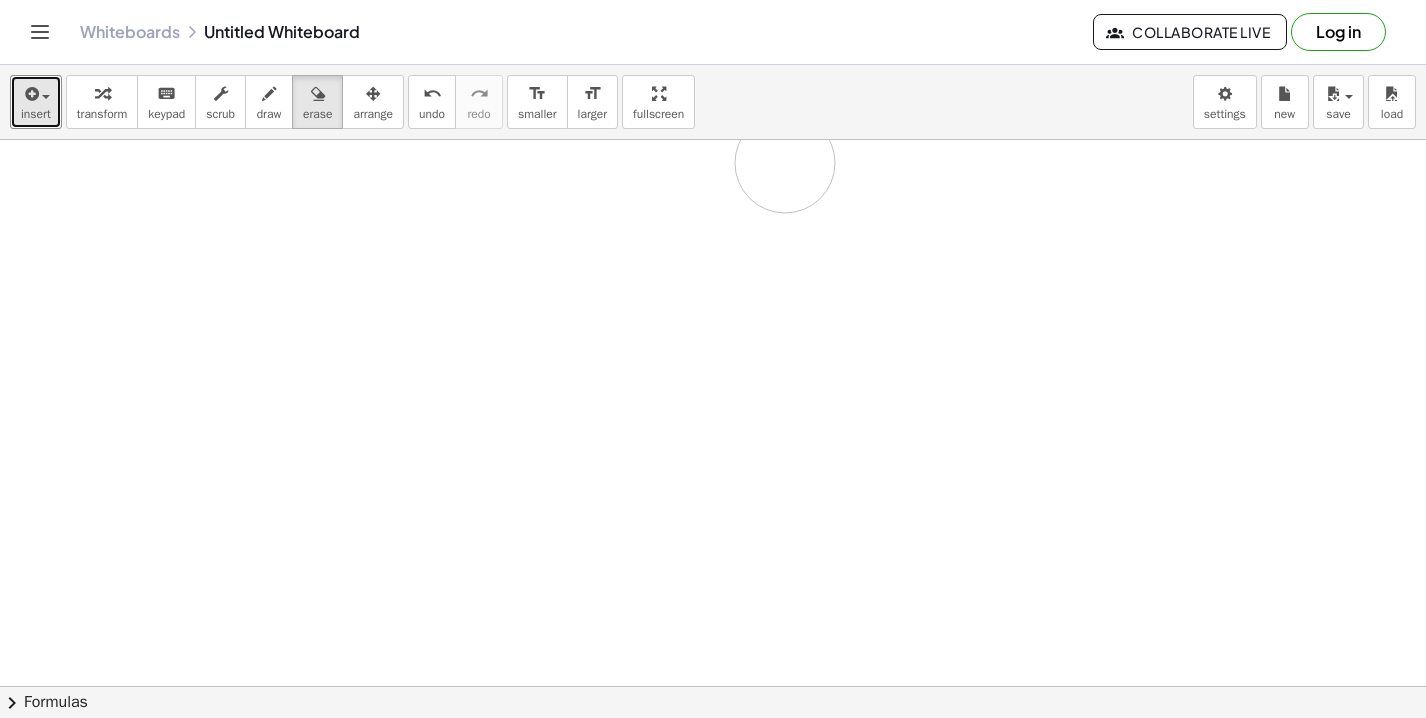 drag, startPoint x: 56, startPoint y: 197, endPoint x: 759, endPoint y: 171, distance: 703.48065 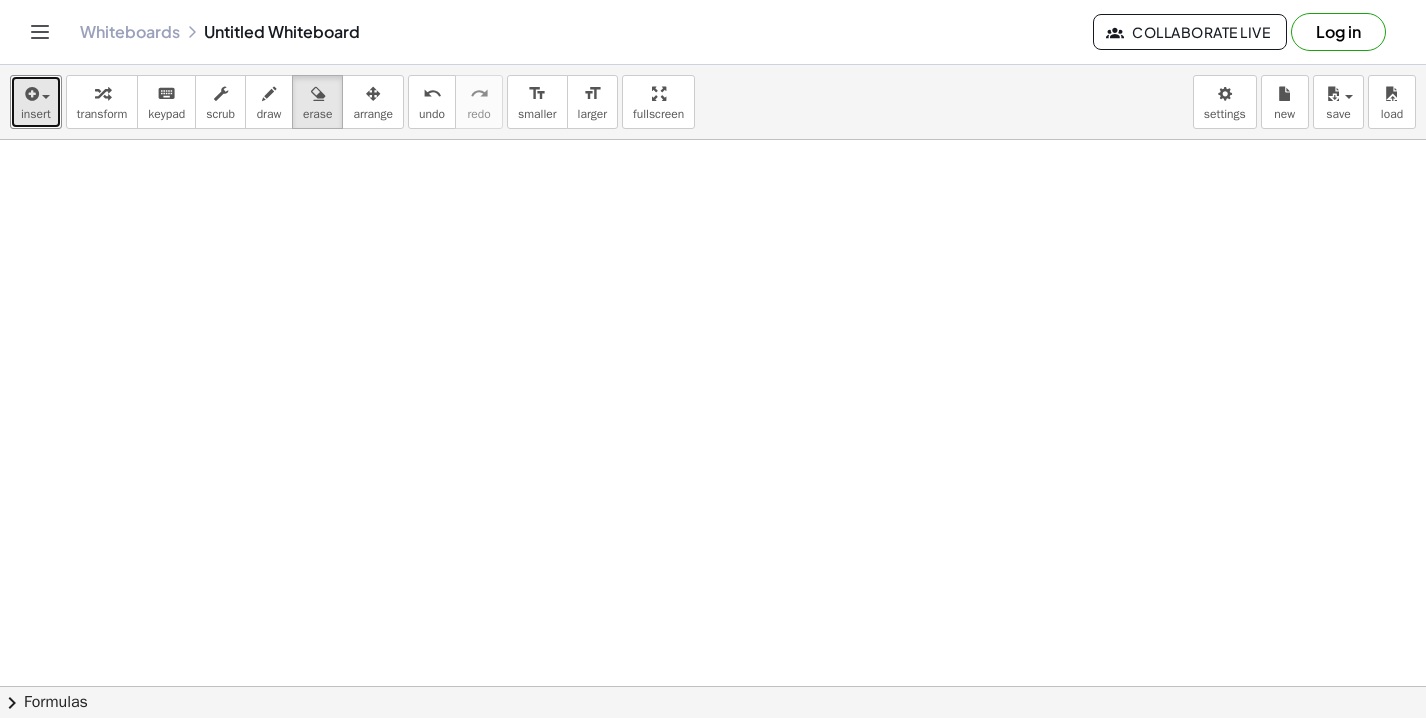 click on "draw" at bounding box center (269, 114) 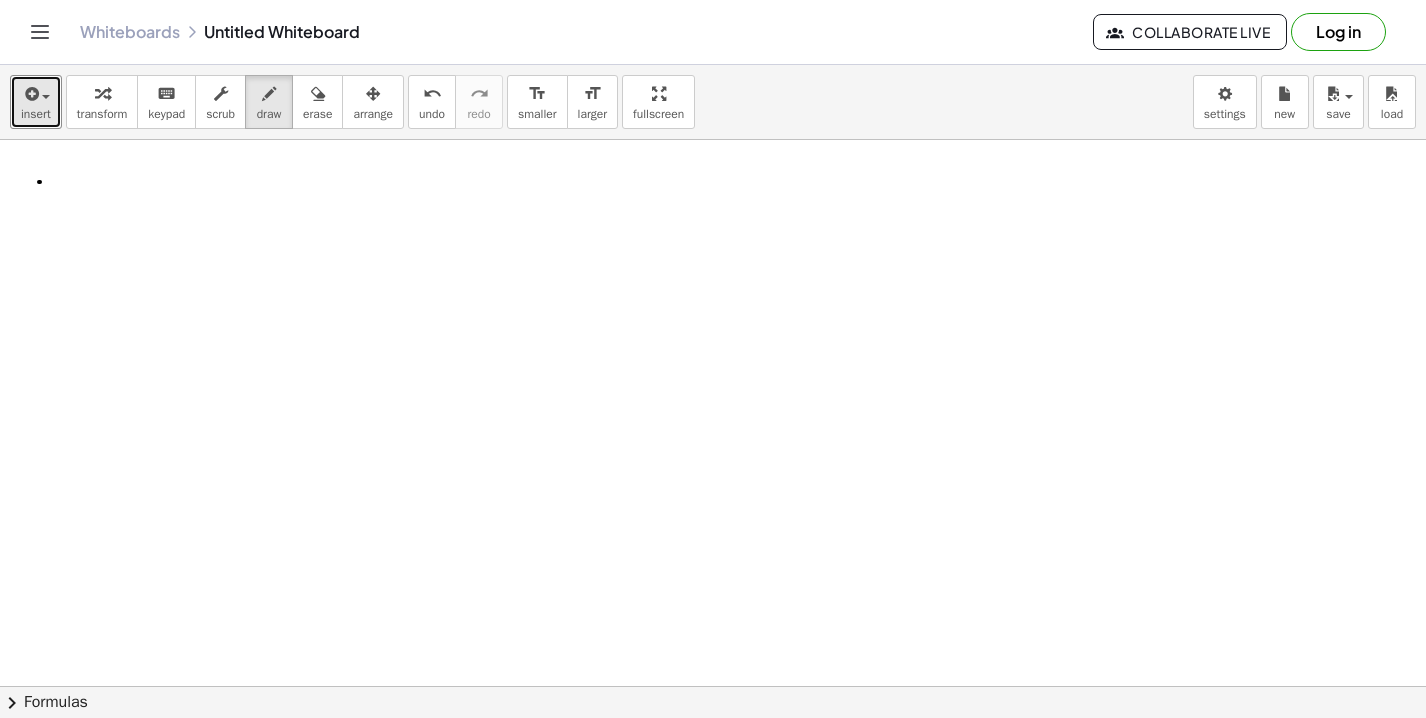 drag, startPoint x: 39, startPoint y: 182, endPoint x: 80, endPoint y: 182, distance: 41 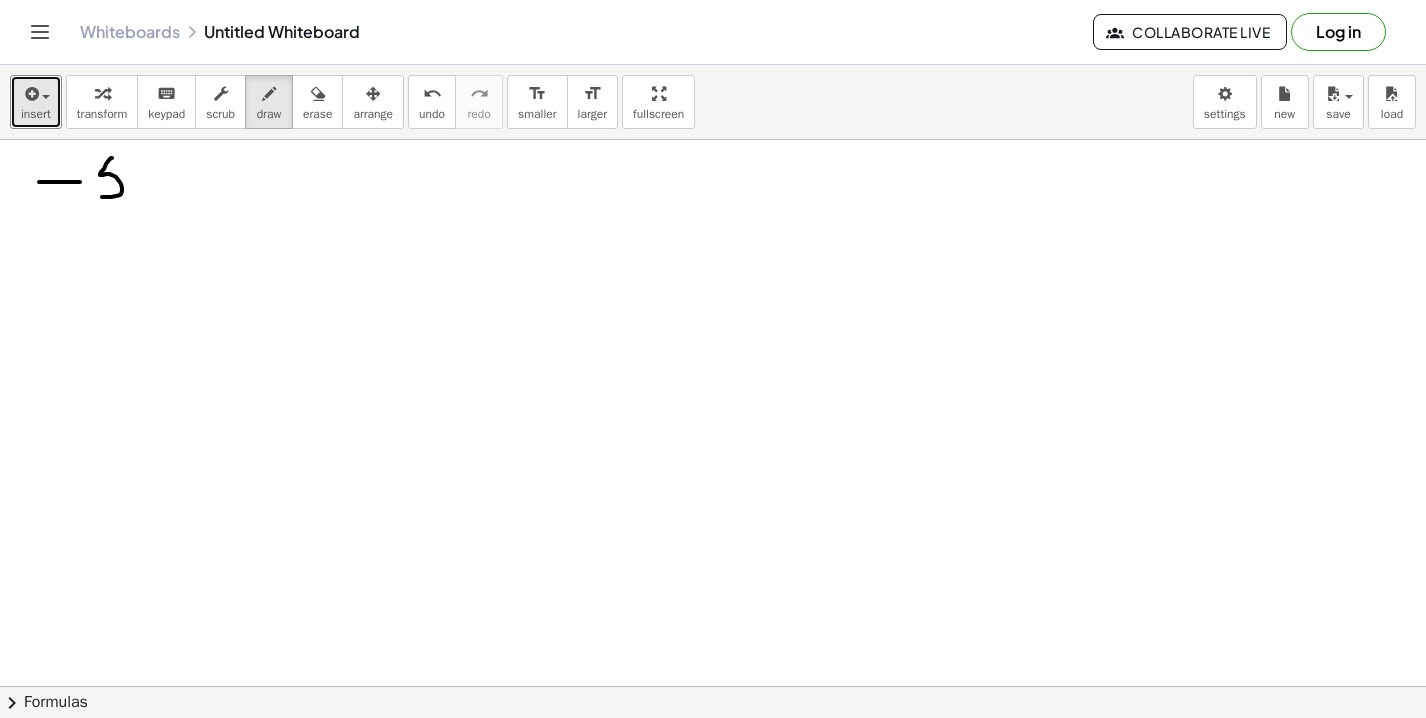 drag, startPoint x: 112, startPoint y: 158, endPoint x: 97, endPoint y: 197, distance: 41.785164 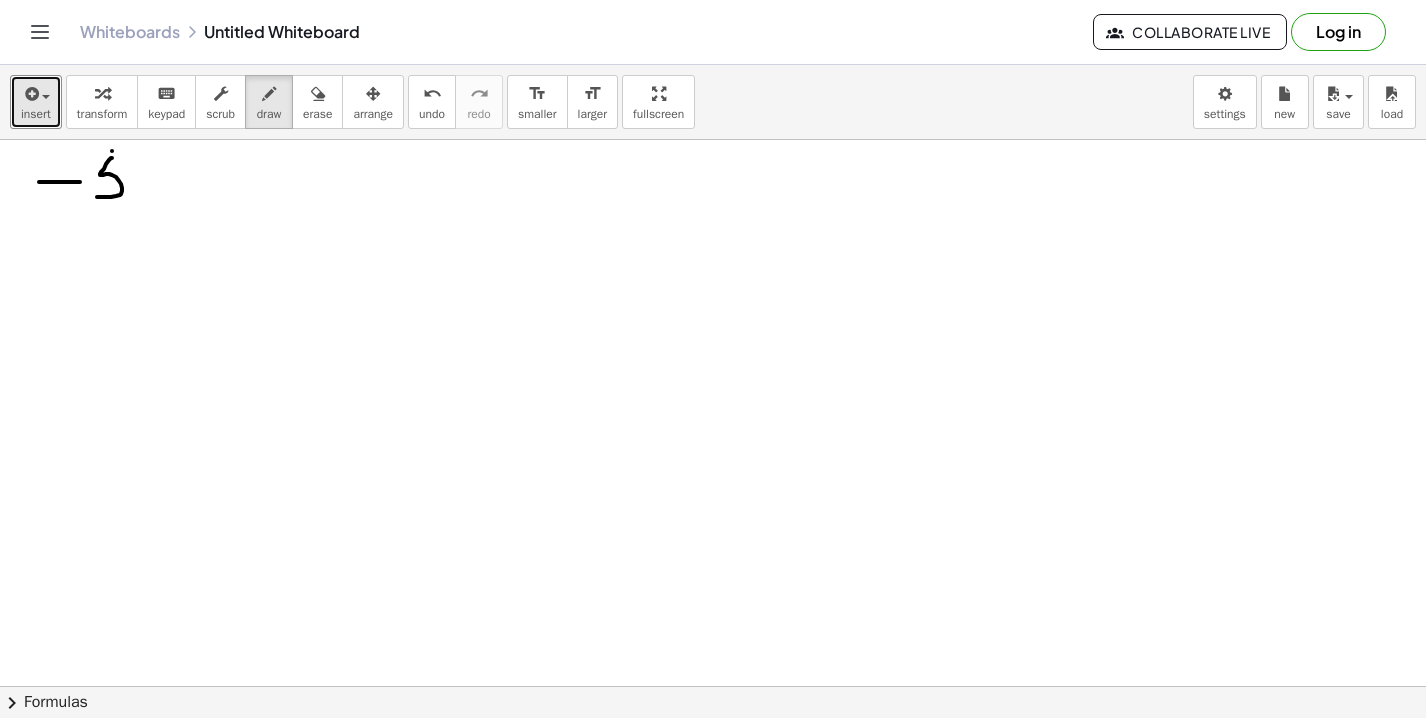 drag, startPoint x: 112, startPoint y: 151, endPoint x: 141, endPoint y: 151, distance: 29 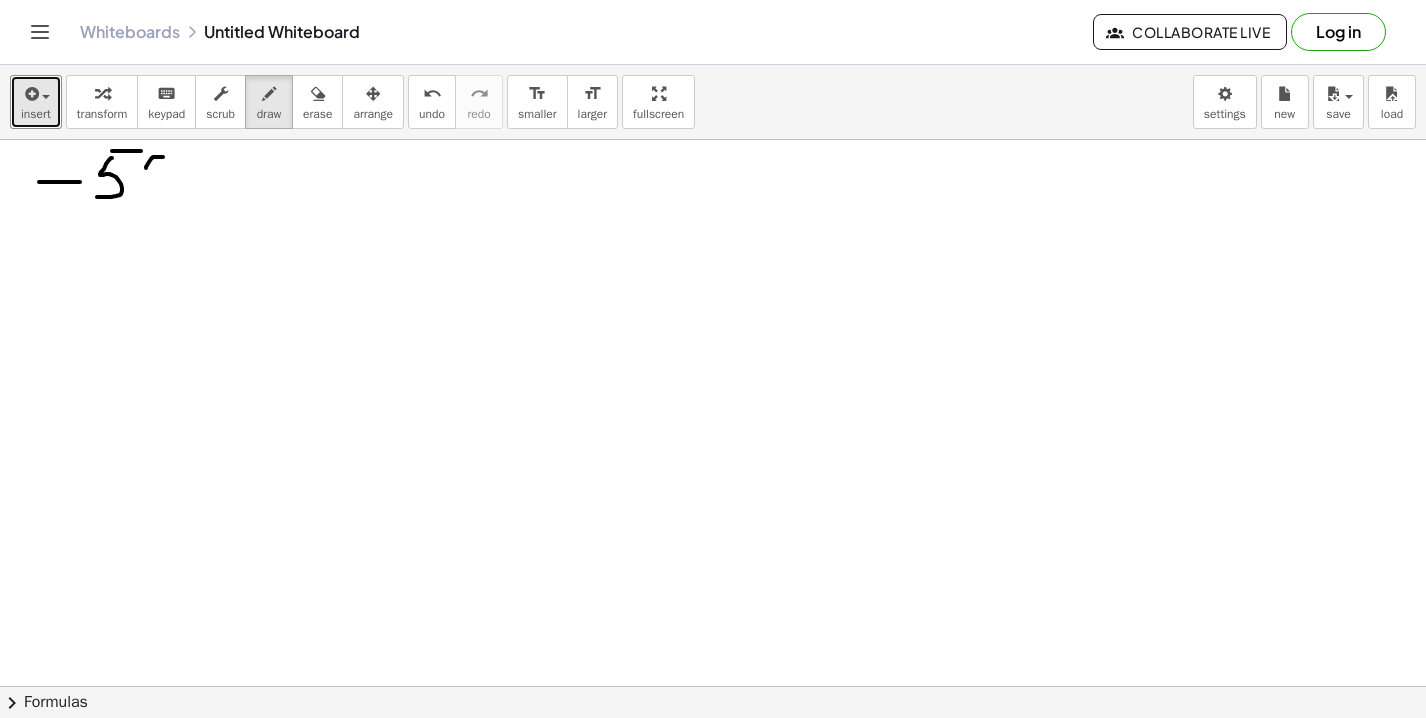 drag, startPoint x: 146, startPoint y: 168, endPoint x: 188, endPoint y: 198, distance: 51.613953 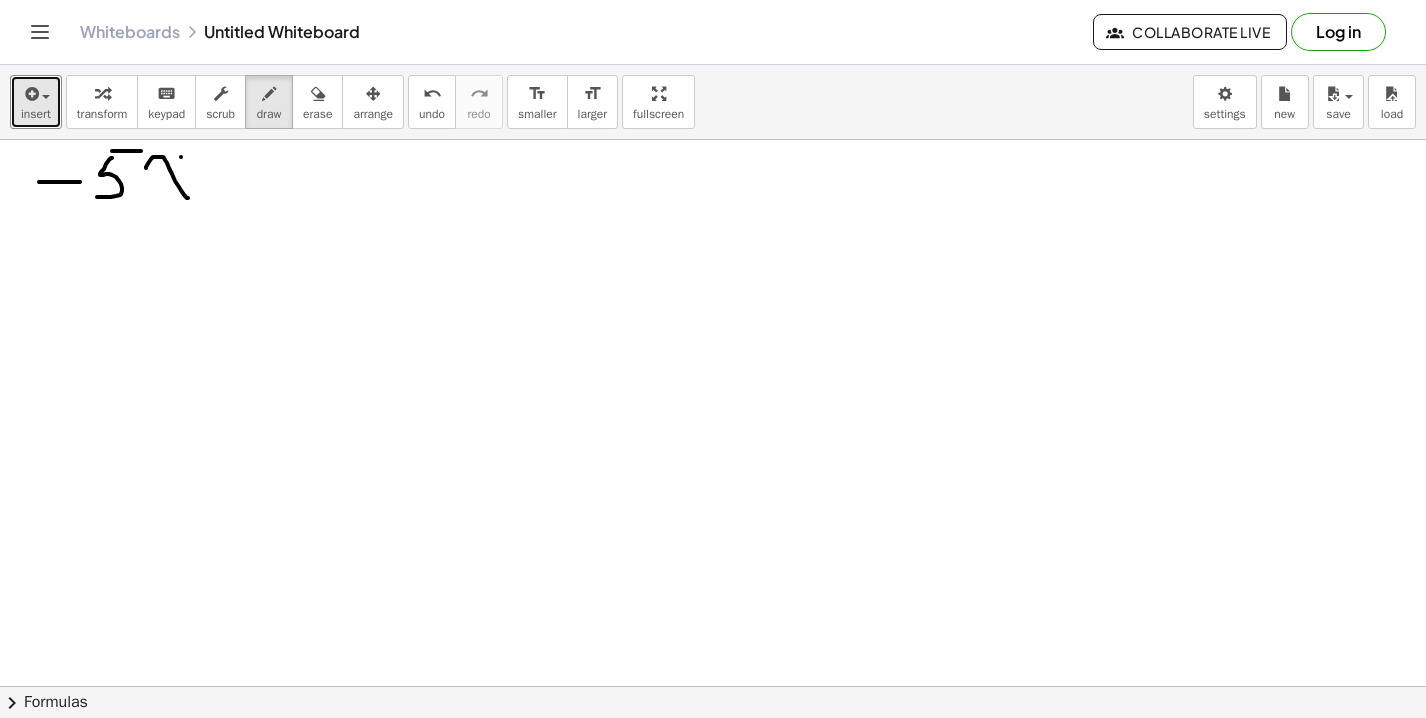 drag, startPoint x: 181, startPoint y: 157, endPoint x: 144, endPoint y: 195, distance: 53.037724 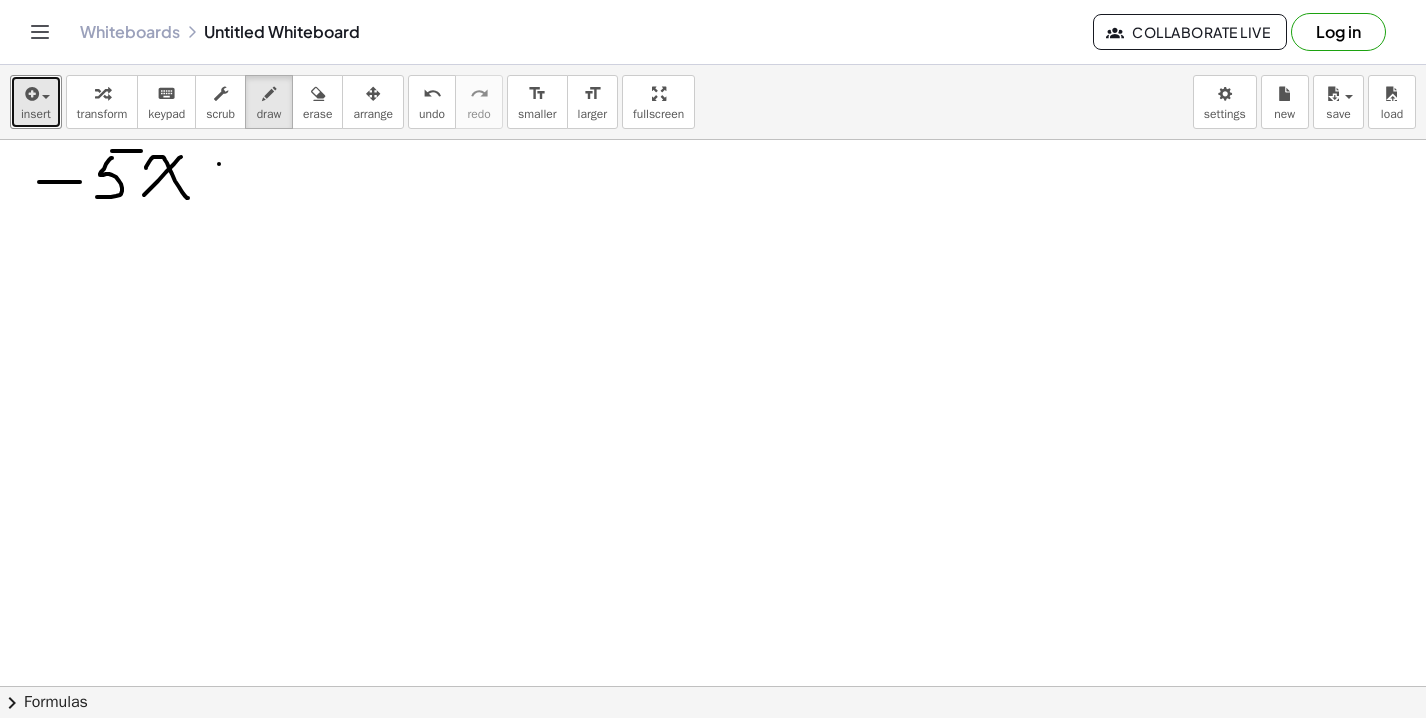 drag, startPoint x: 219, startPoint y: 164, endPoint x: 252, endPoint y: 164, distance: 33 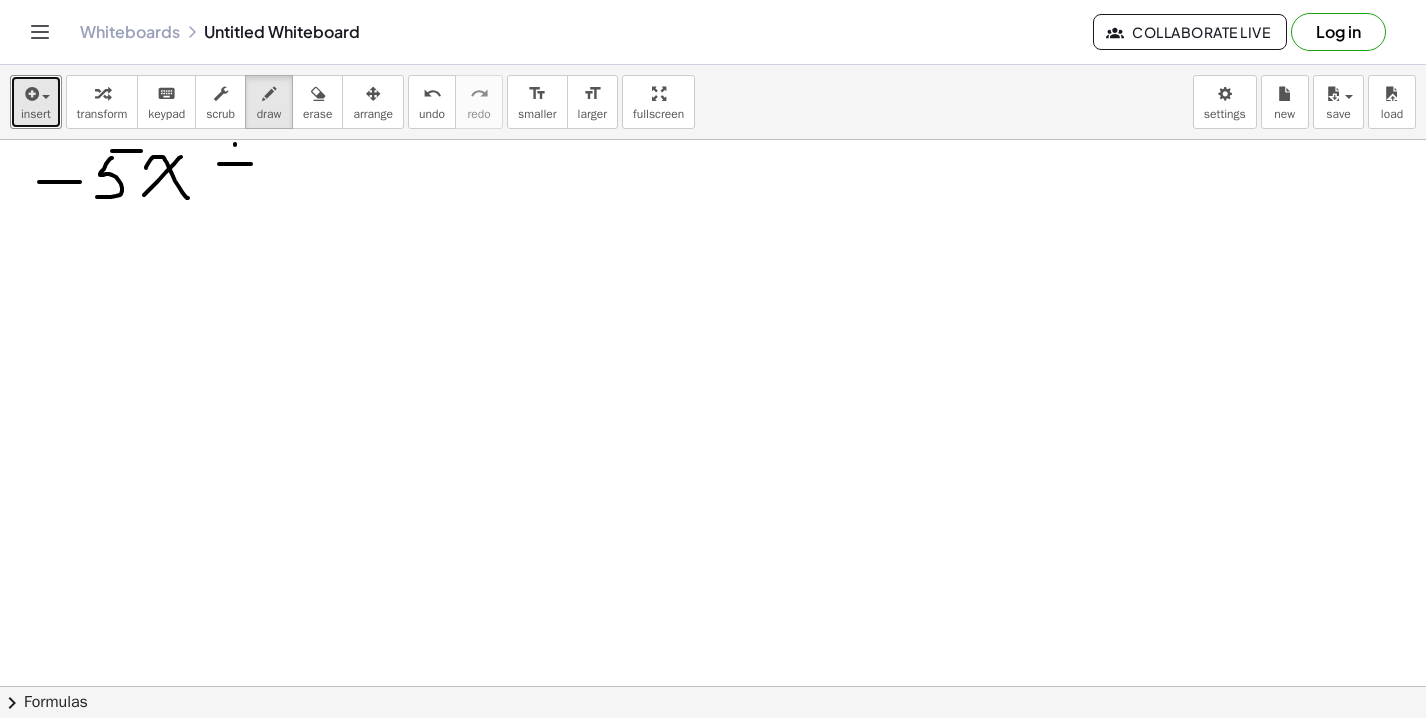 drag, startPoint x: 235, startPoint y: 144, endPoint x: 235, endPoint y: 179, distance: 35 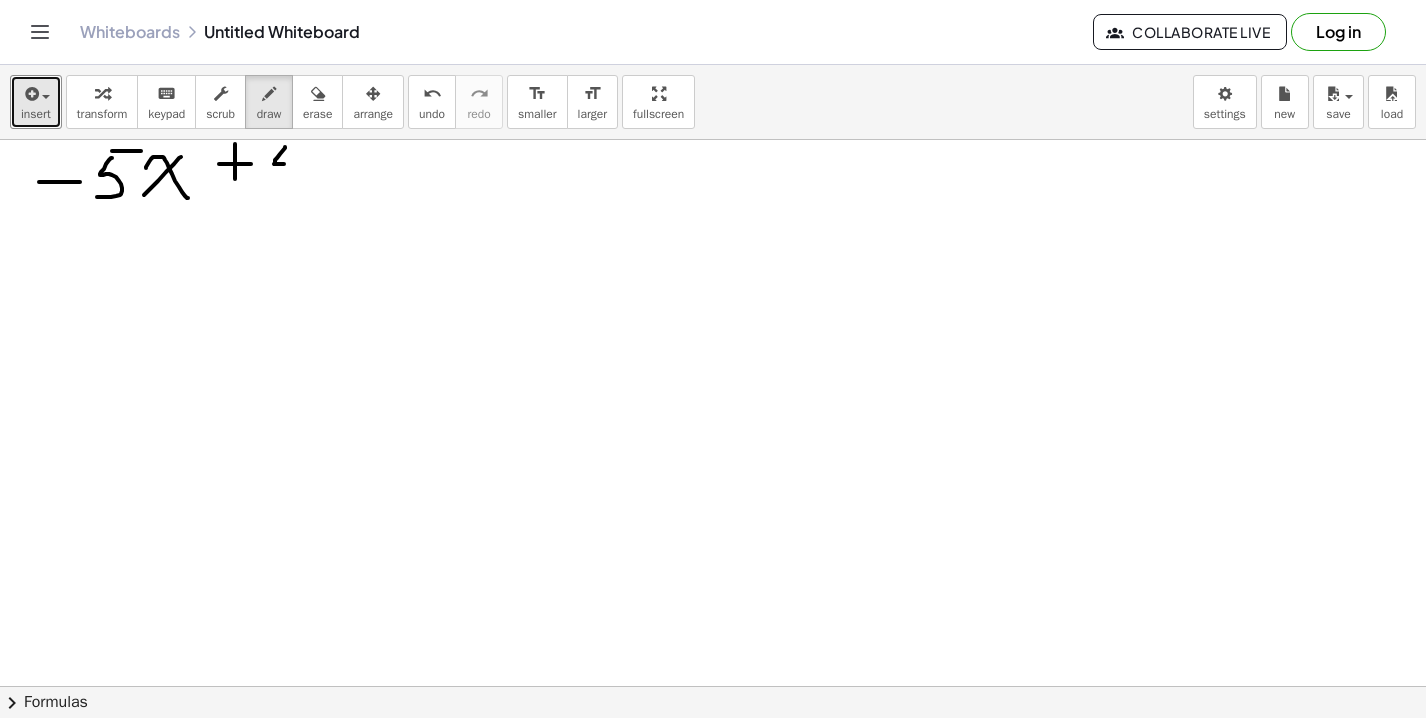 drag, startPoint x: 285, startPoint y: 147, endPoint x: 316, endPoint y: 166, distance: 36.359318 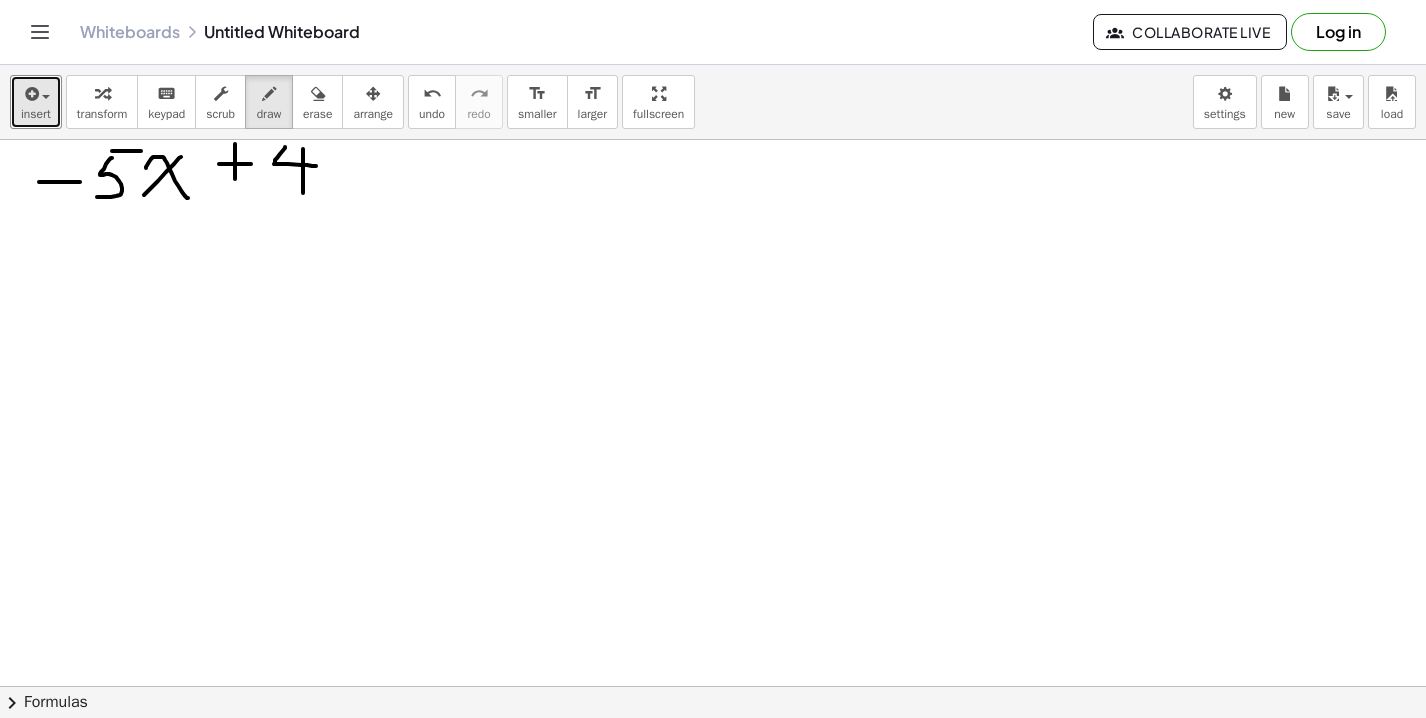 drag, startPoint x: 303, startPoint y: 149, endPoint x: 303, endPoint y: 193, distance: 44 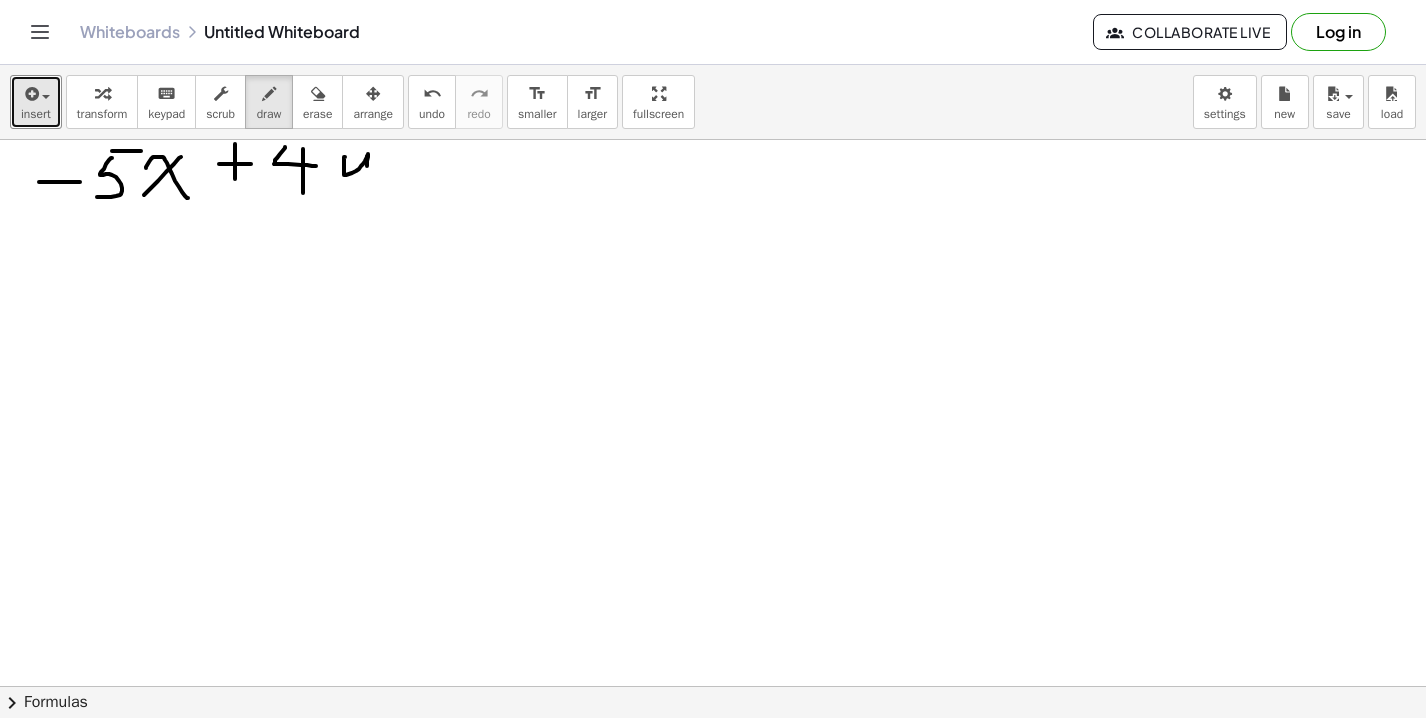 drag, startPoint x: 344, startPoint y: 157, endPoint x: 344, endPoint y: 210, distance: 53 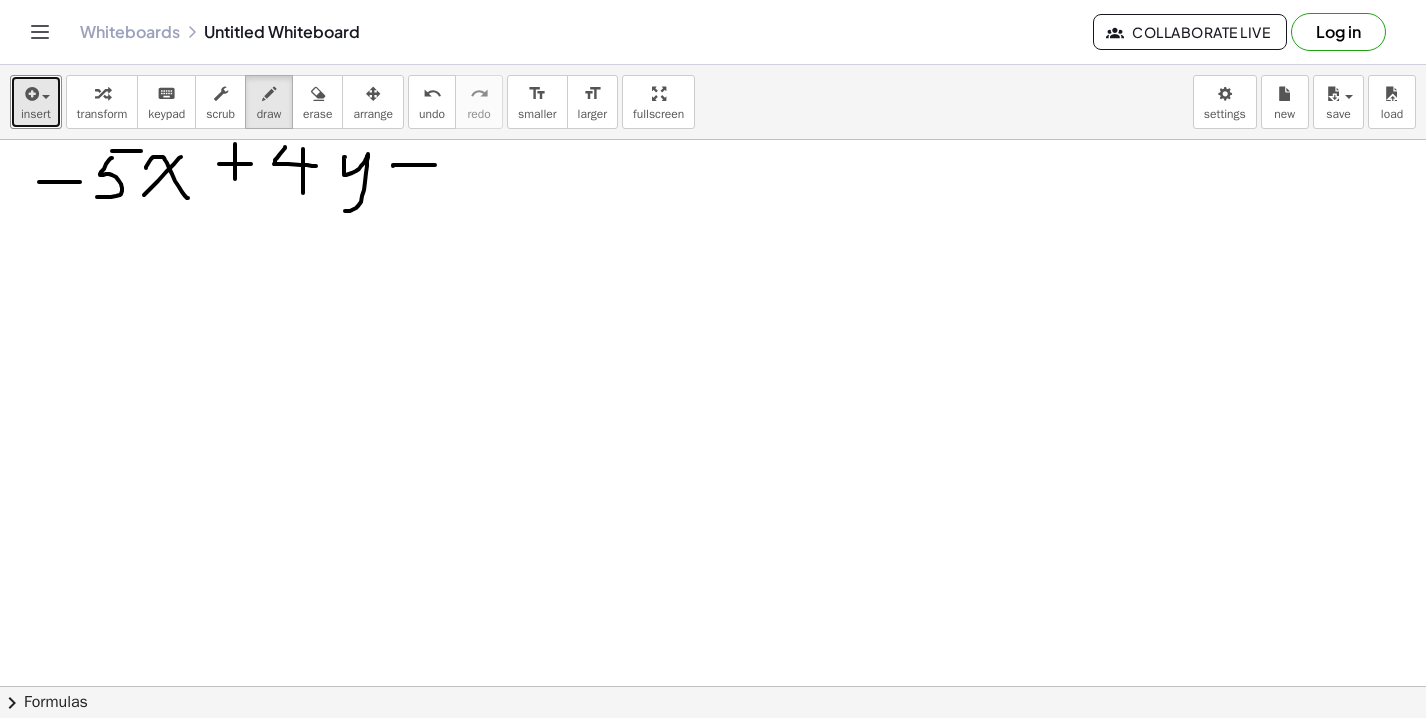 drag, startPoint x: 393, startPoint y: 166, endPoint x: 439, endPoint y: 165, distance: 46.010868 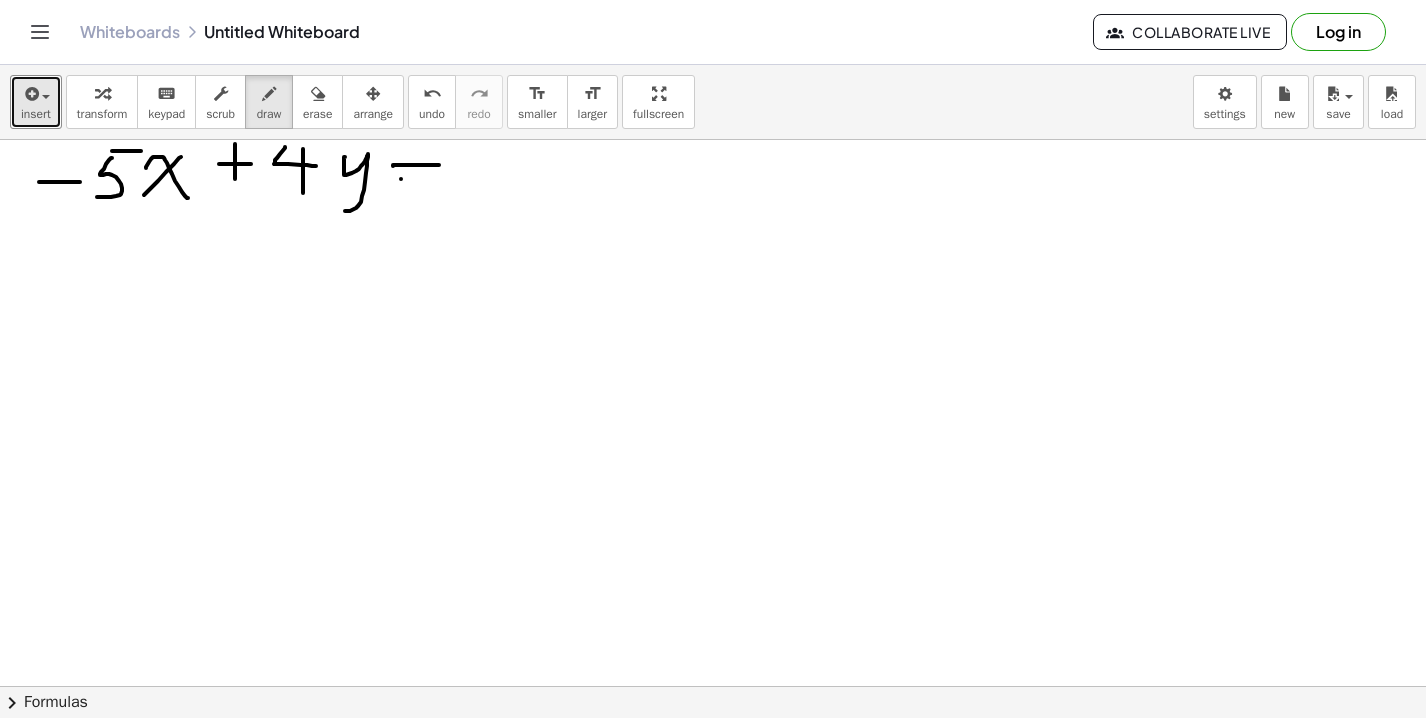 drag, startPoint x: 401, startPoint y: 179, endPoint x: 452, endPoint y: 179, distance: 51 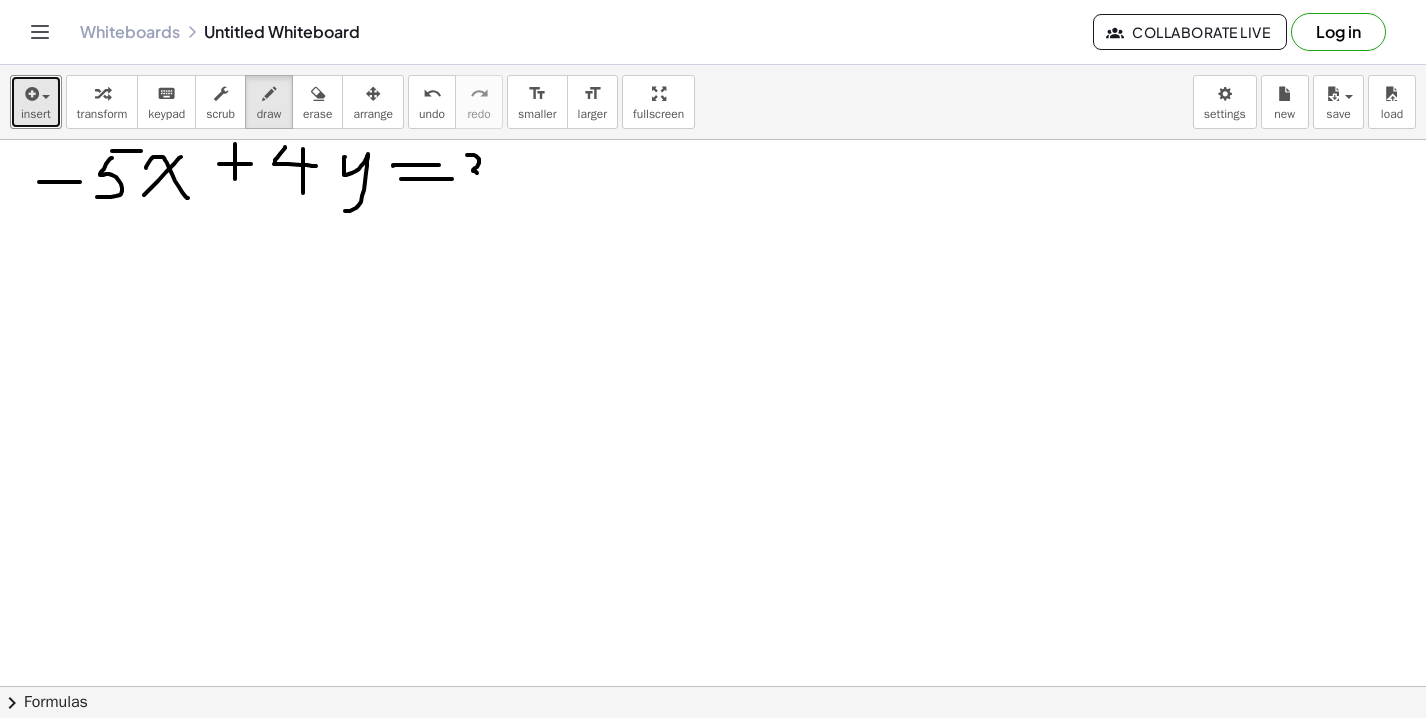drag, startPoint x: 467, startPoint y: 155, endPoint x: 469, endPoint y: 191, distance: 36.05551 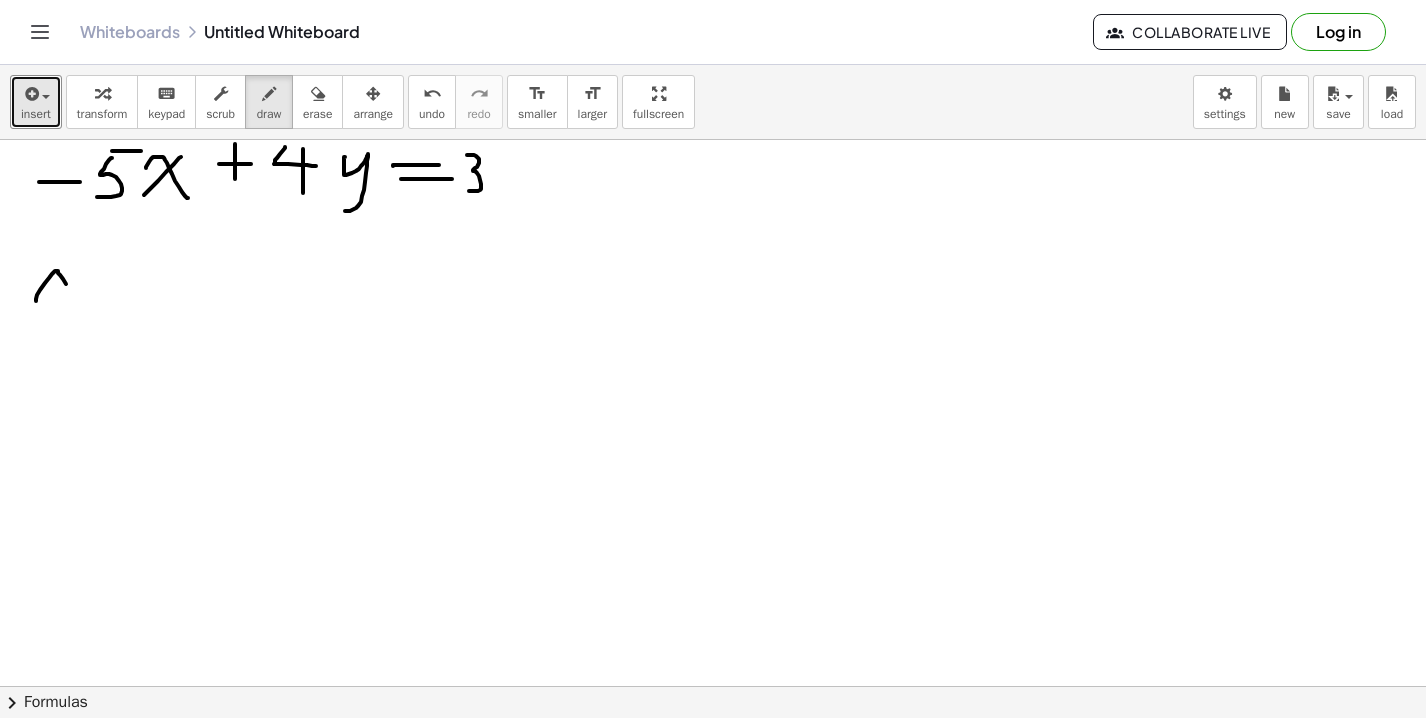 drag, startPoint x: 36, startPoint y: 301, endPoint x: 80, endPoint y: 310, distance: 44.911022 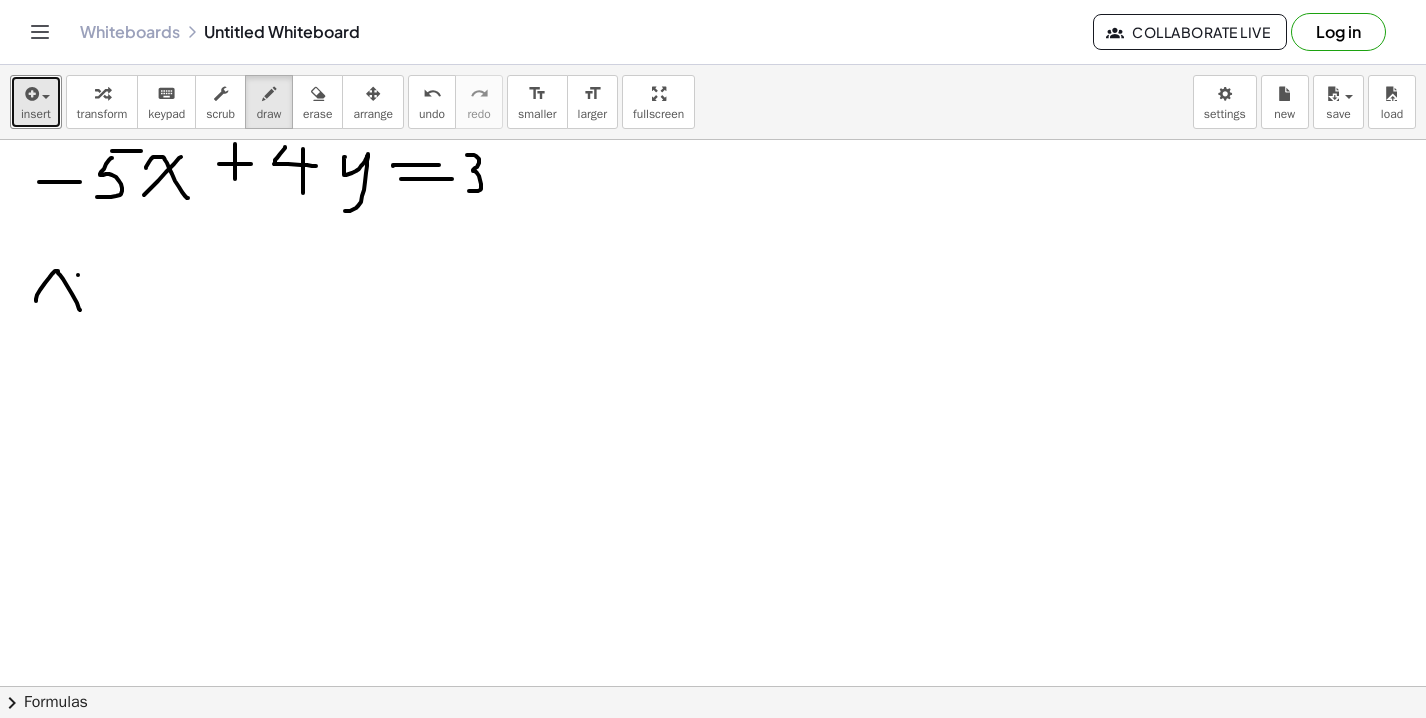 drag, startPoint x: 78, startPoint y: 275, endPoint x: 44, endPoint y: 309, distance: 48.08326 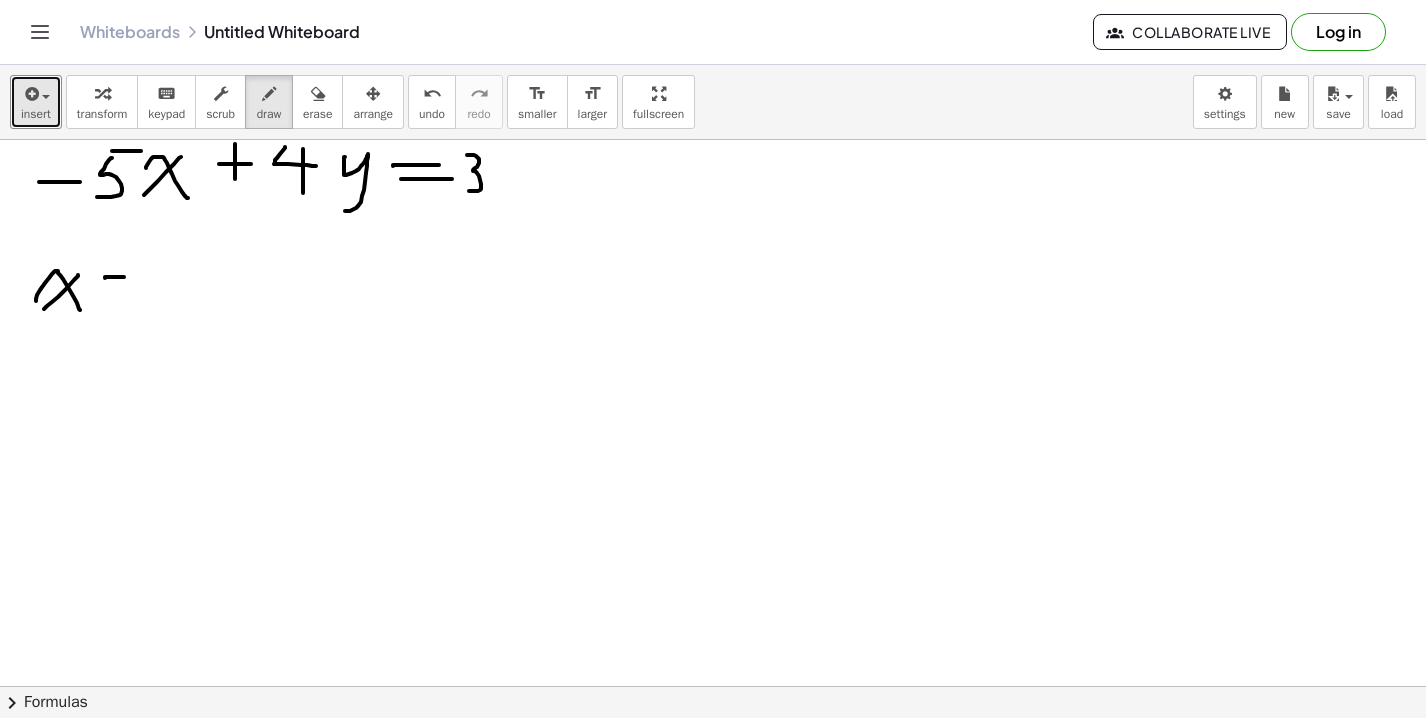 drag, startPoint x: 105, startPoint y: 278, endPoint x: 132, endPoint y: 277, distance: 27.018513 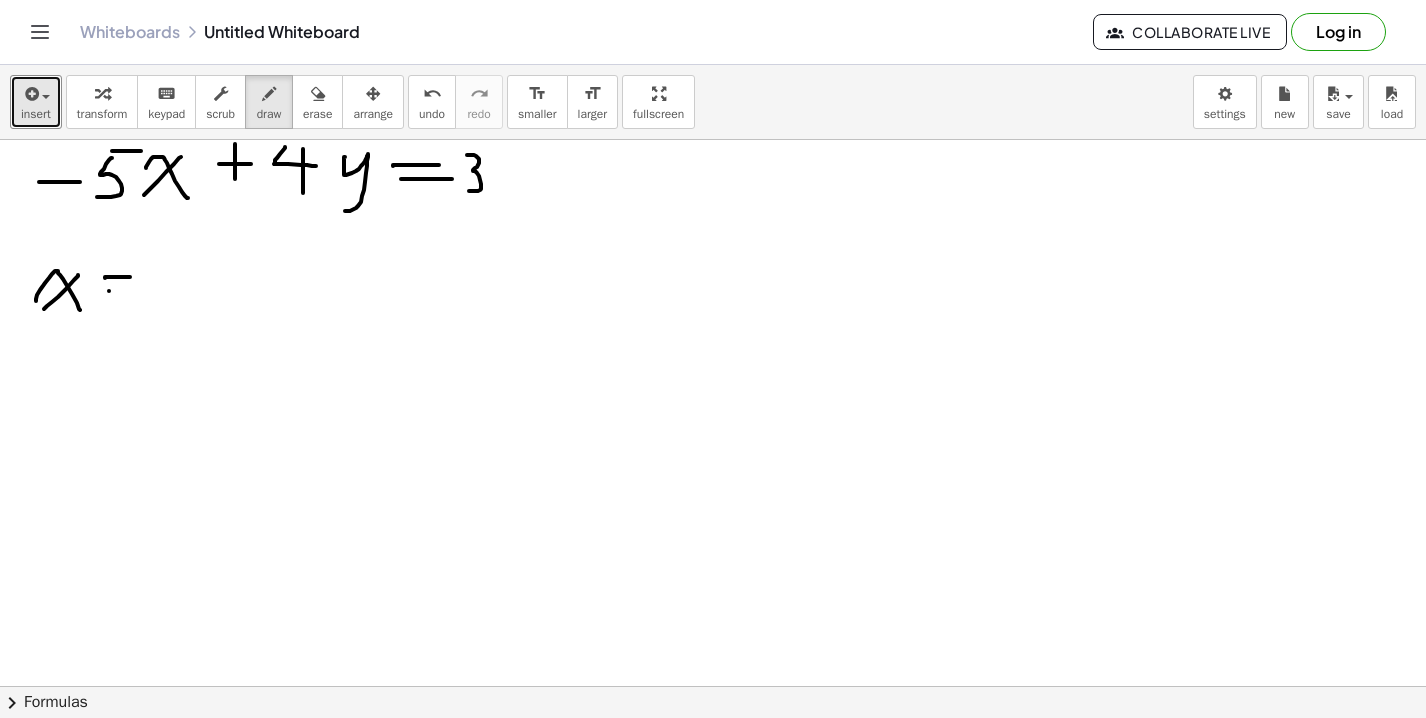 drag, startPoint x: 109, startPoint y: 291, endPoint x: 141, endPoint y: 291, distance: 32 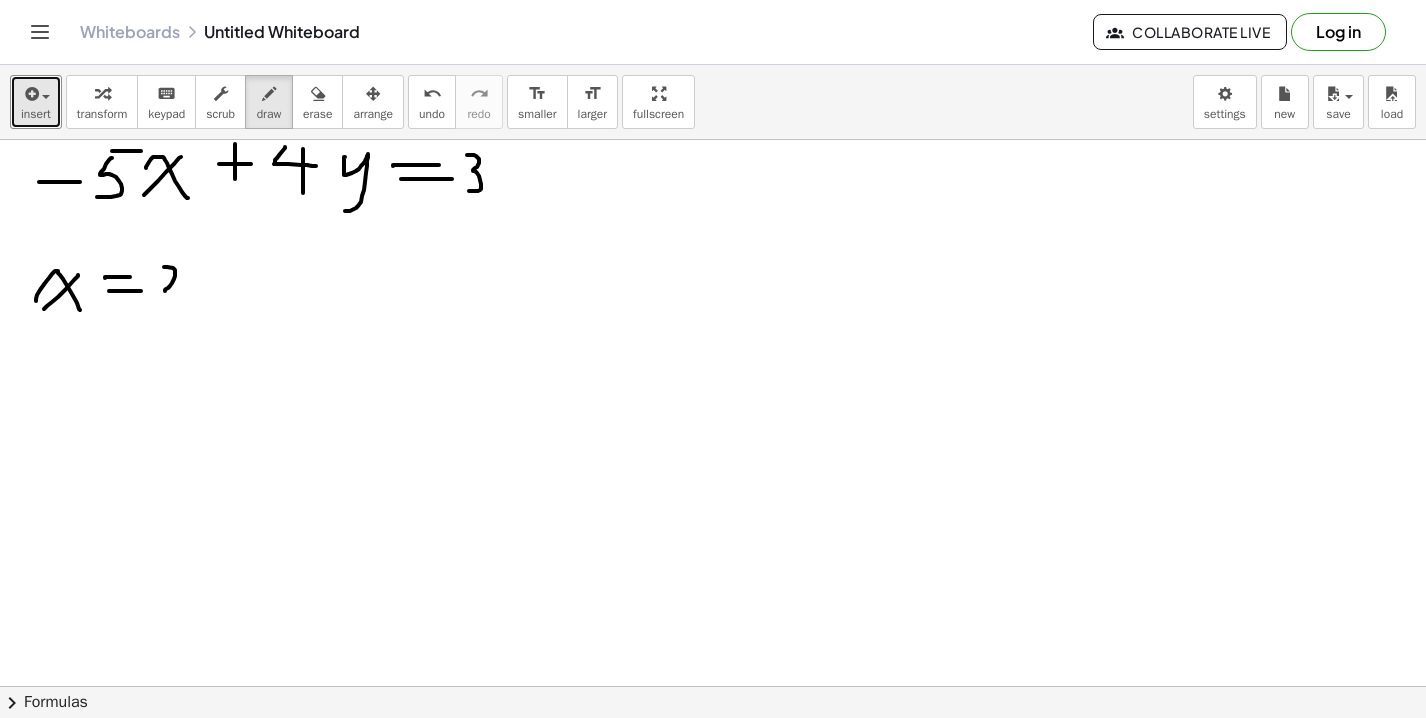 drag, startPoint x: 164, startPoint y: 267, endPoint x: 196, endPoint y: 294, distance: 41.868843 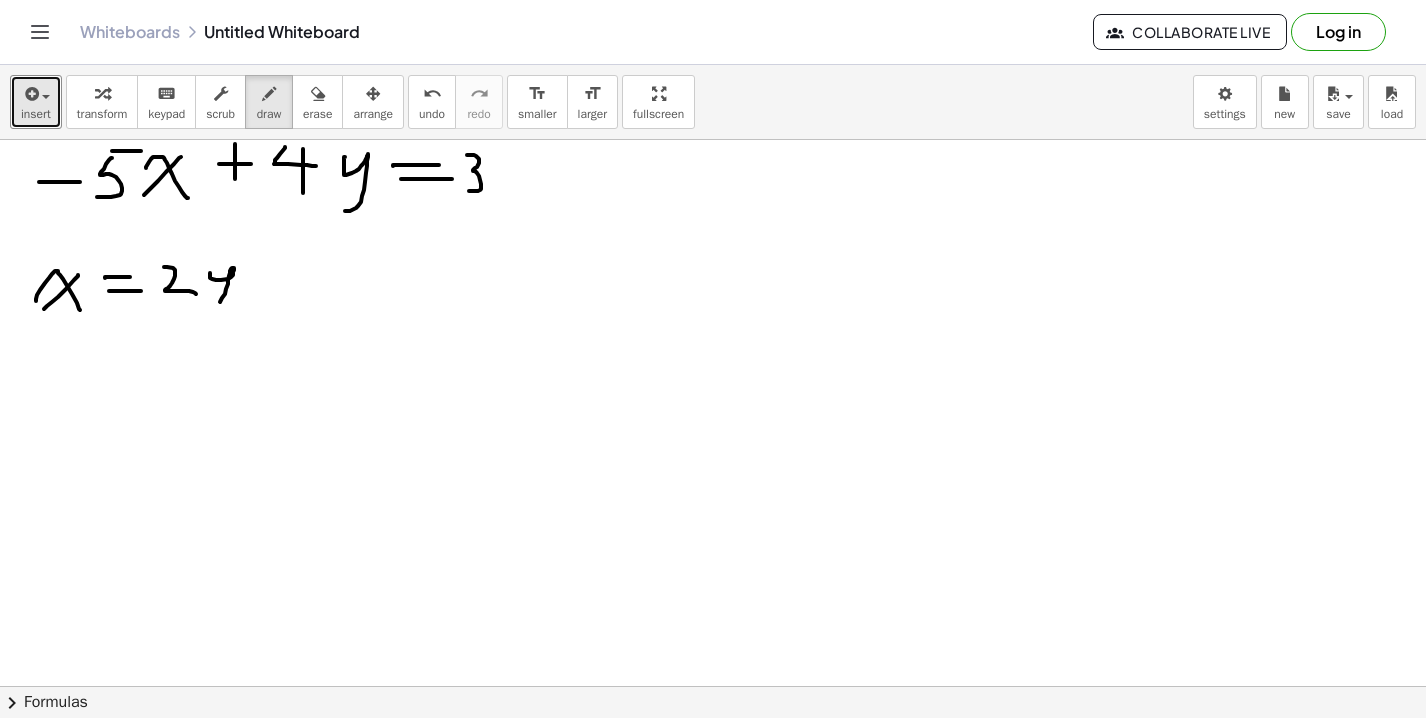 drag, startPoint x: 210, startPoint y: 273, endPoint x: 203, endPoint y: 302, distance: 29.832869 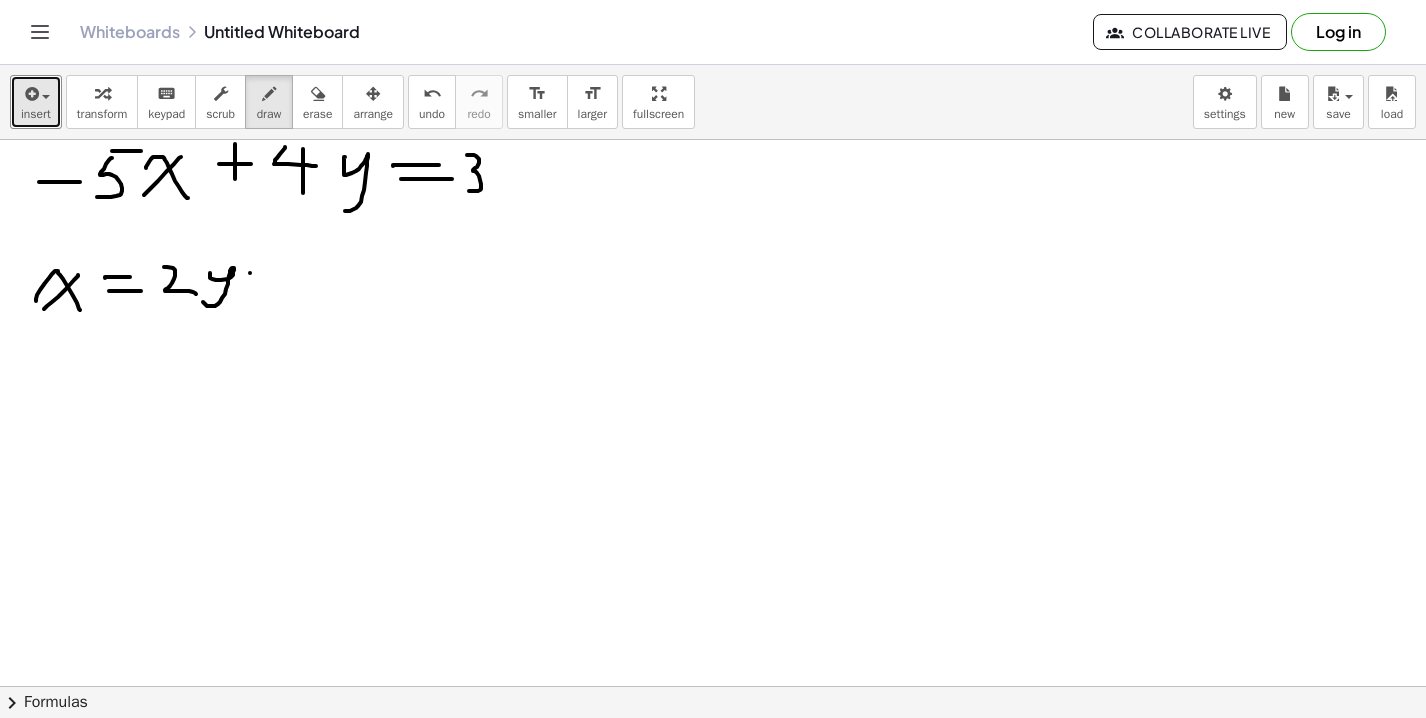 drag, startPoint x: 250, startPoint y: 273, endPoint x: 284, endPoint y: 273, distance: 34 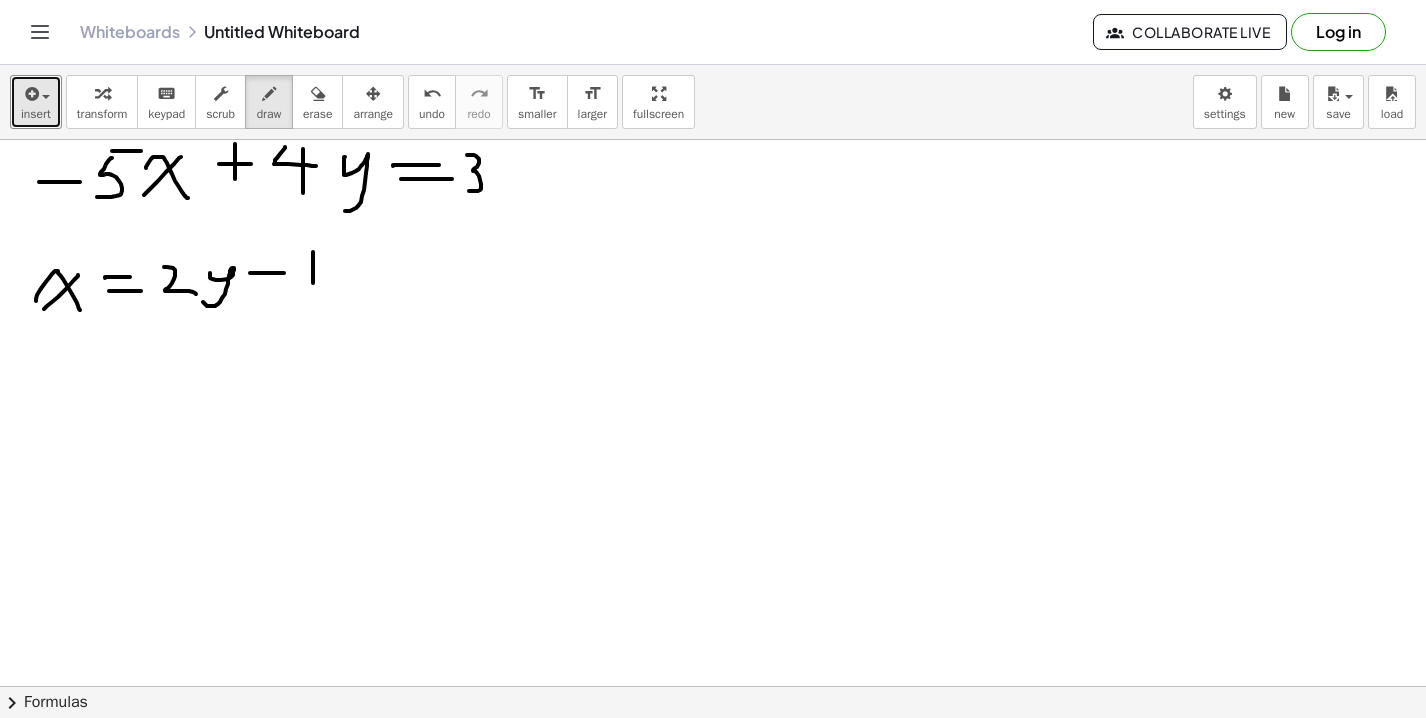 drag, startPoint x: 313, startPoint y: 253, endPoint x: 313, endPoint y: 293, distance: 40 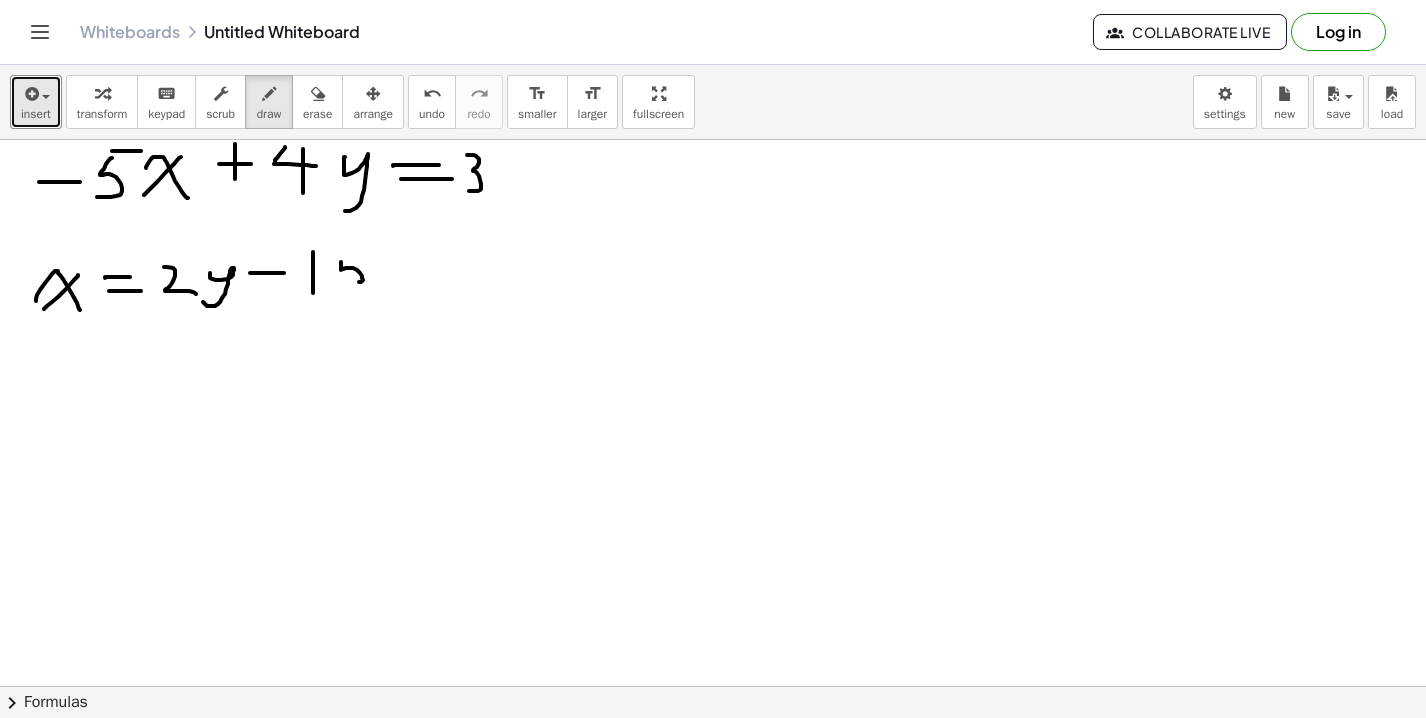 drag, startPoint x: 341, startPoint y: 262, endPoint x: 348, endPoint y: 281, distance: 20.248457 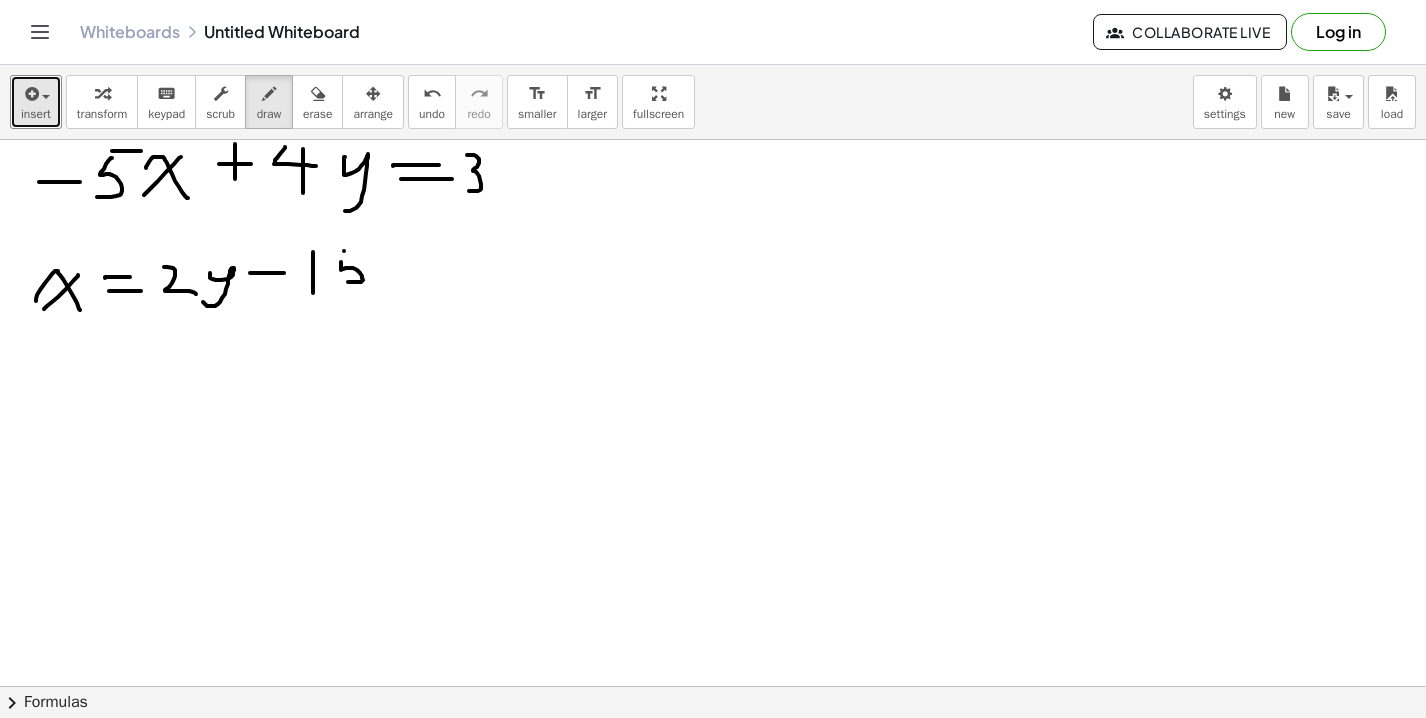 drag, startPoint x: 344, startPoint y: 251, endPoint x: 379, endPoint y: 251, distance: 35 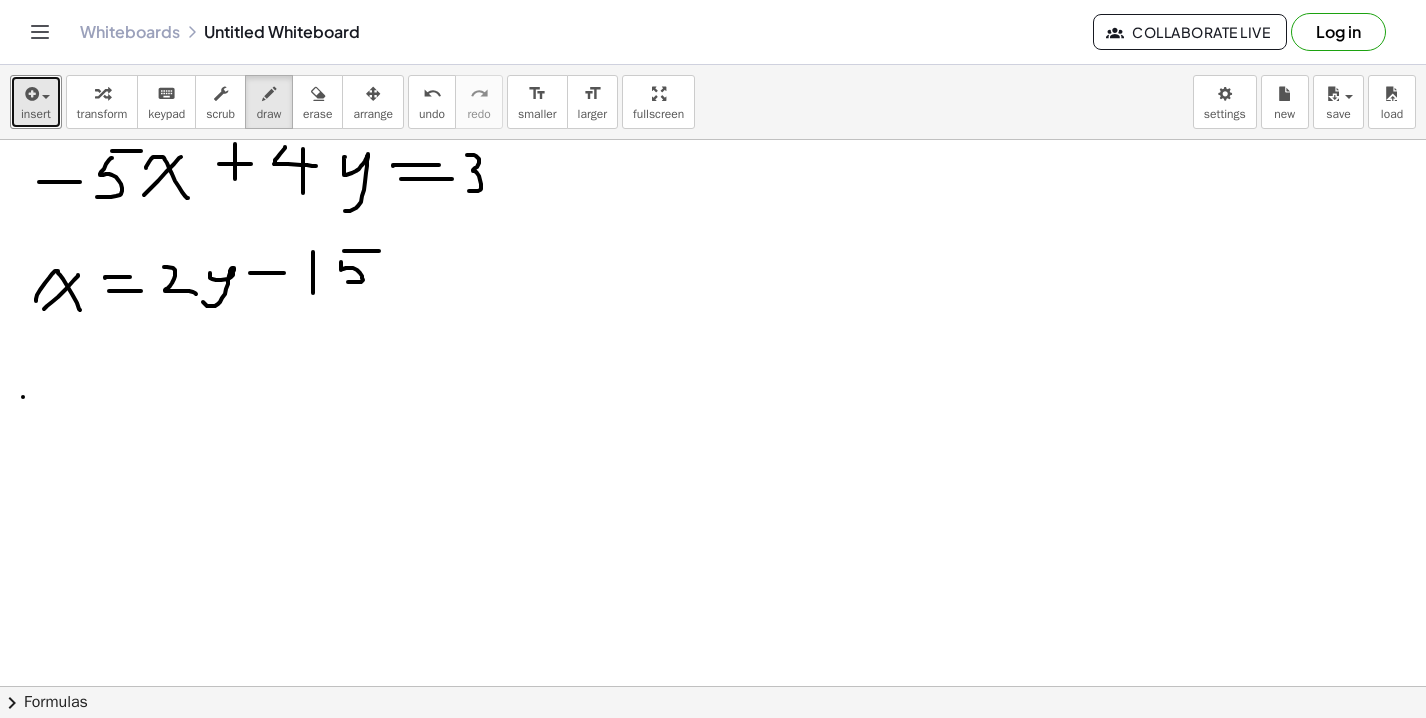 drag, startPoint x: 23, startPoint y: 397, endPoint x: 42, endPoint y: 397, distance: 19 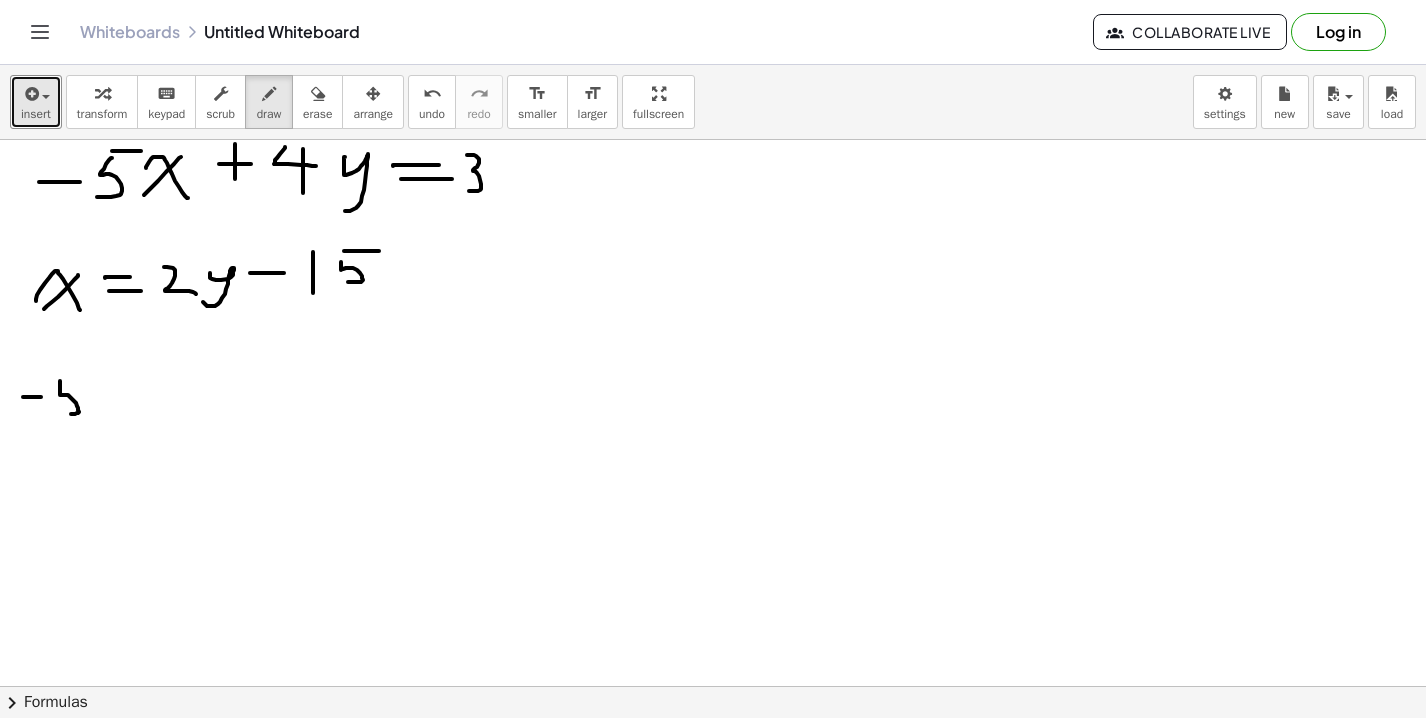 drag, startPoint x: 60, startPoint y: 381, endPoint x: 61, endPoint y: 414, distance: 33.01515 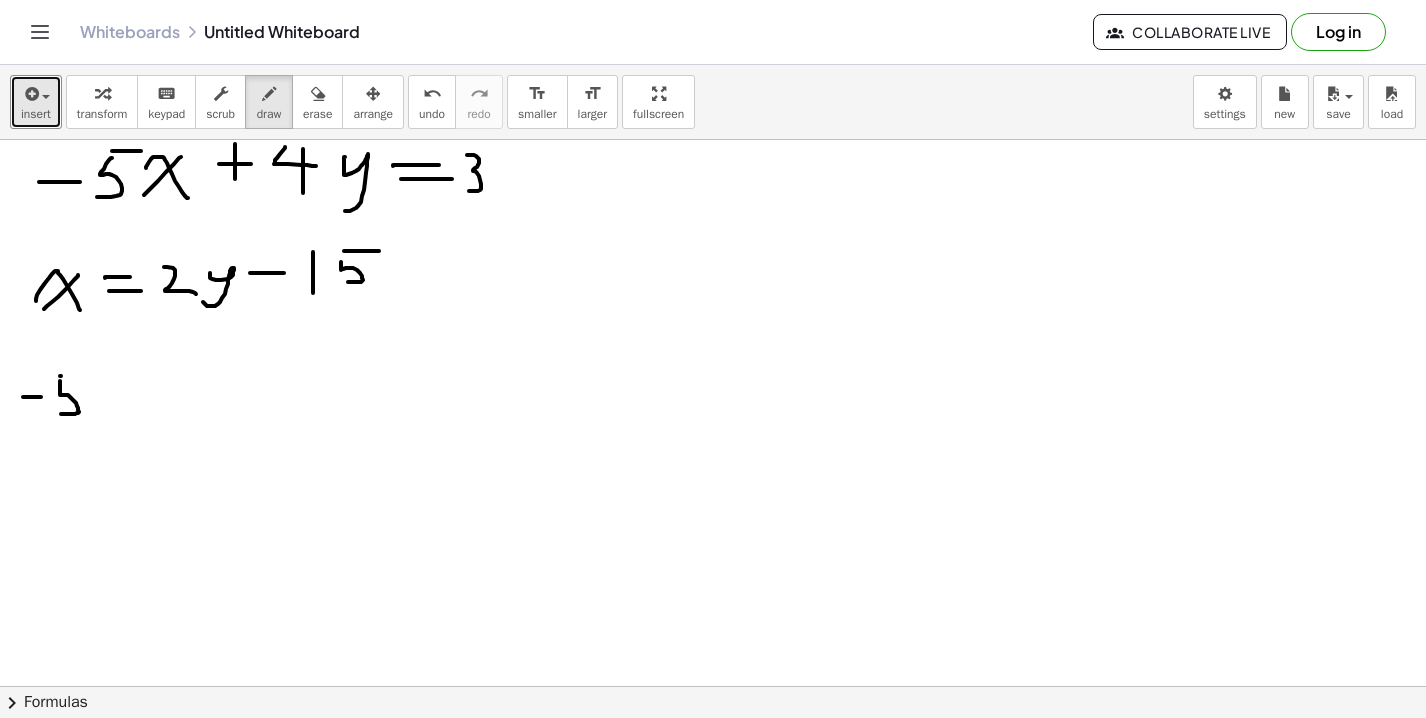drag, startPoint x: 60, startPoint y: 376, endPoint x: 85, endPoint y: 376, distance: 25 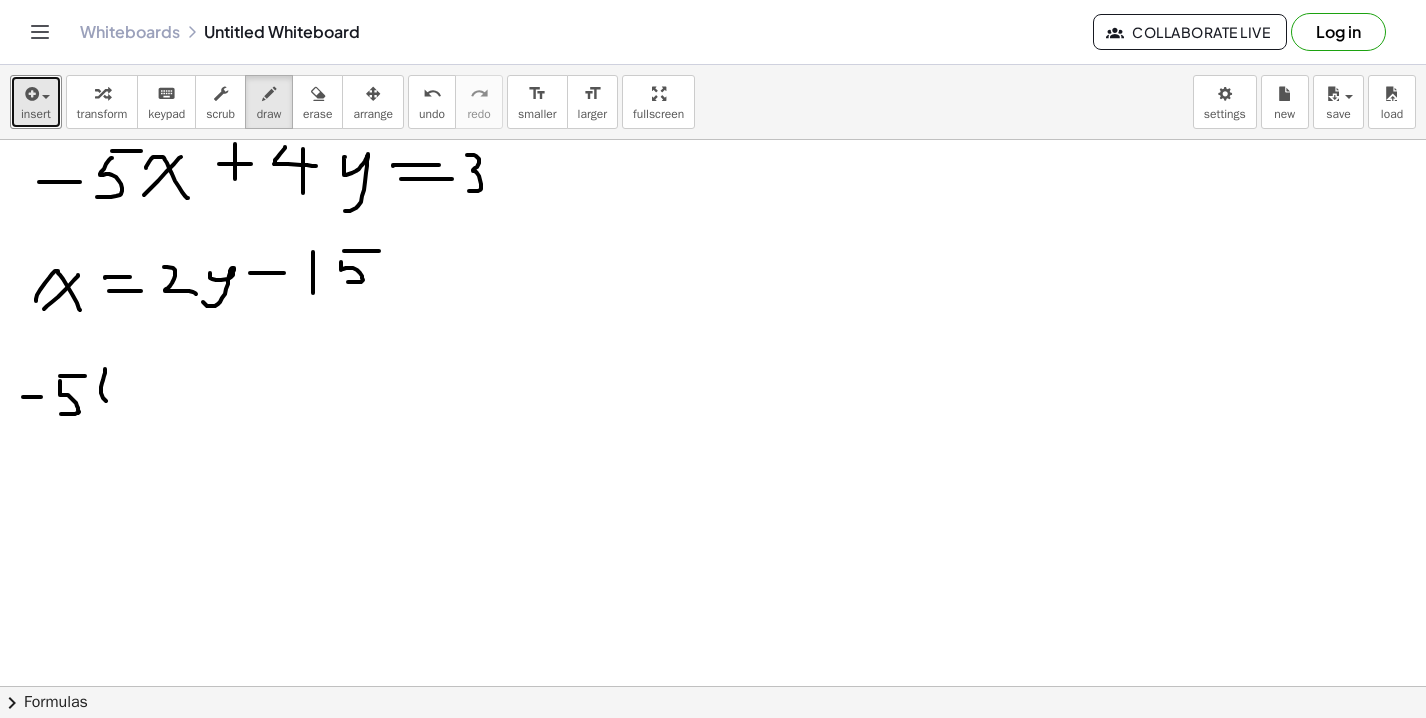 drag, startPoint x: 105, startPoint y: 369, endPoint x: 112, endPoint y: 406, distance: 37.65634 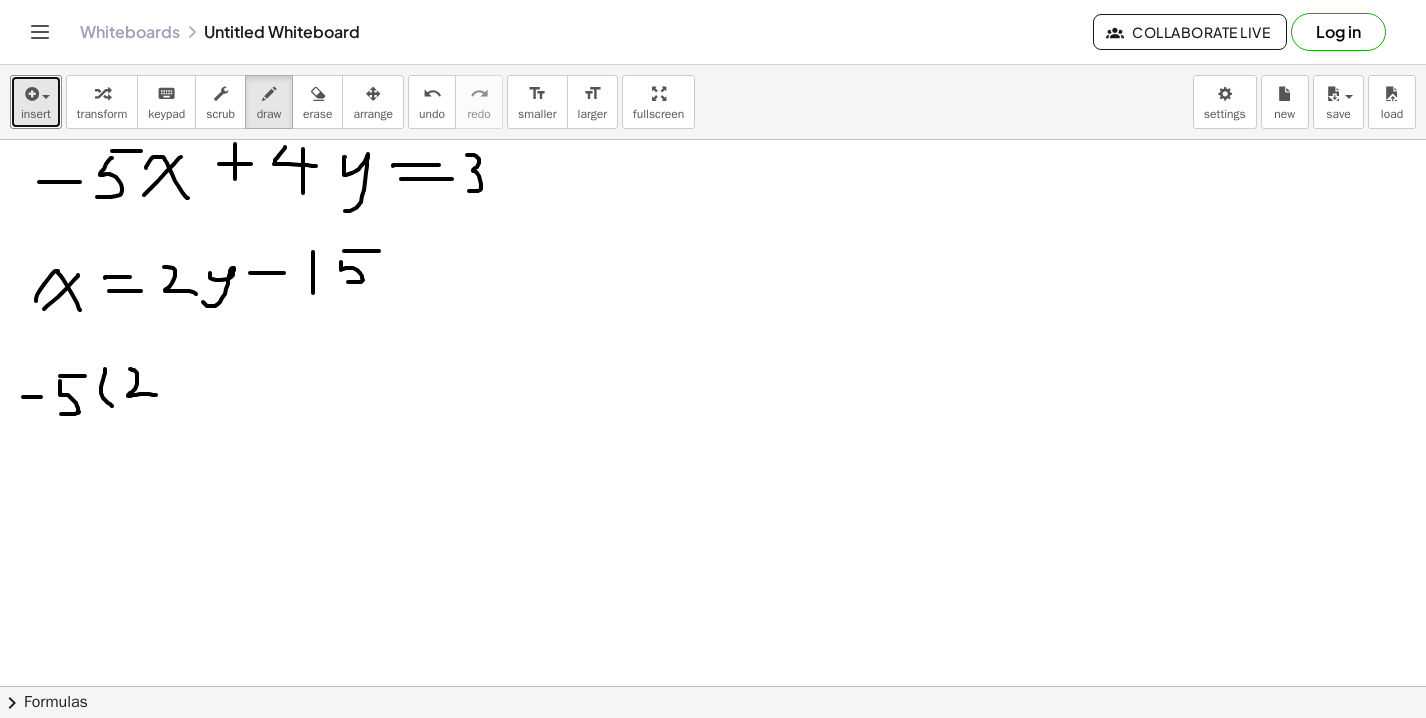 drag, startPoint x: 130, startPoint y: 369, endPoint x: 159, endPoint y: 396, distance: 39.623226 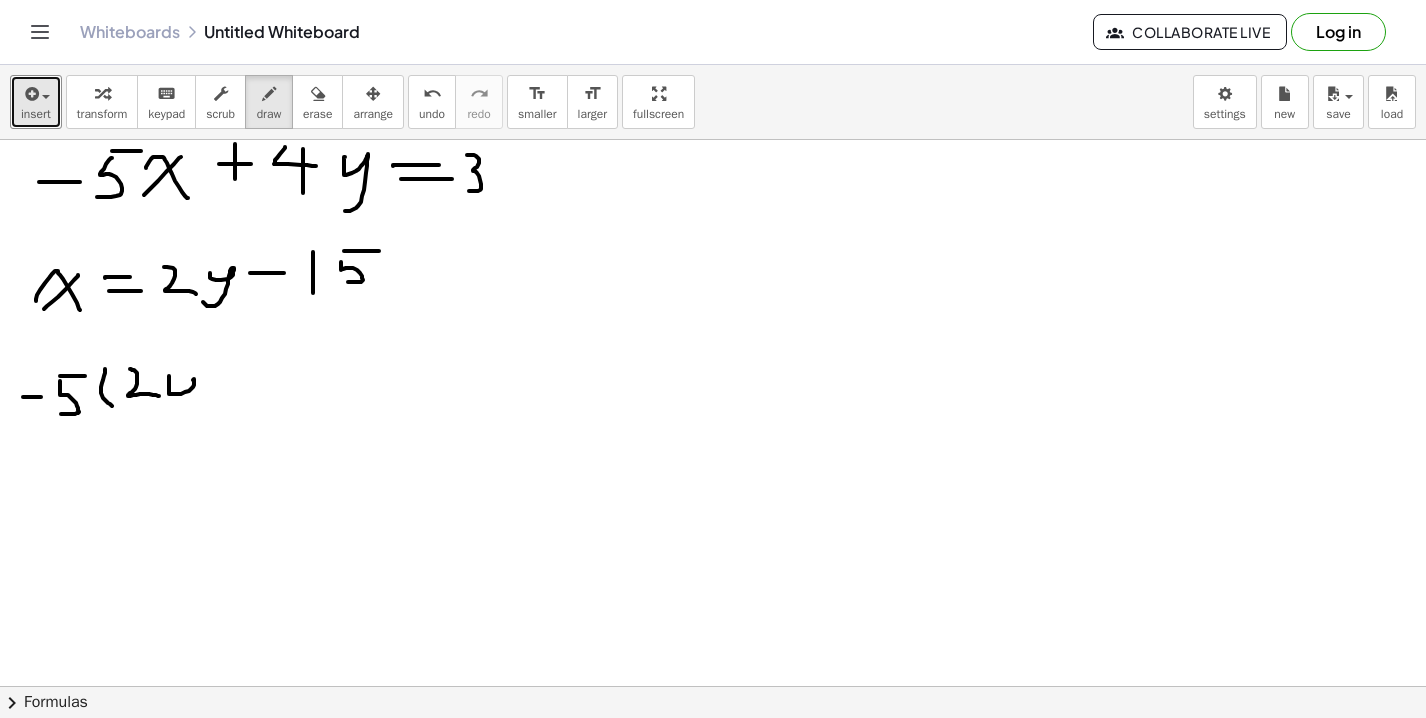 drag, startPoint x: 169, startPoint y: 376, endPoint x: 162, endPoint y: 414, distance: 38.63936 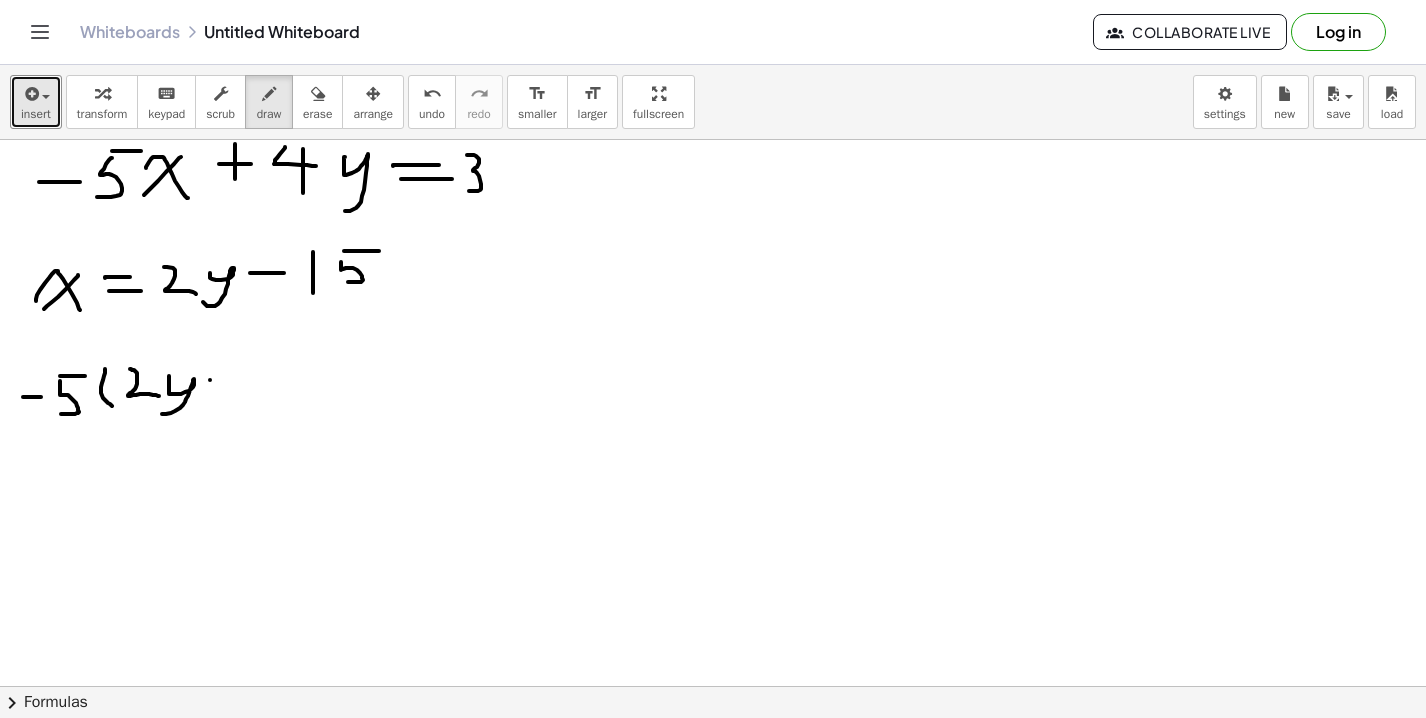 drag, startPoint x: 210, startPoint y: 380, endPoint x: 240, endPoint y: 380, distance: 30 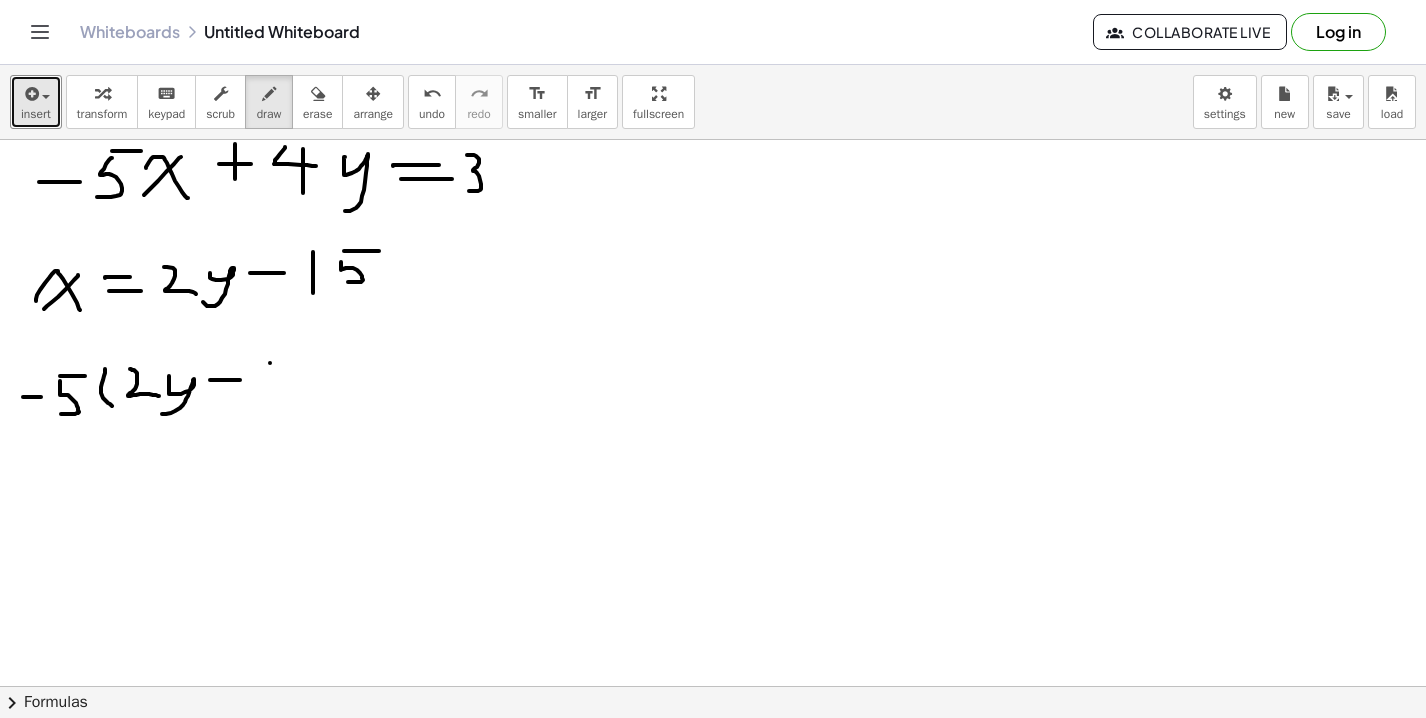 click at bounding box center [713, 751] 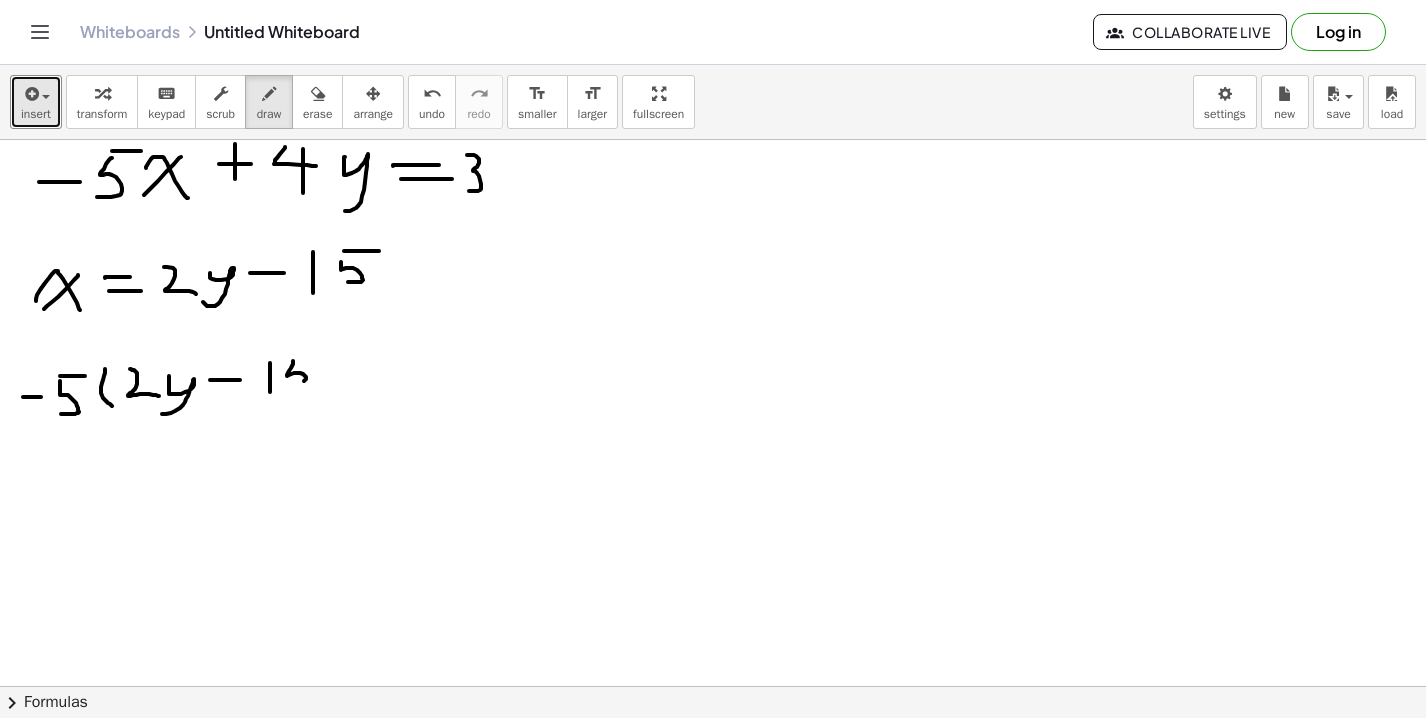 click at bounding box center (713, 751) 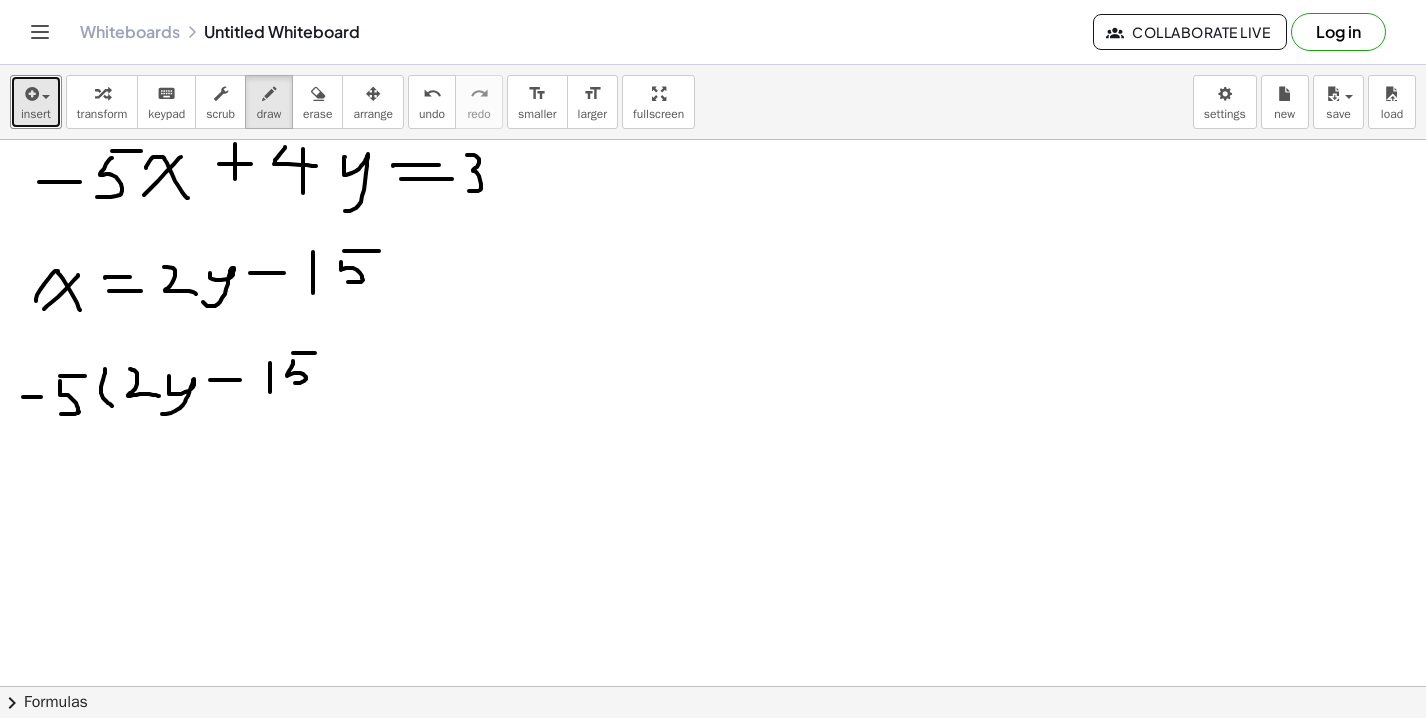 click at bounding box center [713, 751] 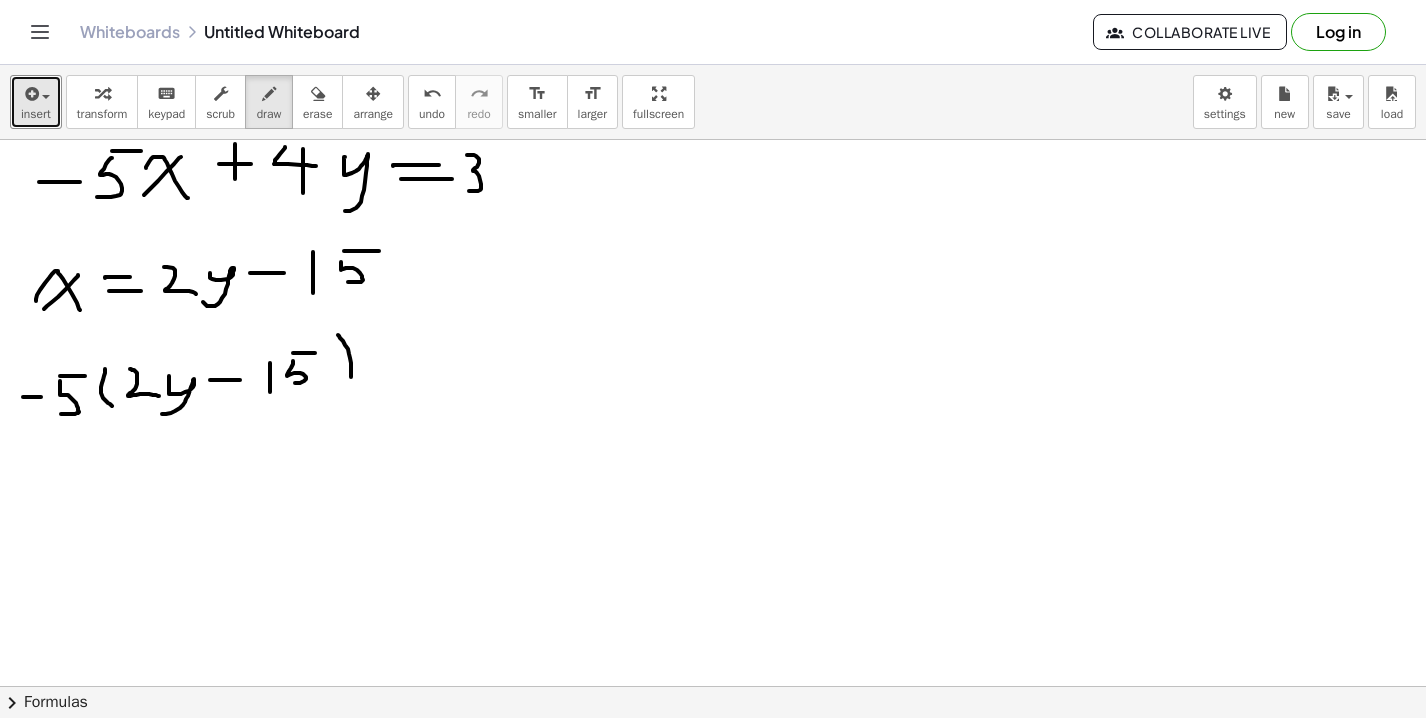 click at bounding box center [713, 751] 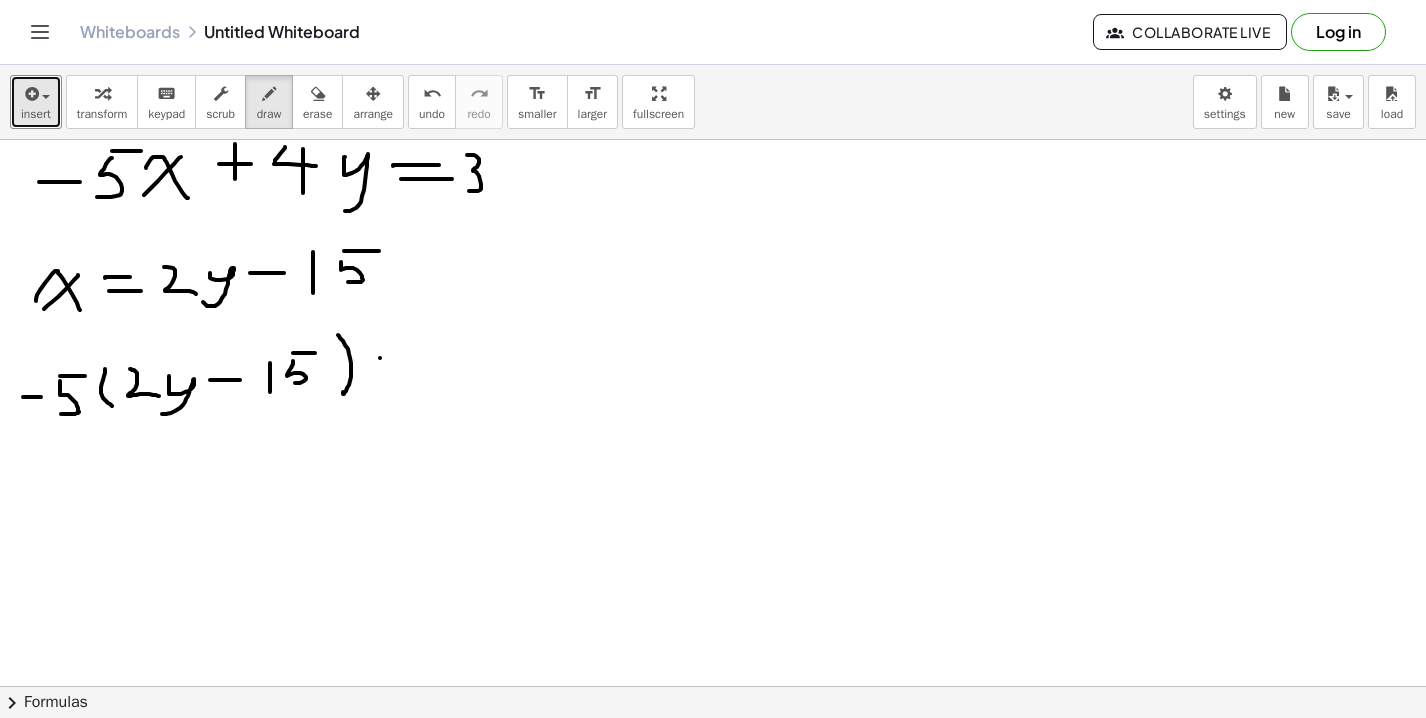 click at bounding box center (713, 751) 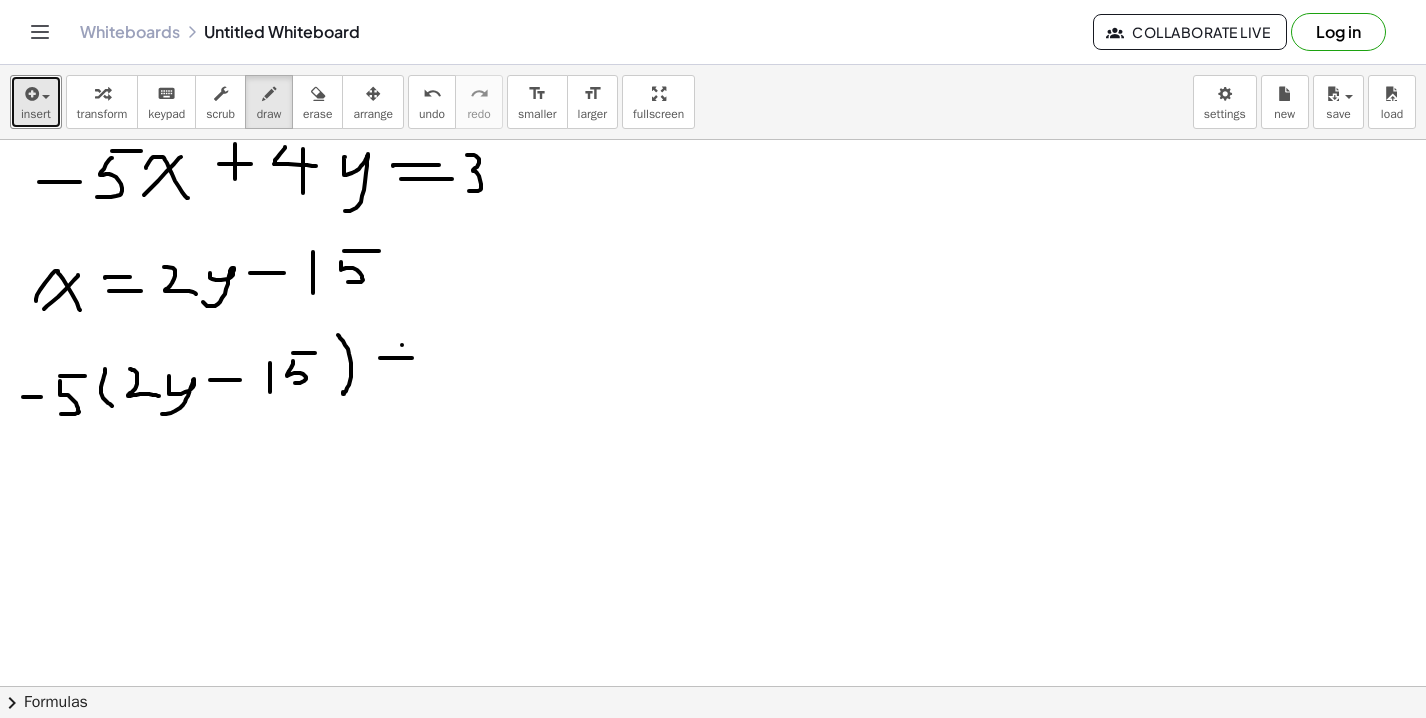 click at bounding box center [713, 751] 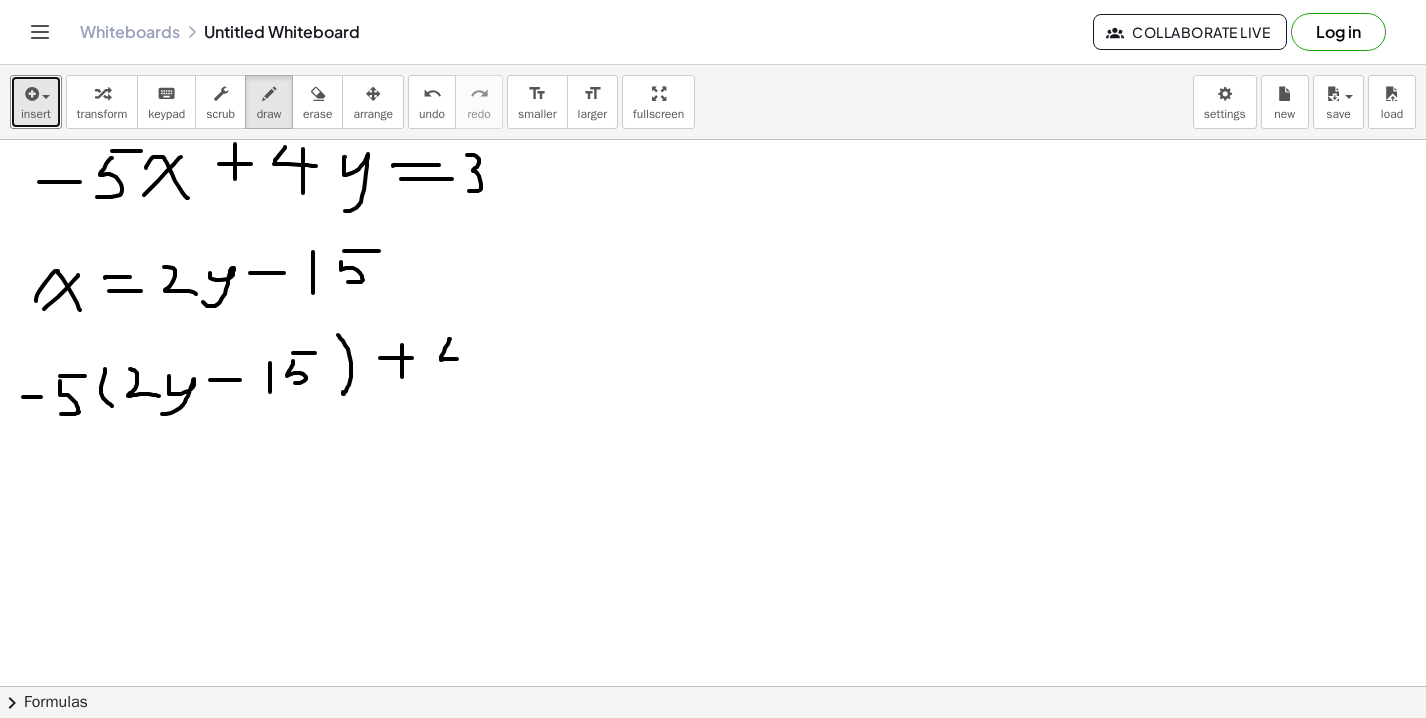 click at bounding box center (713, 751) 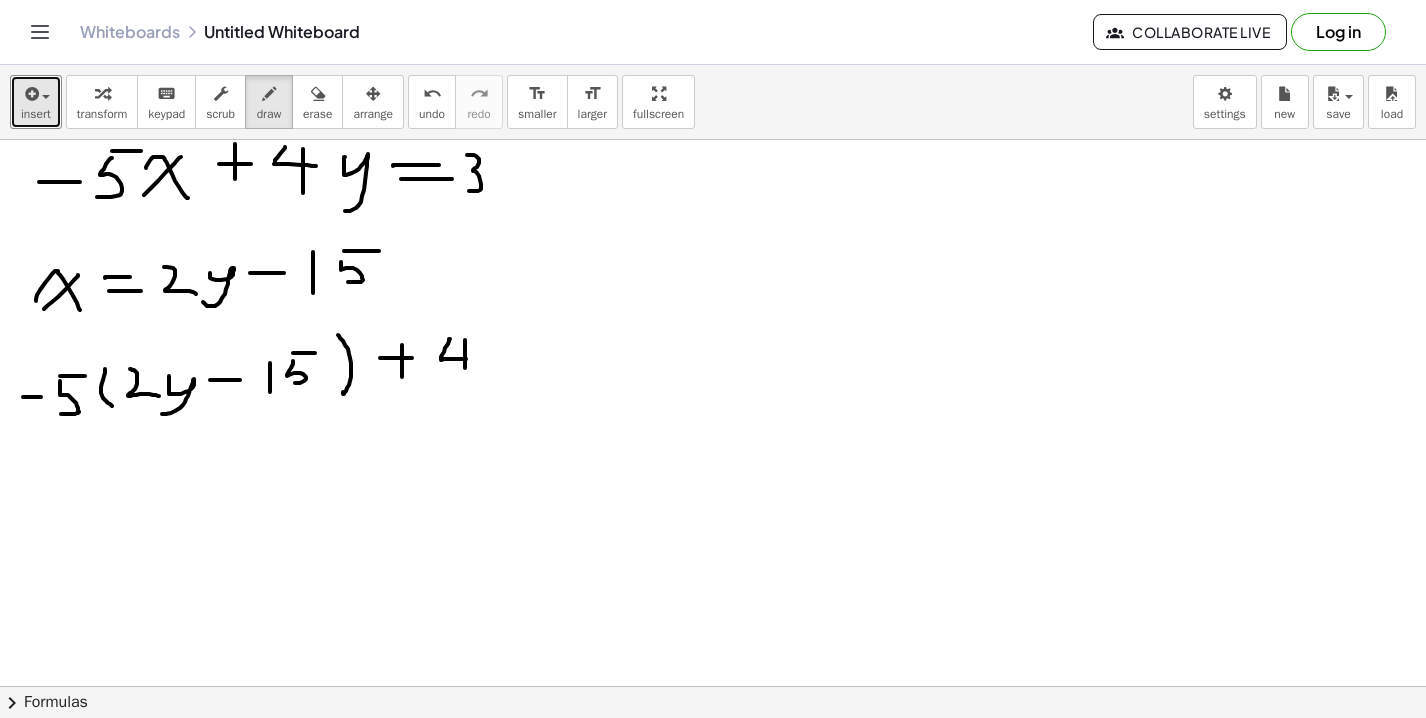click at bounding box center [713, 751] 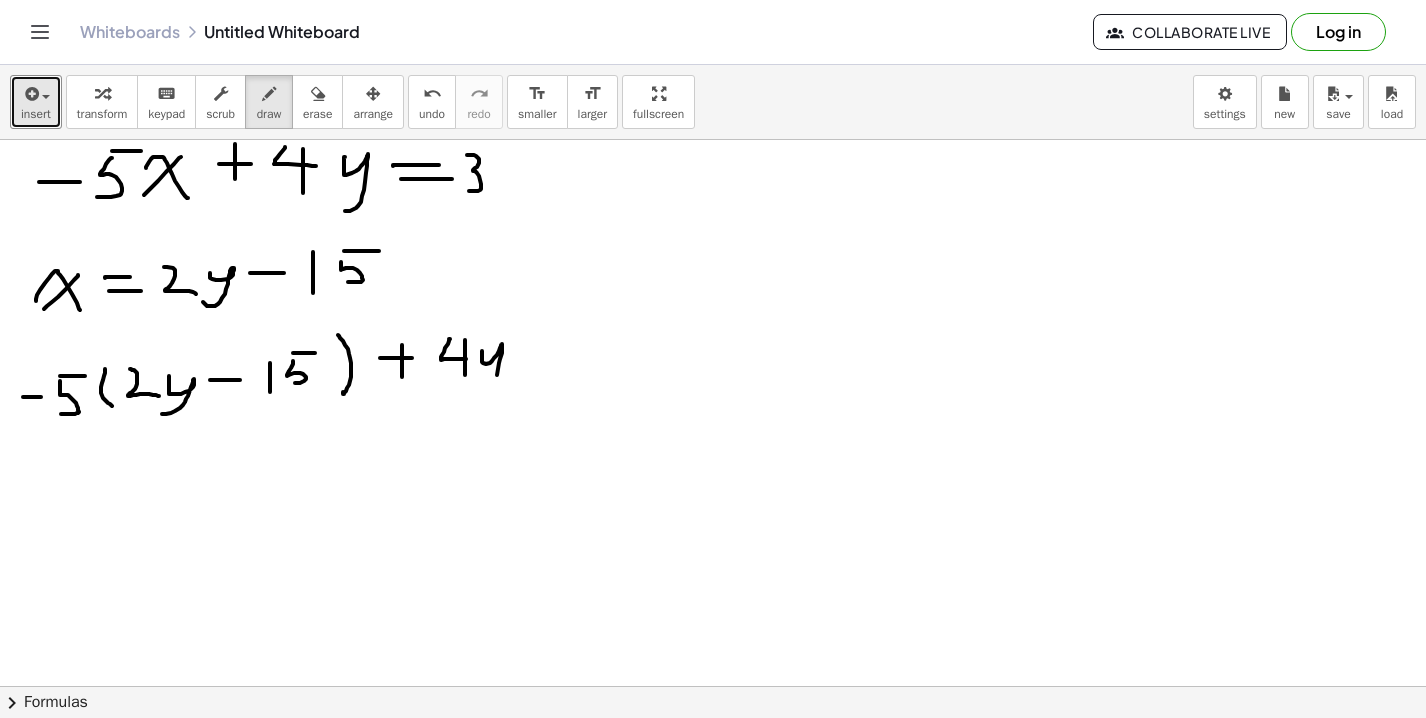 click at bounding box center [713, 751] 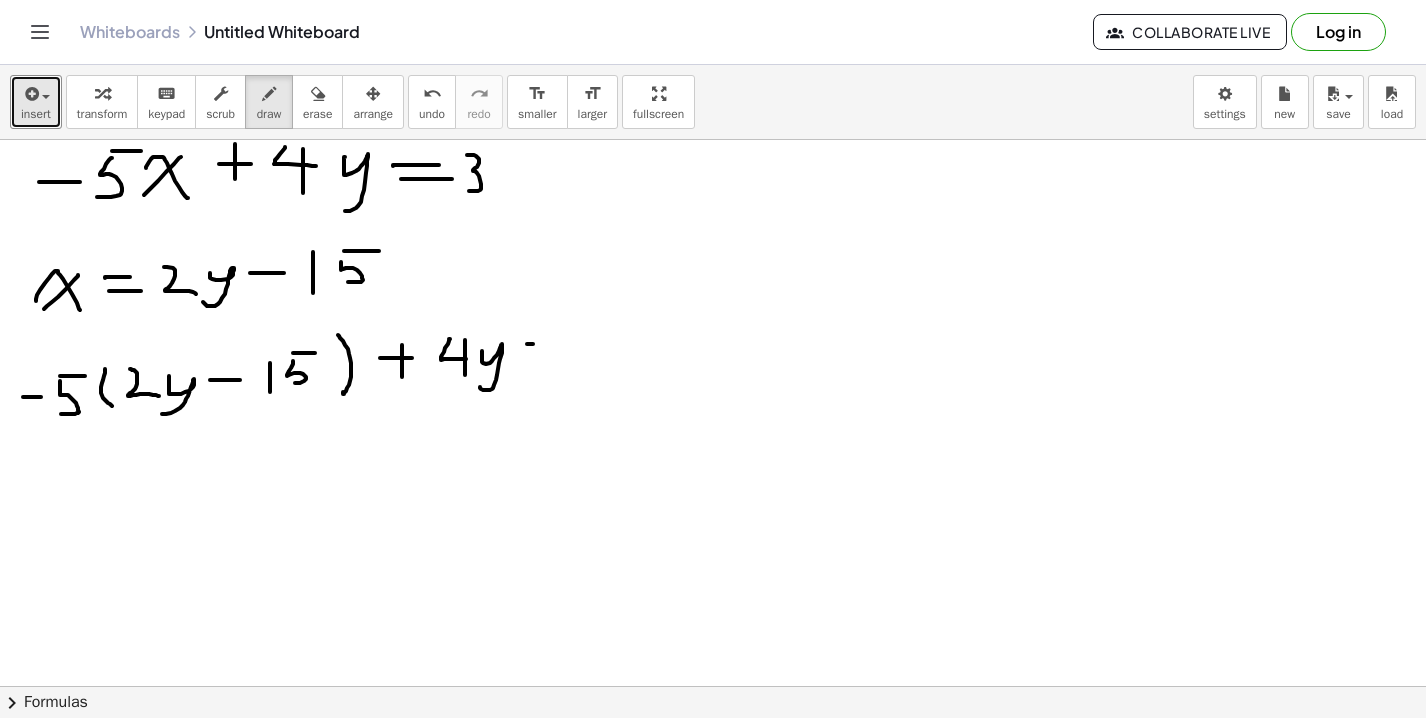 click at bounding box center (713, 751) 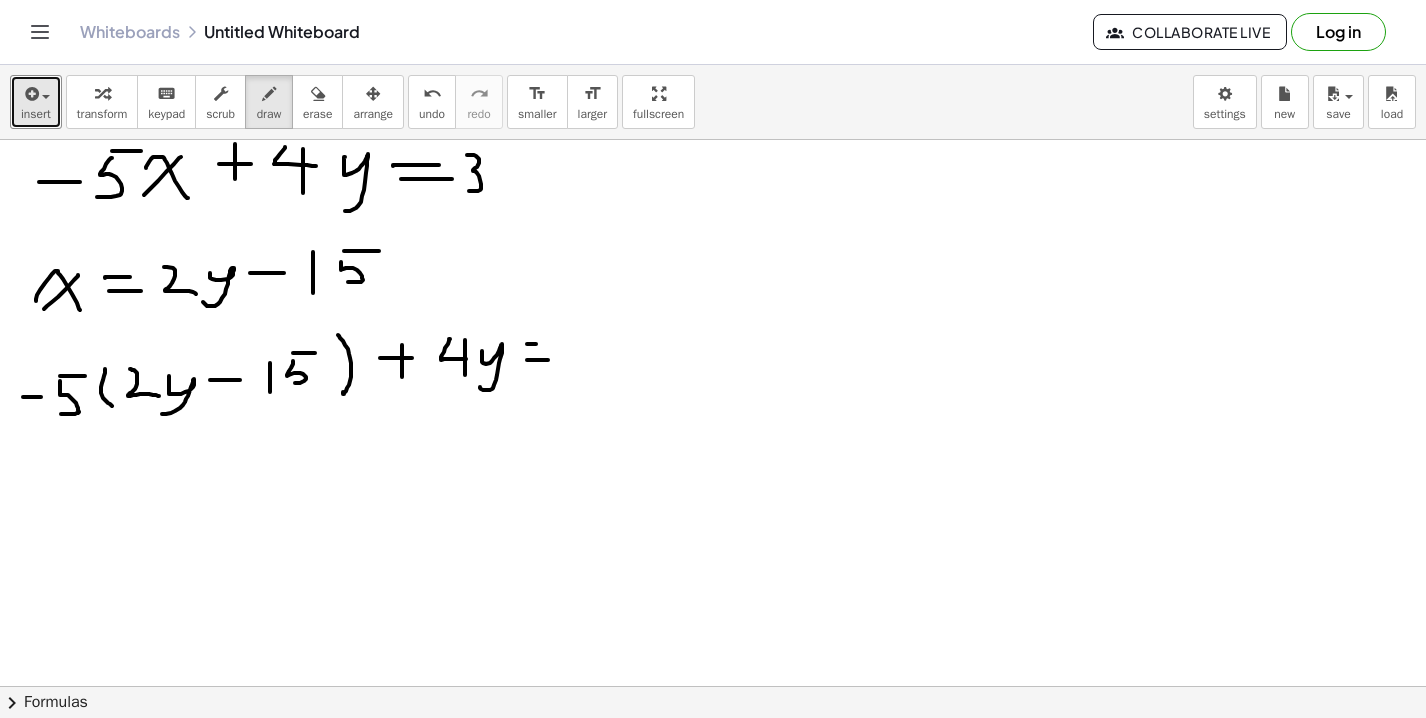 click at bounding box center [713, 751] 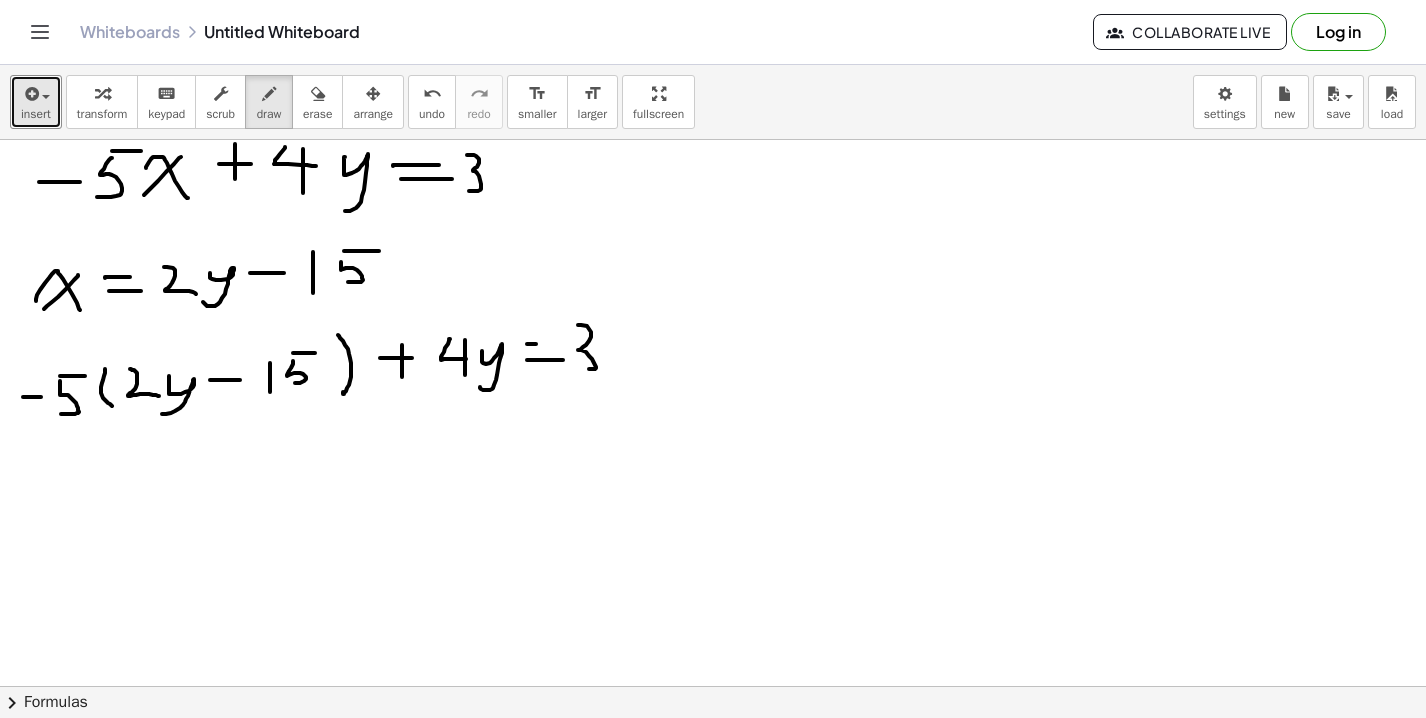 click at bounding box center [713, 751] 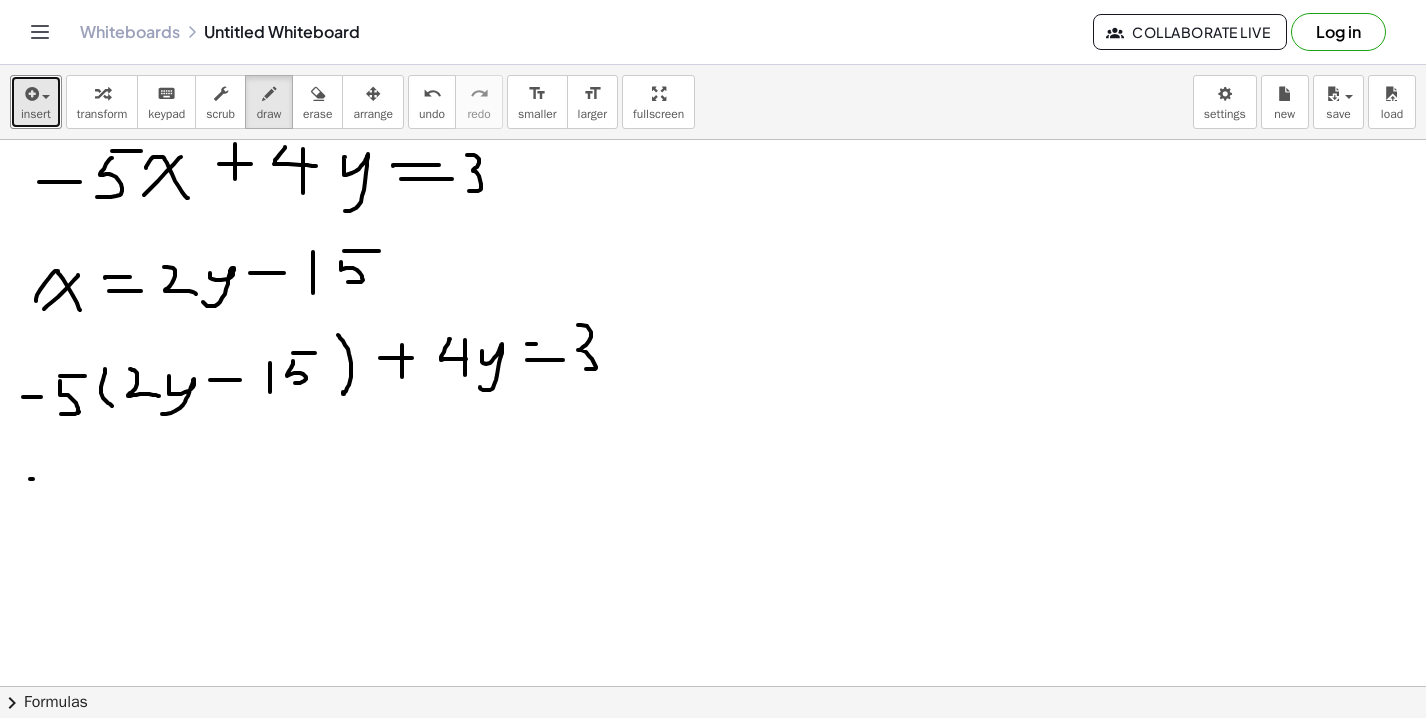 drag, startPoint x: 30, startPoint y: 479, endPoint x: 57, endPoint y: 481, distance: 27.073973 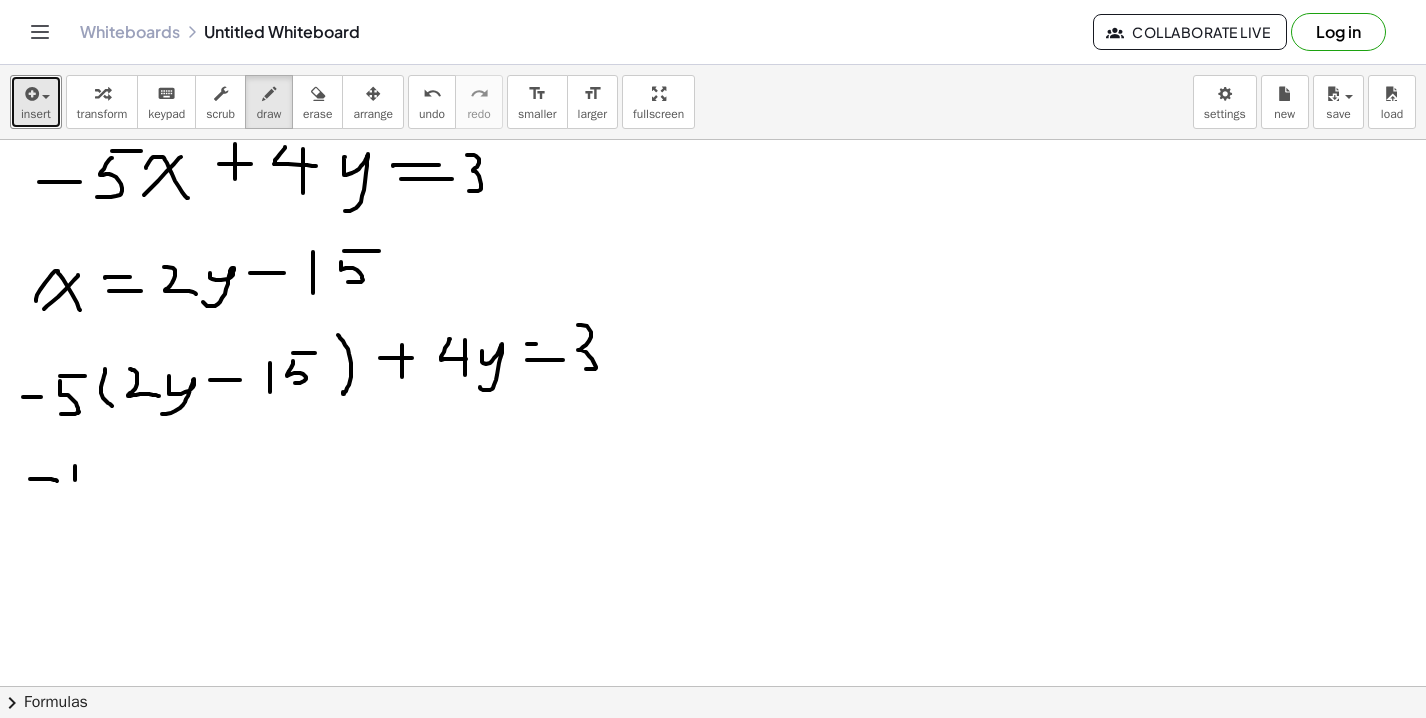drag, startPoint x: 75, startPoint y: 466, endPoint x: 75, endPoint y: 493, distance: 27 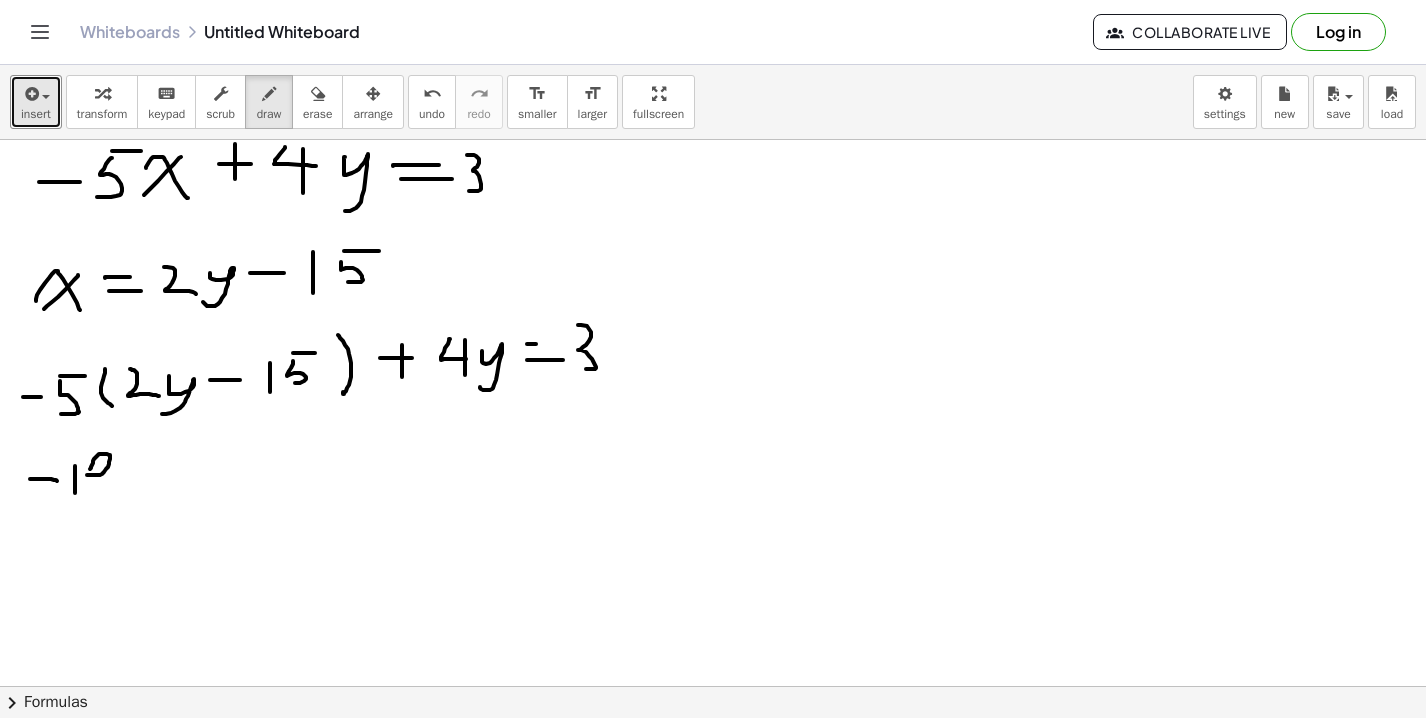 click at bounding box center [713, 751] 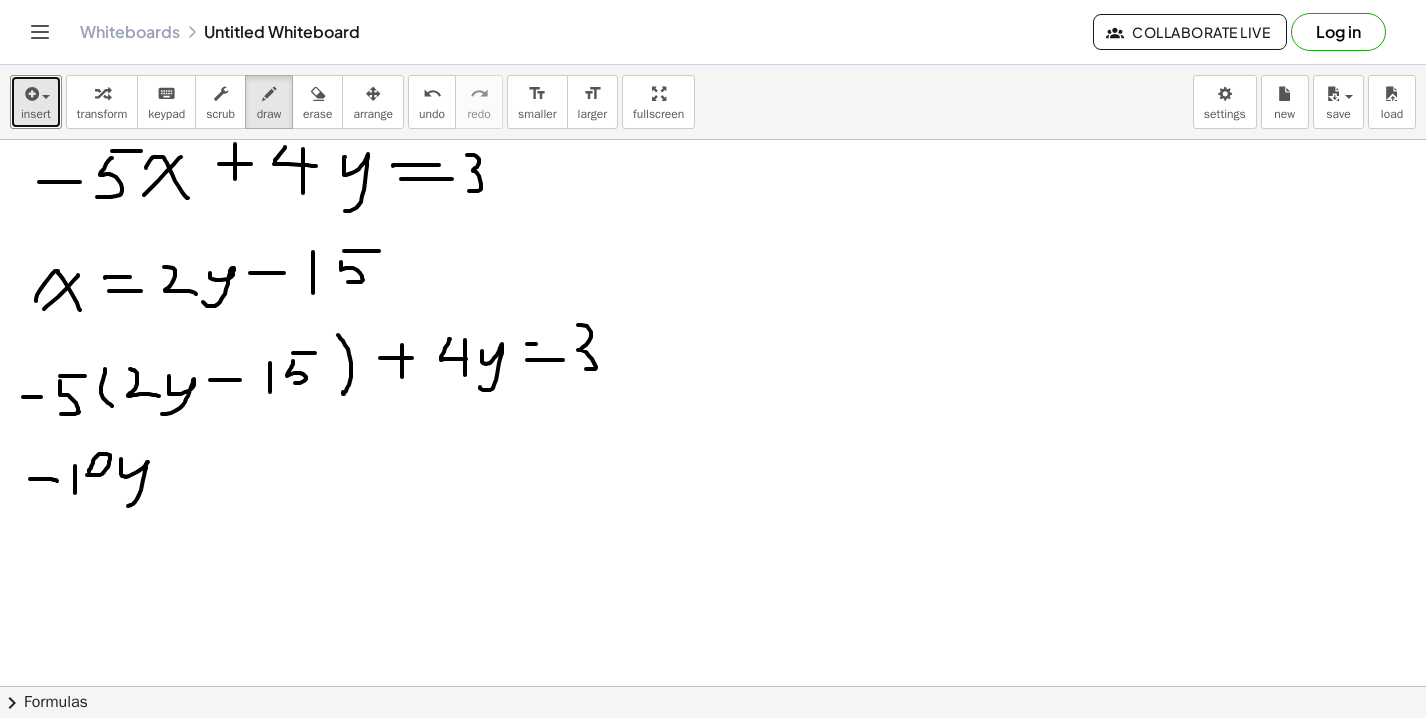 drag, startPoint x: 121, startPoint y: 459, endPoint x: 121, endPoint y: 503, distance: 44 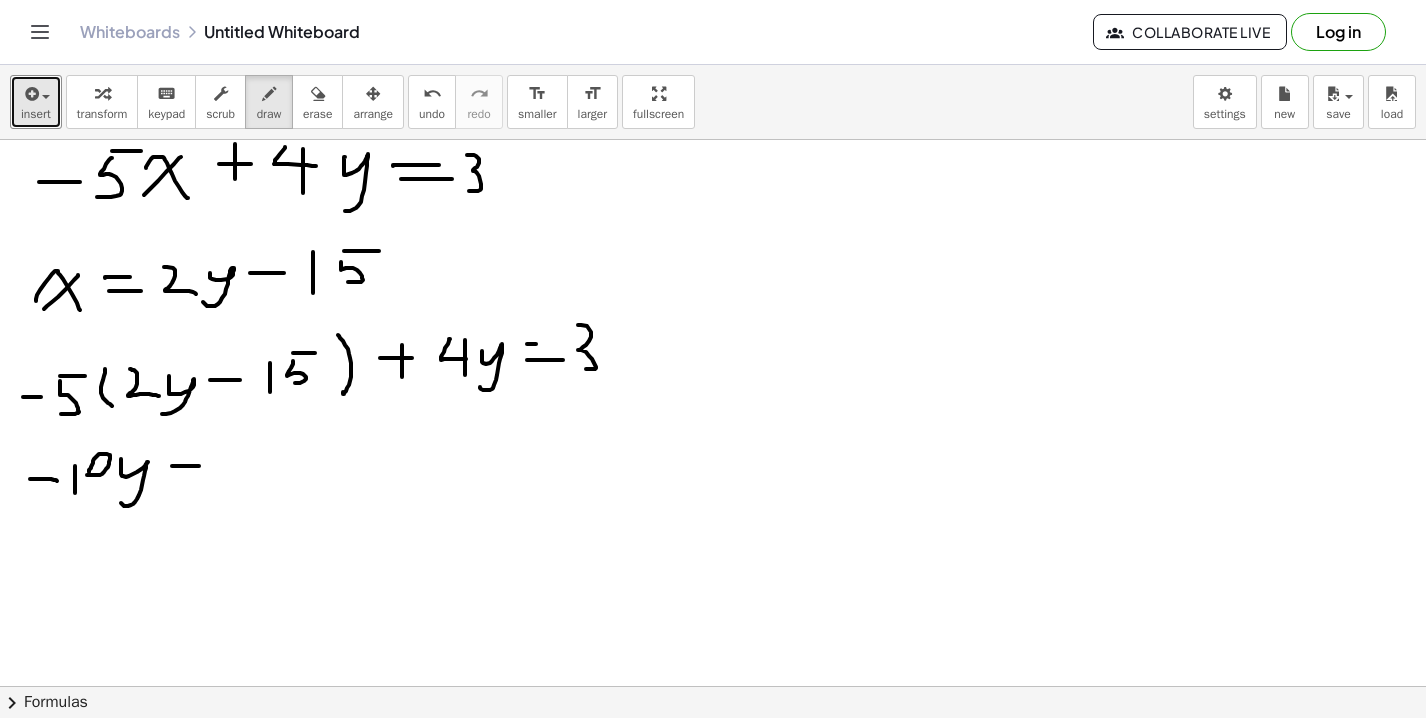 drag, startPoint x: 172, startPoint y: 466, endPoint x: 205, endPoint y: 466, distance: 33 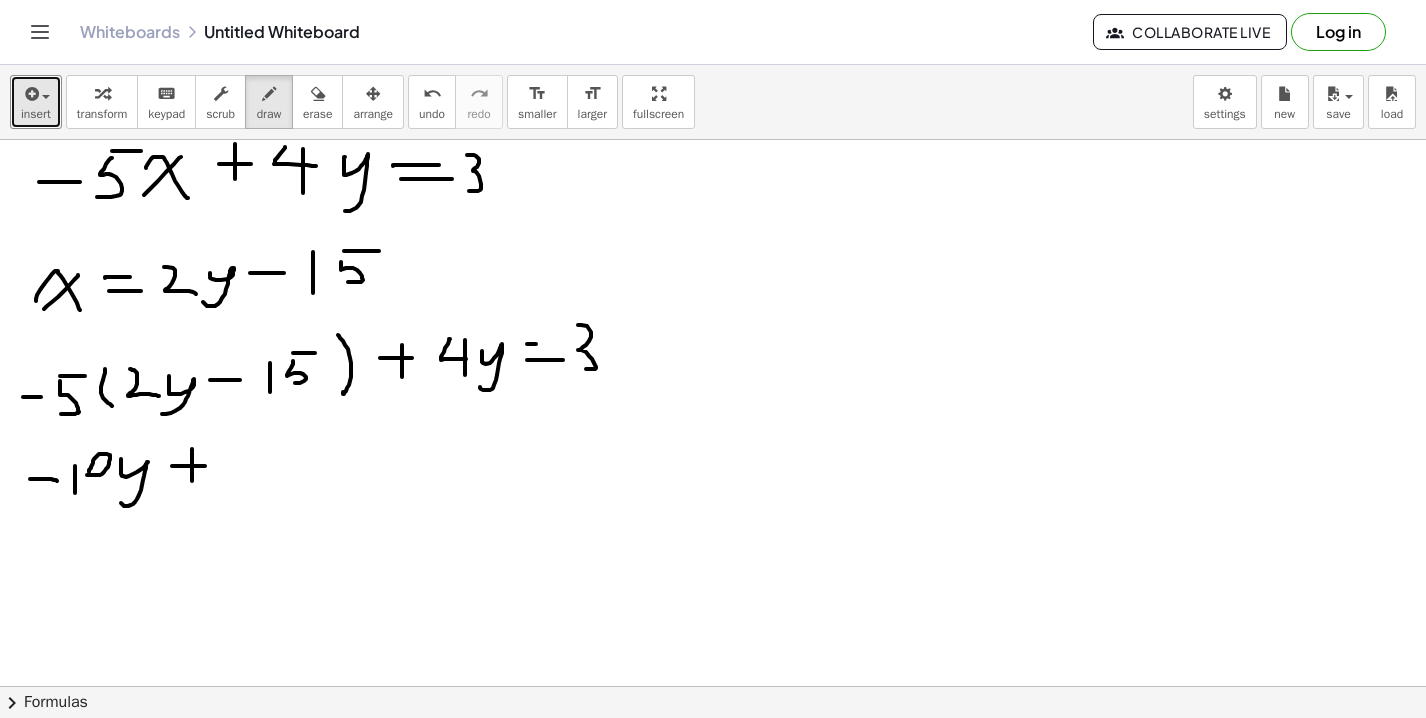 drag, startPoint x: 192, startPoint y: 449, endPoint x: 191, endPoint y: 482, distance: 33.01515 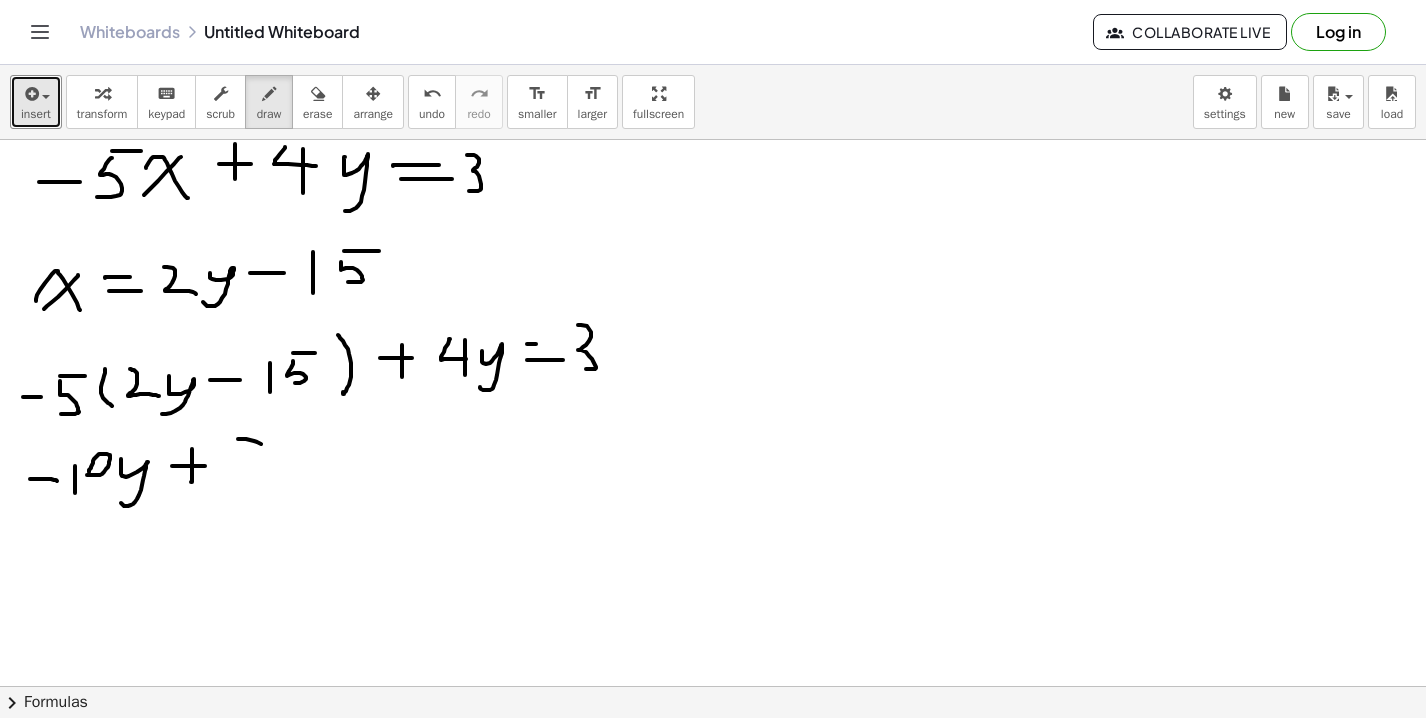 drag, startPoint x: 238, startPoint y: 439, endPoint x: 250, endPoint y: 486, distance: 48.507732 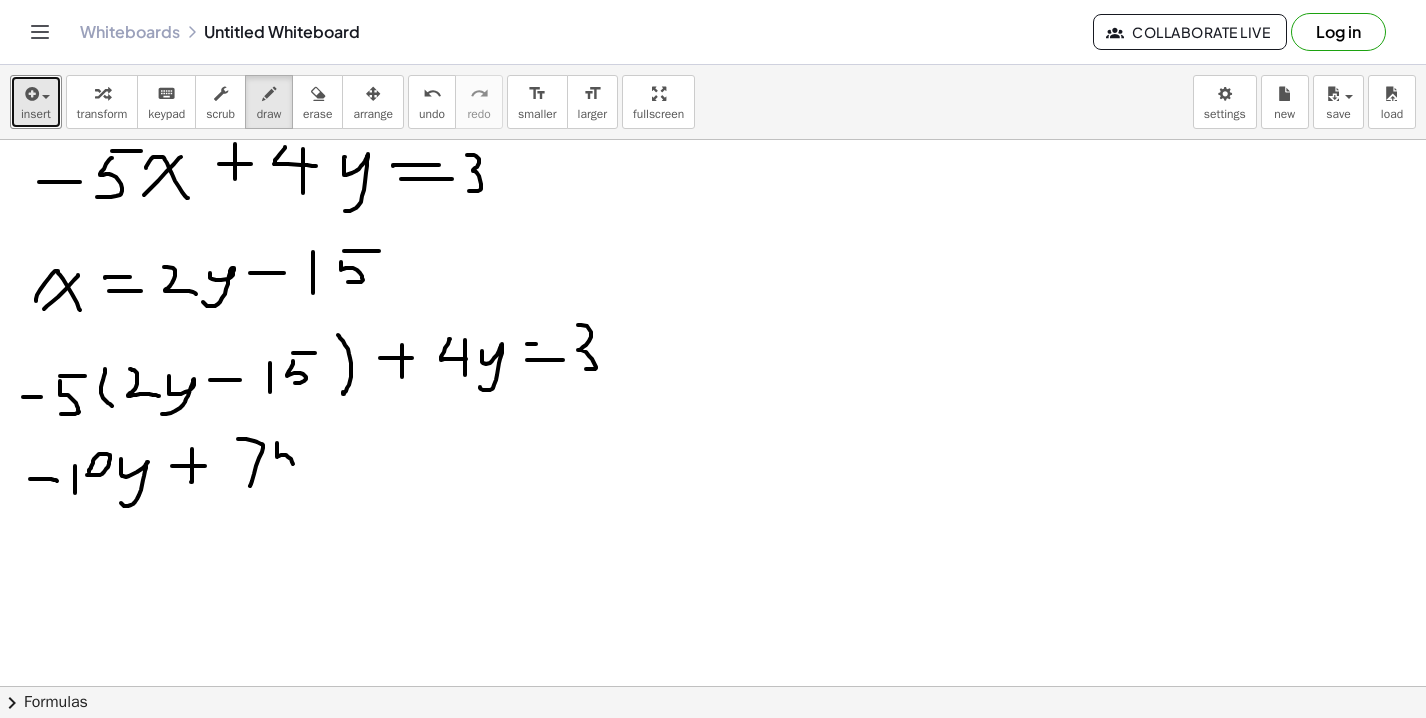drag, startPoint x: 277, startPoint y: 443, endPoint x: 283, endPoint y: 470, distance: 27.658634 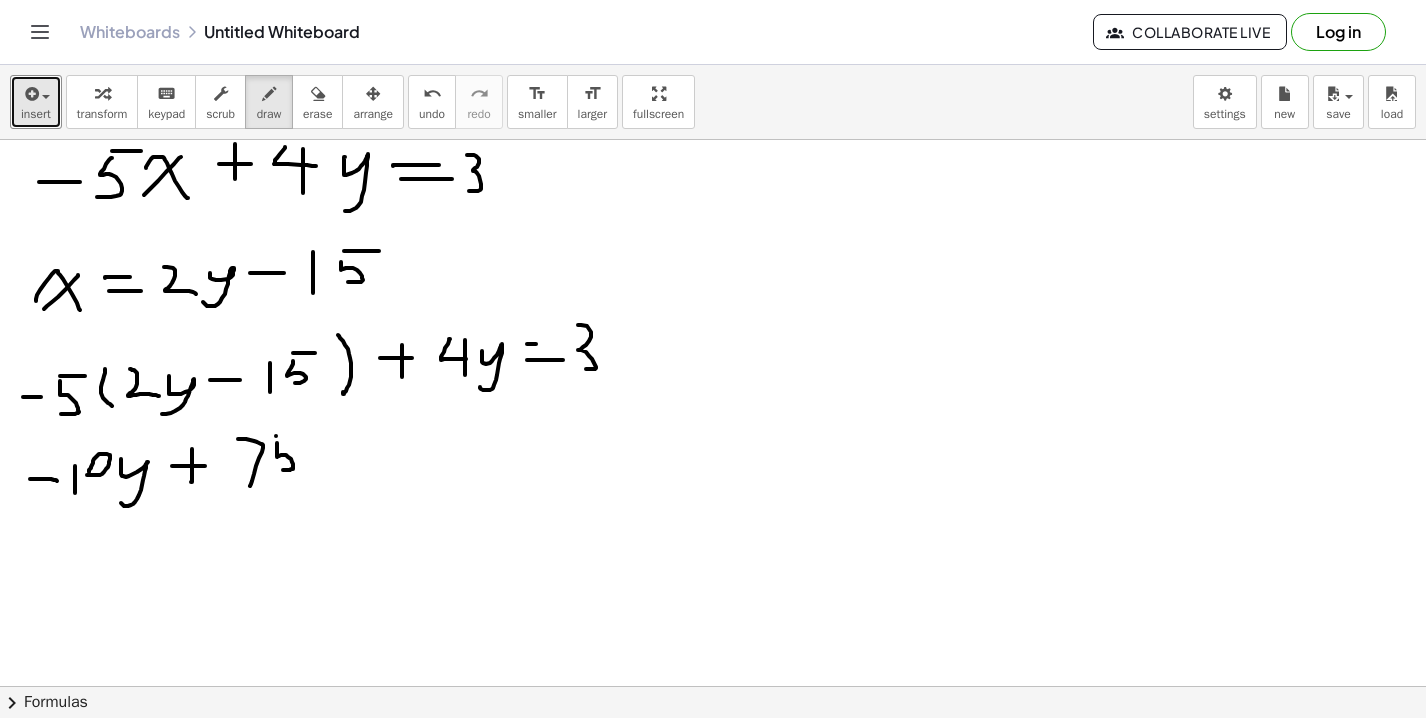 drag, startPoint x: 276, startPoint y: 436, endPoint x: 311, endPoint y: 436, distance: 35 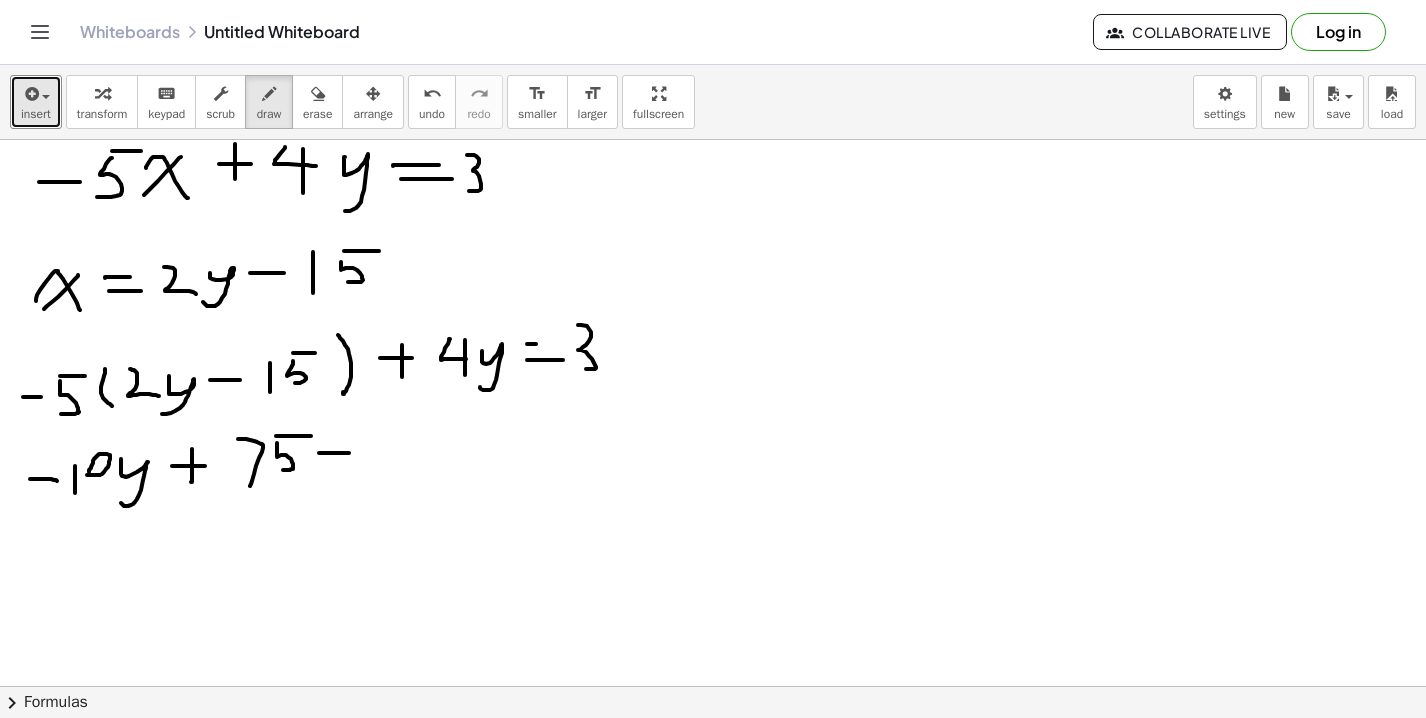 drag, startPoint x: 319, startPoint y: 453, endPoint x: 349, endPoint y: 453, distance: 30 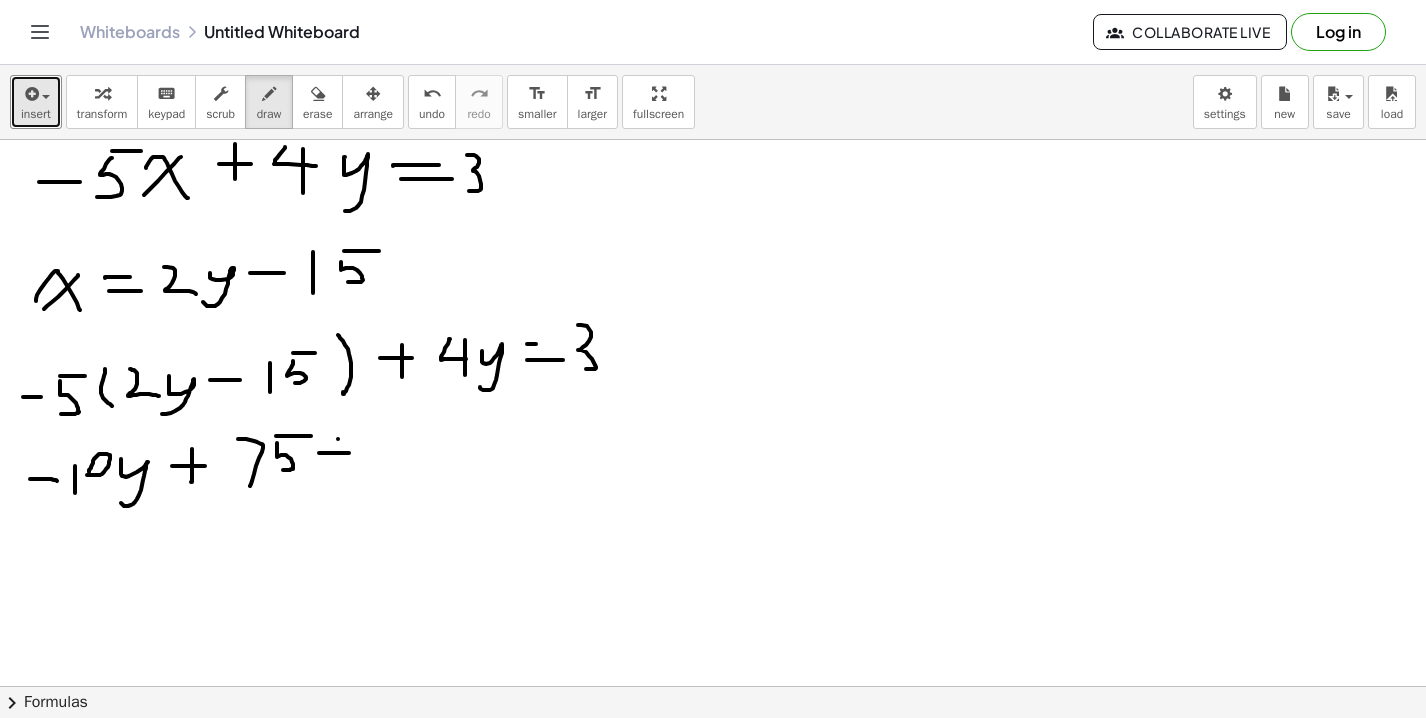 drag, startPoint x: 338, startPoint y: 439, endPoint x: 338, endPoint y: 475, distance: 36 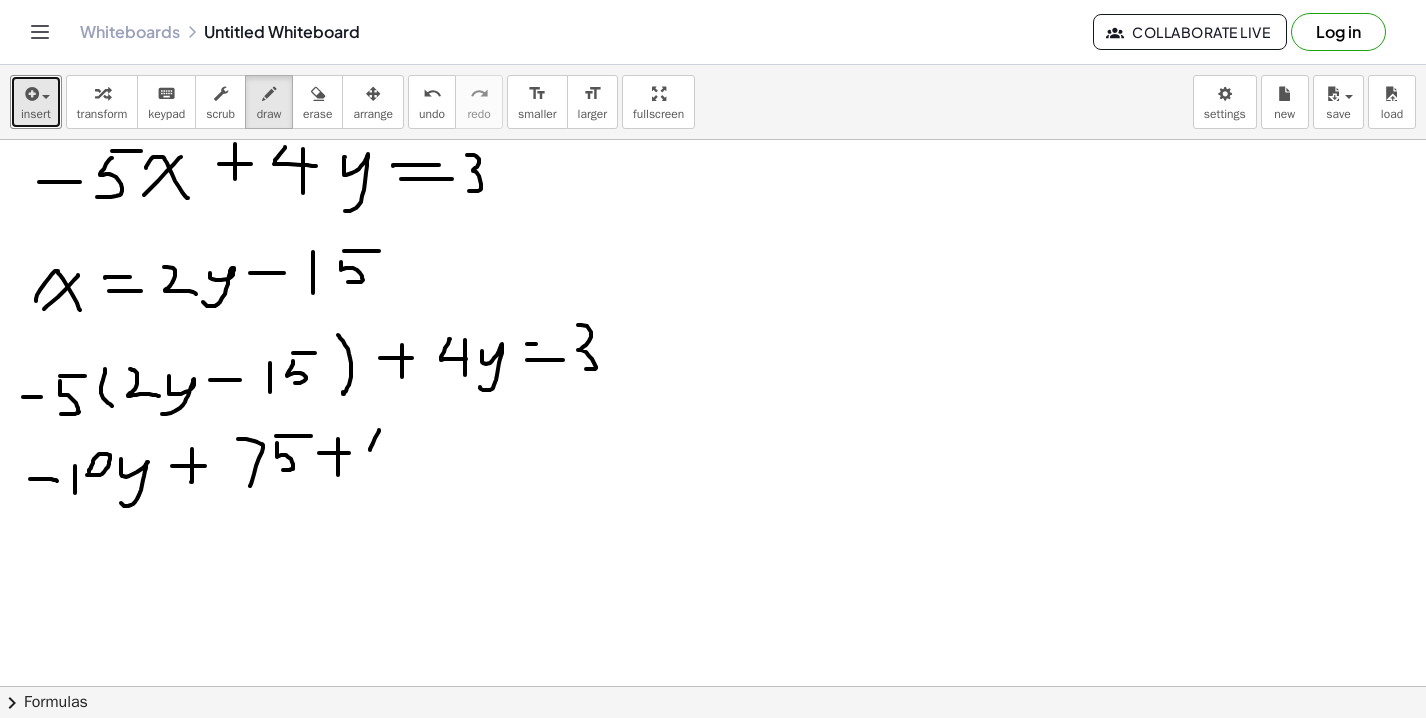 drag, startPoint x: 379, startPoint y: 430, endPoint x: 399, endPoint y: 448, distance: 26.907248 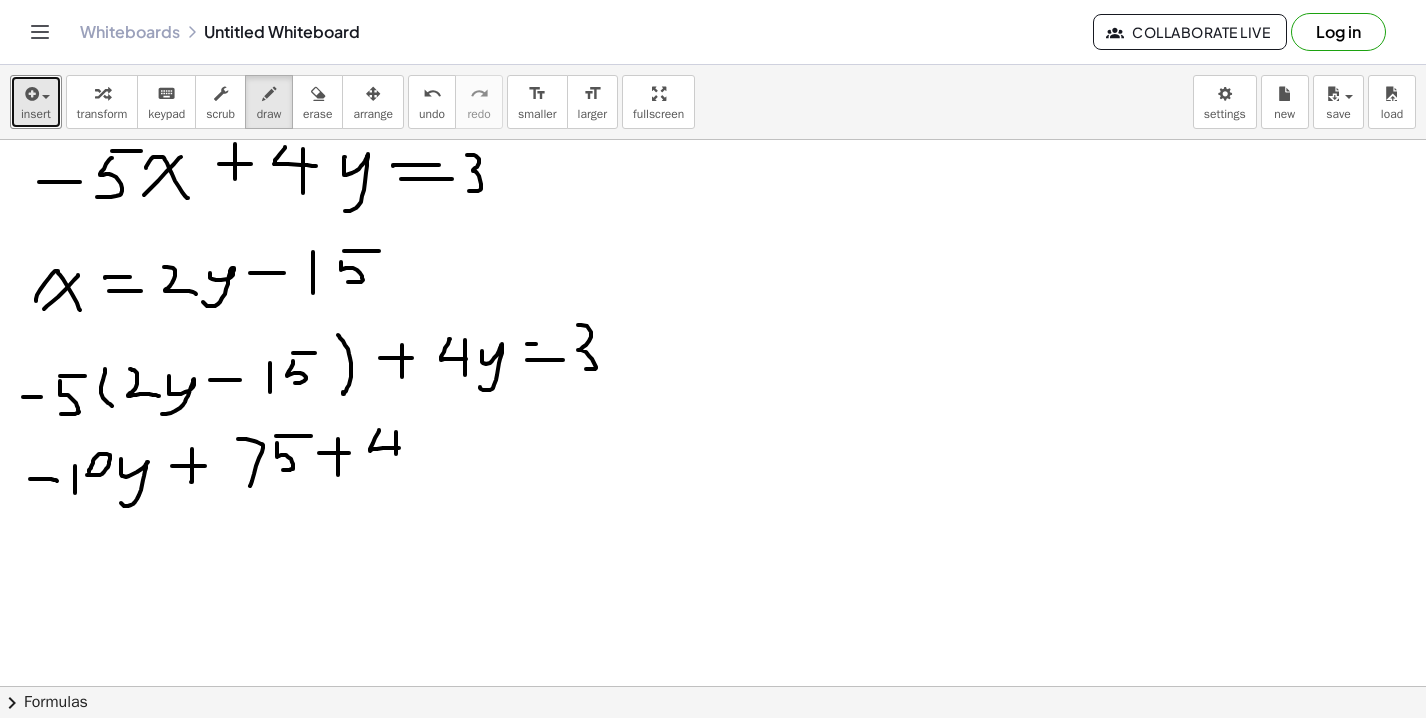 drag, startPoint x: 396, startPoint y: 432, endPoint x: 396, endPoint y: 459, distance: 27 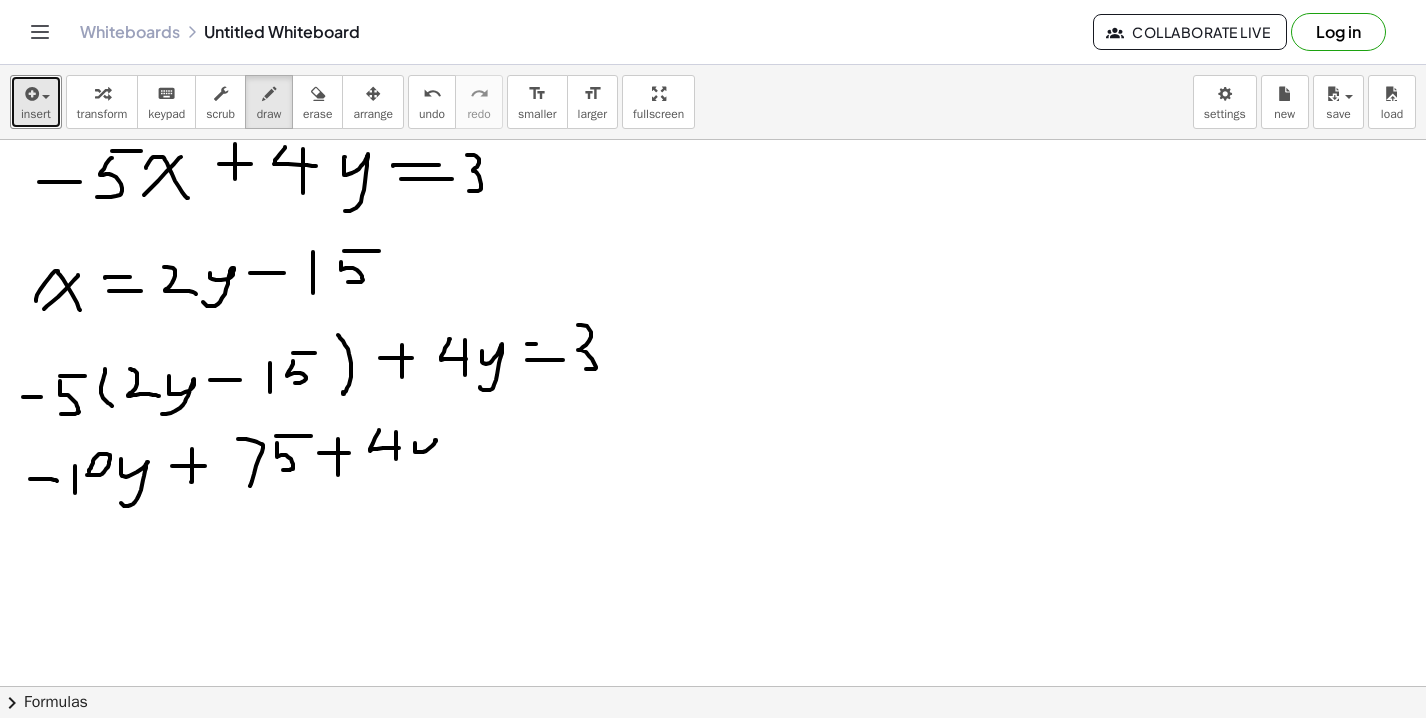 drag, startPoint x: 415, startPoint y: 443, endPoint x: 412, endPoint y: 475, distance: 32.140316 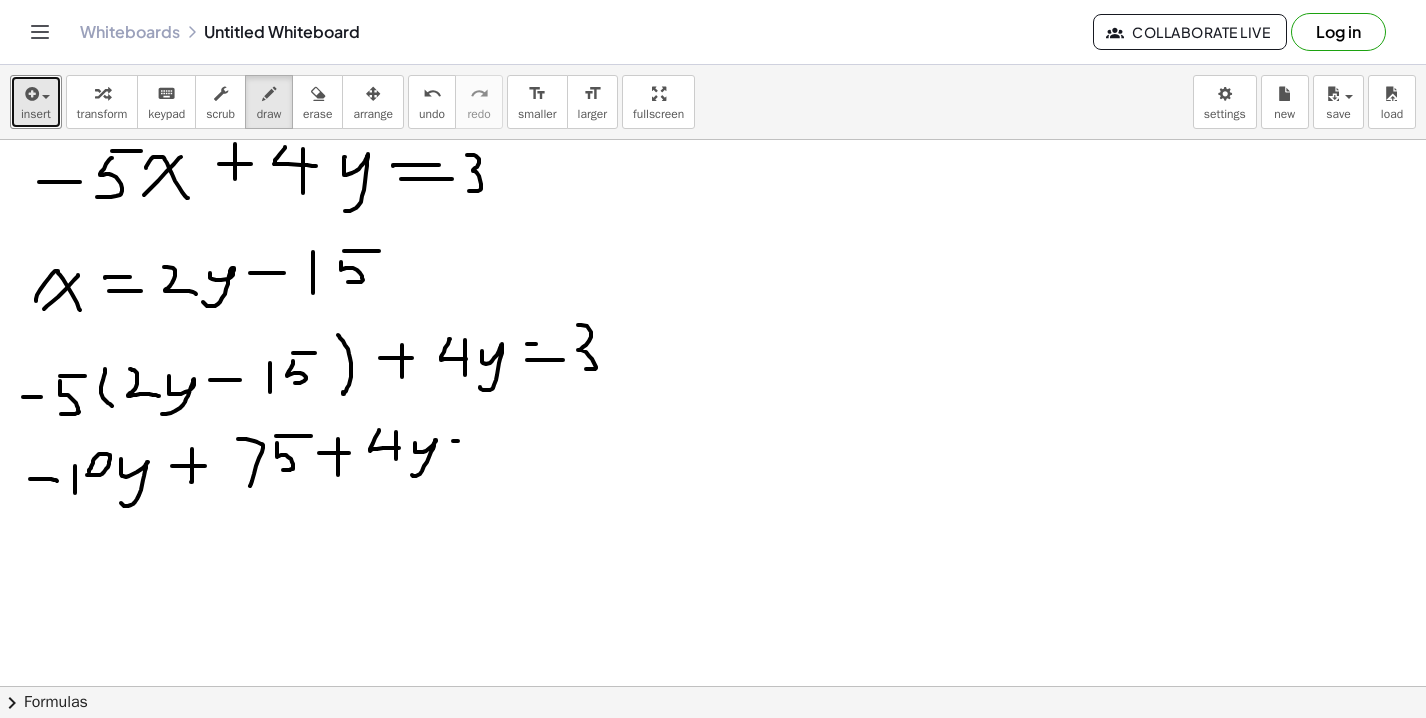 drag, startPoint x: 453, startPoint y: 441, endPoint x: 480, endPoint y: 441, distance: 27 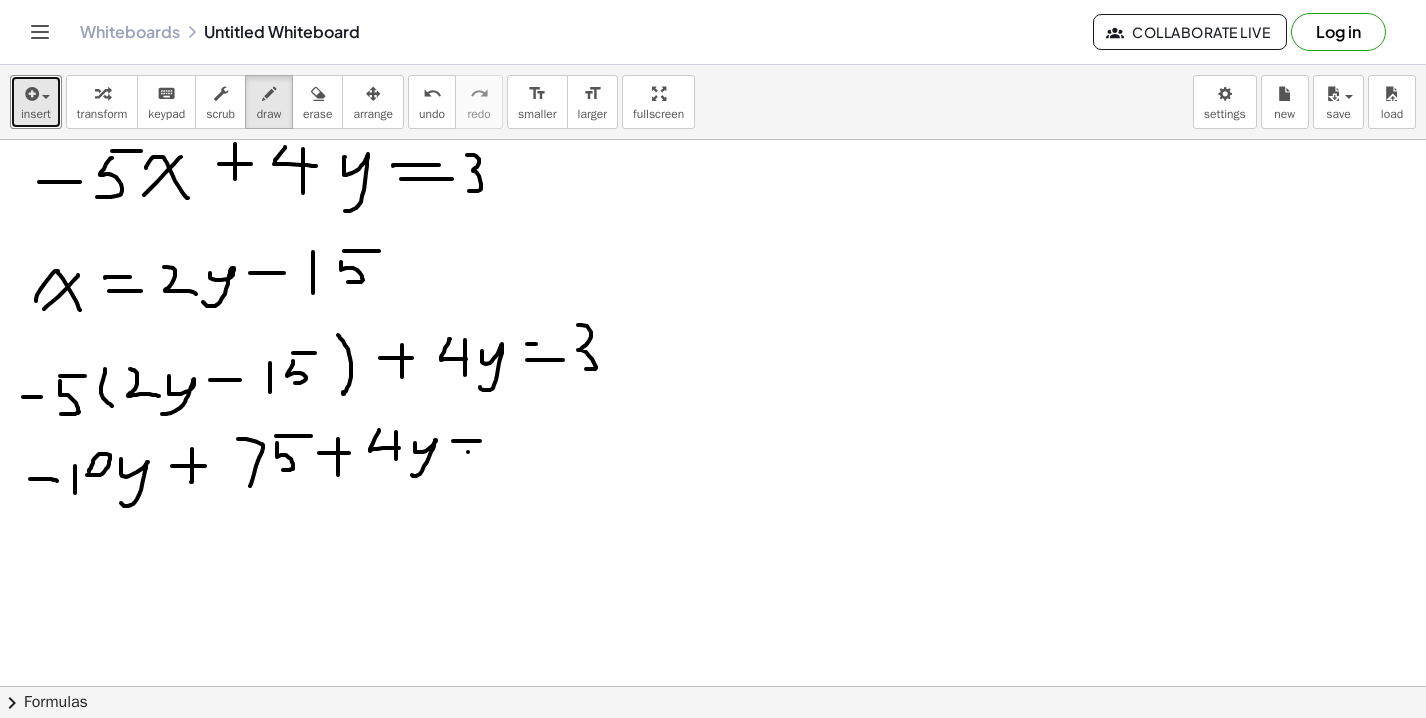 drag, startPoint x: 468, startPoint y: 452, endPoint x: 494, endPoint y: 452, distance: 26 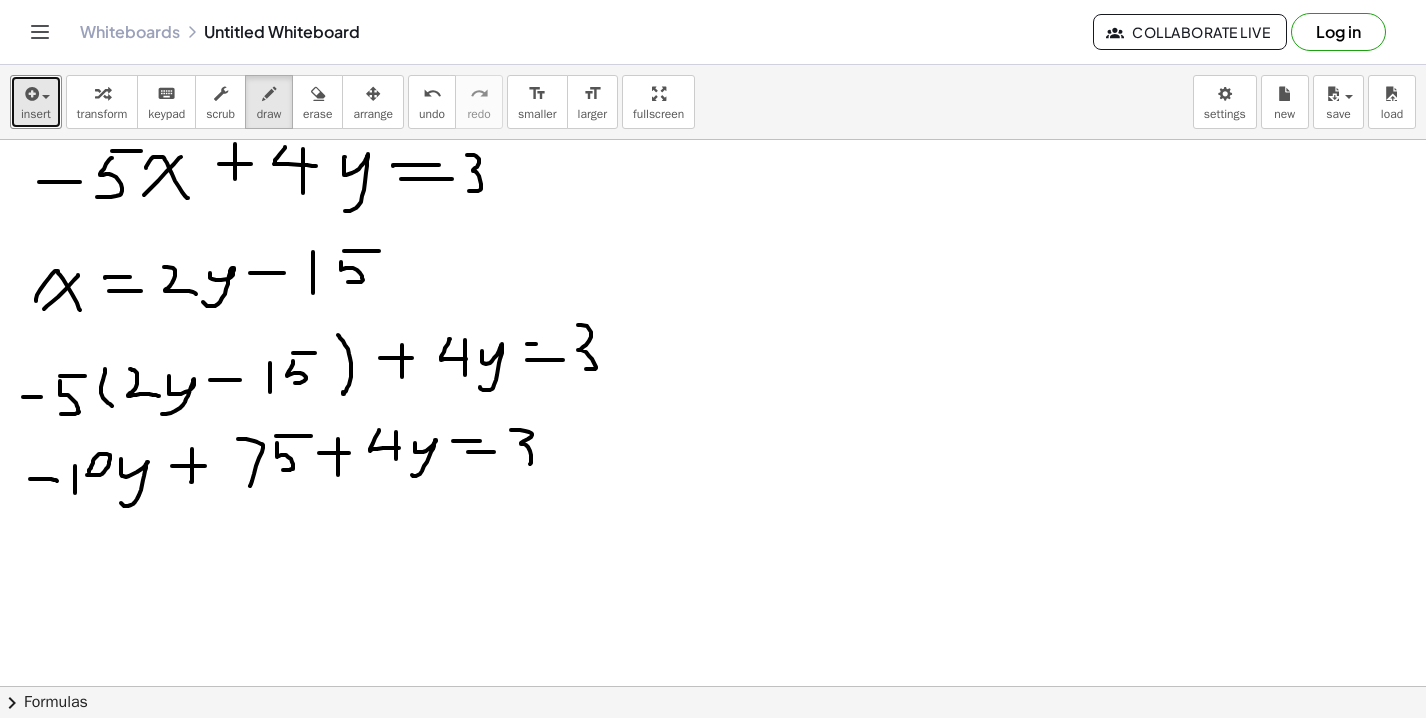 drag, startPoint x: 511, startPoint y: 430, endPoint x: 520, endPoint y: 463, distance: 34.20526 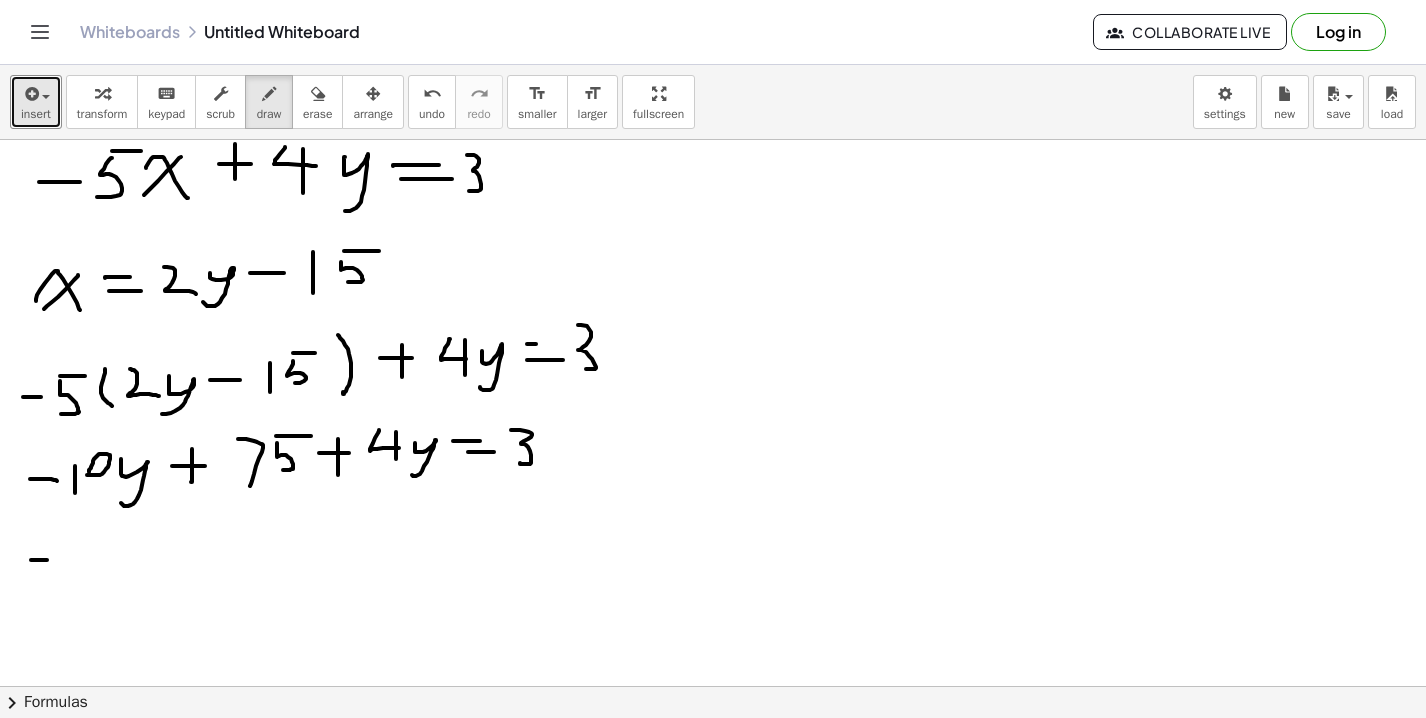 drag, startPoint x: 31, startPoint y: 560, endPoint x: 54, endPoint y: 560, distance: 23 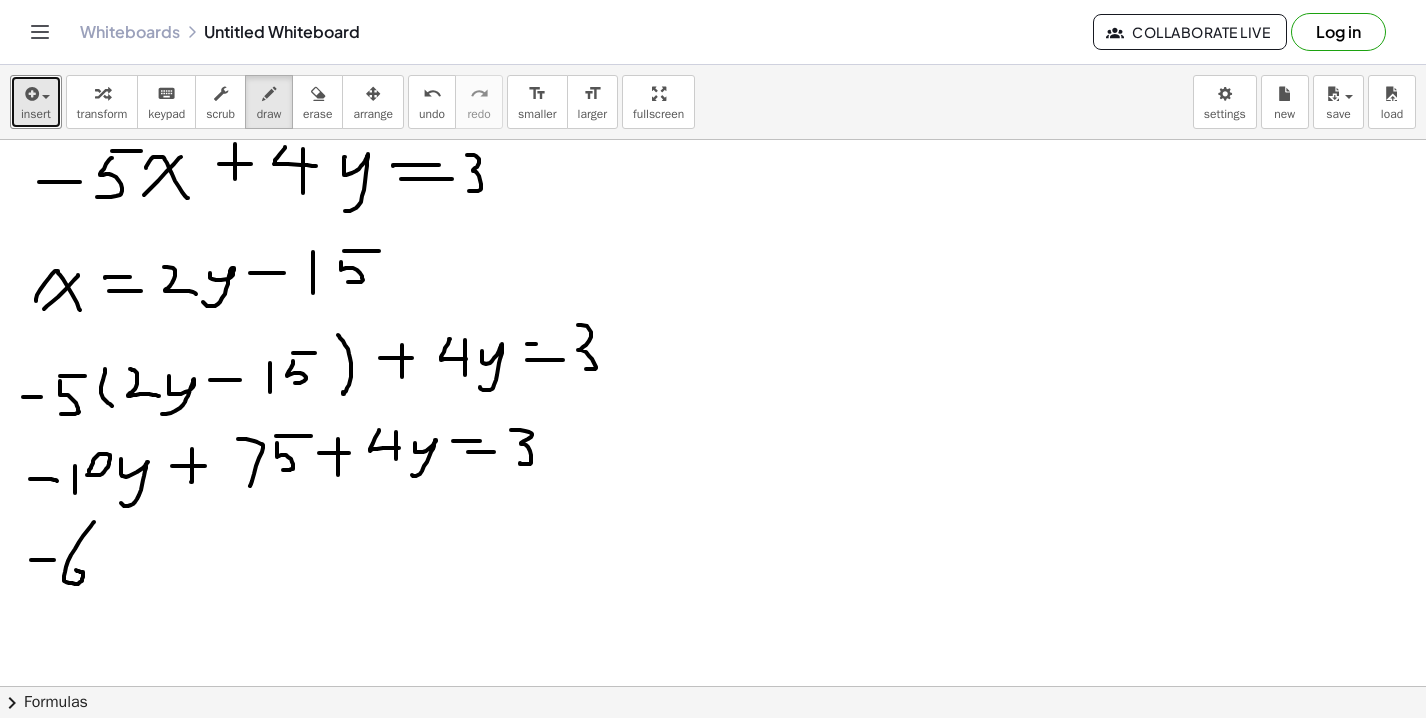 drag, startPoint x: 94, startPoint y: 522, endPoint x: 76, endPoint y: 570, distance: 51.264023 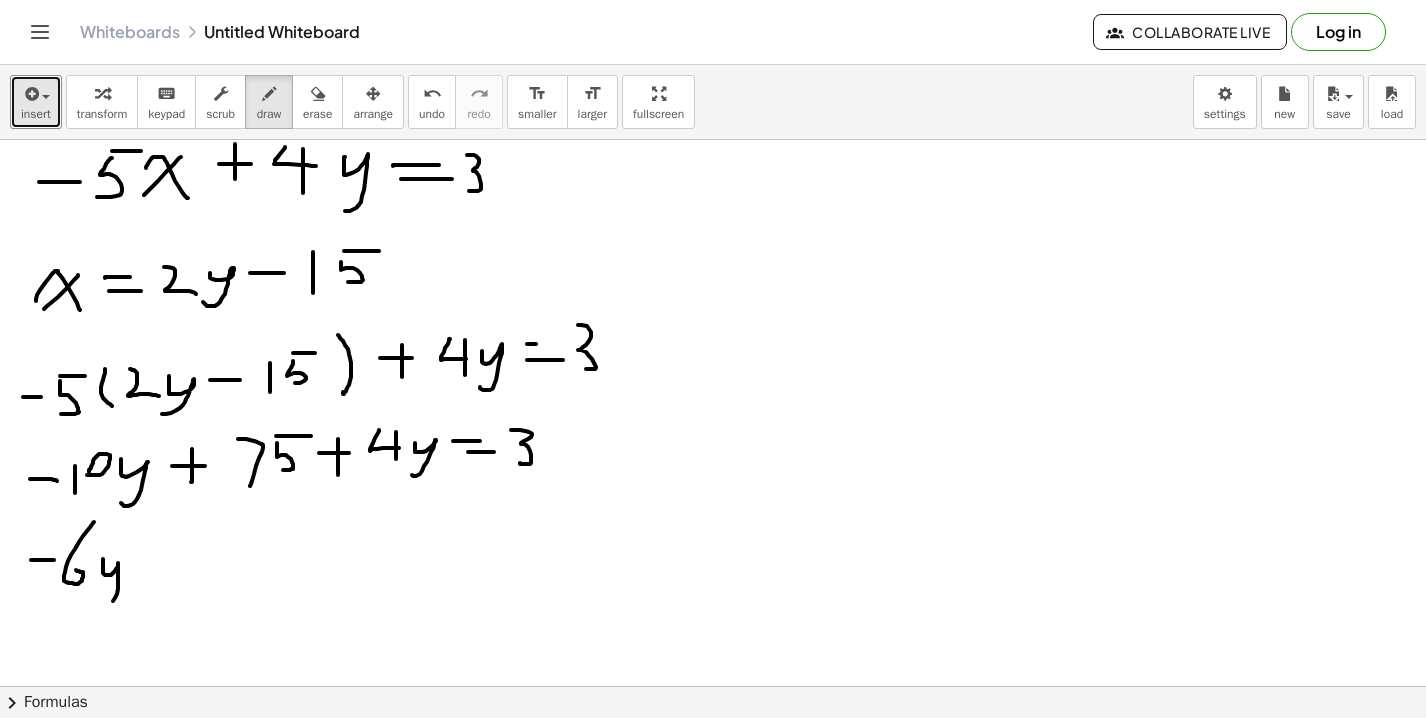 drag, startPoint x: 103, startPoint y: 559, endPoint x: 96, endPoint y: 601, distance: 42.579338 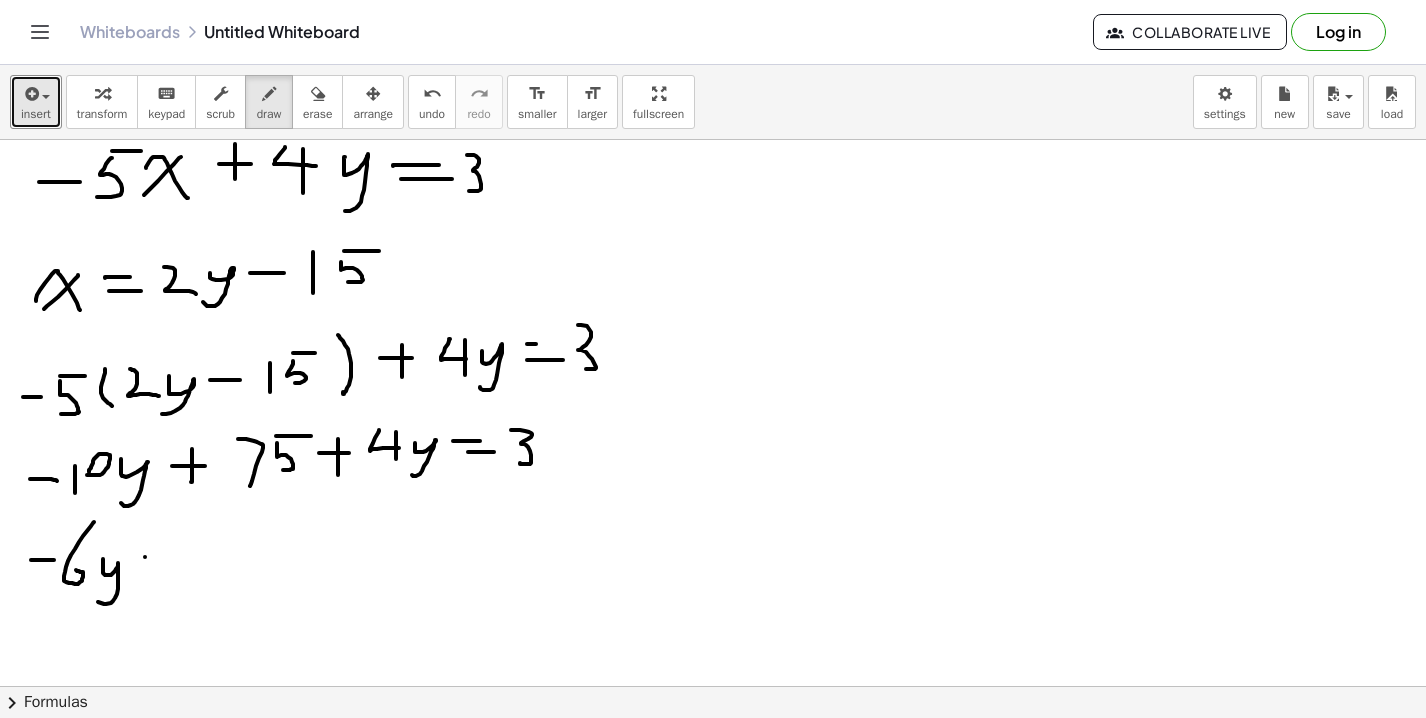 drag, startPoint x: 145, startPoint y: 557, endPoint x: 180, endPoint y: 557, distance: 35 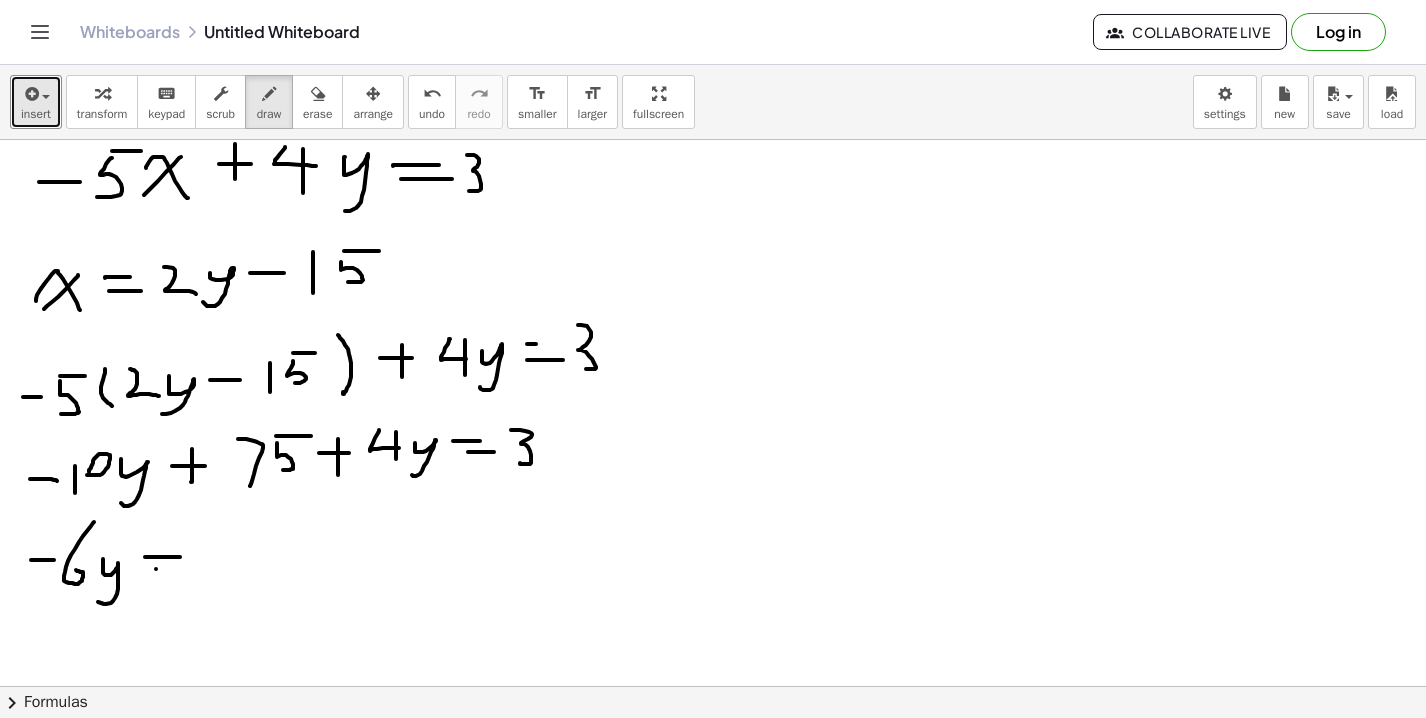 drag, startPoint x: 156, startPoint y: 569, endPoint x: 213, endPoint y: 569, distance: 57 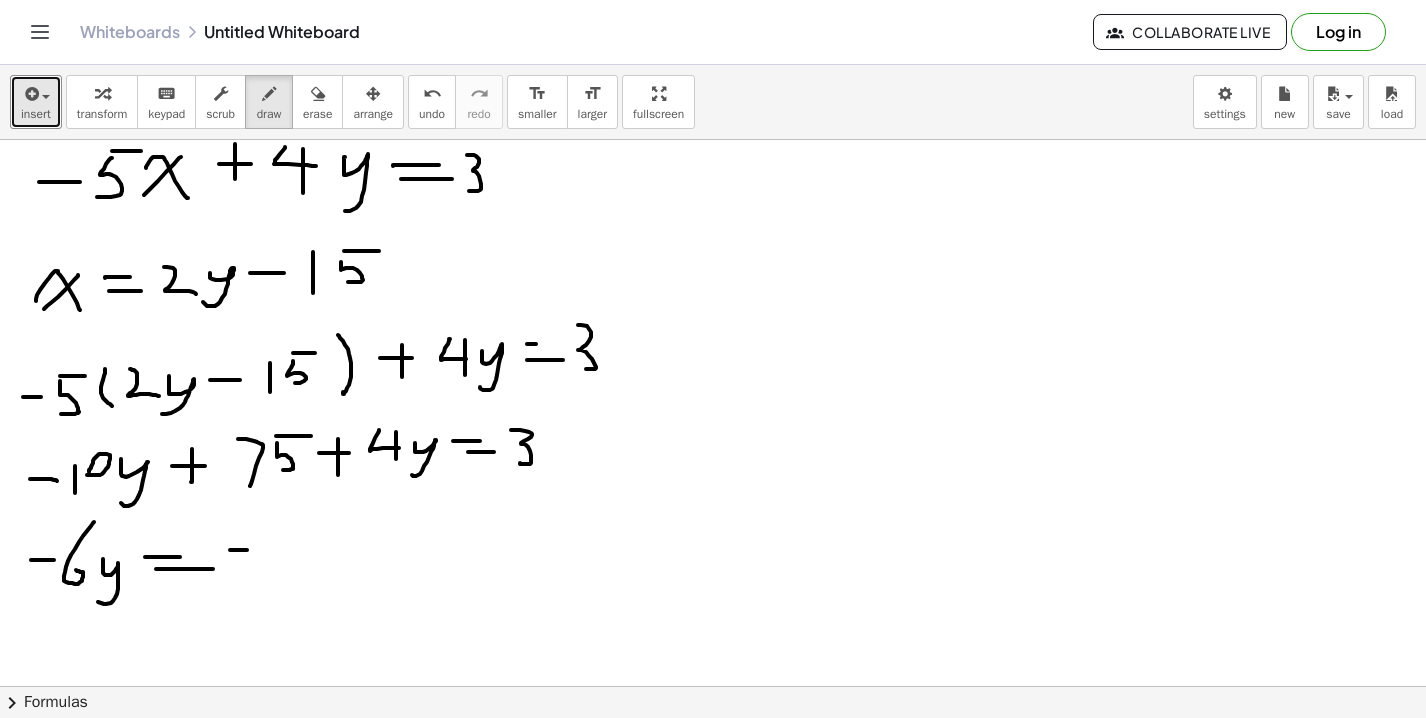 drag, startPoint x: 230, startPoint y: 550, endPoint x: 254, endPoint y: 550, distance: 24 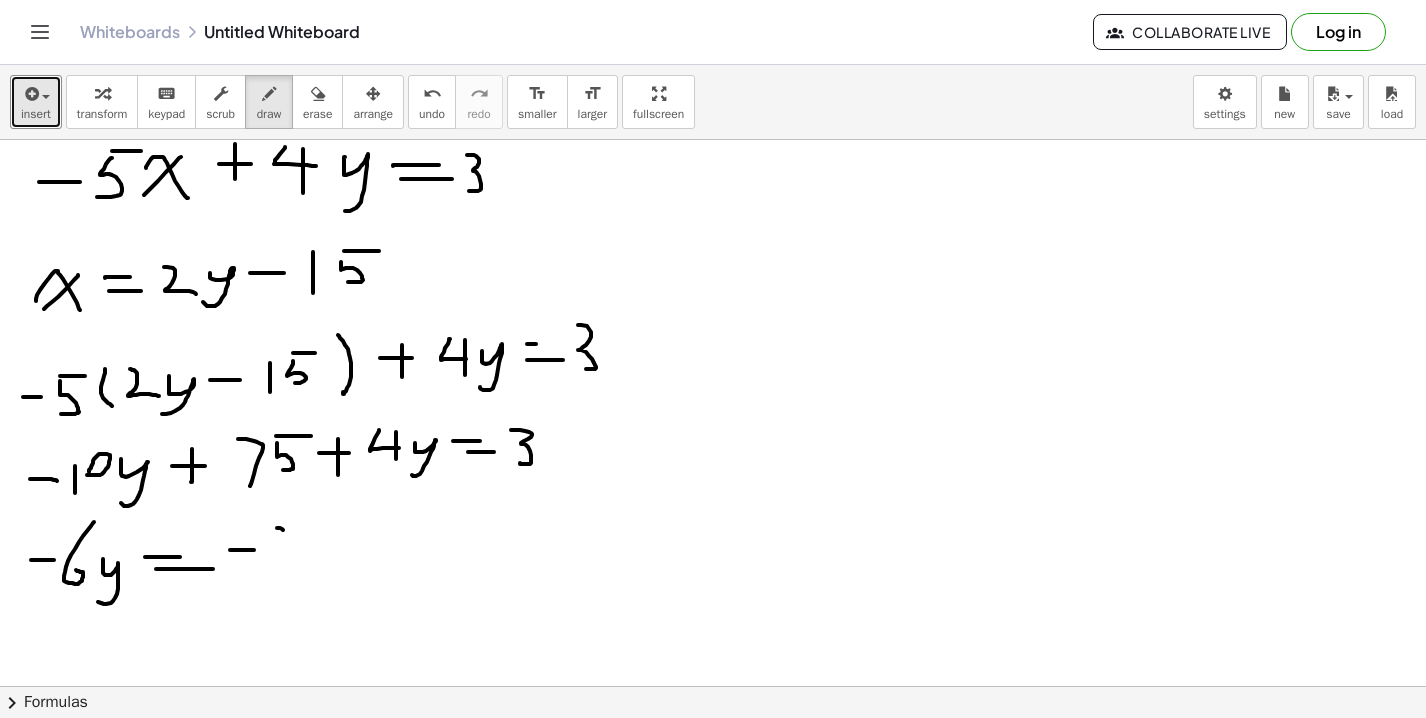 drag, startPoint x: 277, startPoint y: 528, endPoint x: 275, endPoint y: 574, distance: 46.043457 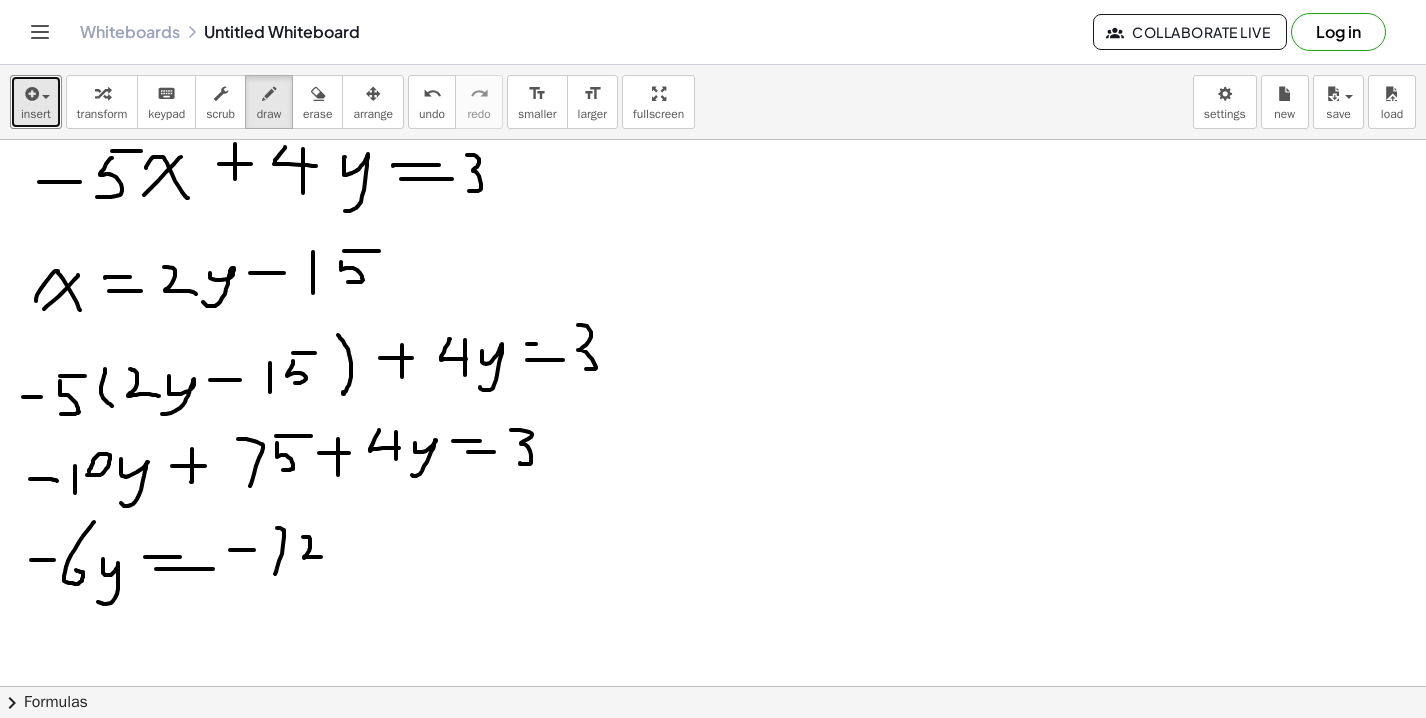 drag, startPoint x: 303, startPoint y: 537, endPoint x: 330, endPoint y: 560, distance: 35.468296 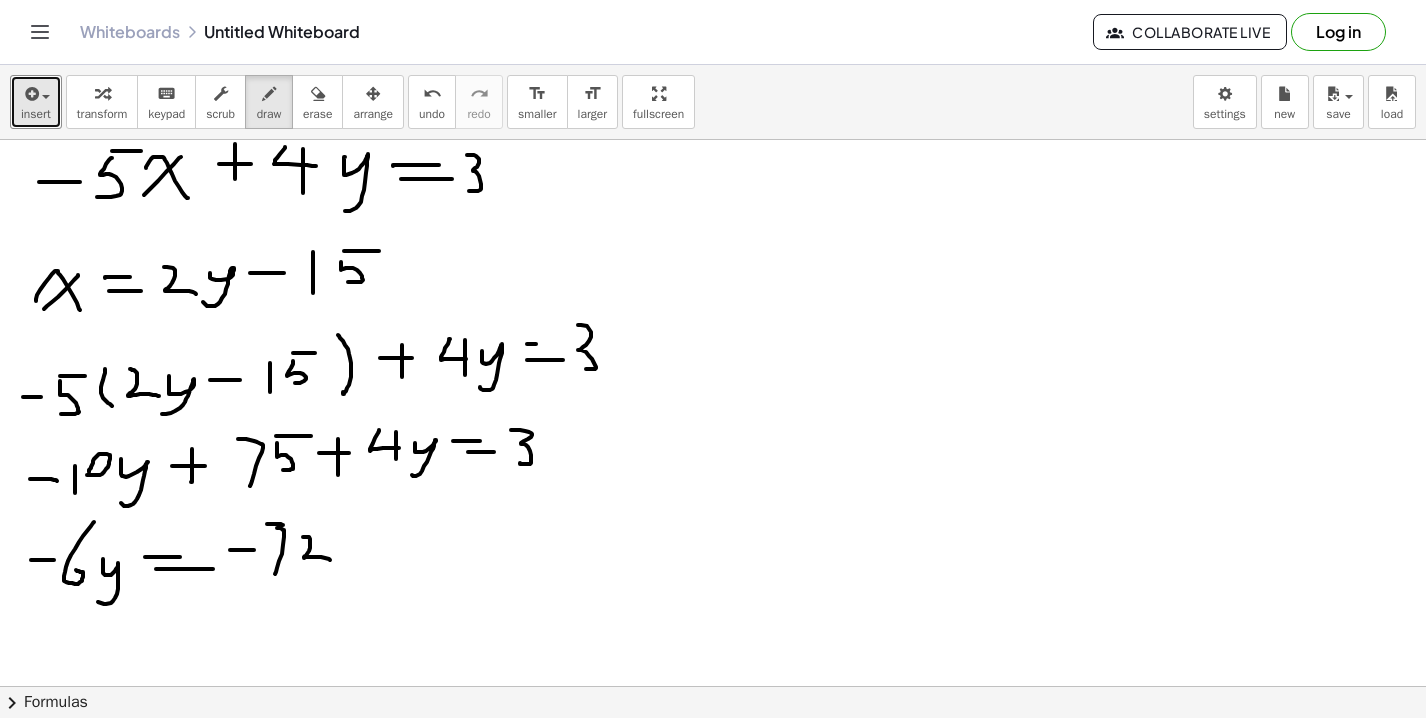 drag, startPoint x: 267, startPoint y: 524, endPoint x: 285, endPoint y: 525, distance: 18.027756 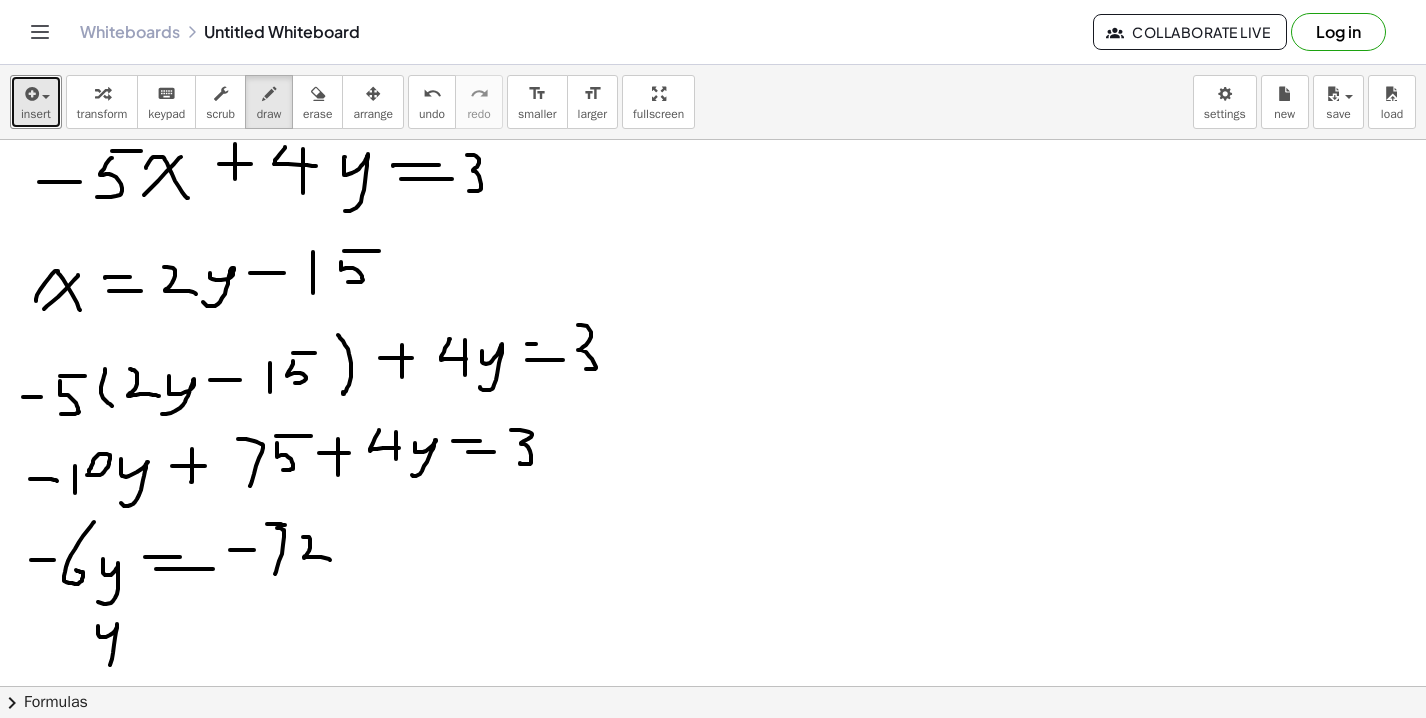 drag, startPoint x: 98, startPoint y: 626, endPoint x: 85, endPoint y: 671, distance: 46.840153 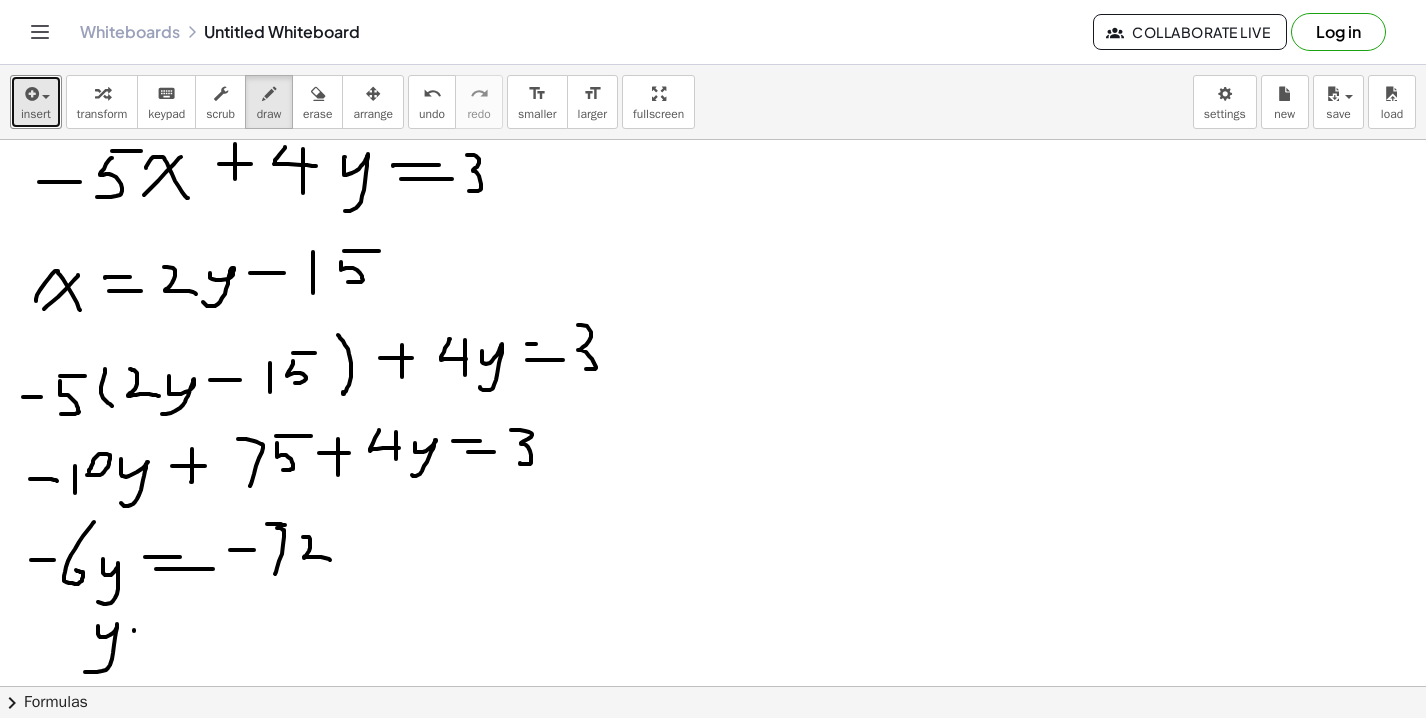 drag, startPoint x: 134, startPoint y: 630, endPoint x: 174, endPoint y: 630, distance: 40 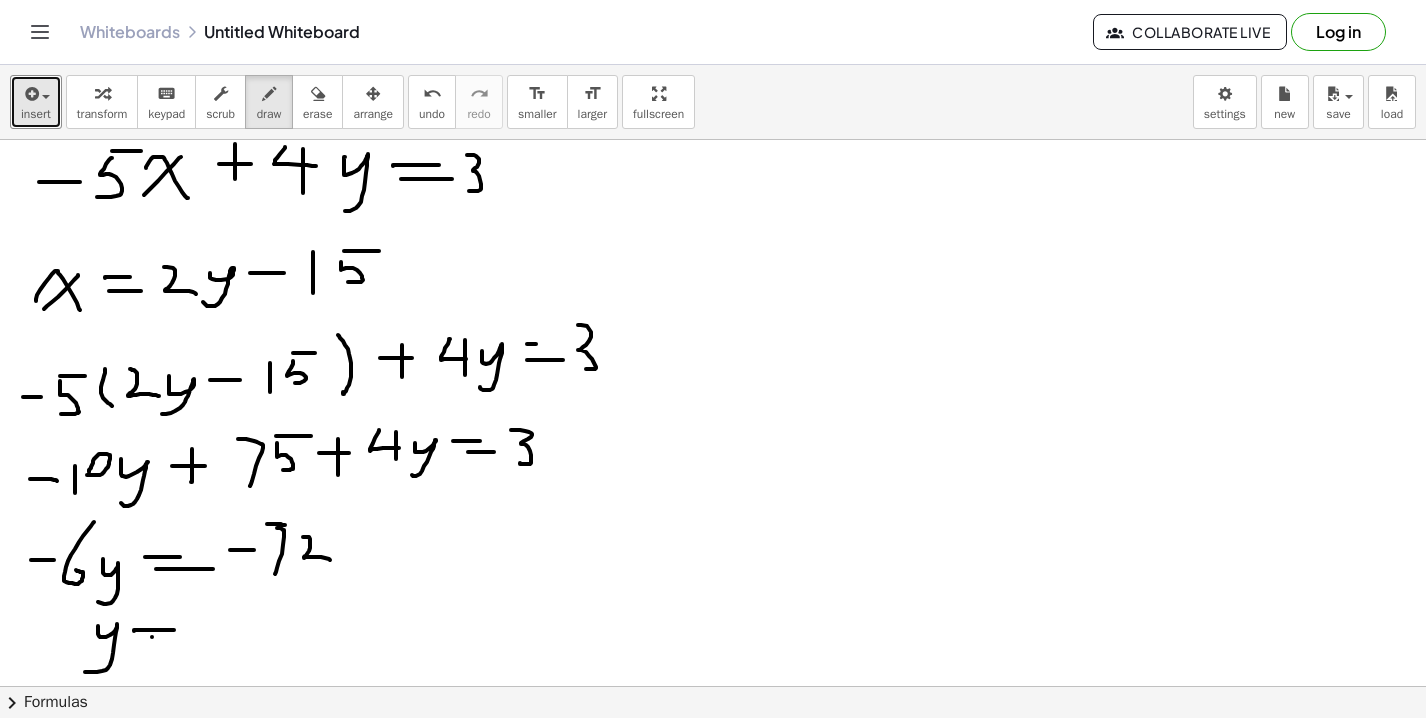 drag, startPoint x: 152, startPoint y: 637, endPoint x: 195, endPoint y: 637, distance: 43 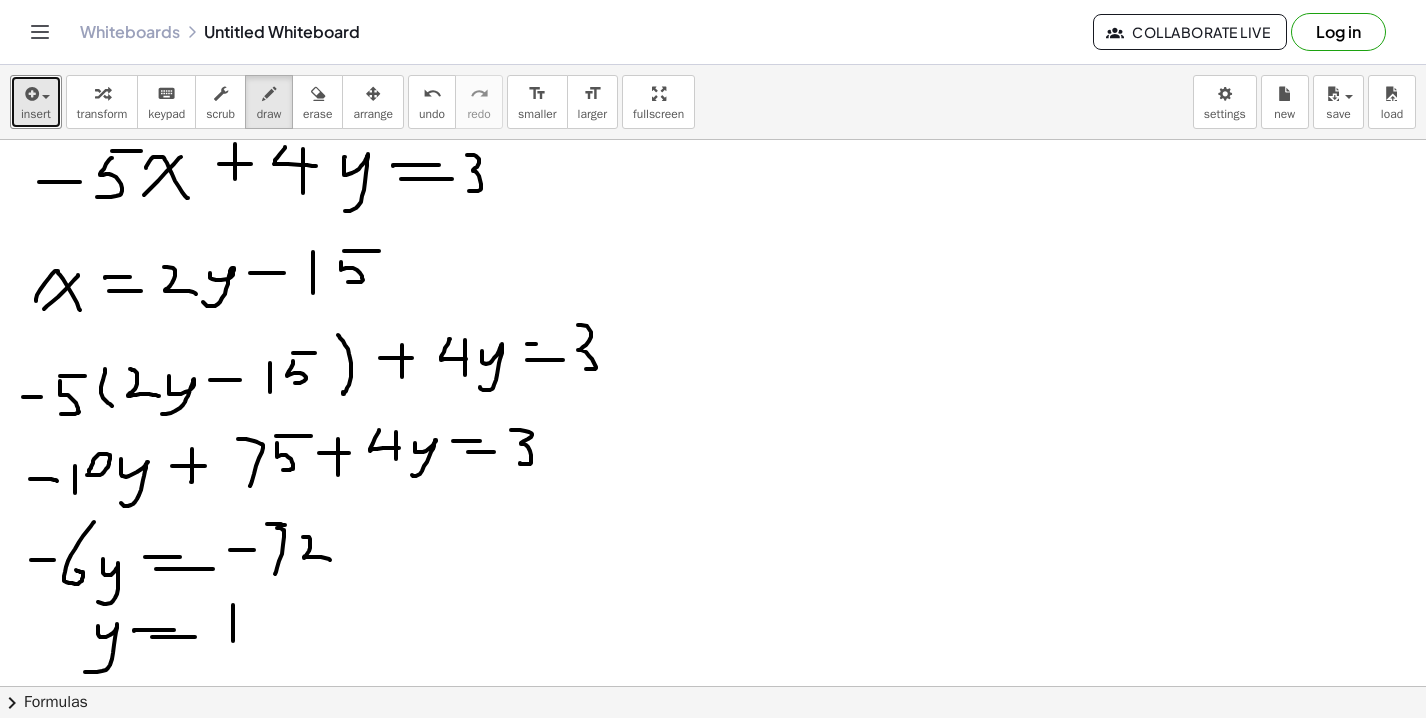 drag, startPoint x: 233, startPoint y: 605, endPoint x: 233, endPoint y: 641, distance: 36 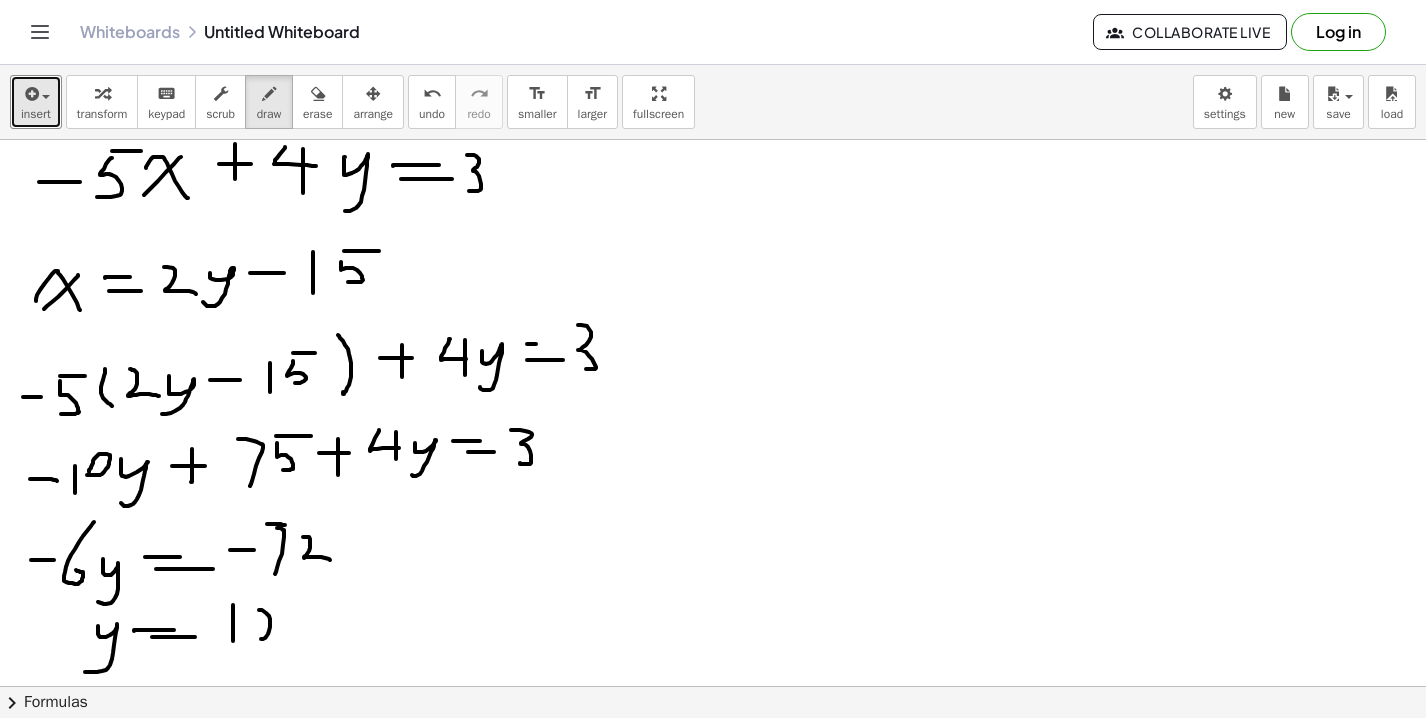 drag, startPoint x: 259, startPoint y: 610, endPoint x: 287, endPoint y: 636, distance: 38.209946 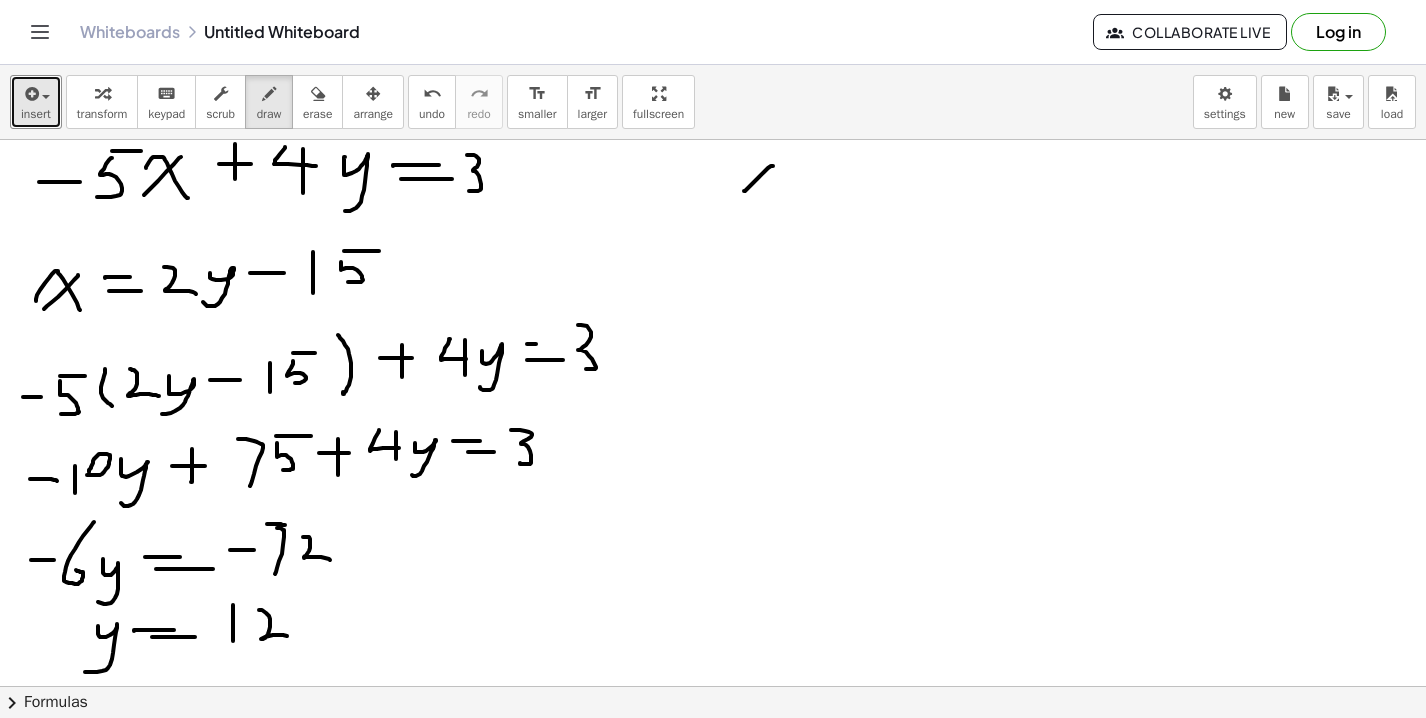 drag, startPoint x: 744, startPoint y: 191, endPoint x: 795, endPoint y: 209, distance: 54.08327 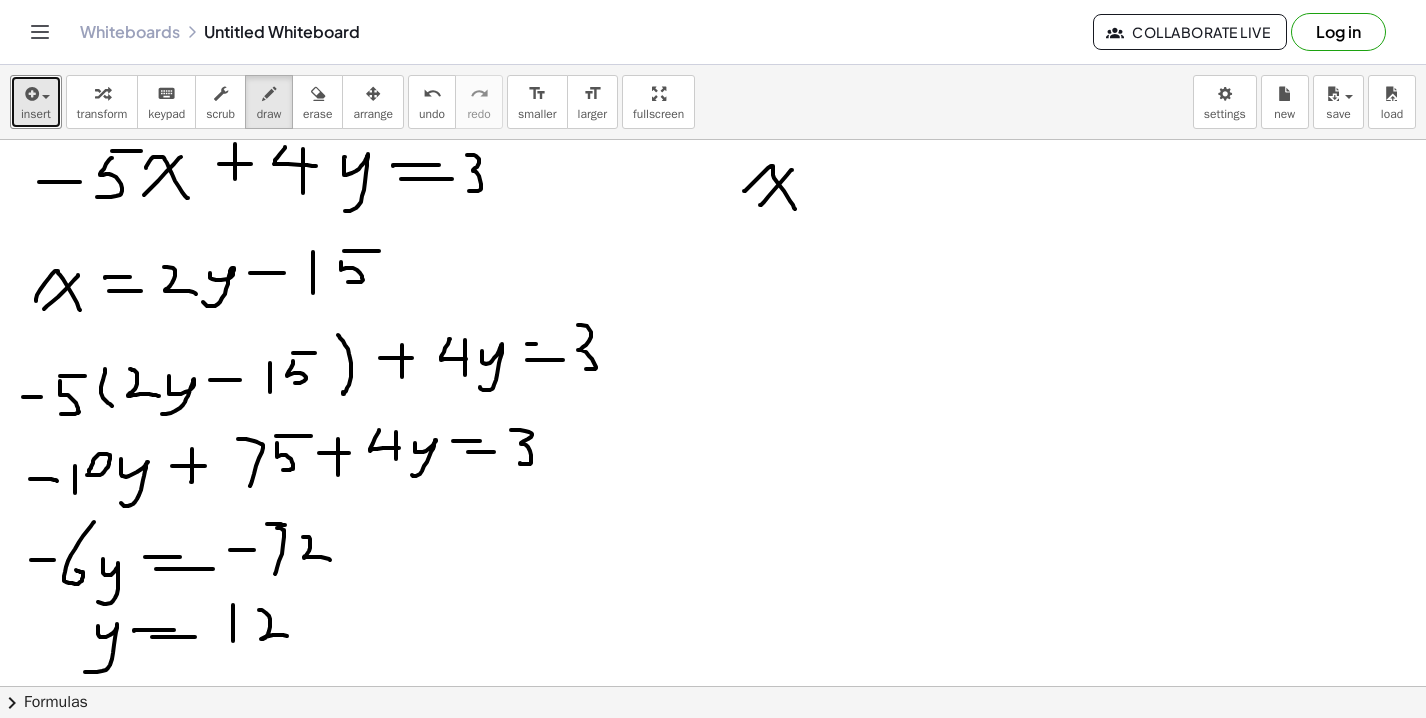 drag, startPoint x: 792, startPoint y: 170, endPoint x: 760, endPoint y: 205, distance: 47.423622 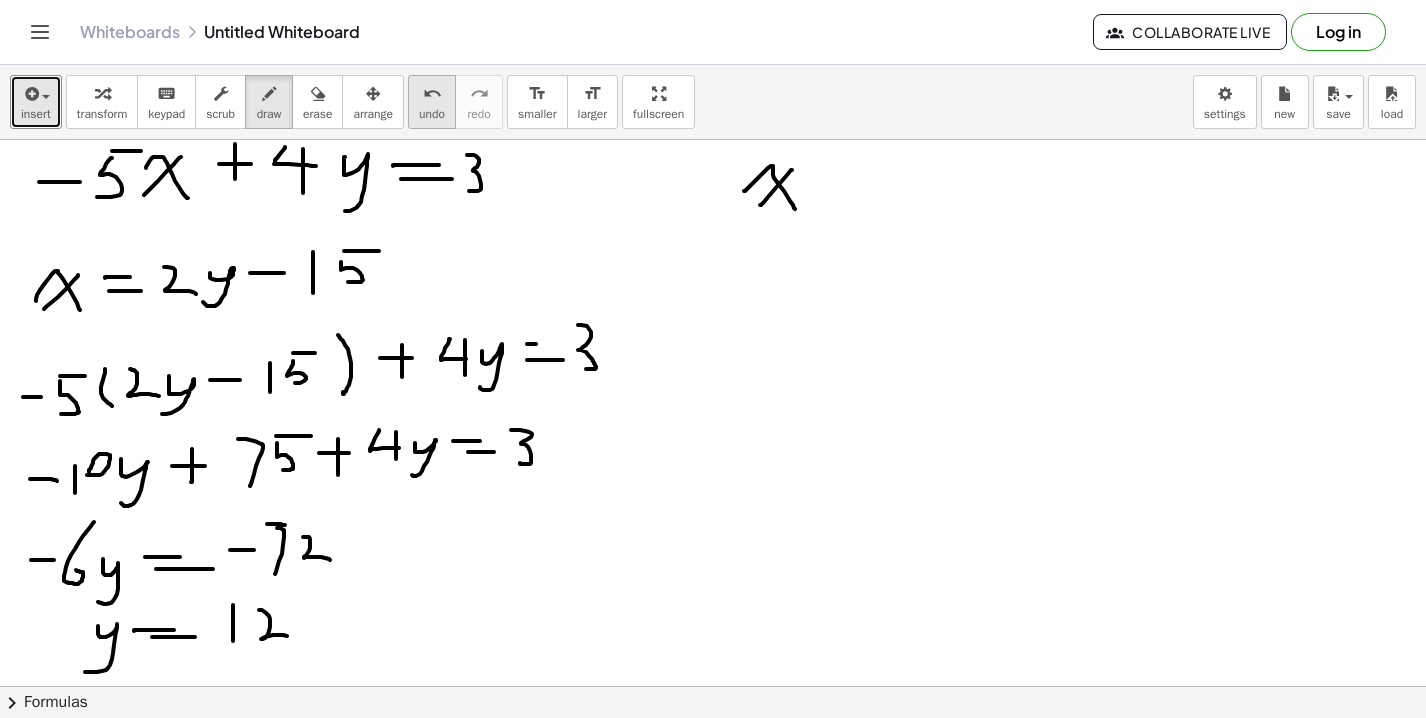 click on "undo" at bounding box center (432, 94) 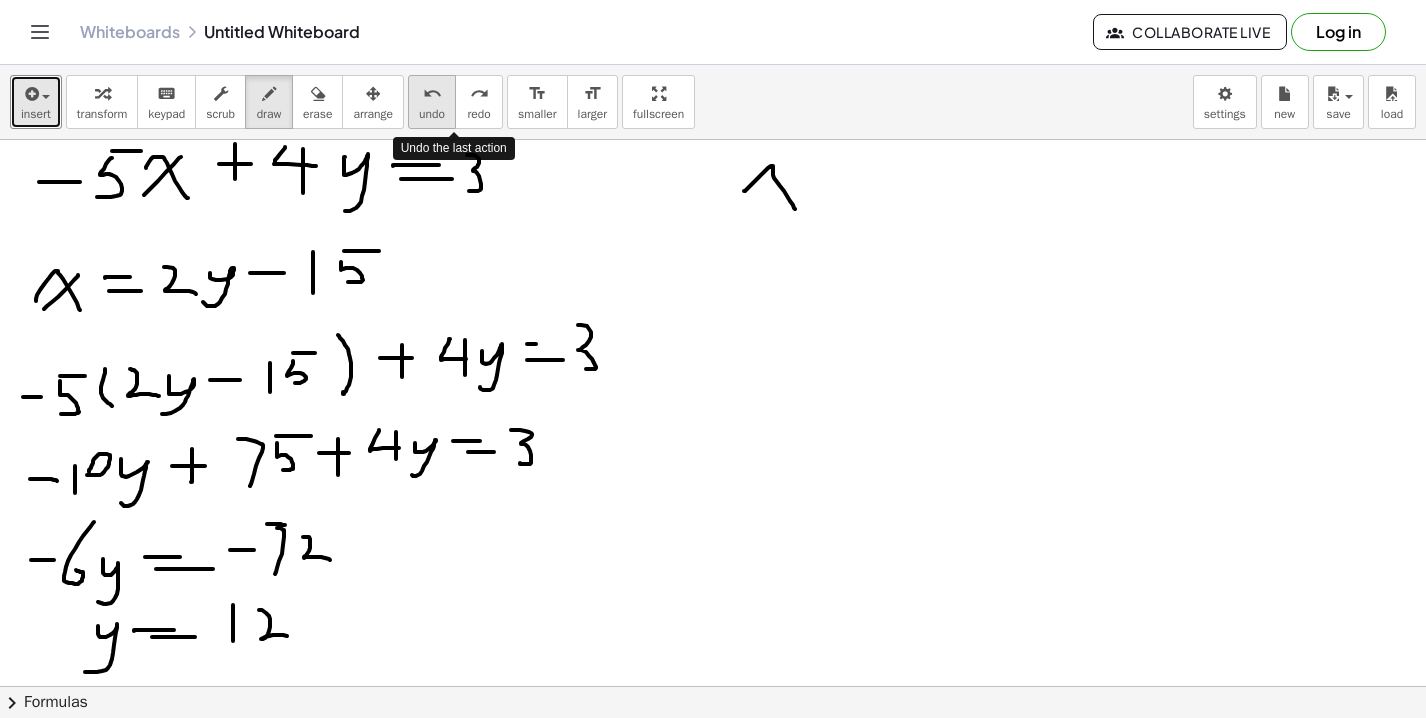 click on "undo" at bounding box center (432, 94) 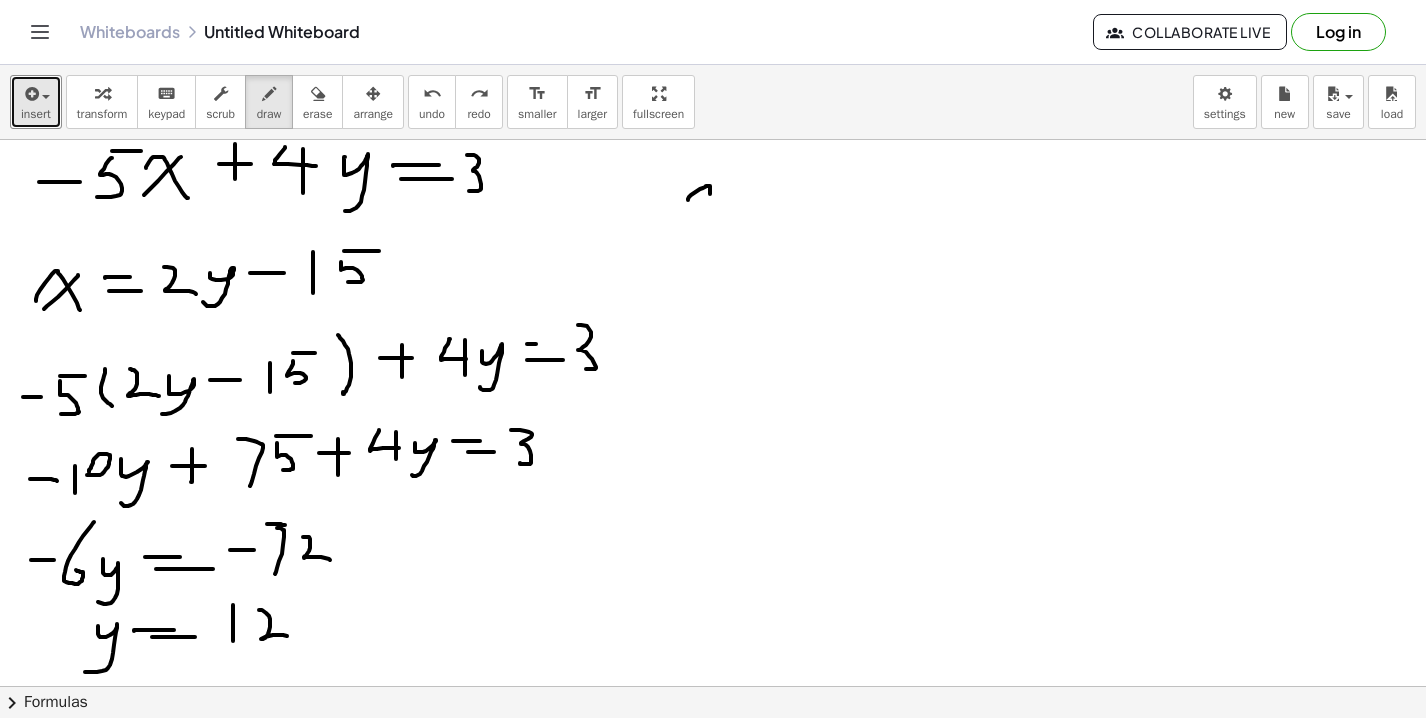 drag, startPoint x: 688, startPoint y: 200, endPoint x: 721, endPoint y: 217, distance: 37.12142 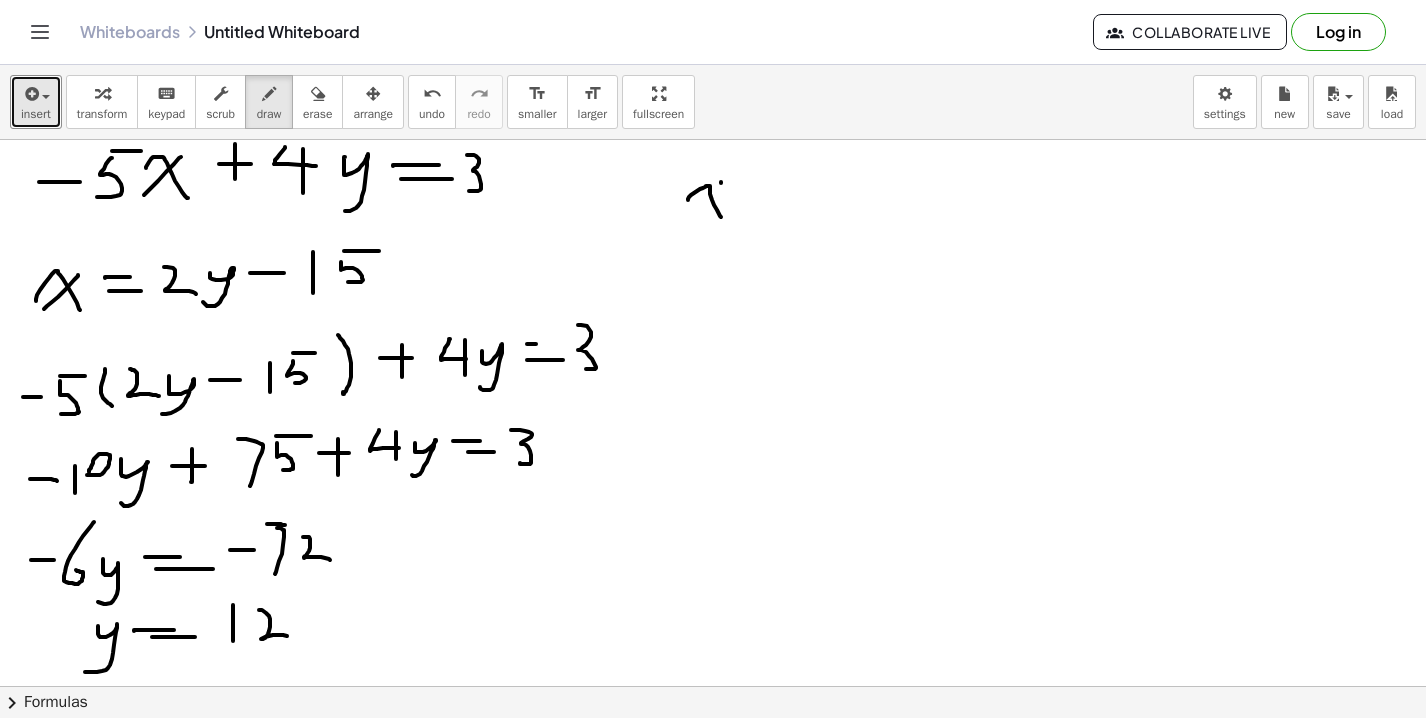 drag, startPoint x: 721, startPoint y: 183, endPoint x: 697, endPoint y: 210, distance: 36.124783 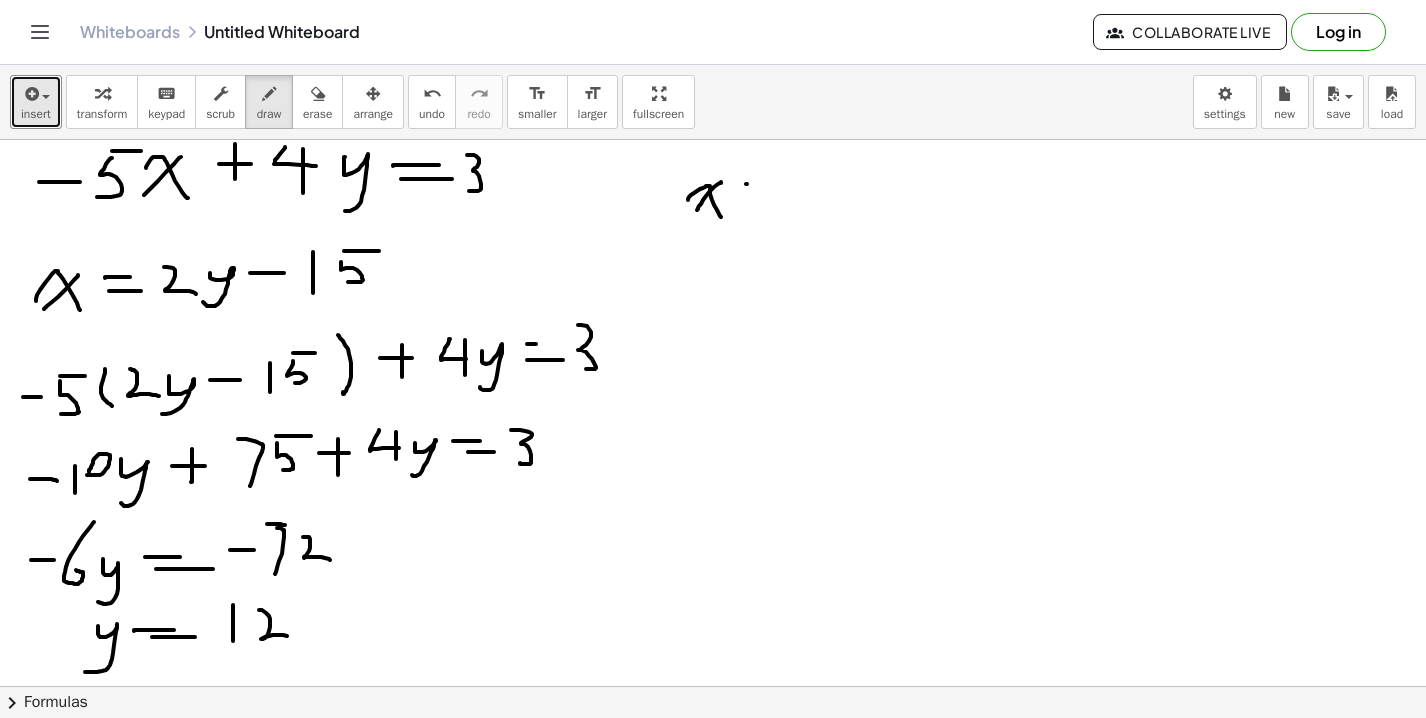 drag, startPoint x: 746, startPoint y: 184, endPoint x: 770, endPoint y: 184, distance: 24 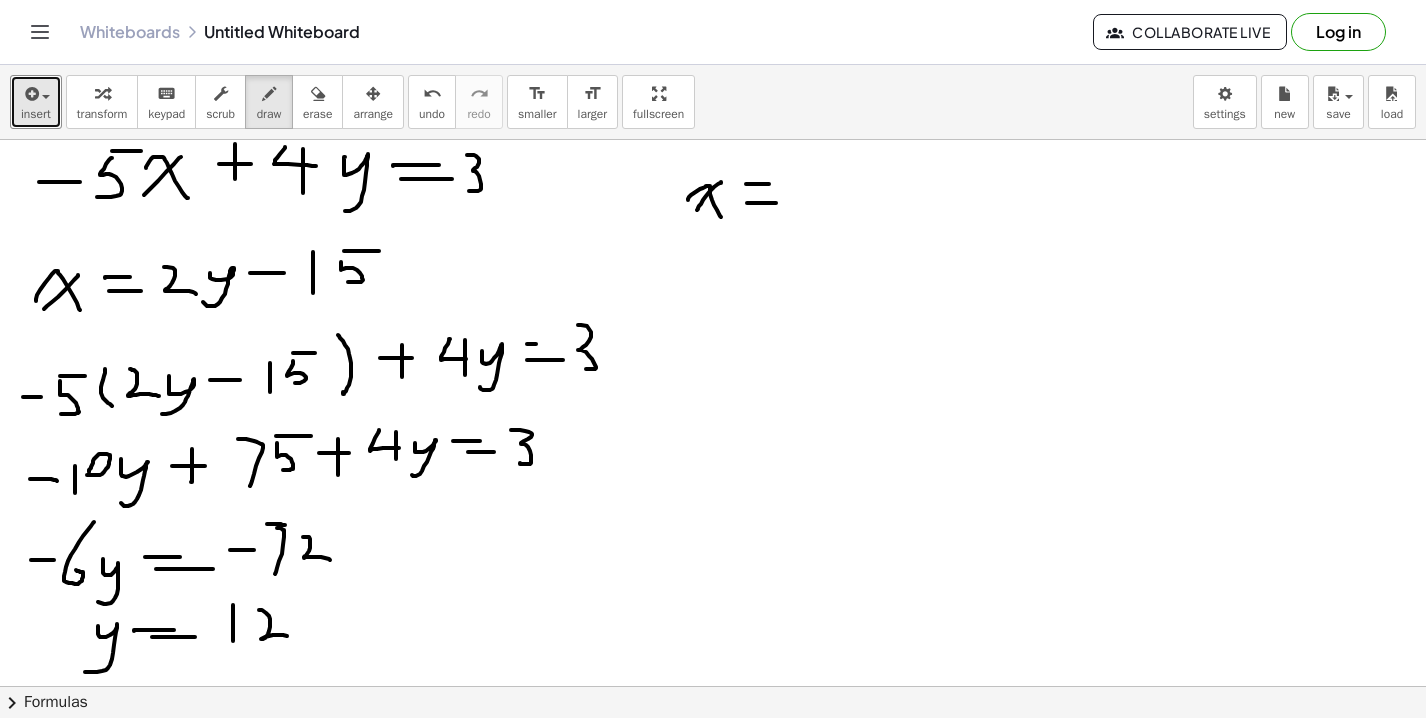 drag, startPoint x: 747, startPoint y: 203, endPoint x: 776, endPoint y: 203, distance: 29 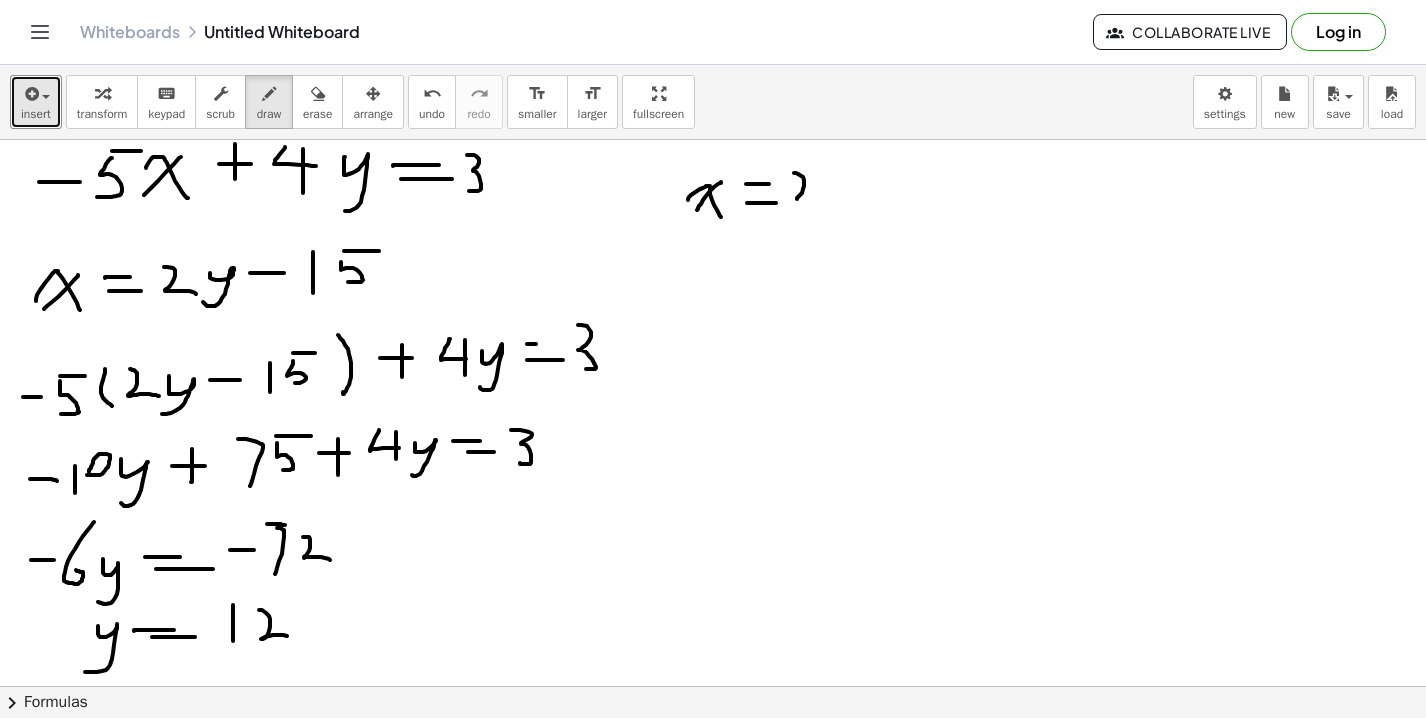 drag, startPoint x: 794, startPoint y: 173, endPoint x: 823, endPoint y: 201, distance: 40.311287 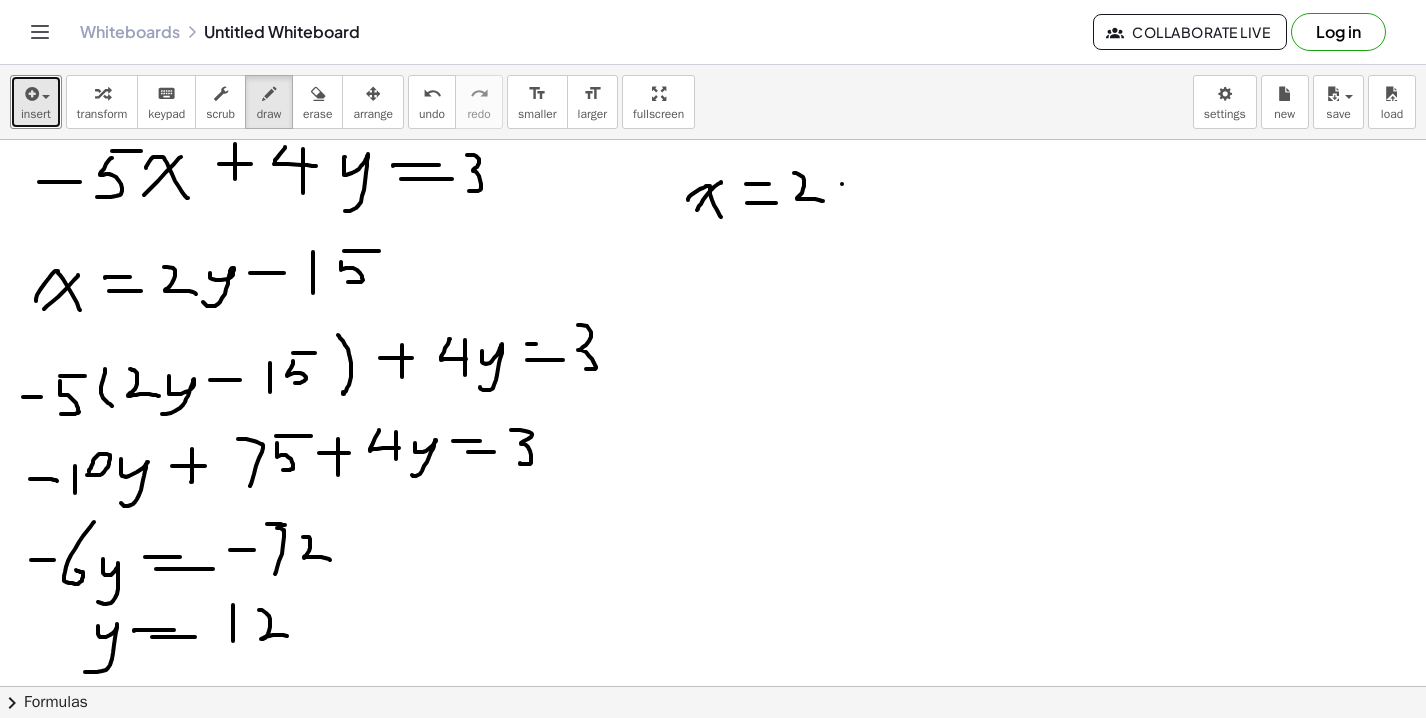 click at bounding box center (713, 751) 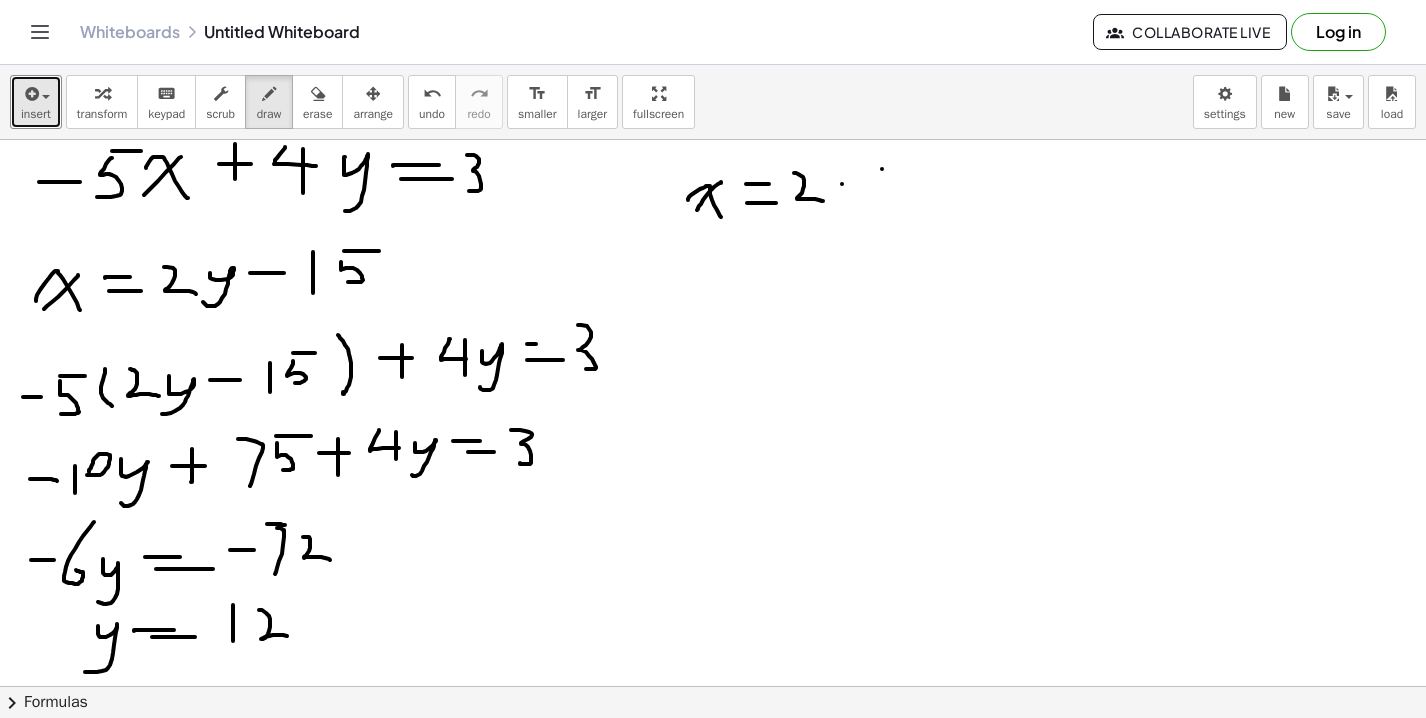 drag, startPoint x: 882, startPoint y: 169, endPoint x: 881, endPoint y: 197, distance: 28.01785 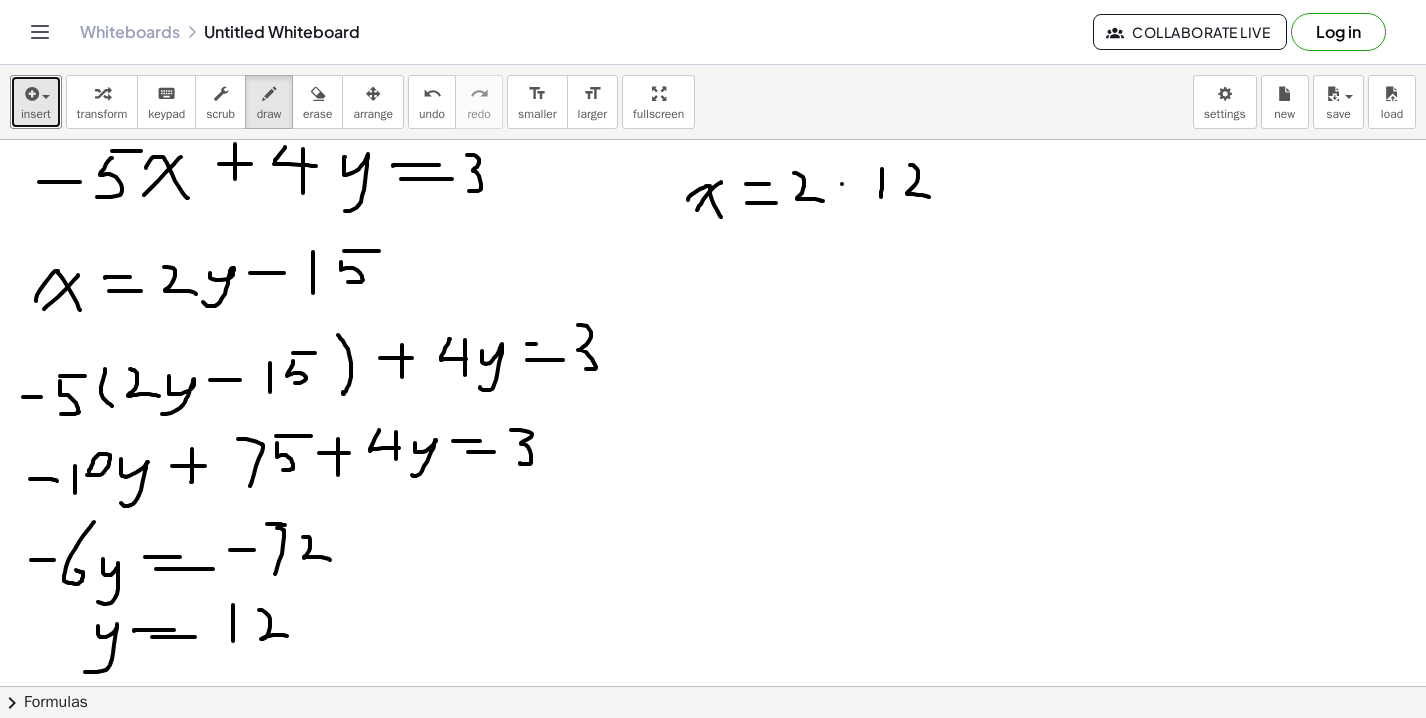 drag, startPoint x: 910, startPoint y: 165, endPoint x: 931, endPoint y: 197, distance: 38.27532 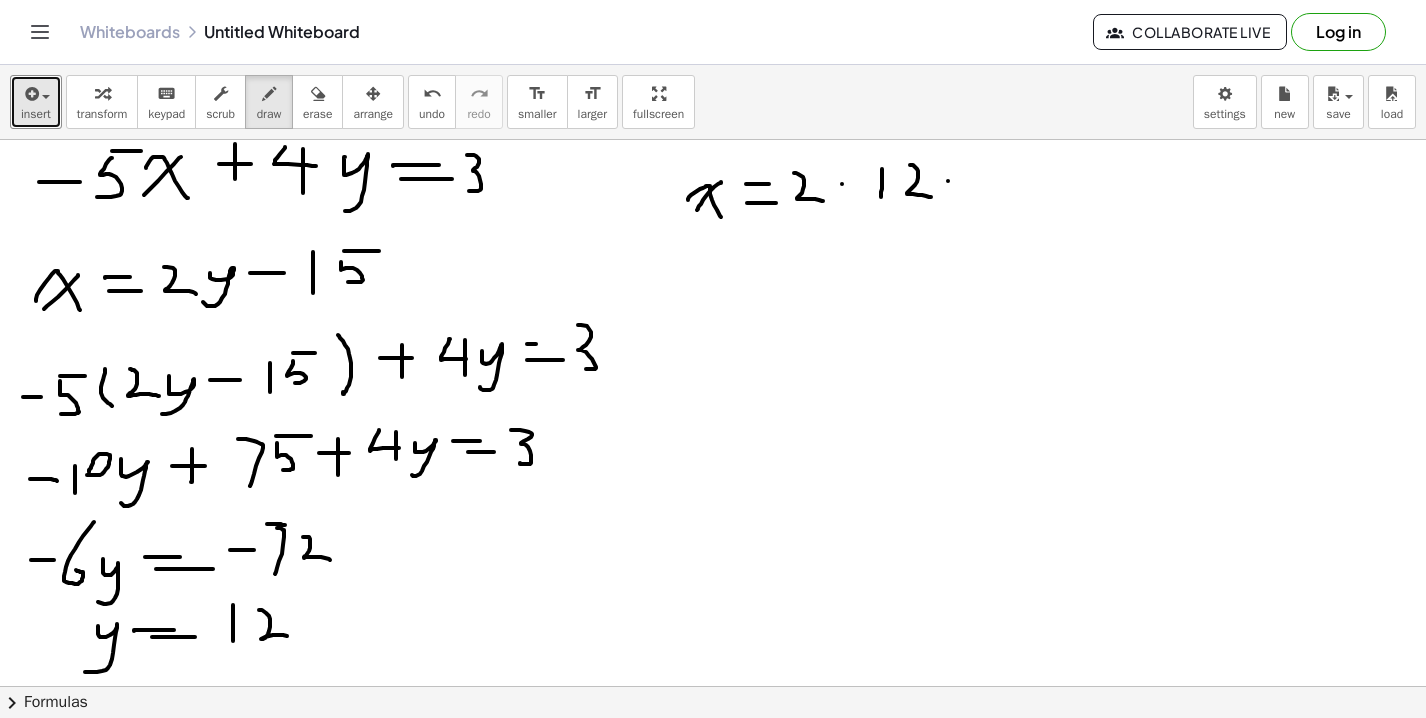 drag, startPoint x: 948, startPoint y: 181, endPoint x: 977, endPoint y: 181, distance: 29 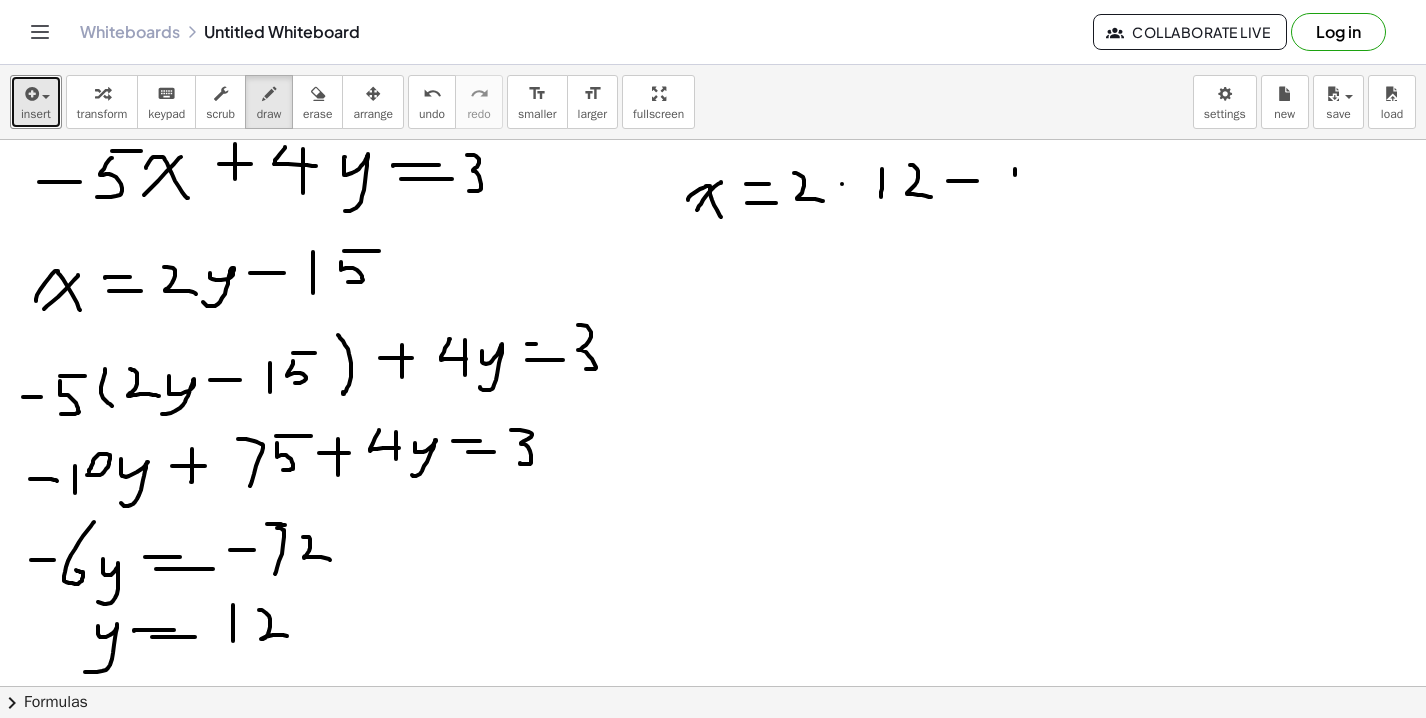 drag, startPoint x: 1015, startPoint y: 171, endPoint x: 1015, endPoint y: 194, distance: 23 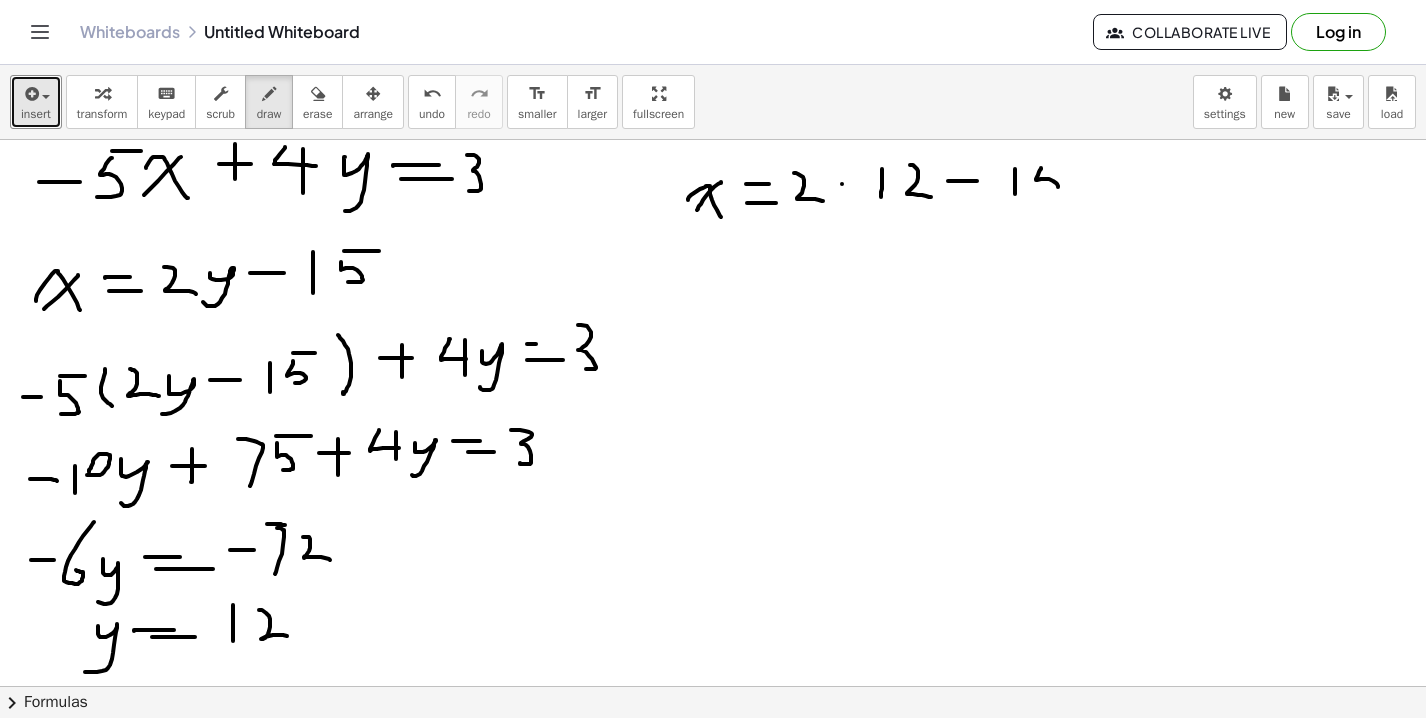 drag, startPoint x: 1041, startPoint y: 168, endPoint x: 1045, endPoint y: 190, distance: 22.36068 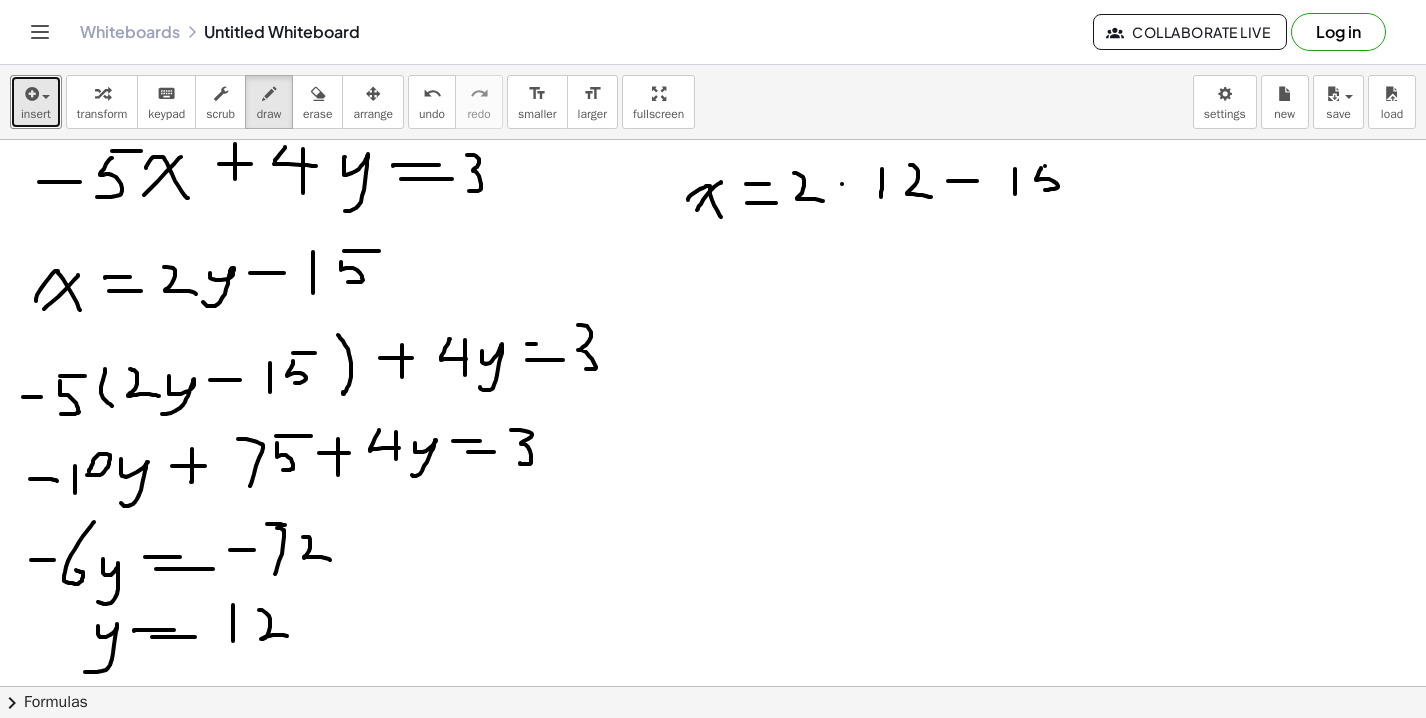 drag, startPoint x: 1045, startPoint y: 166, endPoint x: 1067, endPoint y: 166, distance: 22 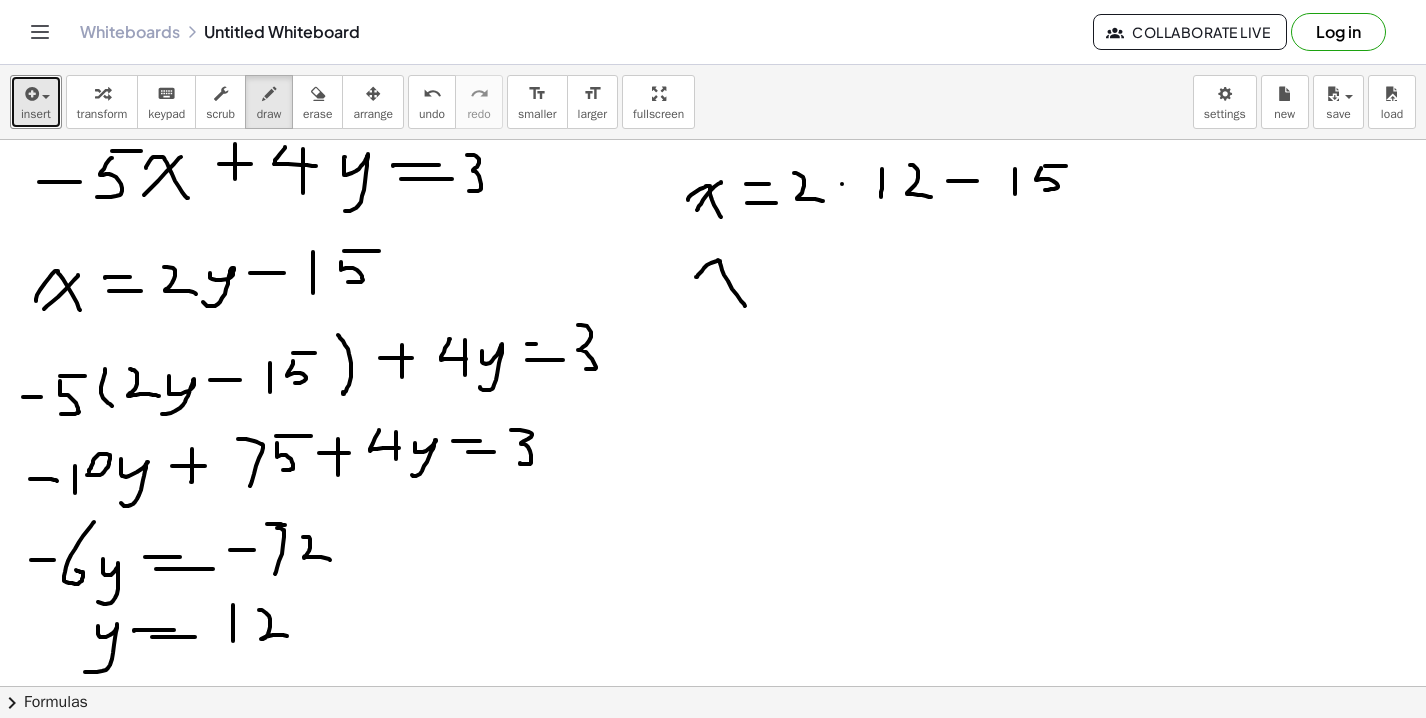 drag, startPoint x: 696, startPoint y: 277, endPoint x: 746, endPoint y: 307, distance: 58.30952 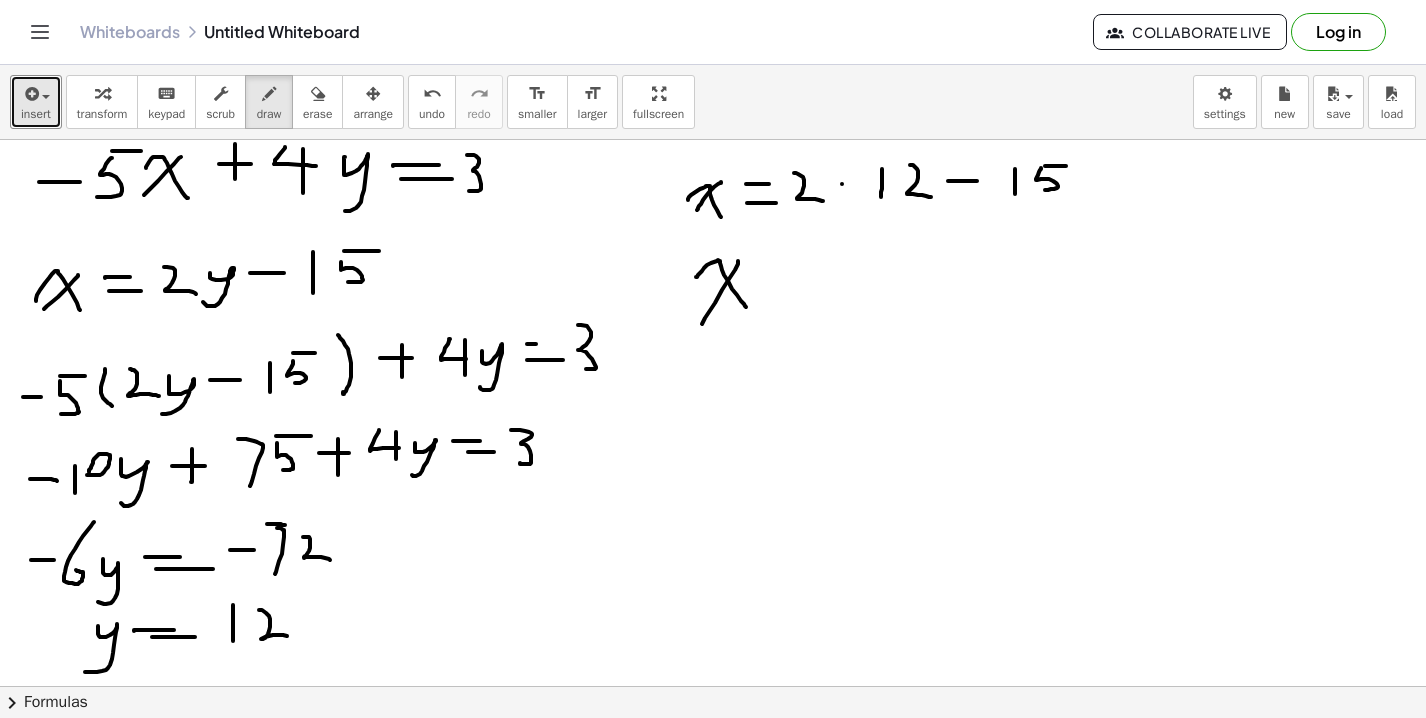 drag, startPoint x: 738, startPoint y: 261, endPoint x: 701, endPoint y: 324, distance: 73.061615 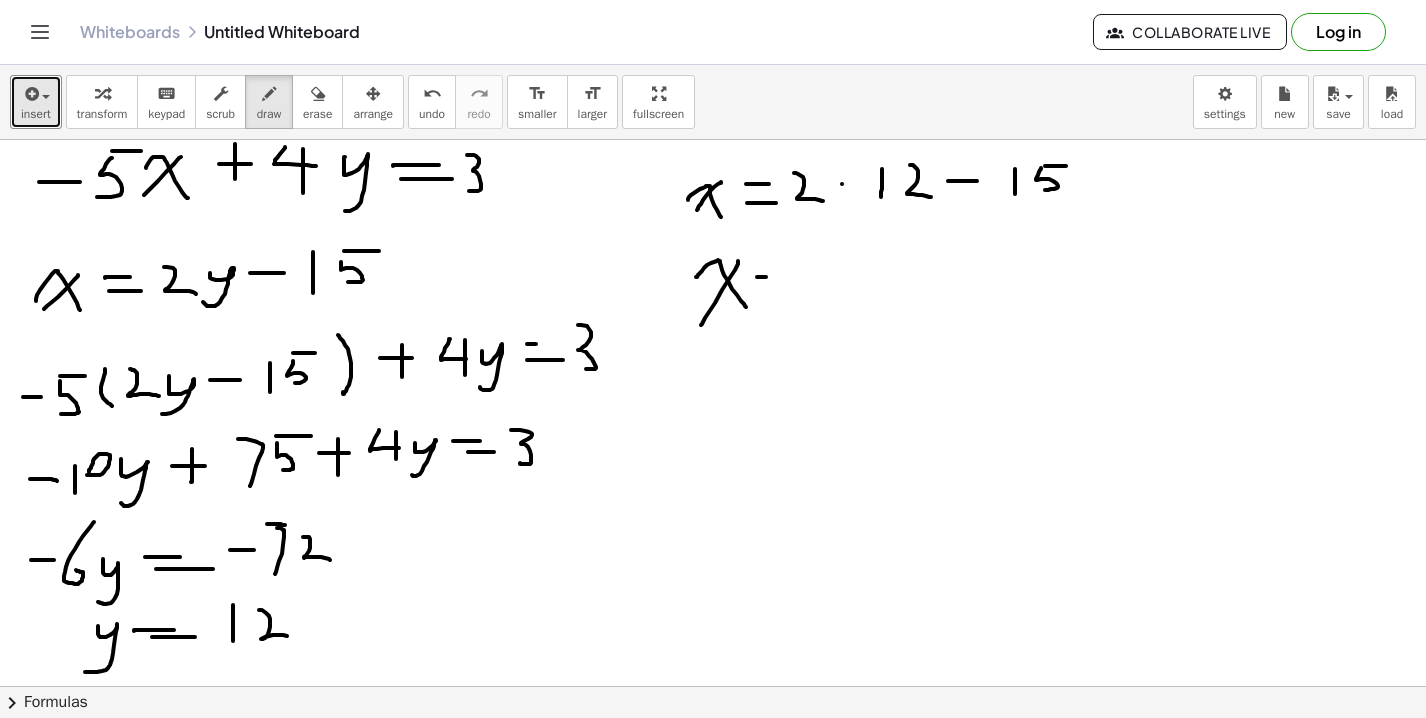 drag, startPoint x: 757, startPoint y: 277, endPoint x: 786, endPoint y: 277, distance: 29 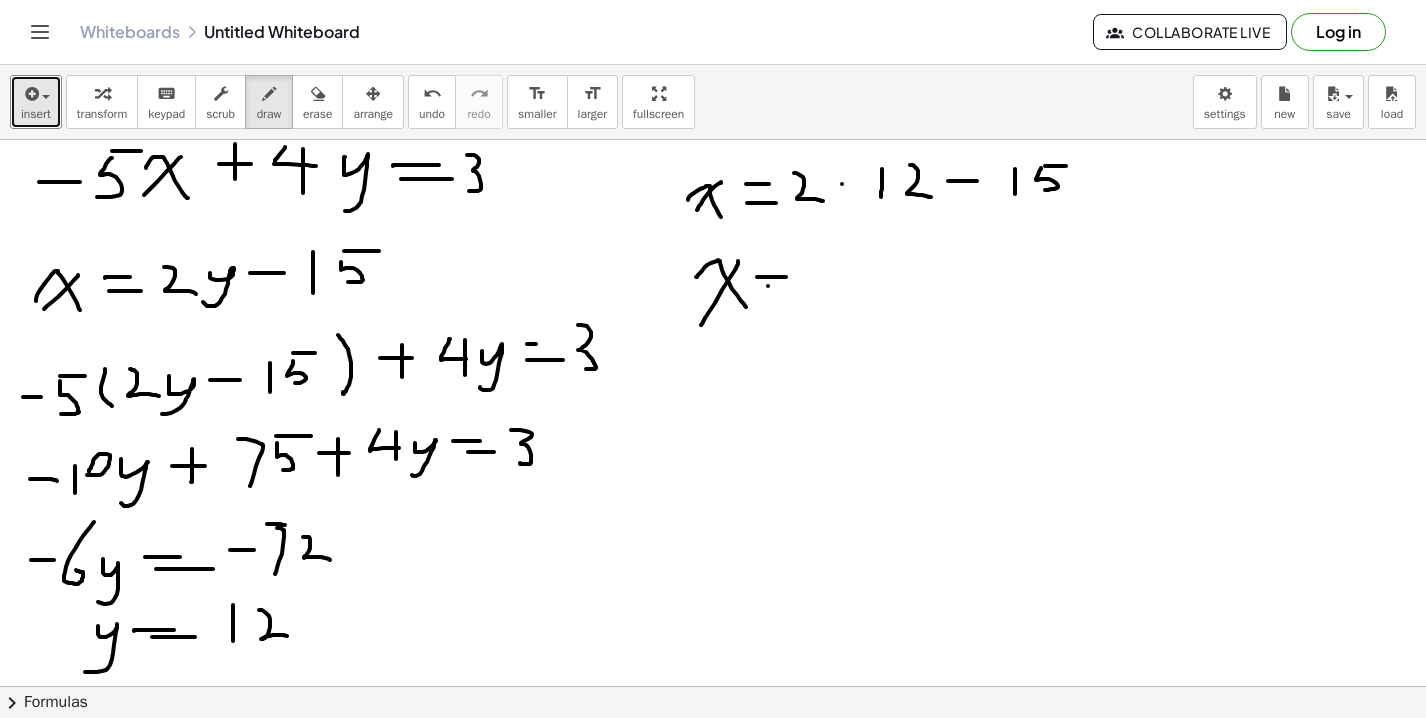 drag, startPoint x: 768, startPoint y: 286, endPoint x: 801, endPoint y: 286, distance: 33 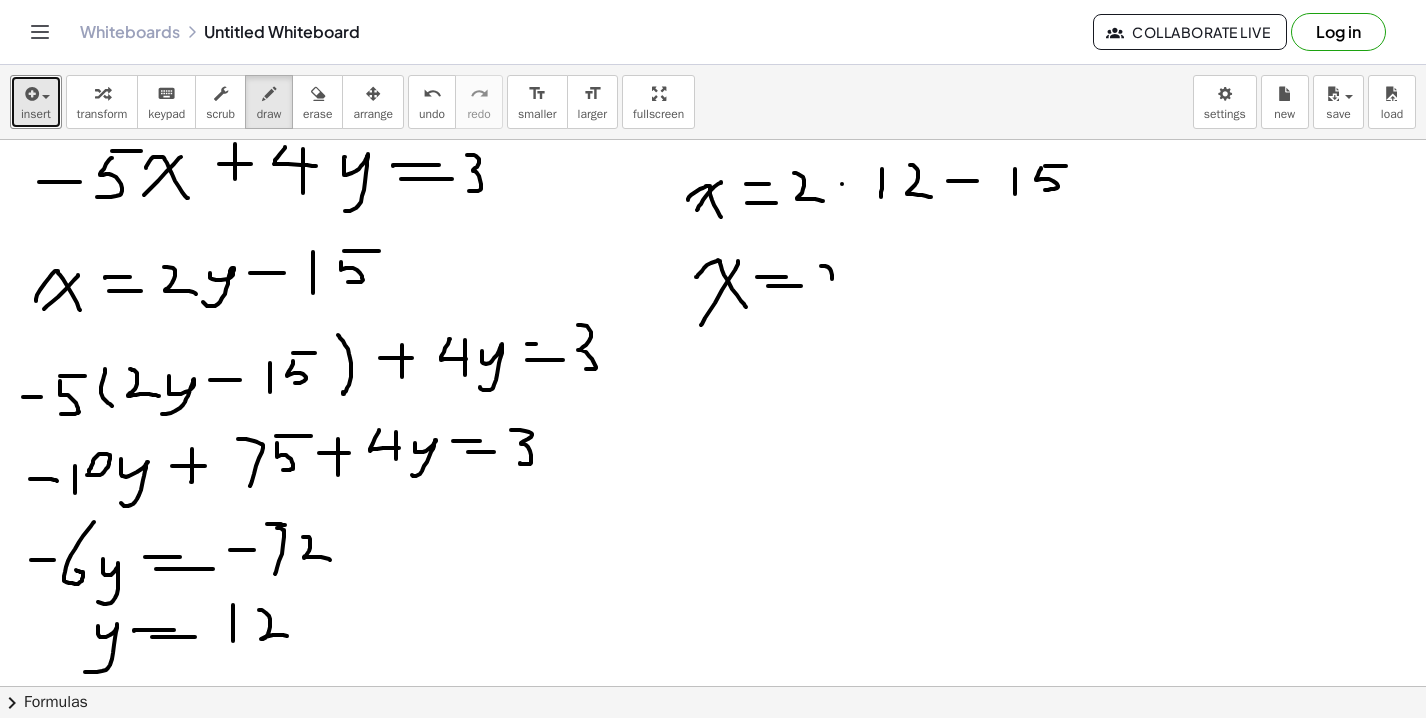 drag, startPoint x: 821, startPoint y: 266, endPoint x: 843, endPoint y: 295, distance: 36.40055 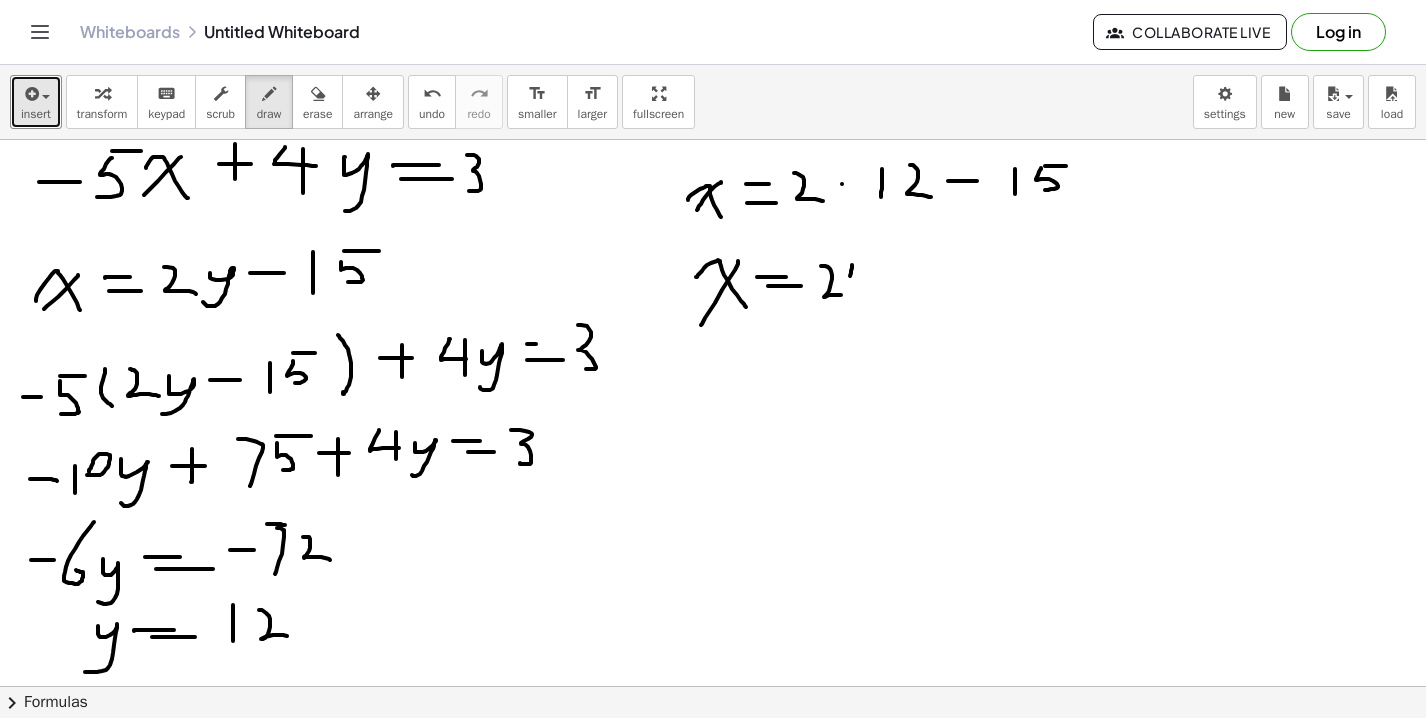 drag, startPoint x: 852, startPoint y: 265, endPoint x: 875, endPoint y: 278, distance: 26.41969 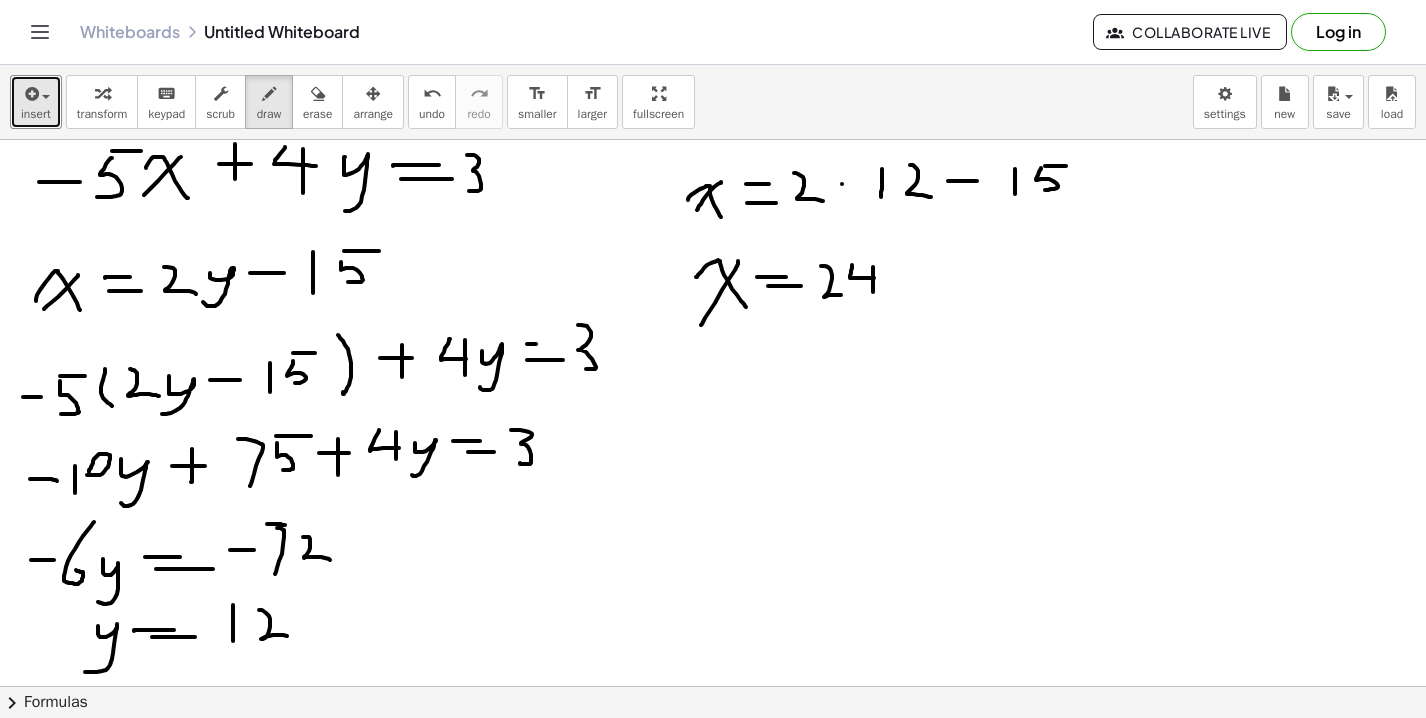 drag, startPoint x: 873, startPoint y: 267, endPoint x: 873, endPoint y: 299, distance: 32 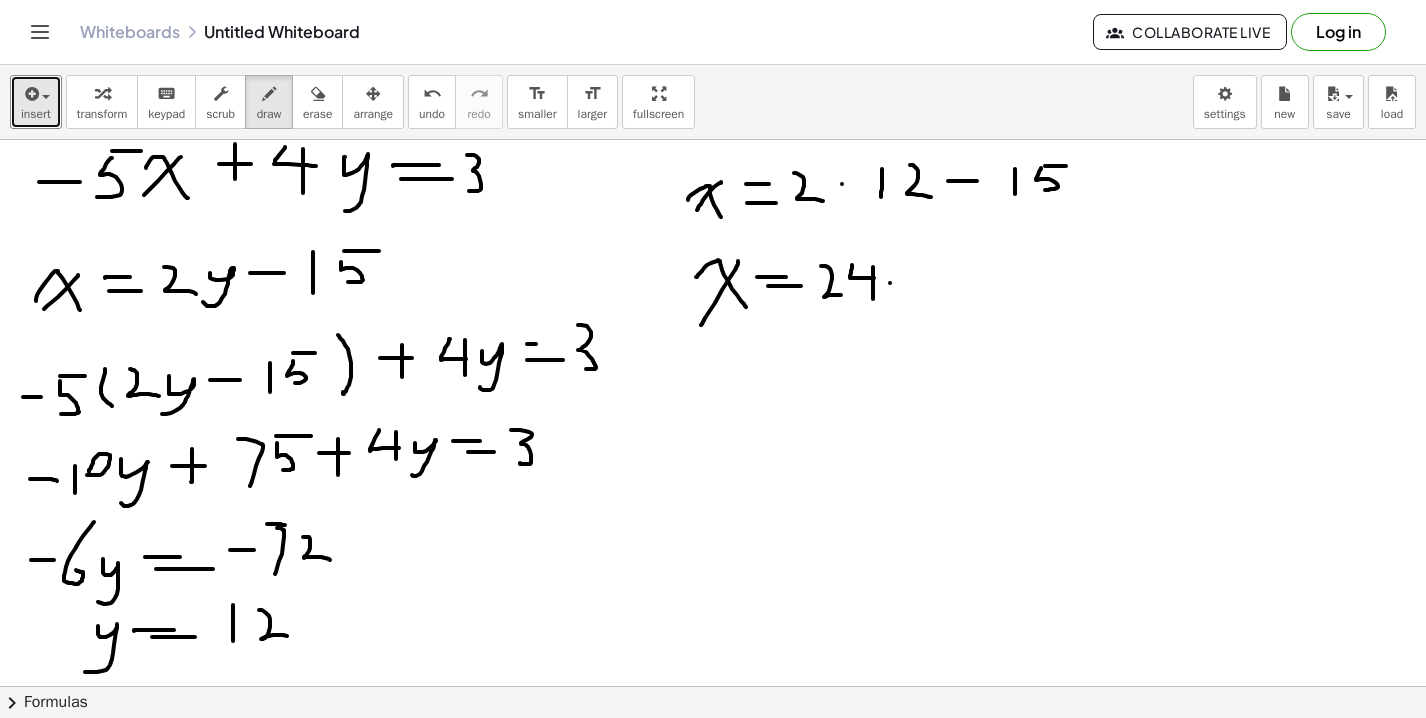 drag, startPoint x: 890, startPoint y: 283, endPoint x: 921, endPoint y: 283, distance: 31 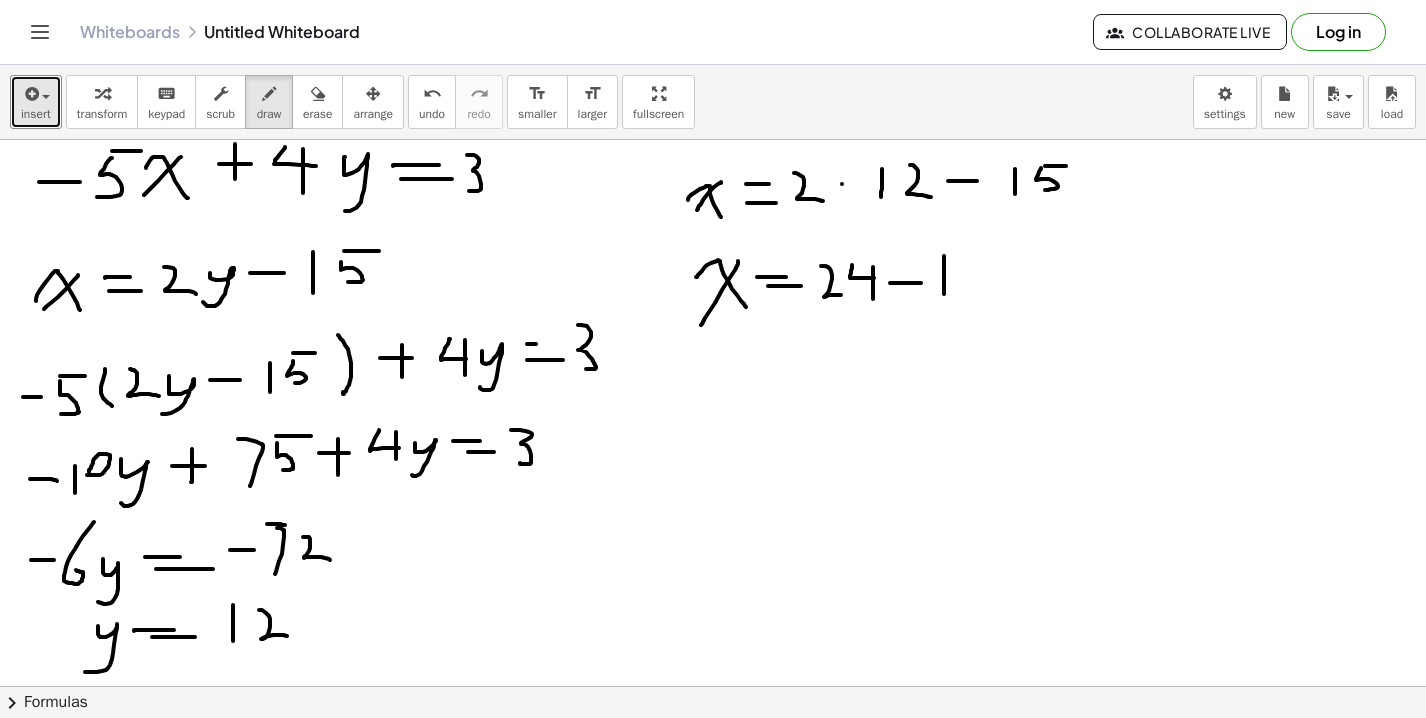 drag, startPoint x: 944, startPoint y: 257, endPoint x: 944, endPoint y: 306, distance: 49 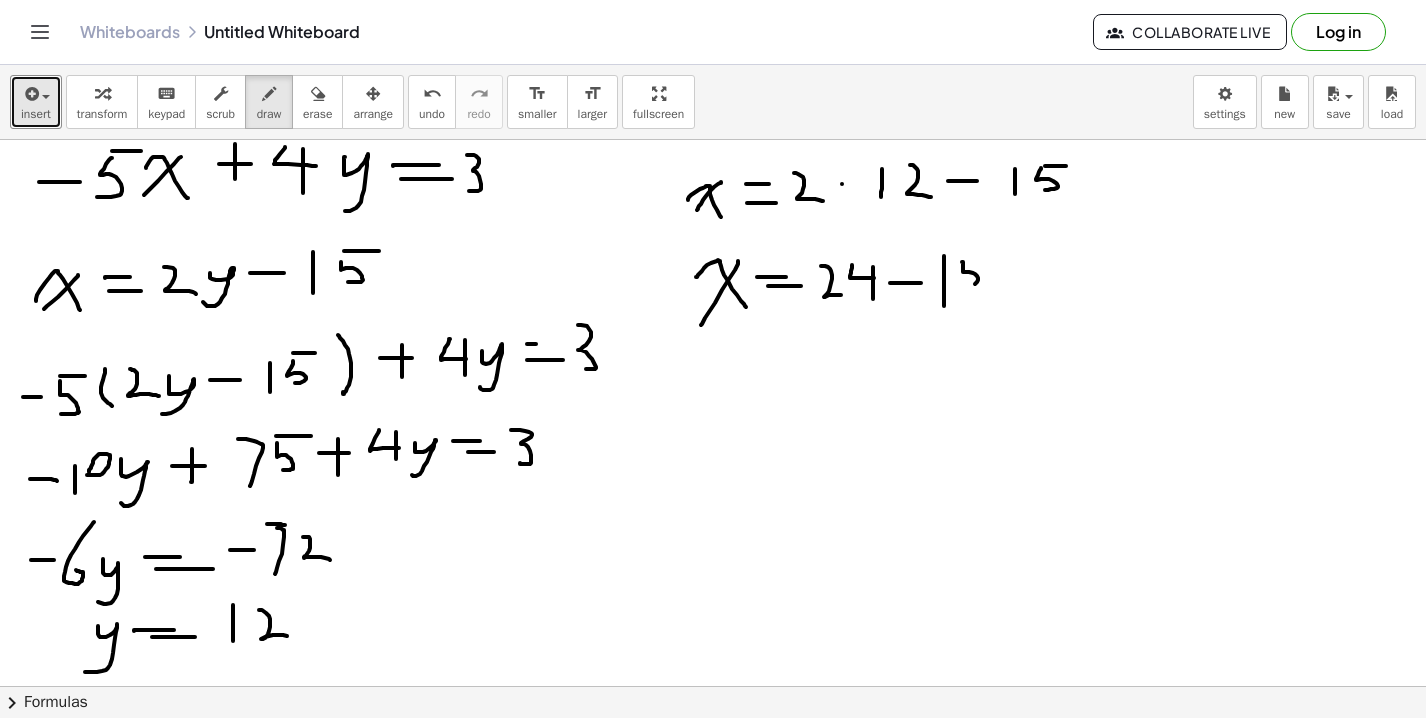 drag, startPoint x: 963, startPoint y: 262, endPoint x: 963, endPoint y: 288, distance: 26 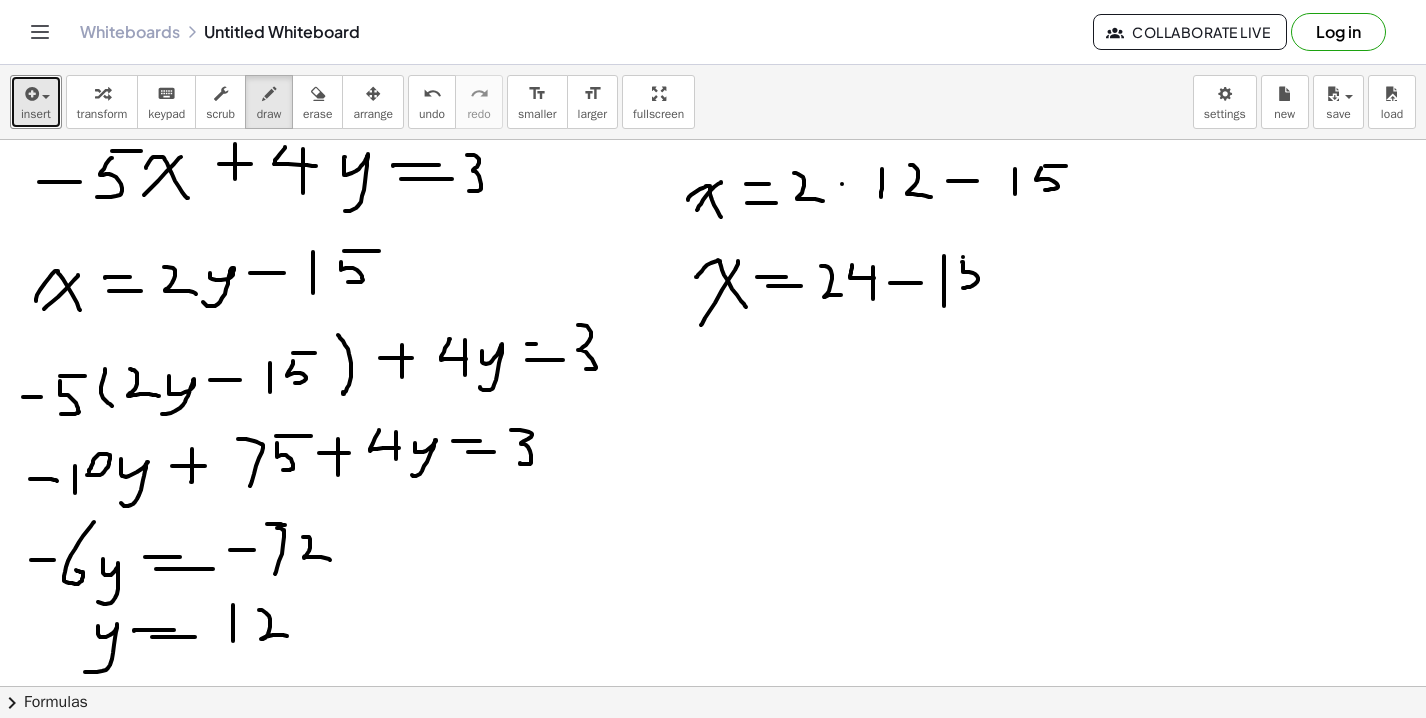 drag, startPoint x: 963, startPoint y: 257, endPoint x: 985, endPoint y: 257, distance: 22 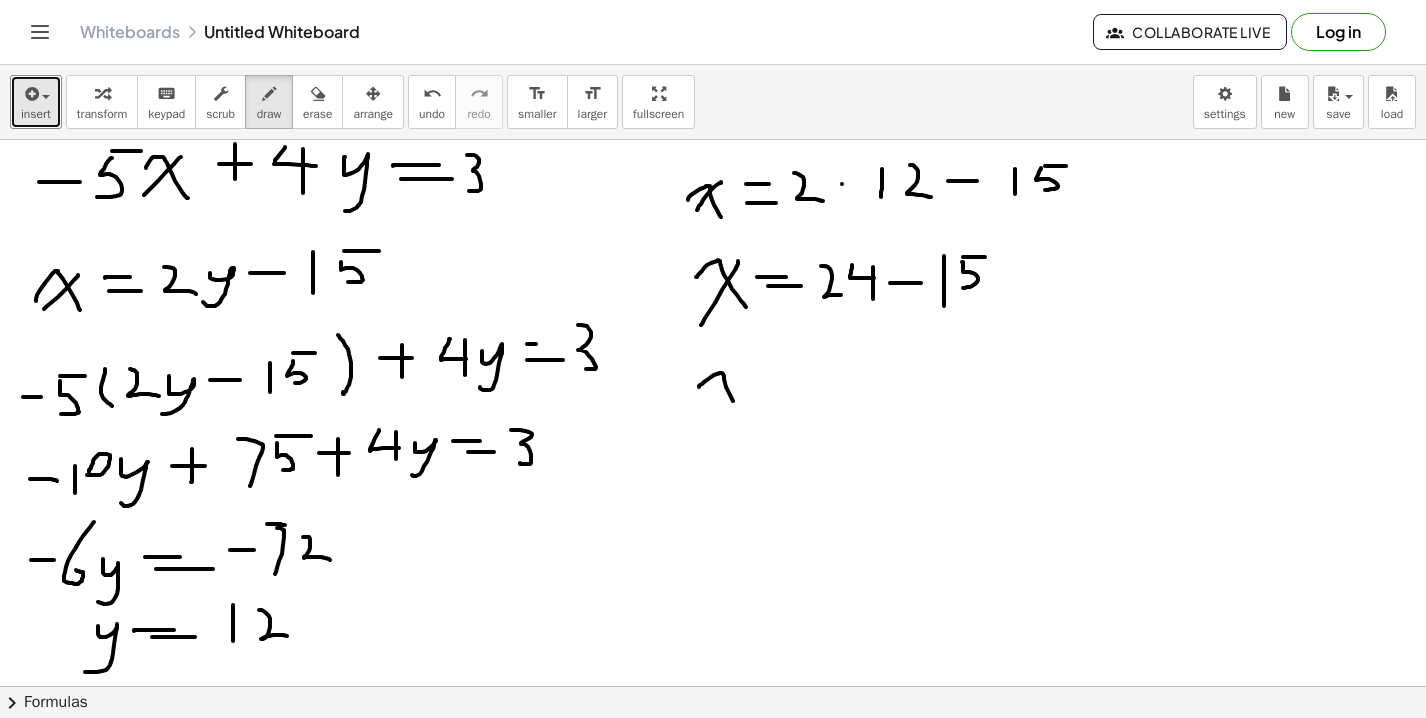 drag, startPoint x: 699, startPoint y: 387, endPoint x: 737, endPoint y: 409, distance: 43.908997 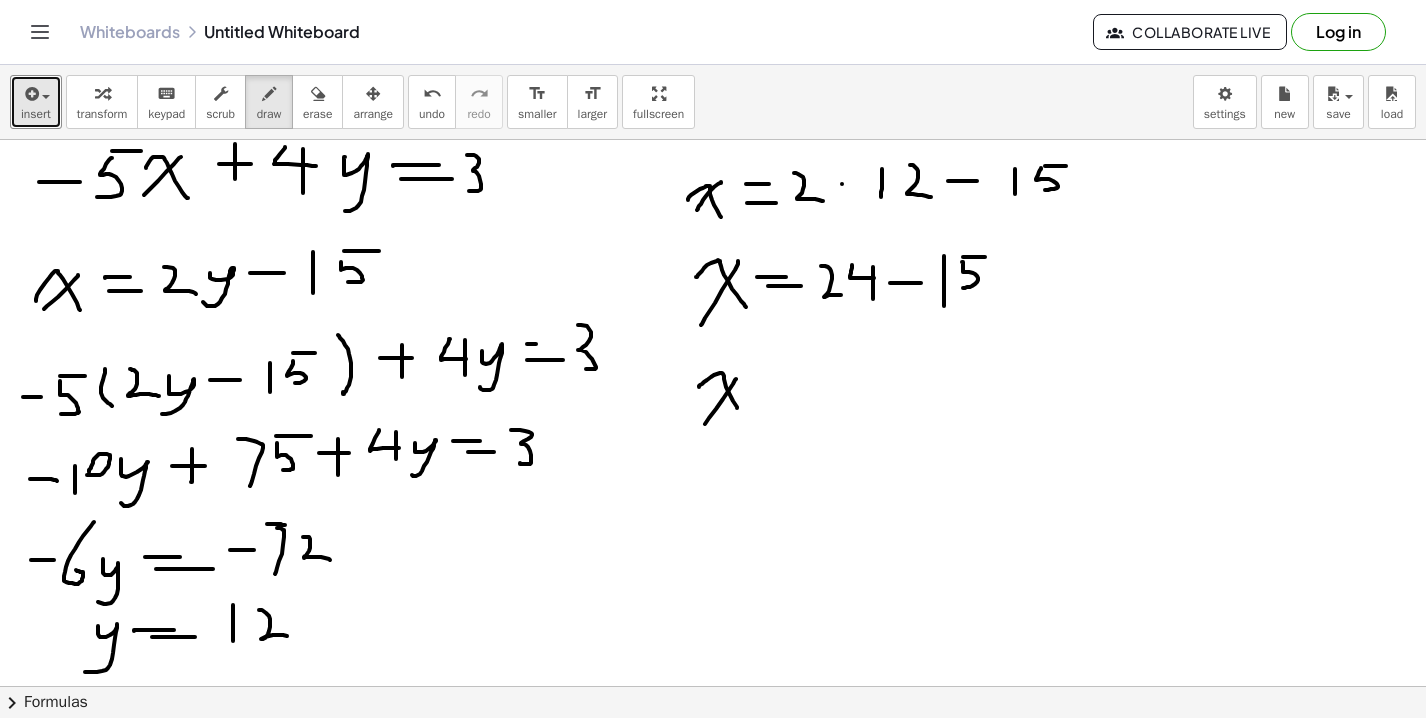 drag, startPoint x: 736, startPoint y: 379, endPoint x: 699, endPoint y: 430, distance: 63.007935 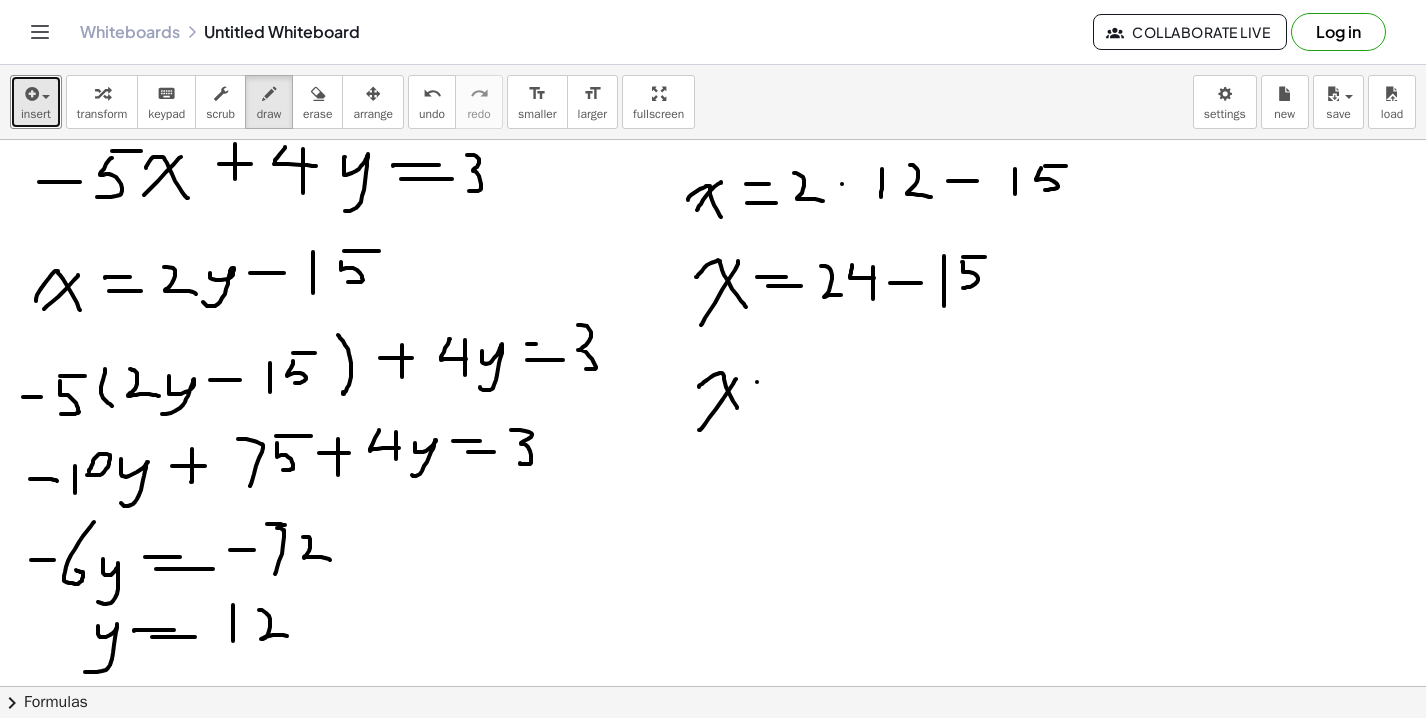 drag, startPoint x: 757, startPoint y: 382, endPoint x: 806, endPoint y: 382, distance: 49 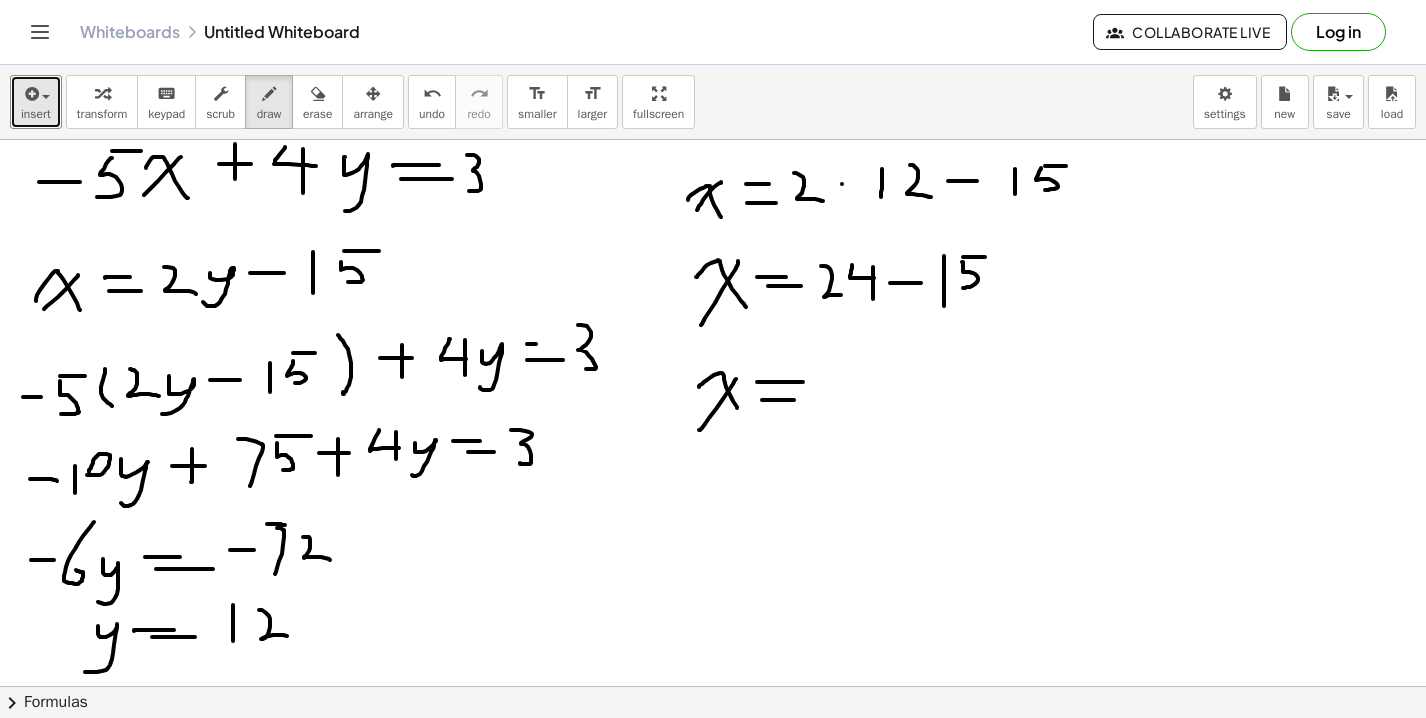 drag, startPoint x: 762, startPoint y: 400, endPoint x: 799, endPoint y: 400, distance: 37 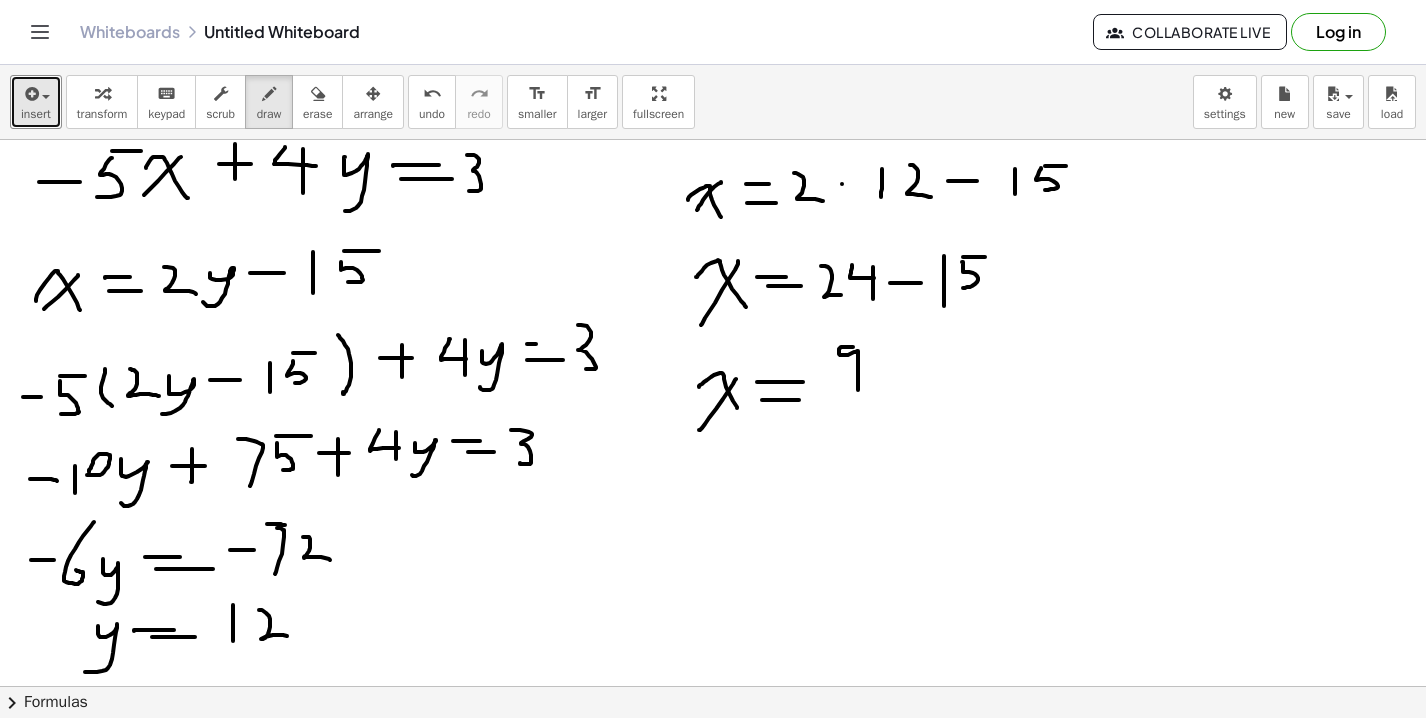 drag, startPoint x: 853, startPoint y: 347, endPoint x: 858, endPoint y: 393, distance: 46.270943 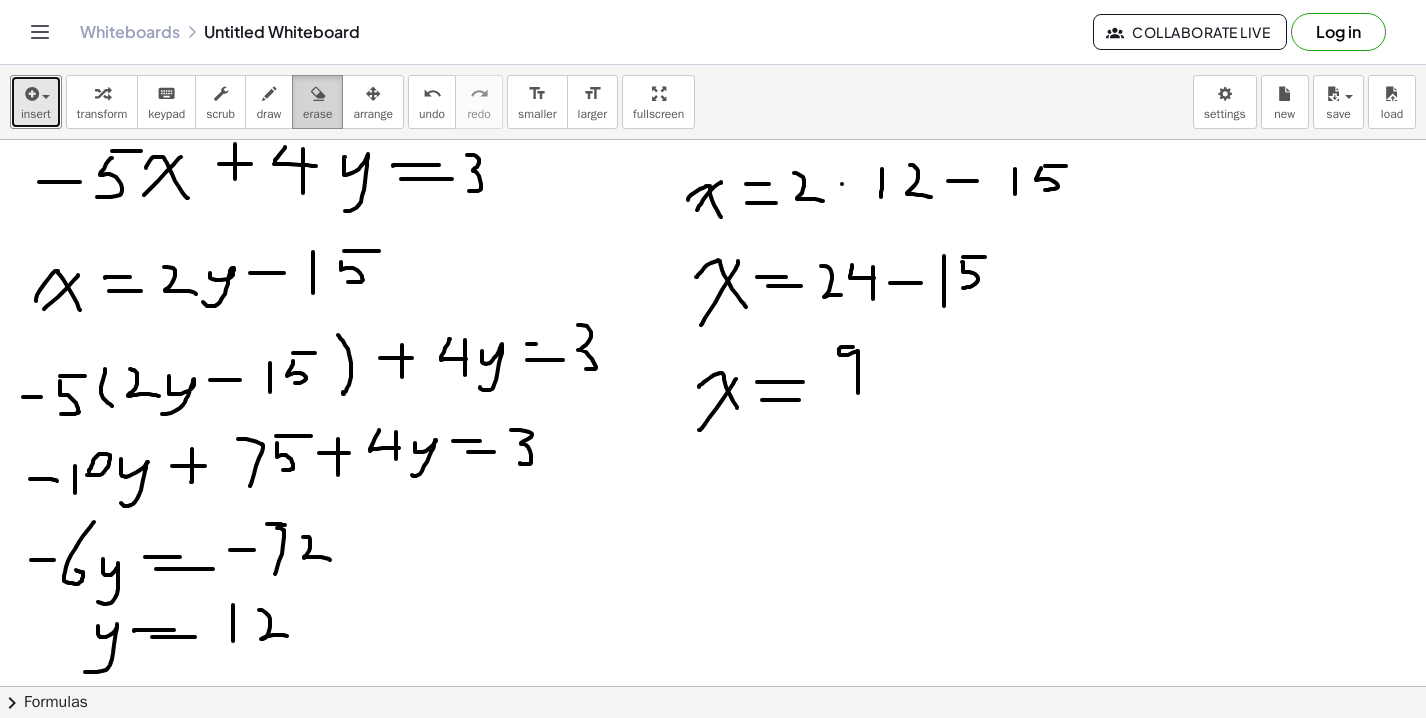 click on "erase" at bounding box center [317, 114] 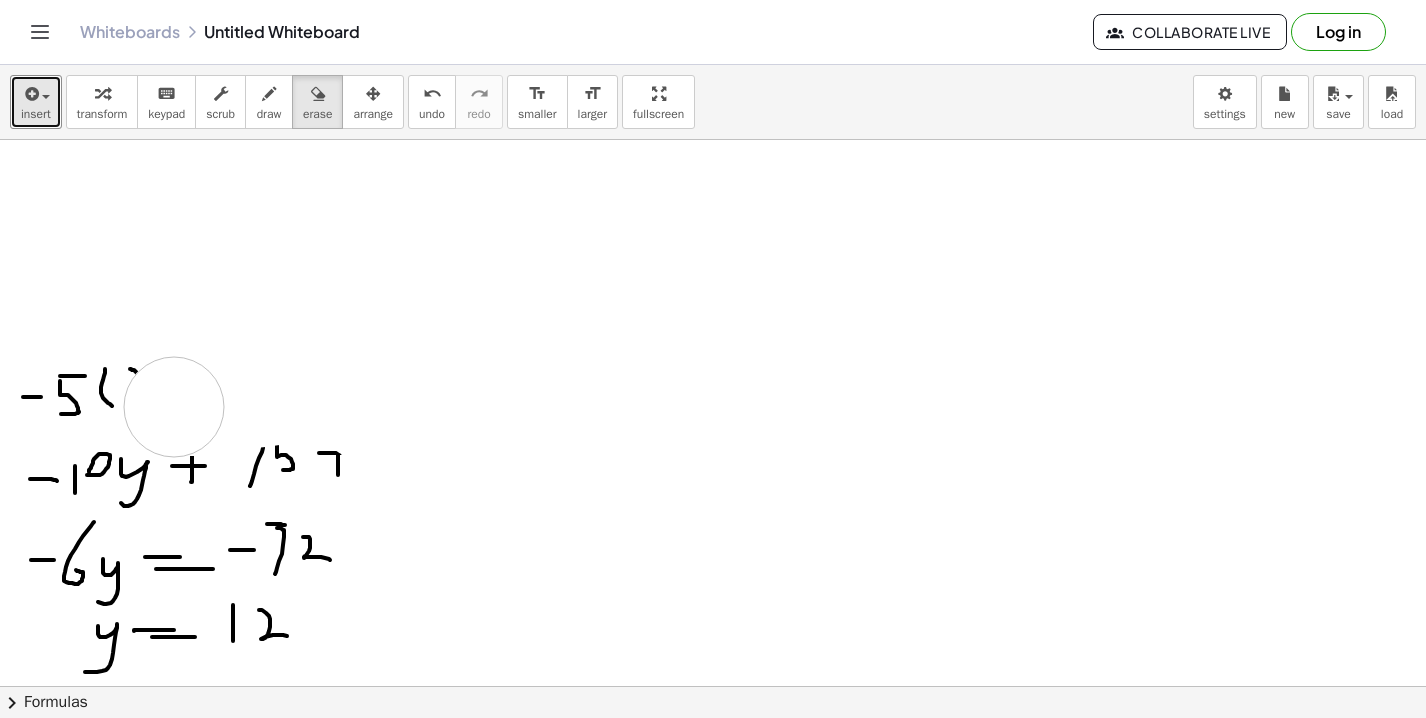 drag, startPoint x: 31, startPoint y: 181, endPoint x: 174, endPoint y: 407, distance: 267.4416 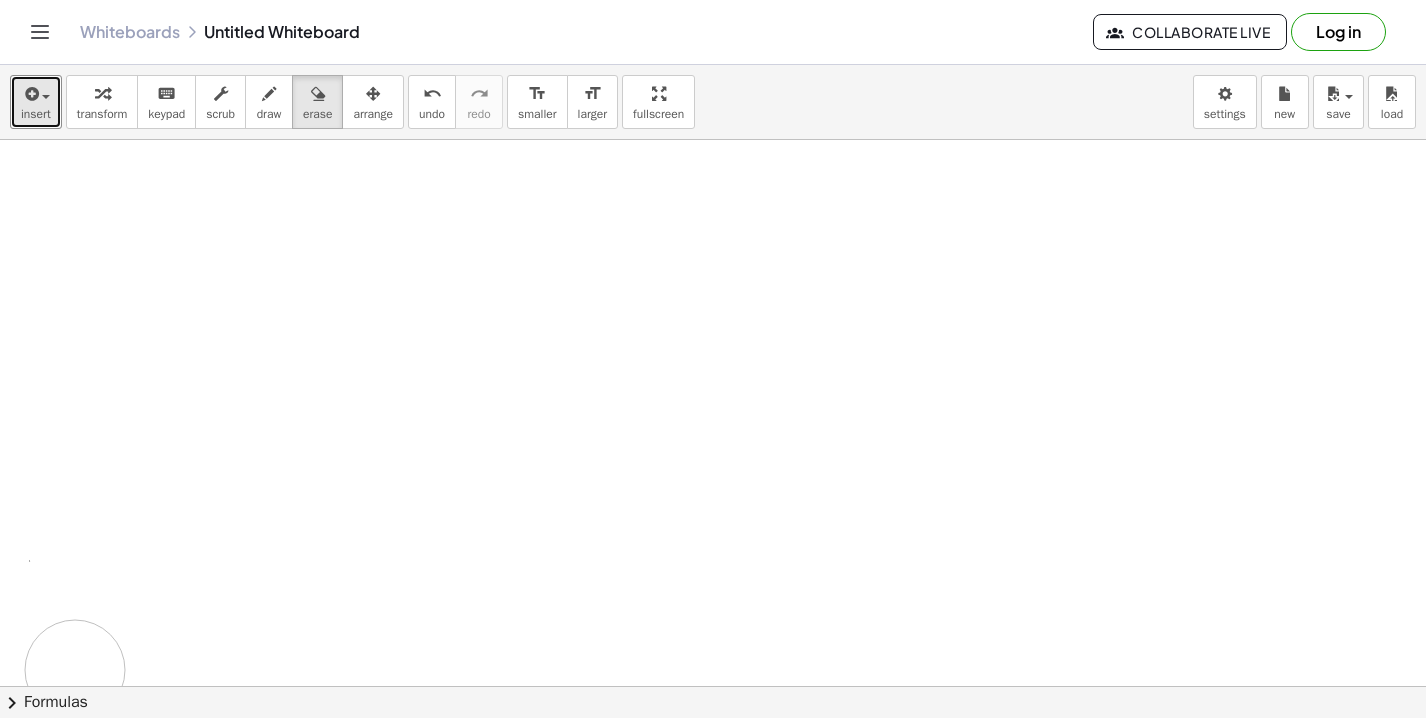 drag, startPoint x: 175, startPoint y: 407, endPoint x: 118, endPoint y: 649, distance: 248.62221 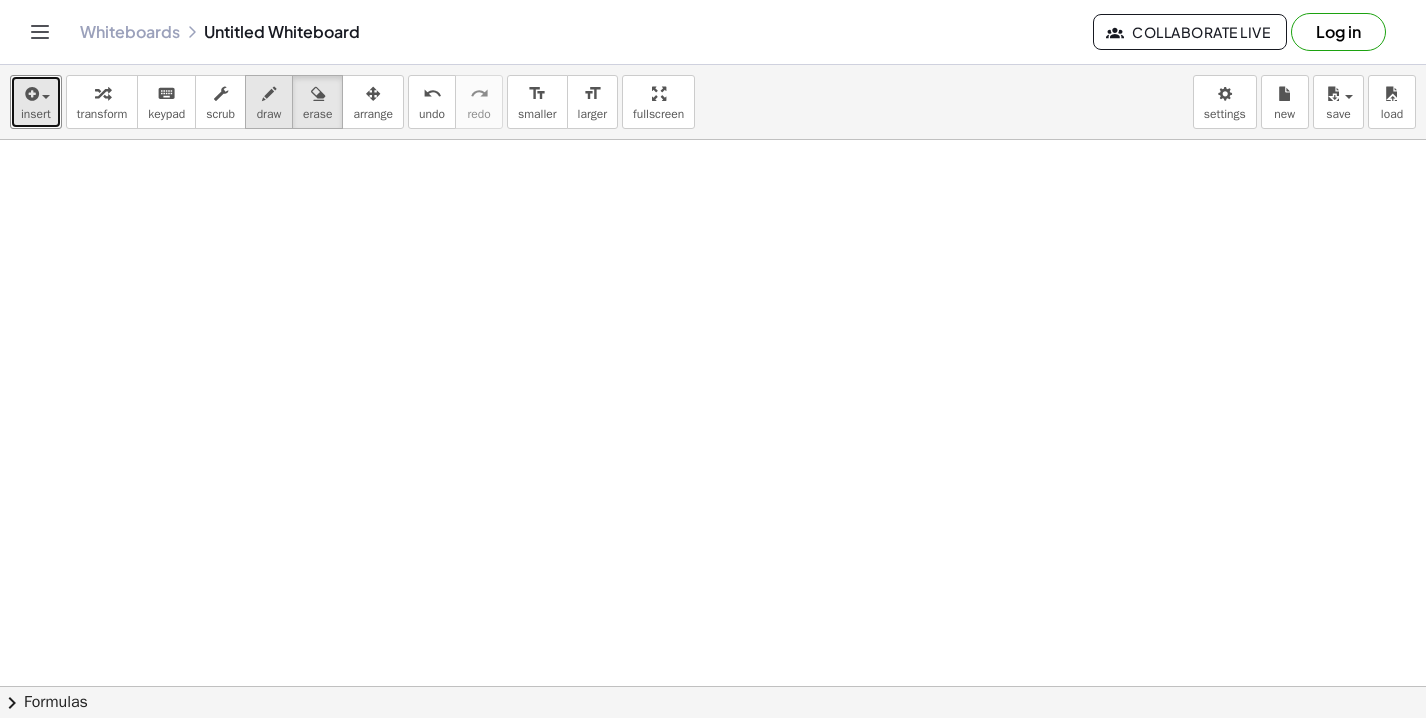 click on "draw" at bounding box center [269, 102] 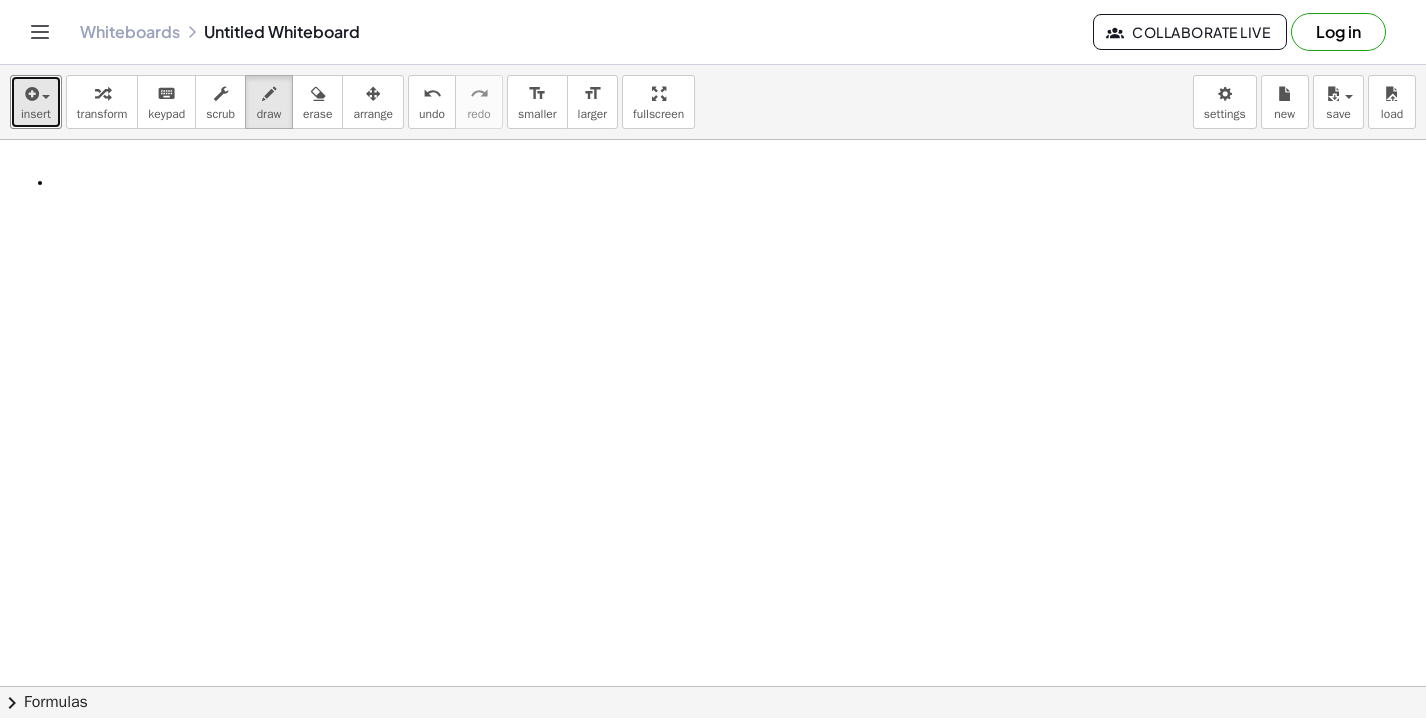 drag, startPoint x: 40, startPoint y: 183, endPoint x: 40, endPoint y: 219, distance: 36 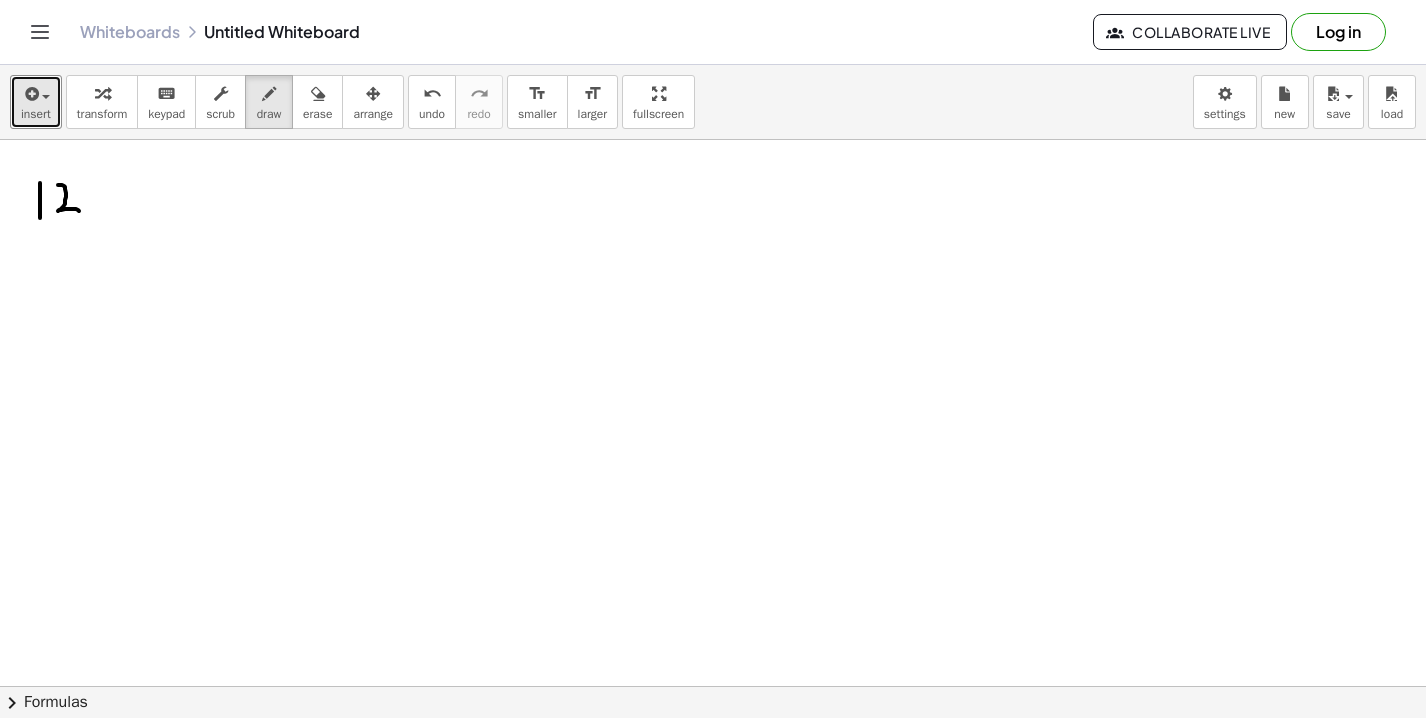 drag, startPoint x: 58, startPoint y: 185, endPoint x: 80, endPoint y: 212, distance: 34.828148 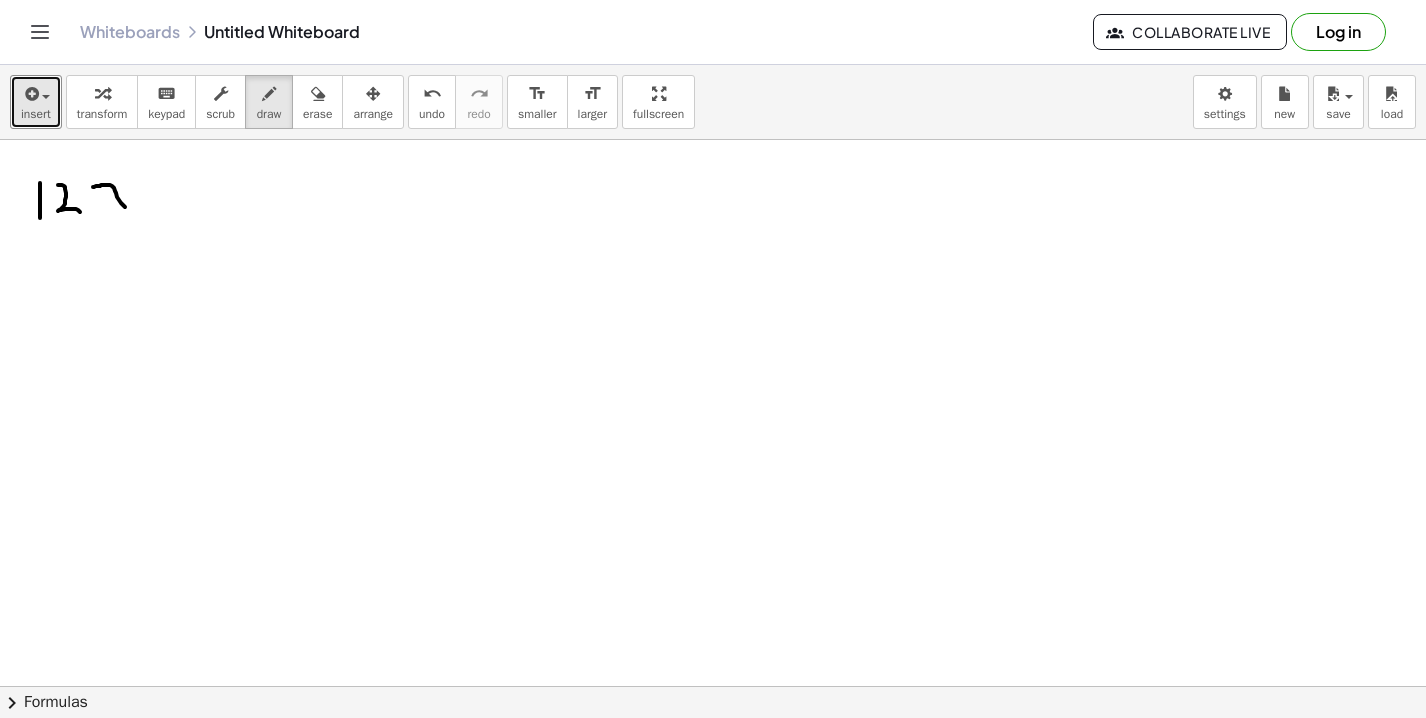 drag, startPoint x: 93, startPoint y: 187, endPoint x: 125, endPoint y: 208, distance: 38.27532 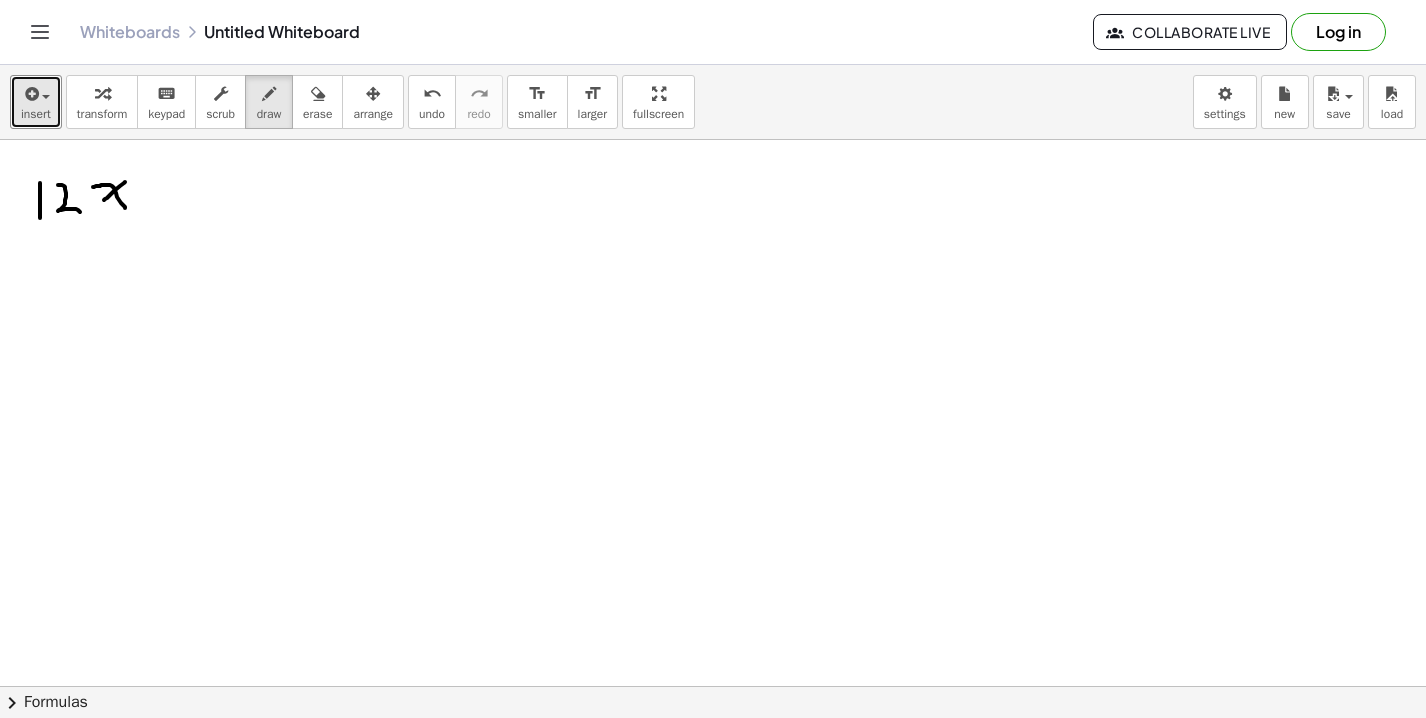 drag, startPoint x: 125, startPoint y: 182, endPoint x: 104, endPoint y: 200, distance: 27.658634 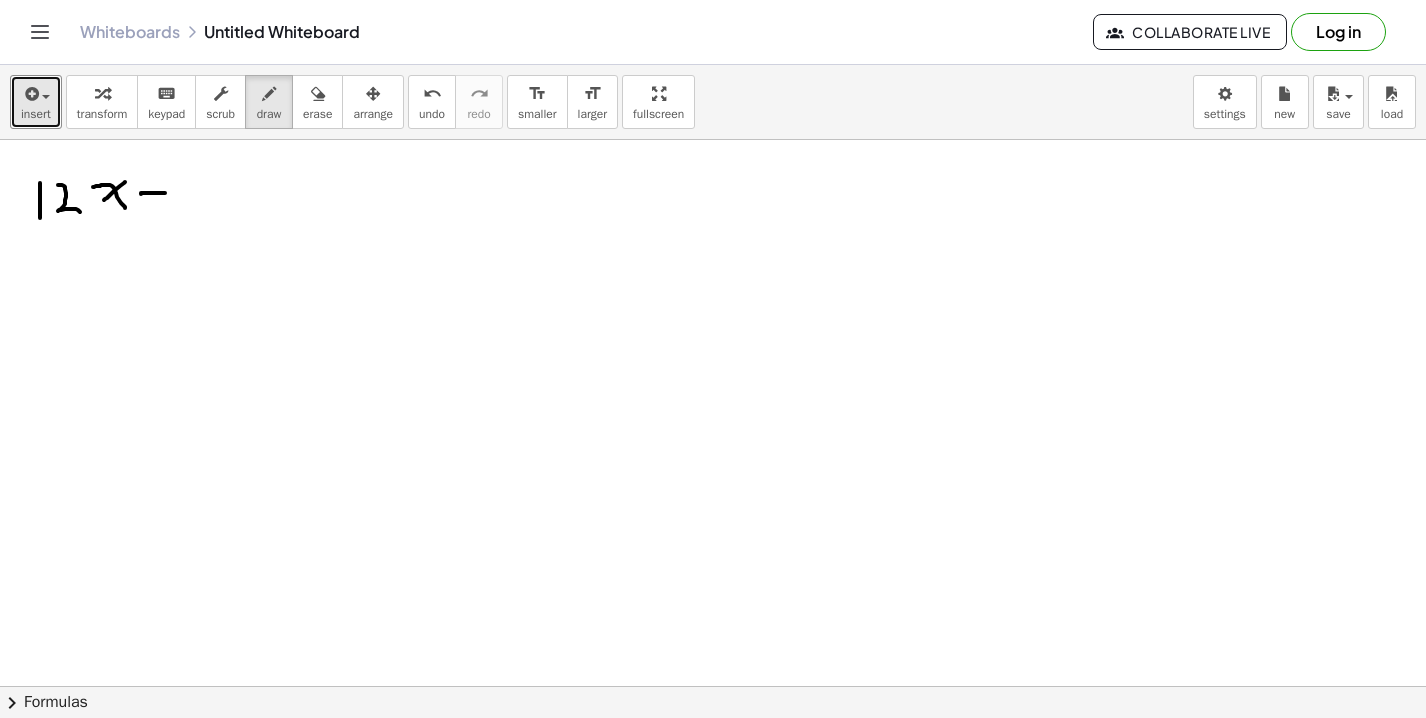 drag, startPoint x: 141, startPoint y: 194, endPoint x: 172, endPoint y: 193, distance: 31.016125 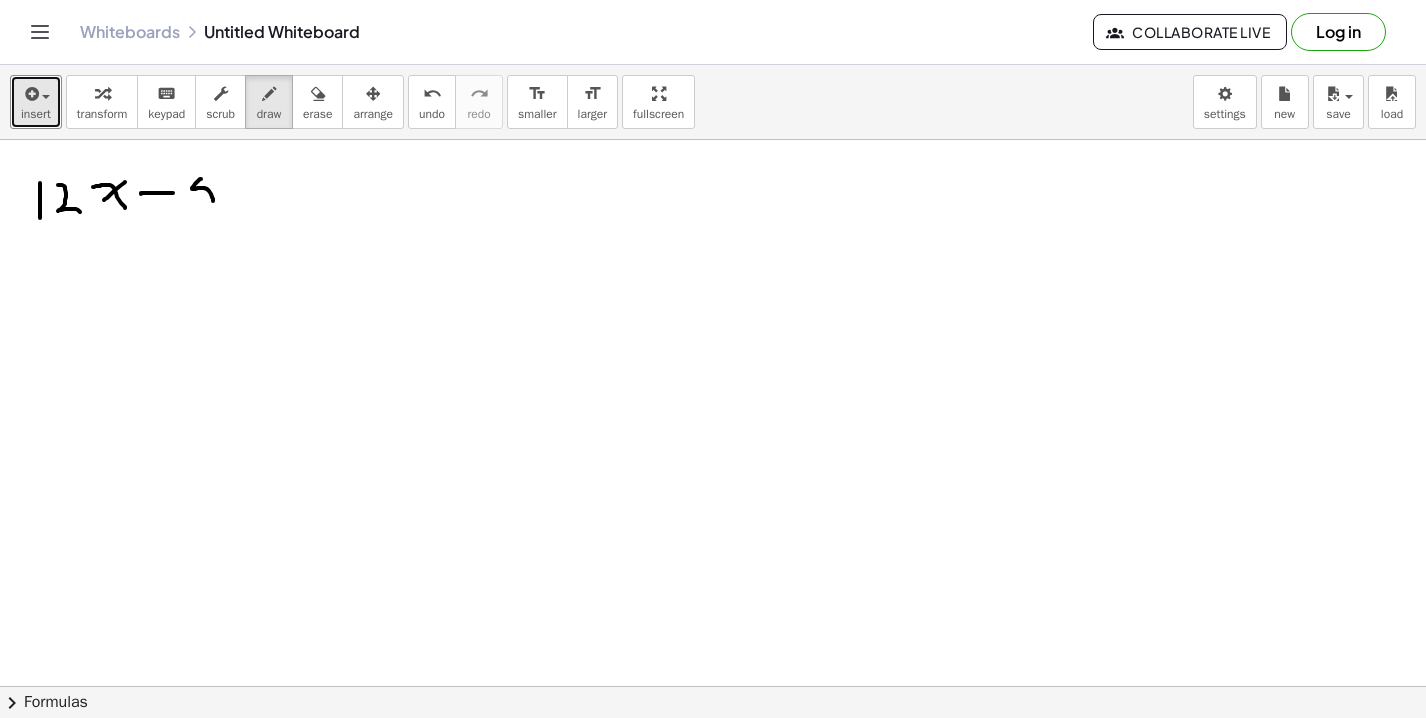 drag, startPoint x: 201, startPoint y: 179, endPoint x: 198, endPoint y: 204, distance: 25.179358 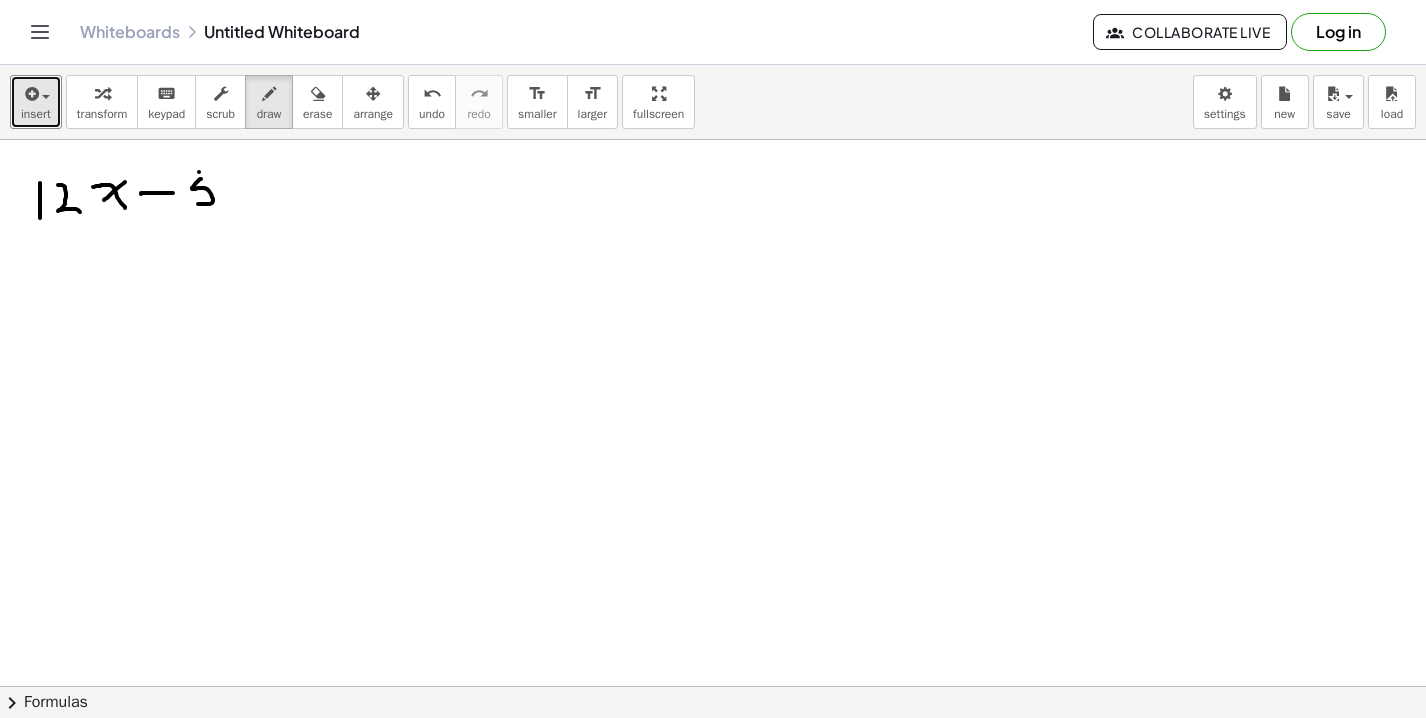 drag, startPoint x: 199, startPoint y: 172, endPoint x: 221, endPoint y: 172, distance: 22 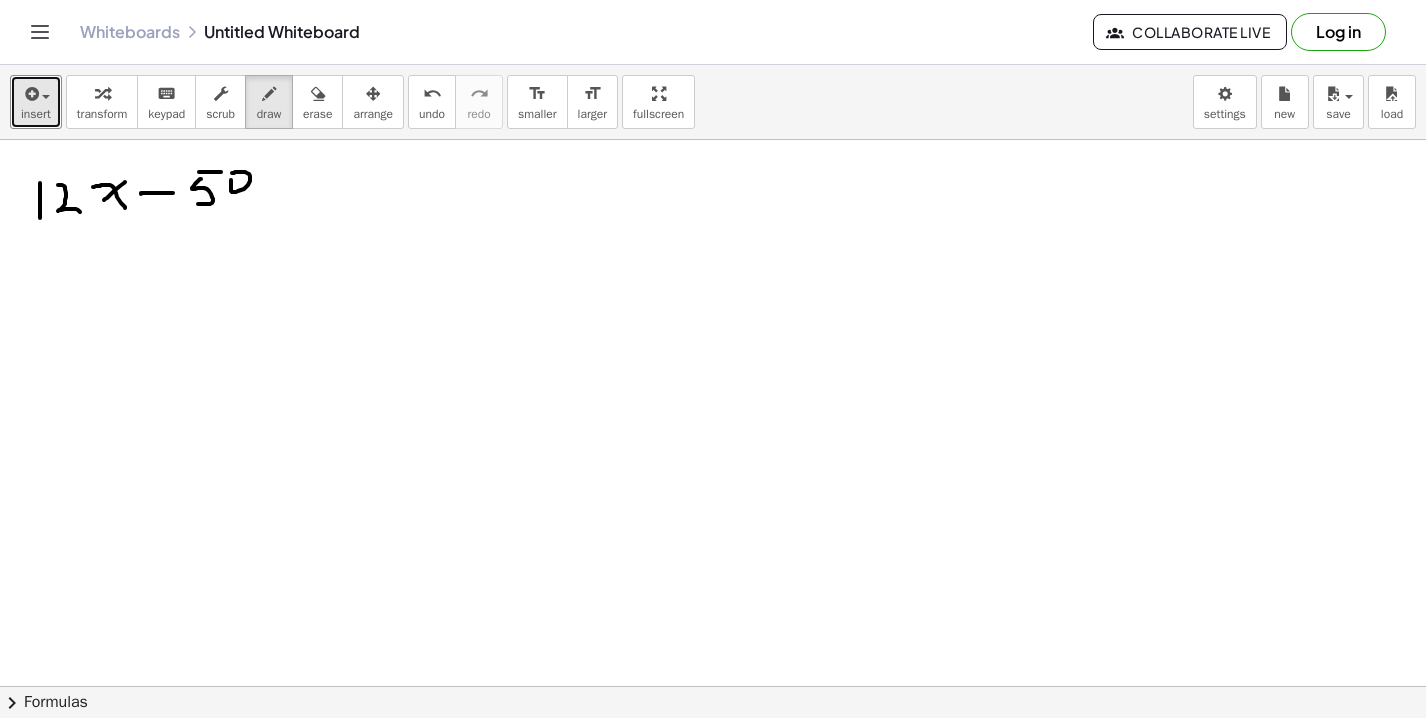 click at bounding box center [713, 751] 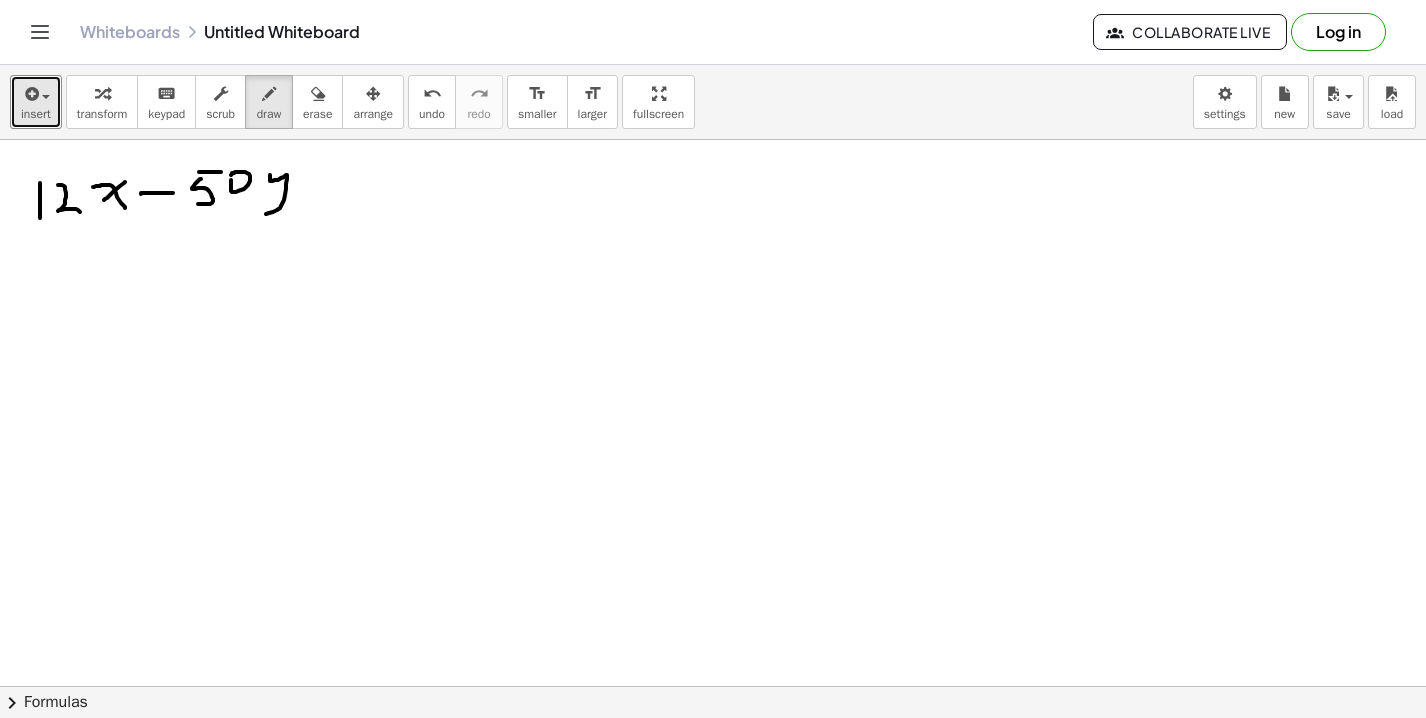 drag, startPoint x: 270, startPoint y: 175, endPoint x: 259, endPoint y: 213, distance: 39.56008 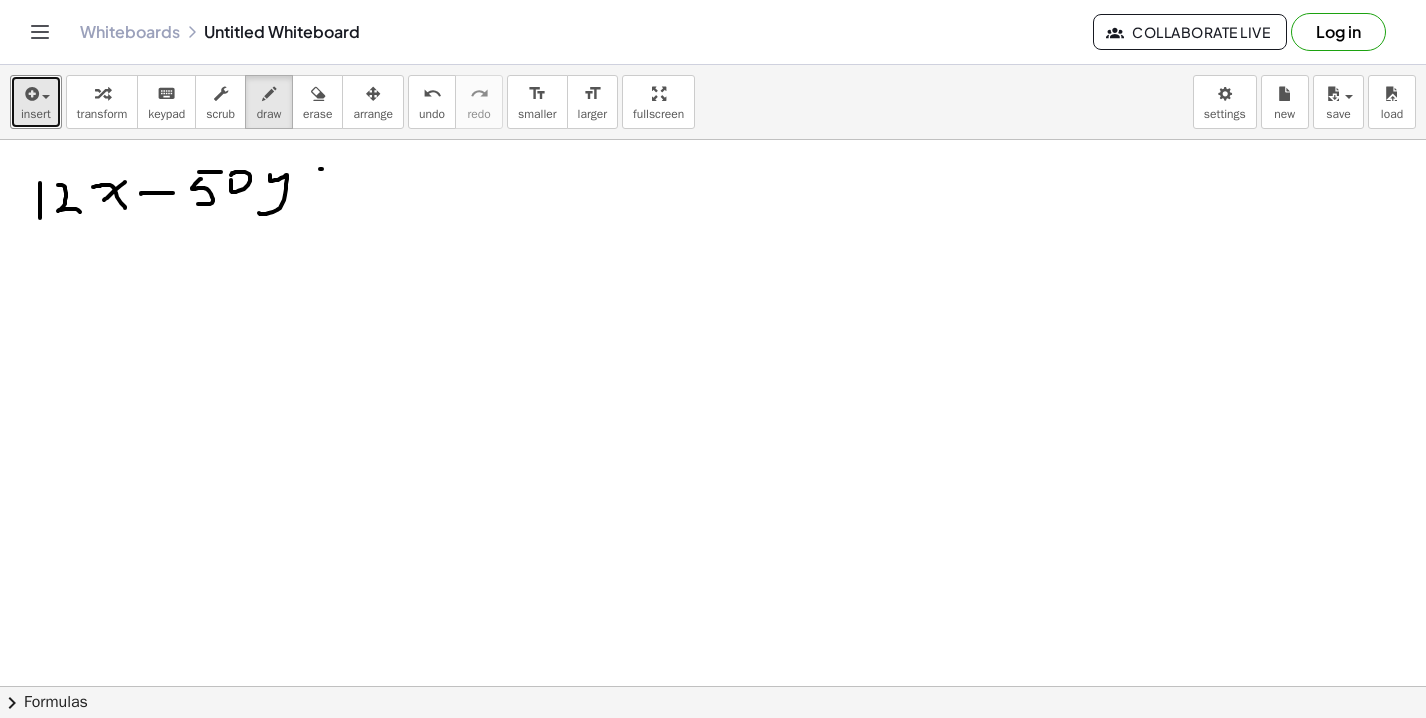 drag, startPoint x: 320, startPoint y: 169, endPoint x: 331, endPoint y: 169, distance: 11 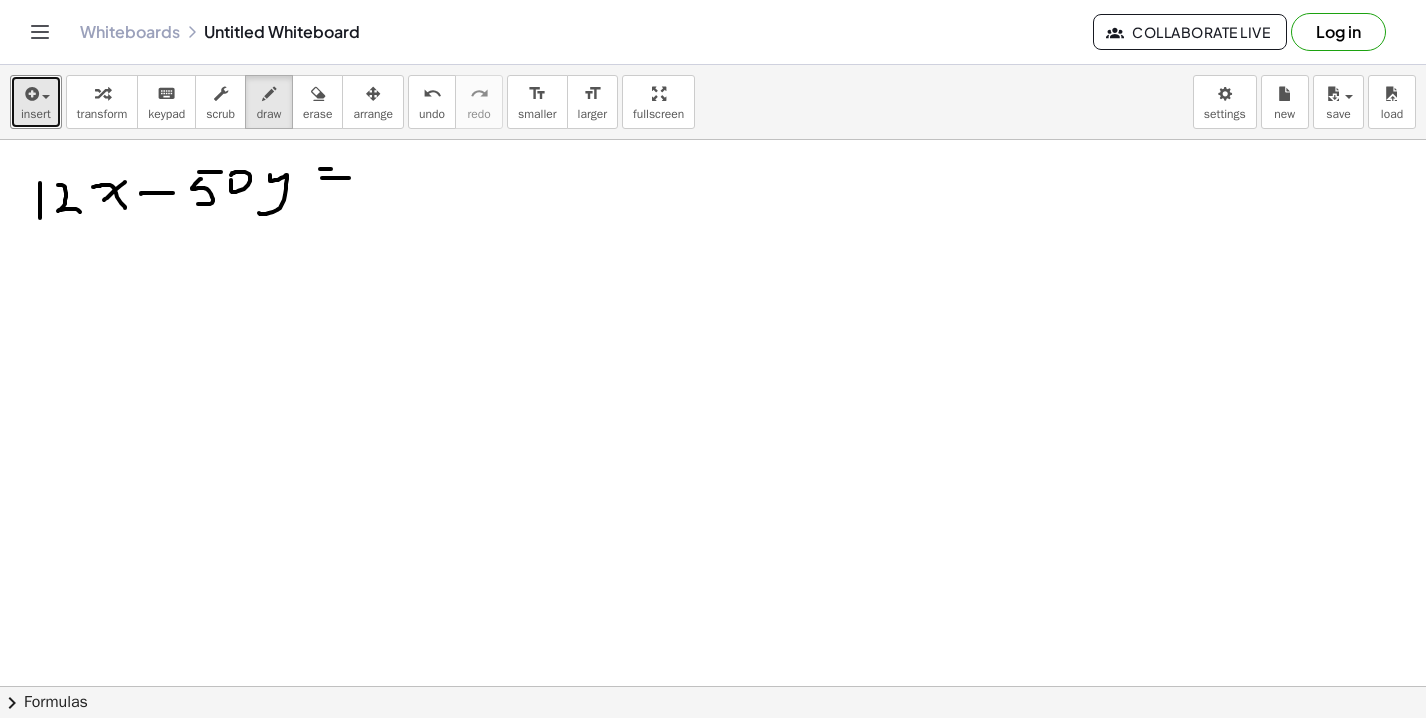 drag, startPoint x: 322, startPoint y: 178, endPoint x: 349, endPoint y: 178, distance: 27 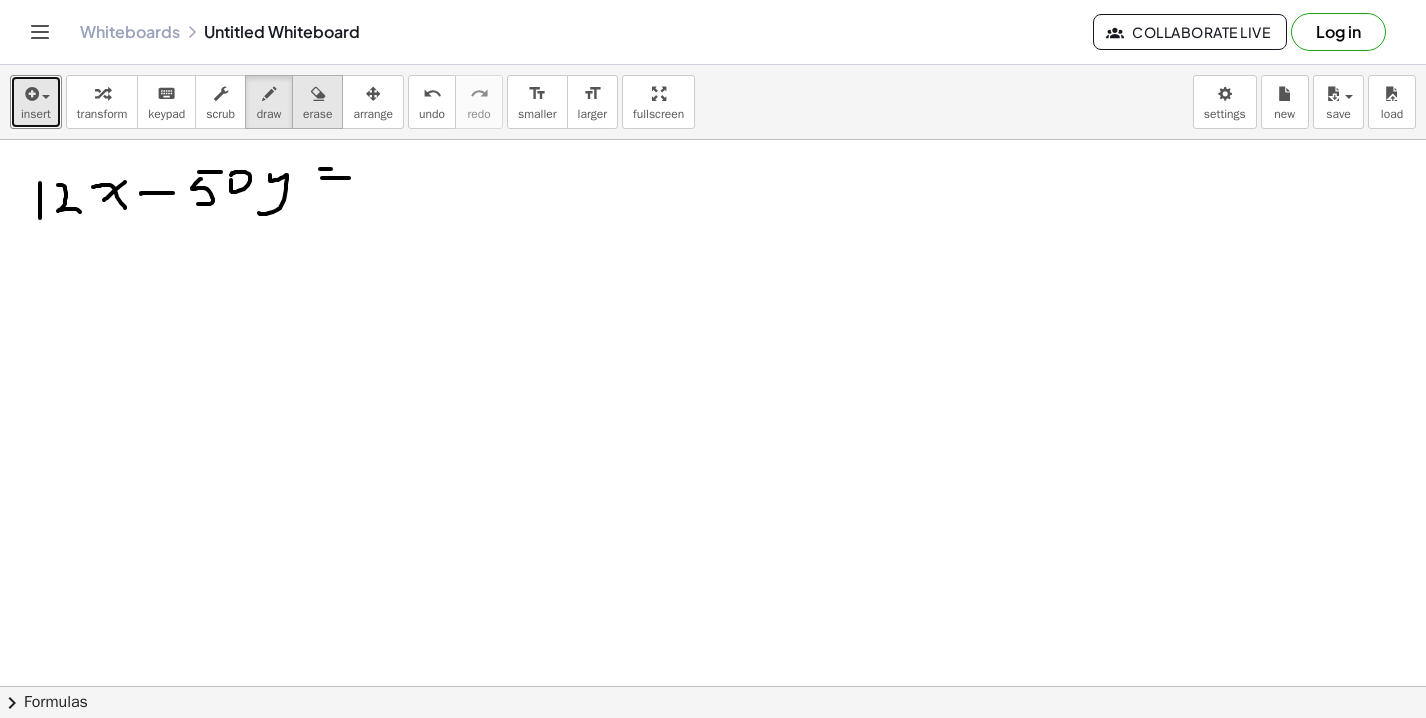 click at bounding box center [317, 93] 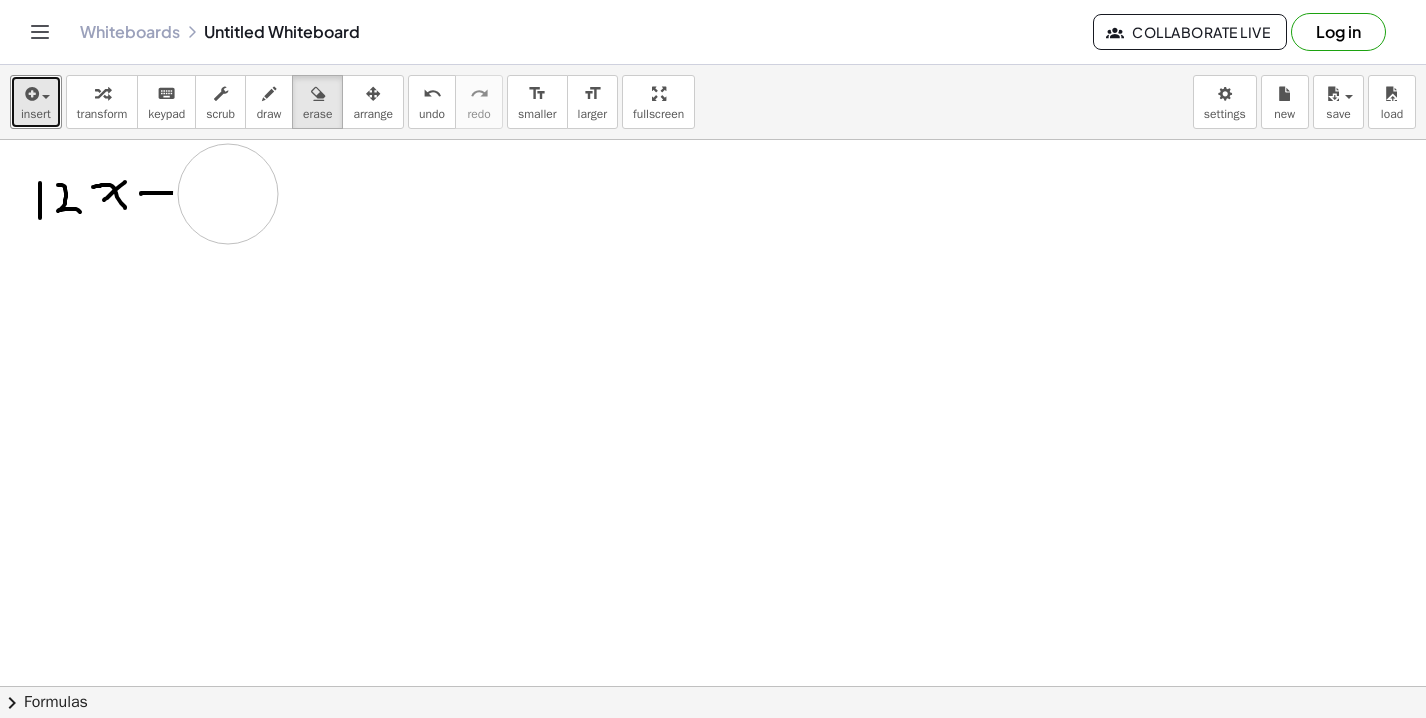 drag, startPoint x: 245, startPoint y: 184, endPoint x: 236, endPoint y: 194, distance: 13.453624 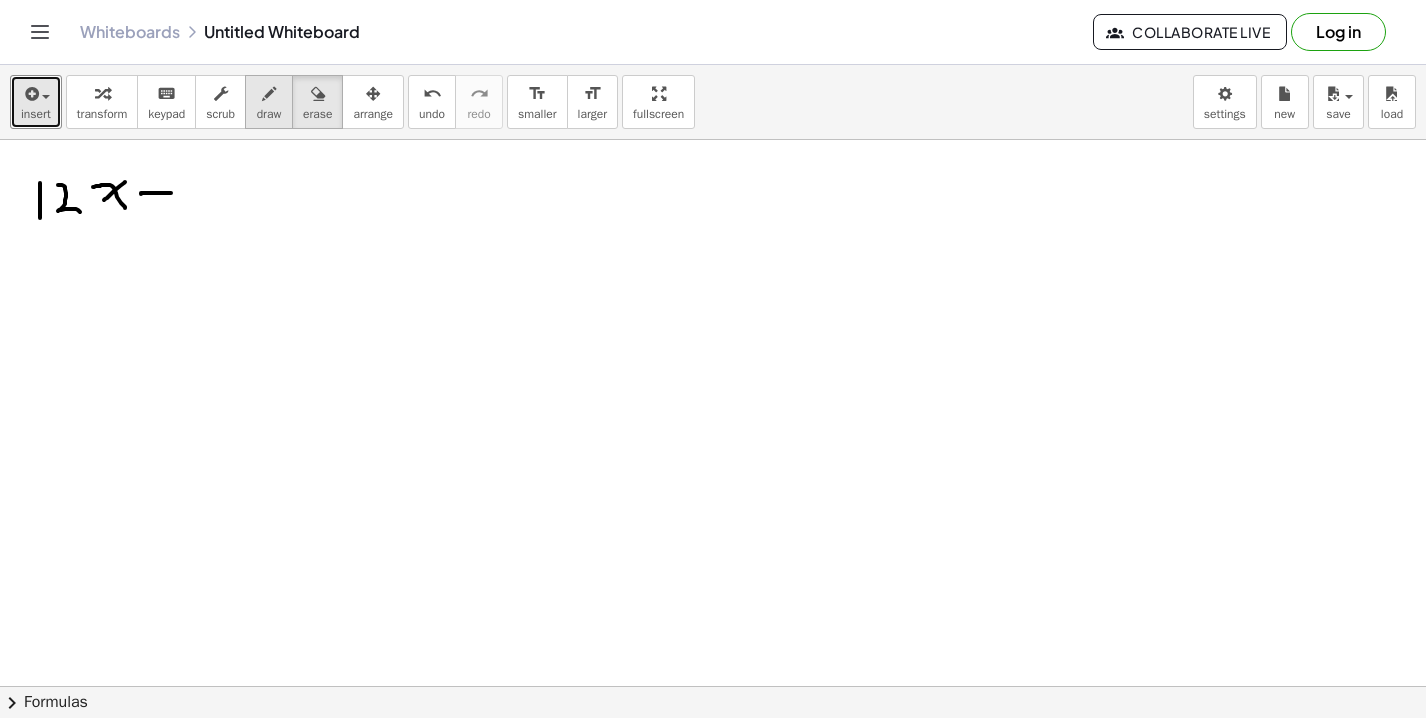 click on "draw" at bounding box center (269, 114) 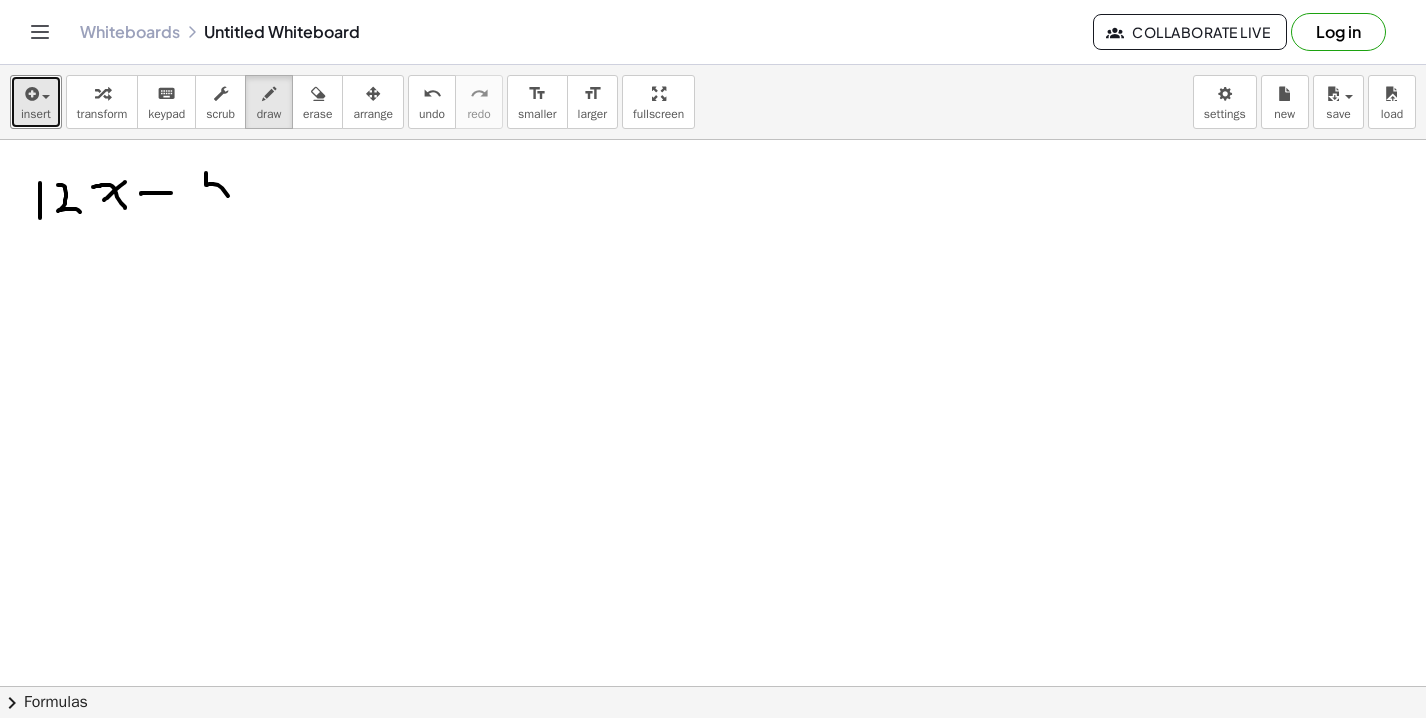 drag, startPoint x: 206, startPoint y: 173, endPoint x: 200, endPoint y: 200, distance: 27.658634 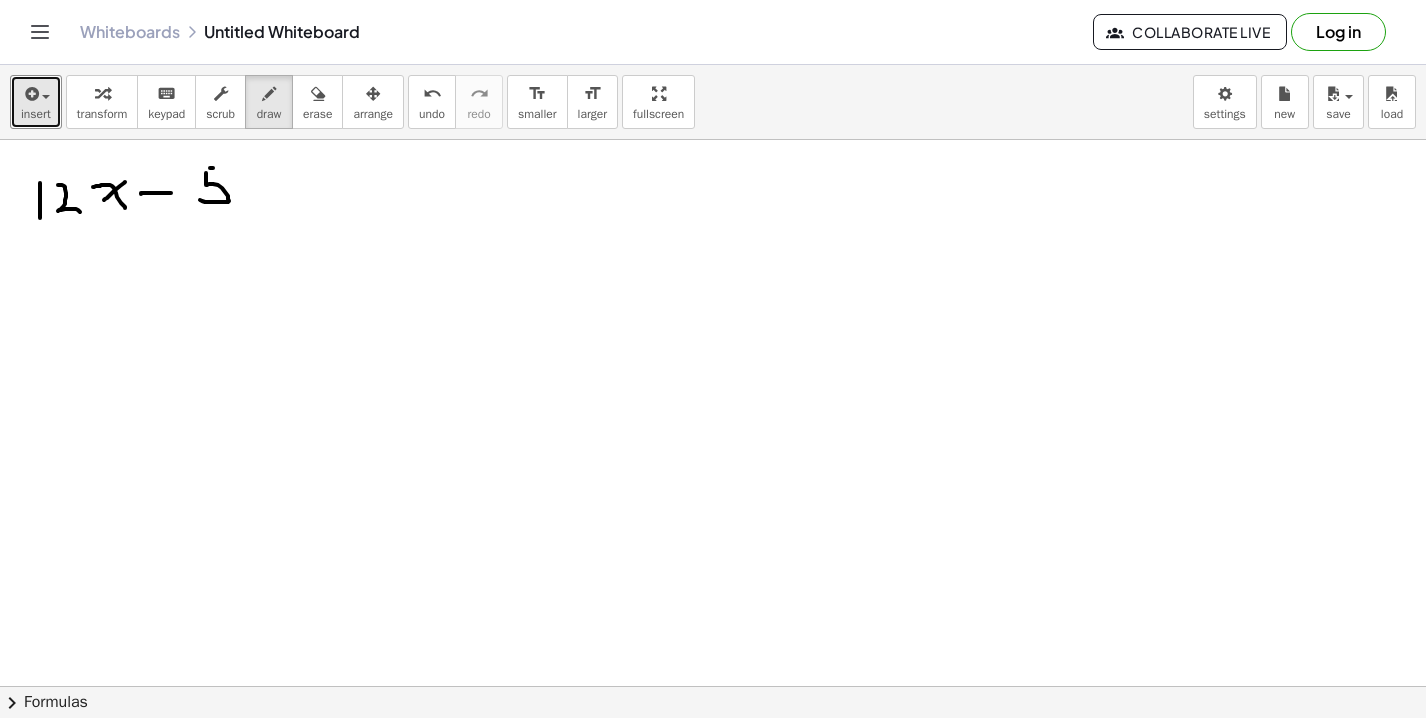 drag, startPoint x: 210, startPoint y: 168, endPoint x: 231, endPoint y: 168, distance: 21 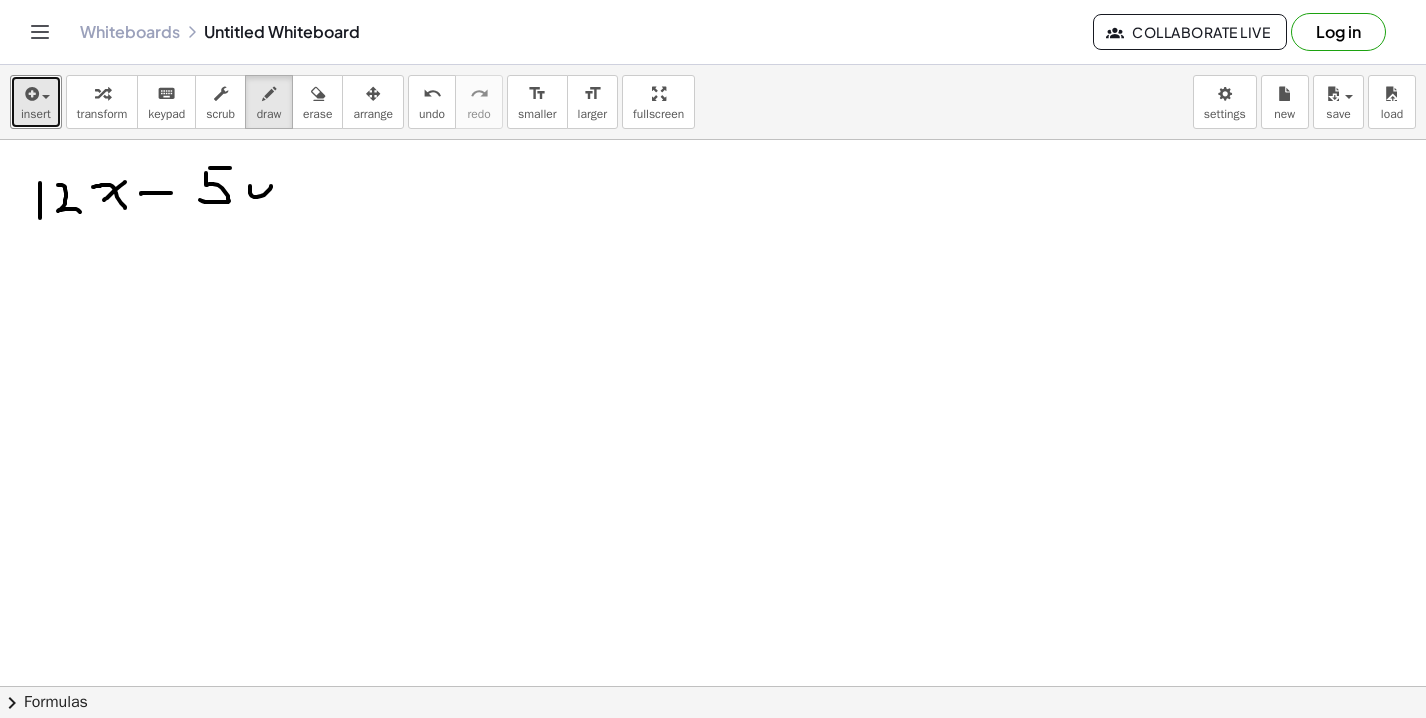 drag, startPoint x: 250, startPoint y: 186, endPoint x: 240, endPoint y: 231, distance: 46.09772 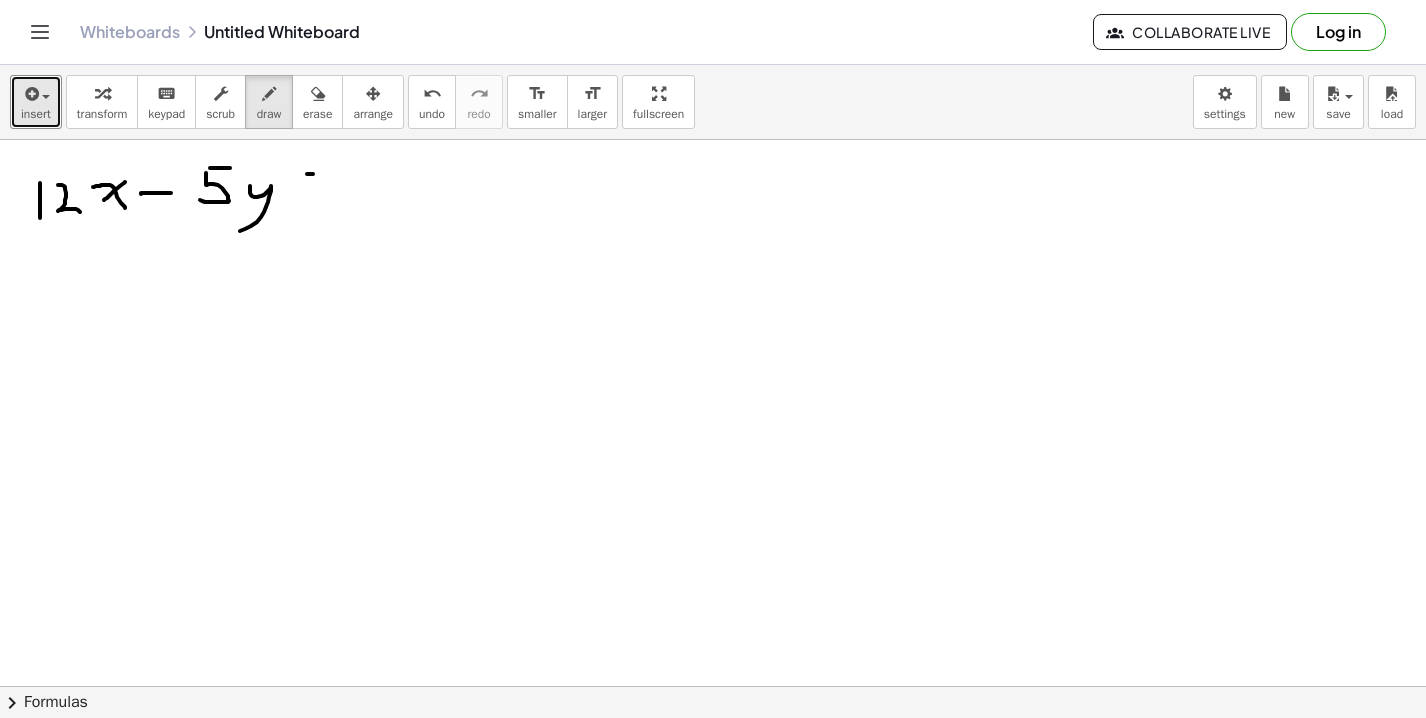 drag, startPoint x: 307, startPoint y: 174, endPoint x: 323, endPoint y: 174, distance: 16 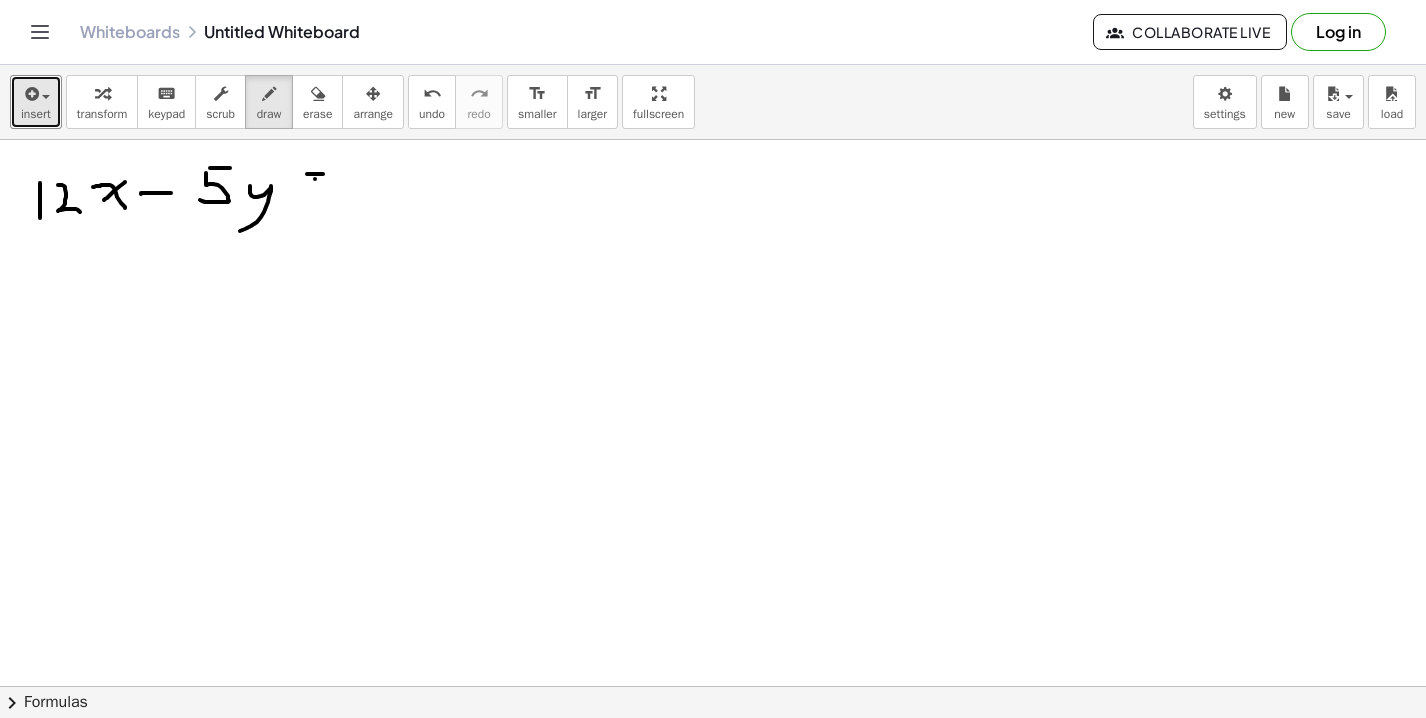 drag, startPoint x: 315, startPoint y: 179, endPoint x: 340, endPoint y: 179, distance: 25 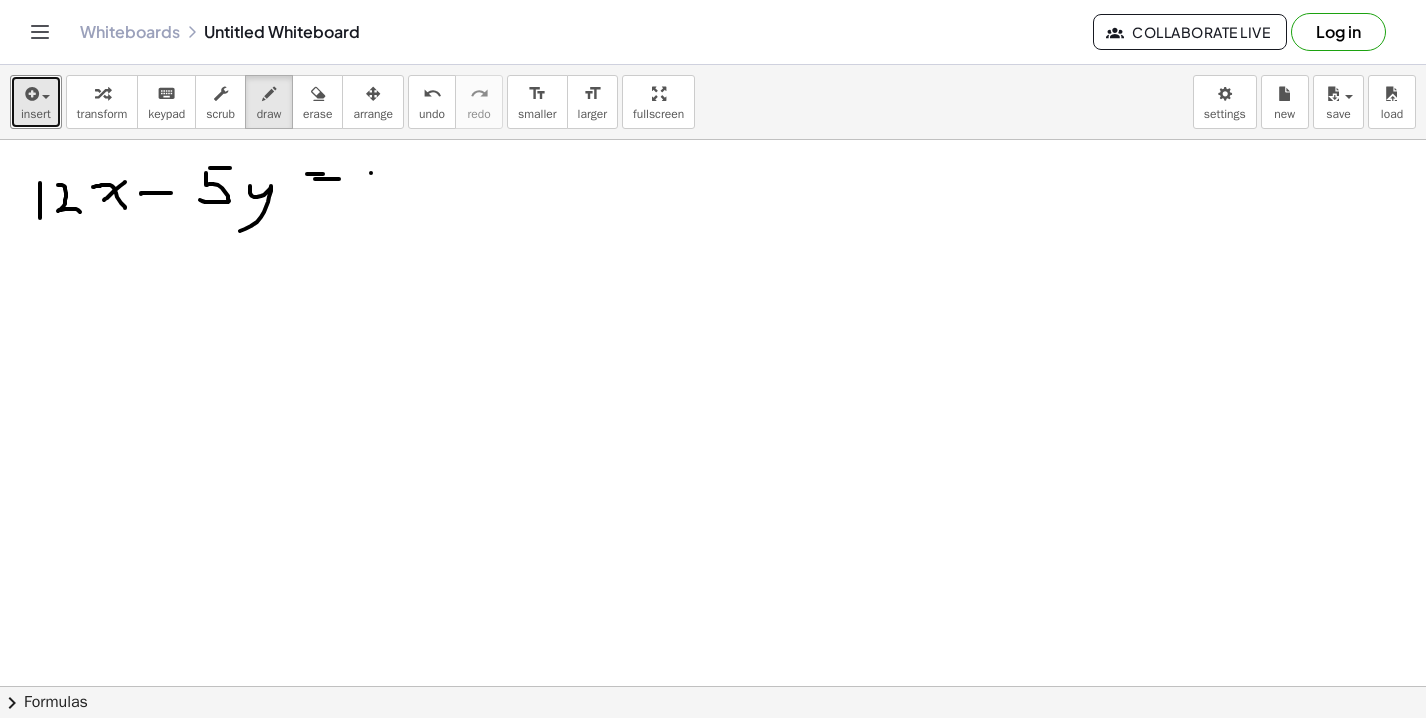 drag, startPoint x: 371, startPoint y: 173, endPoint x: 405, endPoint y: 173, distance: 34 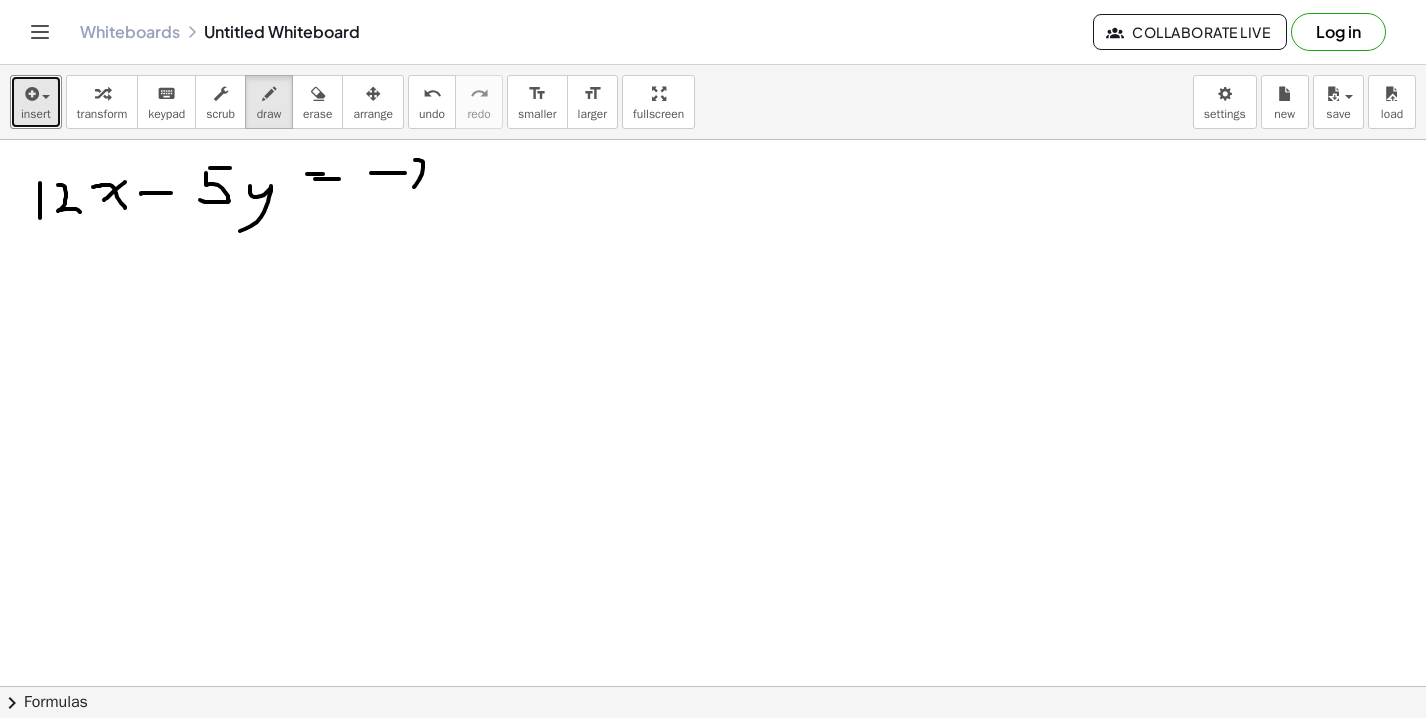 drag, startPoint x: 415, startPoint y: 160, endPoint x: 435, endPoint y: 184, distance: 31.241 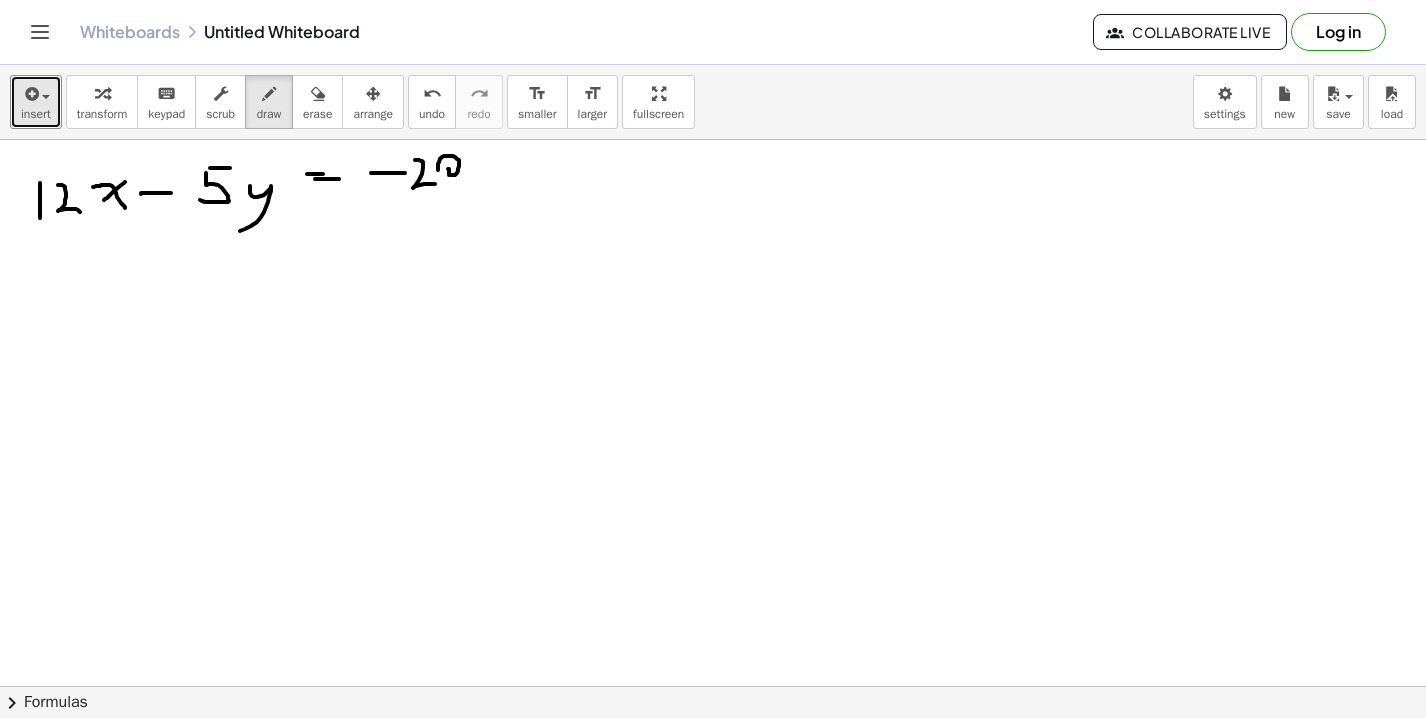 click at bounding box center (713, 751) 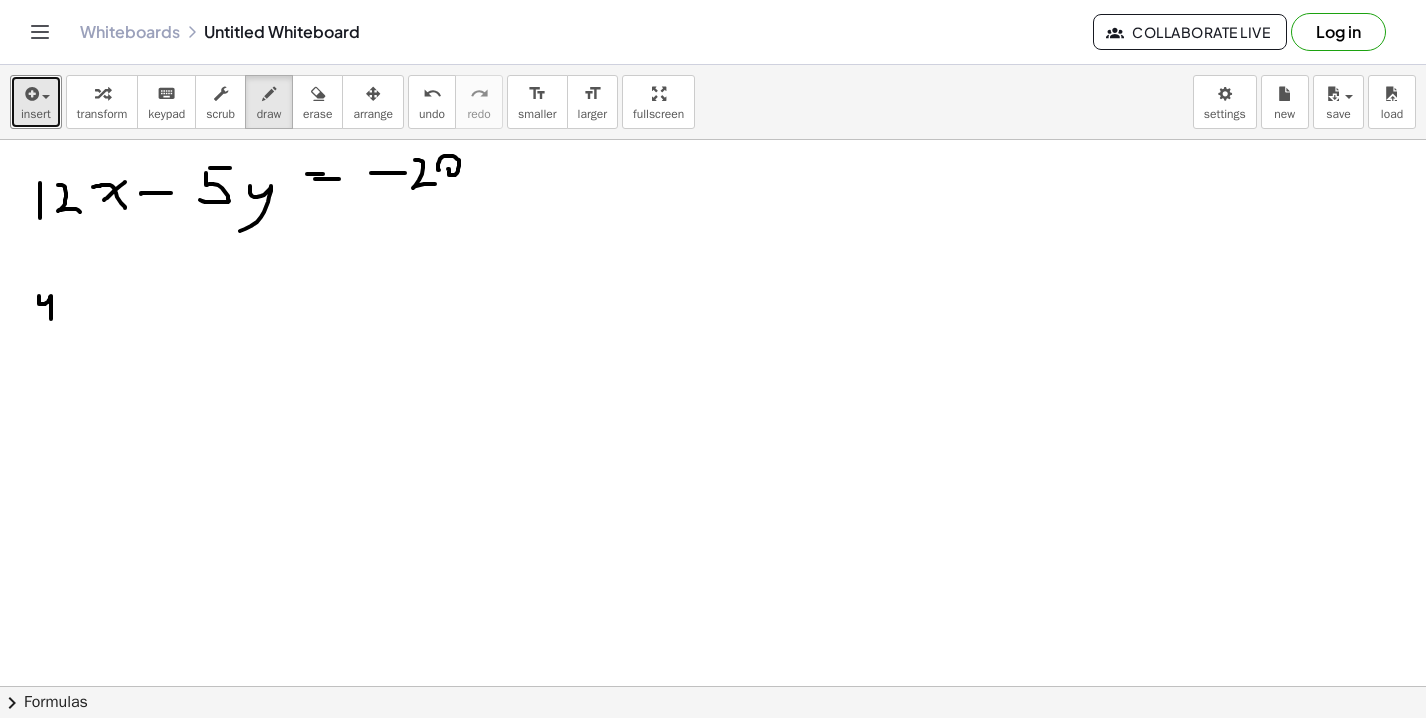 drag, startPoint x: 39, startPoint y: 296, endPoint x: 36, endPoint y: 331, distance: 35.128338 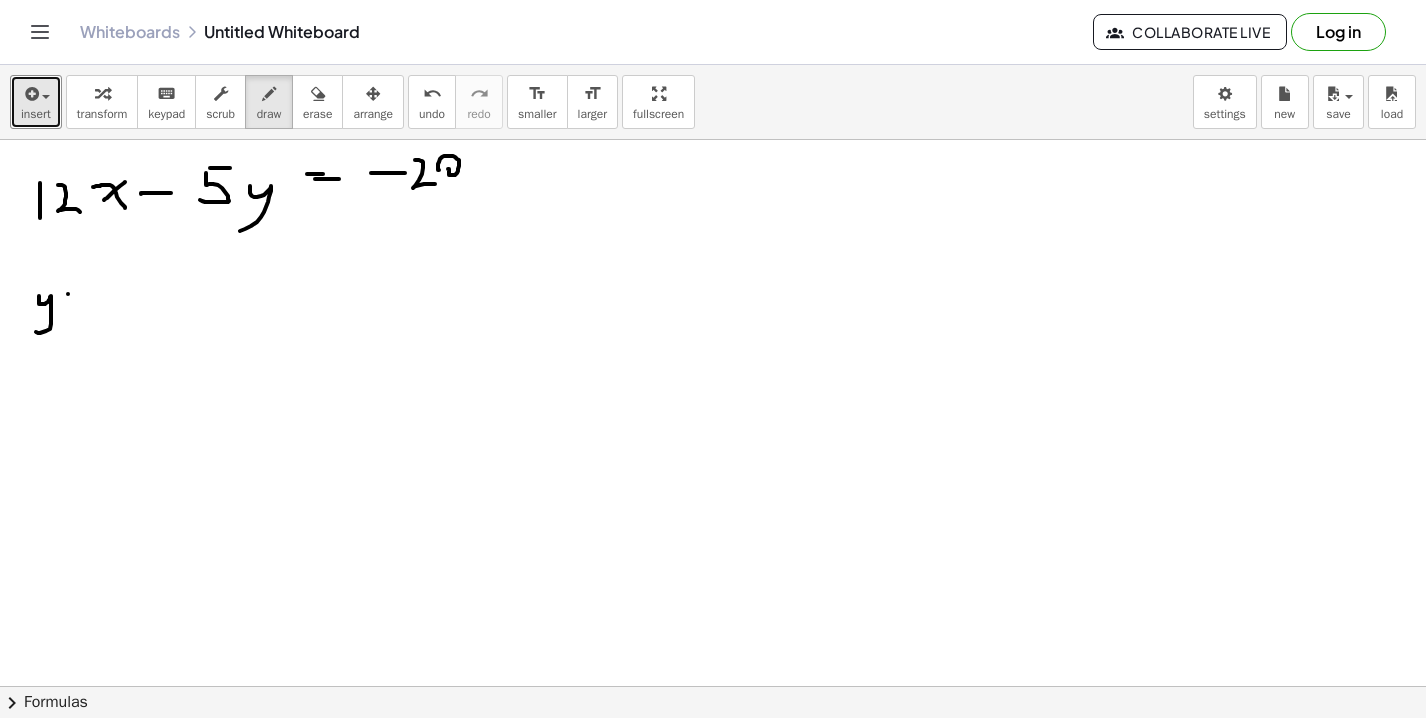 drag, startPoint x: 68, startPoint y: 294, endPoint x: 95, endPoint y: 294, distance: 27 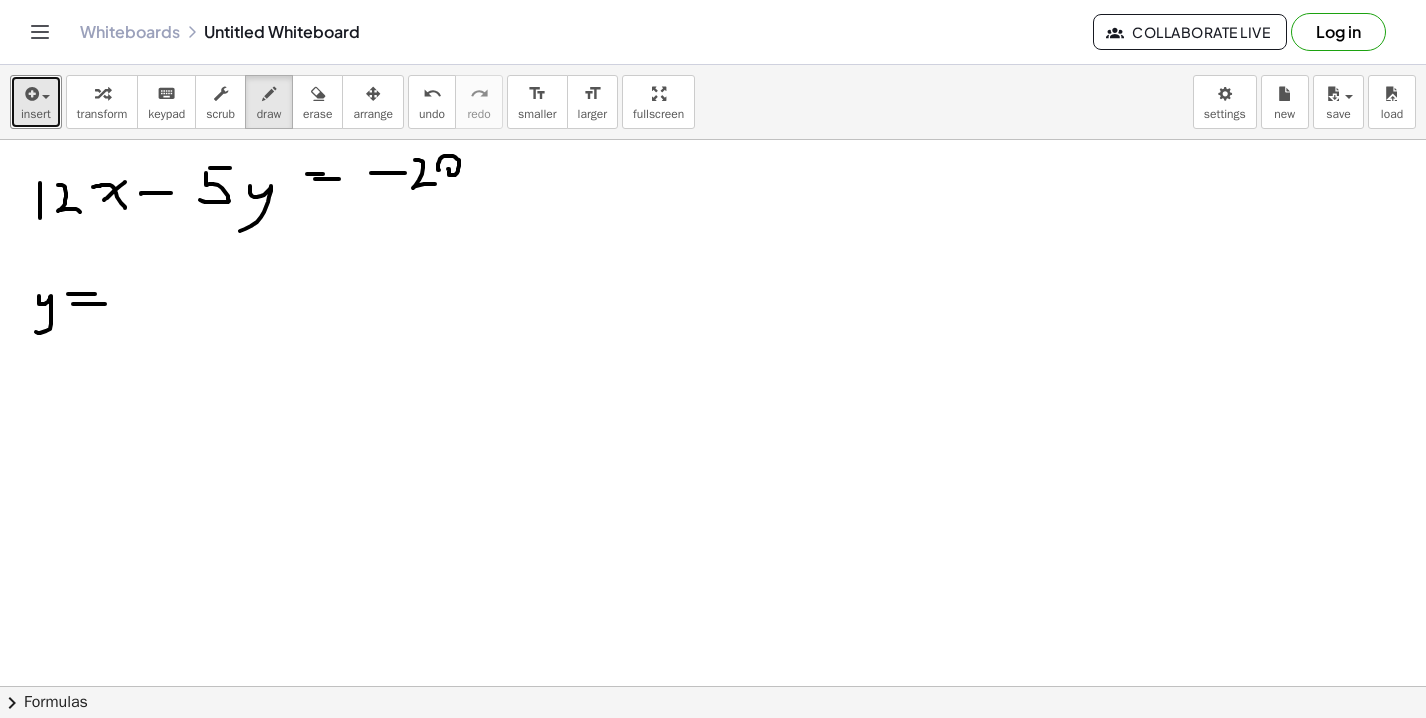 drag, startPoint x: 73, startPoint y: 304, endPoint x: 106, endPoint y: 304, distance: 33 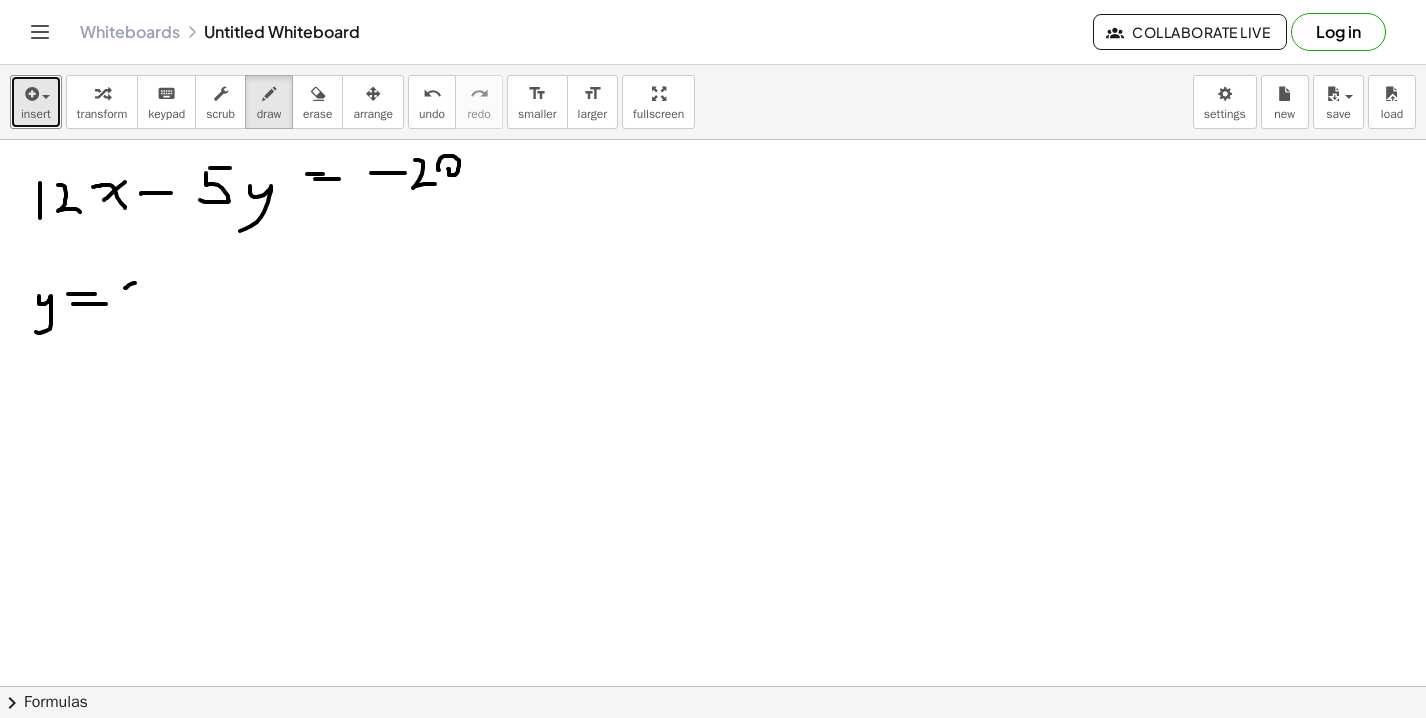 drag, startPoint x: 126, startPoint y: 288, endPoint x: 155, endPoint y: 308, distance: 35.22783 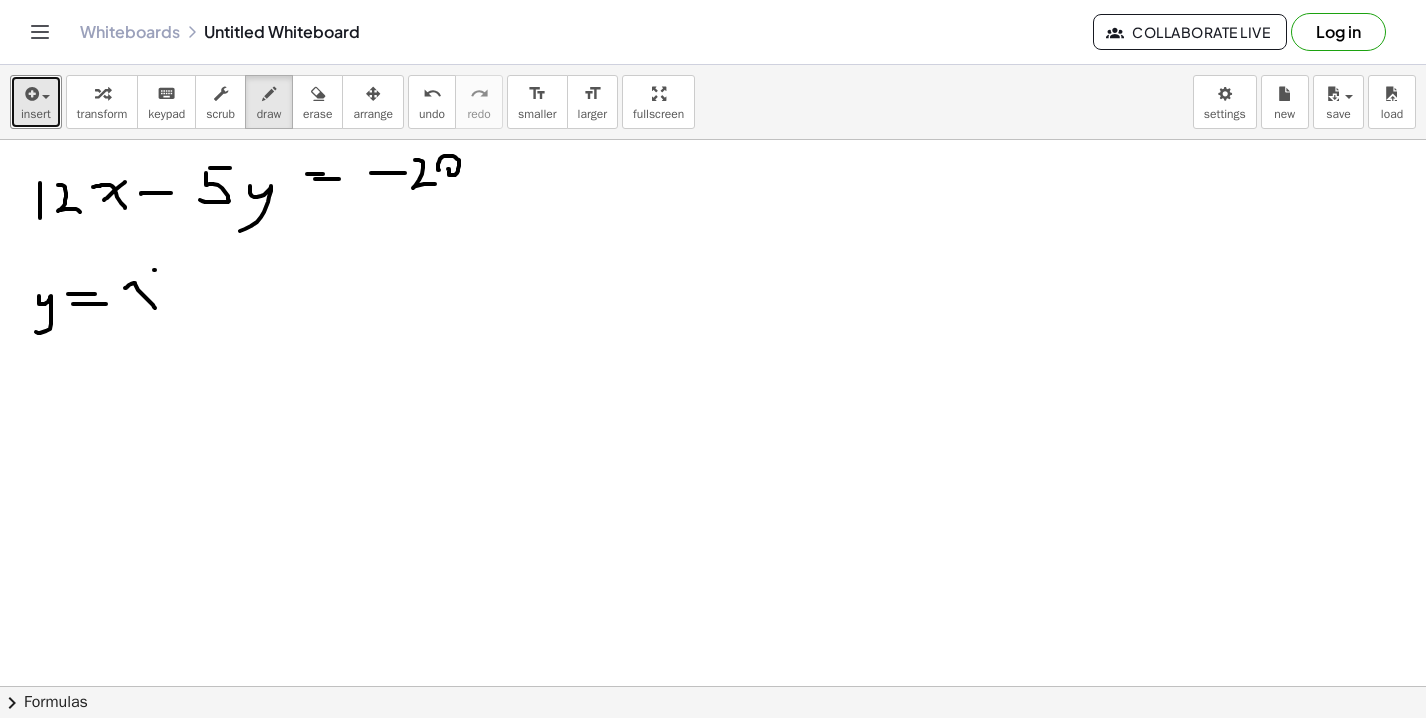 drag, startPoint x: 155, startPoint y: 270, endPoint x: 133, endPoint y: 299, distance: 36.40055 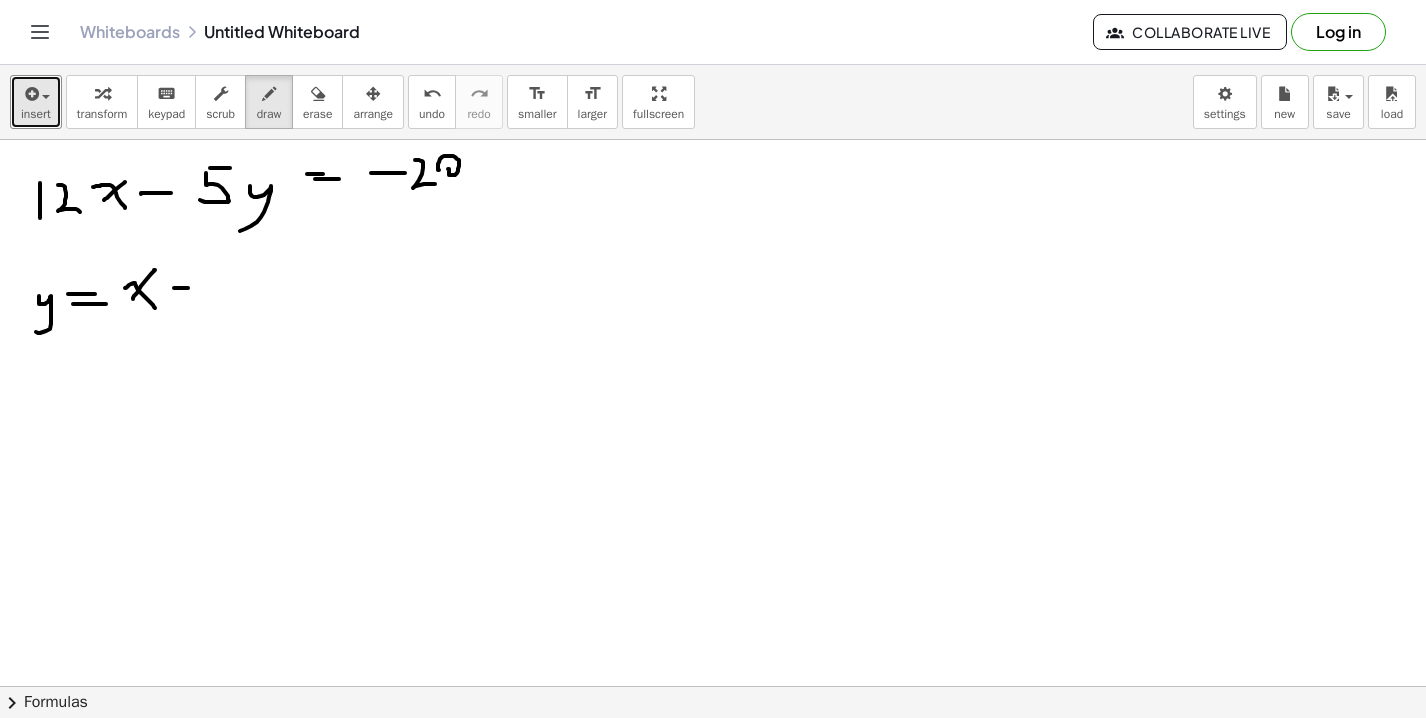 drag, startPoint x: 174, startPoint y: 288, endPoint x: 198, endPoint y: 288, distance: 24 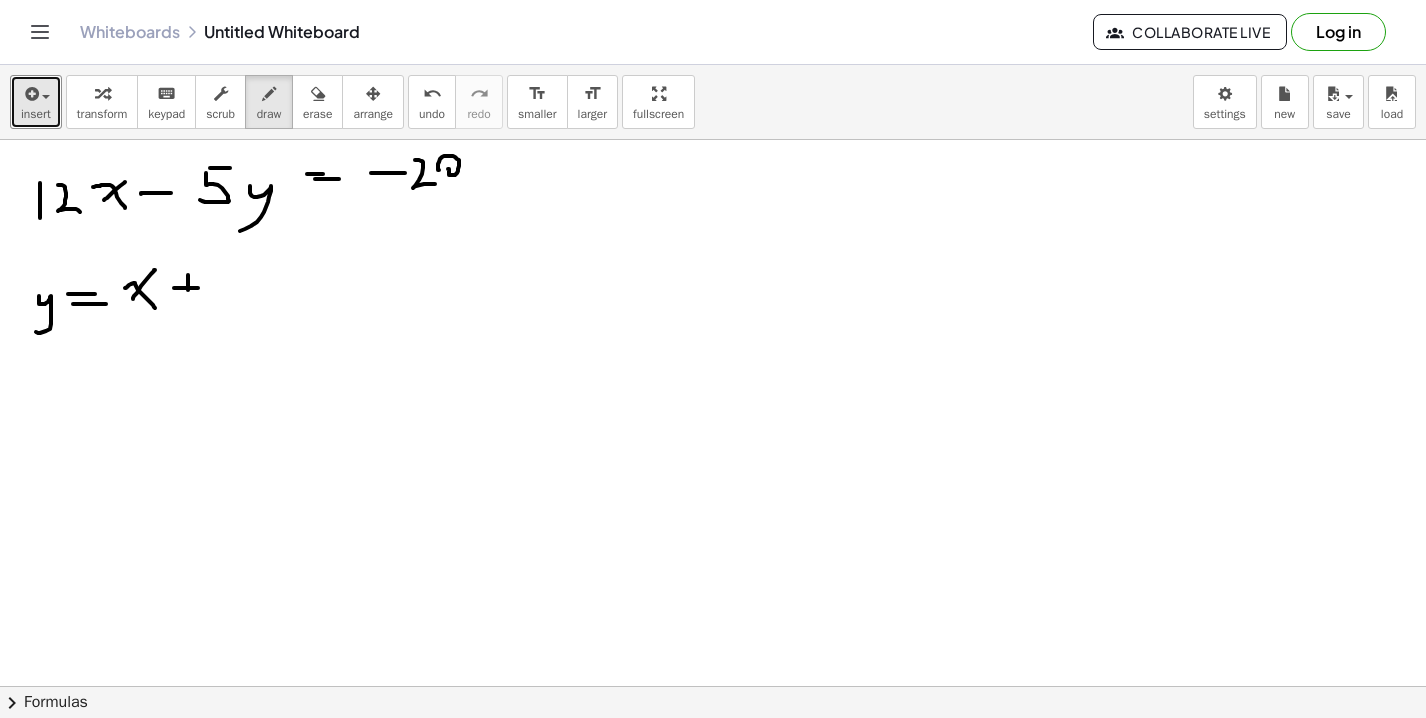 drag, startPoint x: 188, startPoint y: 275, endPoint x: 188, endPoint y: 294, distance: 19 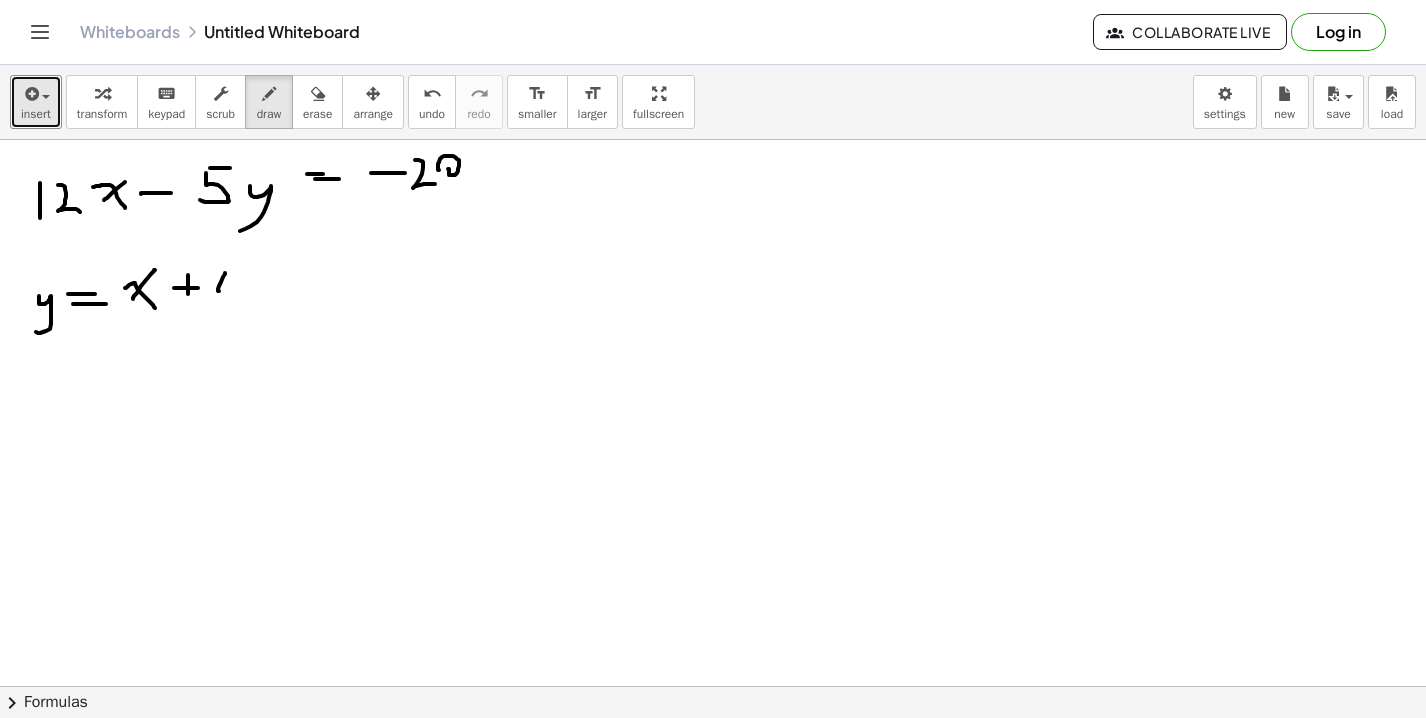 drag, startPoint x: 225, startPoint y: 273, endPoint x: 257, endPoint y: 291, distance: 36.71512 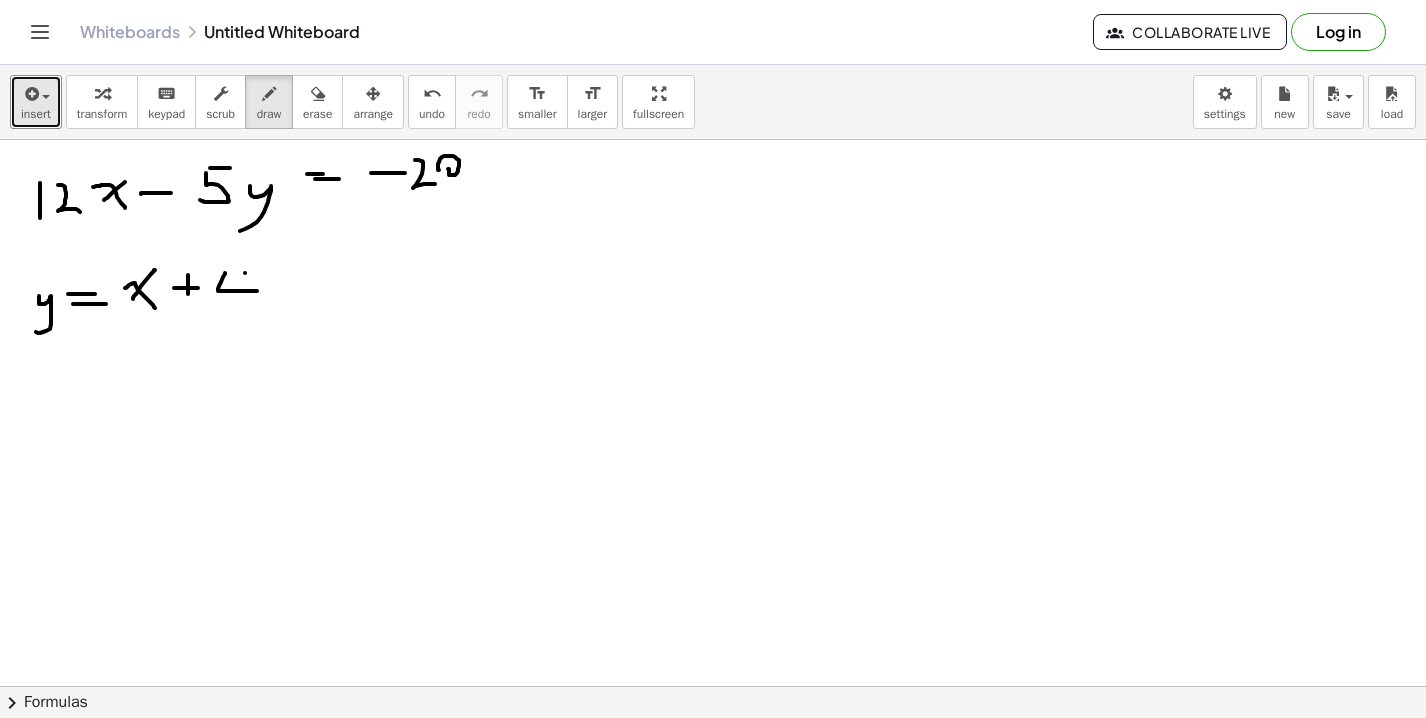 drag, startPoint x: 245, startPoint y: 273, endPoint x: 245, endPoint y: 310, distance: 37 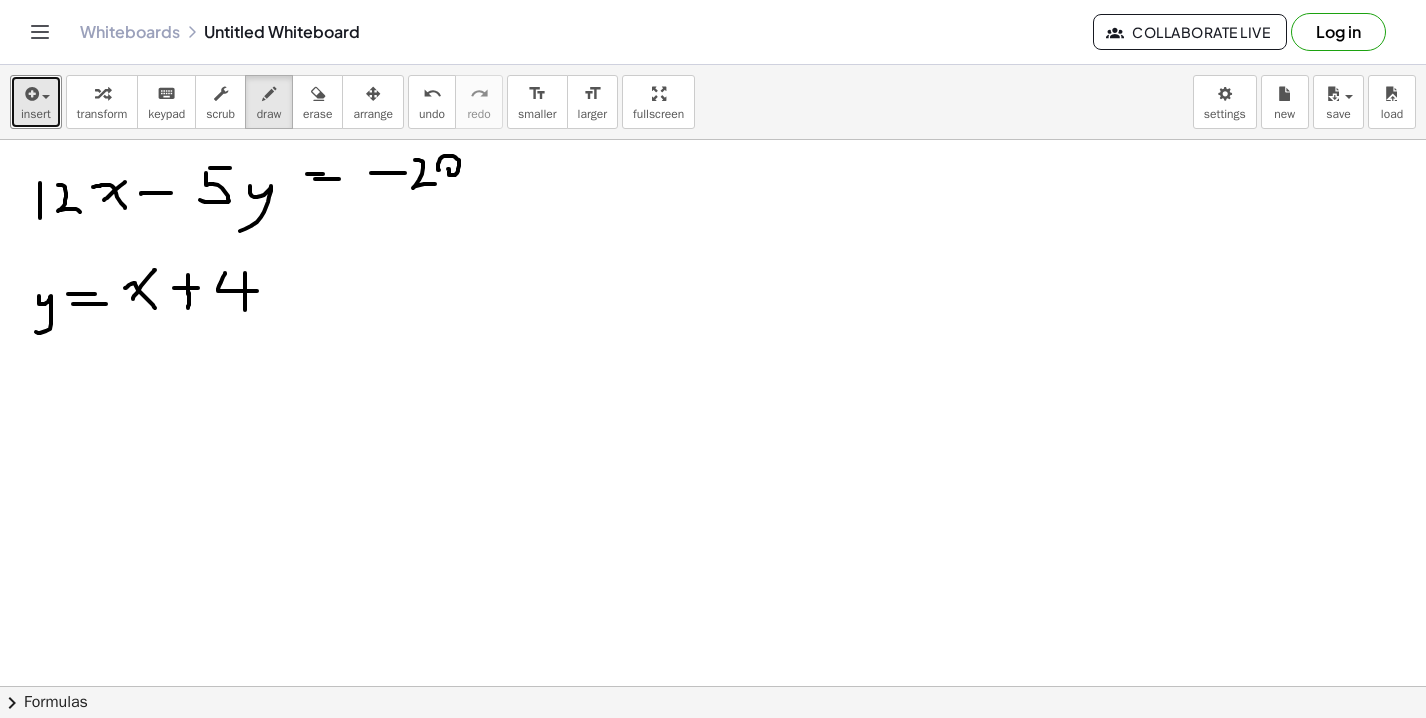 click at bounding box center (713, 751) 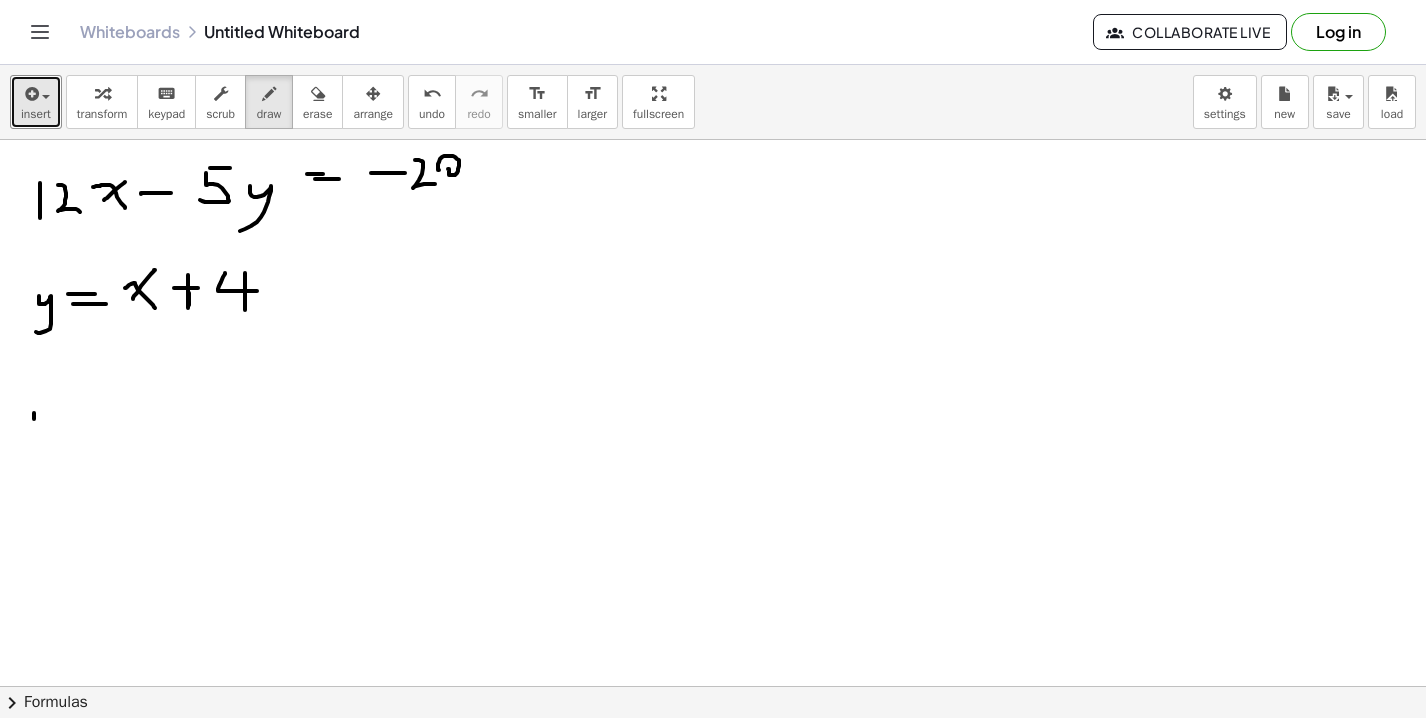 drag, startPoint x: 34, startPoint y: 413, endPoint x: 34, endPoint y: 439, distance: 26 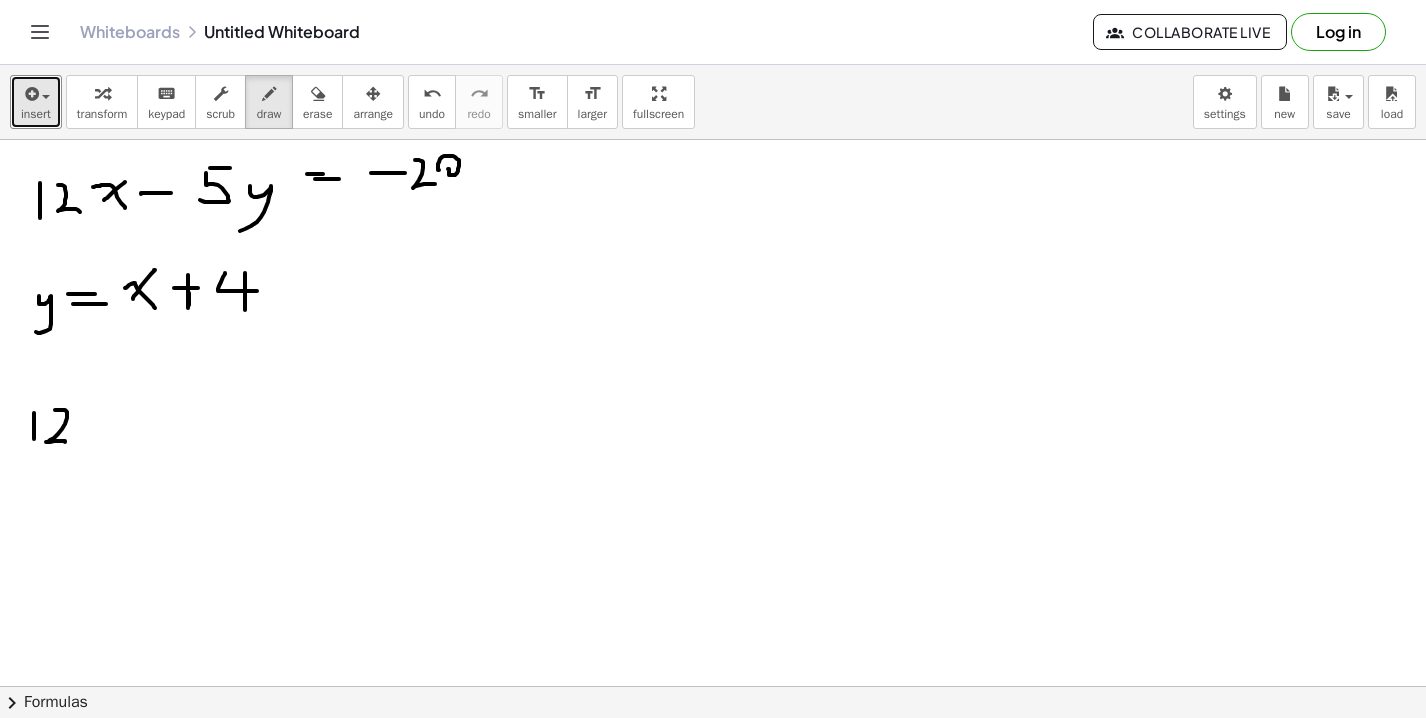 drag, startPoint x: 55, startPoint y: 410, endPoint x: 66, endPoint y: 442, distance: 33.83785 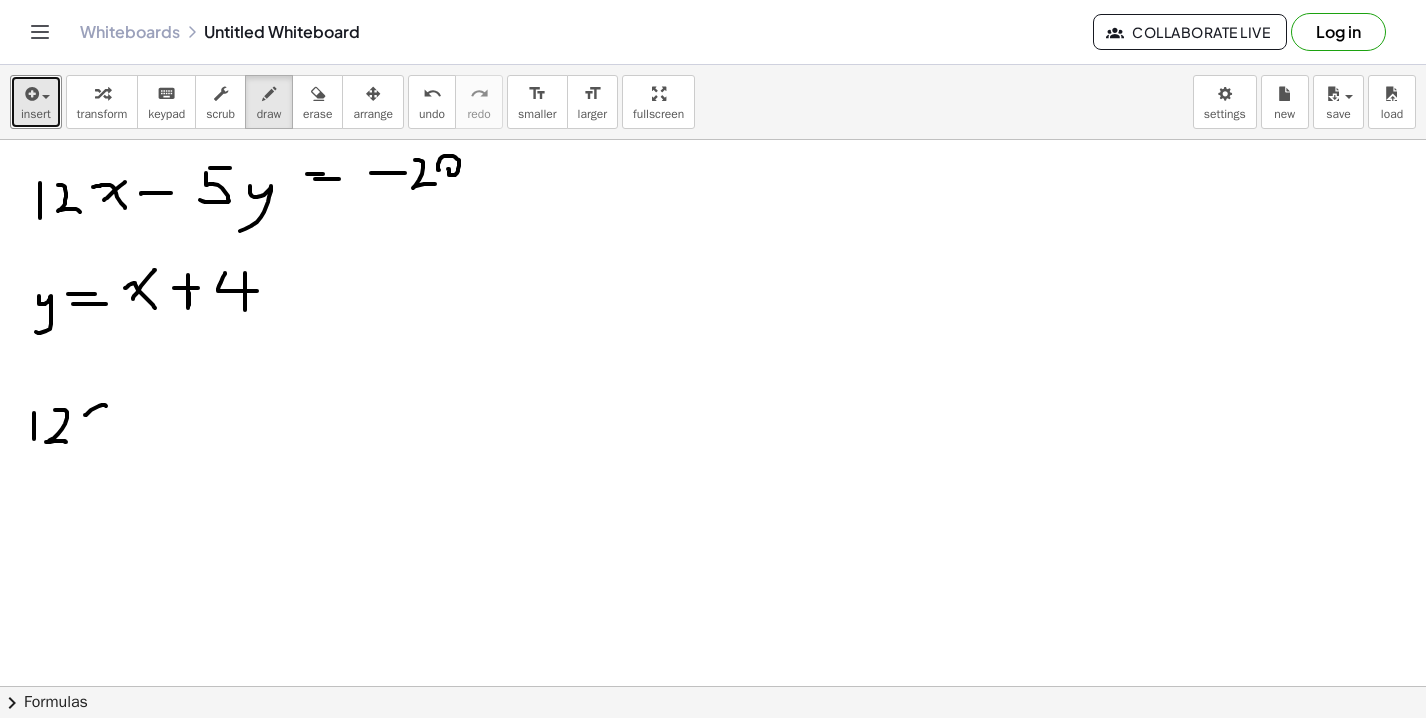 drag, startPoint x: 85, startPoint y: 415, endPoint x: 128, endPoint y: 434, distance: 47.010635 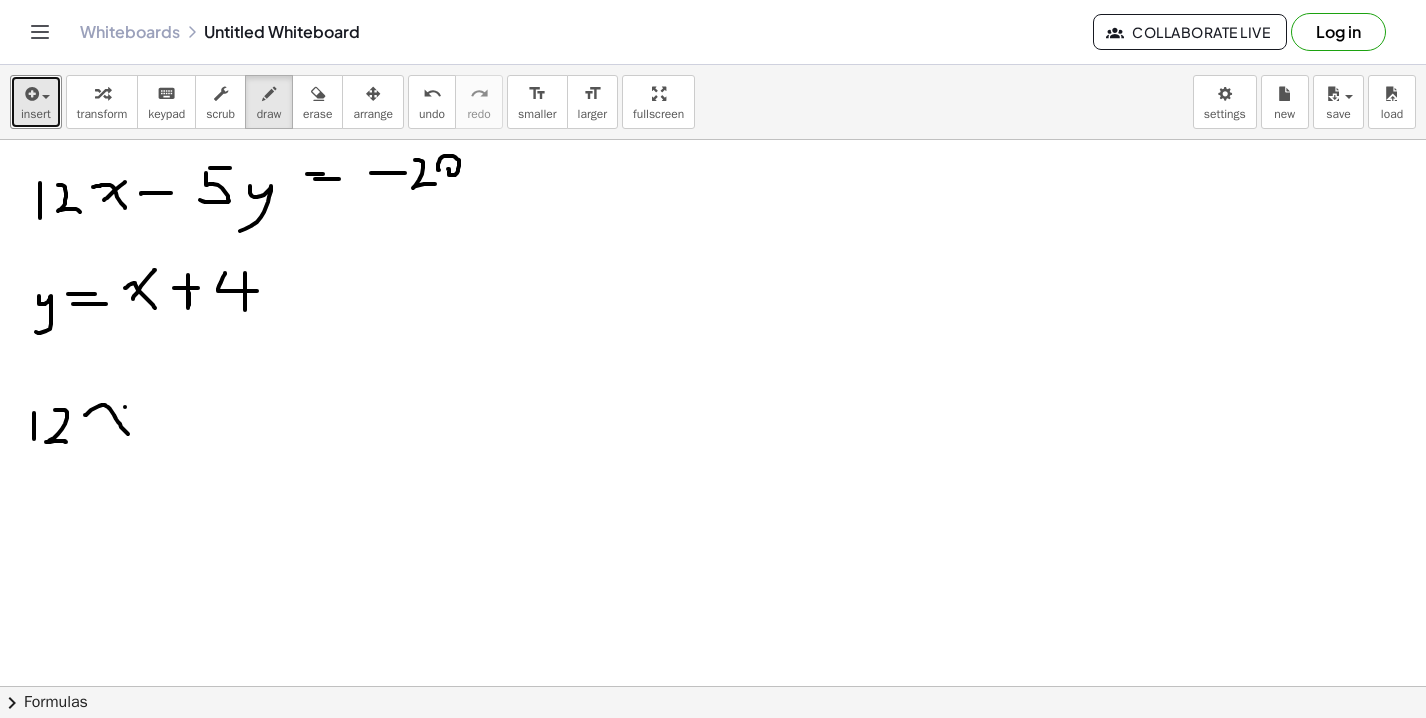 drag, startPoint x: 125, startPoint y: 407, endPoint x: 98, endPoint y: 429, distance: 34.828148 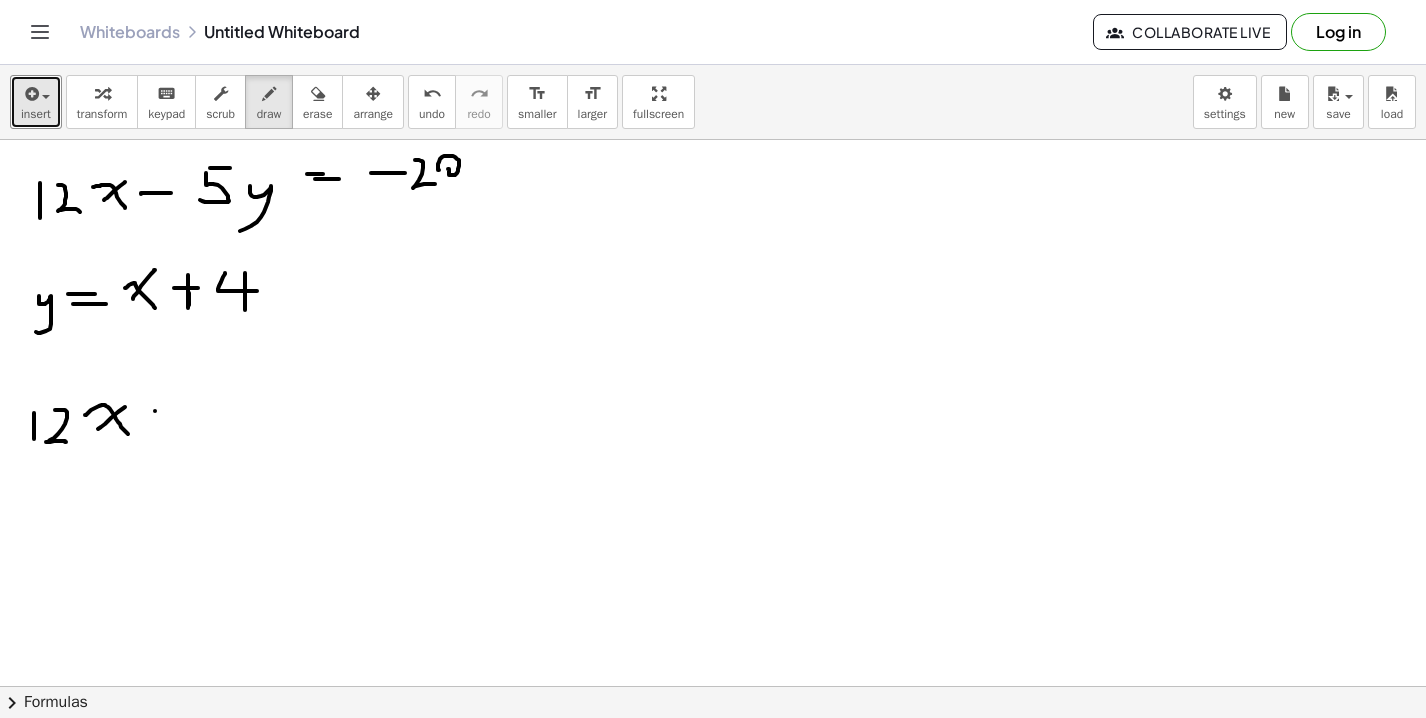 drag, startPoint x: 155, startPoint y: 411, endPoint x: 177, endPoint y: 411, distance: 22 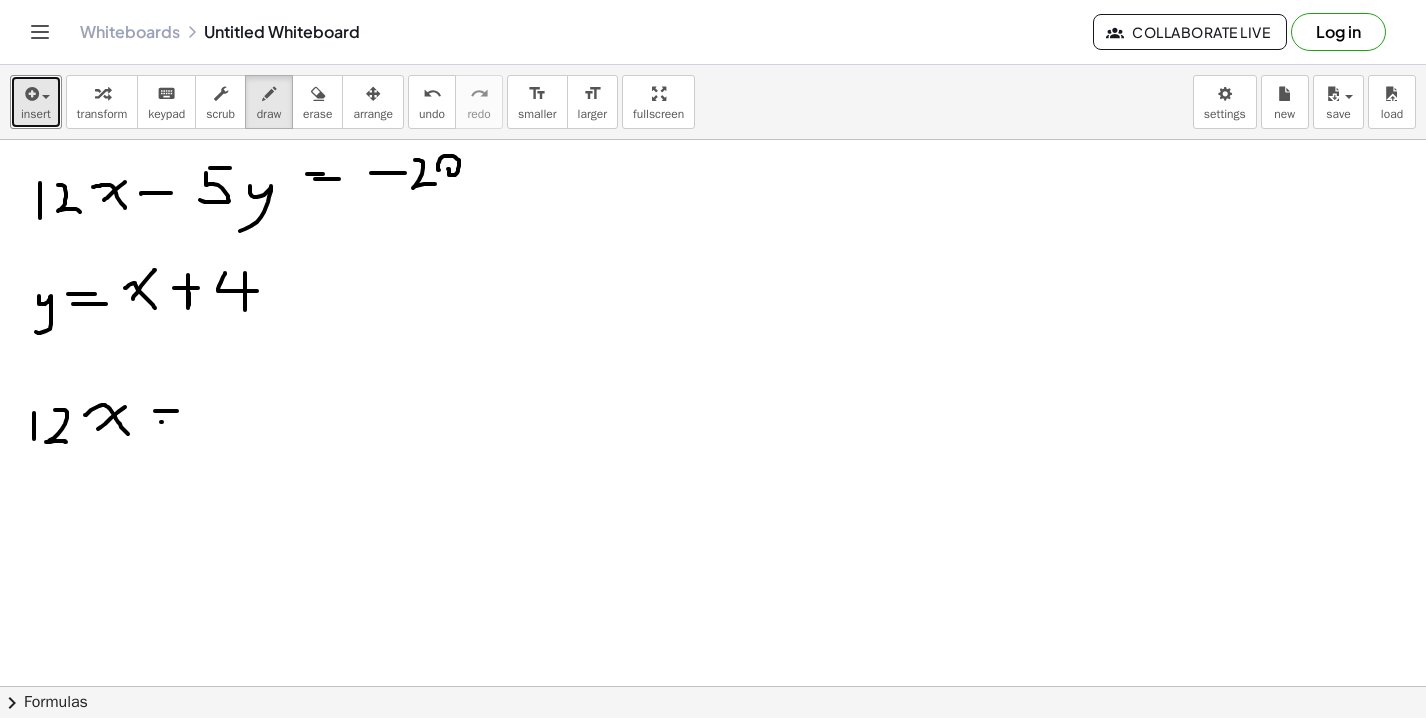 drag, startPoint x: 161, startPoint y: 422, endPoint x: 180, endPoint y: 422, distance: 19 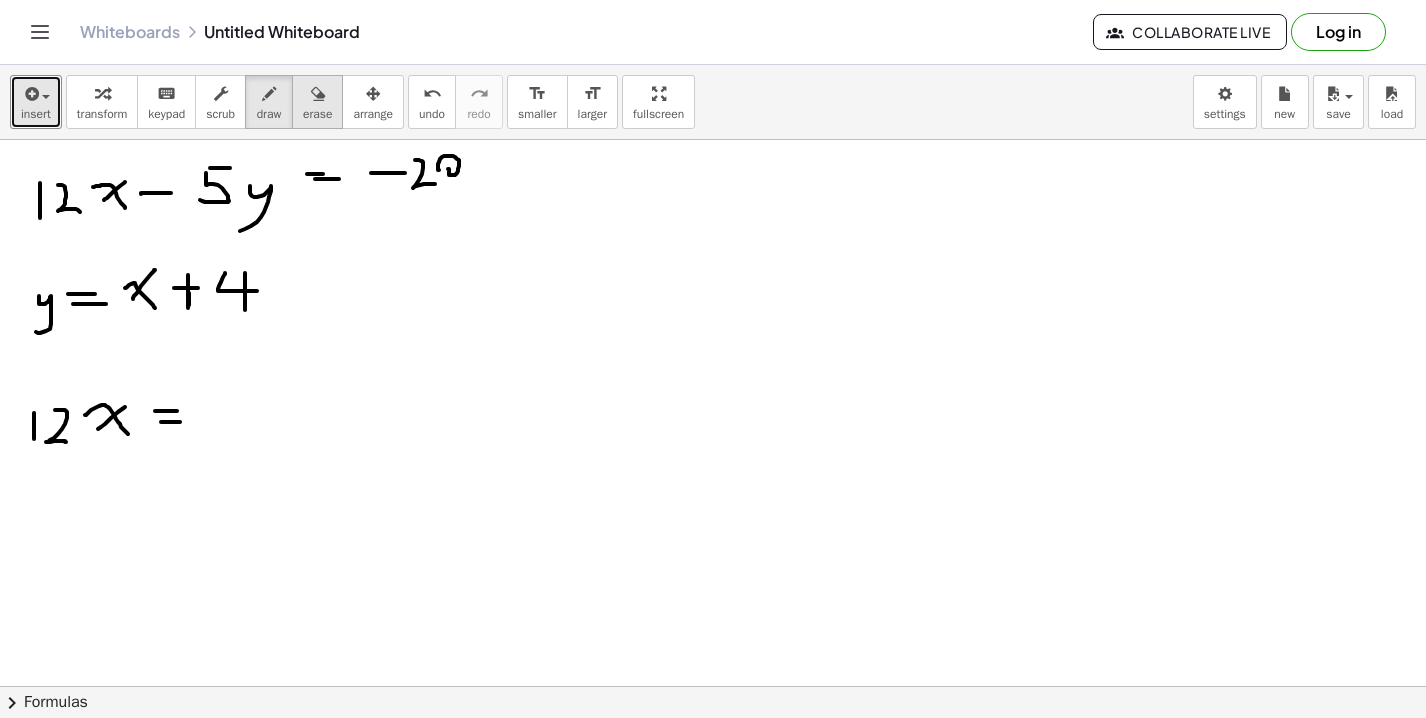 click on "erase" at bounding box center [317, 102] 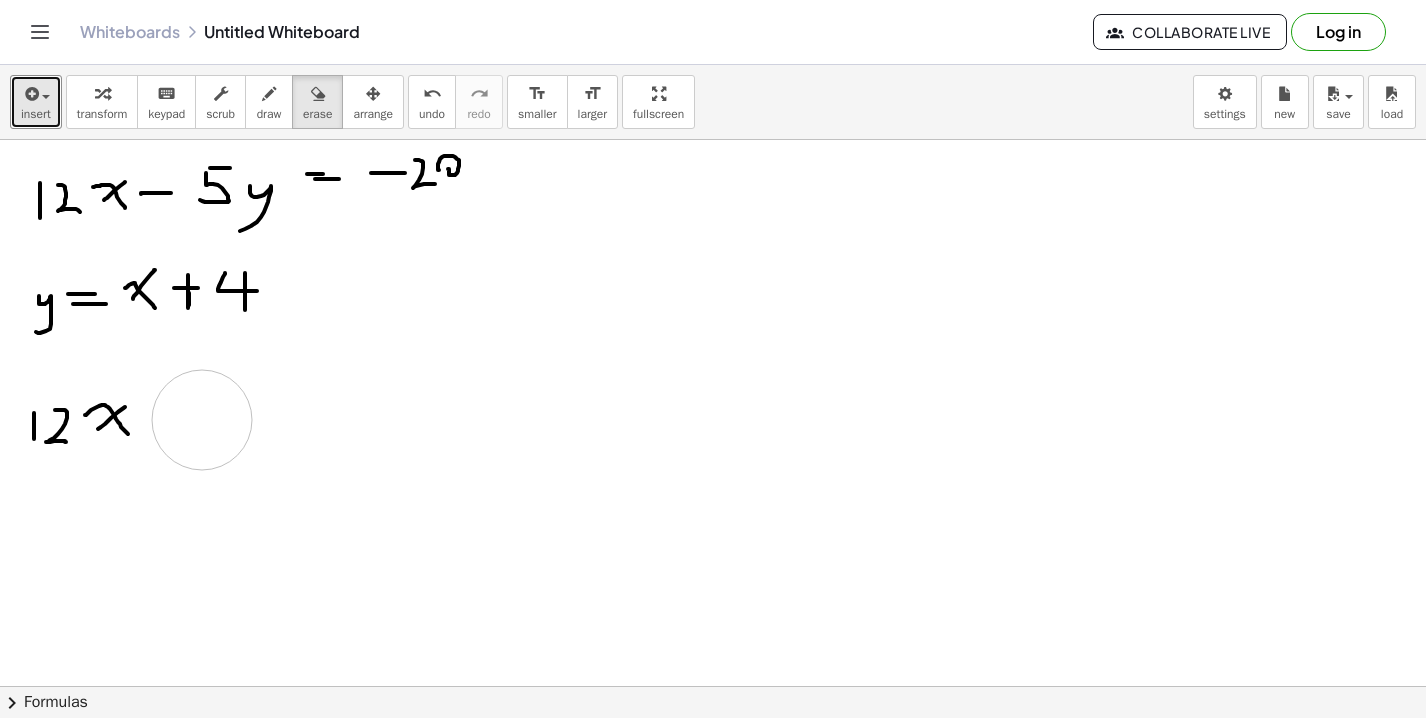 drag, startPoint x: 274, startPoint y: 420, endPoint x: 202, endPoint y: 420, distance: 72 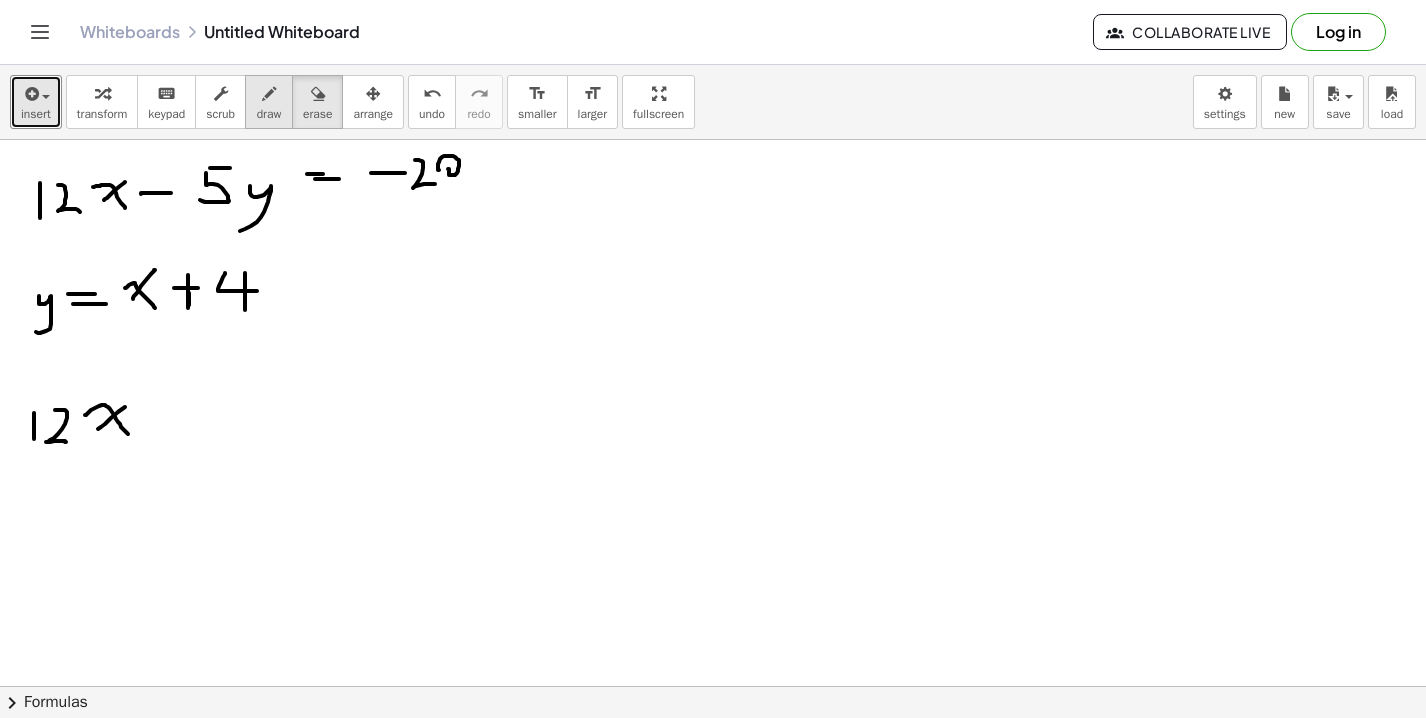 click on "draw" at bounding box center [269, 114] 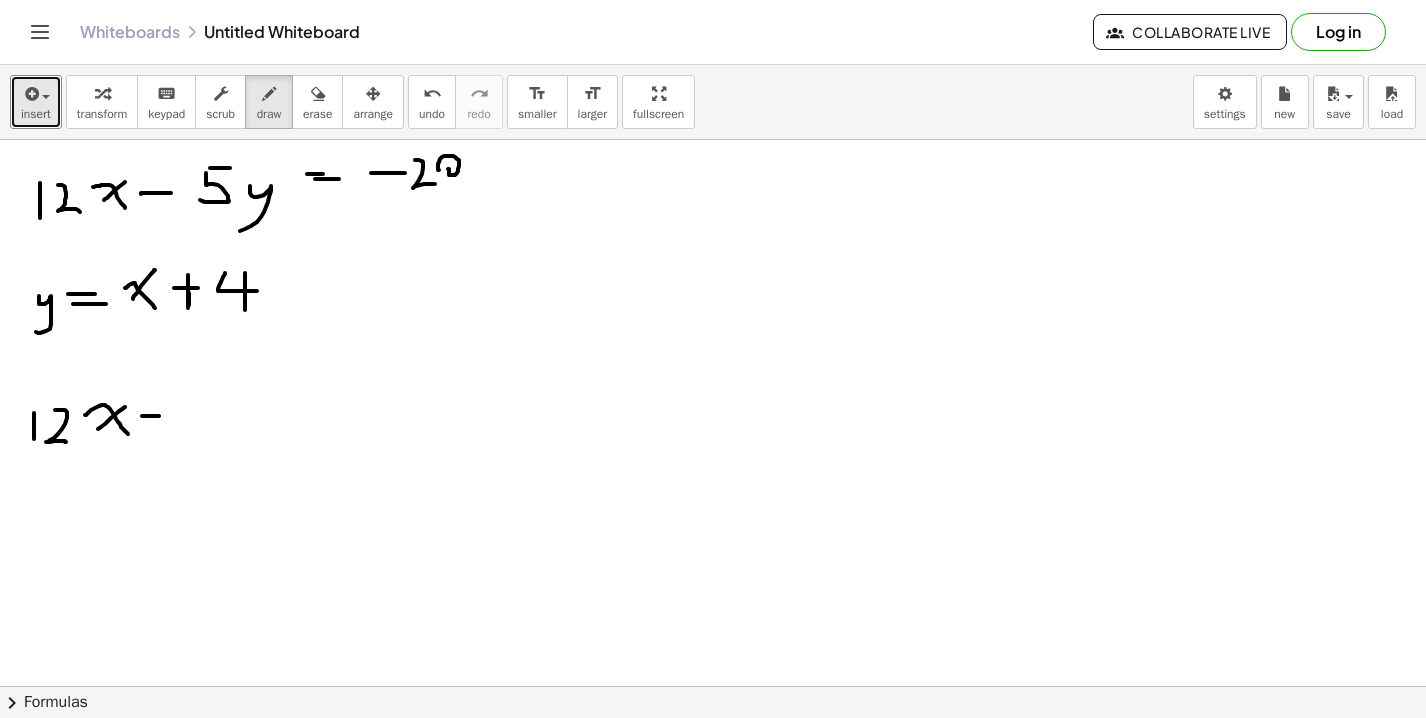 drag, startPoint x: 142, startPoint y: 416, endPoint x: 169, endPoint y: 416, distance: 27 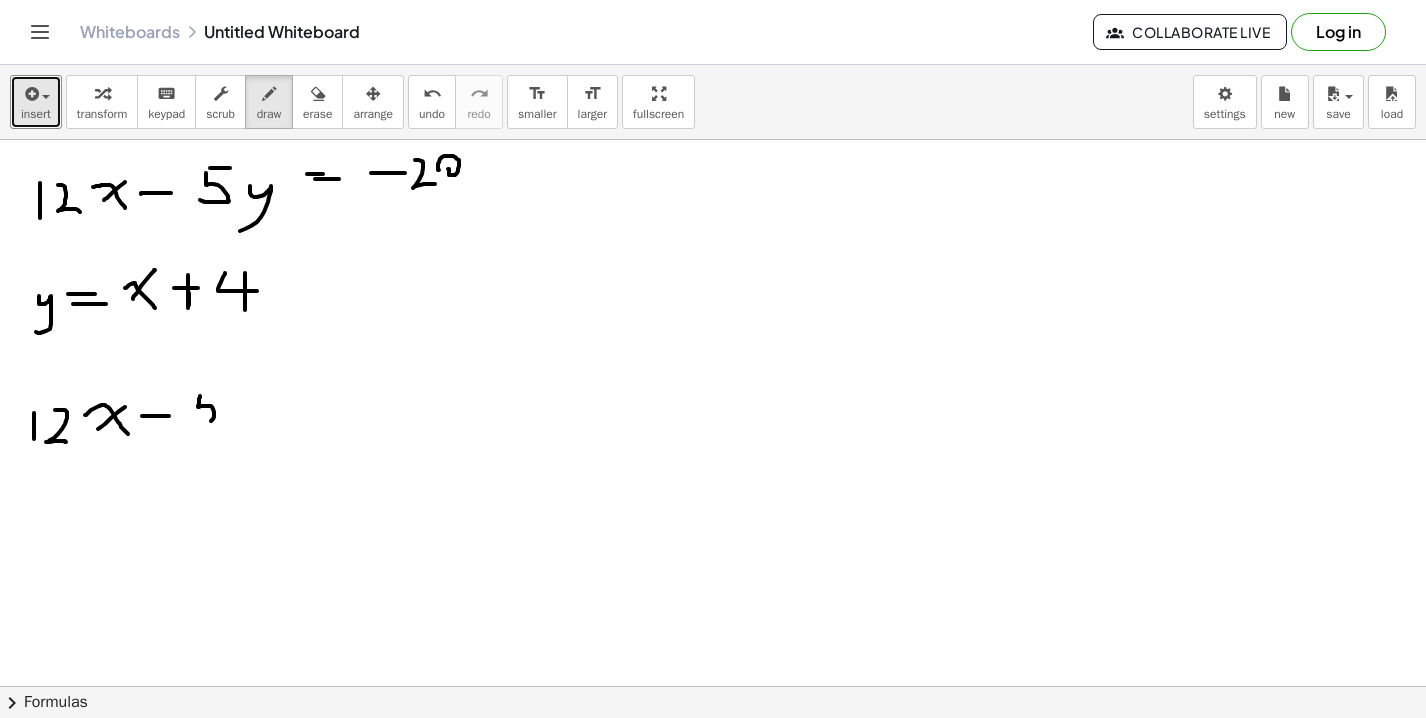 drag, startPoint x: 200, startPoint y: 396, endPoint x: 181, endPoint y: 421, distance: 31.400637 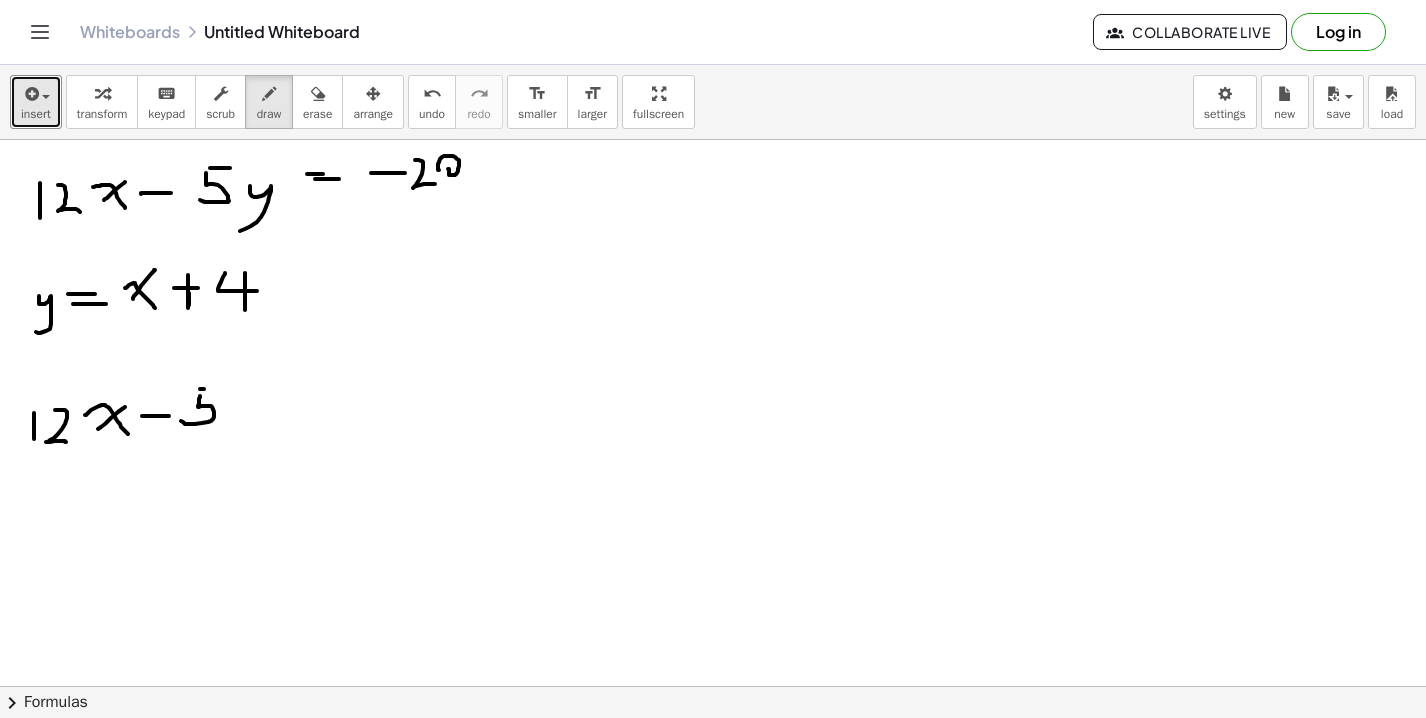 drag, startPoint x: 200, startPoint y: 389, endPoint x: 223, endPoint y: 389, distance: 23 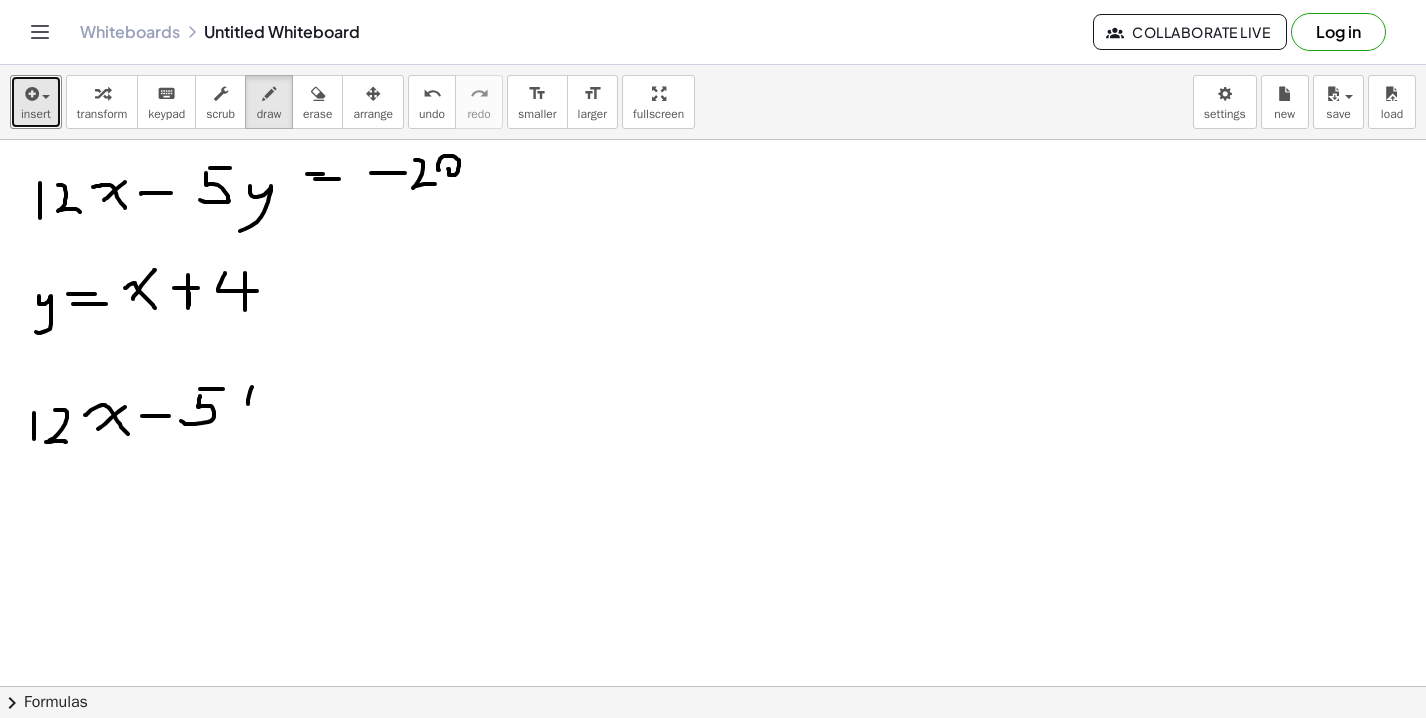 drag, startPoint x: 252, startPoint y: 387, endPoint x: 252, endPoint y: 416, distance: 29 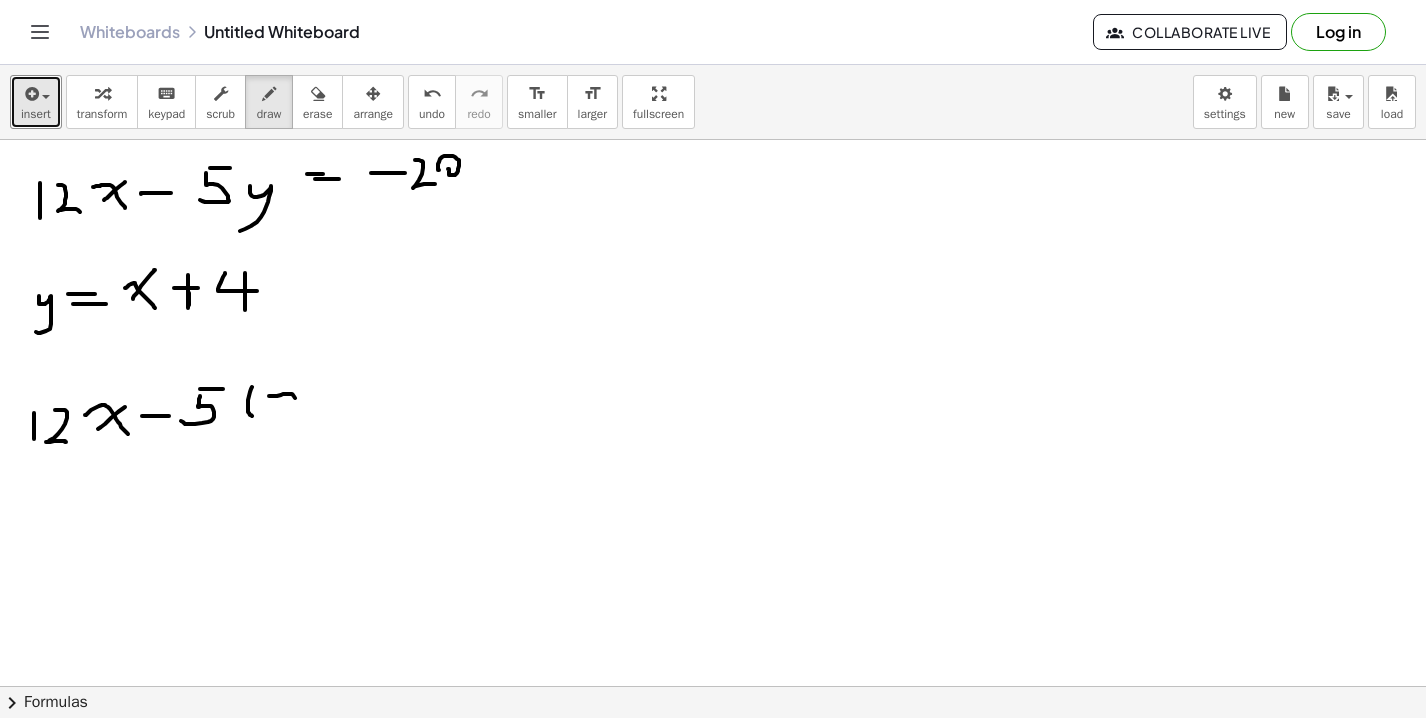 drag, startPoint x: 269, startPoint y: 396, endPoint x: 309, endPoint y: 419, distance: 46.141087 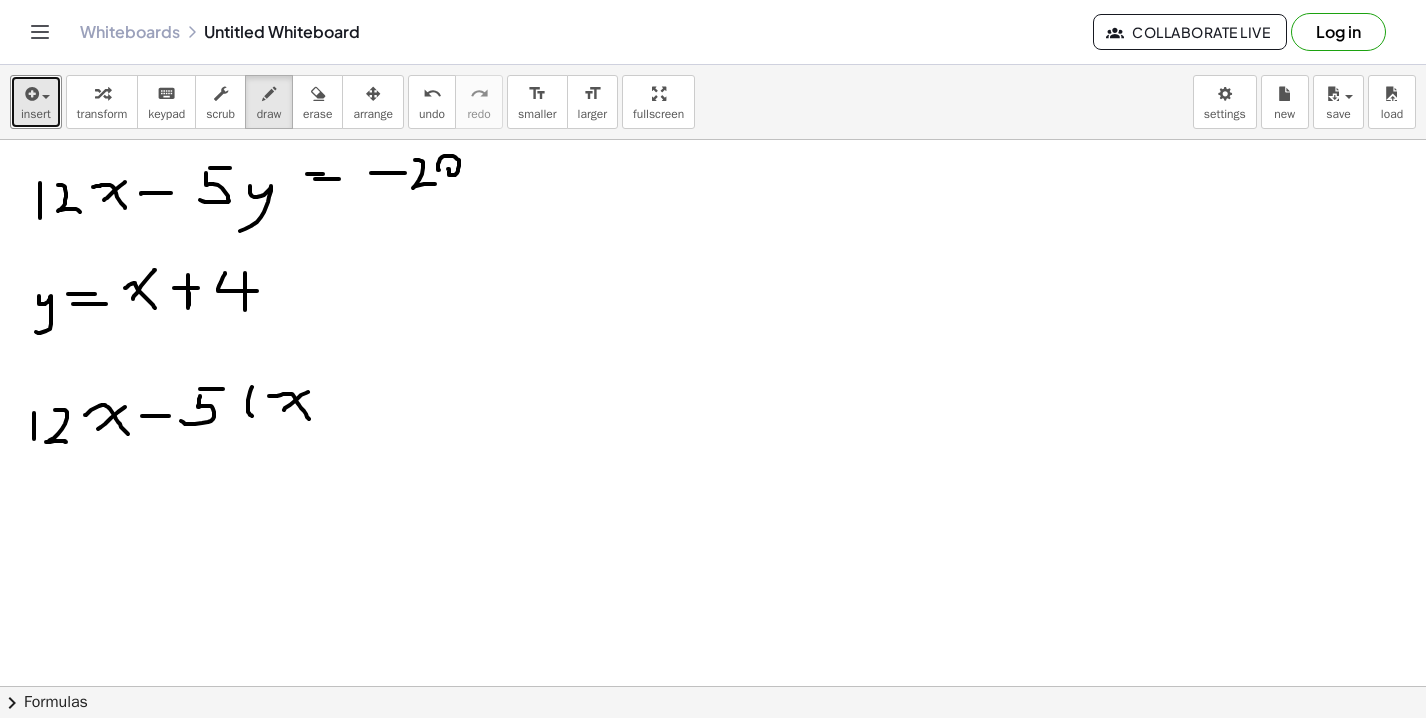 drag, startPoint x: 308, startPoint y: 392, endPoint x: 284, endPoint y: 410, distance: 30 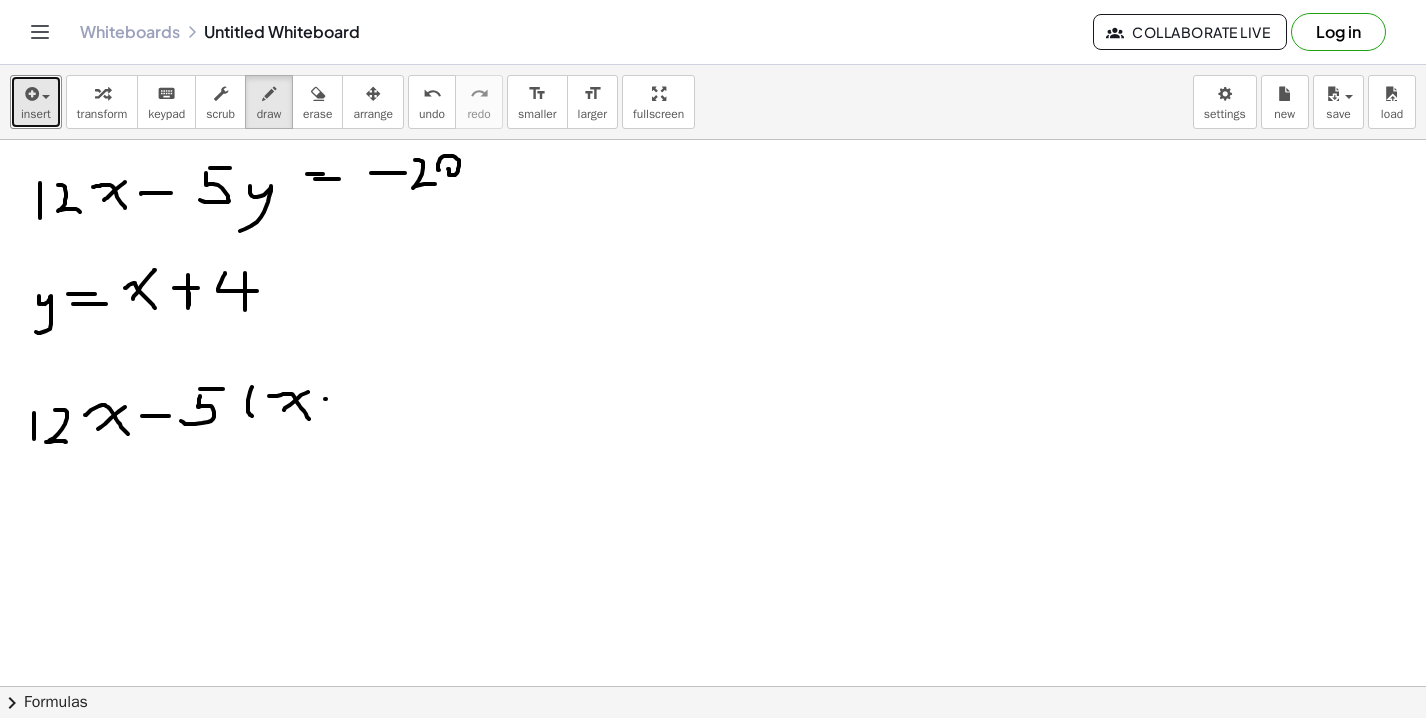 drag, startPoint x: 325, startPoint y: 399, endPoint x: 356, endPoint y: 399, distance: 31 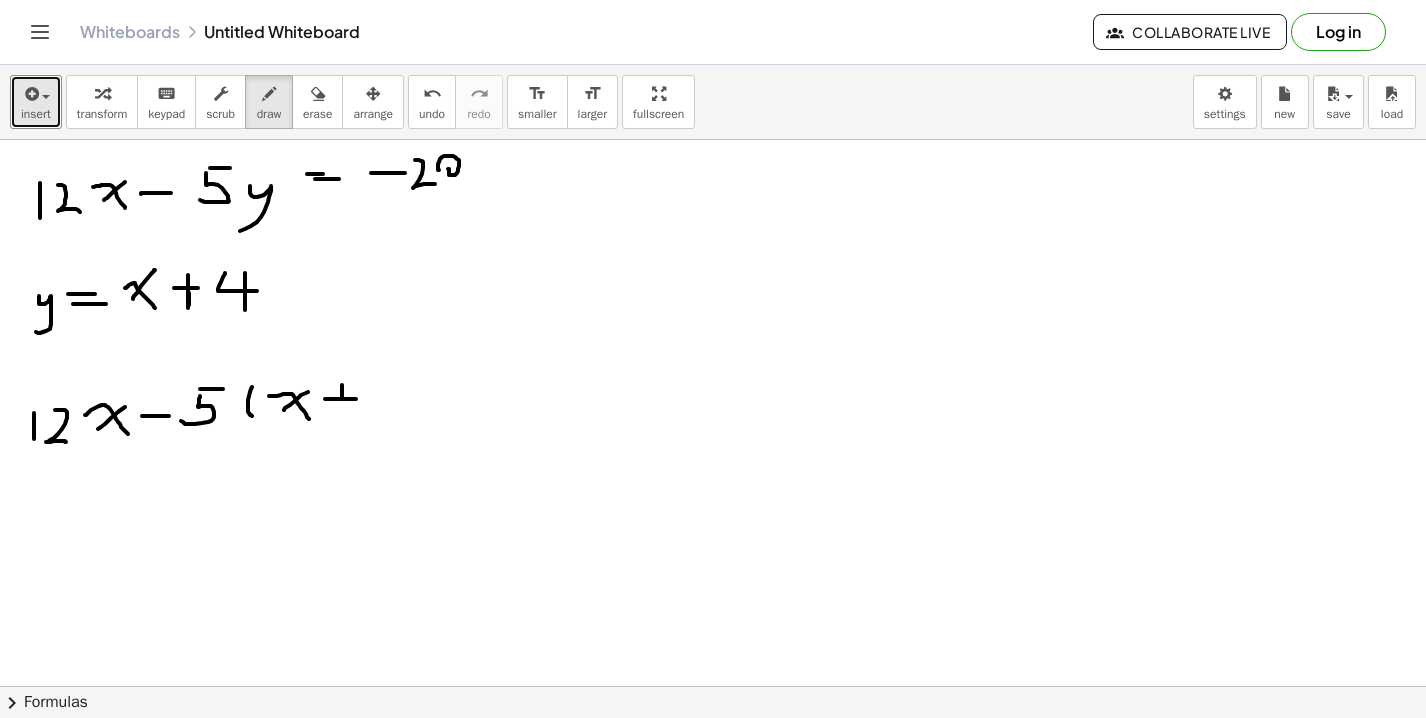 drag, startPoint x: 342, startPoint y: 385, endPoint x: 342, endPoint y: 408, distance: 23 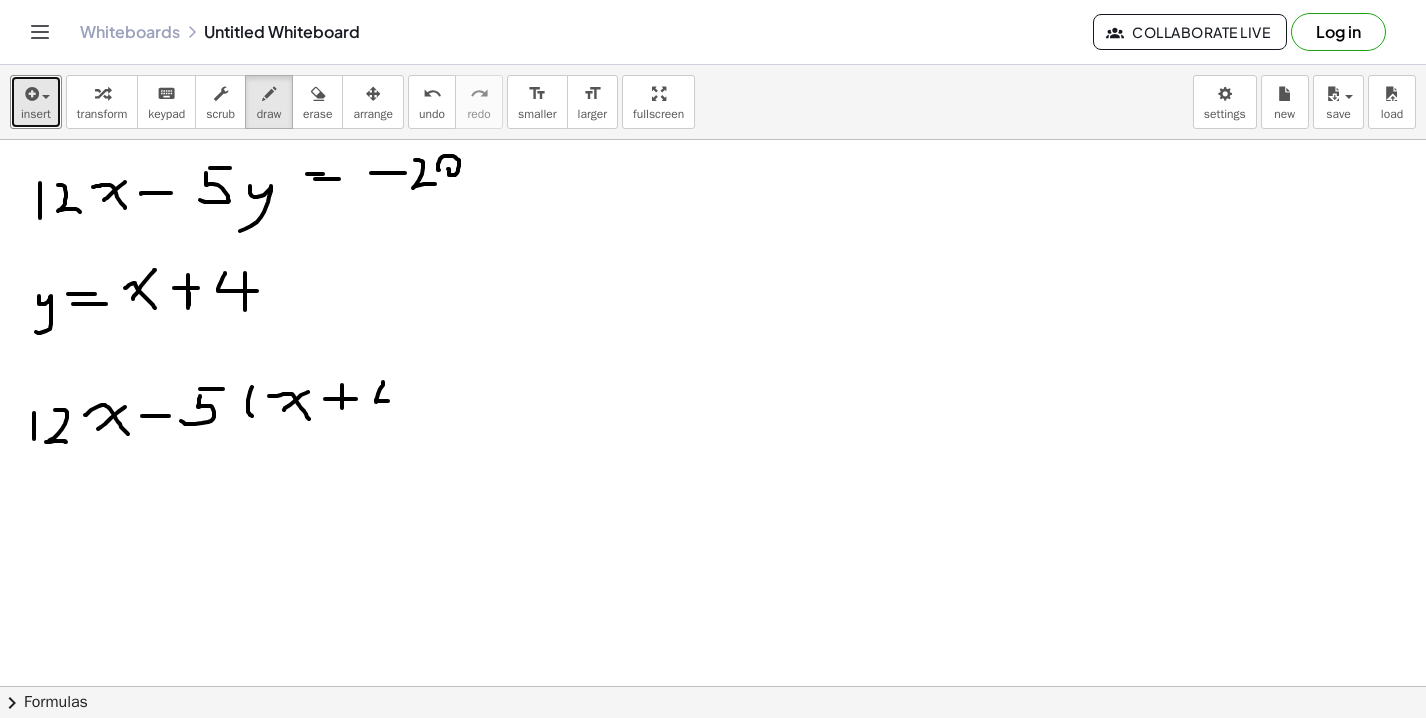 drag, startPoint x: 383, startPoint y: 382, endPoint x: 405, endPoint y: 401, distance: 29.068884 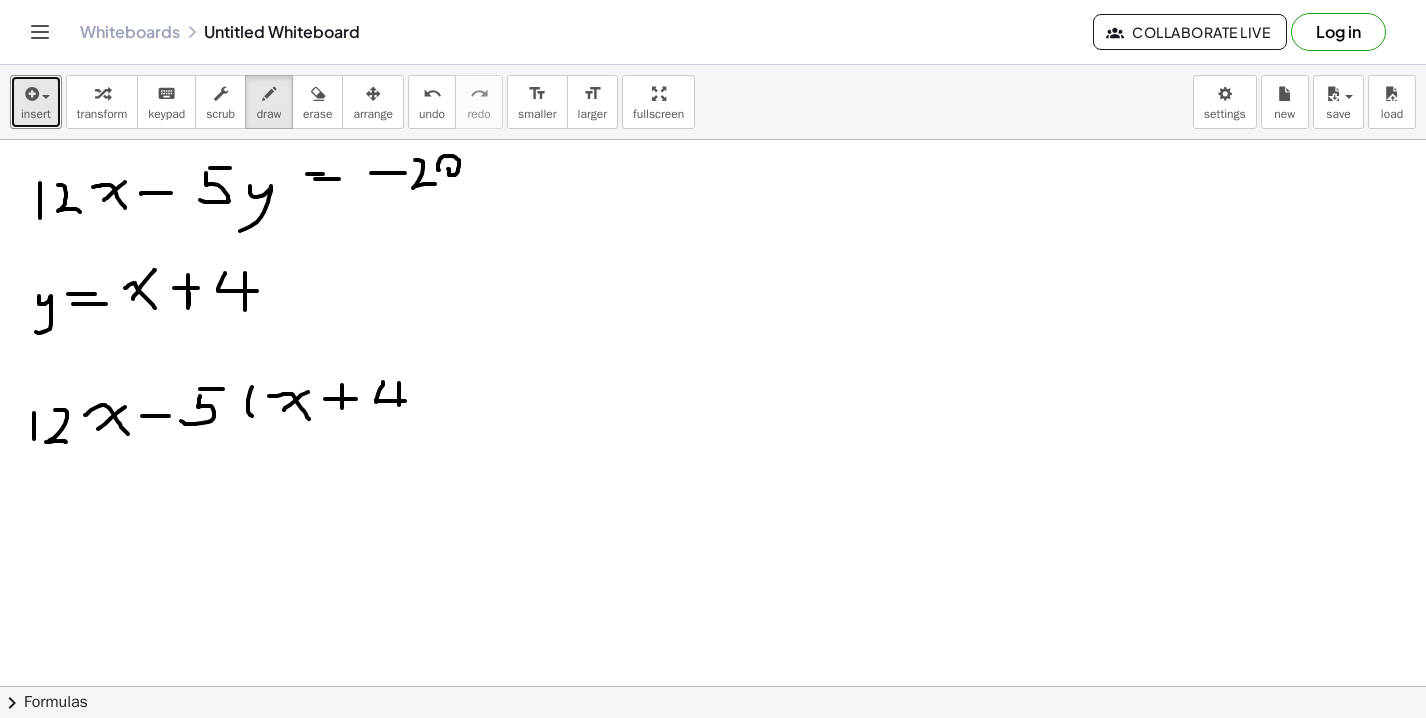 drag, startPoint x: 399, startPoint y: 383, endPoint x: 399, endPoint y: 405, distance: 22 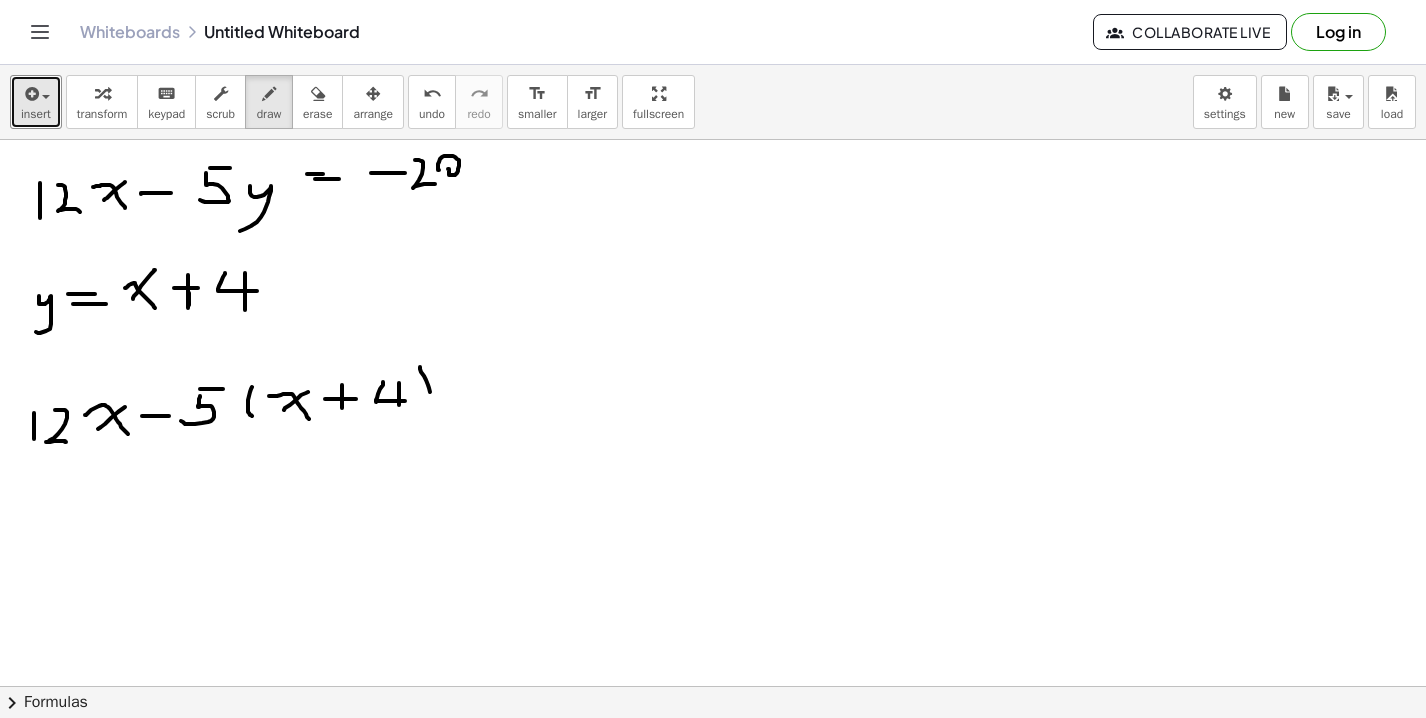drag, startPoint x: 420, startPoint y: 367, endPoint x: 426, endPoint y: 406, distance: 39.45884 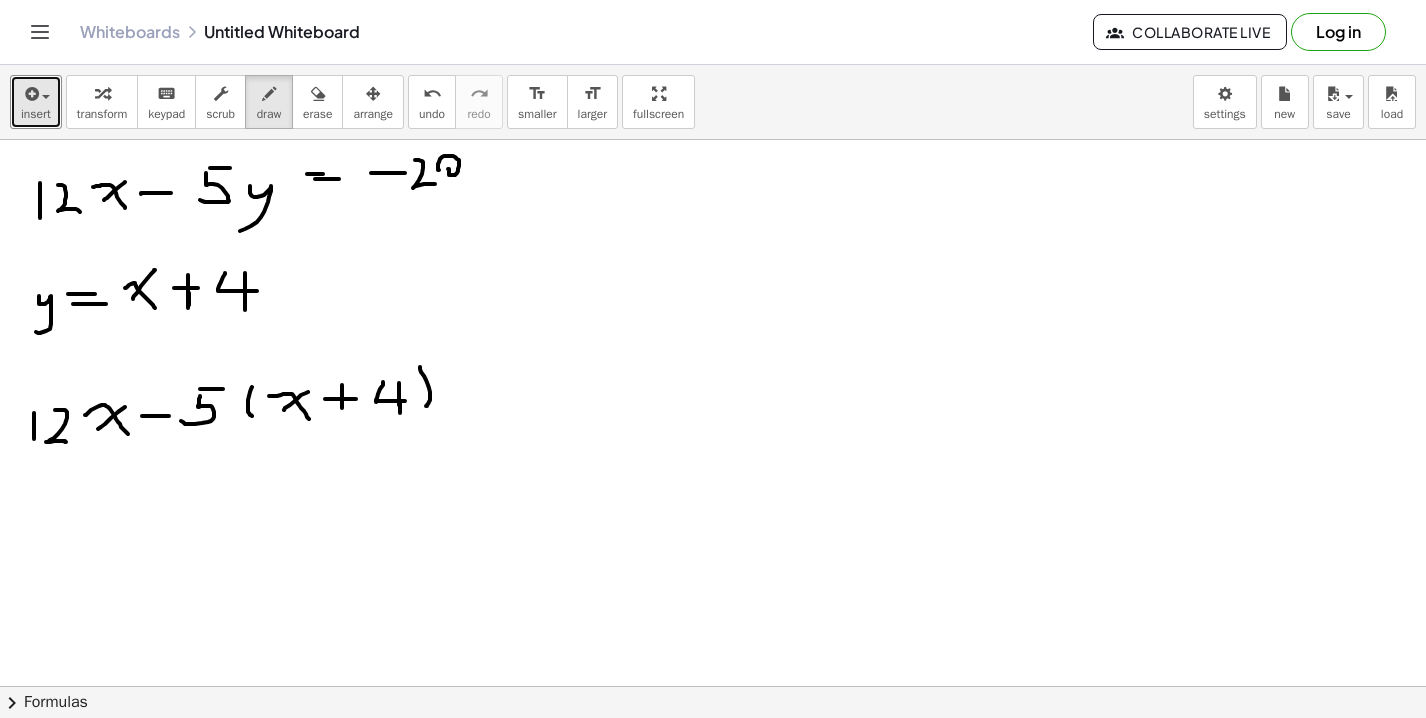 click at bounding box center [713, 751] 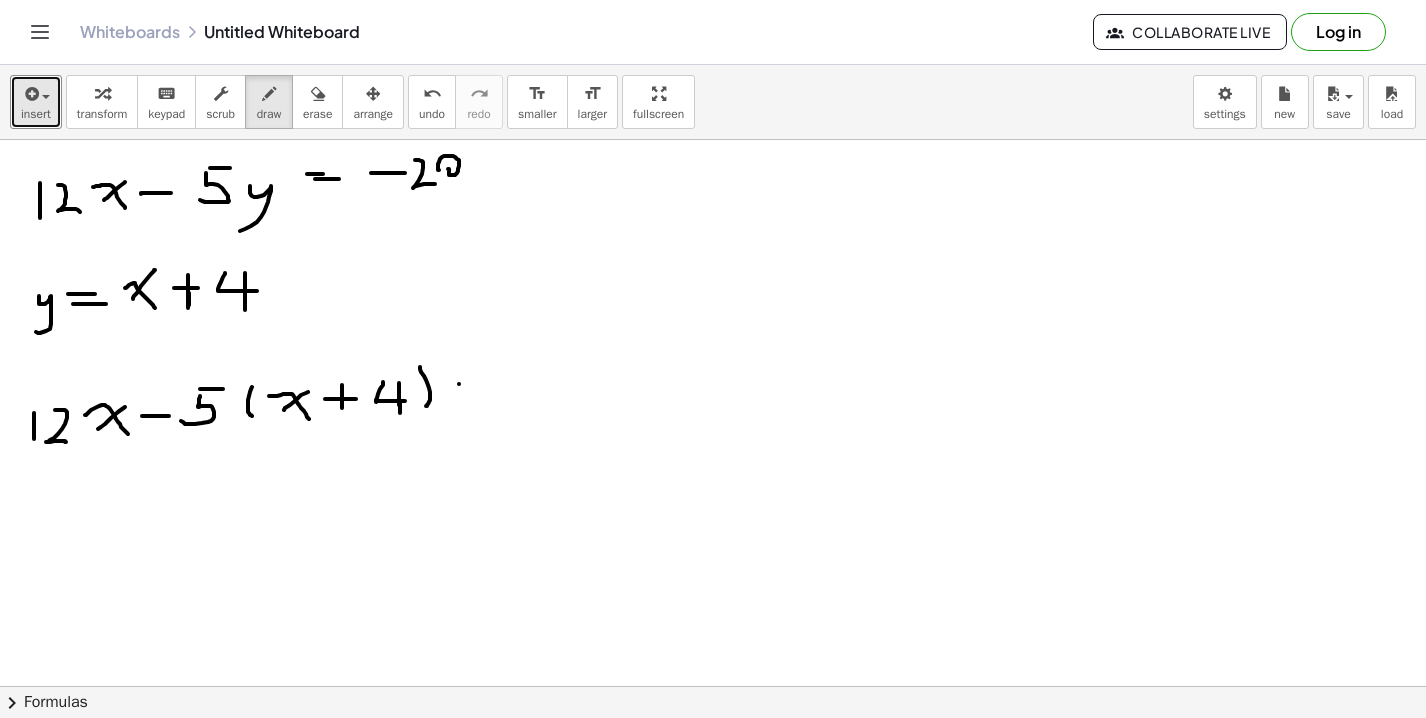 drag, startPoint x: 459, startPoint y: 384, endPoint x: 493, endPoint y: 384, distance: 34 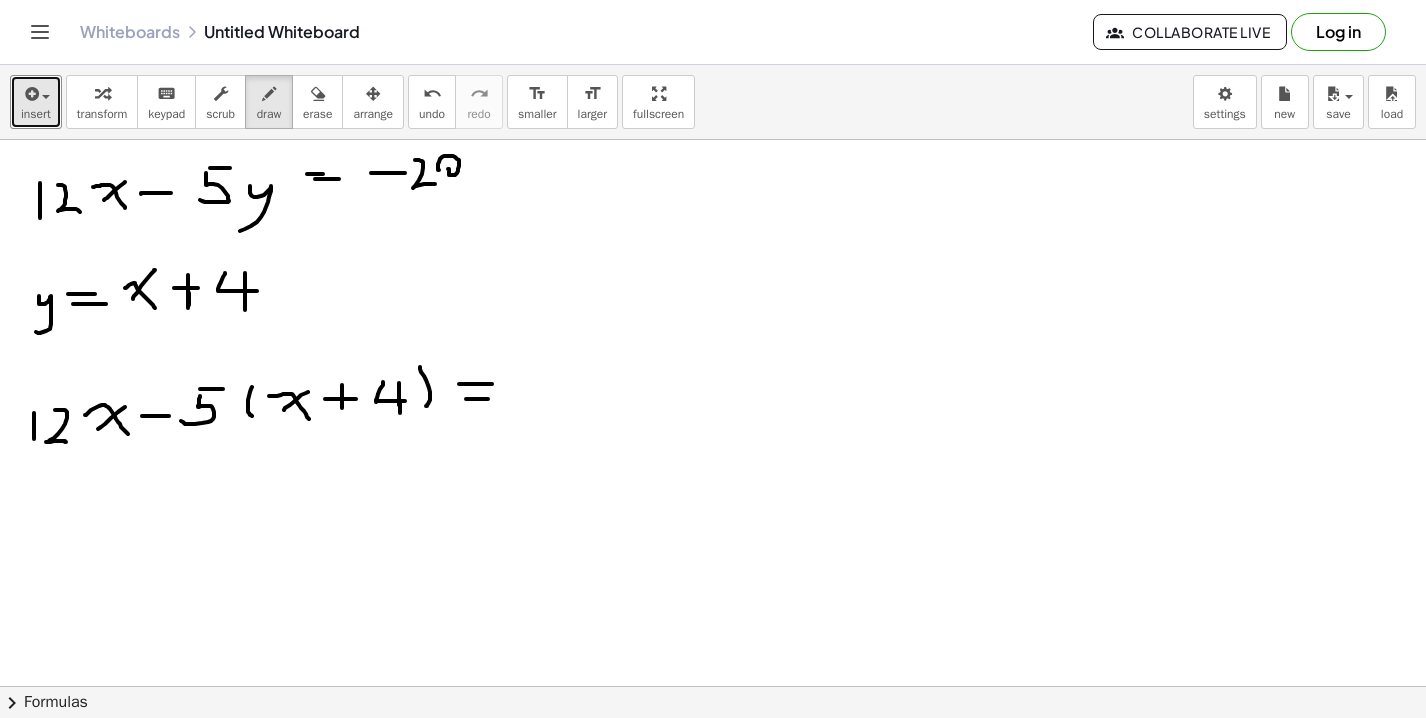 drag, startPoint x: 466, startPoint y: 399, endPoint x: 490, endPoint y: 399, distance: 24 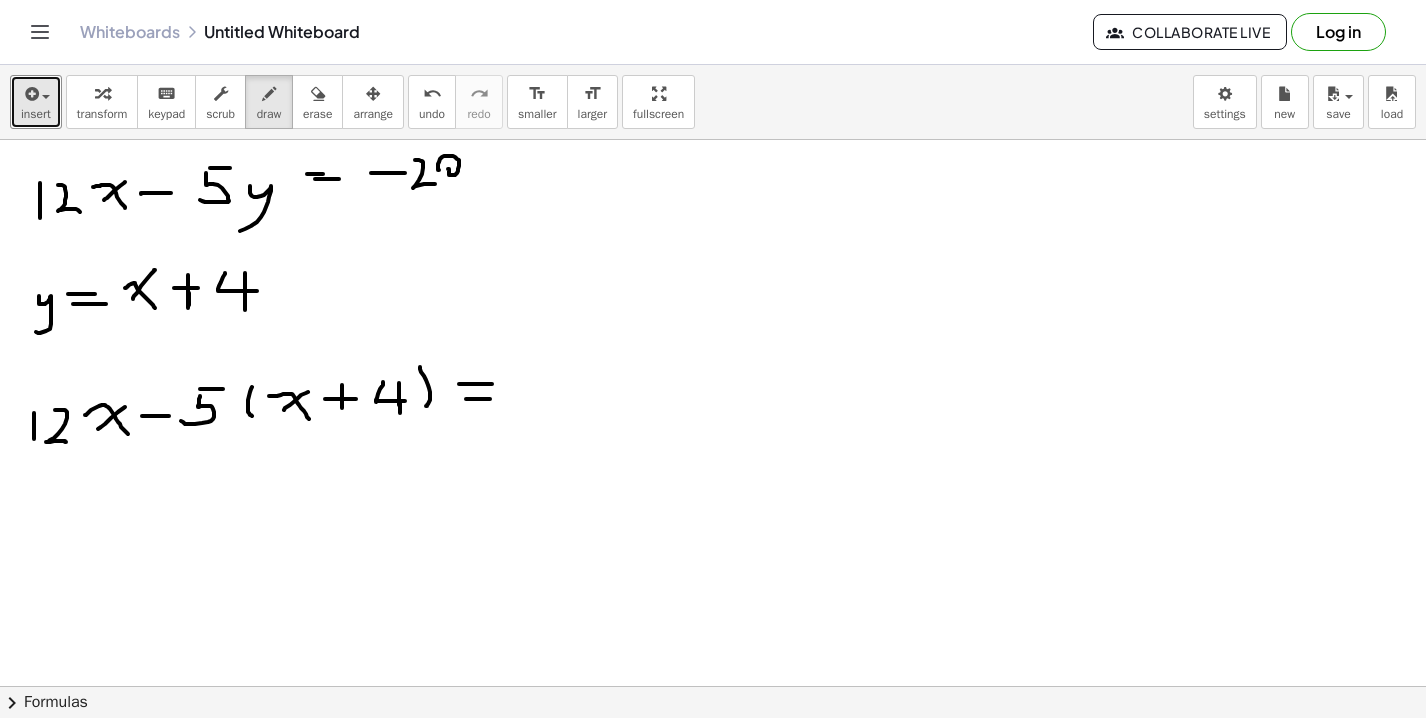drag, startPoint x: 514, startPoint y: 391, endPoint x: 546, endPoint y: 391, distance: 32 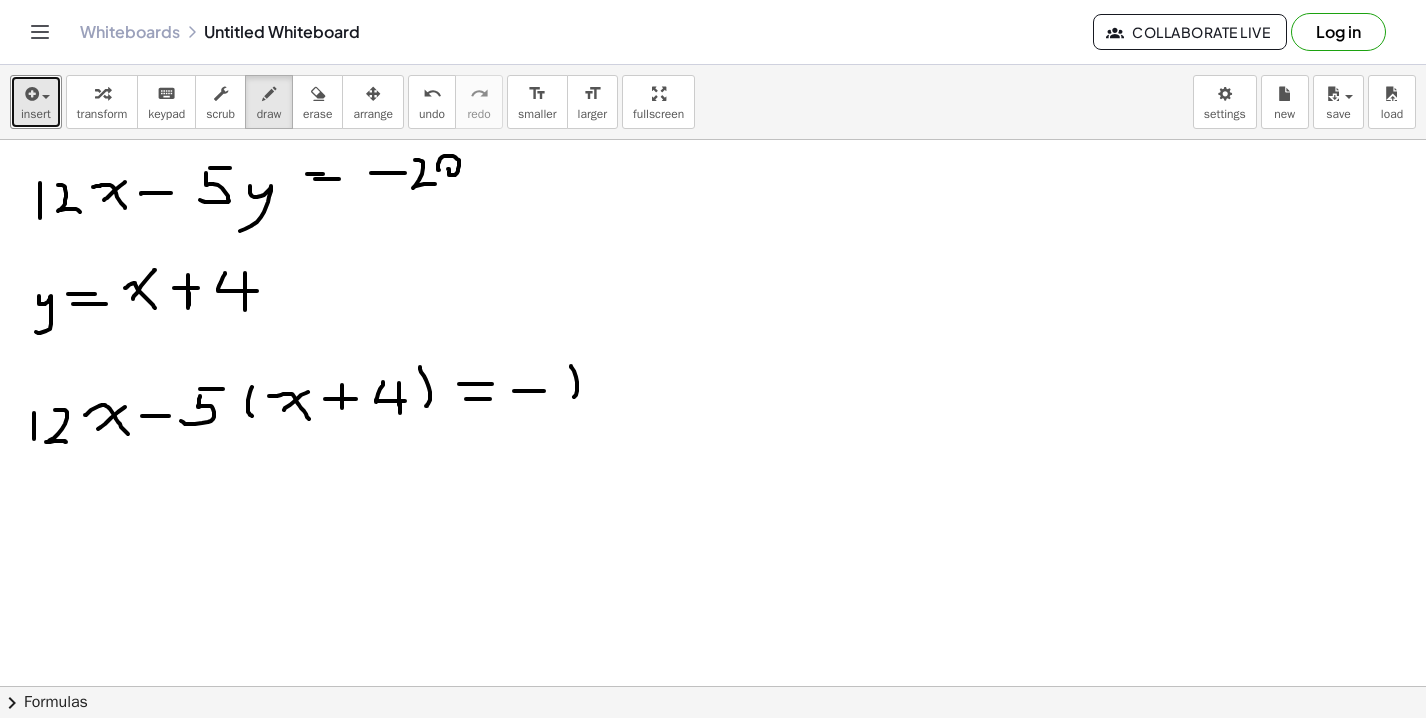drag, startPoint x: 571, startPoint y: 366, endPoint x: 582, endPoint y: 398, distance: 33.83785 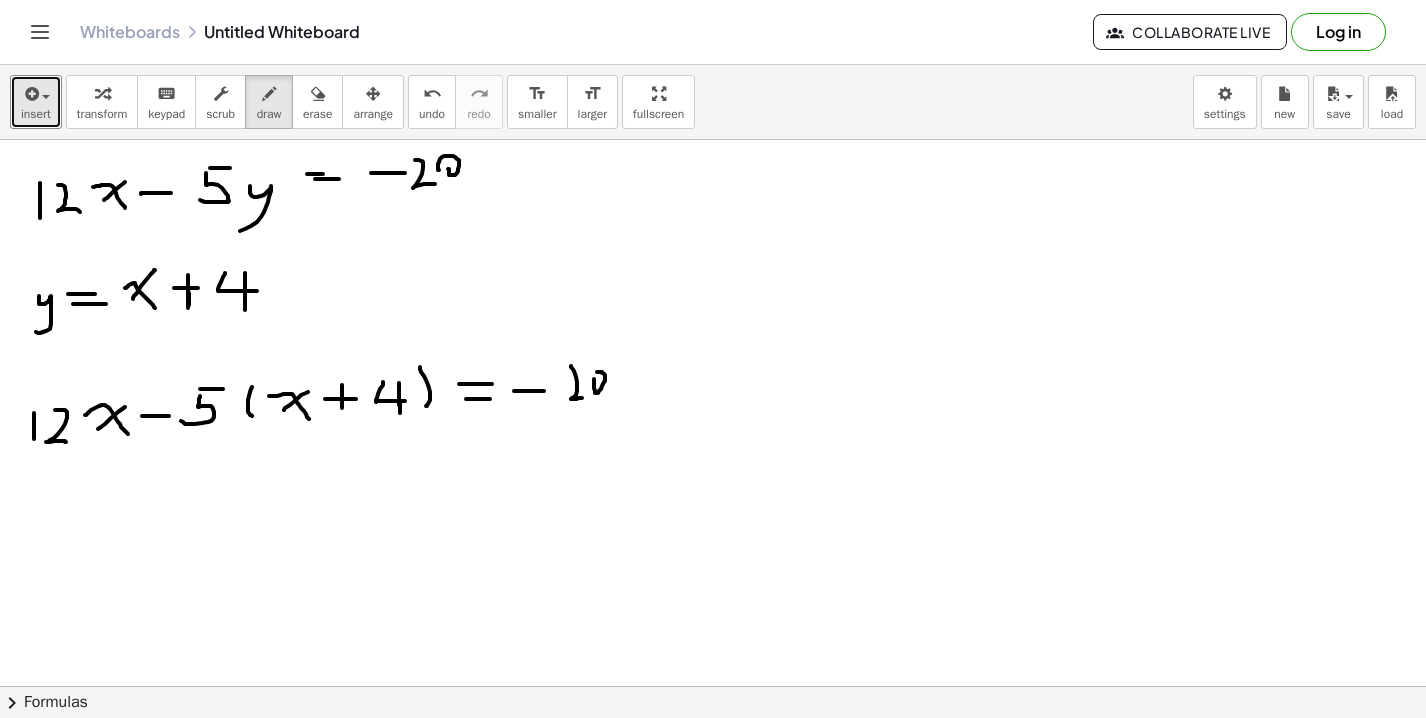 click at bounding box center [713, 751] 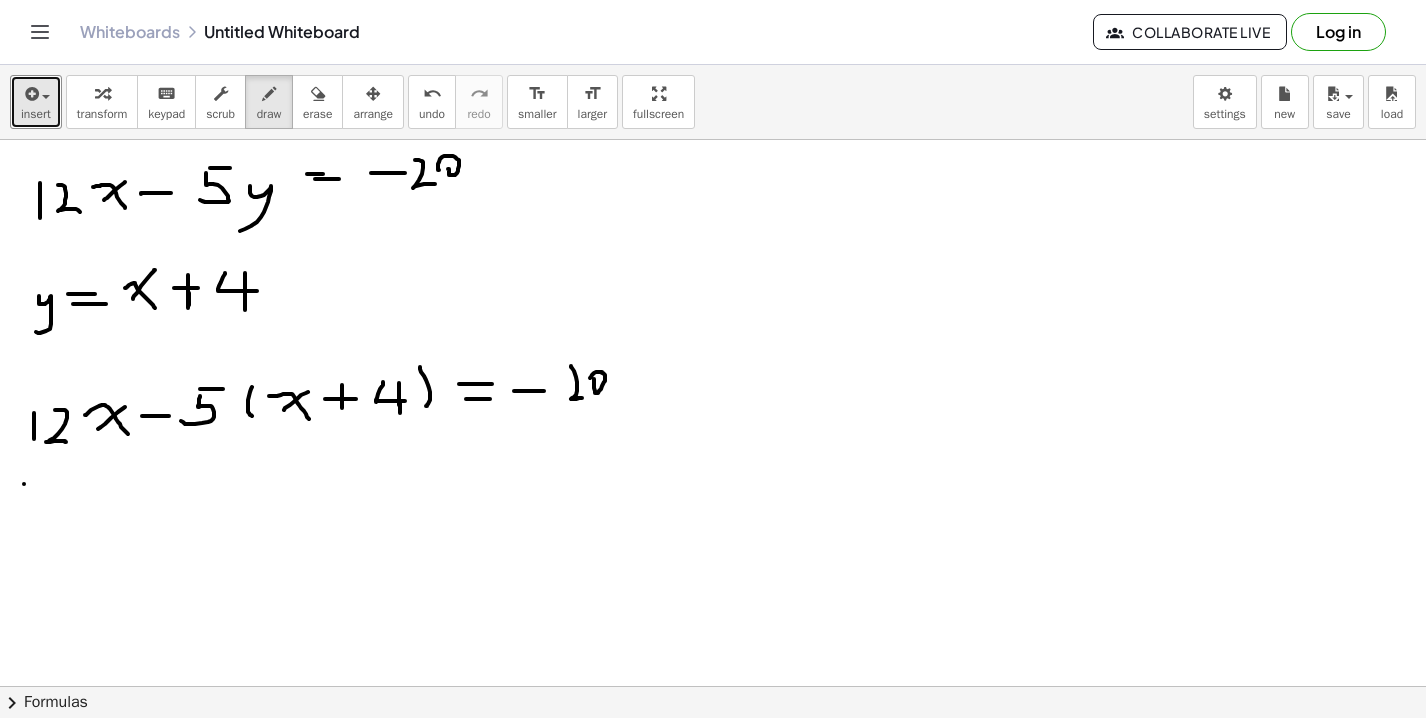 drag, startPoint x: 24, startPoint y: 484, endPoint x: 24, endPoint y: 509, distance: 25 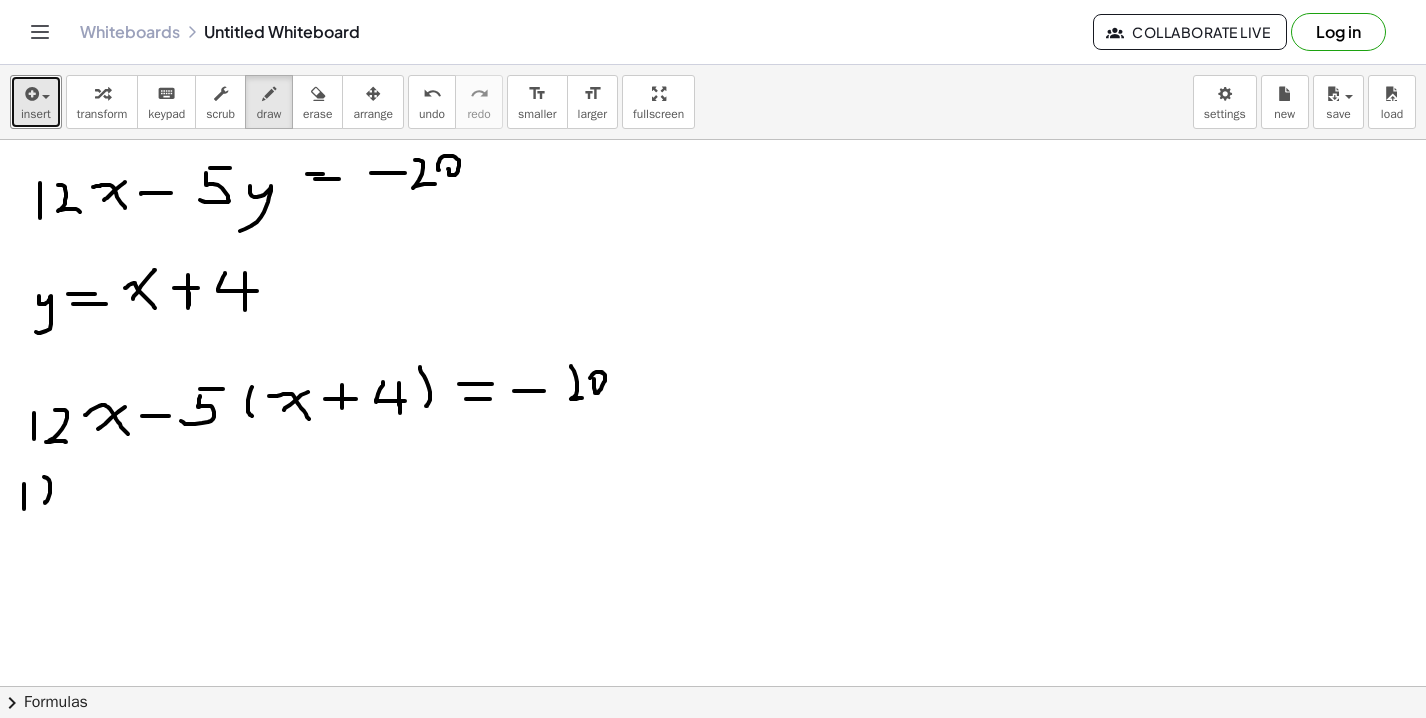 drag, startPoint x: 44, startPoint y: 477, endPoint x: 72, endPoint y: 505, distance: 39.59798 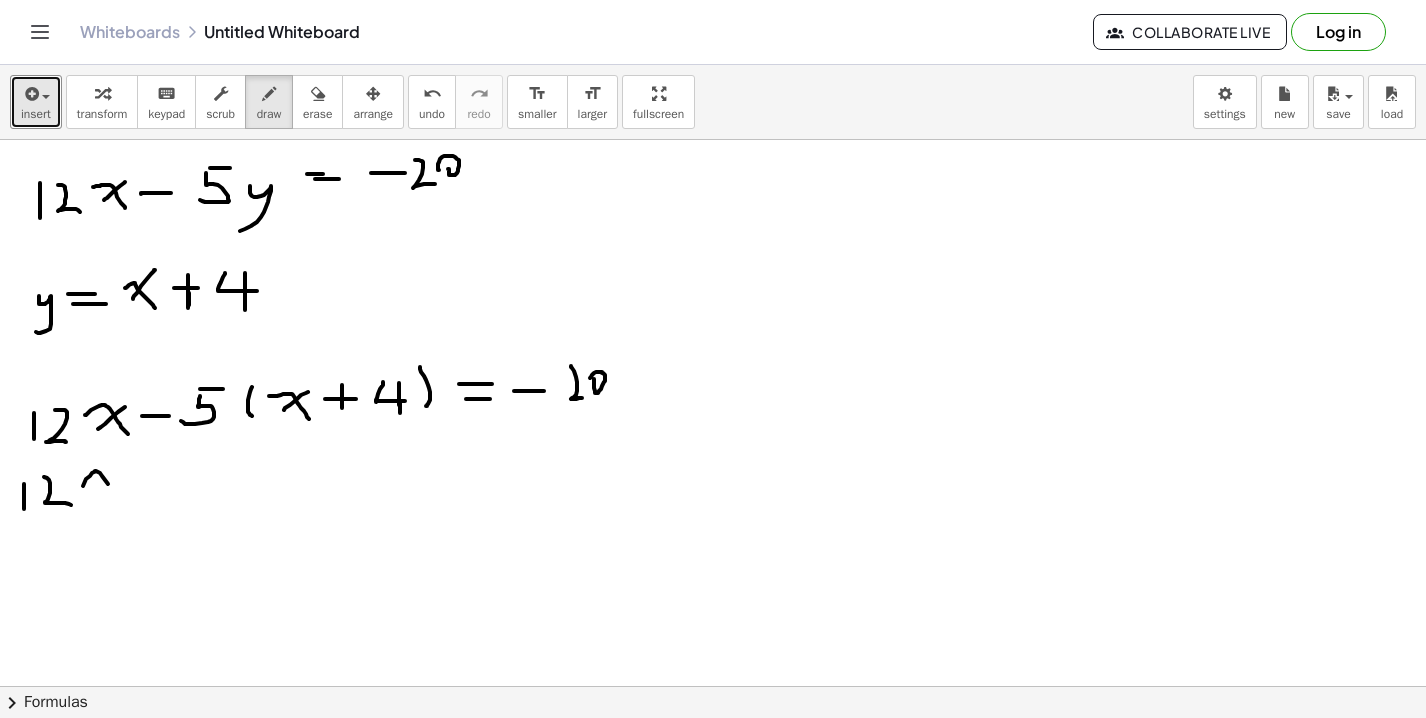 drag, startPoint x: 83, startPoint y: 486, endPoint x: 117, endPoint y: 499, distance: 36.40055 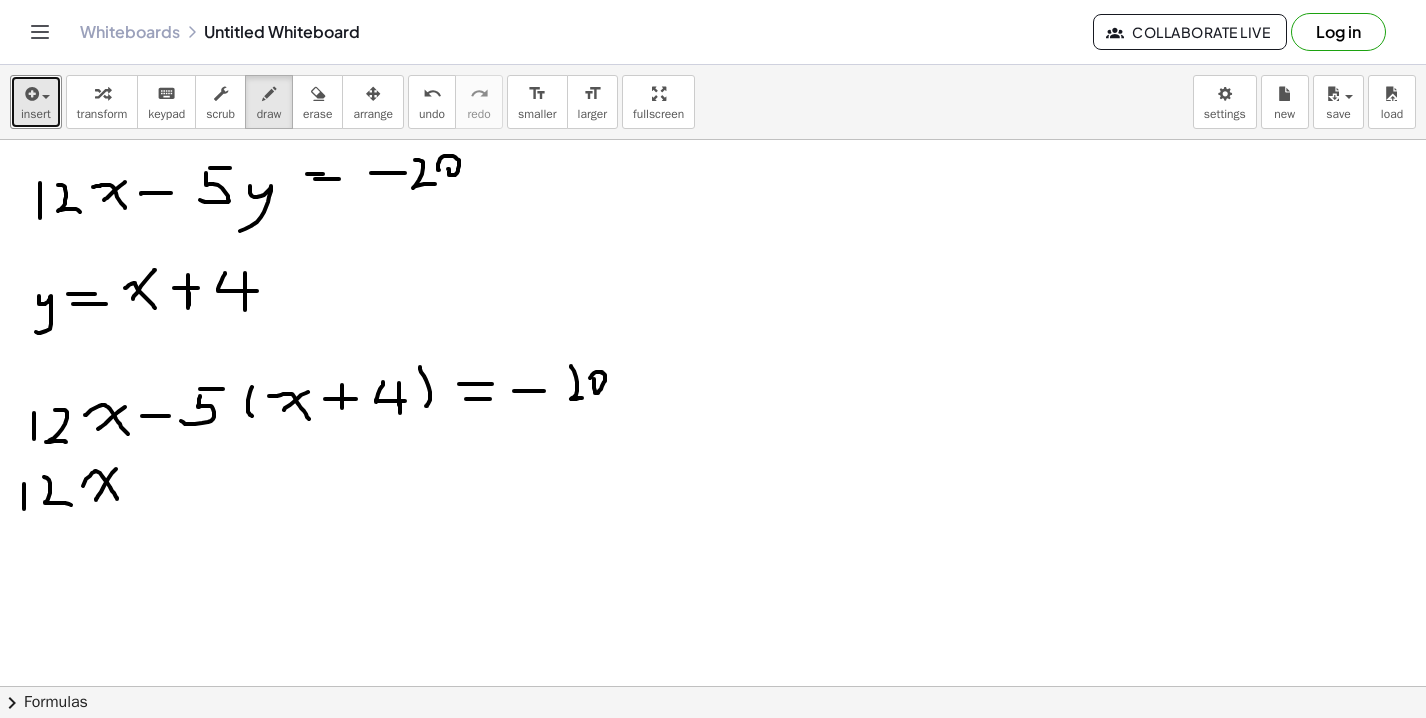 drag, startPoint x: 116, startPoint y: 469, endPoint x: 96, endPoint y: 500, distance: 36.891735 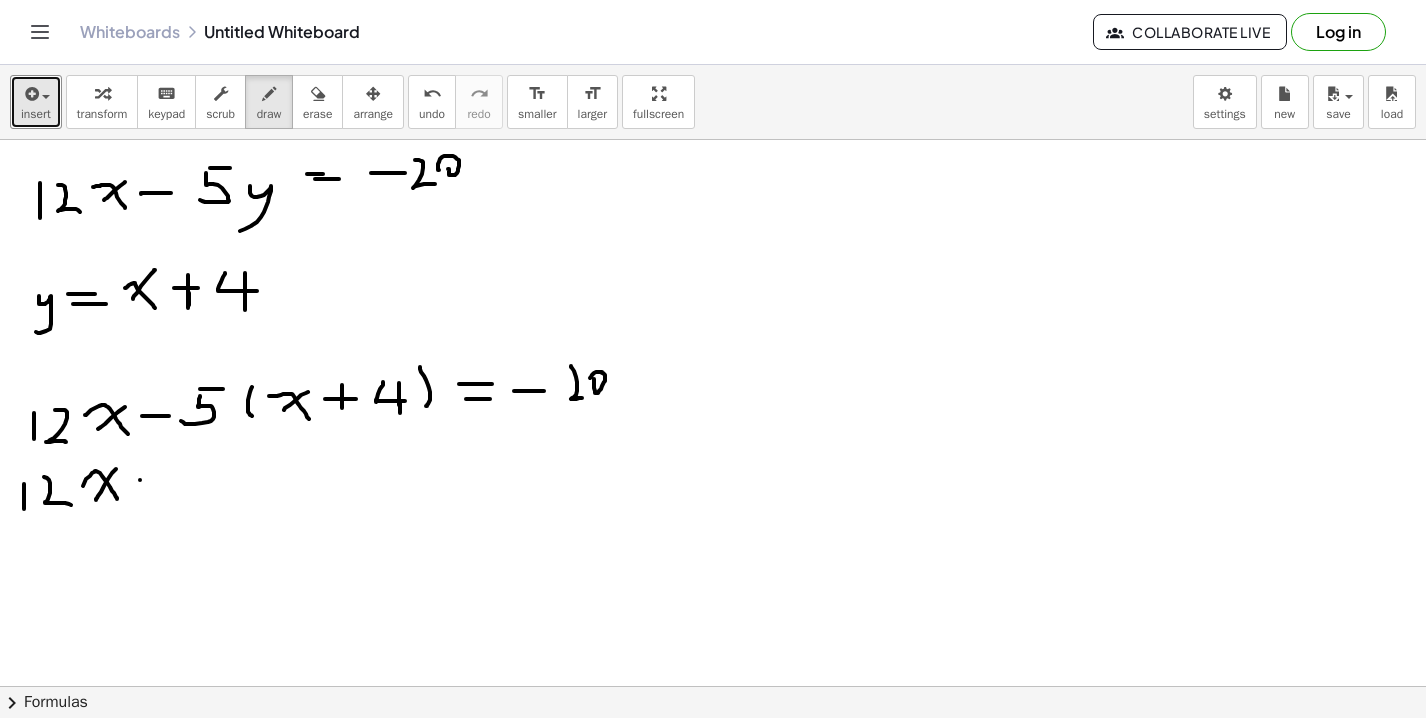 drag, startPoint x: 140, startPoint y: 480, endPoint x: 171, endPoint y: 479, distance: 31.016125 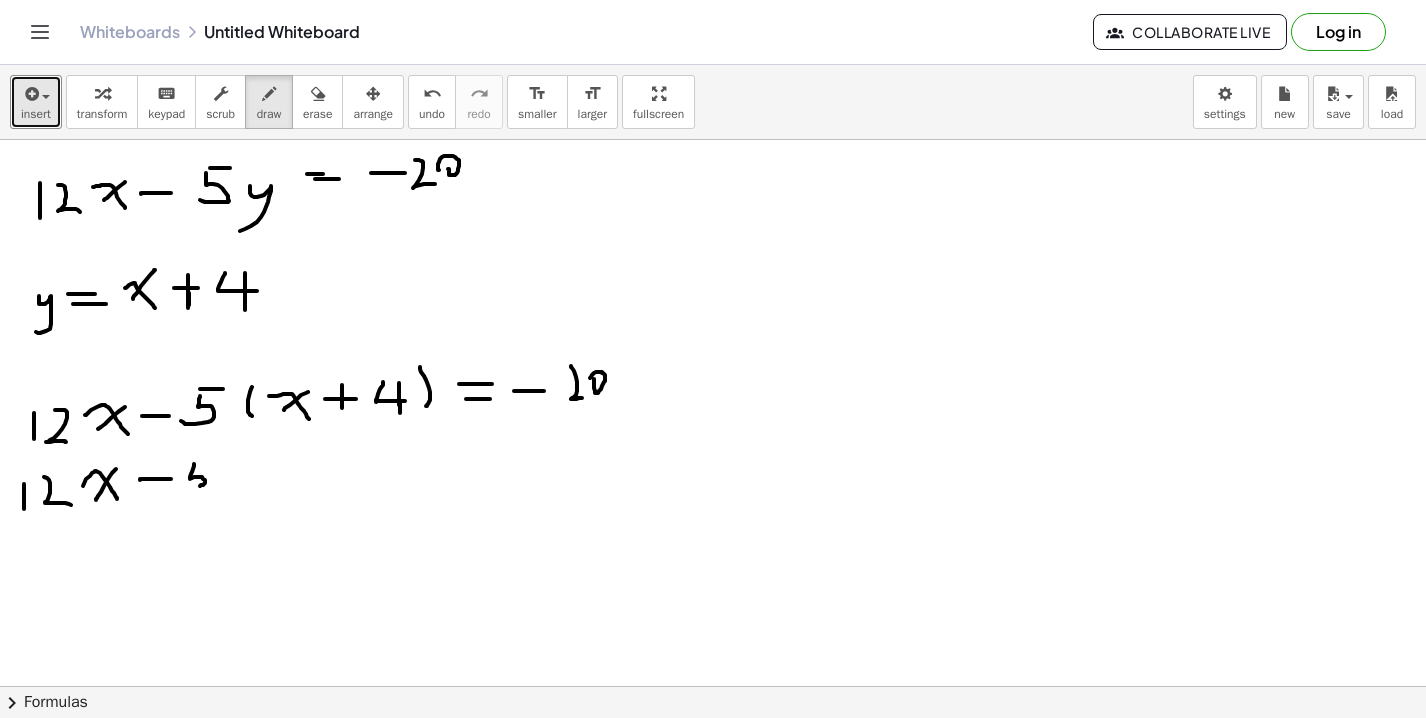 drag, startPoint x: 194, startPoint y: 464, endPoint x: 198, endPoint y: 486, distance: 22.36068 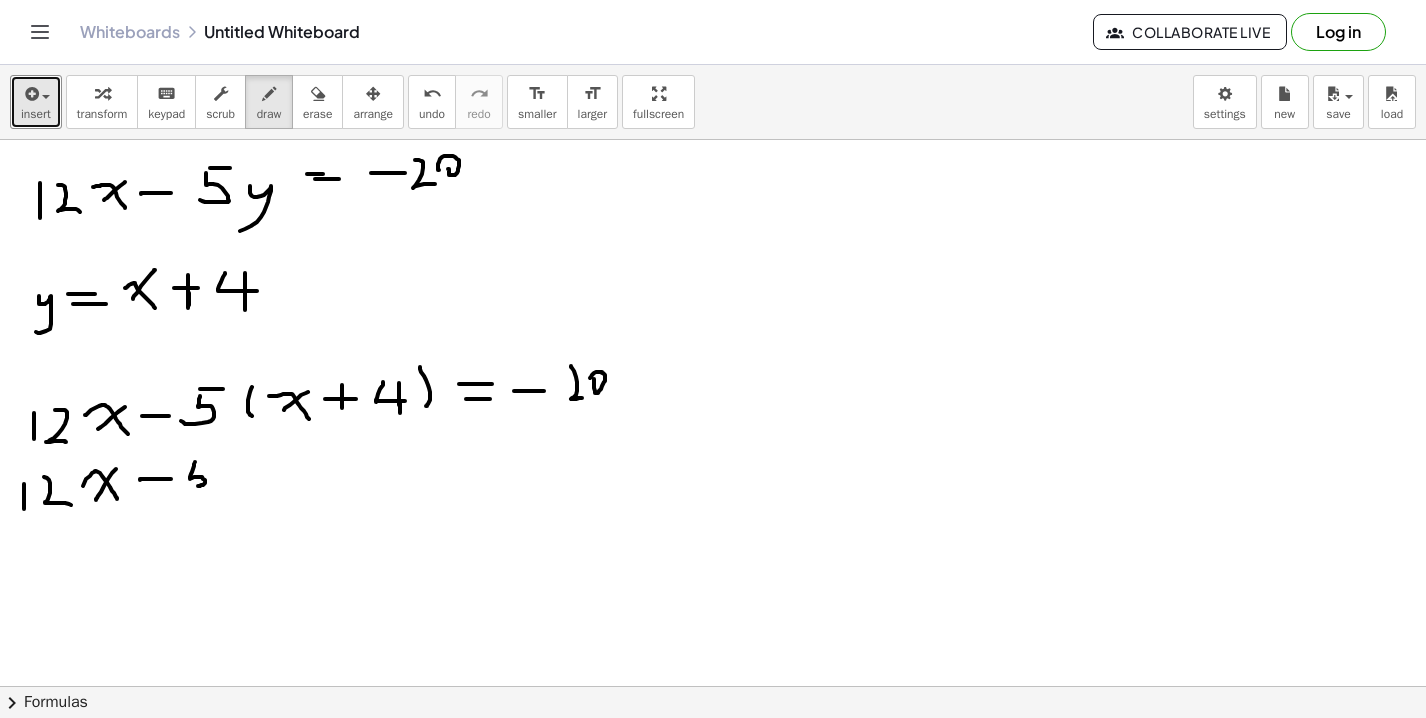 drag, startPoint x: 195, startPoint y: 462, endPoint x: 212, endPoint y: 462, distance: 17 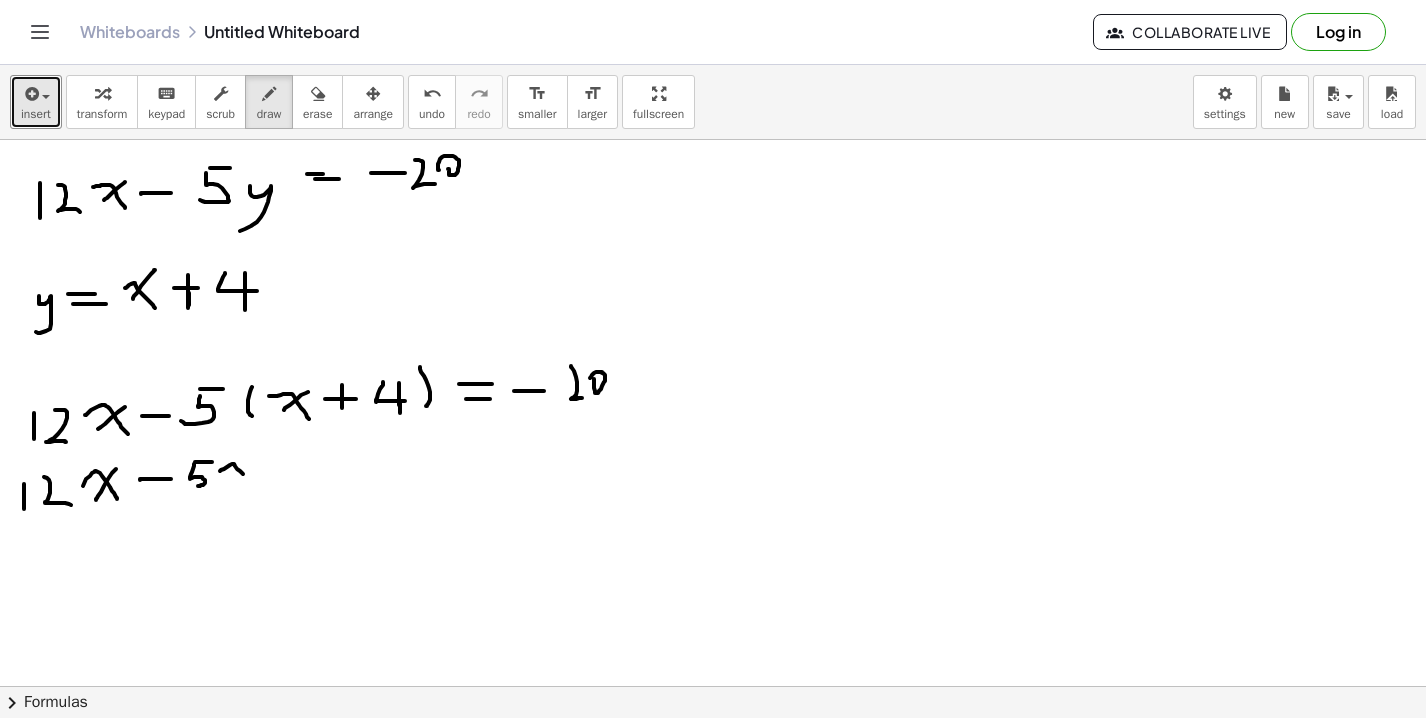 drag, startPoint x: 220, startPoint y: 471, endPoint x: 253, endPoint y: 487, distance: 36.67424 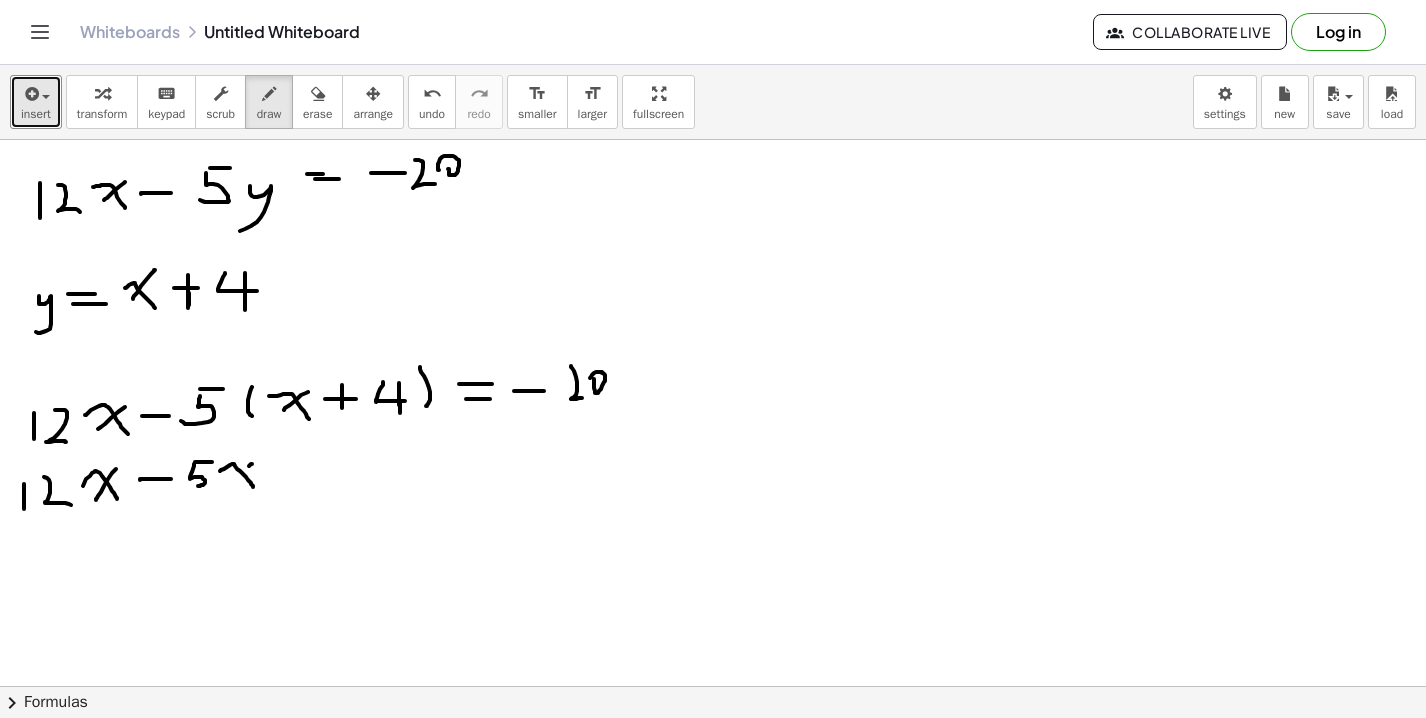 click at bounding box center [713, 751] 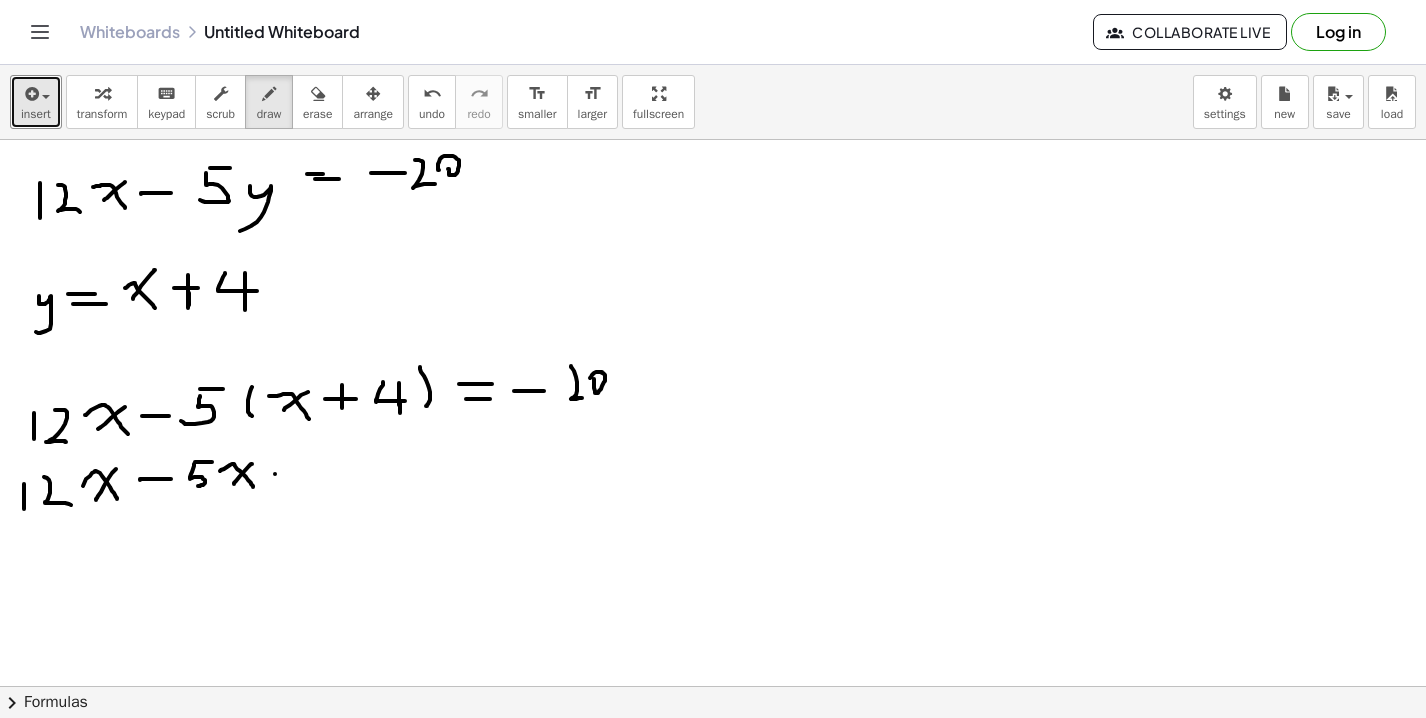 click at bounding box center (713, 751) 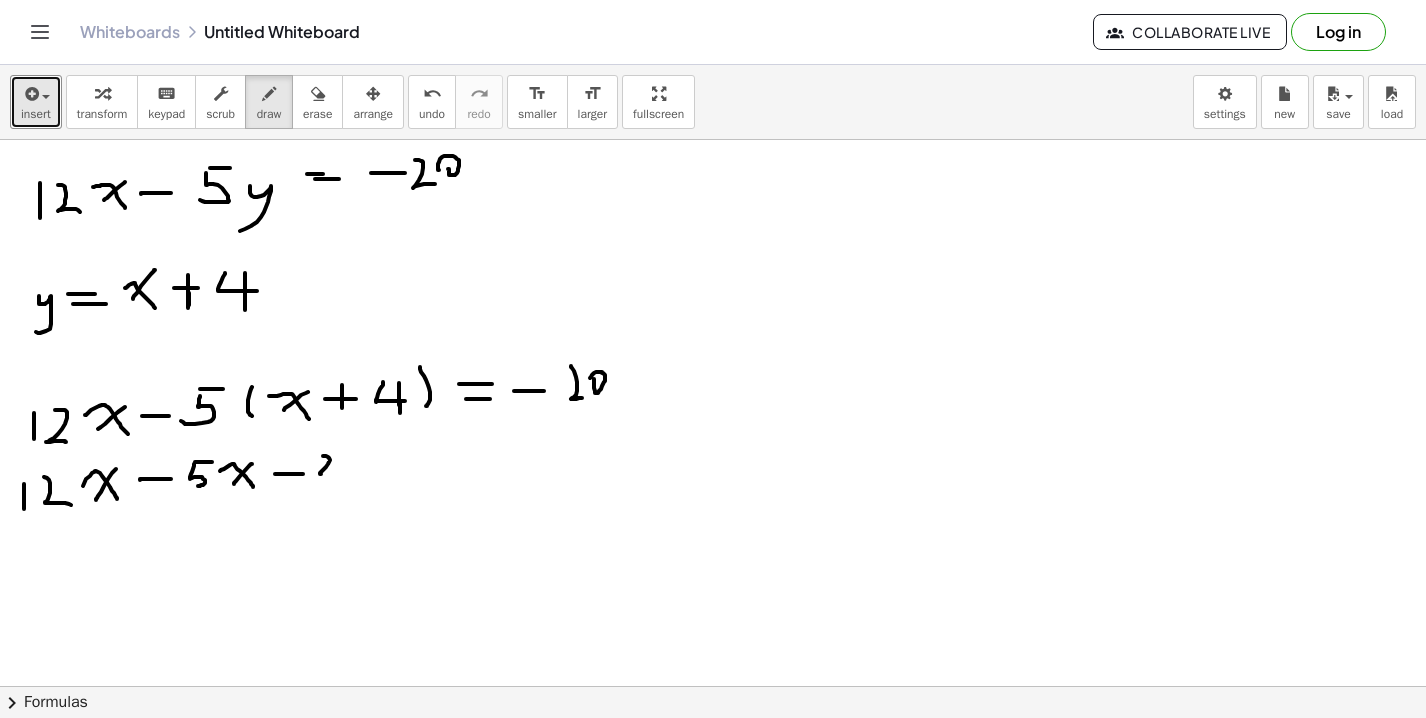 click at bounding box center (713, 751) 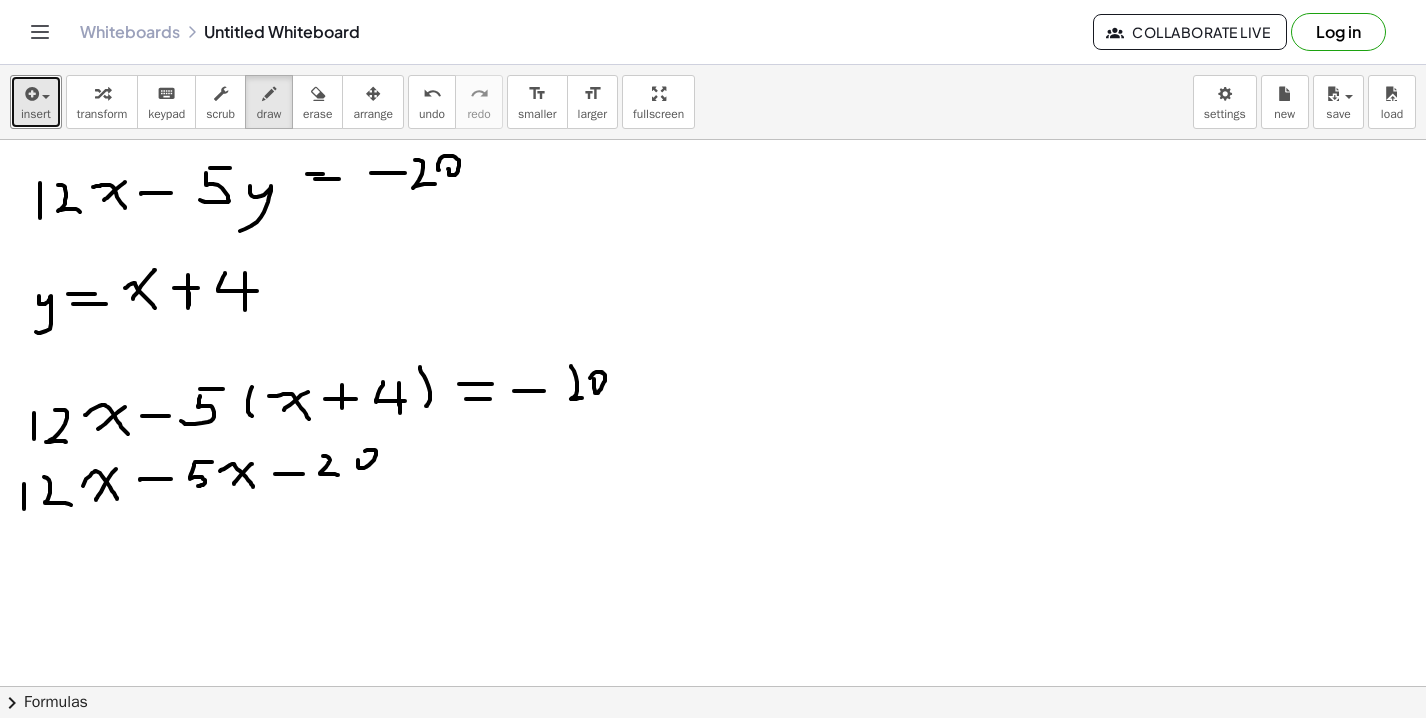 click at bounding box center (713, 751) 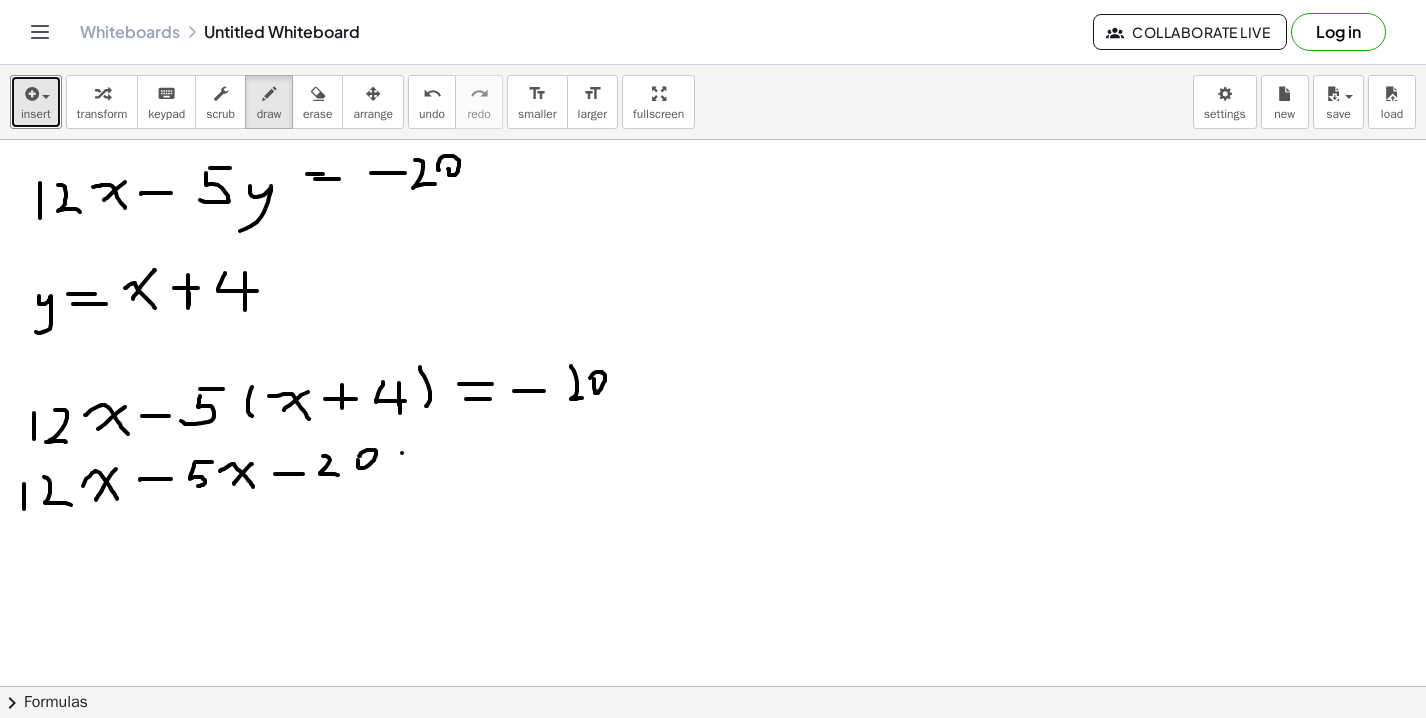 click at bounding box center (713, 751) 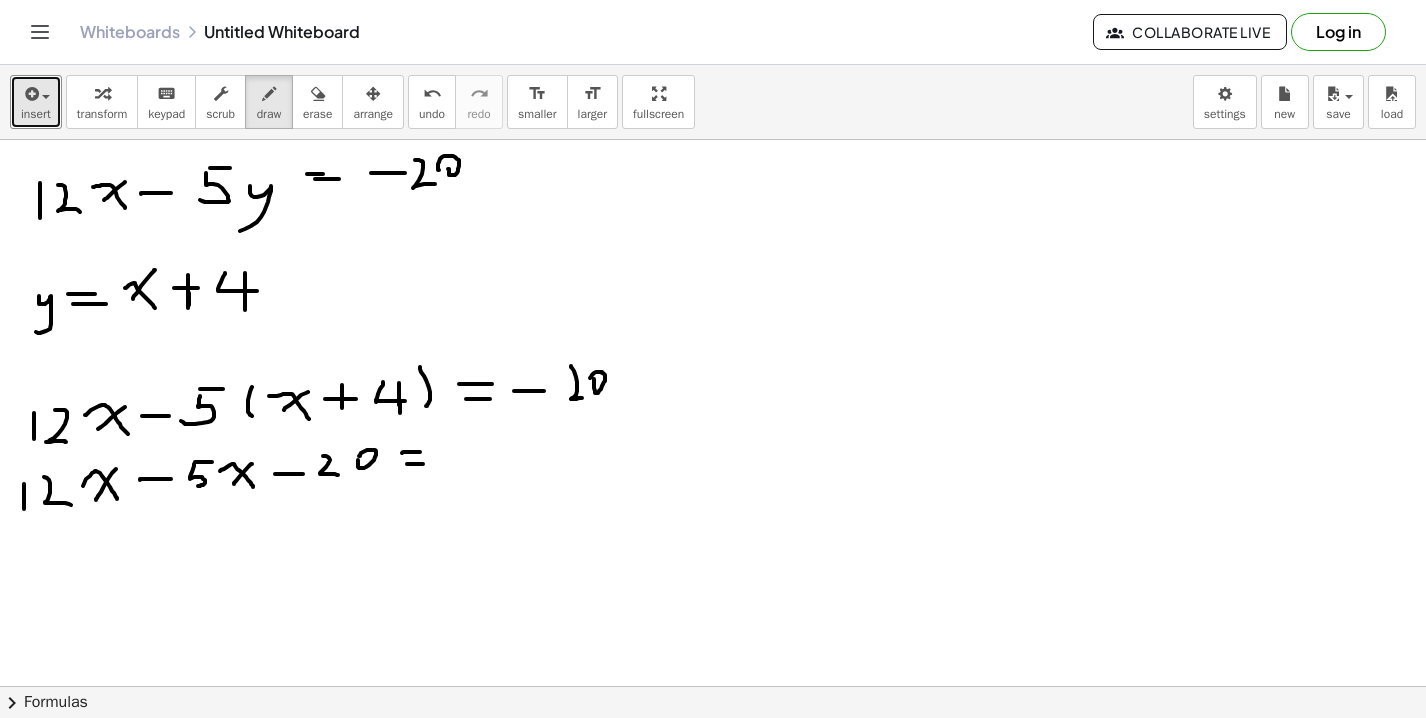 click at bounding box center [713, 751] 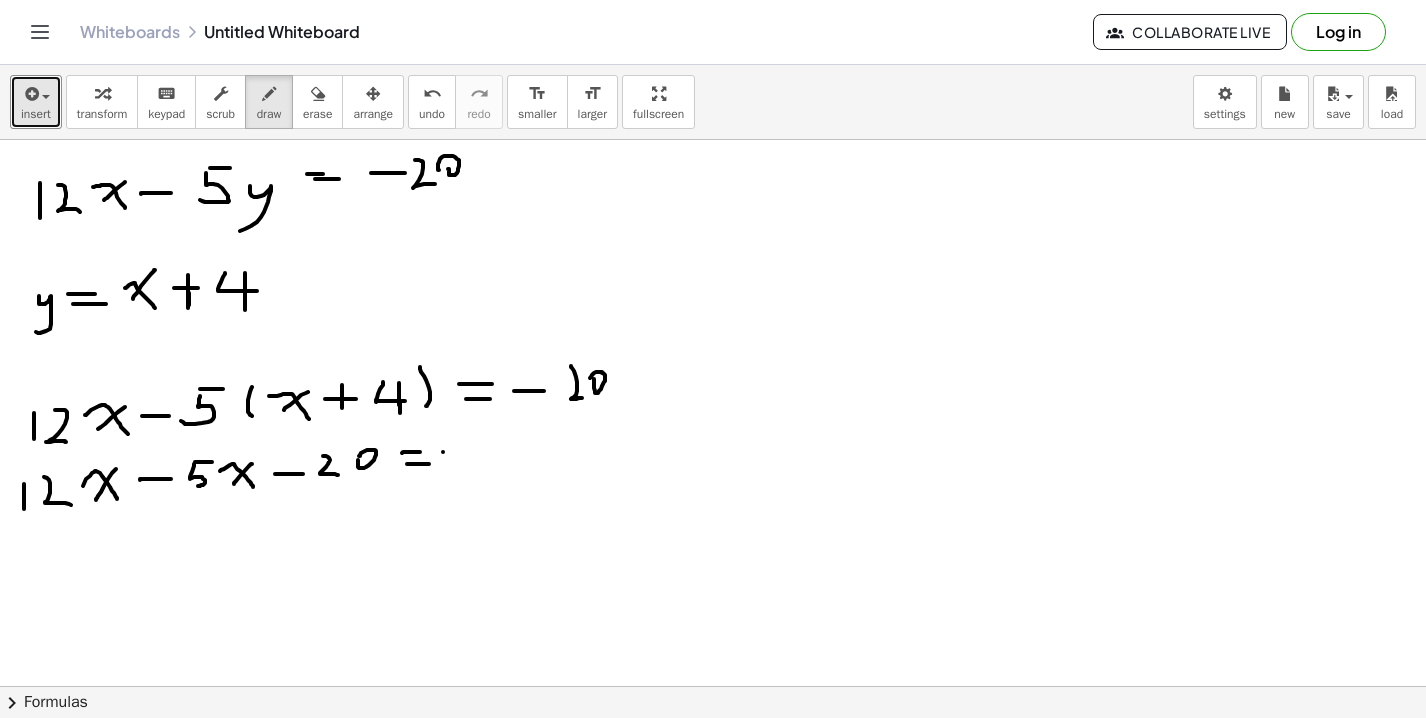 click at bounding box center [713, 751] 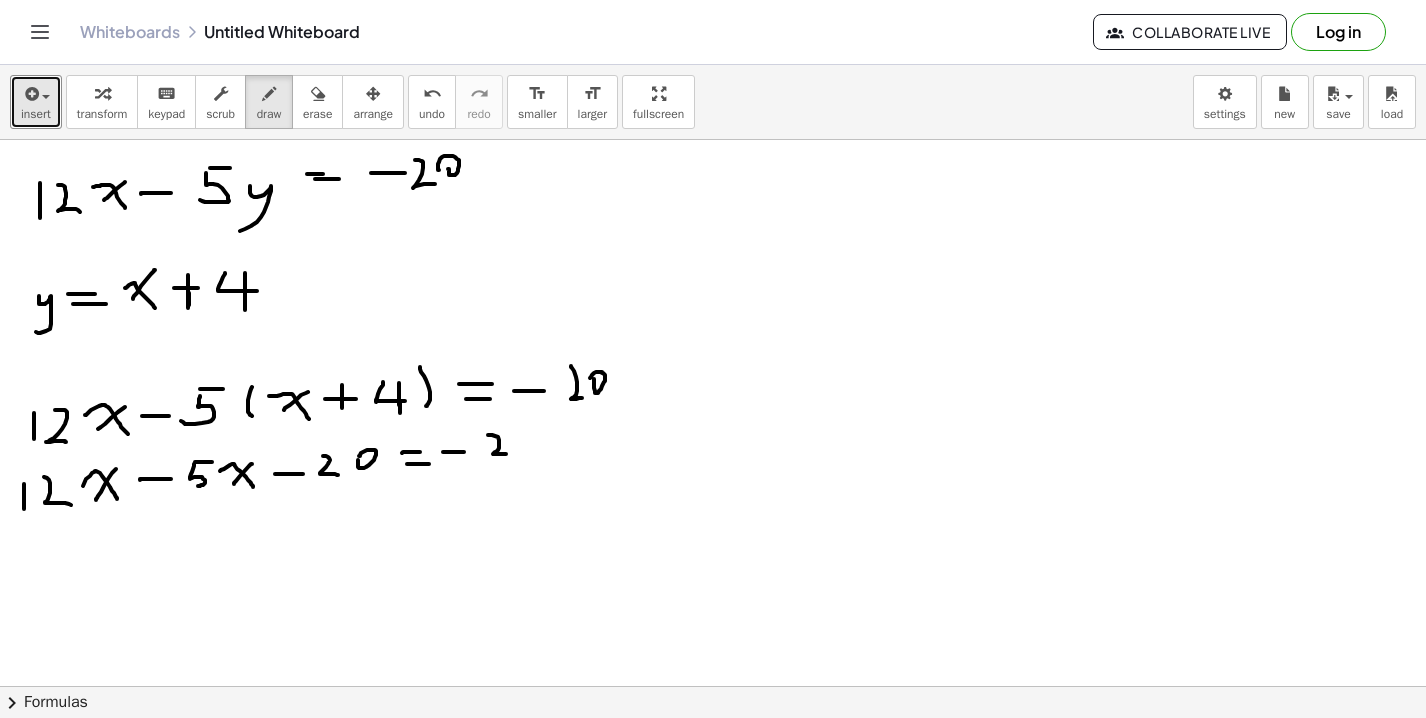 click at bounding box center (713, 751) 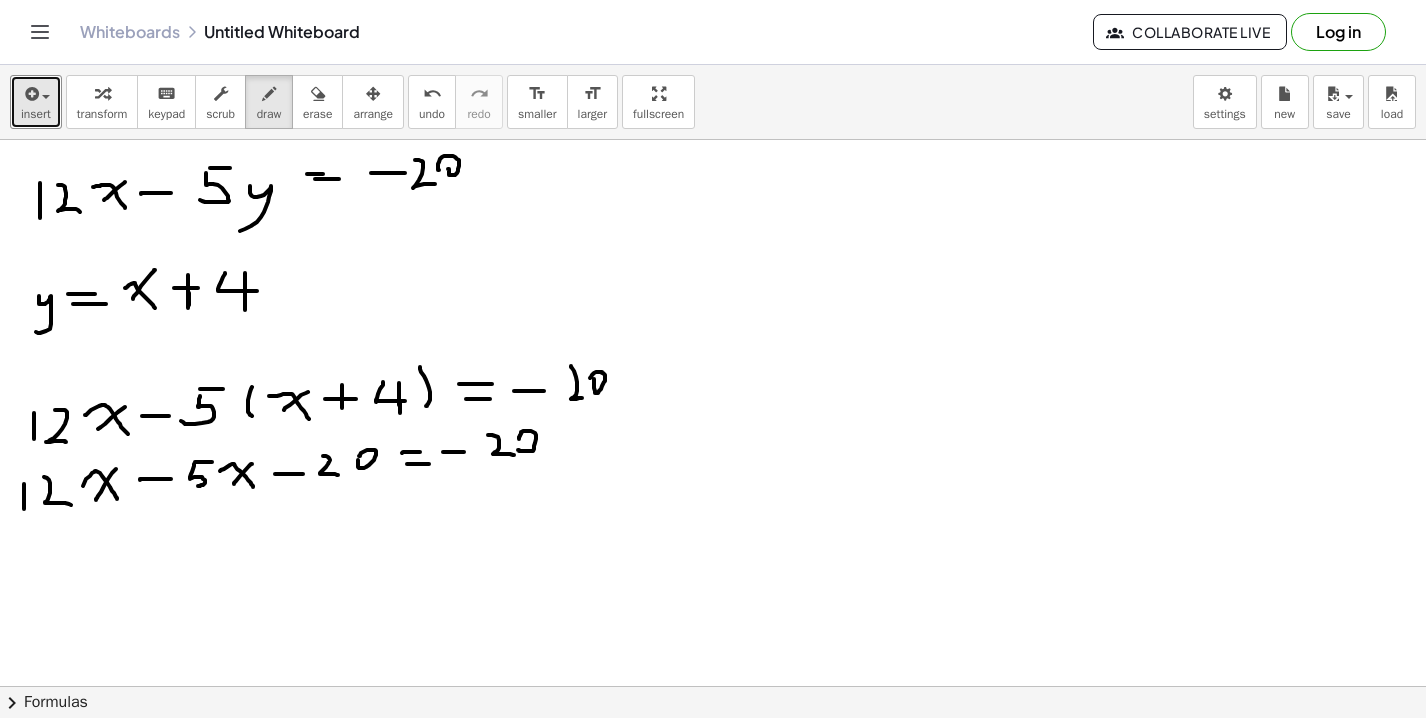 click at bounding box center (713, 751) 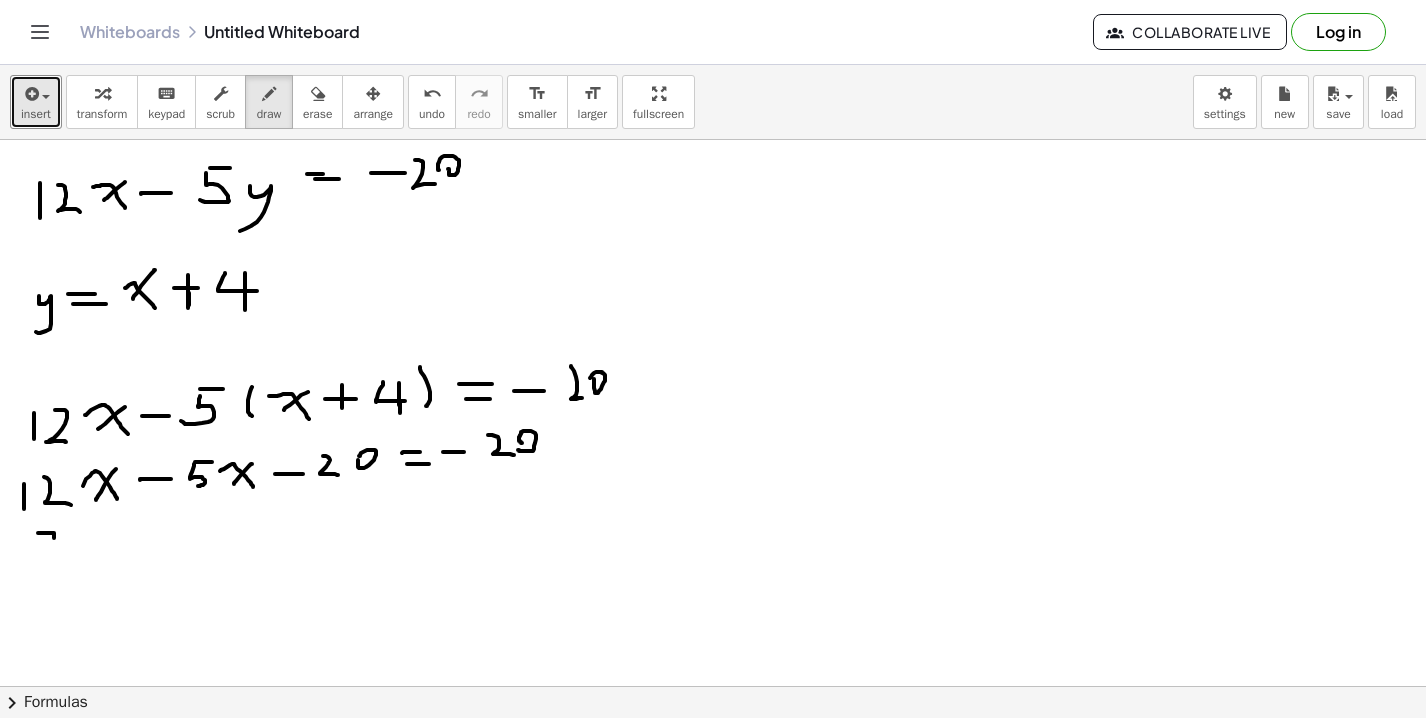 click at bounding box center (713, 751) 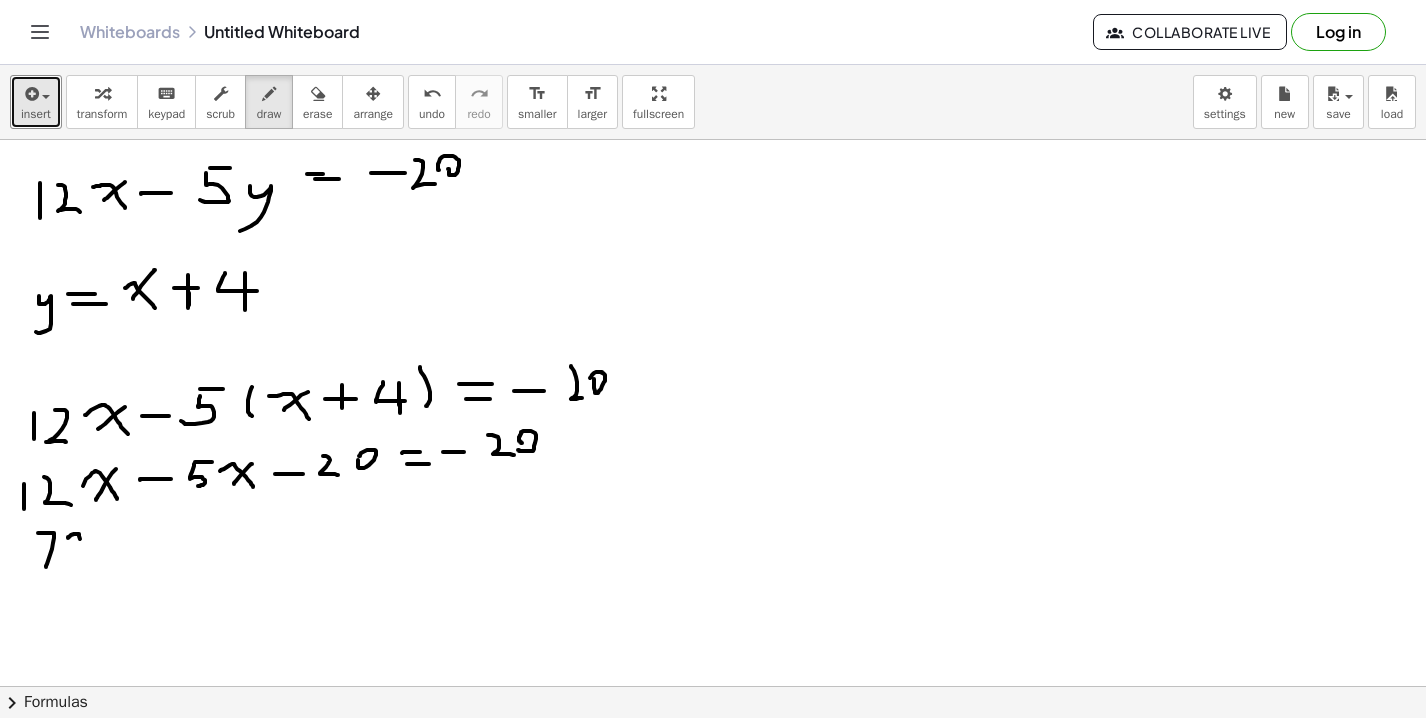 click at bounding box center [713, 751] 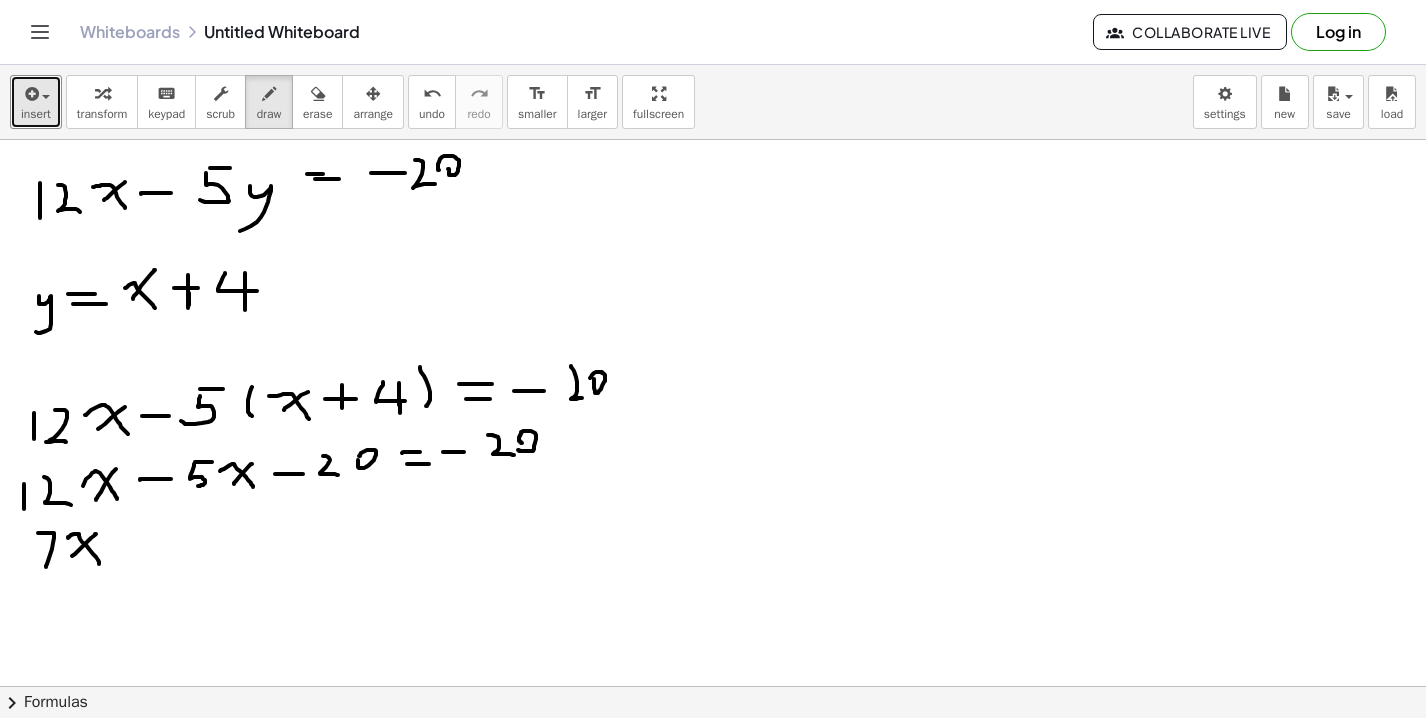 click at bounding box center (713, 751) 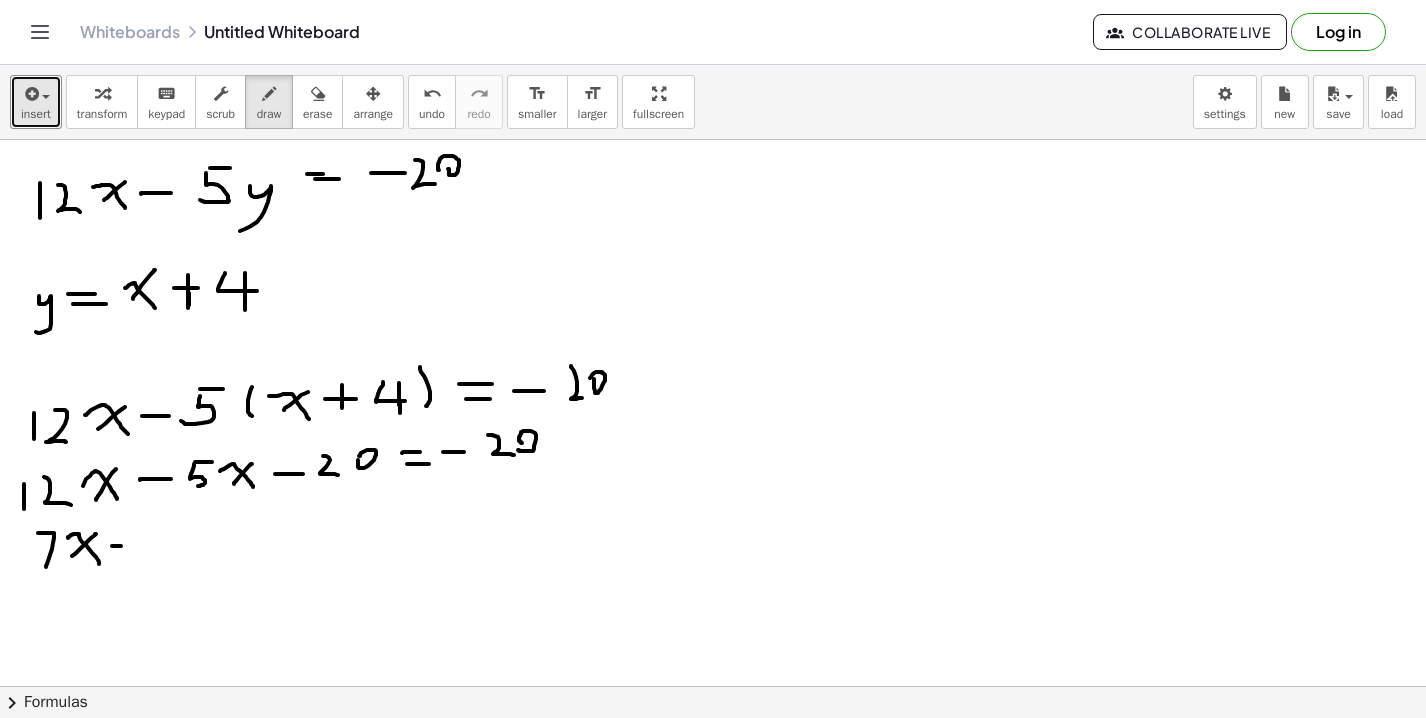 click at bounding box center [713, 751] 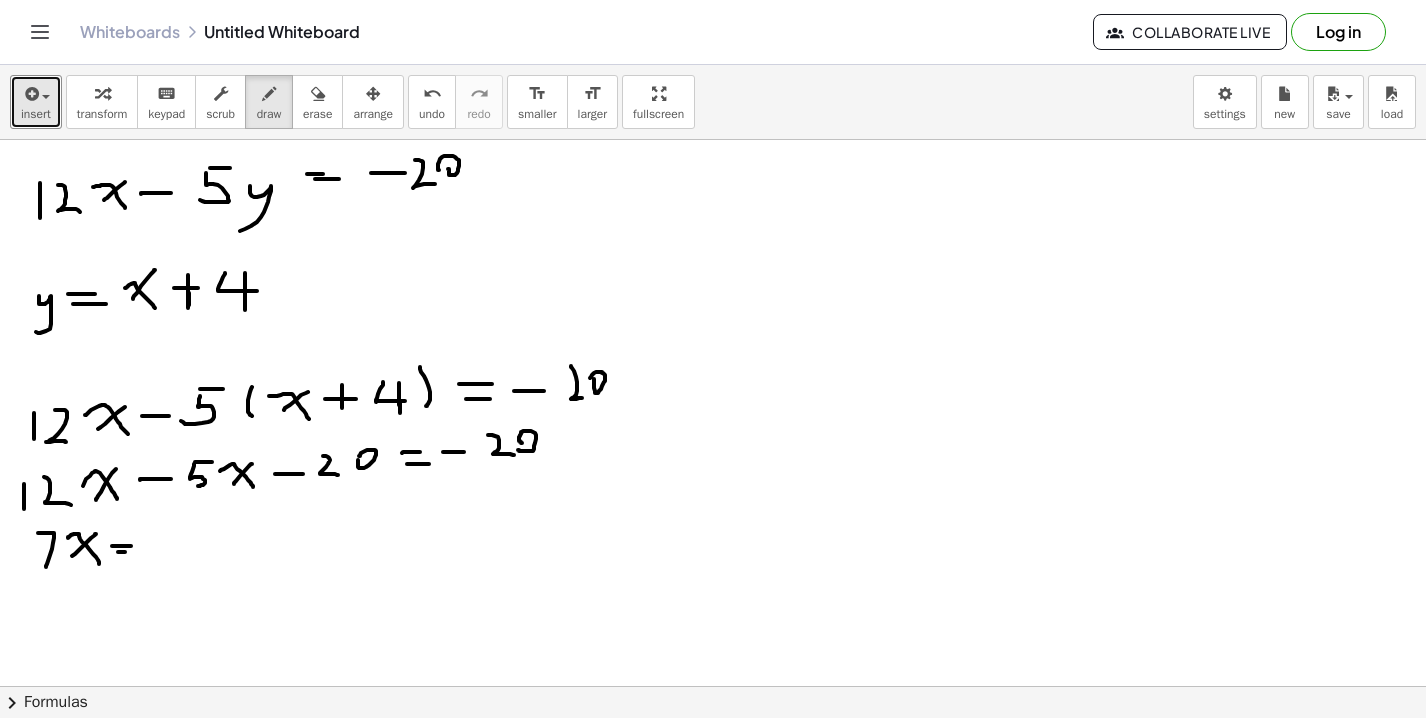 click at bounding box center [713, 751] 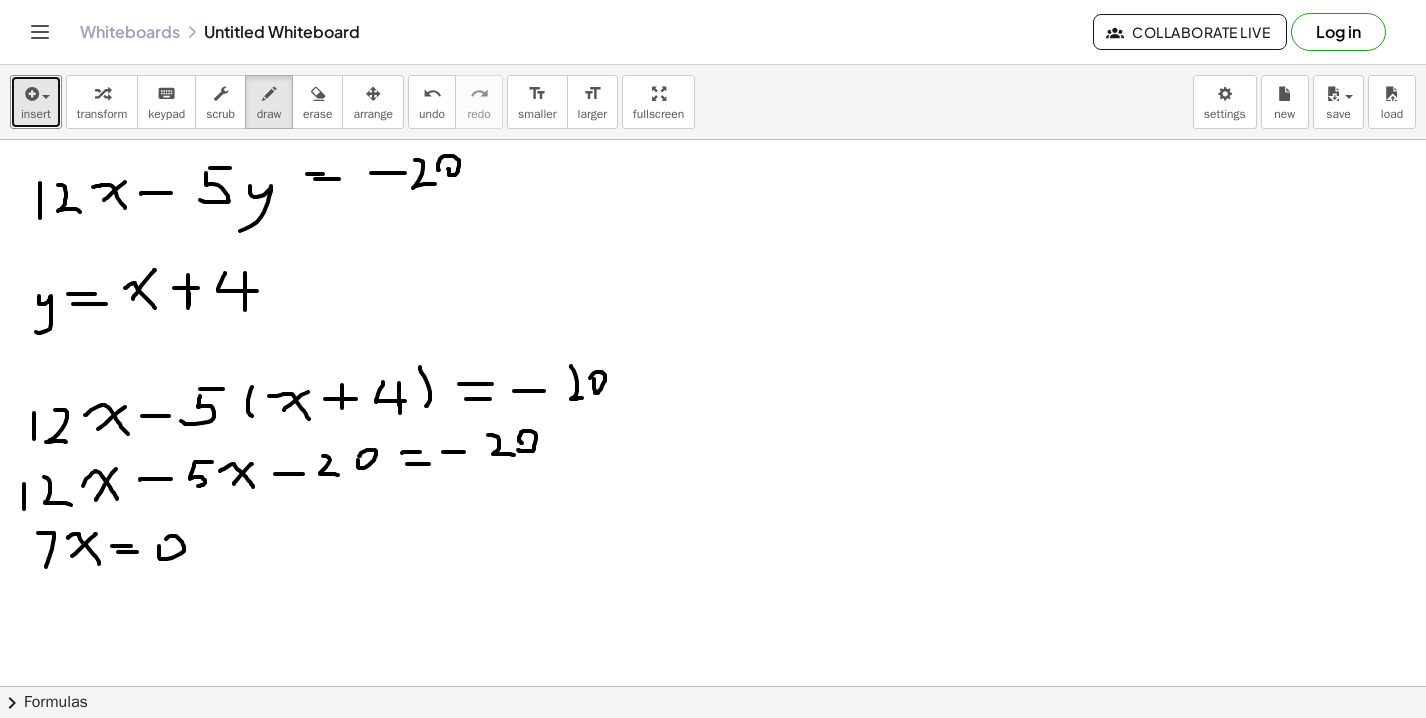 click at bounding box center (713, 751) 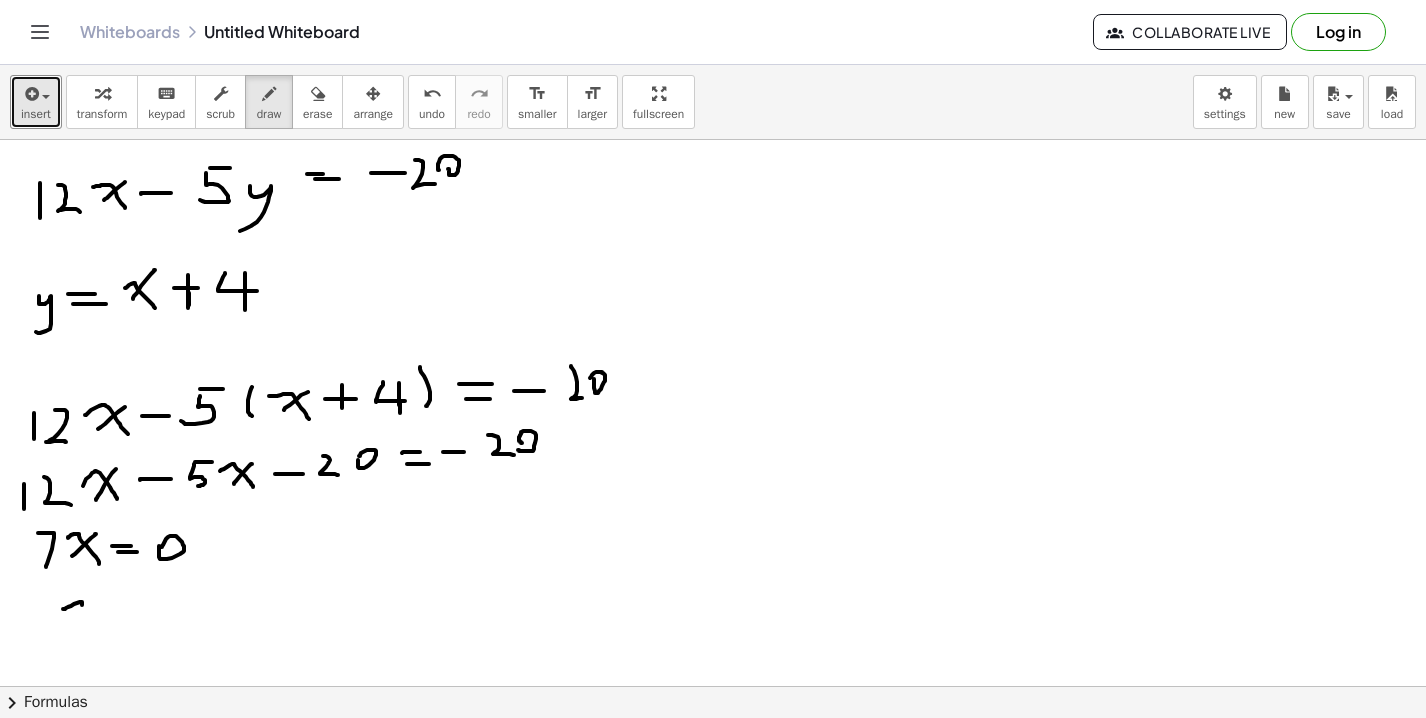 click at bounding box center [713, 751] 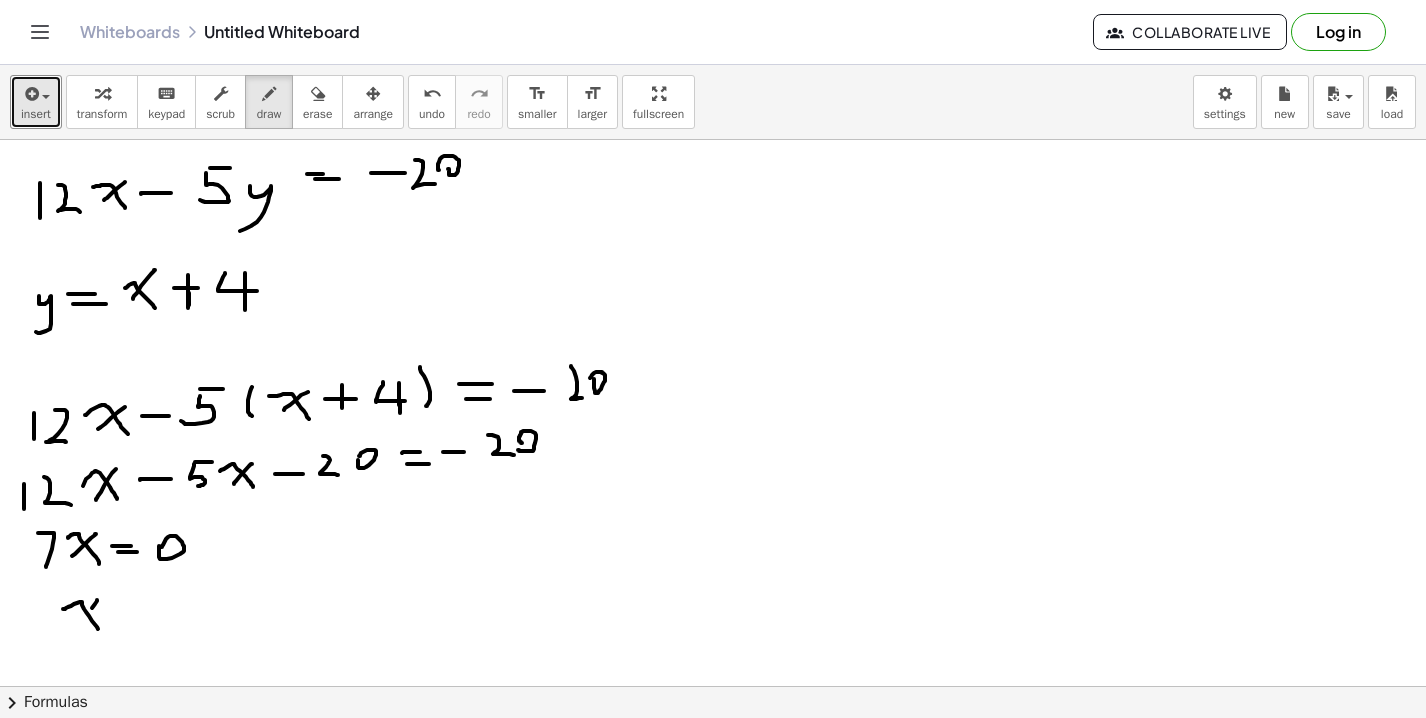 click at bounding box center [713, 751] 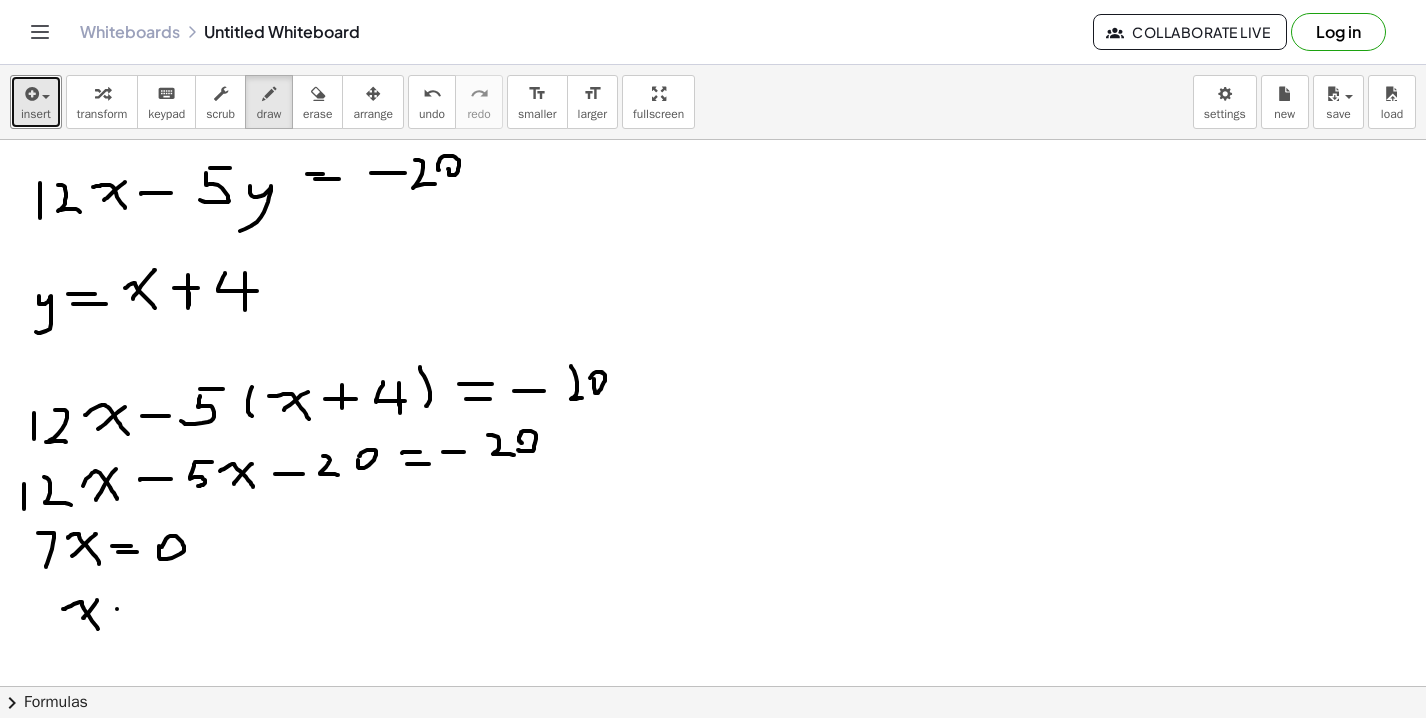 click at bounding box center [713, 751] 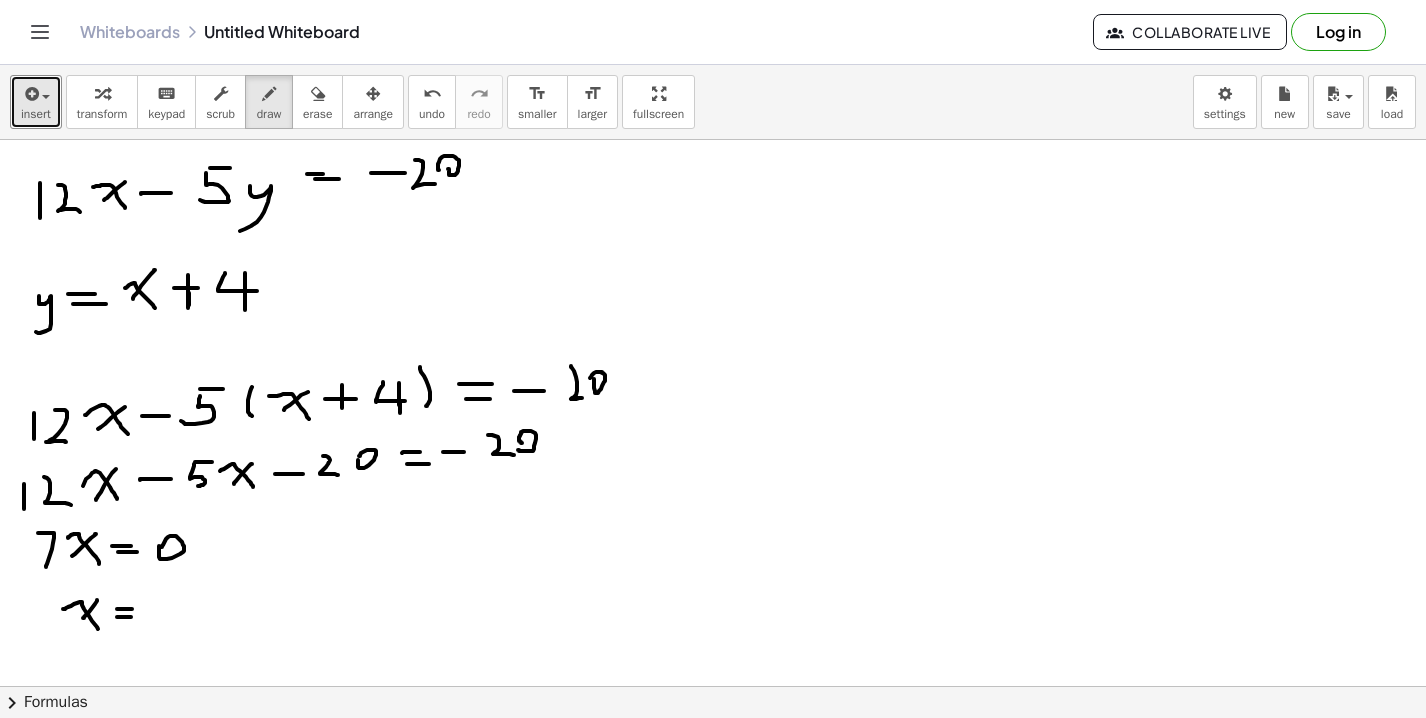 click at bounding box center [713, 751] 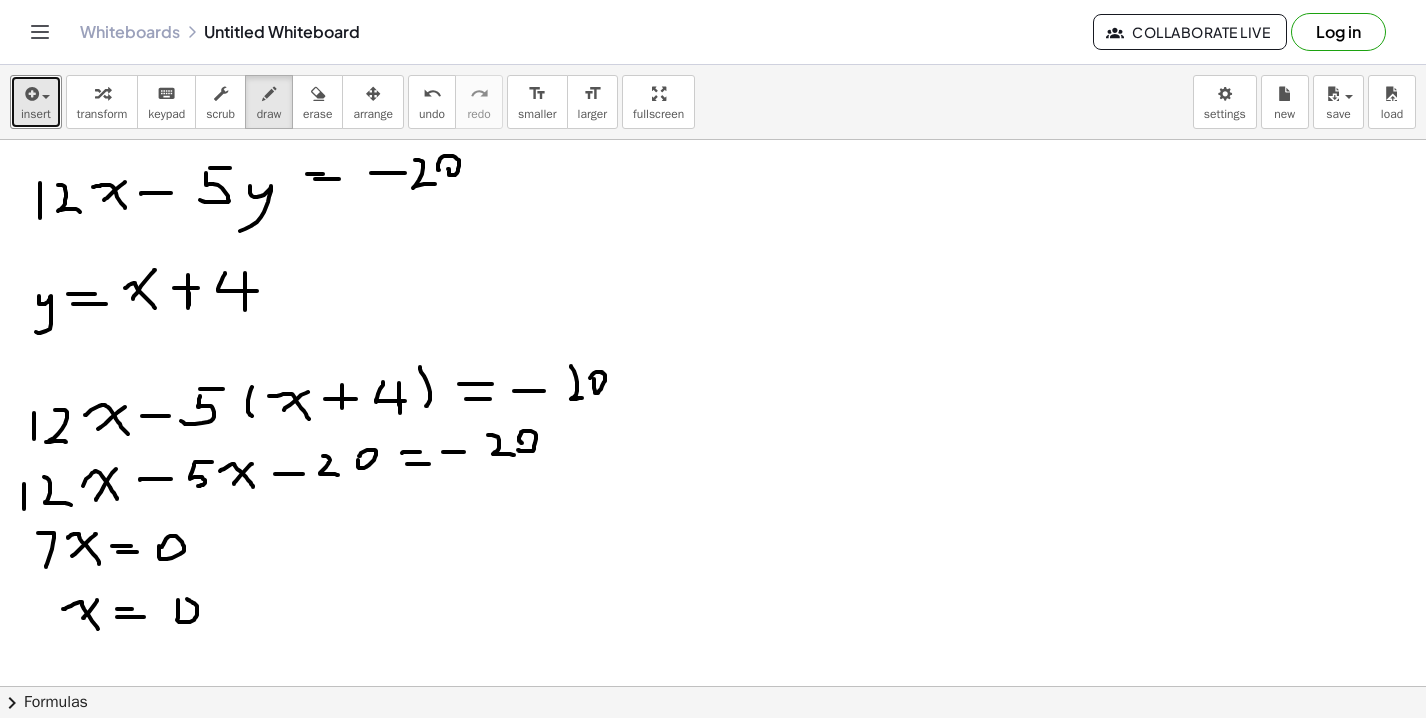 click at bounding box center [713, 751] 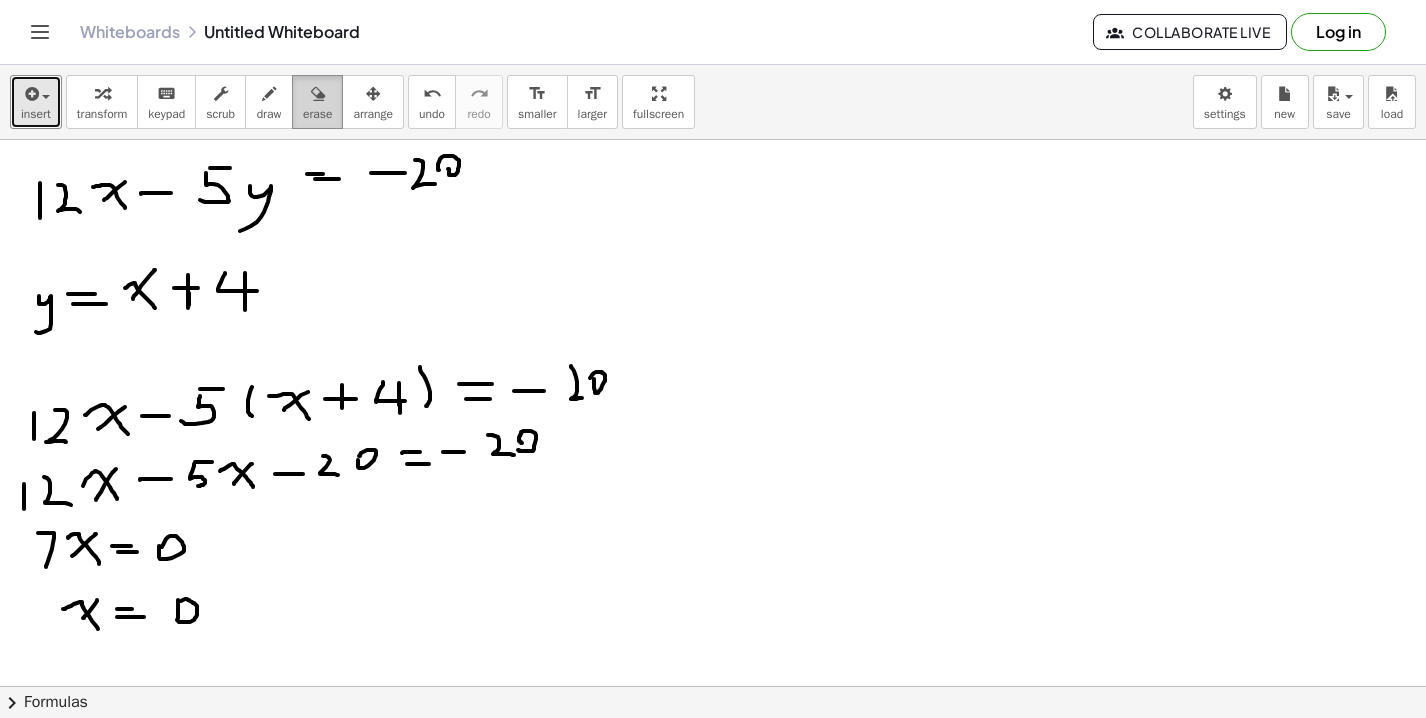 click at bounding box center (318, 94) 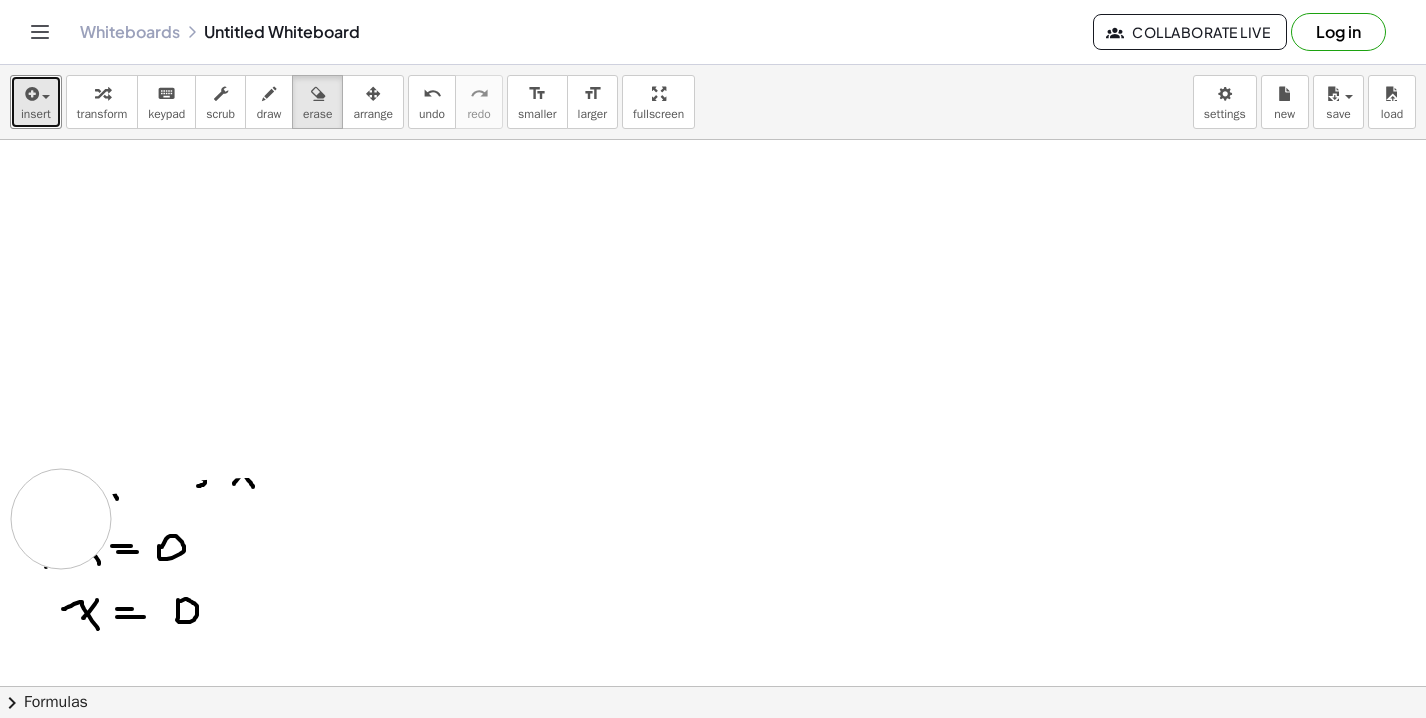 drag, startPoint x: 15, startPoint y: 204, endPoint x: 61, endPoint y: 519, distance: 318.341 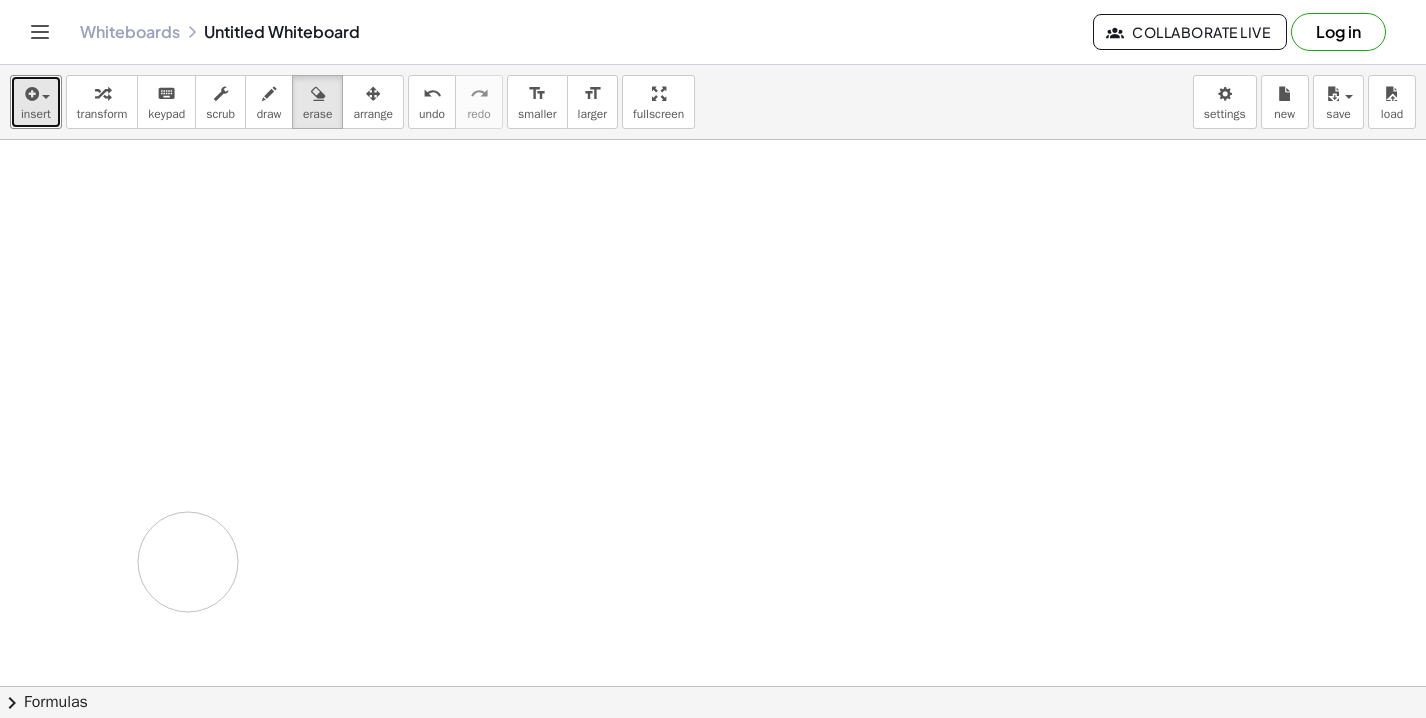 drag, startPoint x: 61, startPoint y: 519, endPoint x: 187, endPoint y: 562, distance: 133.13527 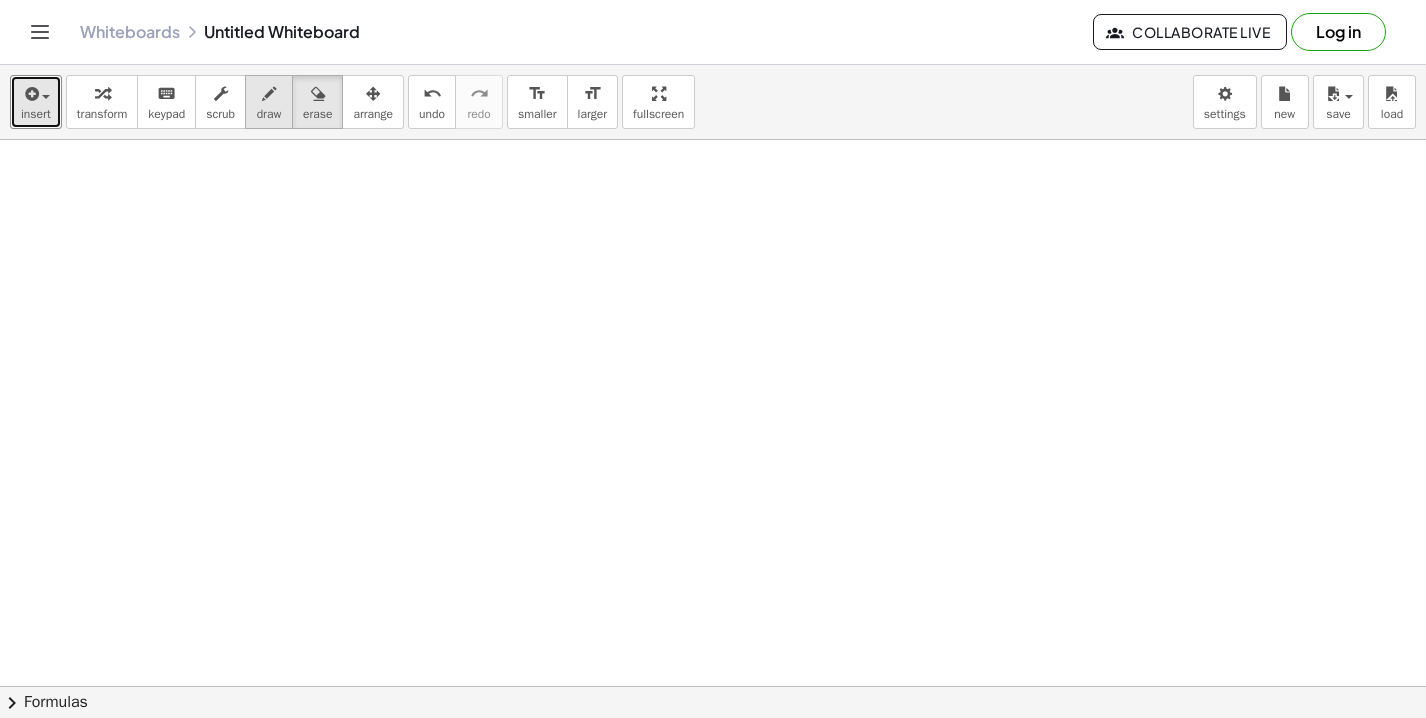 click on "draw" at bounding box center [269, 102] 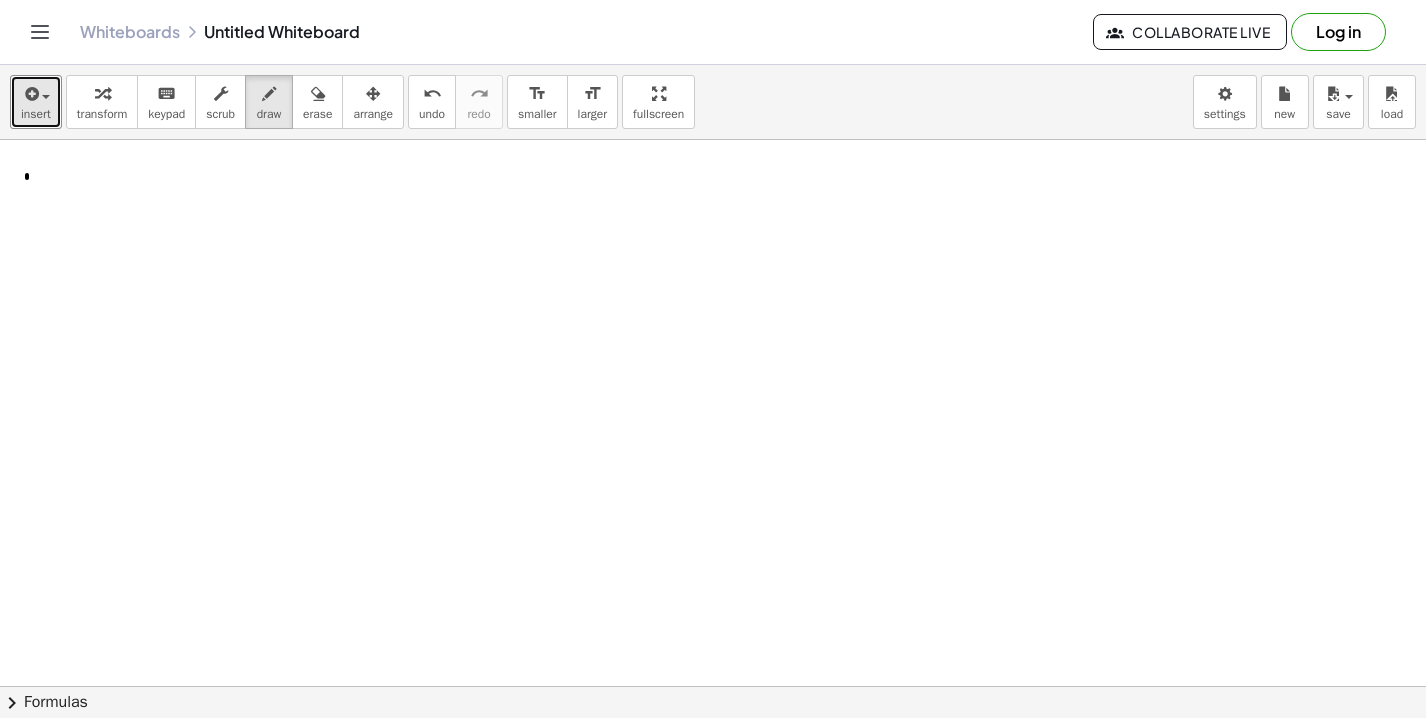 drag, startPoint x: 27, startPoint y: 175, endPoint x: 27, endPoint y: 206, distance: 31 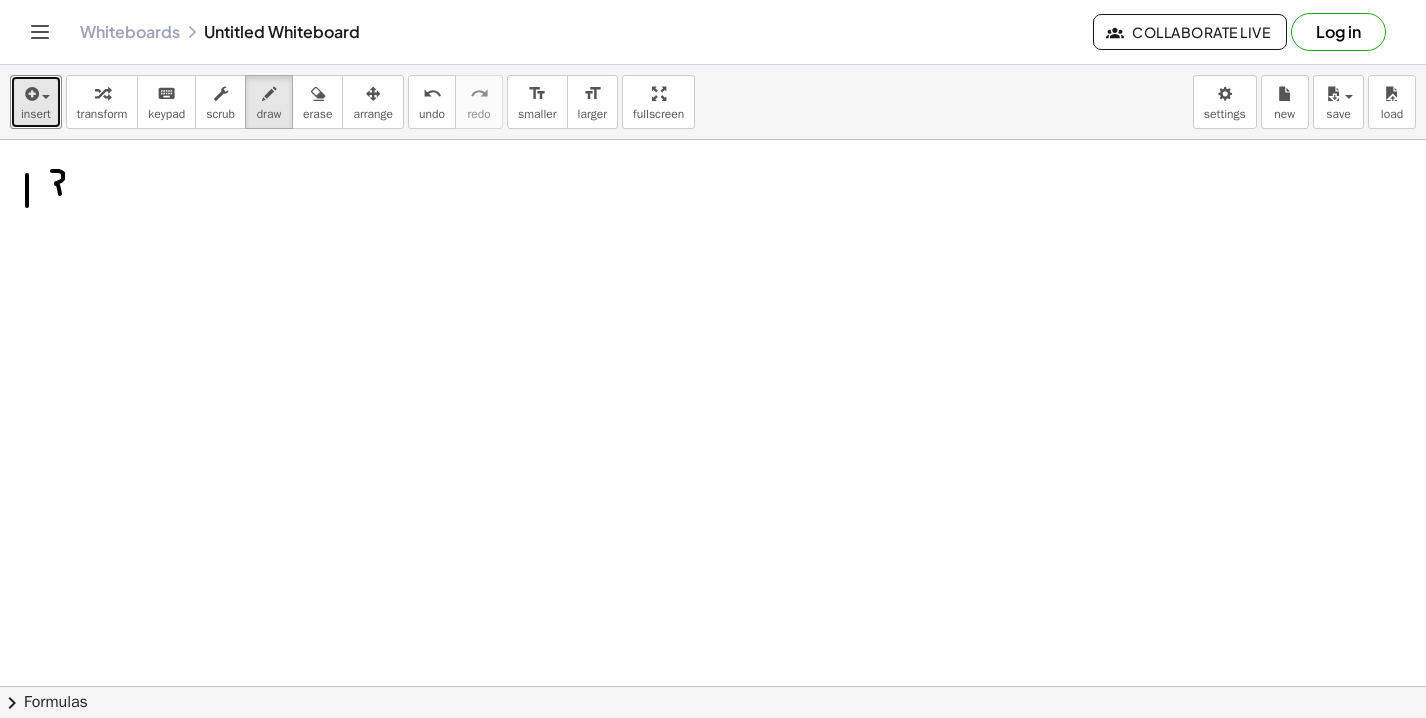 drag, startPoint x: 52, startPoint y: 171, endPoint x: 54, endPoint y: 208, distance: 37.054016 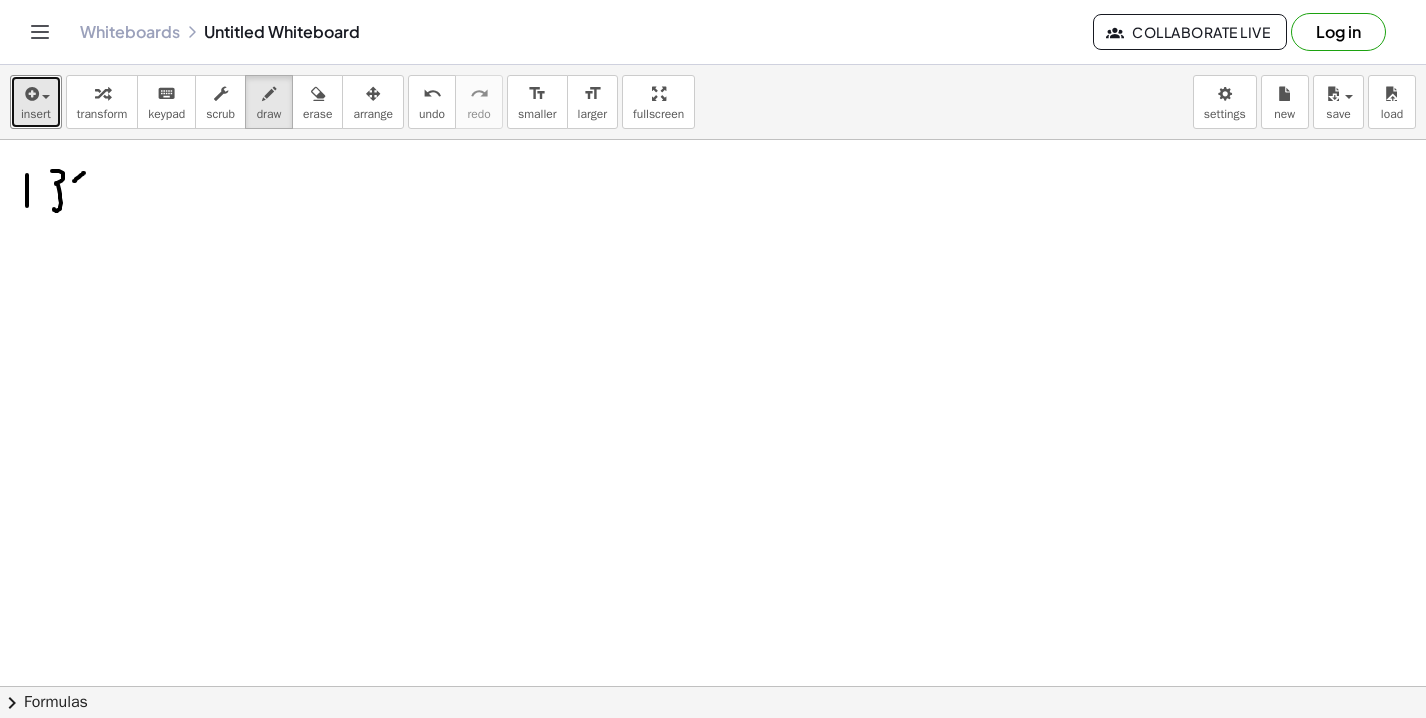 drag, startPoint x: 74, startPoint y: 181, endPoint x: 107, endPoint y: 204, distance: 40.22437 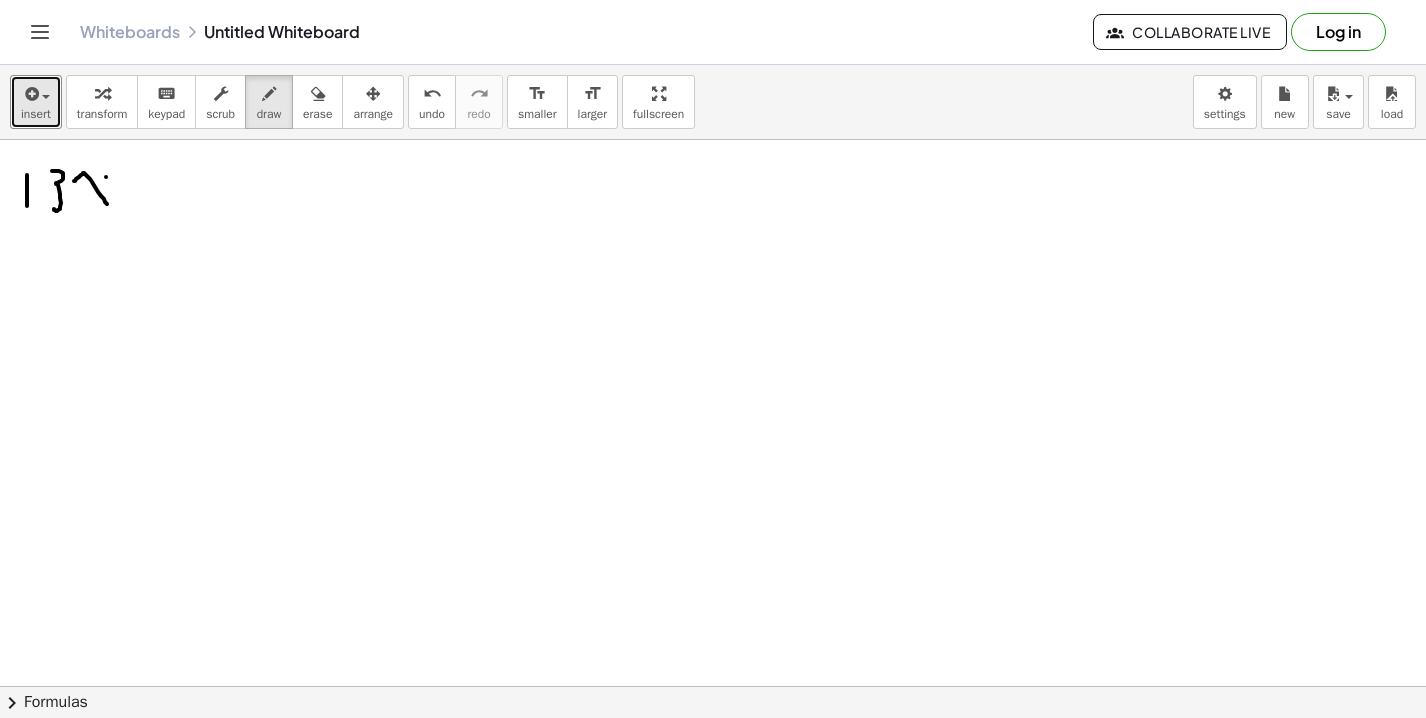 drag, startPoint x: 106, startPoint y: 177, endPoint x: 83, endPoint y: 196, distance: 29.832869 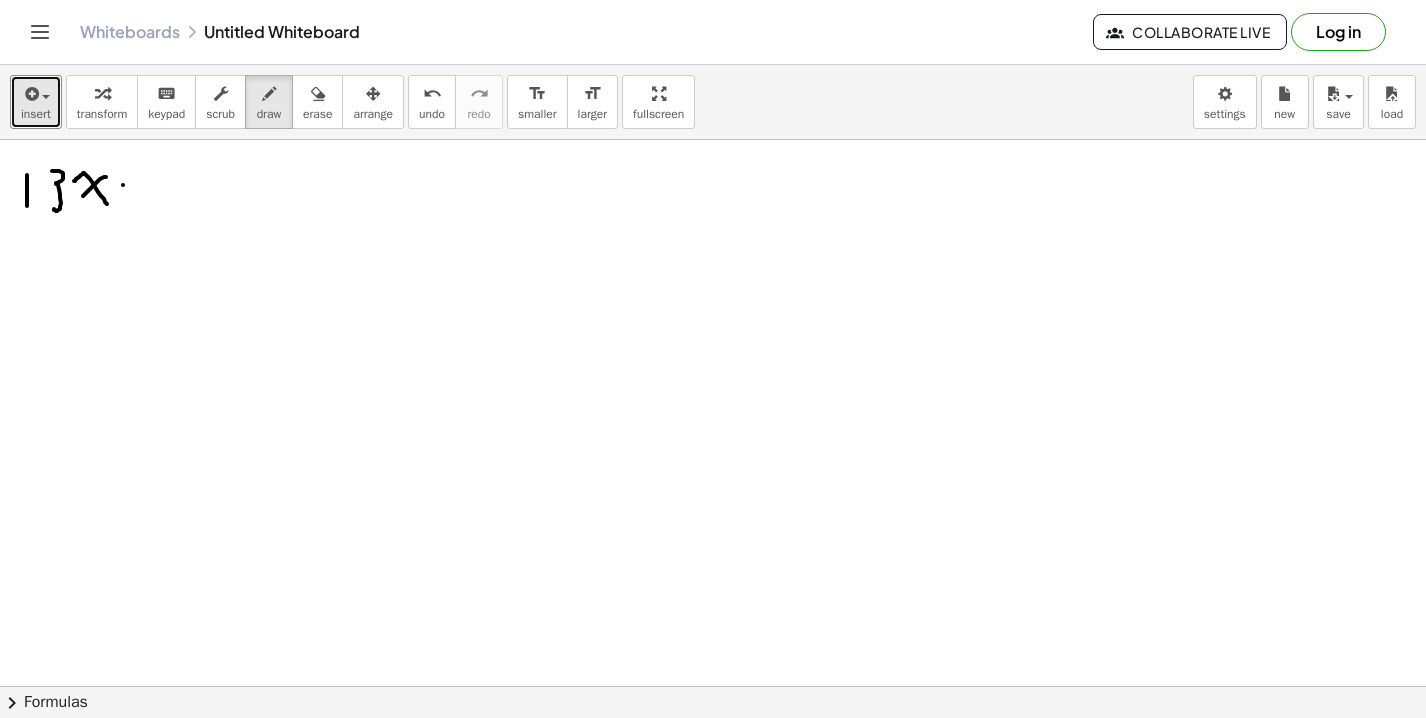 drag, startPoint x: 123, startPoint y: 185, endPoint x: 158, endPoint y: 185, distance: 35 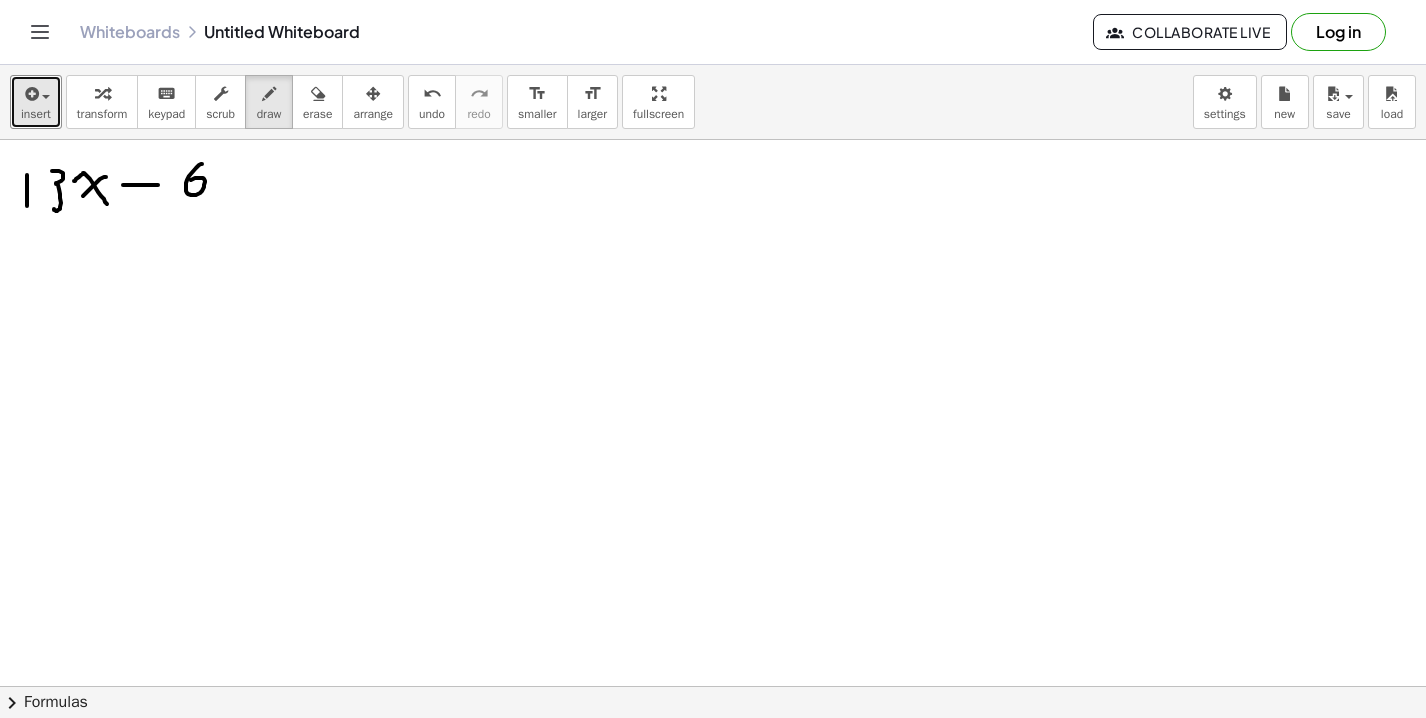 drag, startPoint x: 202, startPoint y: 164, endPoint x: 190, endPoint y: 181, distance: 20.808653 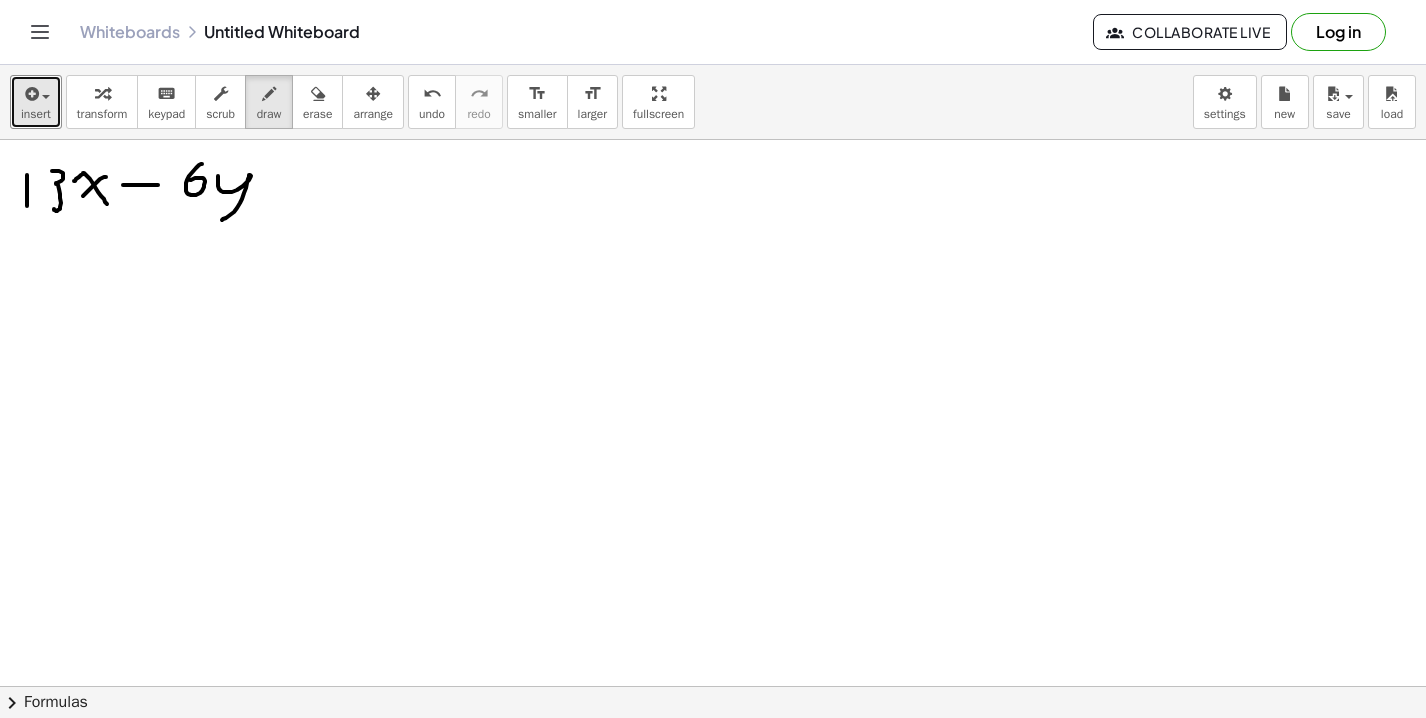 drag, startPoint x: 218, startPoint y: 176, endPoint x: 221, endPoint y: 220, distance: 44.102154 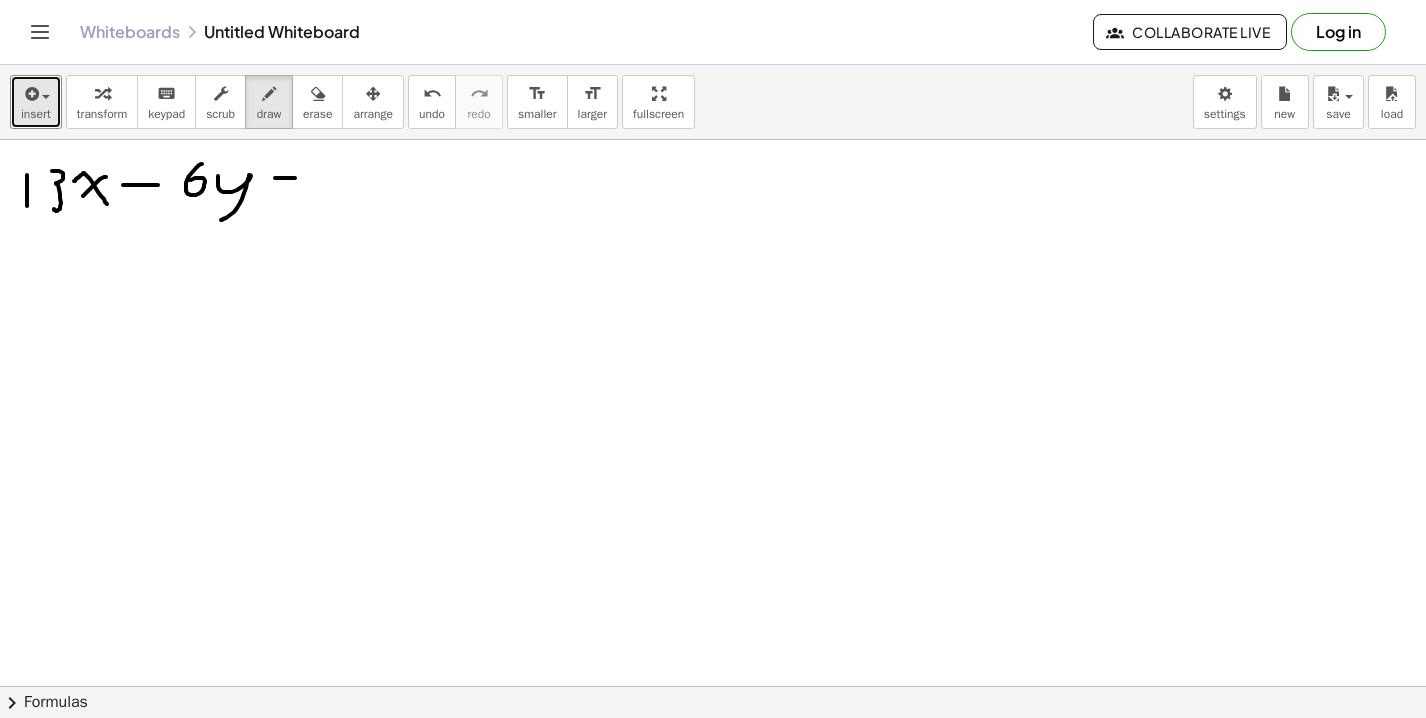 drag, startPoint x: 275, startPoint y: 178, endPoint x: 296, endPoint y: 178, distance: 21 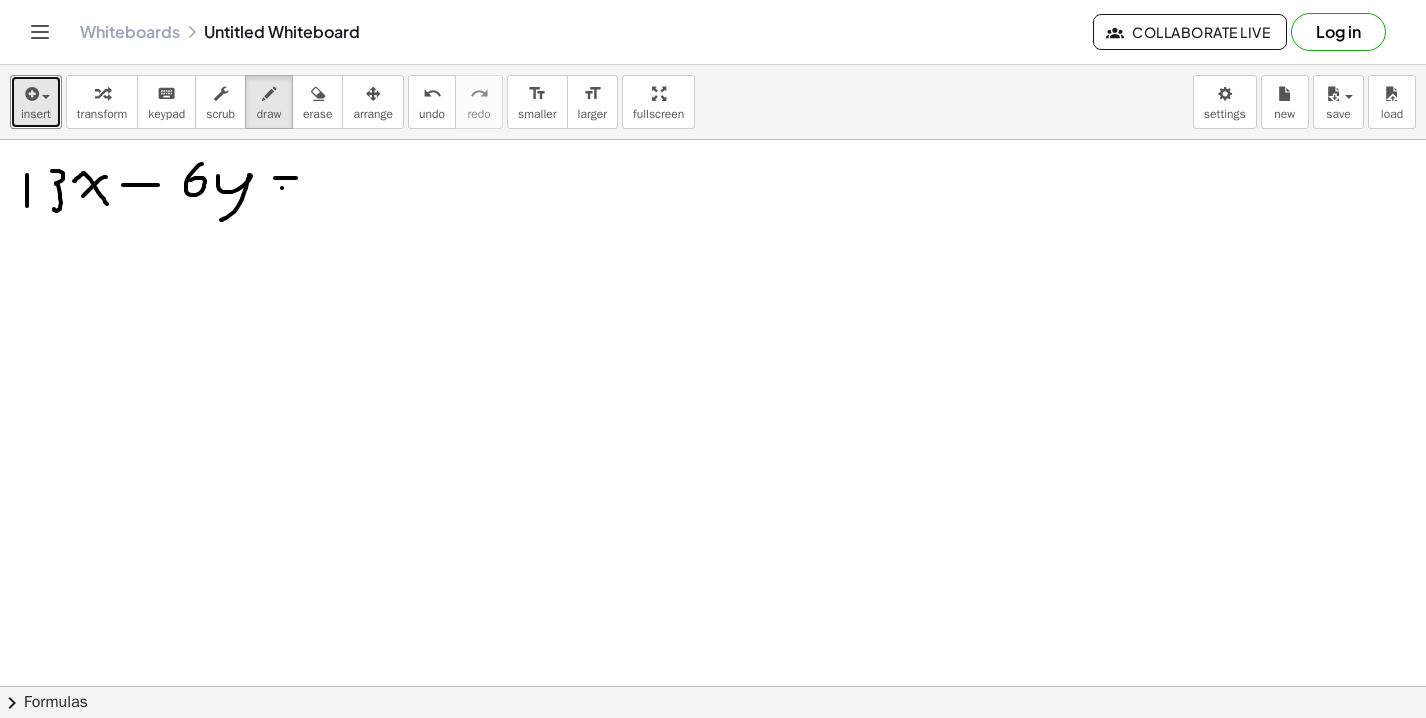 drag, startPoint x: 282, startPoint y: 188, endPoint x: 317, endPoint y: 188, distance: 35 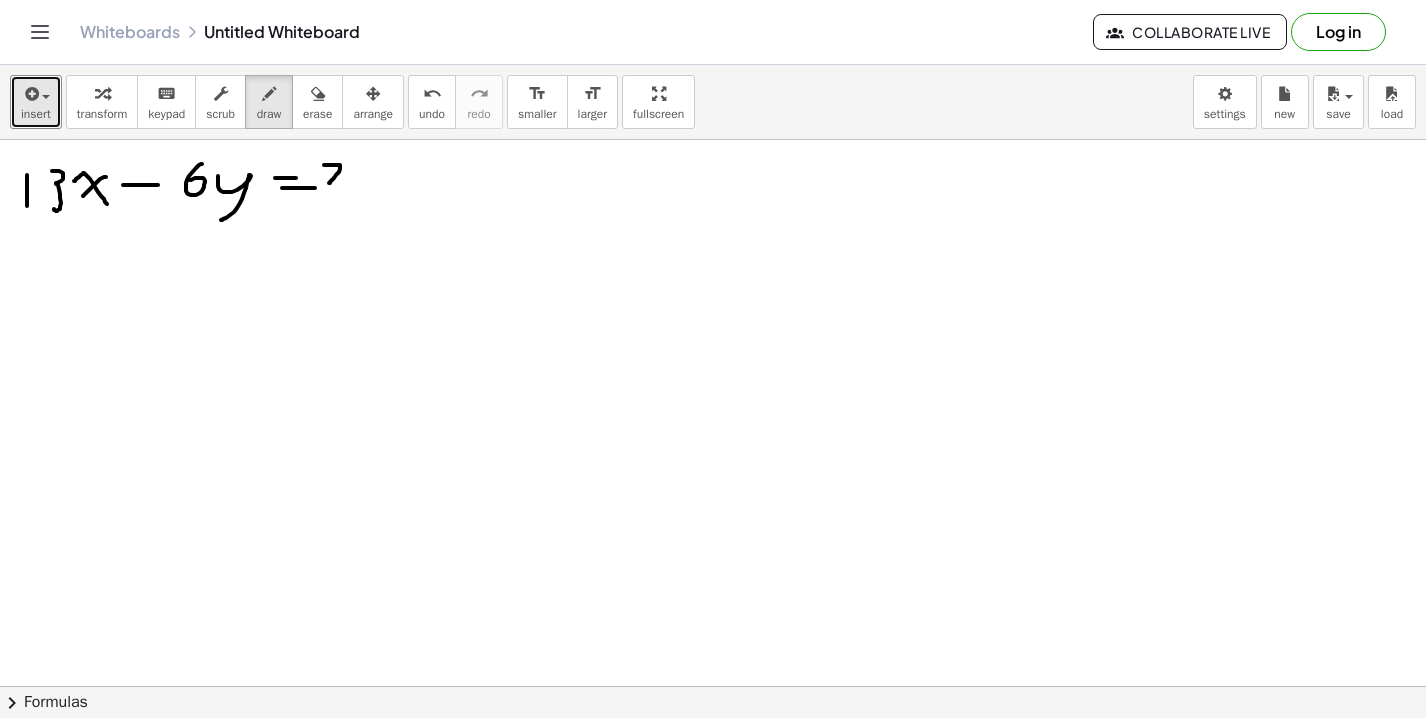 drag, startPoint x: 325, startPoint y: 165, endPoint x: 346, endPoint y: 184, distance: 28.319605 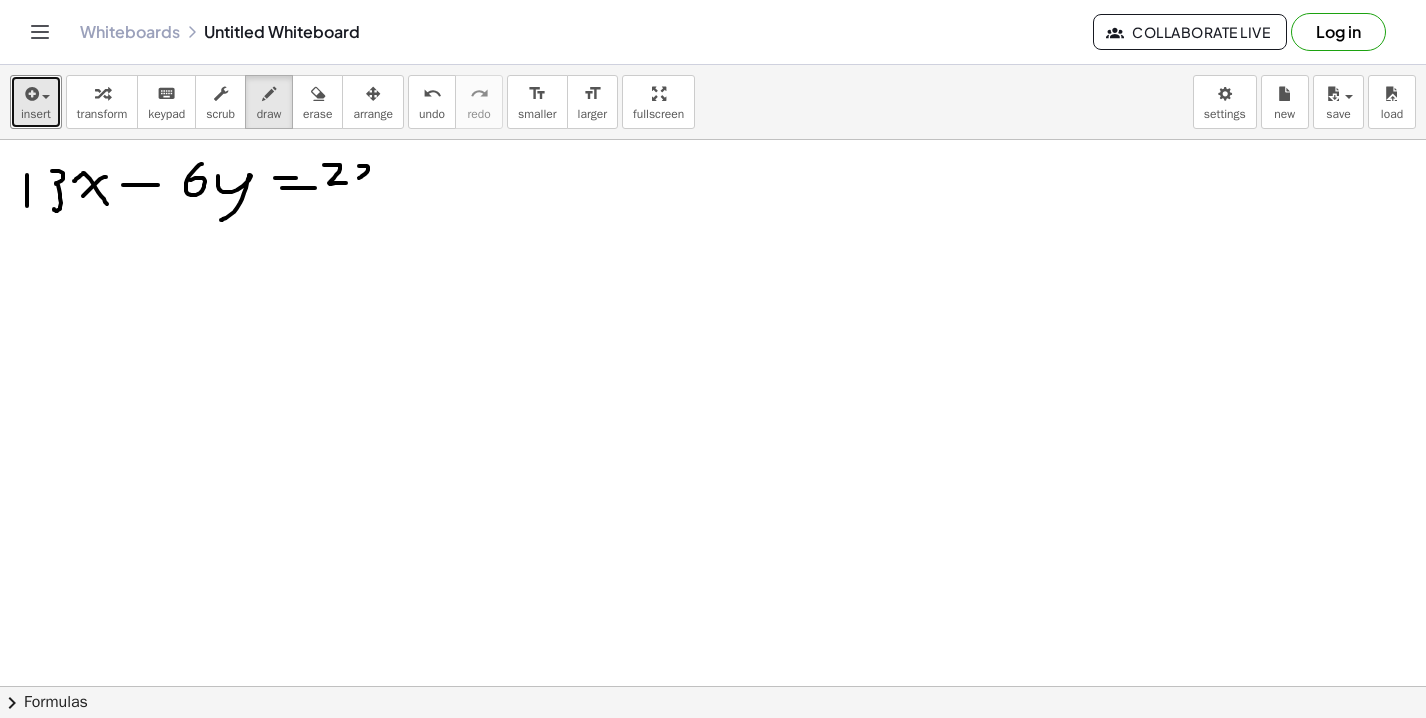 drag, startPoint x: 359, startPoint y: 166, endPoint x: 383, endPoint y: 180, distance: 27.784887 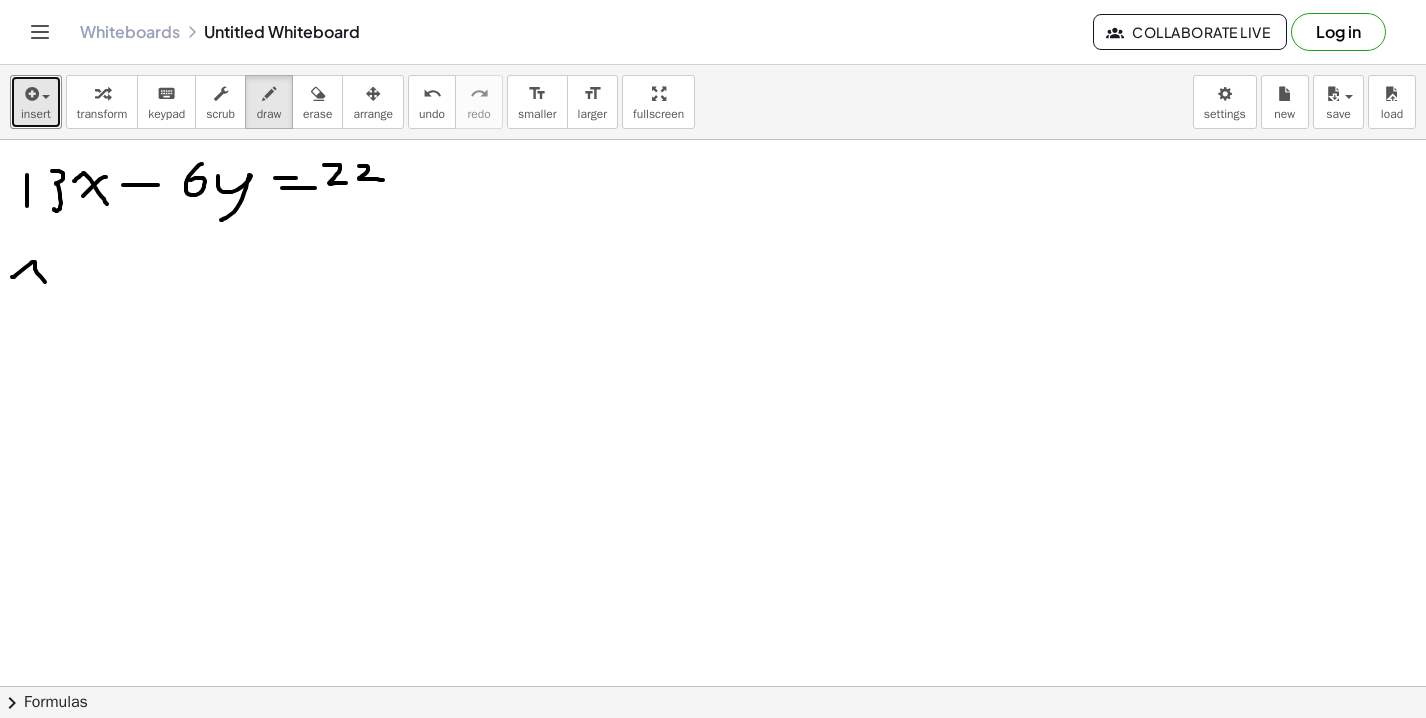 drag, startPoint x: 12, startPoint y: 277, endPoint x: 55, endPoint y: 296, distance: 47.010635 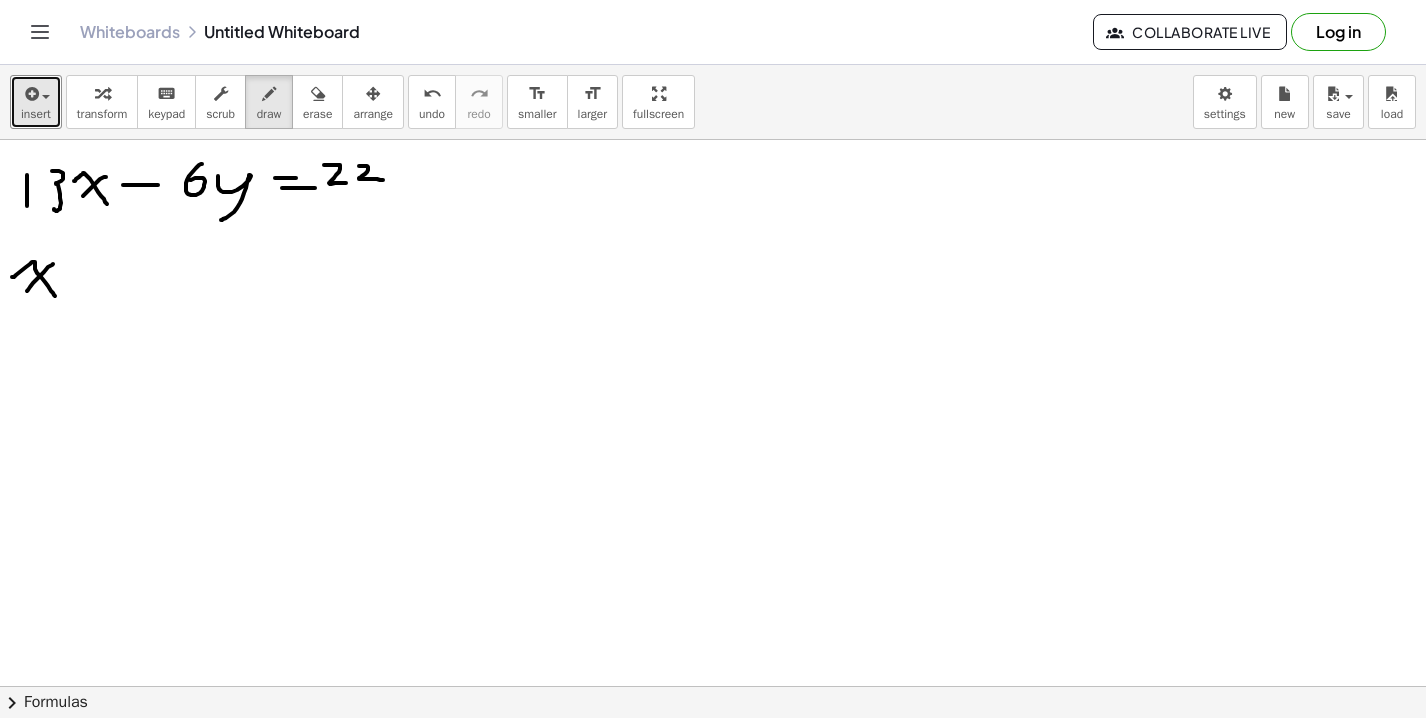 drag, startPoint x: 53, startPoint y: 264, endPoint x: 27, endPoint y: 291, distance: 37.48333 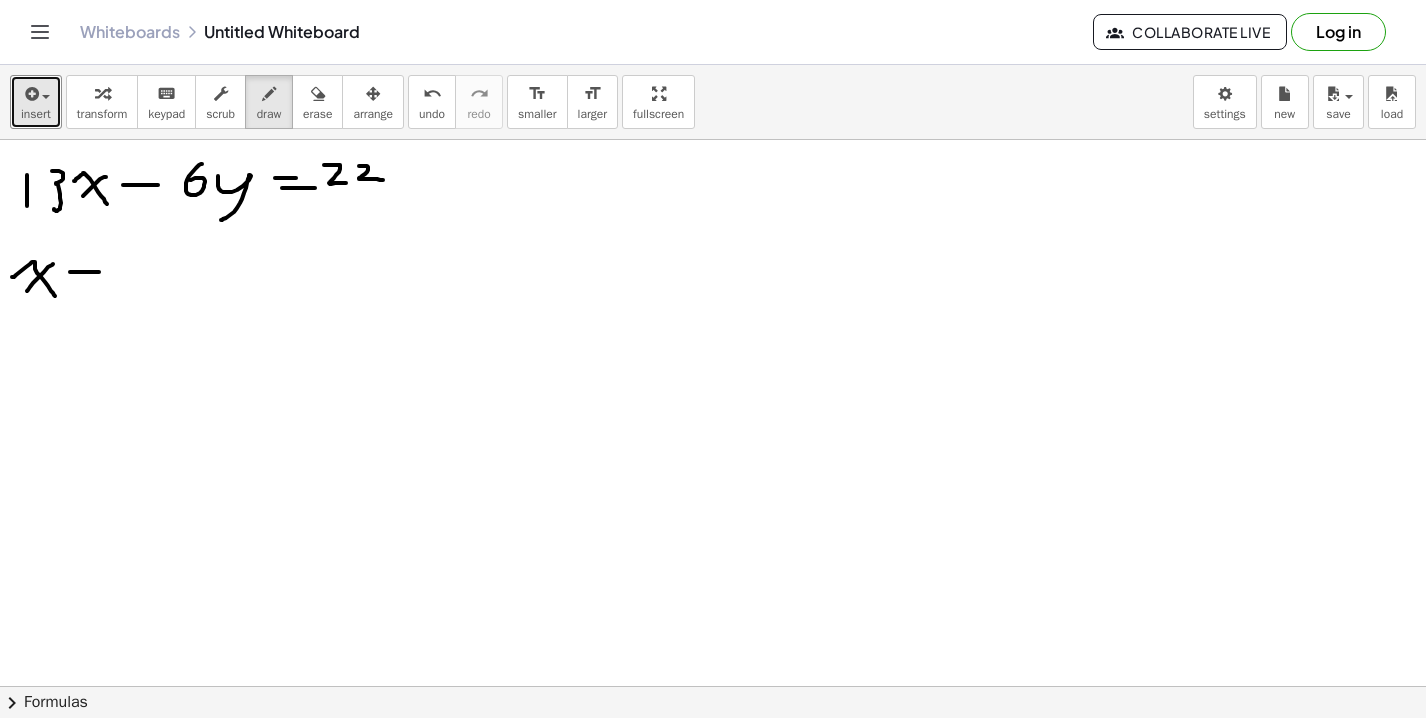 drag, startPoint x: 71, startPoint y: 272, endPoint x: 102, endPoint y: 272, distance: 31 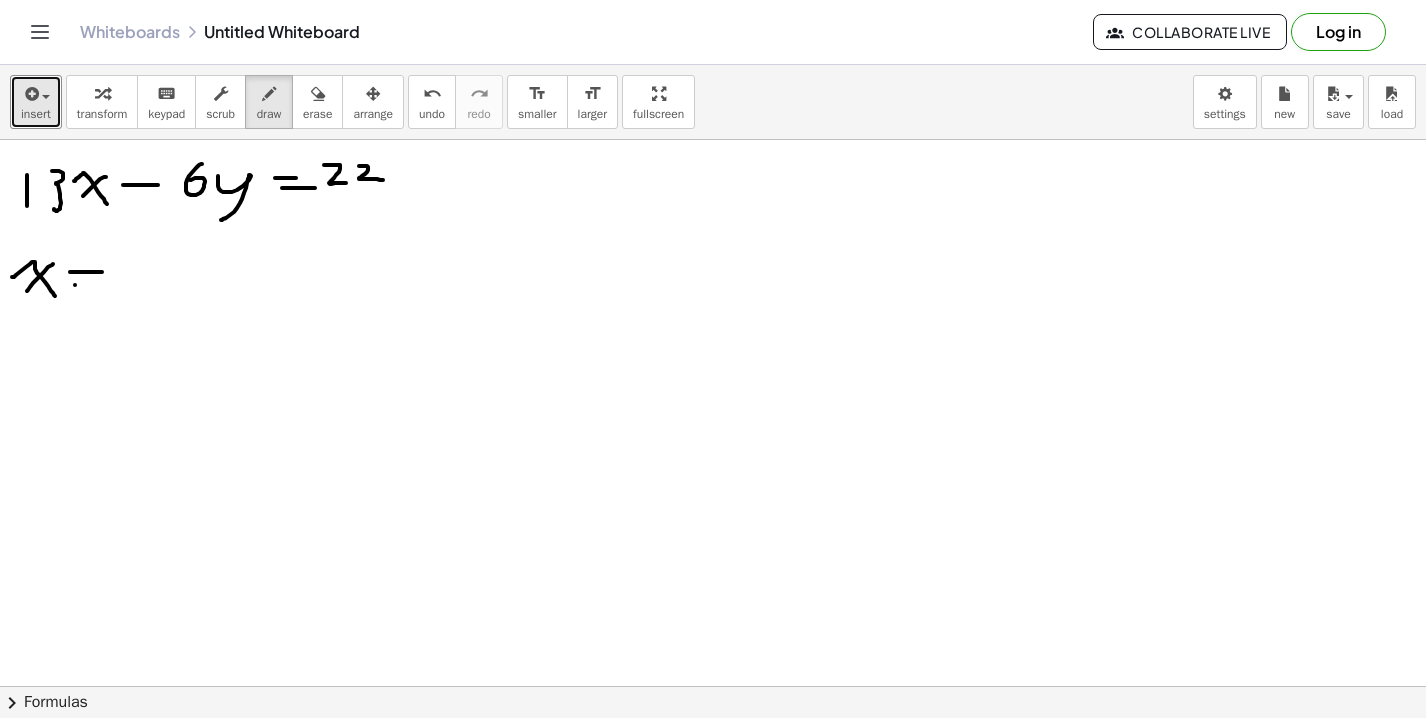drag, startPoint x: 75, startPoint y: 285, endPoint x: 102, endPoint y: 285, distance: 27 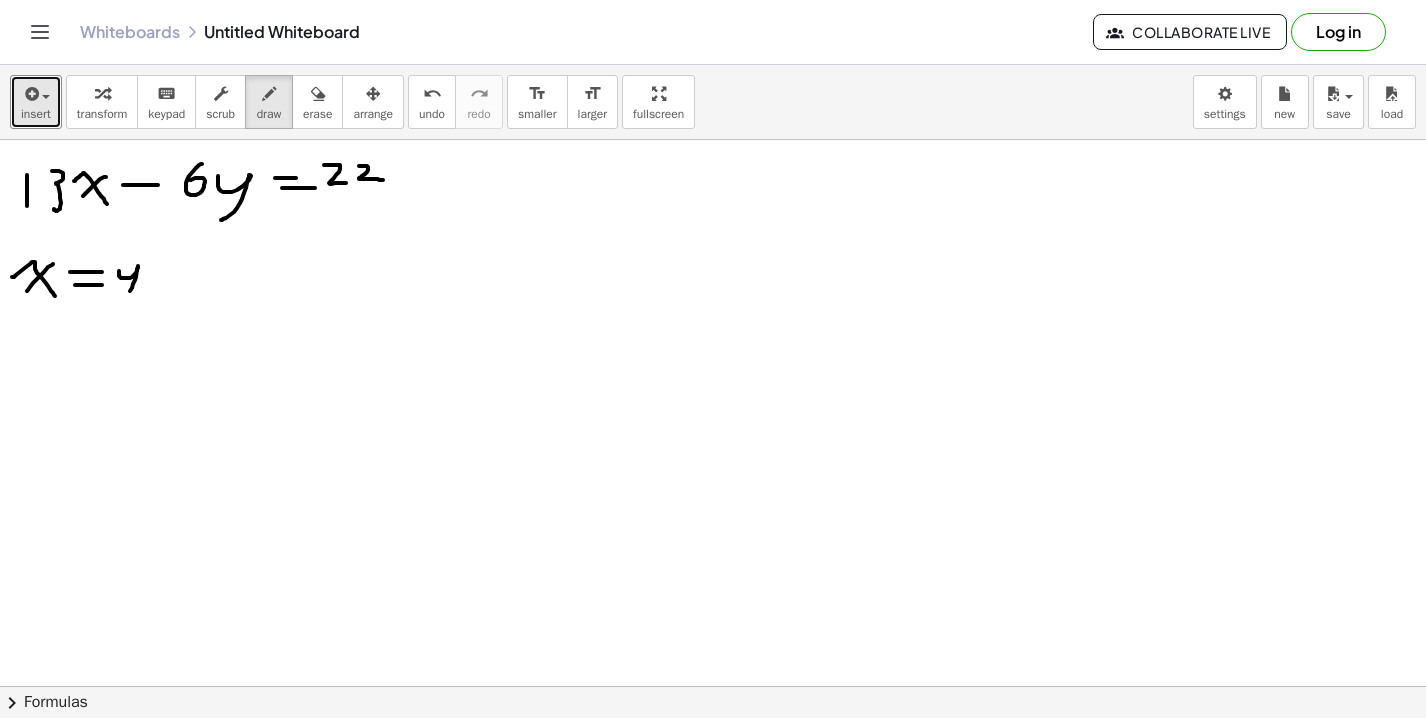 drag, startPoint x: 119, startPoint y: 271, endPoint x: 108, endPoint y: 297, distance: 28.231188 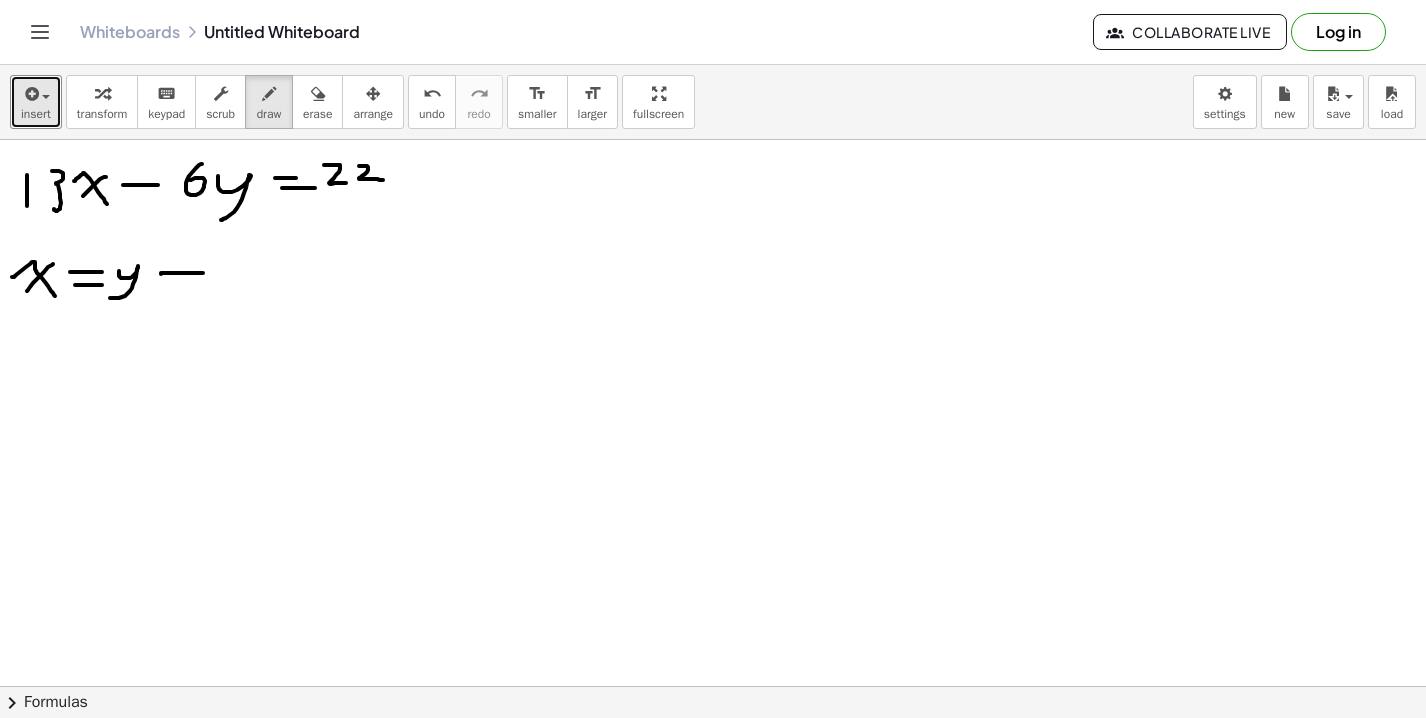 drag, startPoint x: 161, startPoint y: 274, endPoint x: 203, endPoint y: 273, distance: 42.0119 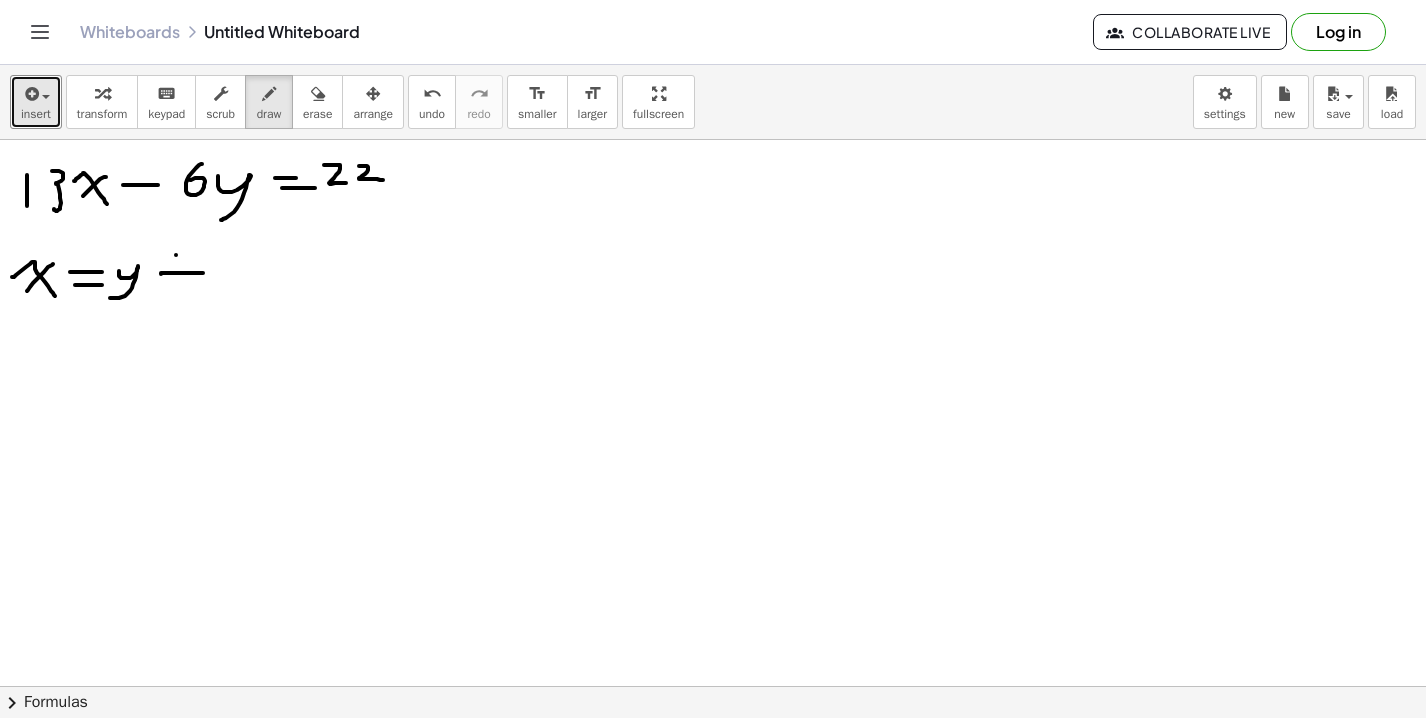 drag, startPoint x: 176, startPoint y: 255, endPoint x: 176, endPoint y: 290, distance: 35 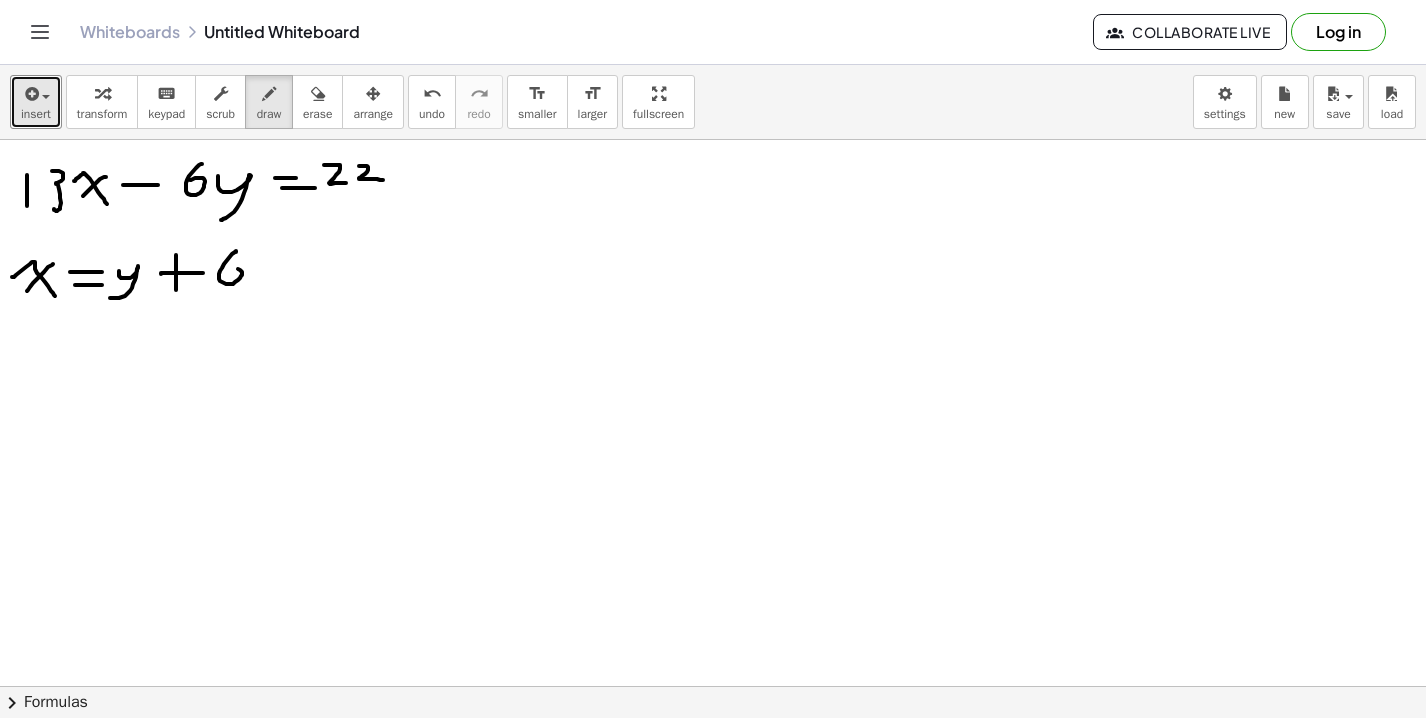 drag, startPoint x: 236, startPoint y: 251, endPoint x: 229, endPoint y: 274, distance: 24.04163 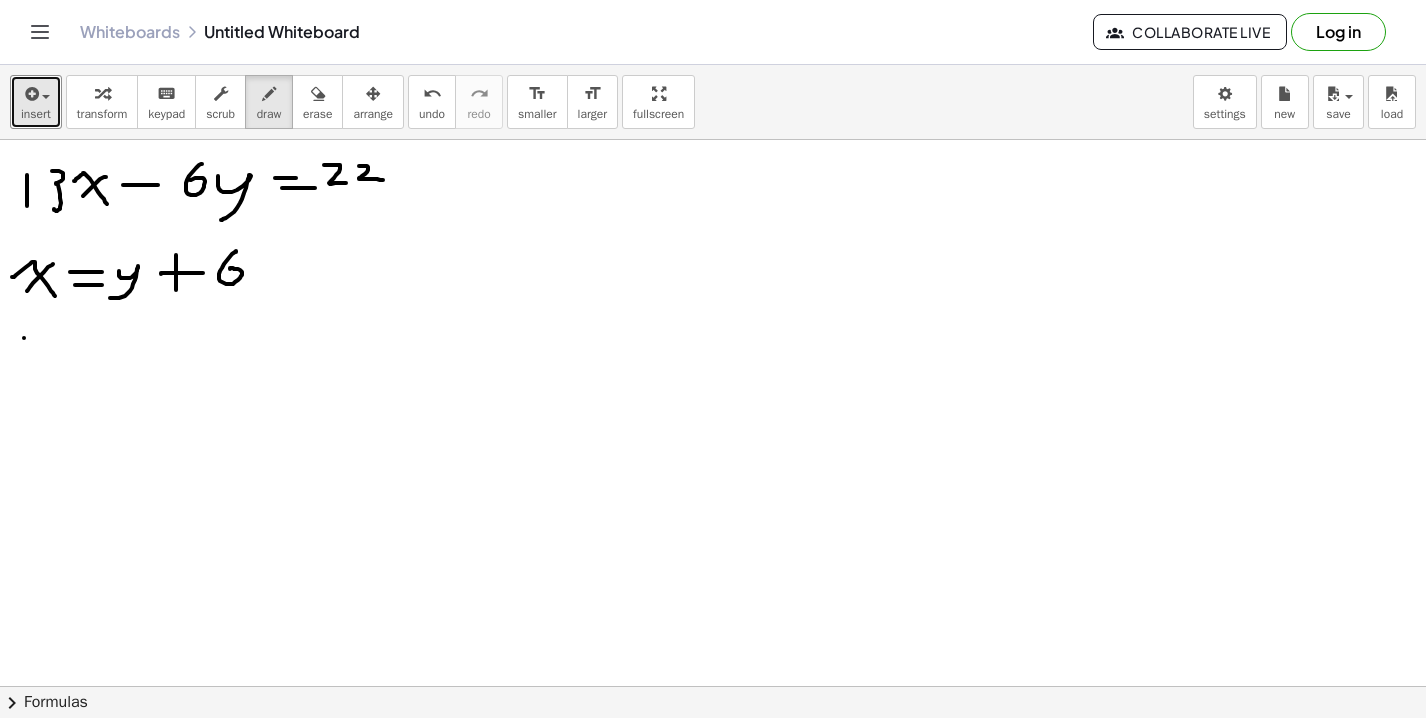 drag, startPoint x: 24, startPoint y: 338, endPoint x: 24, endPoint y: 381, distance: 43 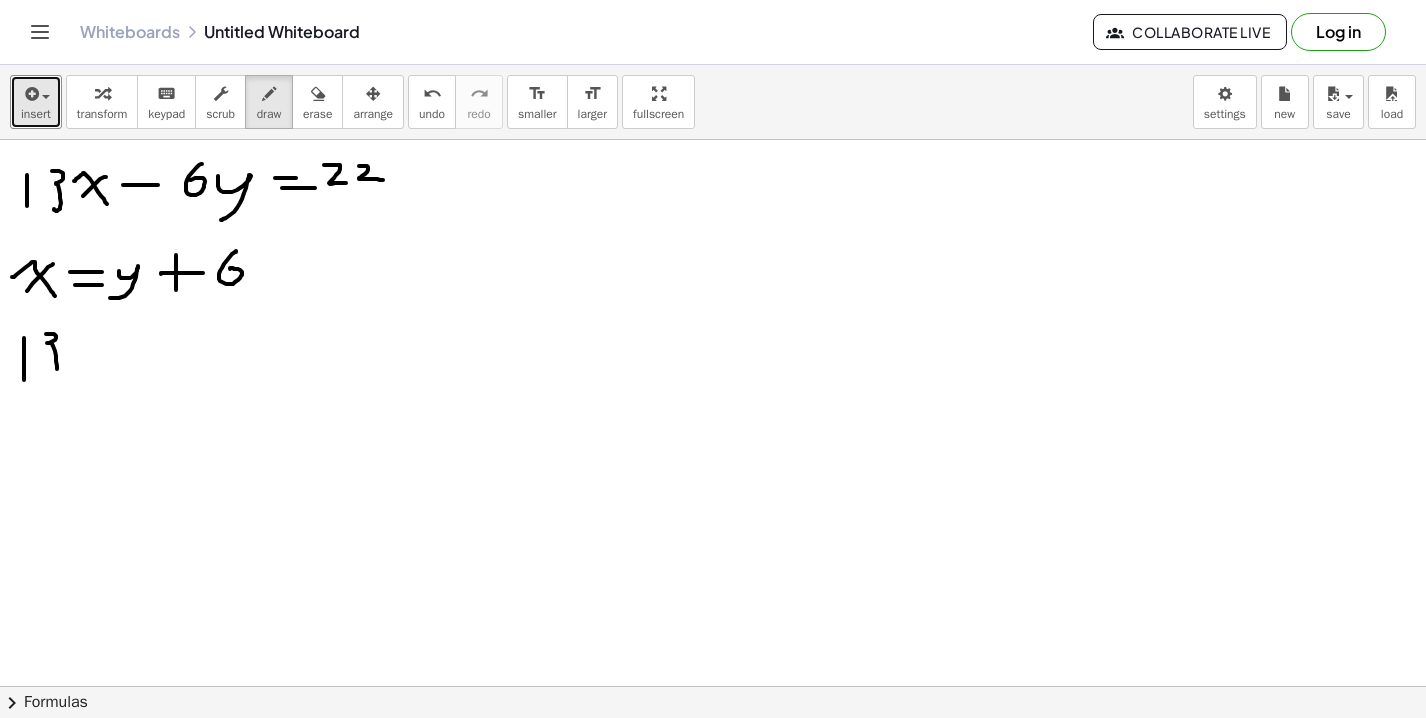 drag, startPoint x: 46, startPoint y: 334, endPoint x: 47, endPoint y: 369, distance: 35.014282 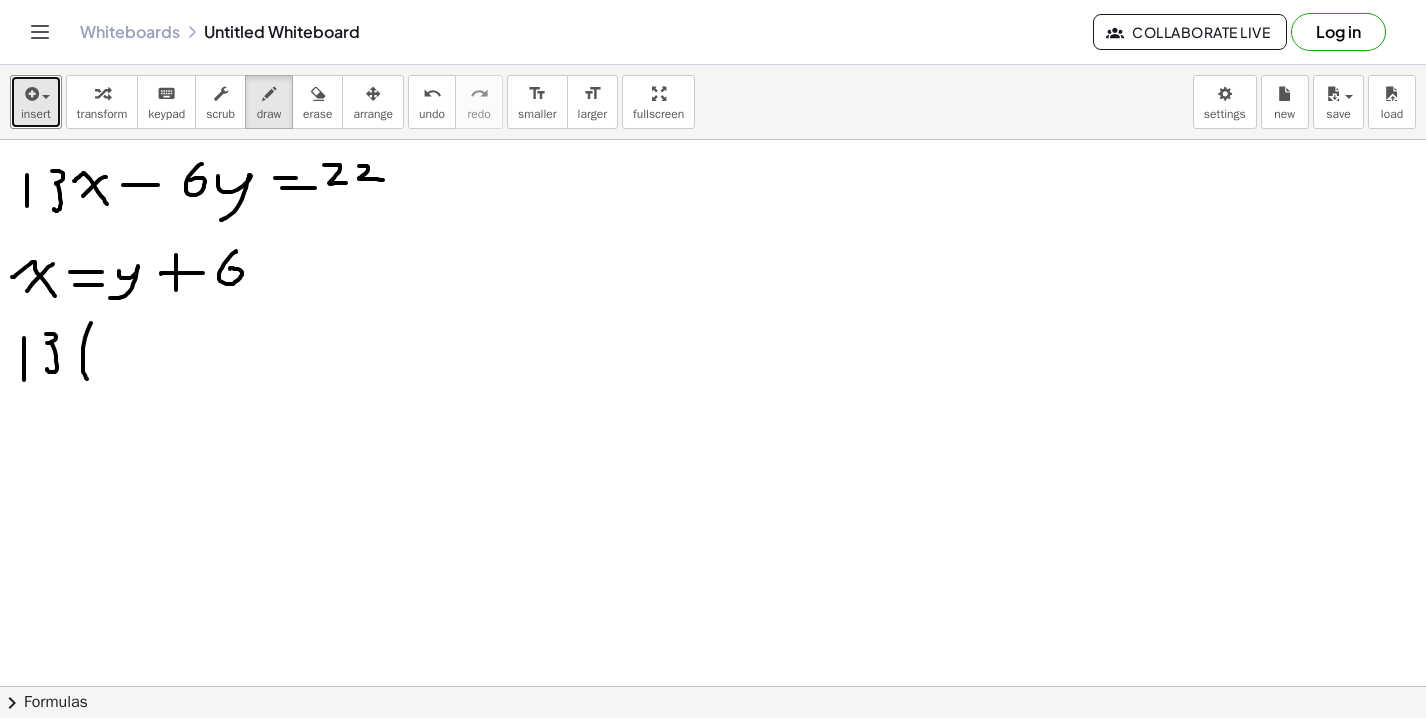 drag, startPoint x: 91, startPoint y: 323, endPoint x: 87, endPoint y: 379, distance: 56.142673 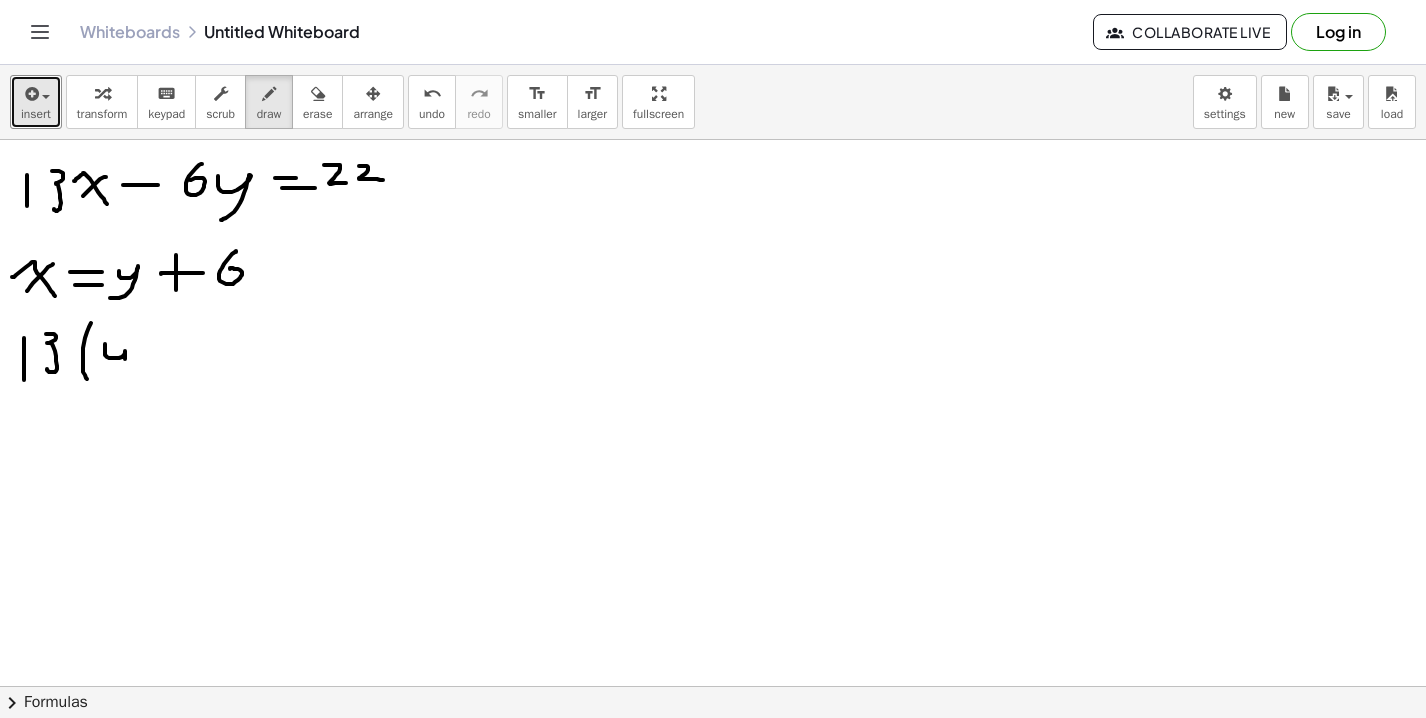 drag, startPoint x: 105, startPoint y: 344, endPoint x: 115, endPoint y: 378, distance: 35.44009 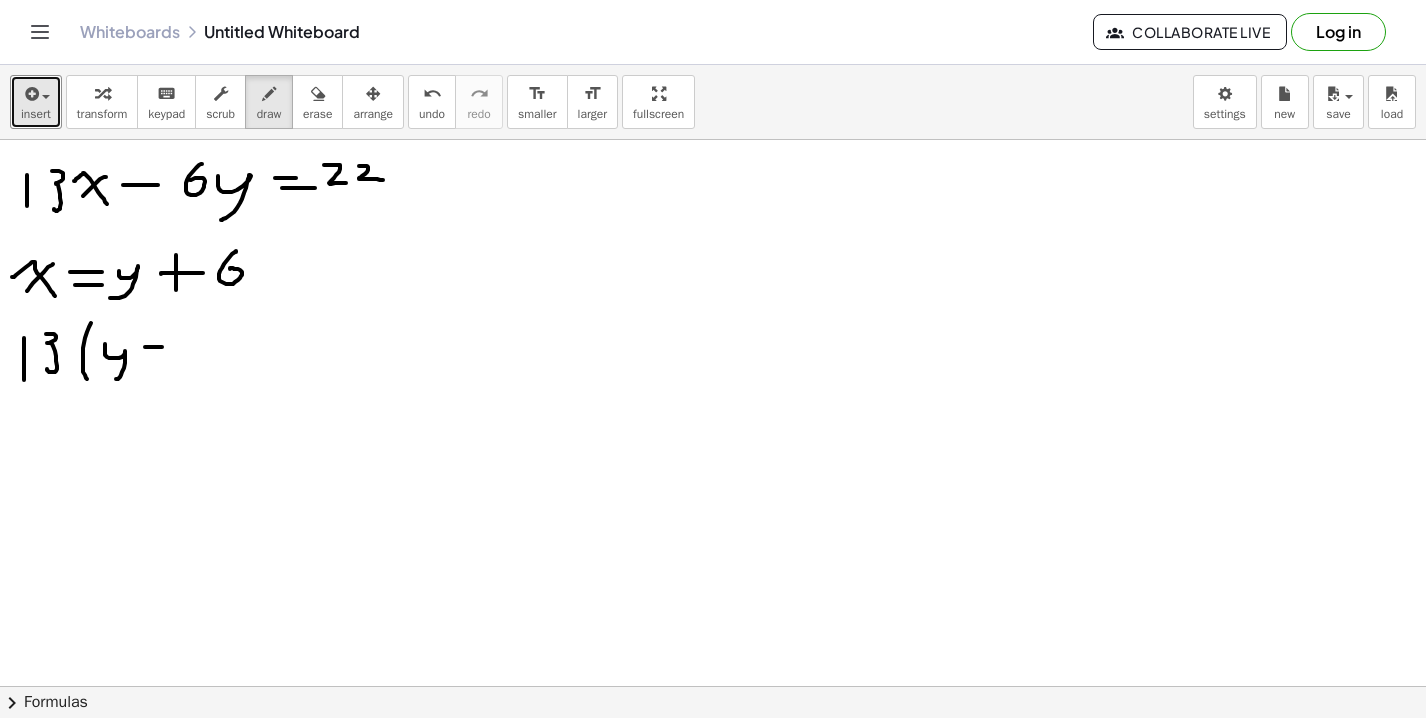 drag, startPoint x: 146, startPoint y: 347, endPoint x: 163, endPoint y: 347, distance: 17 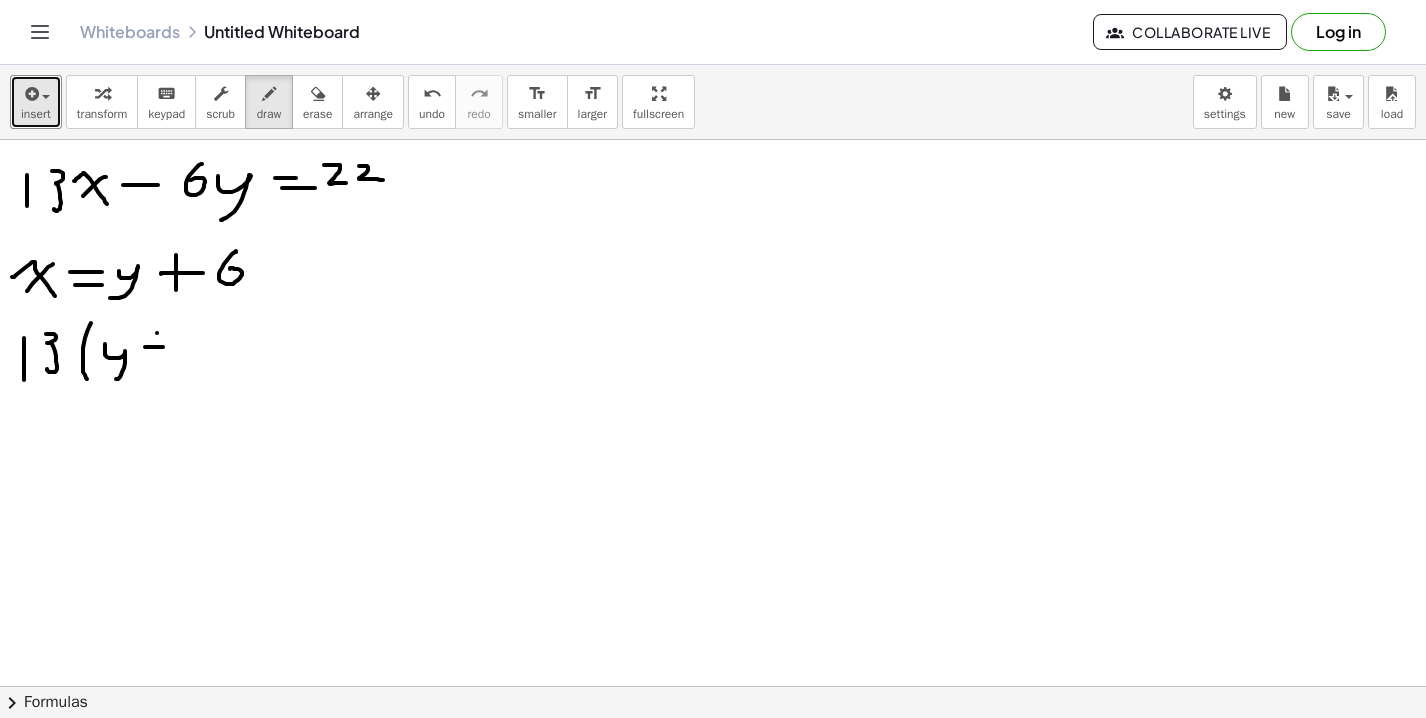 drag, startPoint x: 157, startPoint y: 333, endPoint x: 157, endPoint y: 352, distance: 19 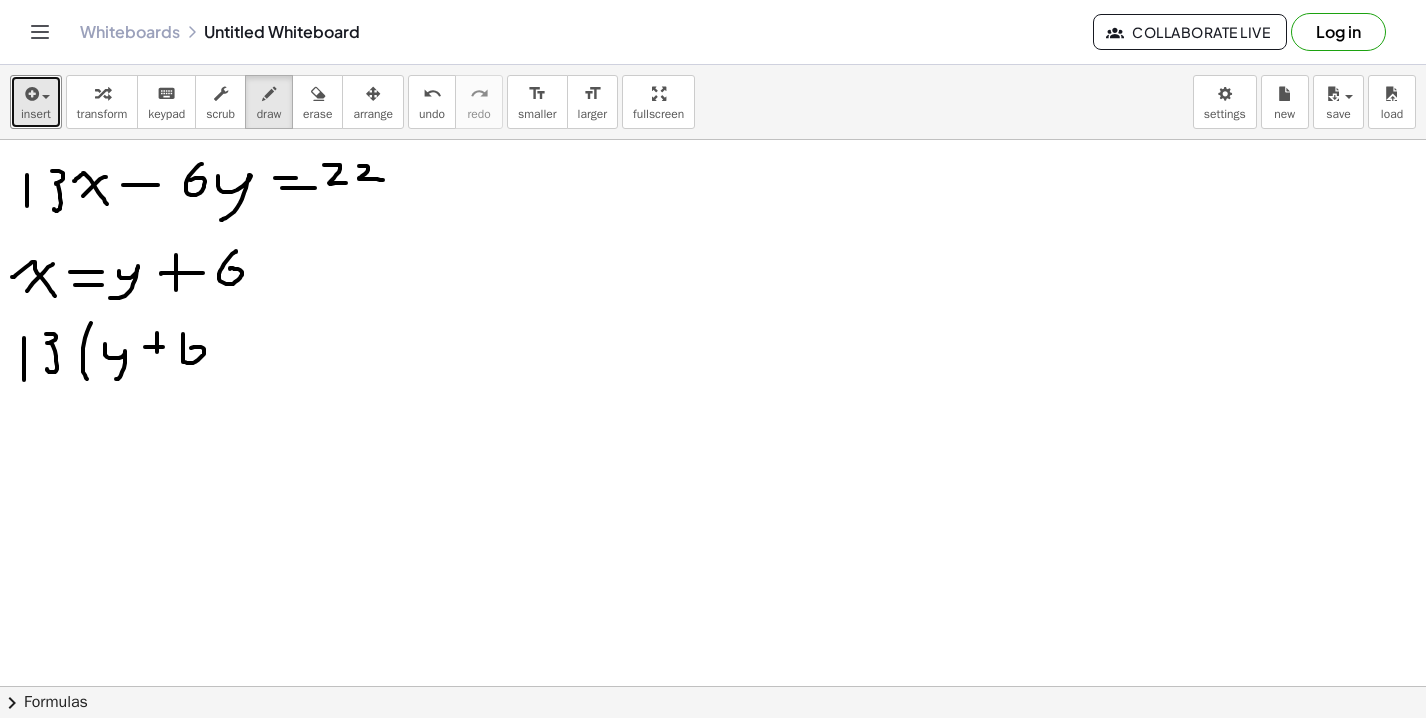 drag, startPoint x: 183, startPoint y: 334, endPoint x: 190, endPoint y: 349, distance: 16.552946 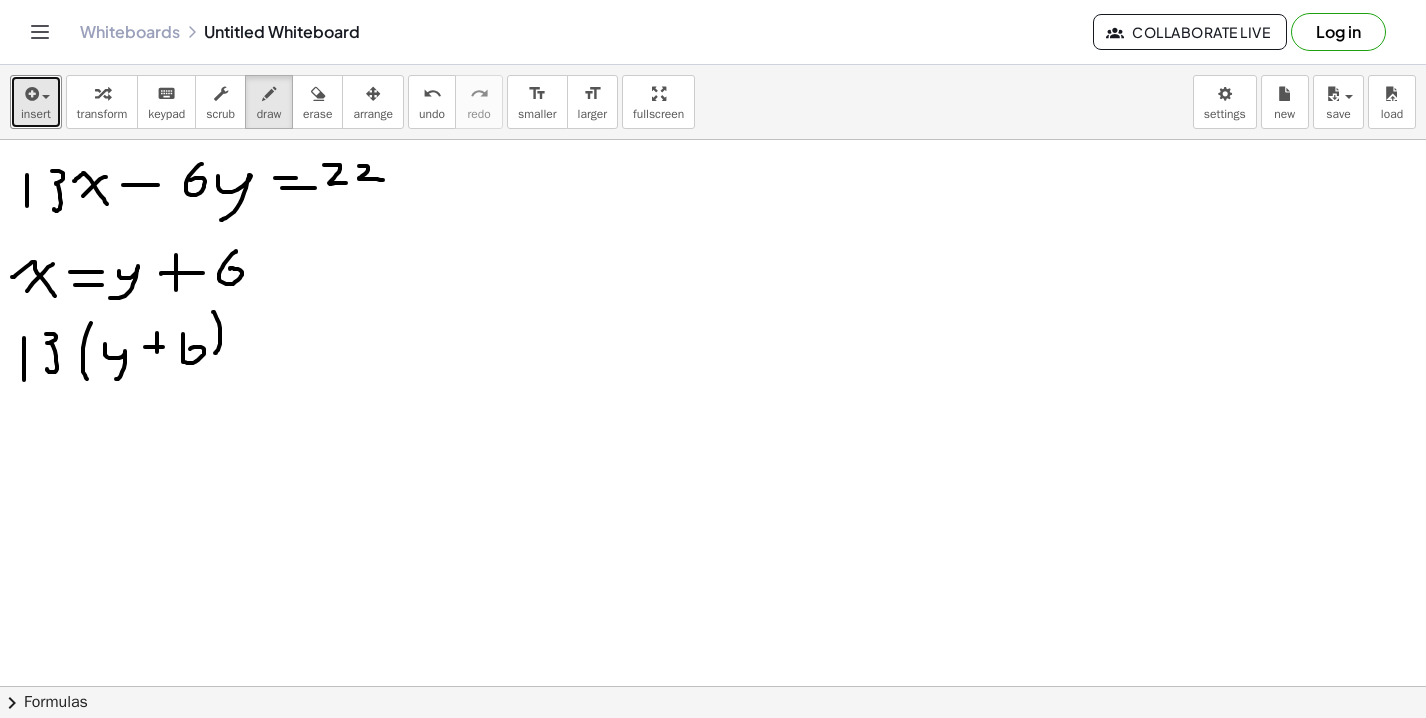 drag, startPoint x: 213, startPoint y: 312, endPoint x: 215, endPoint y: 352, distance: 40.04997 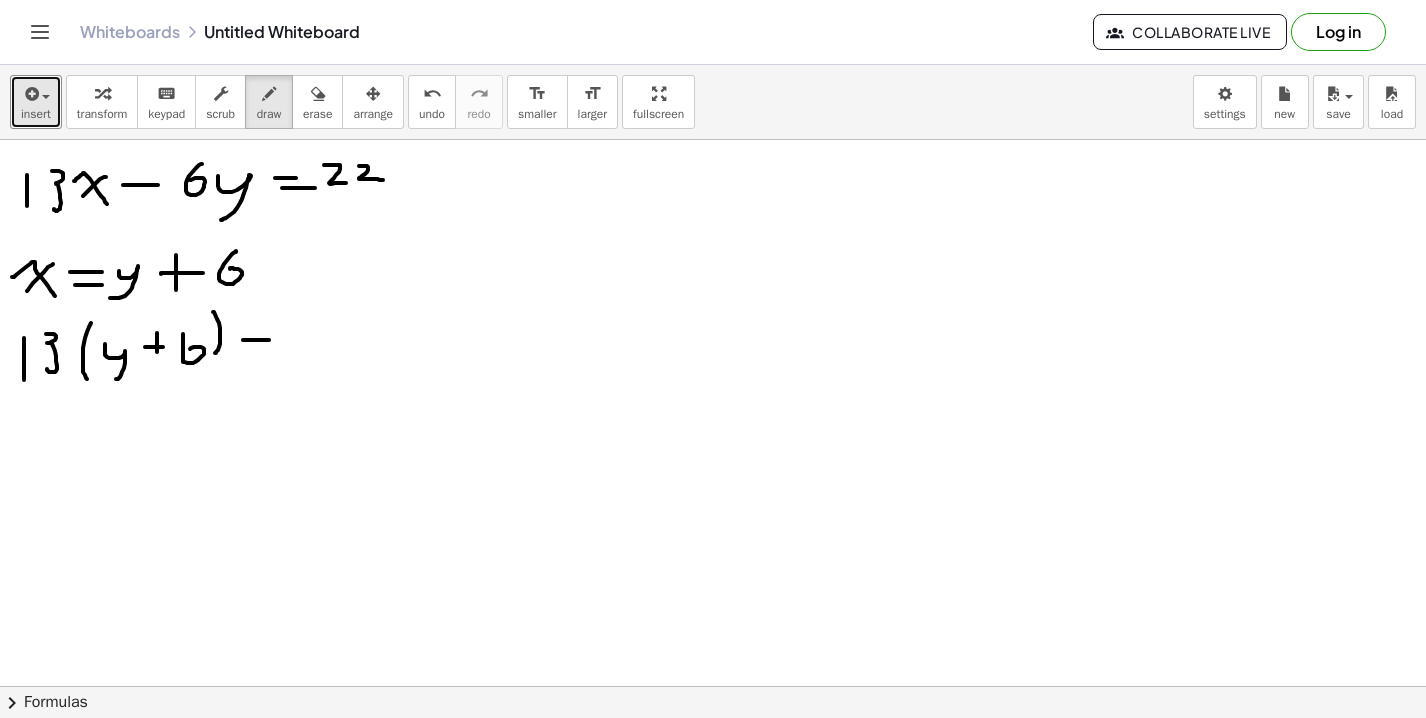 drag, startPoint x: 243, startPoint y: 340, endPoint x: 270, endPoint y: 340, distance: 27 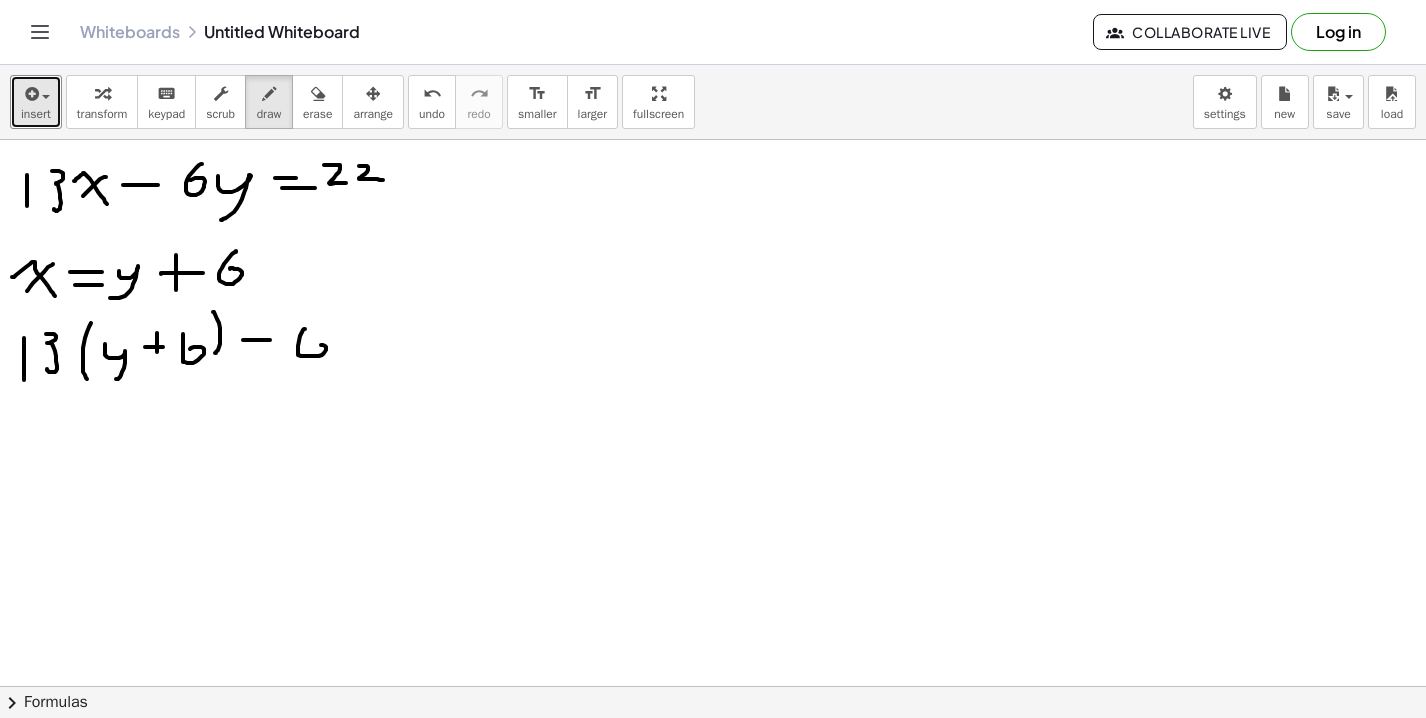 drag, startPoint x: 305, startPoint y: 329, endPoint x: 310, endPoint y: 352, distance: 23.537205 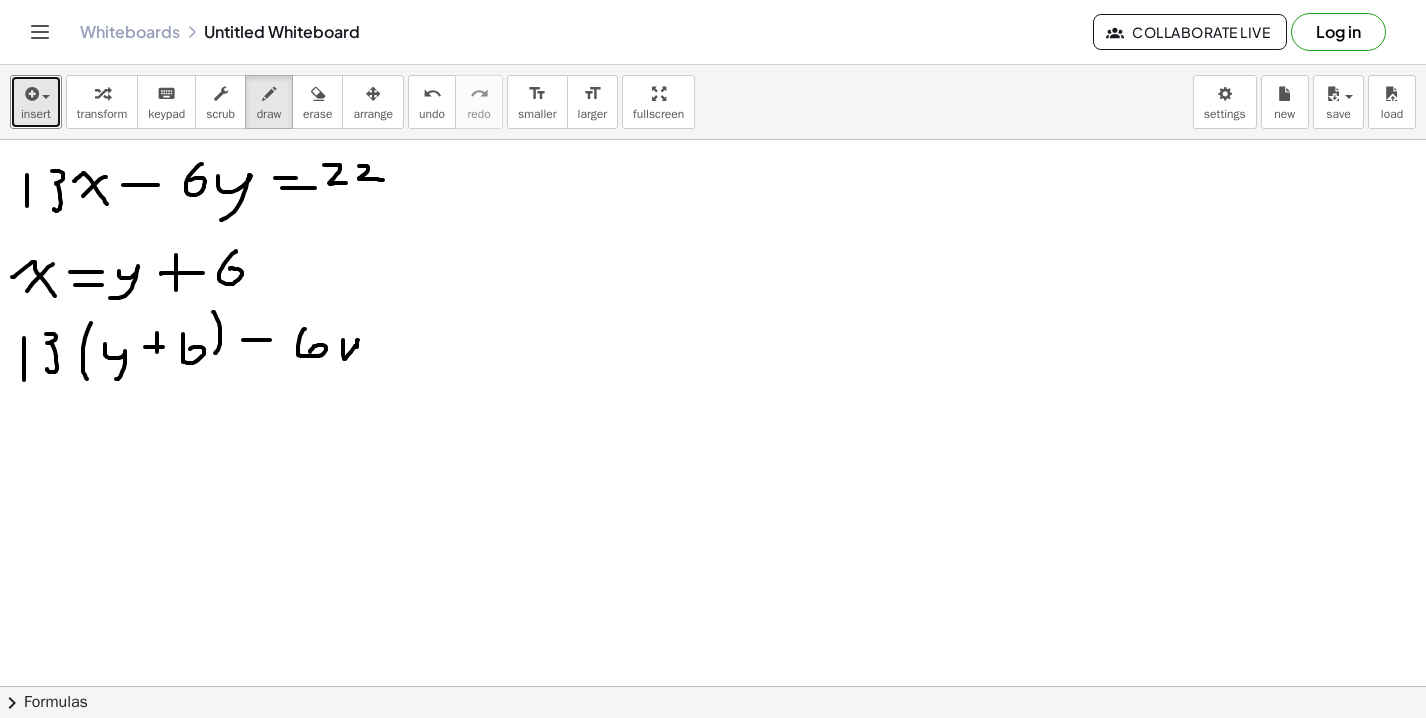 drag, startPoint x: 343, startPoint y: 340, endPoint x: 343, endPoint y: 382, distance: 42 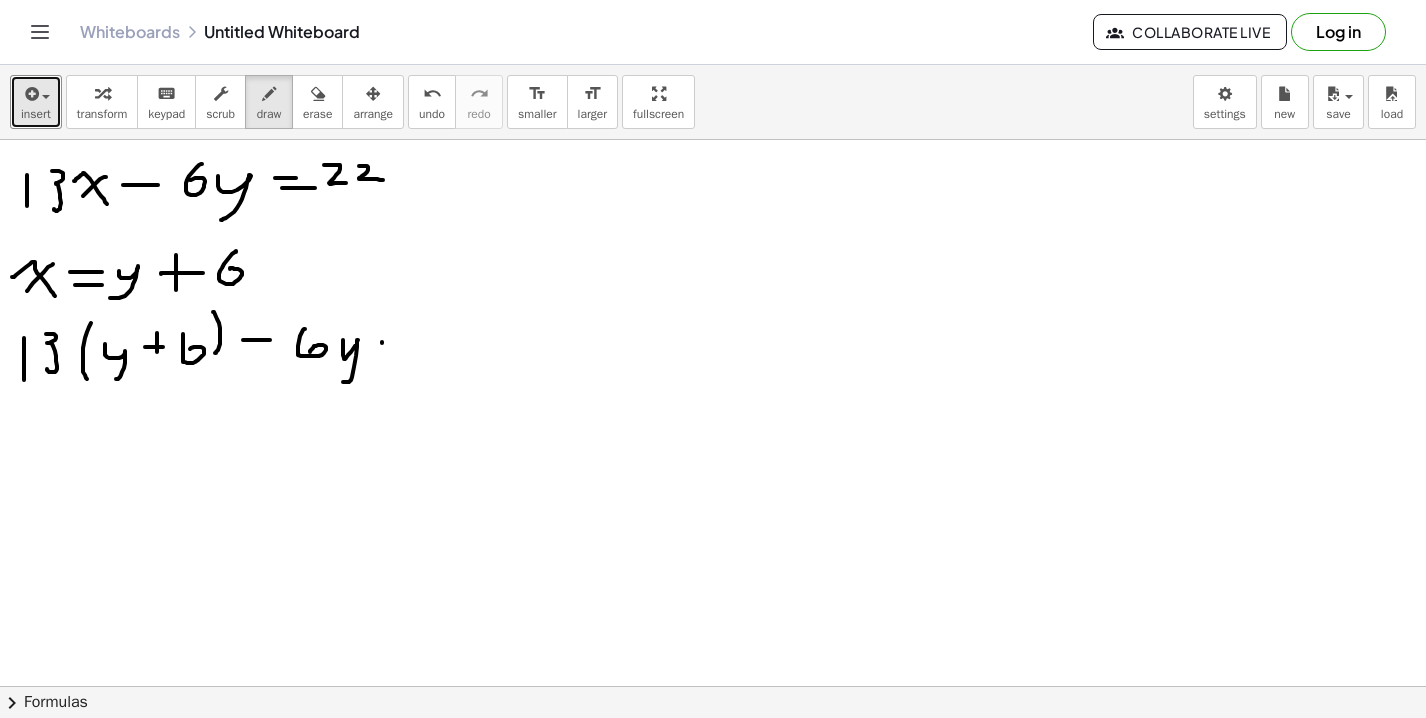drag, startPoint x: 382, startPoint y: 342, endPoint x: 400, endPoint y: 342, distance: 18 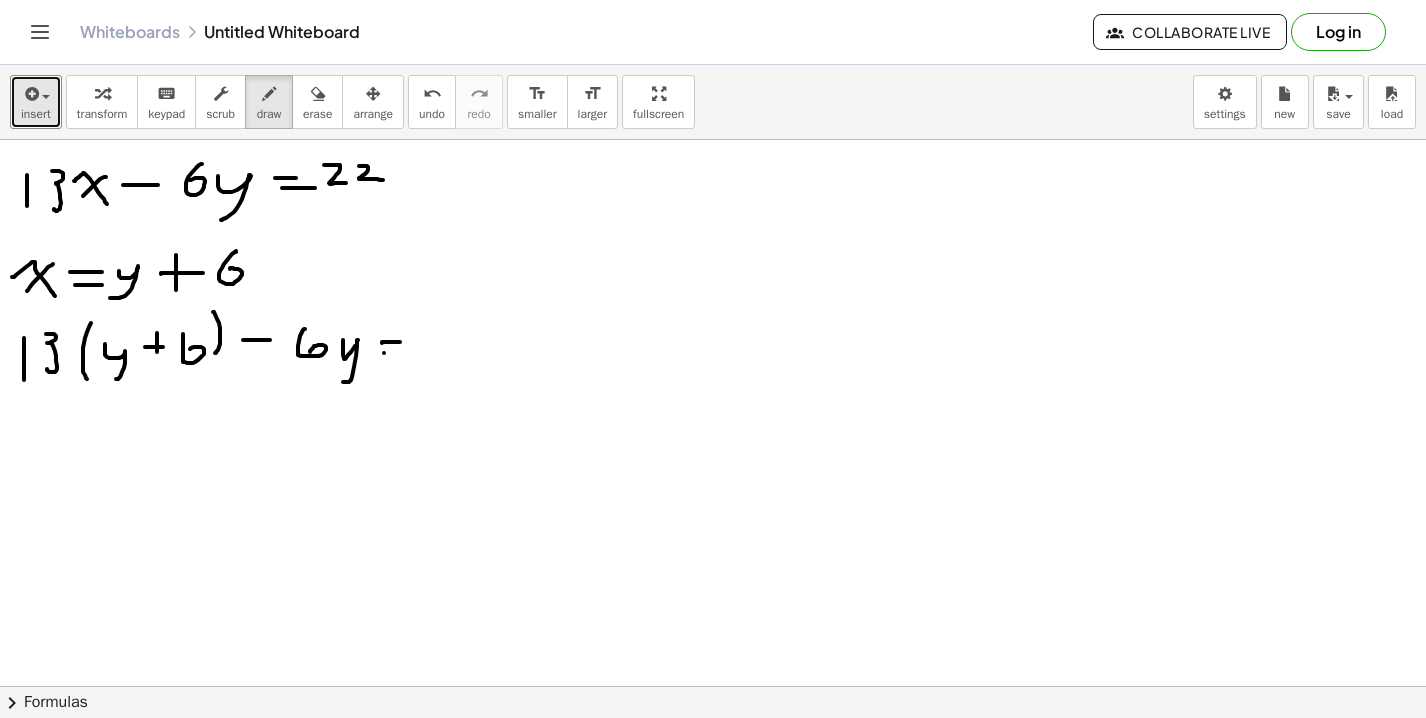 drag, startPoint x: 384, startPoint y: 353, endPoint x: 403, endPoint y: 353, distance: 19 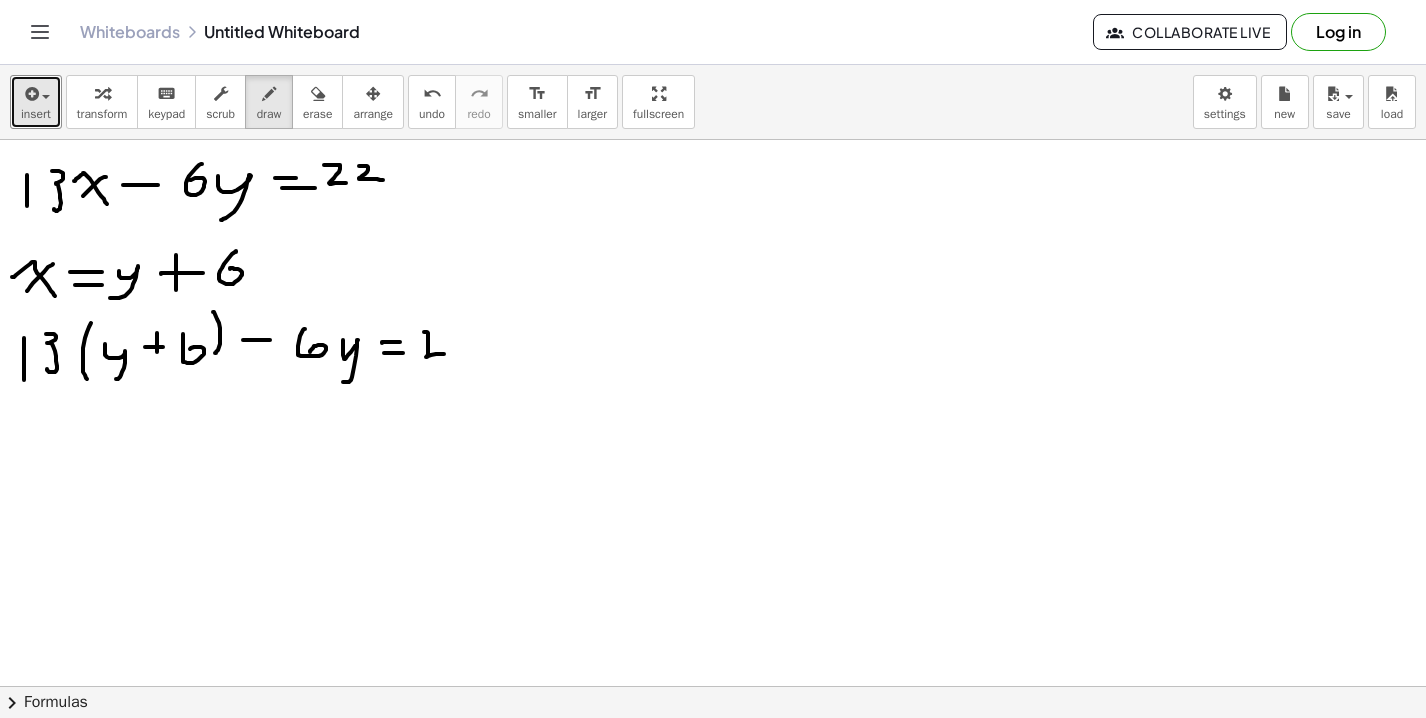 drag, startPoint x: 424, startPoint y: 332, endPoint x: 448, endPoint y: 354, distance: 32.55764 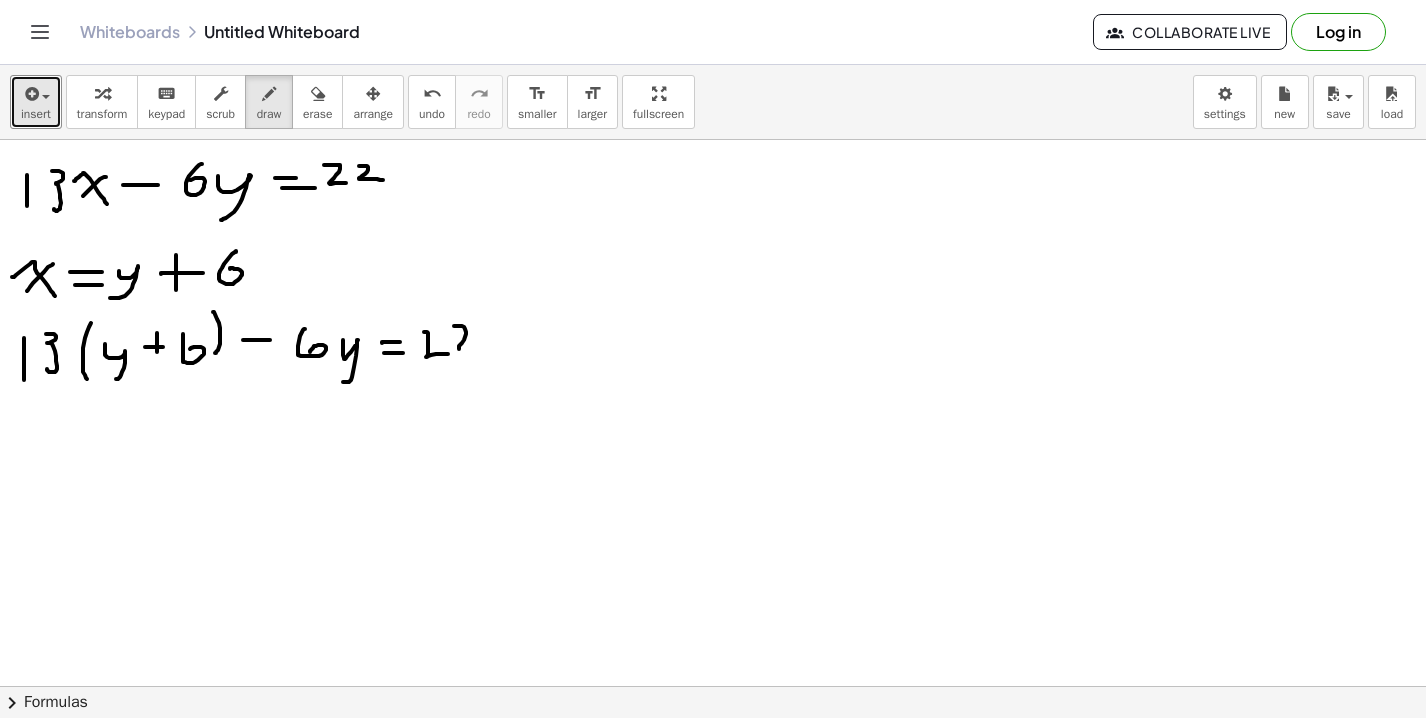 drag, startPoint x: 454, startPoint y: 326, endPoint x: 483, endPoint y: 351, distance: 38.28838 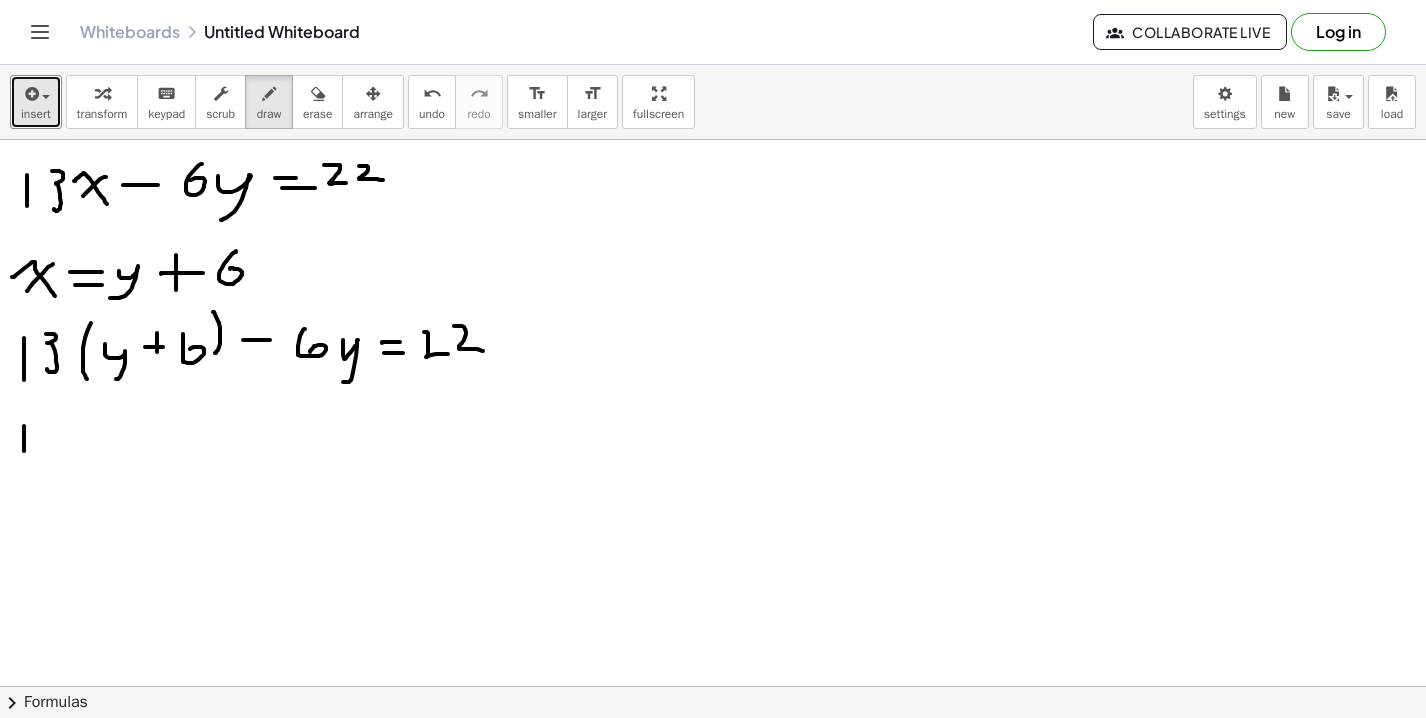 drag, startPoint x: 24, startPoint y: 426, endPoint x: 24, endPoint y: 452, distance: 26 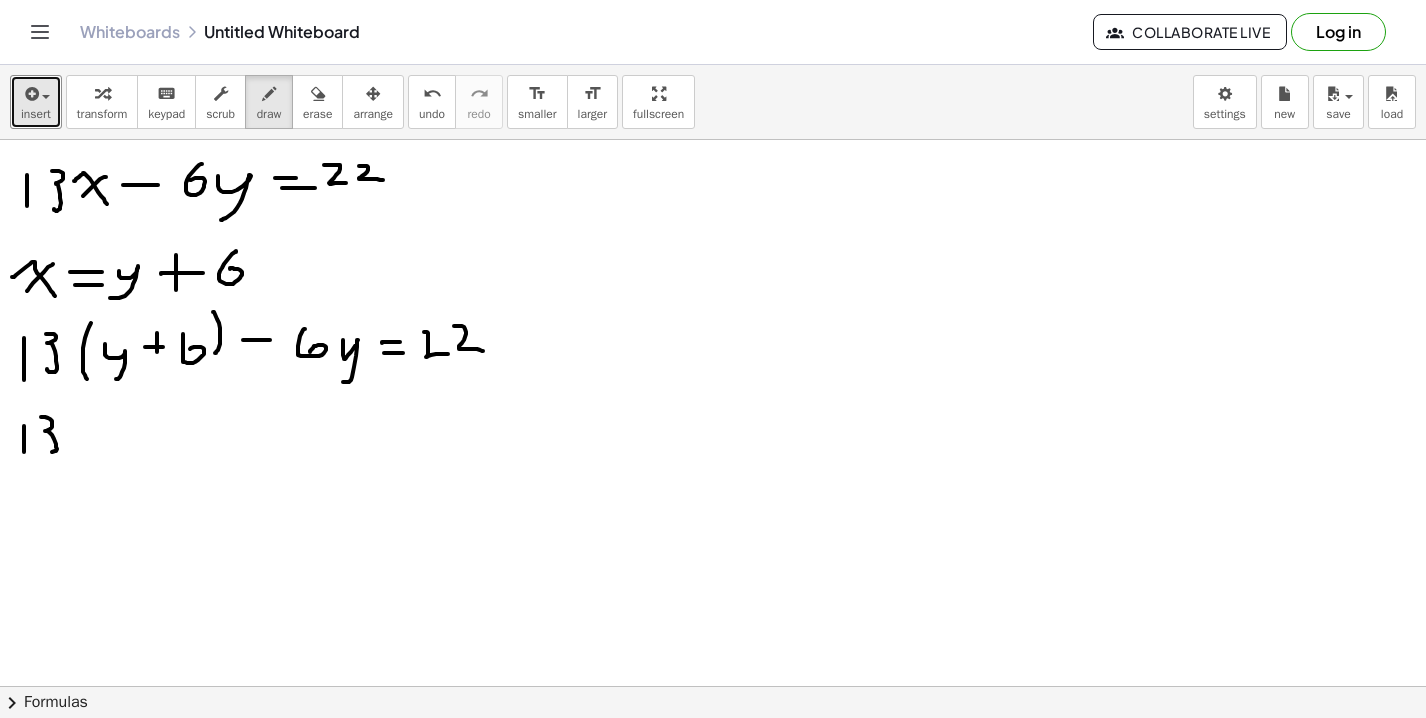 drag, startPoint x: 41, startPoint y: 417, endPoint x: 47, endPoint y: 449, distance: 32.55764 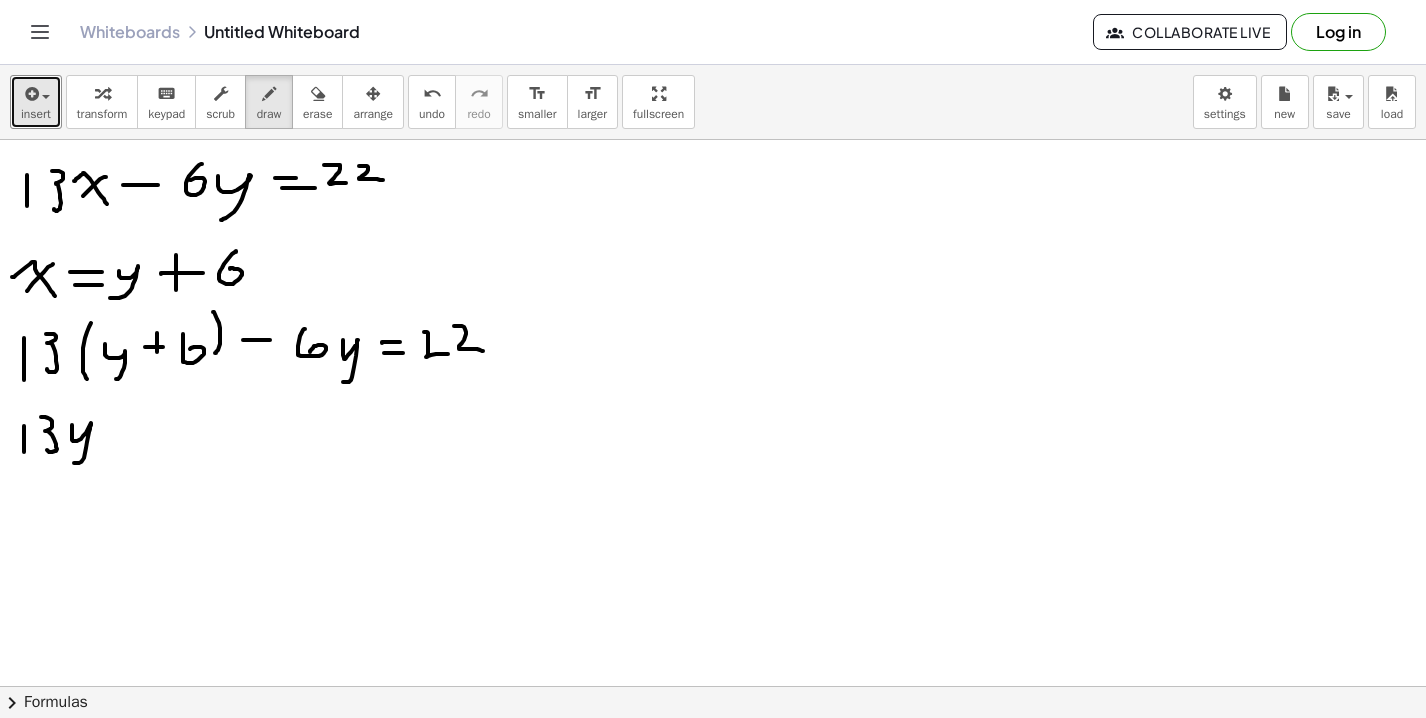 drag, startPoint x: 72, startPoint y: 425, endPoint x: 73, endPoint y: 462, distance: 37.01351 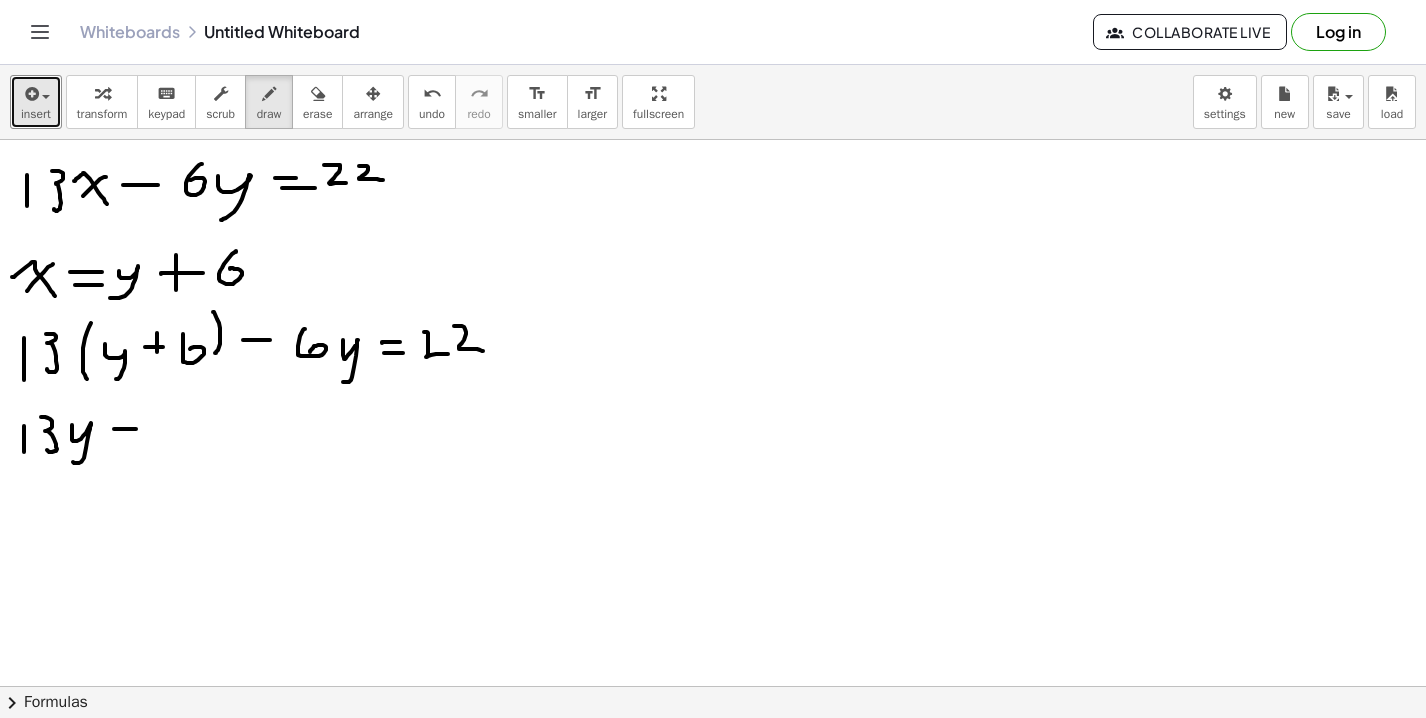 drag, startPoint x: 114, startPoint y: 429, endPoint x: 137, endPoint y: 429, distance: 23 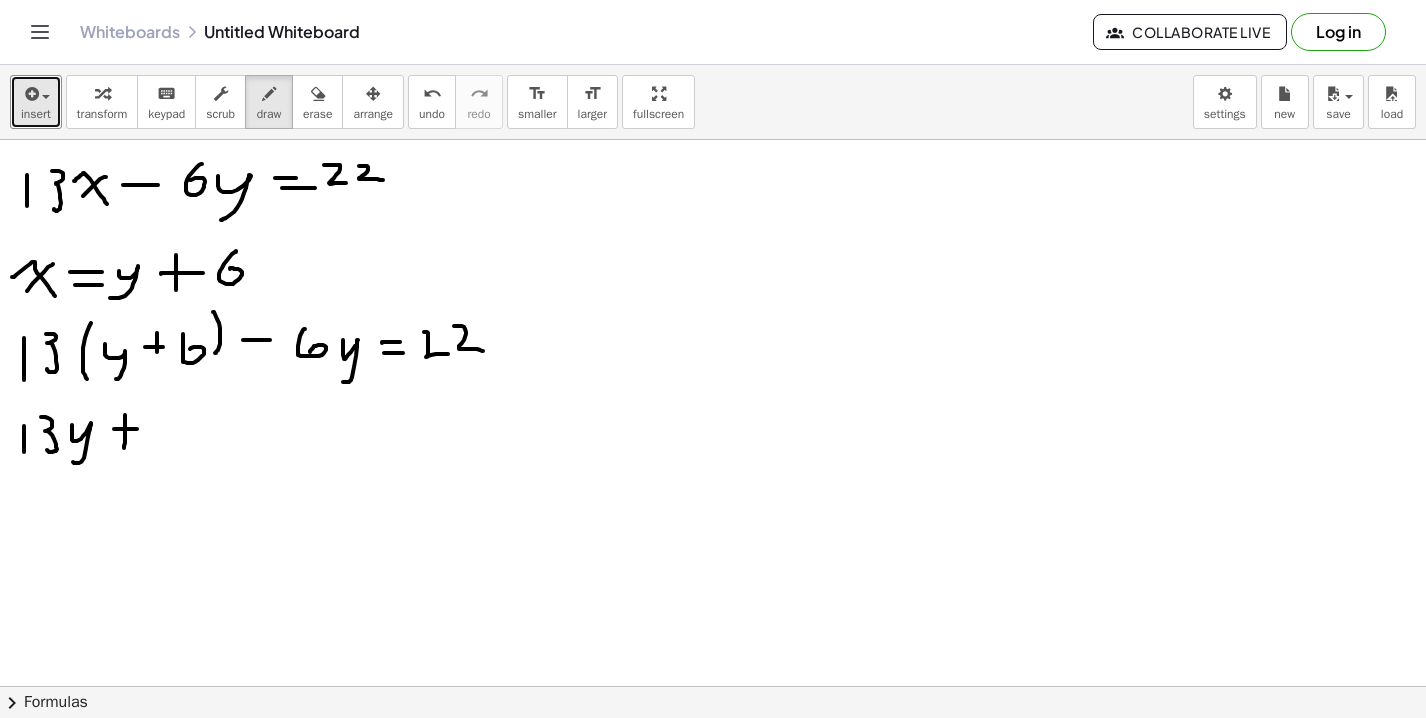 drag, startPoint x: 125, startPoint y: 415, endPoint x: 124, endPoint y: 448, distance: 33.01515 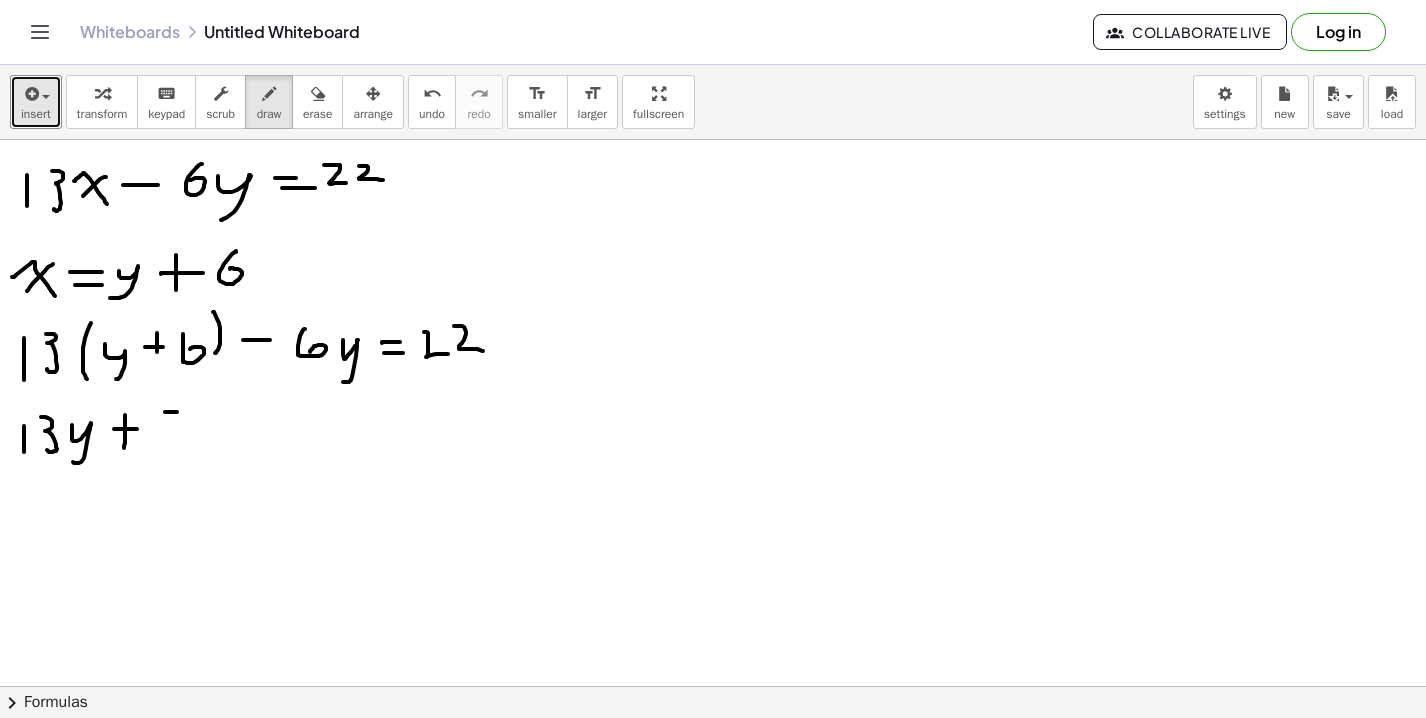 drag, startPoint x: 165, startPoint y: 412, endPoint x: 175, endPoint y: 455, distance: 44.14748 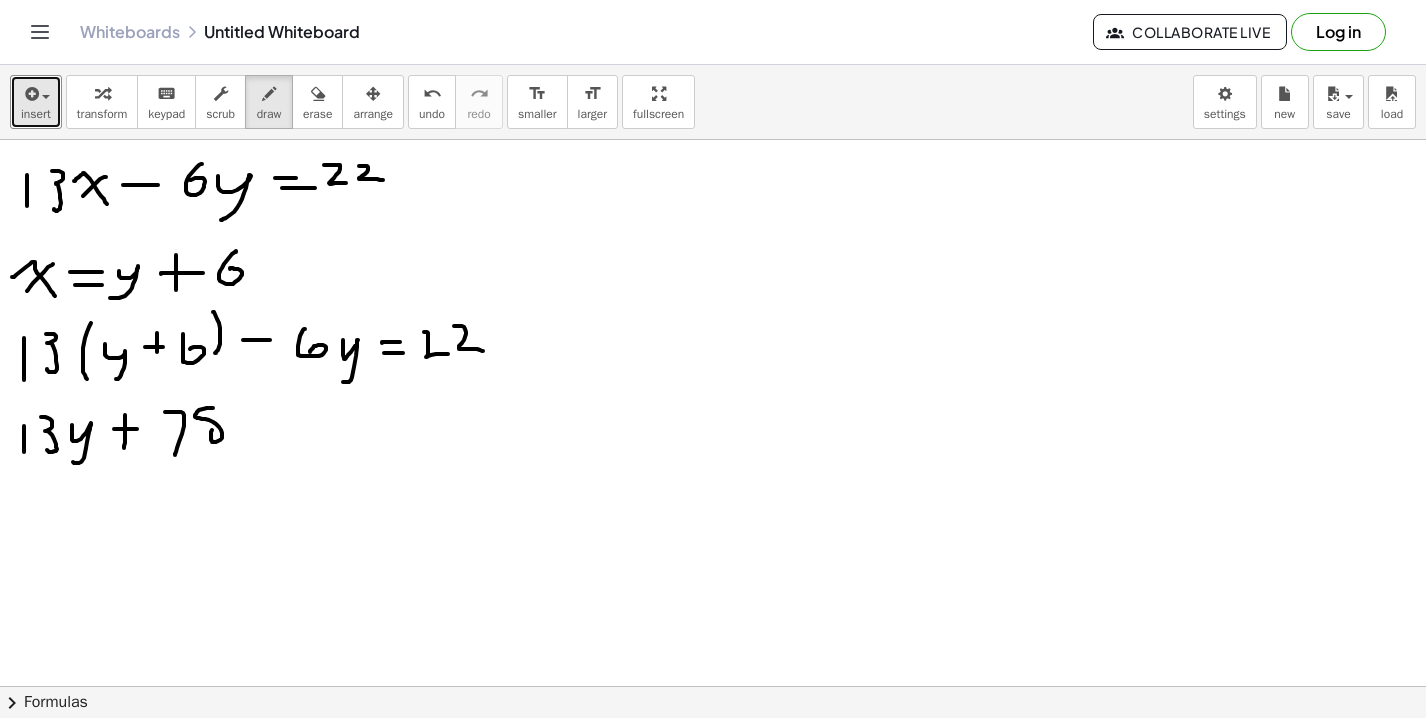 drag, startPoint x: 213, startPoint y: 408, endPoint x: 217, endPoint y: 420, distance: 12.649111 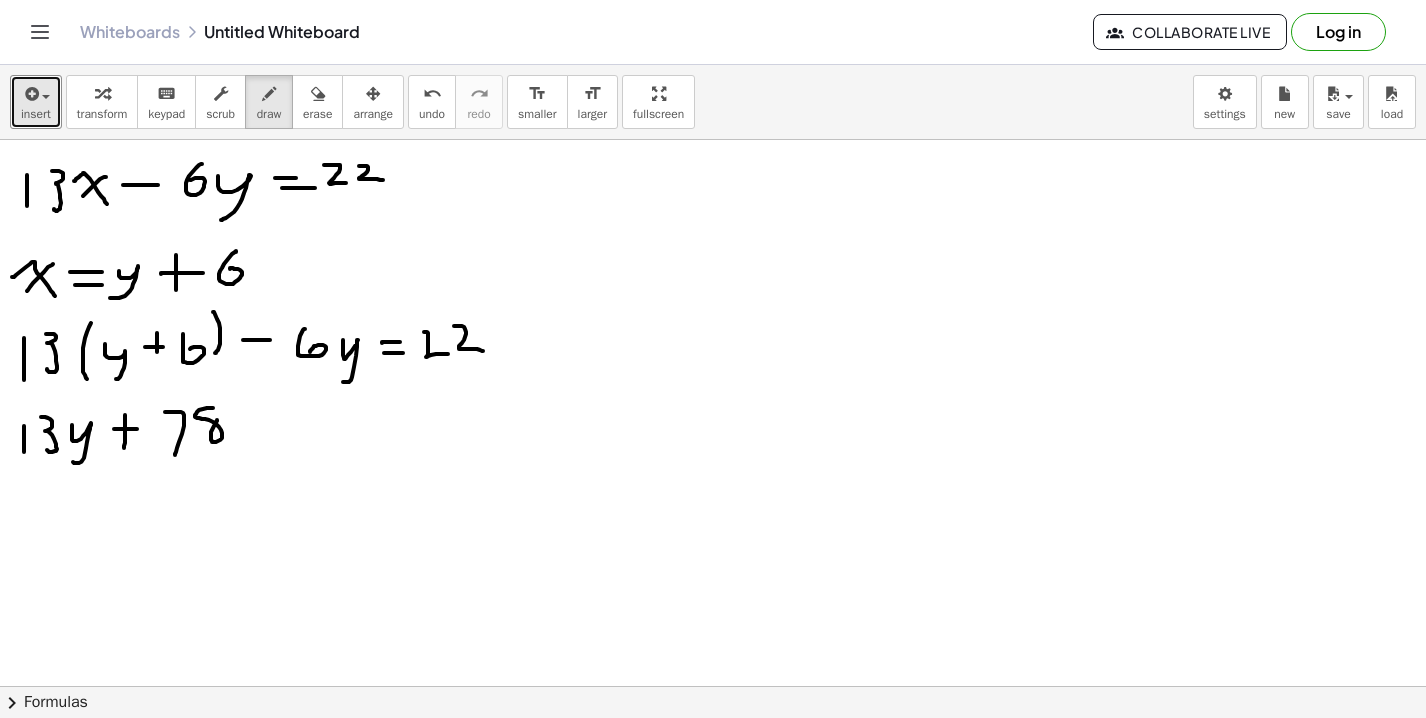 click at bounding box center (713, 751) 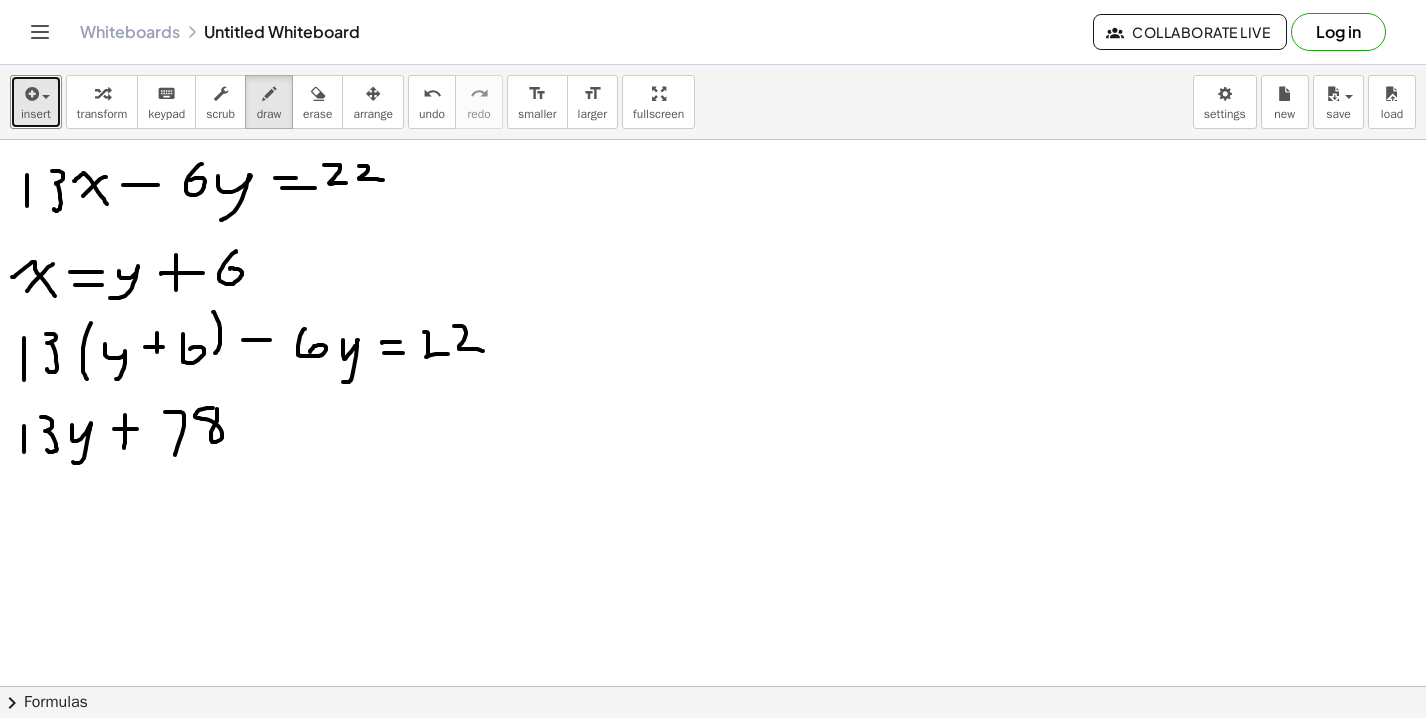 drag, startPoint x: 217, startPoint y: 420, endPoint x: 217, endPoint y: 409, distance: 11 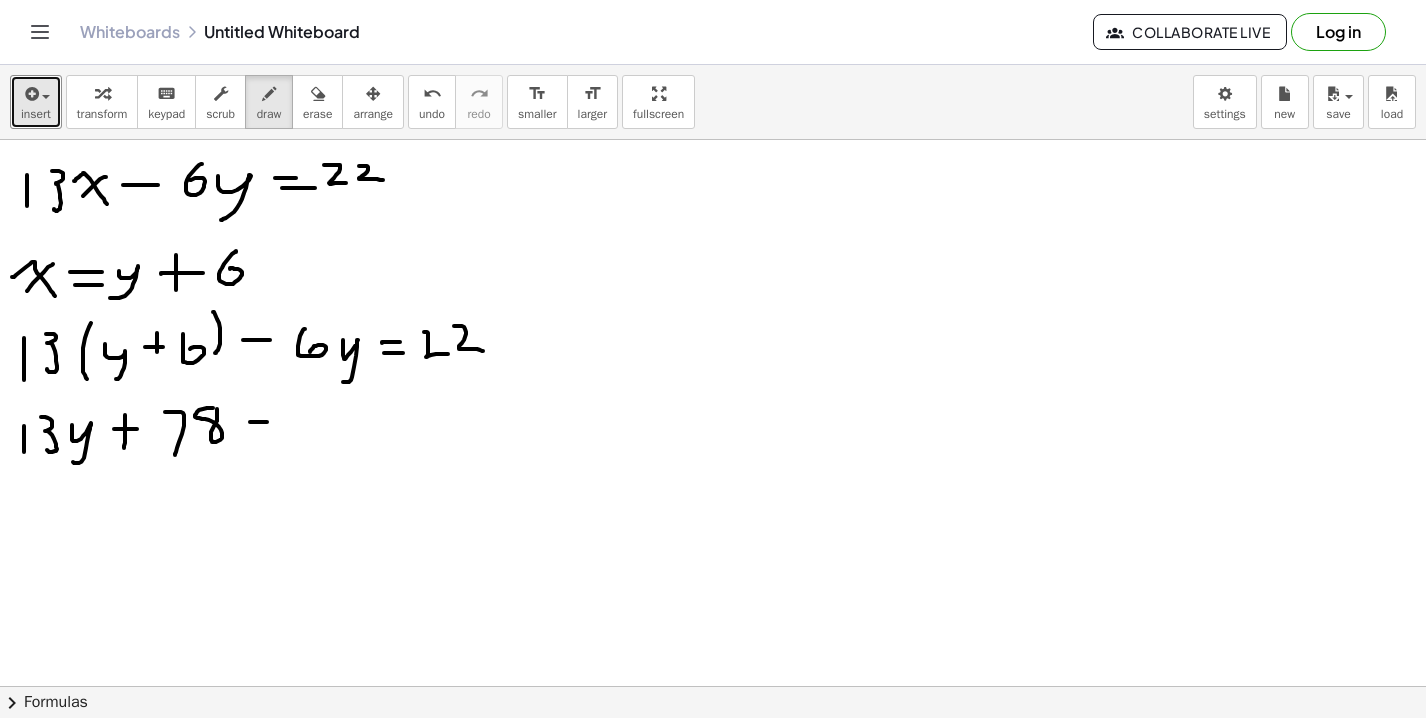 drag, startPoint x: 250, startPoint y: 422, endPoint x: 282, endPoint y: 422, distance: 32 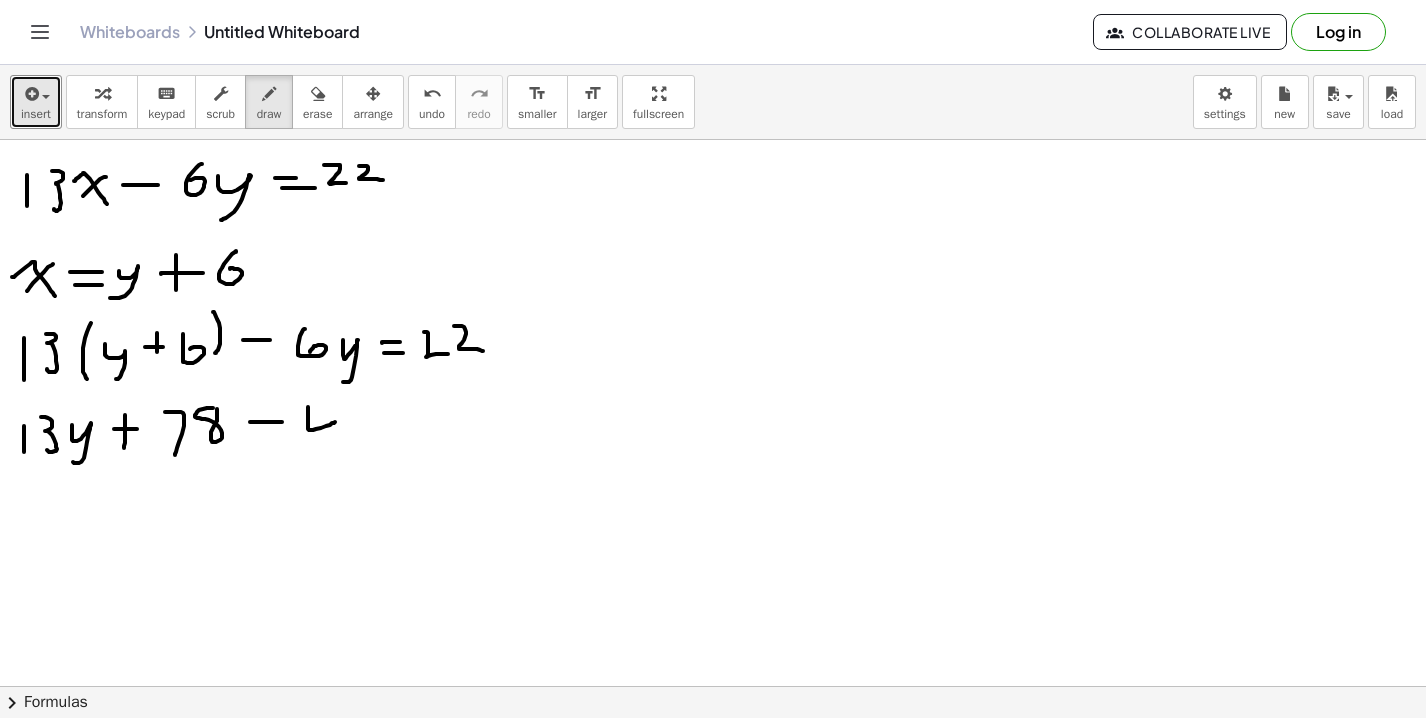 drag, startPoint x: 308, startPoint y: 407, endPoint x: 319, endPoint y: 422, distance: 18.601076 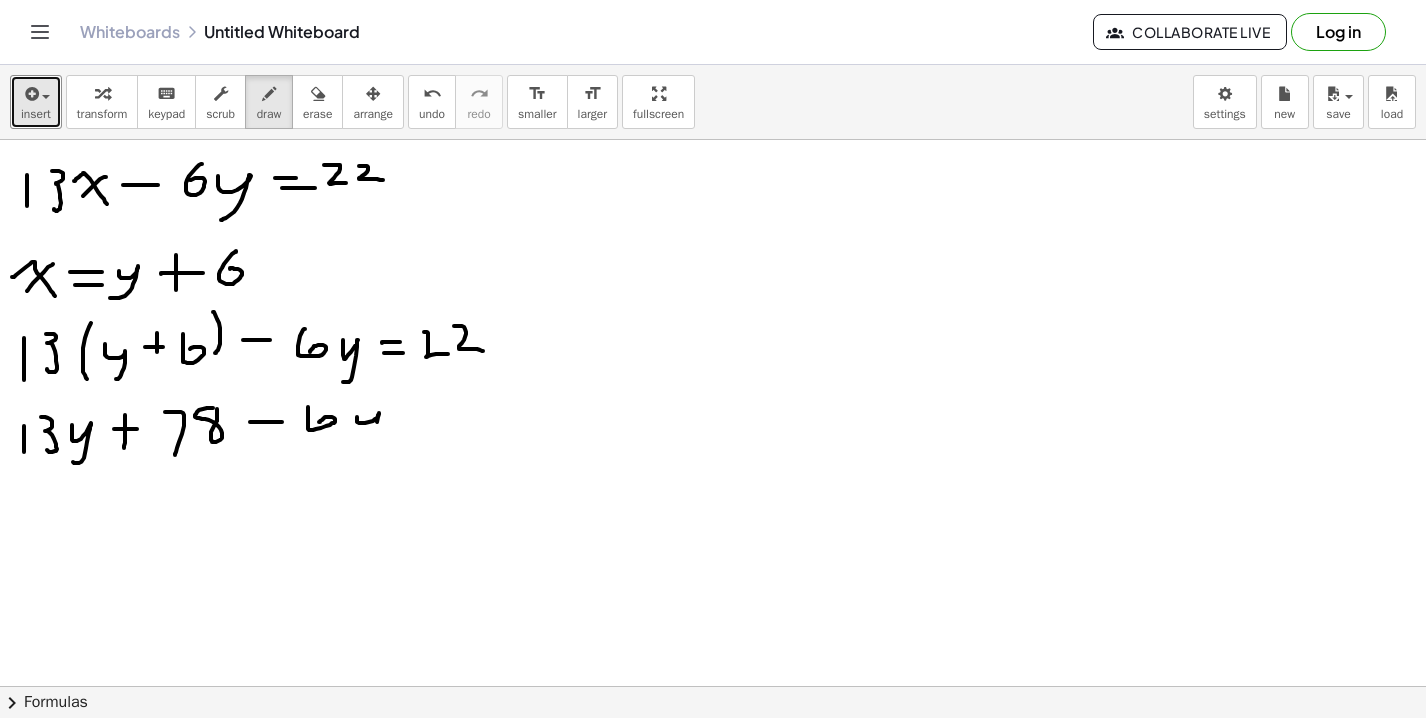 drag, startPoint x: 357, startPoint y: 417, endPoint x: 346, endPoint y: 454, distance: 38.600517 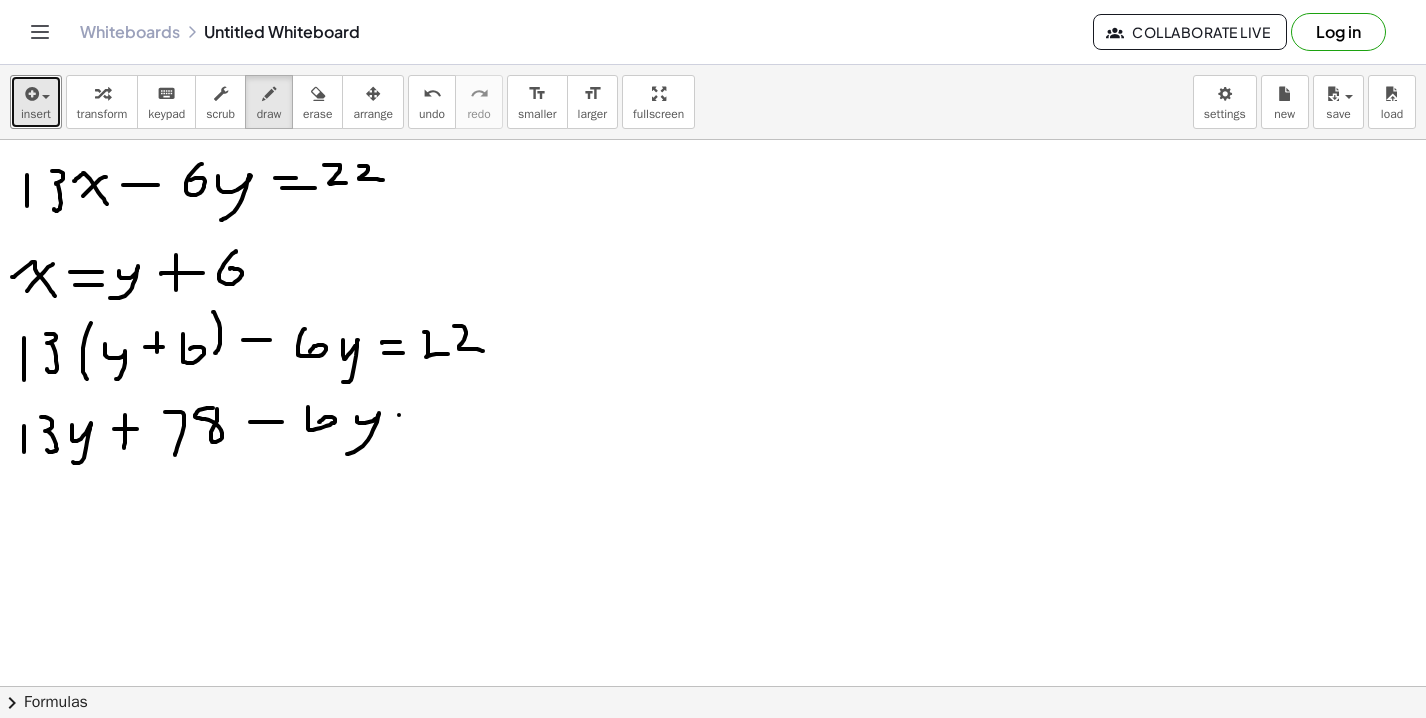drag, startPoint x: 399, startPoint y: 415, endPoint x: 415, endPoint y: 415, distance: 16 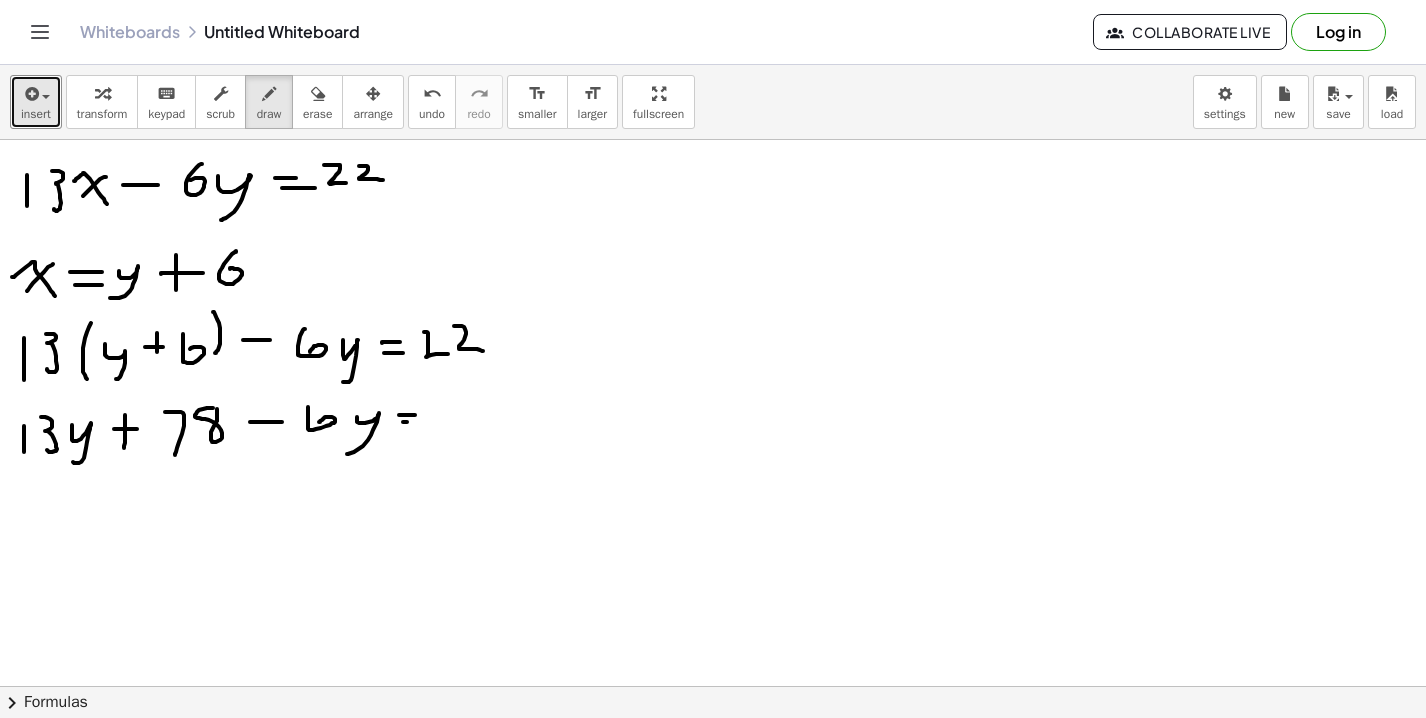 drag, startPoint x: 403, startPoint y: 422, endPoint x: 424, endPoint y: 422, distance: 21 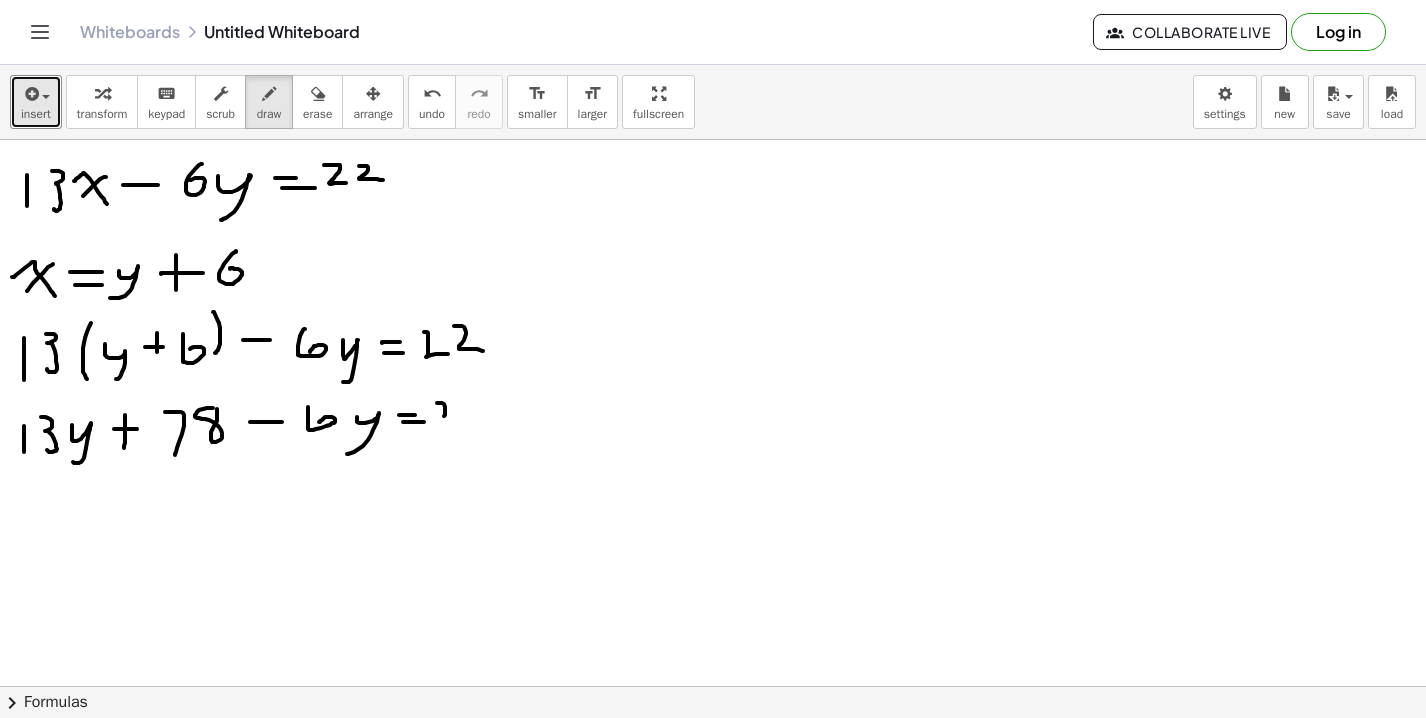 drag, startPoint x: 437, startPoint y: 403, endPoint x: 459, endPoint y: 419, distance: 27.202942 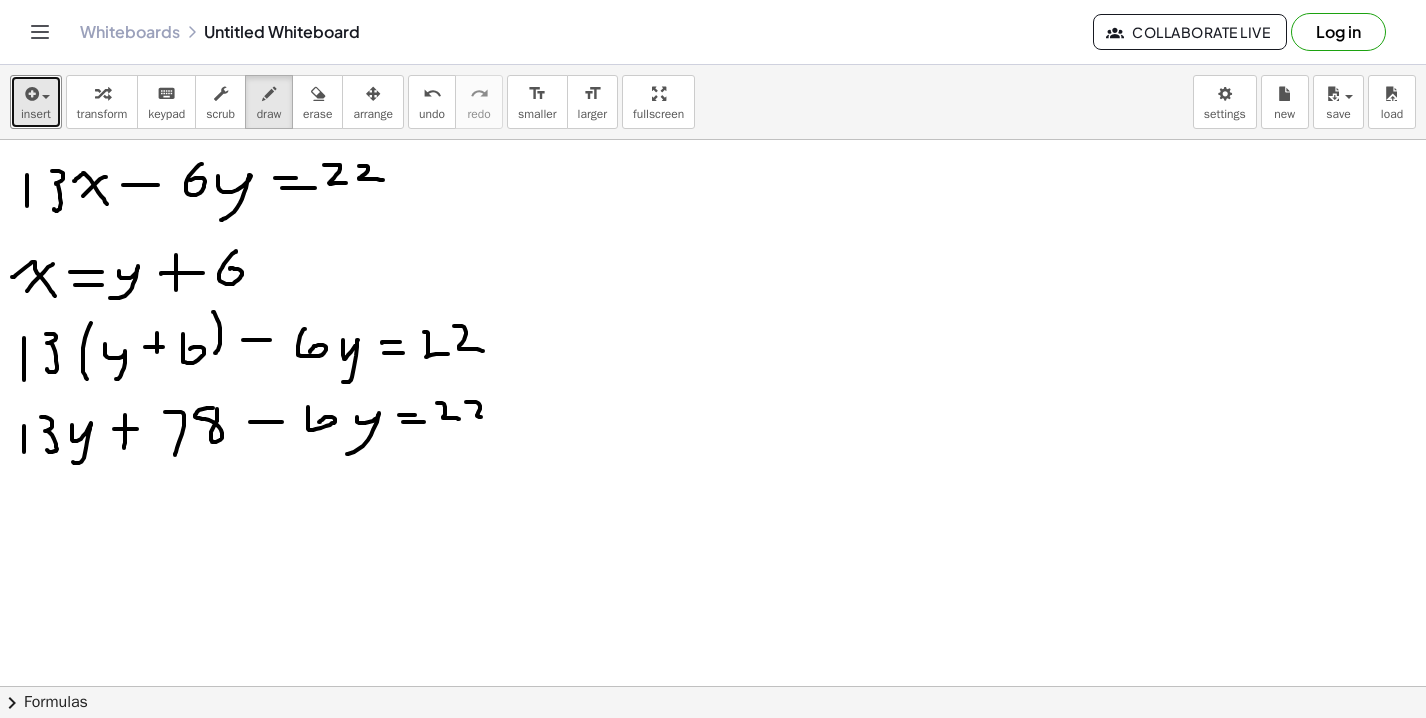 drag, startPoint x: 466, startPoint y: 402, endPoint x: 495, endPoint y: 416, distance: 32.202484 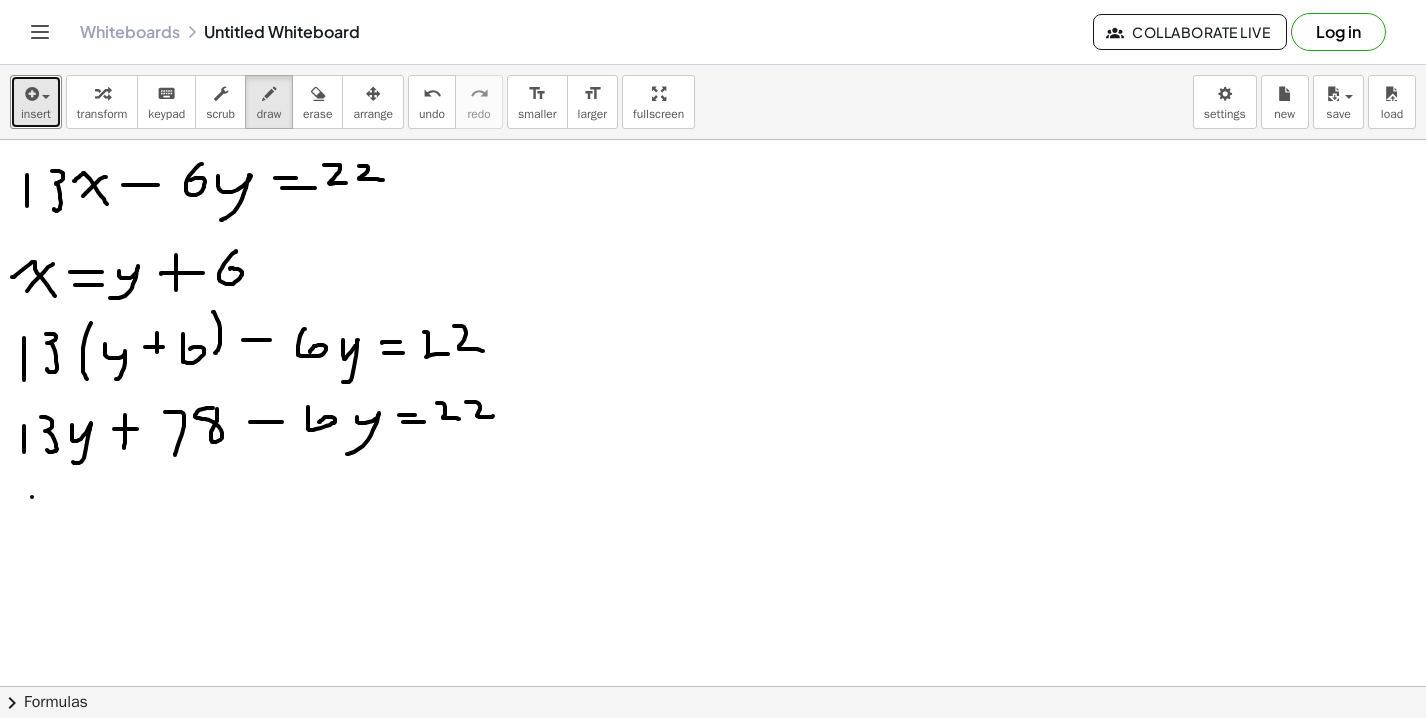 drag, startPoint x: 32, startPoint y: 497, endPoint x: 32, endPoint y: 532, distance: 35 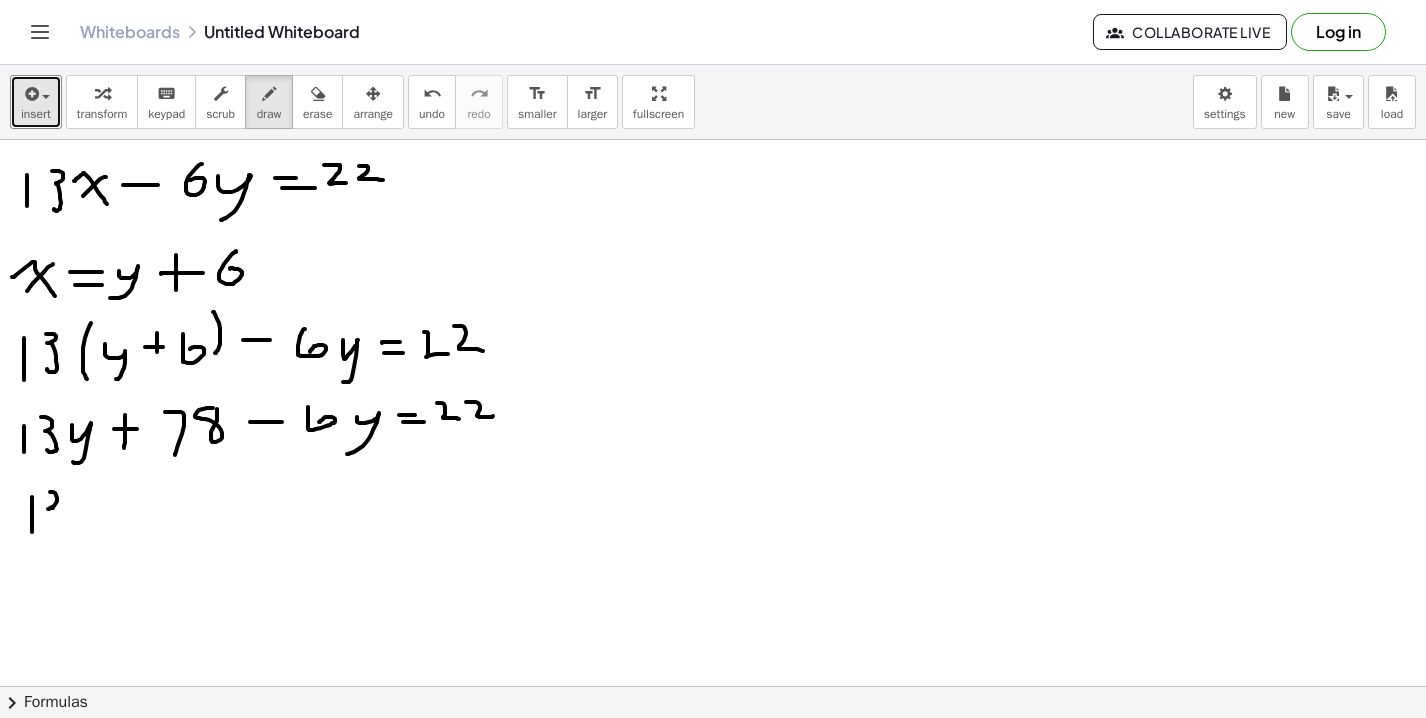 drag, startPoint x: 50, startPoint y: 492, endPoint x: 57, endPoint y: 535, distance: 43.56604 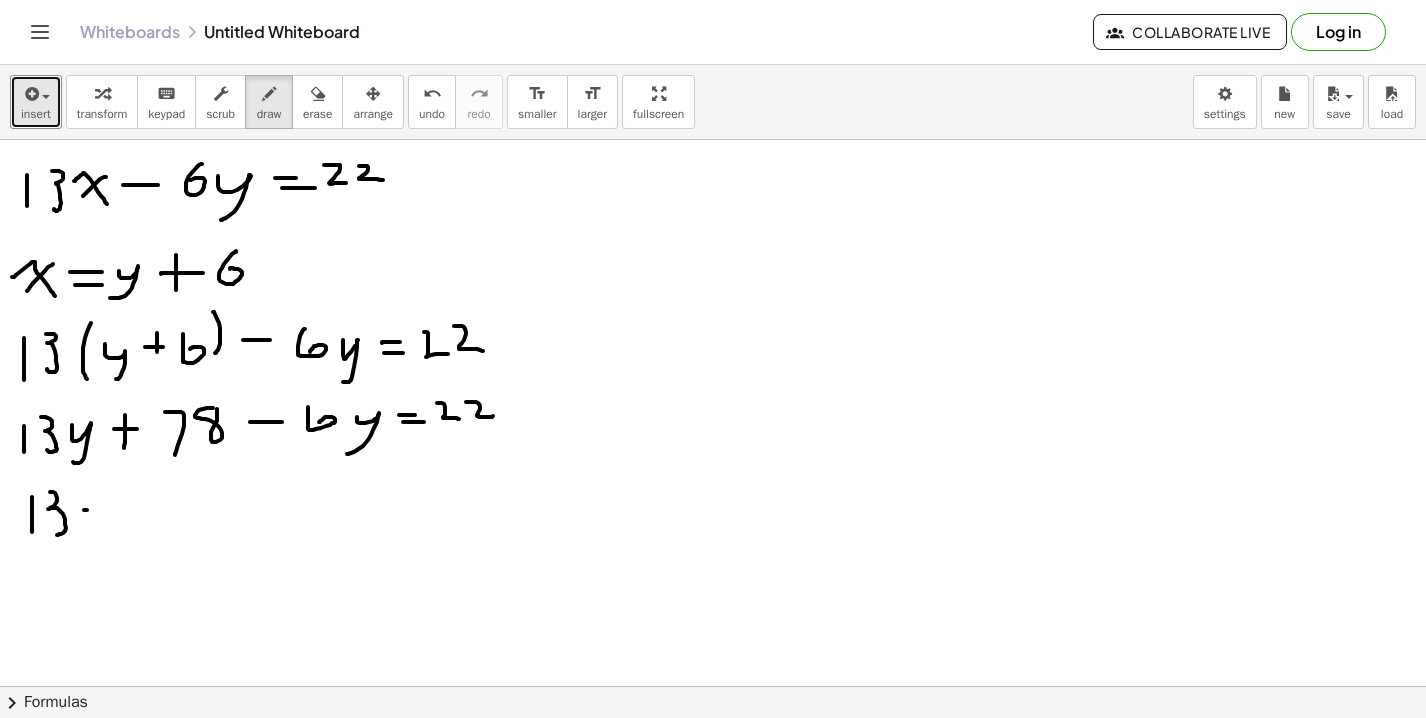 drag, startPoint x: 84, startPoint y: 510, endPoint x: 125, endPoint y: 510, distance: 41 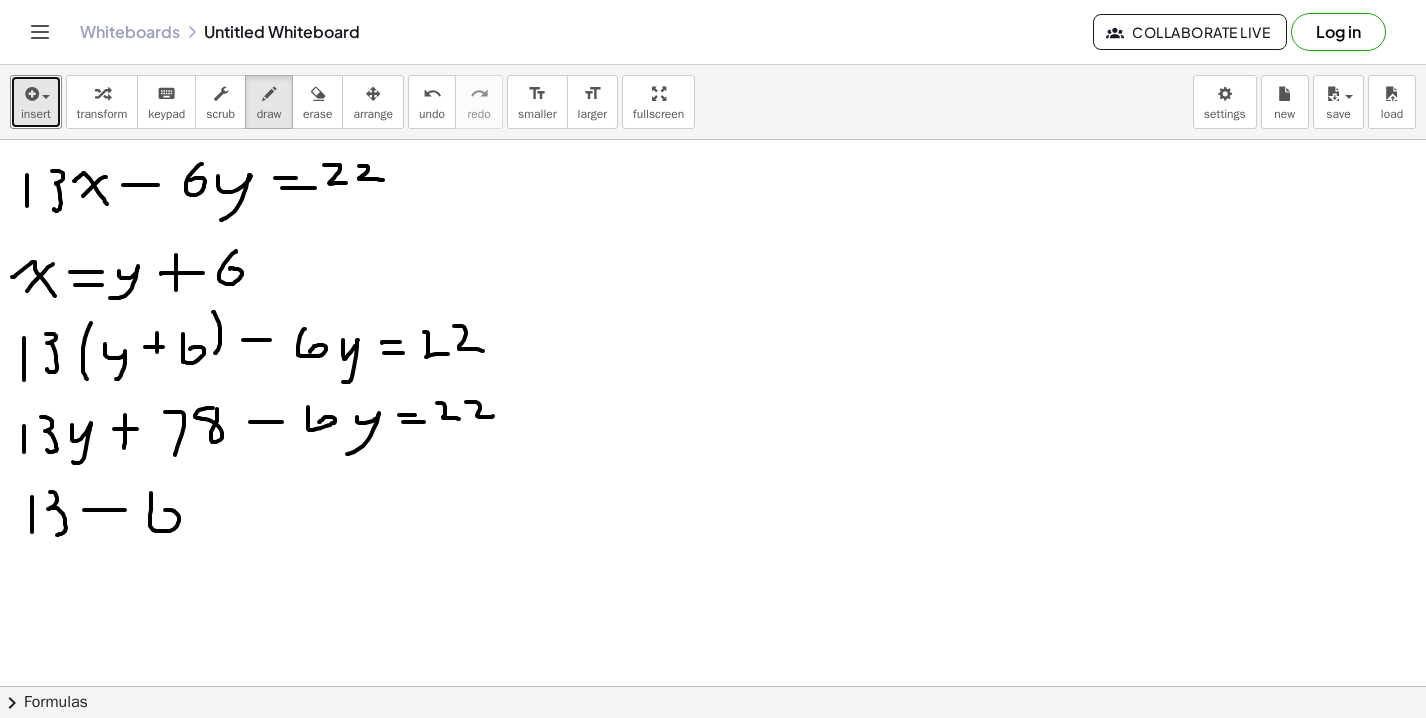 drag, startPoint x: 151, startPoint y: 493, endPoint x: 158, endPoint y: 512, distance: 20.248457 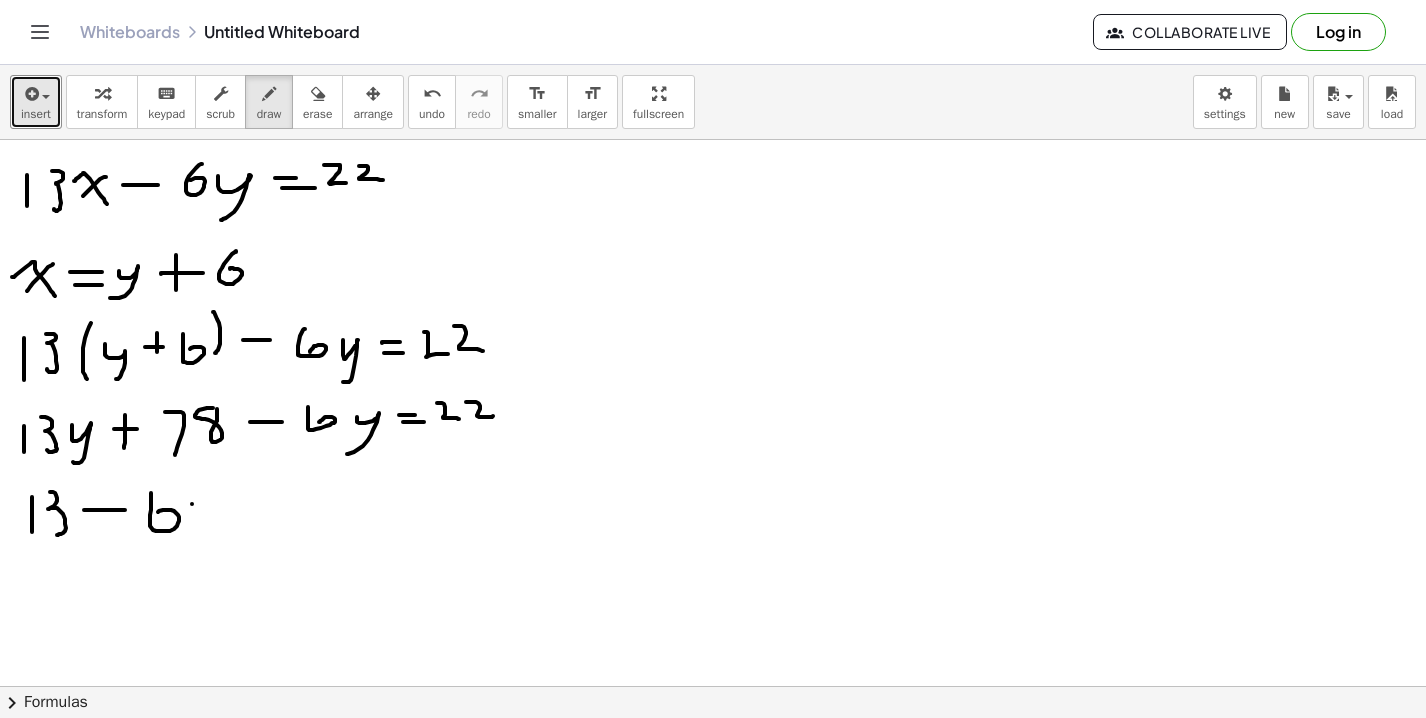 click at bounding box center [713, 751] 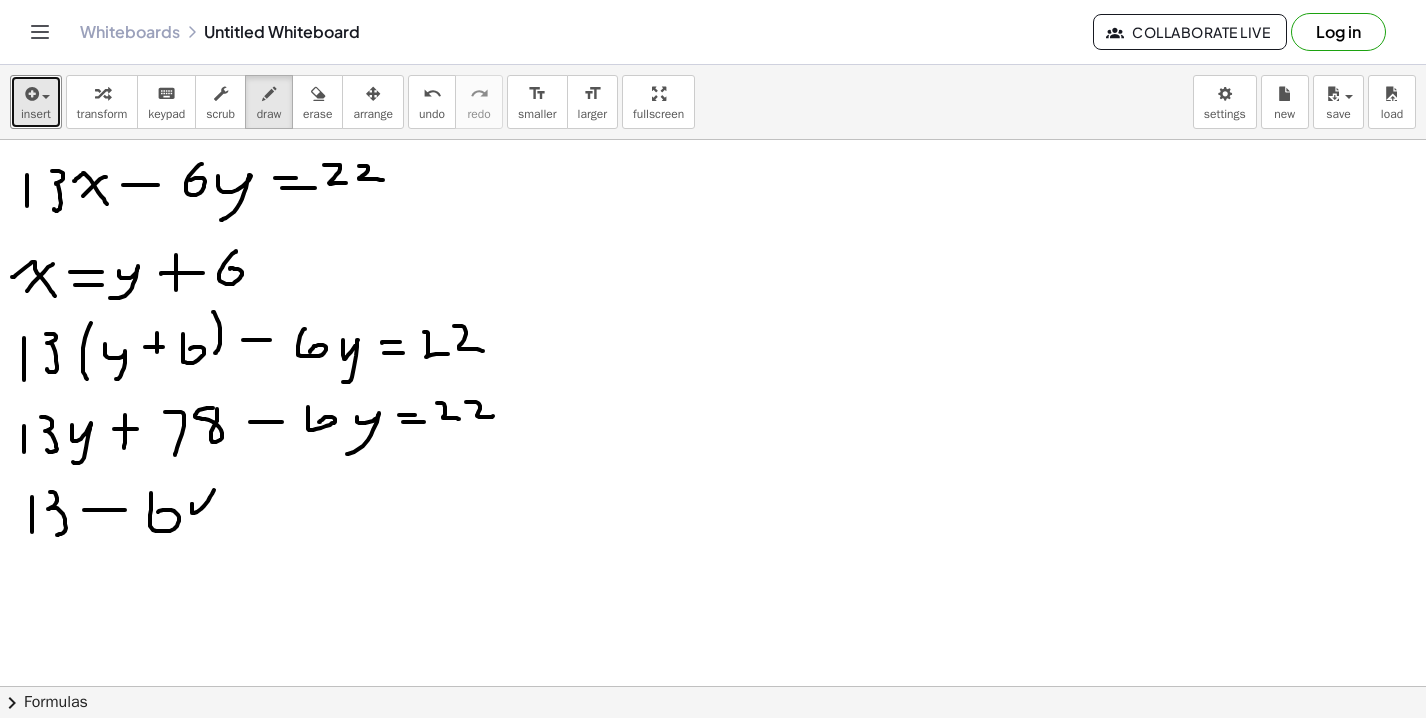 drag, startPoint x: 192, startPoint y: 504, endPoint x: 206, endPoint y: 551, distance: 49.0408 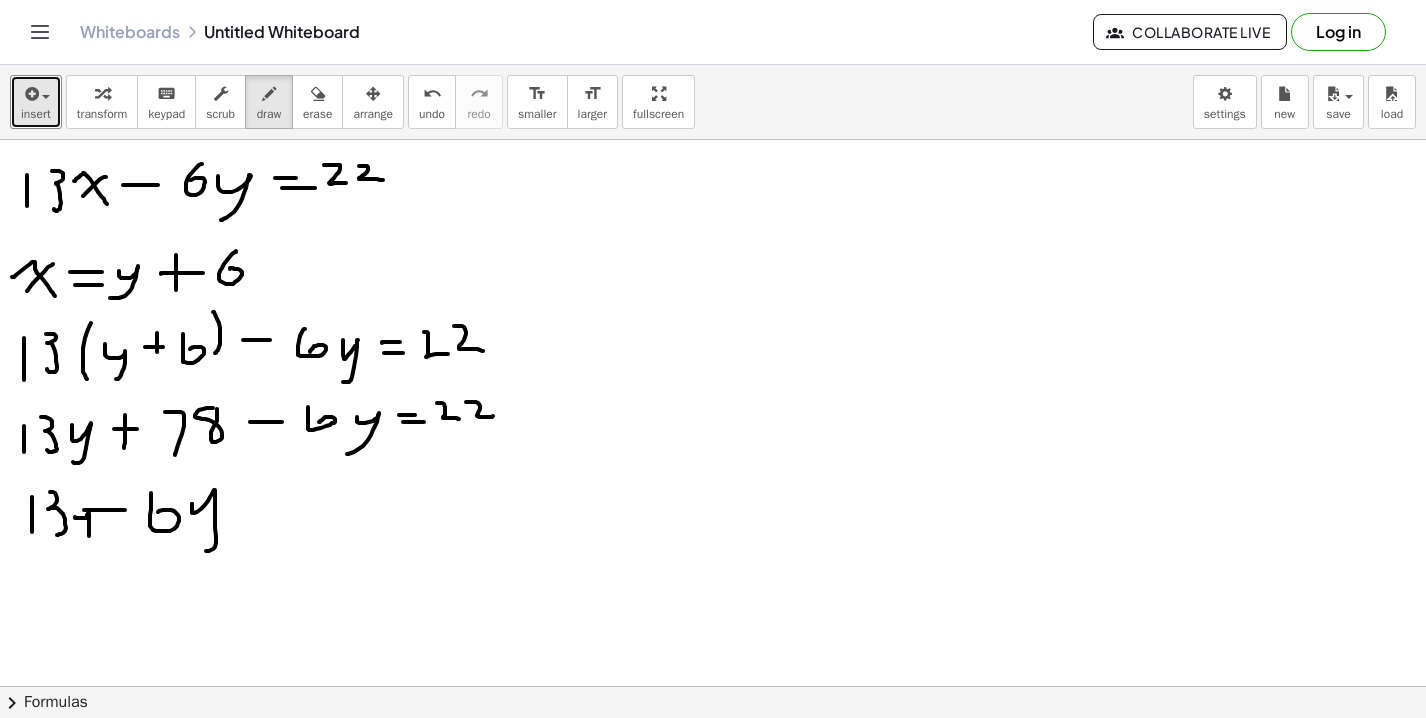 drag, startPoint x: 75, startPoint y: 517, endPoint x: 80, endPoint y: 549, distance: 32.38827 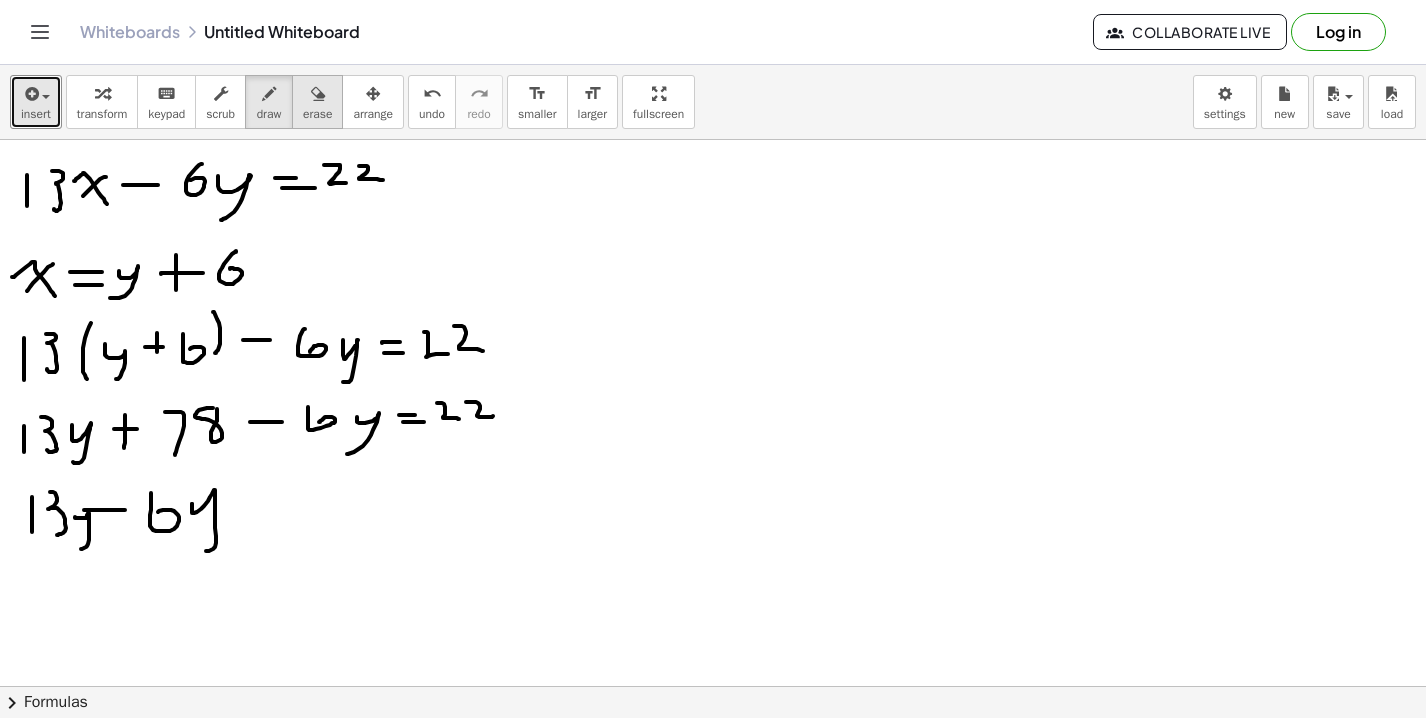 click at bounding box center (317, 93) 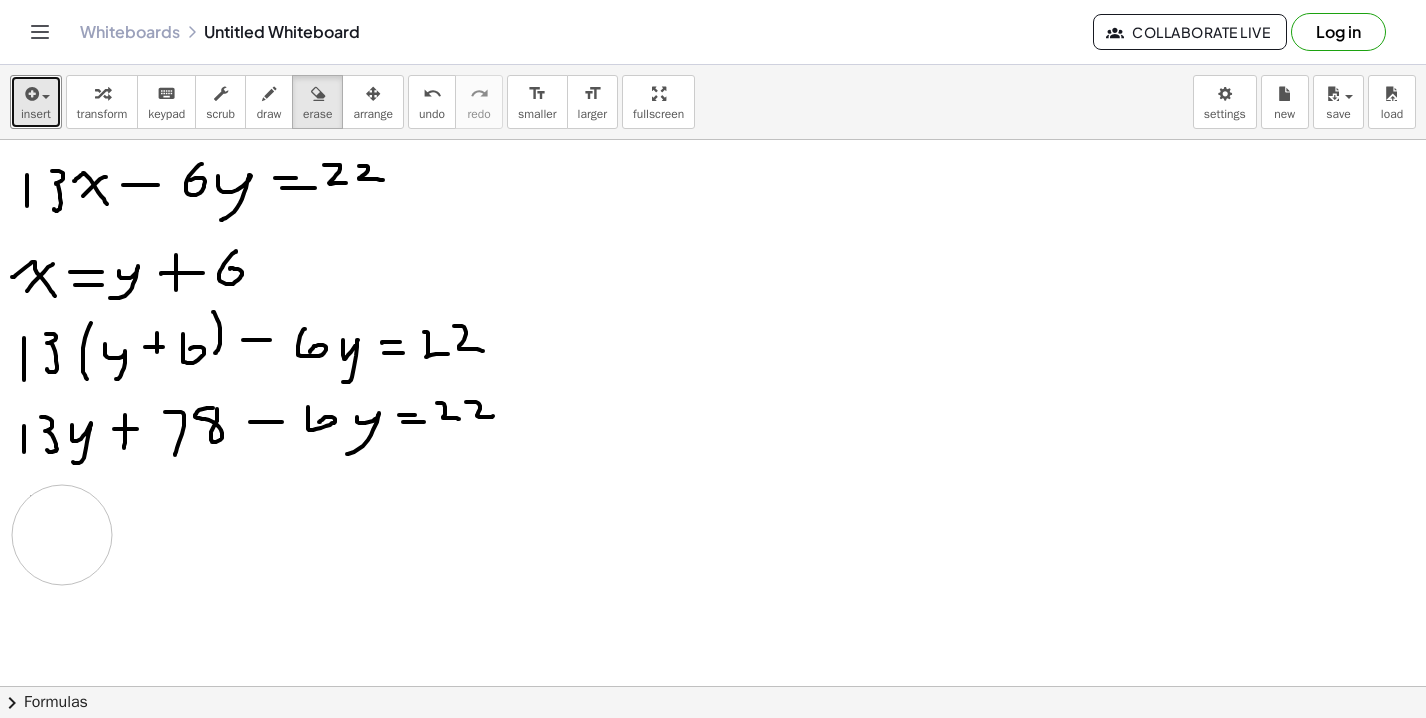 drag, startPoint x: 272, startPoint y: 512, endPoint x: 48, endPoint y: 534, distance: 225.07776 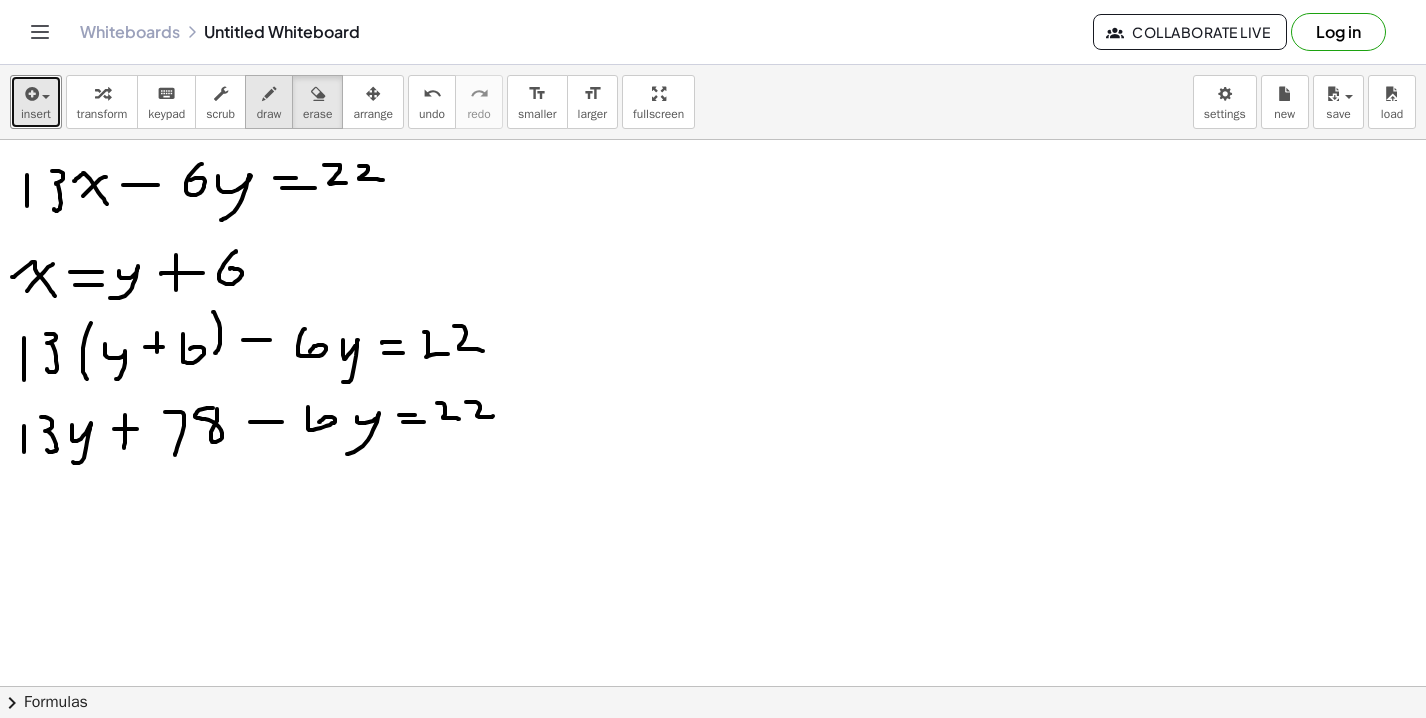 click at bounding box center (269, 94) 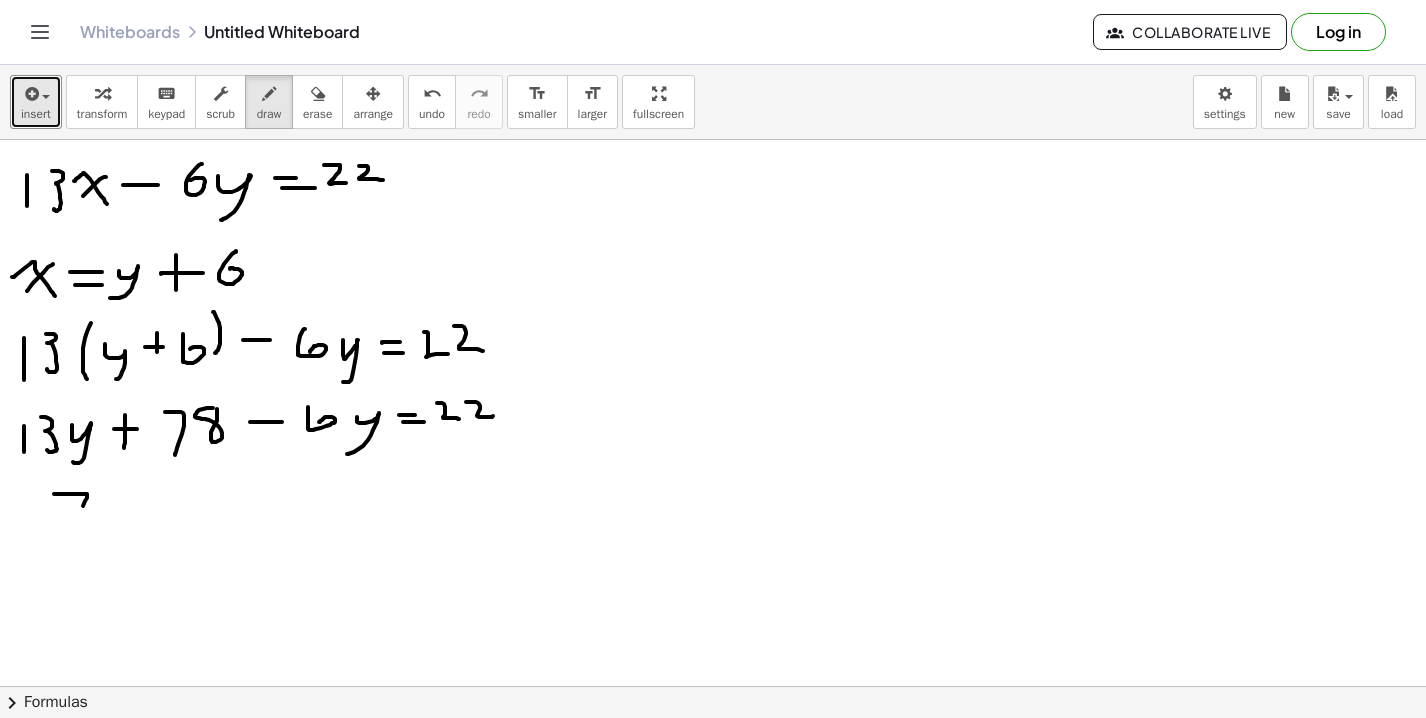 drag, startPoint x: 54, startPoint y: 494, endPoint x: 75, endPoint y: 523, distance: 35.805027 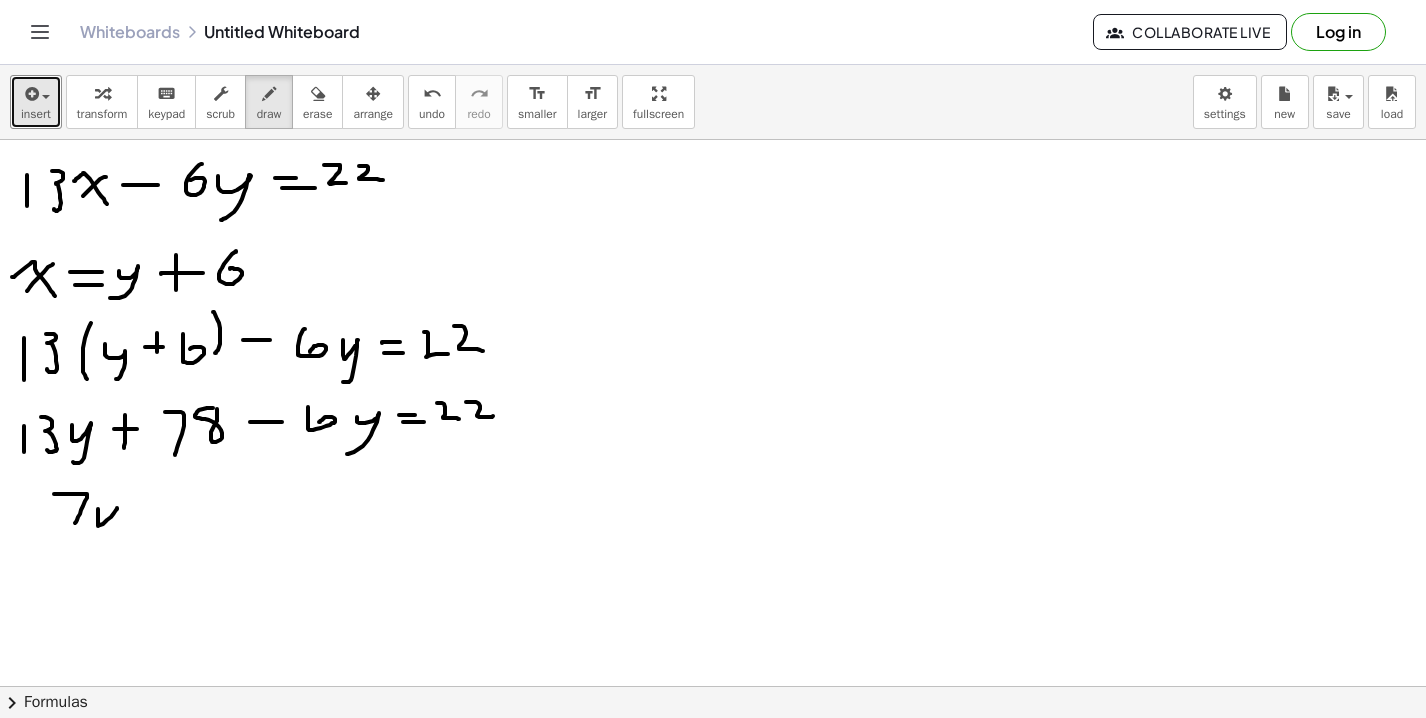 drag, startPoint x: 98, startPoint y: 509, endPoint x: 89, endPoint y: 545, distance: 37.107952 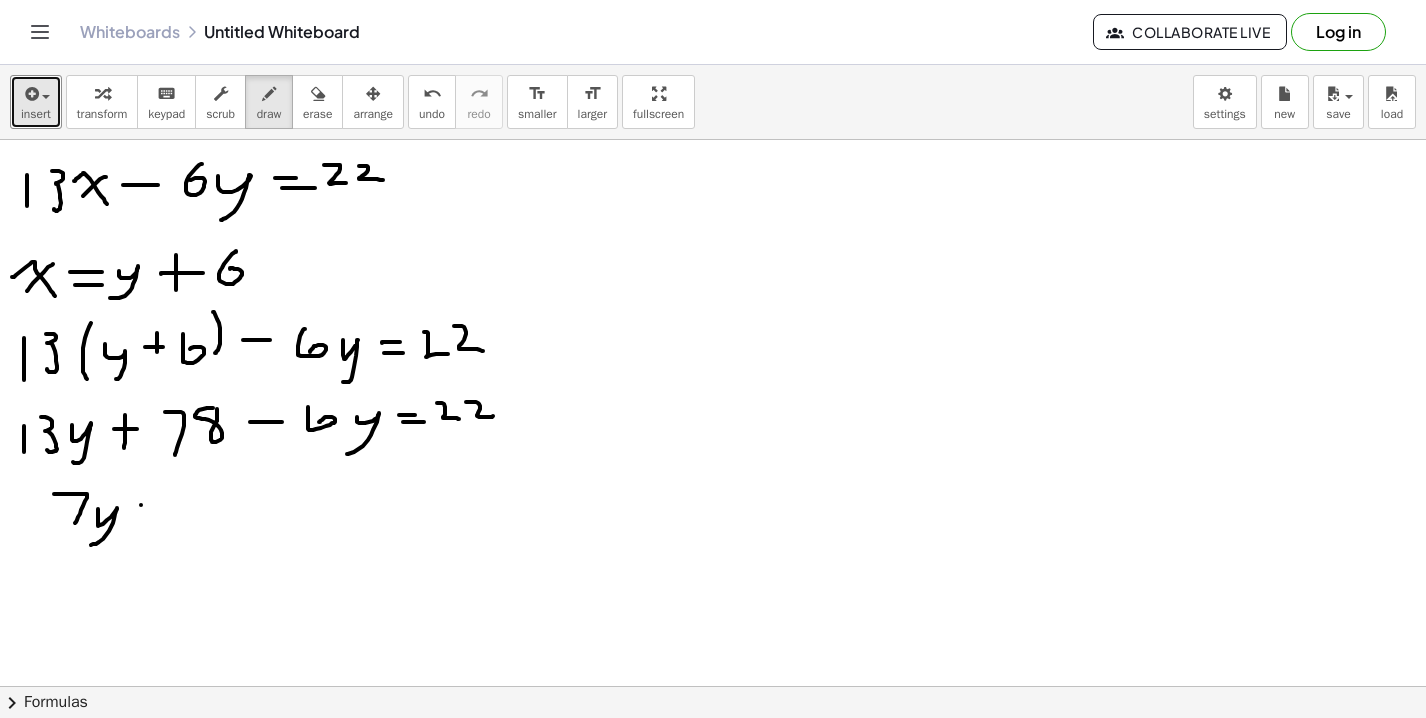 drag, startPoint x: 141, startPoint y: 505, endPoint x: 159, endPoint y: 505, distance: 18 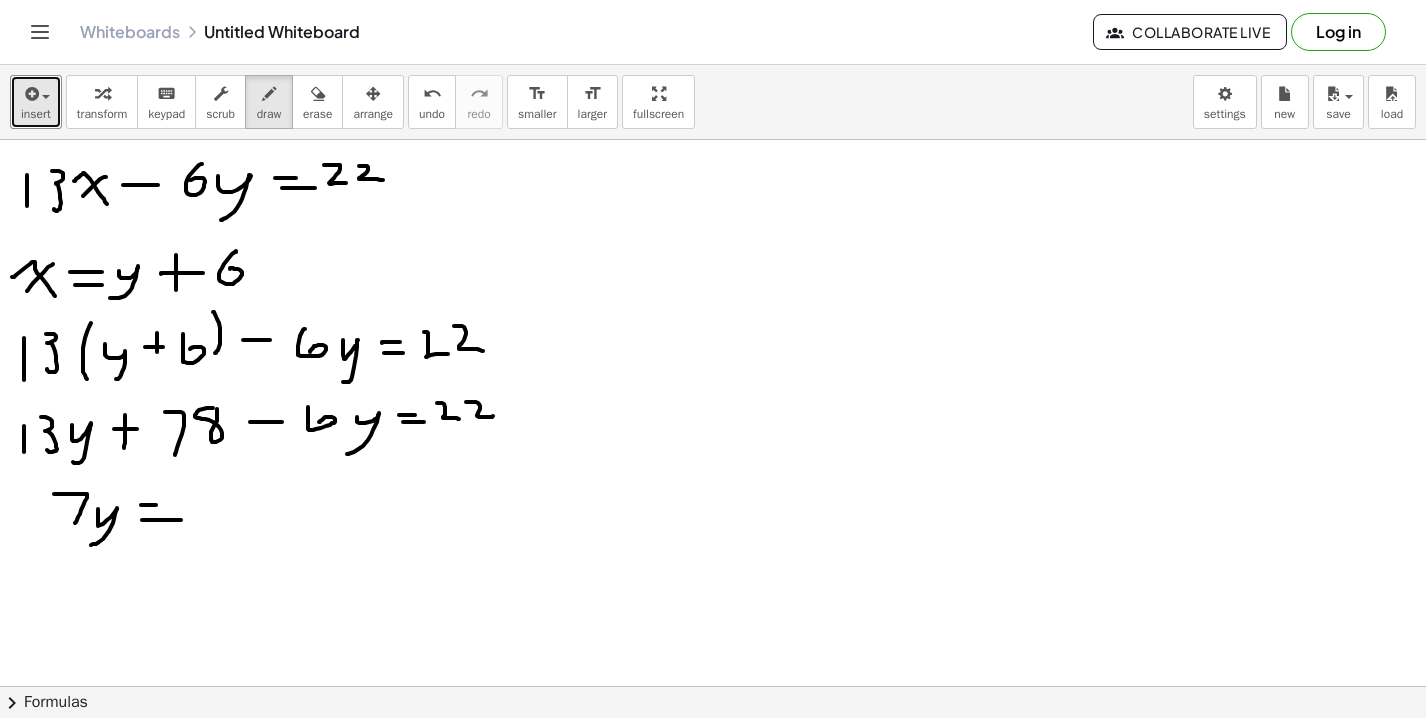 drag, startPoint x: 142, startPoint y: 520, endPoint x: 190, endPoint y: 520, distance: 48 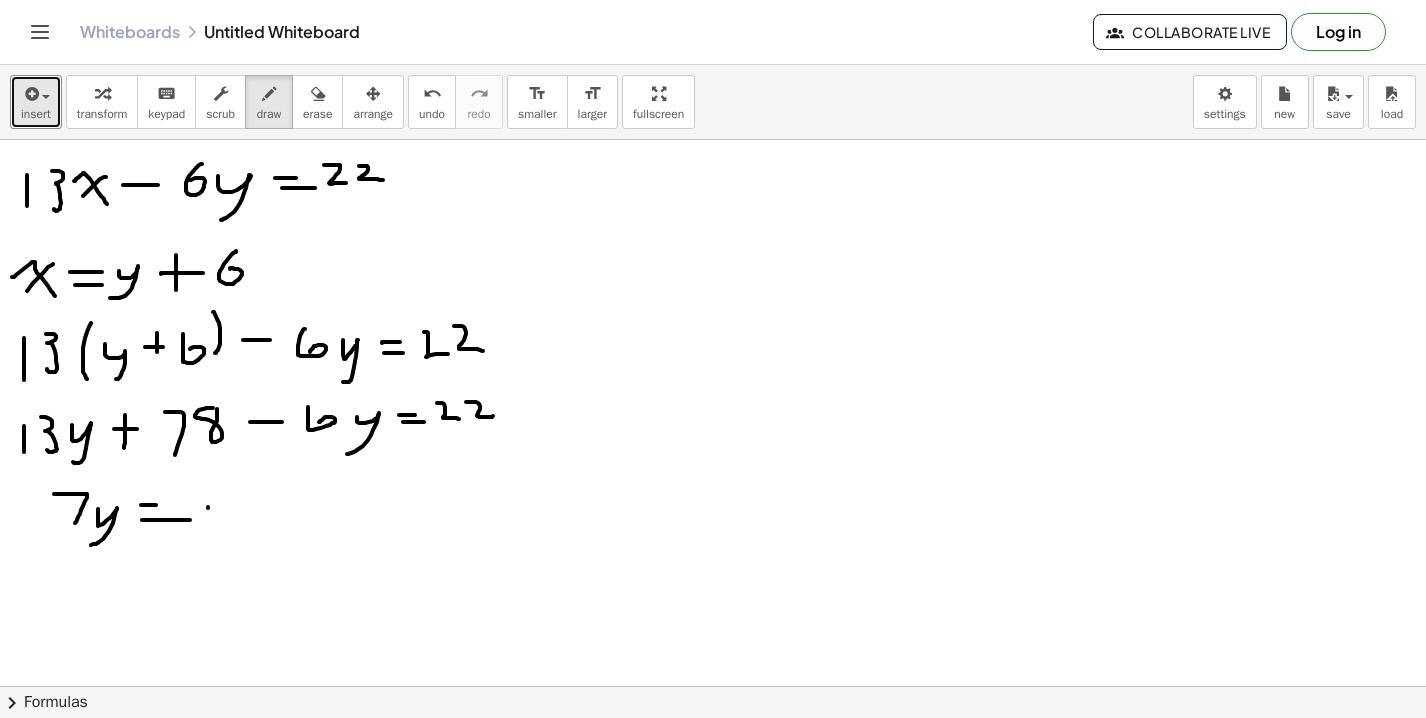 drag, startPoint x: 208, startPoint y: 507, endPoint x: 266, endPoint y: 507, distance: 58 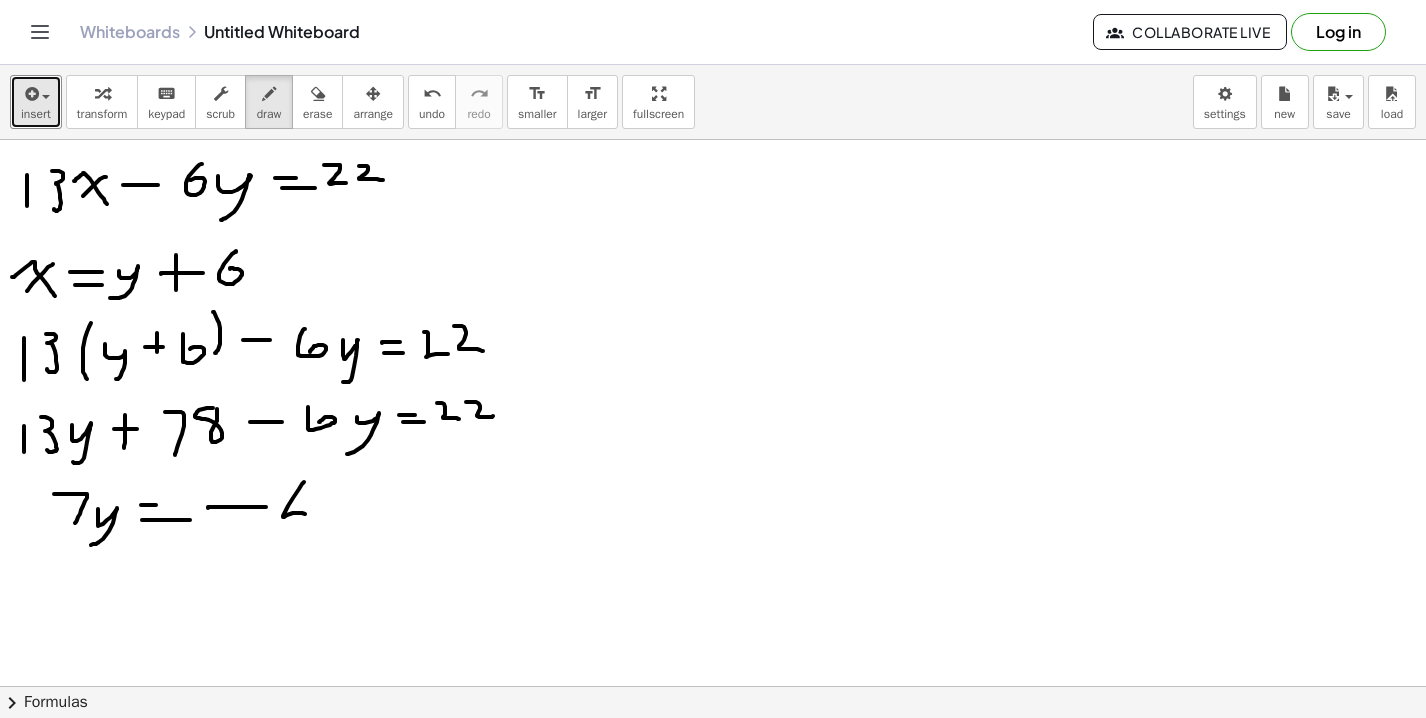drag, startPoint x: 304, startPoint y: 482, endPoint x: 291, endPoint y: 527, distance: 46.840153 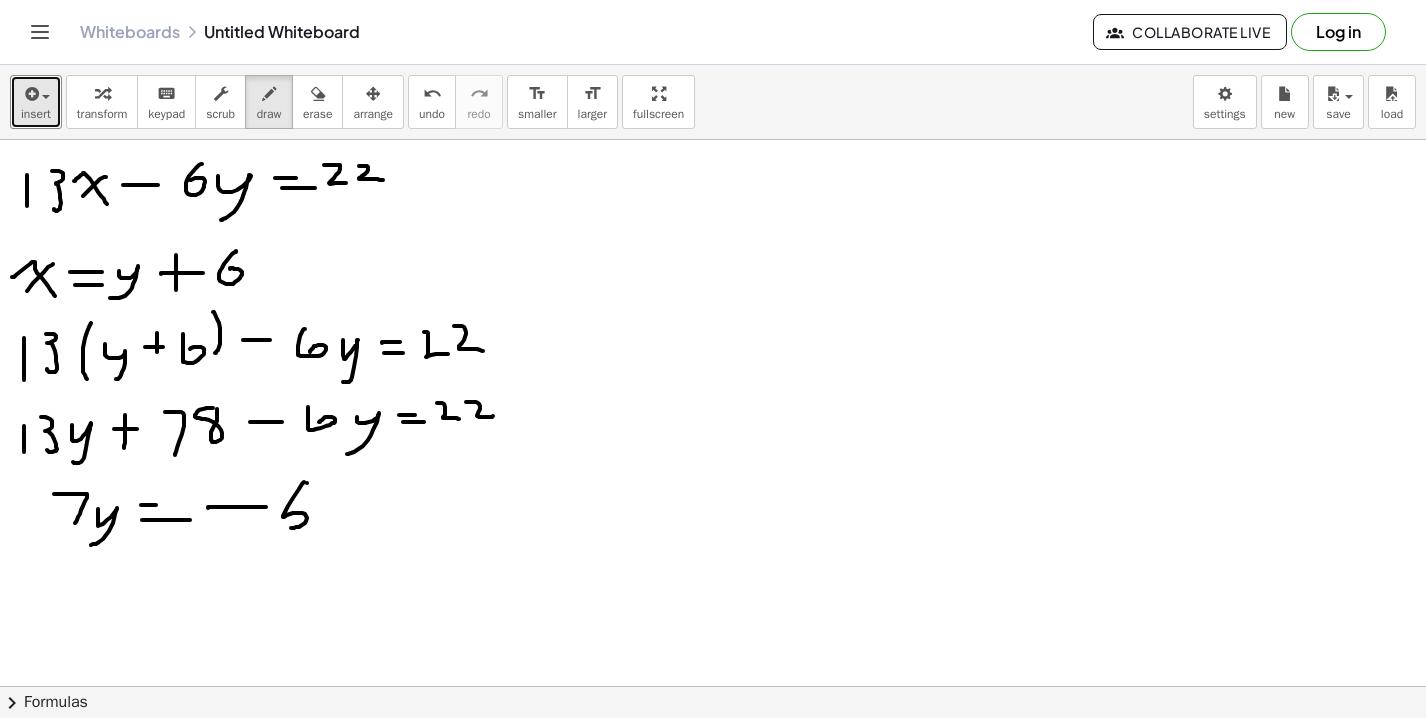 drag, startPoint x: 307, startPoint y: 483, endPoint x: 324, endPoint y: 483, distance: 17 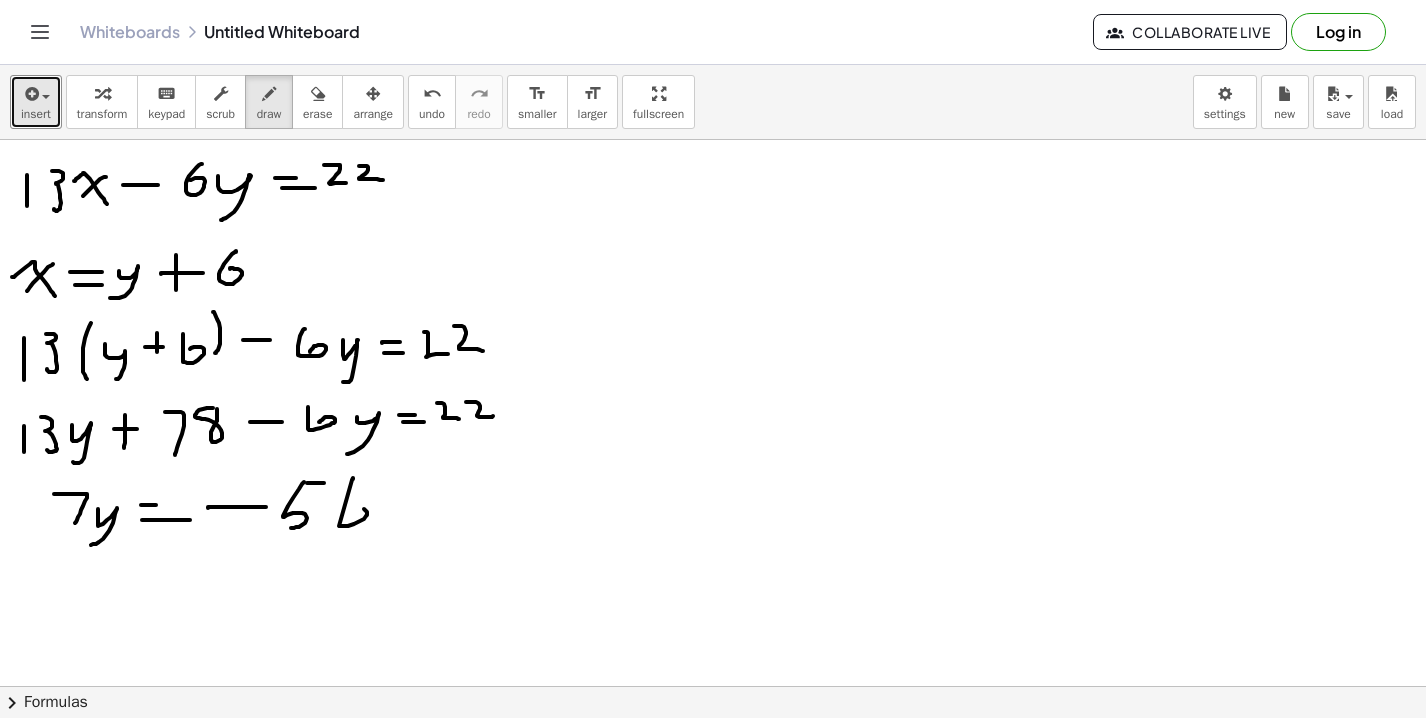 drag, startPoint x: 353, startPoint y: 479, endPoint x: 349, endPoint y: 516, distance: 37.215588 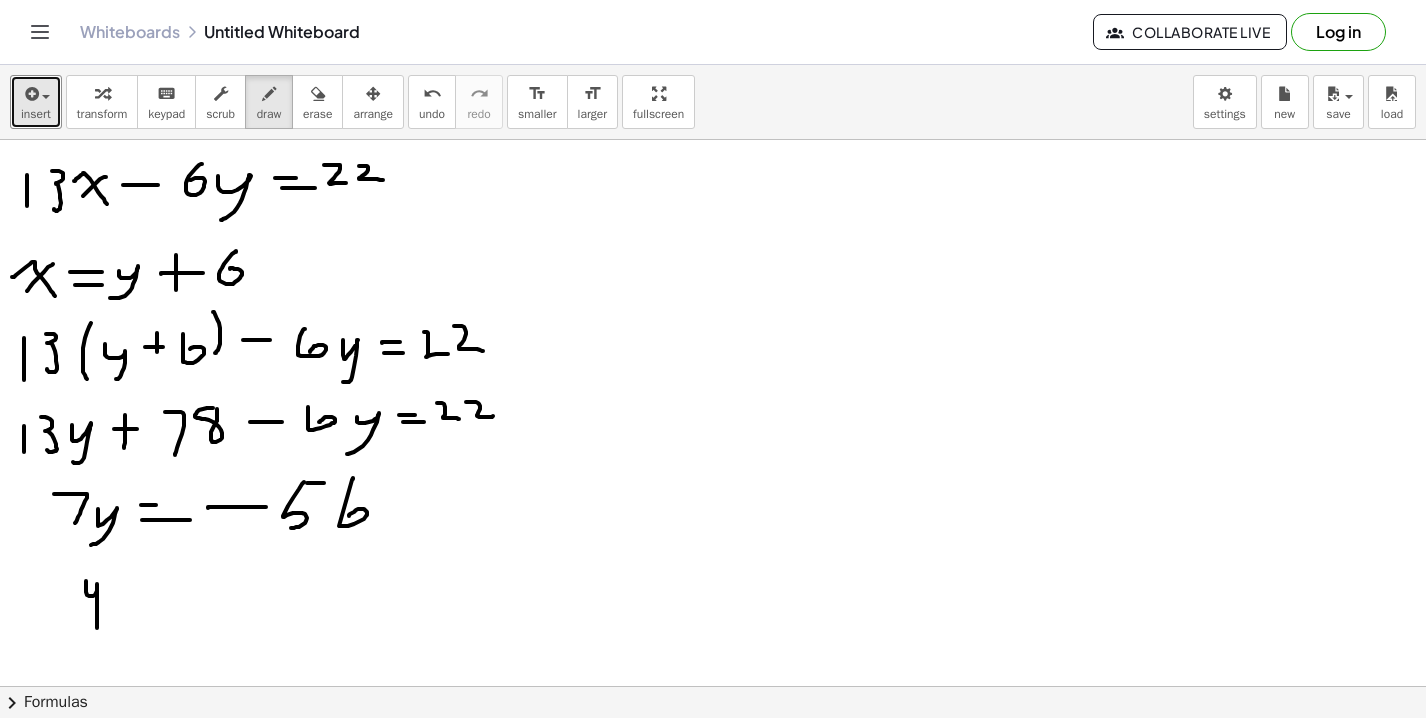 drag, startPoint x: 86, startPoint y: 581, endPoint x: 86, endPoint y: 637, distance: 56 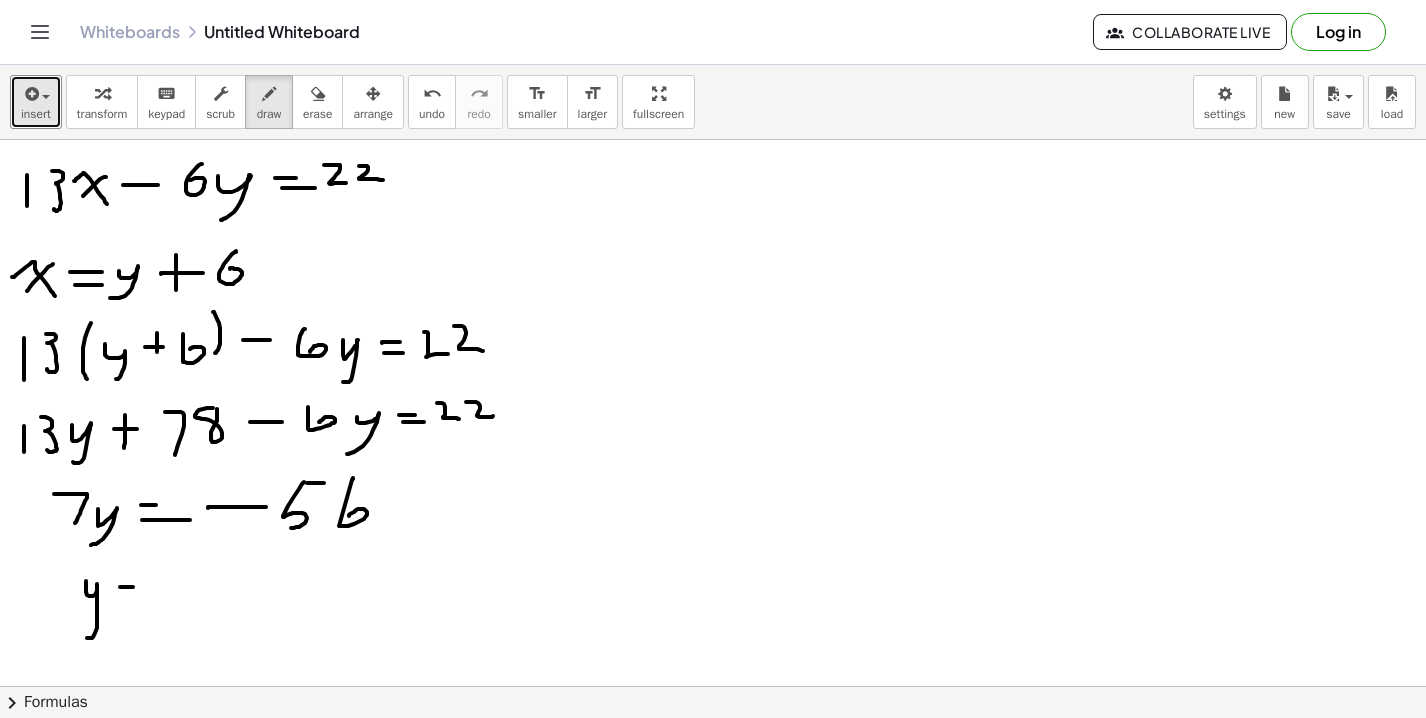 drag, startPoint x: 120, startPoint y: 587, endPoint x: 153, endPoint y: 587, distance: 33 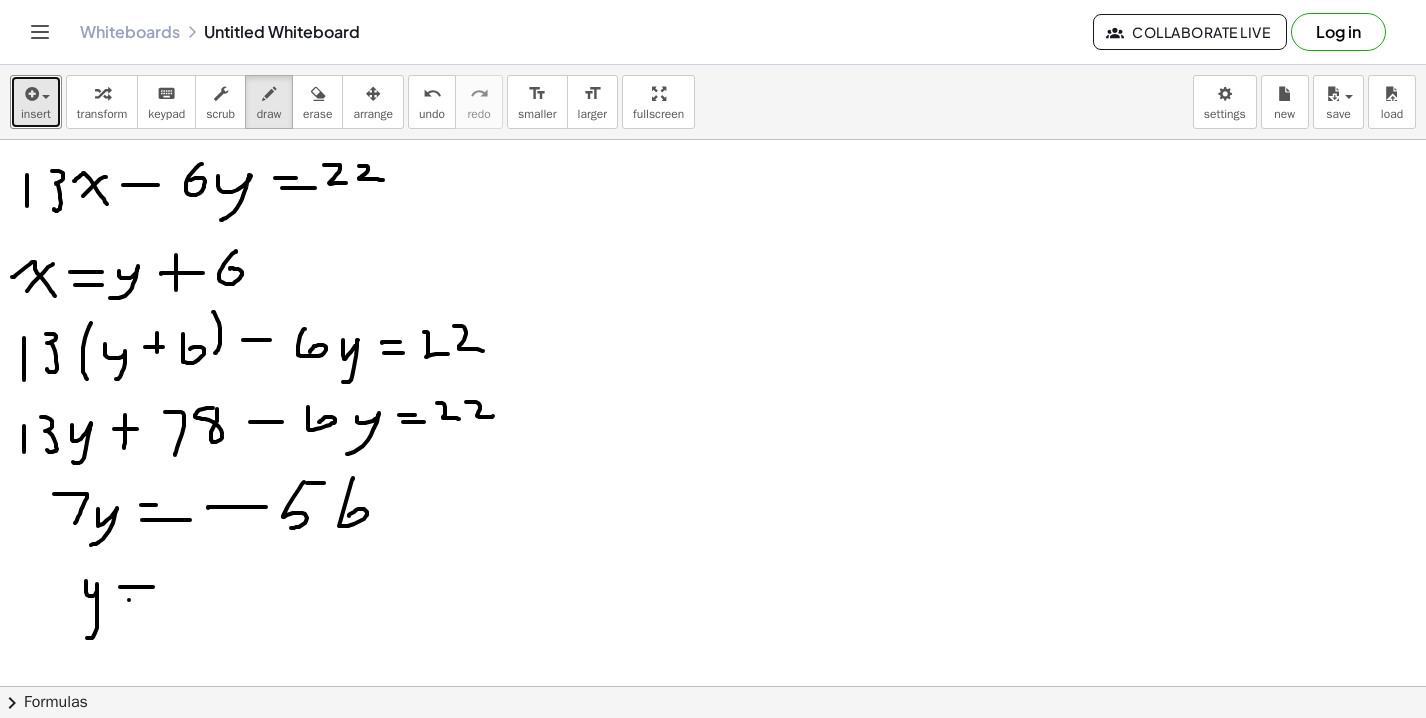 drag, startPoint x: 129, startPoint y: 600, endPoint x: 176, endPoint y: 600, distance: 47 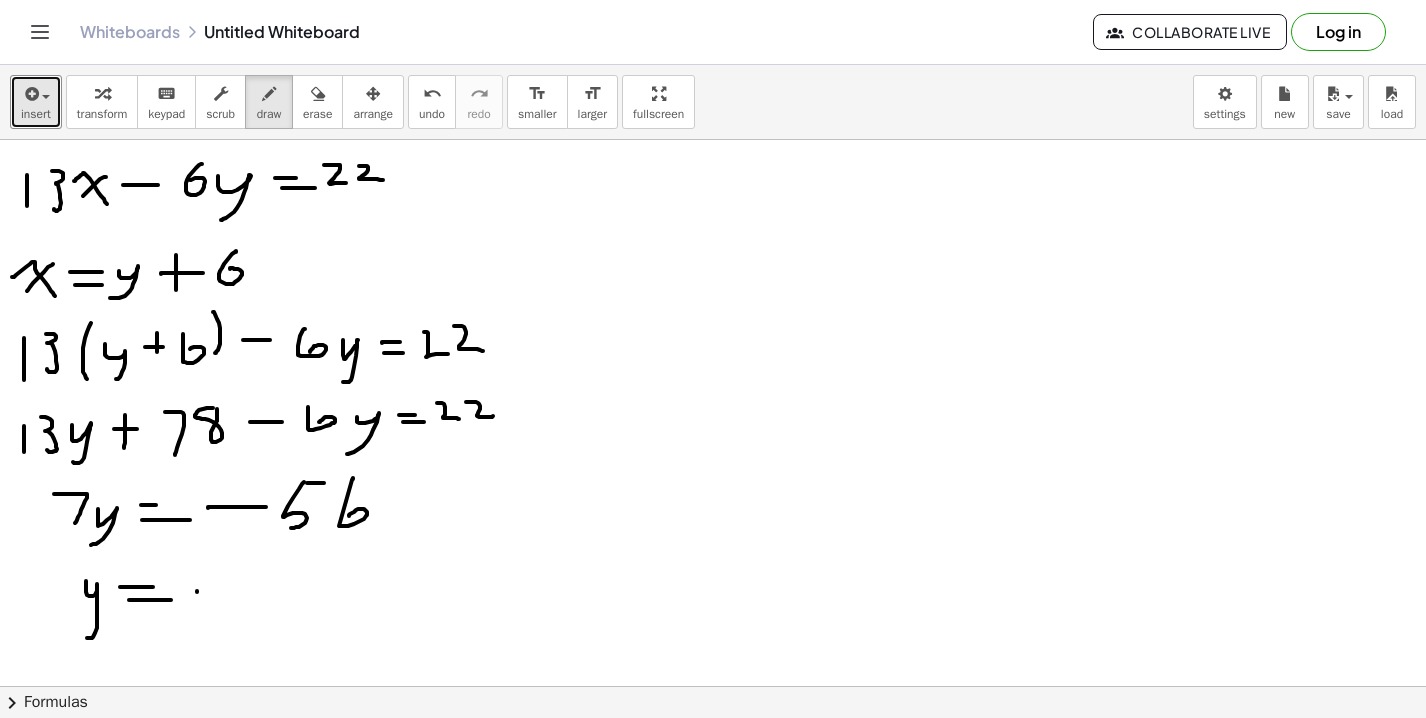 drag, startPoint x: 197, startPoint y: 592, endPoint x: 228, endPoint y: 591, distance: 31.016125 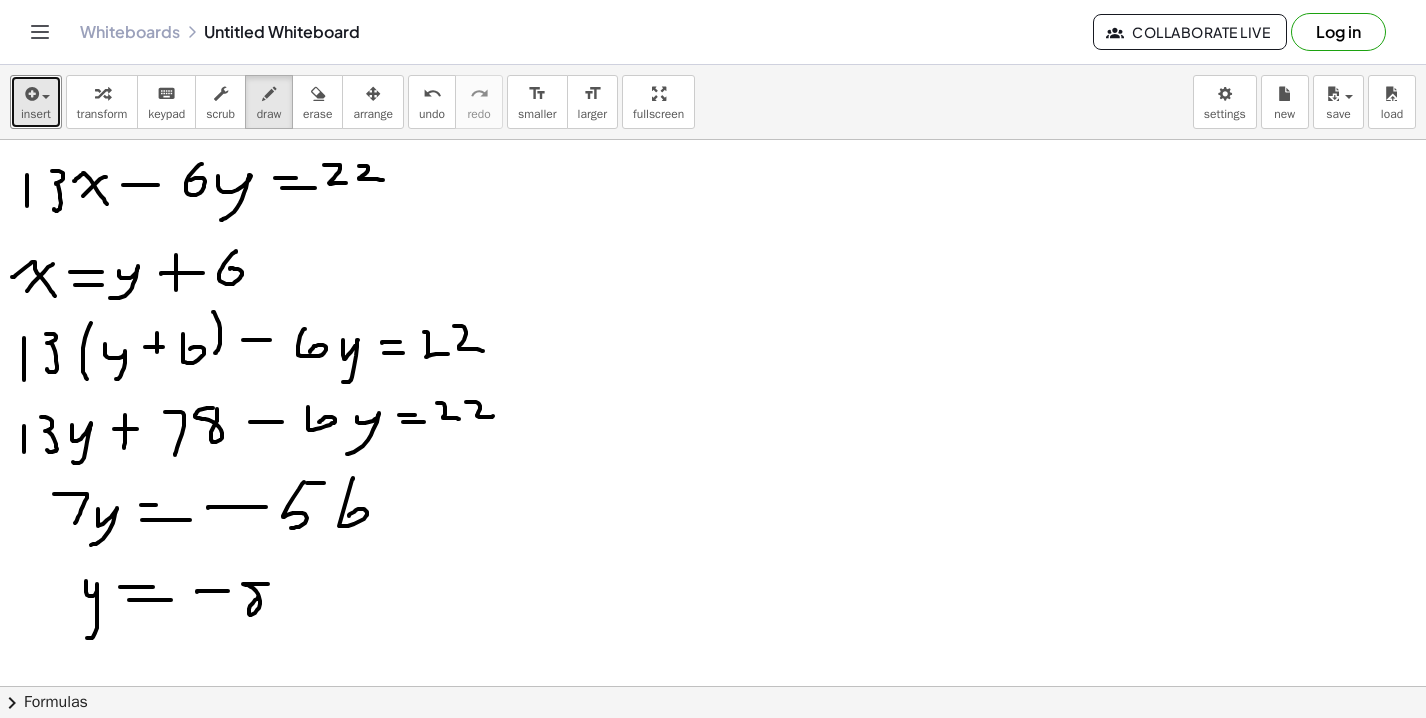 drag, startPoint x: 268, startPoint y: 584, endPoint x: 259, endPoint y: 595, distance: 14.21267 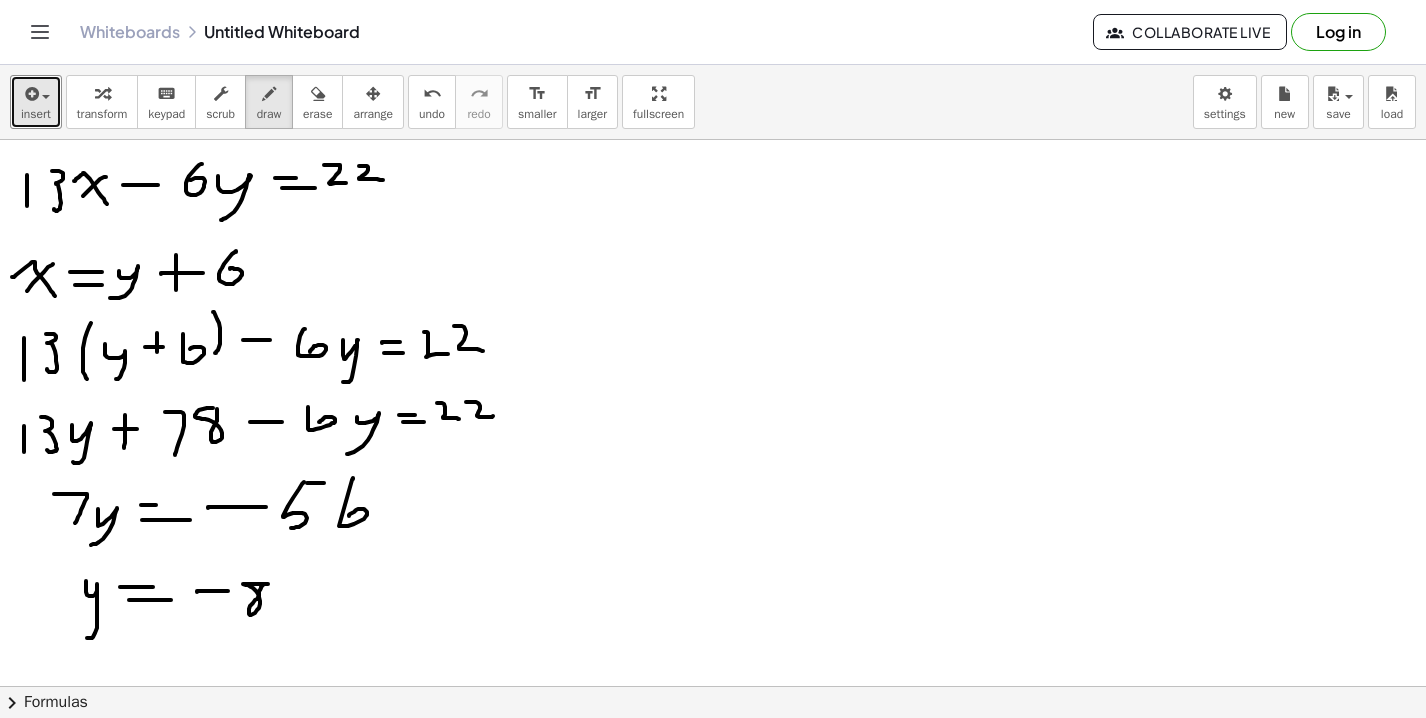 drag, startPoint x: 259, startPoint y: 595, endPoint x: 265, endPoint y: 583, distance: 13.416408 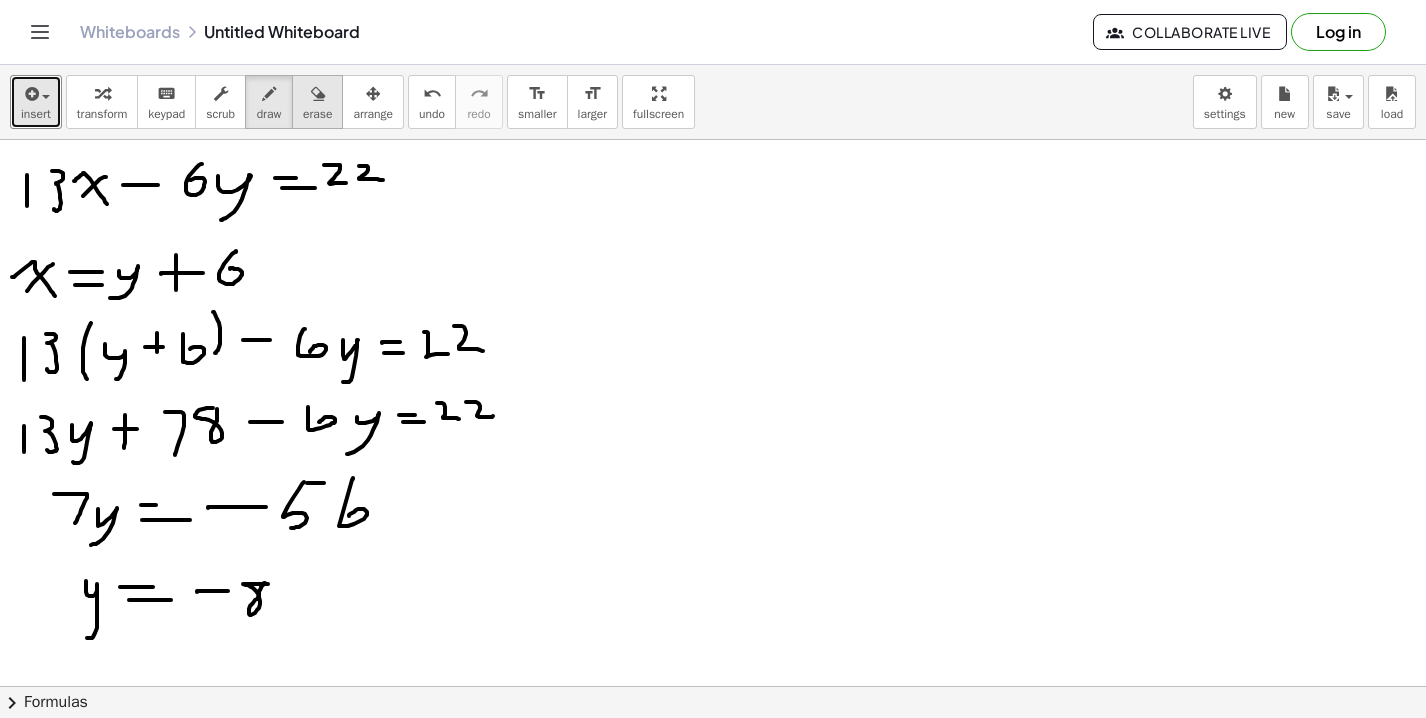 click at bounding box center [318, 94] 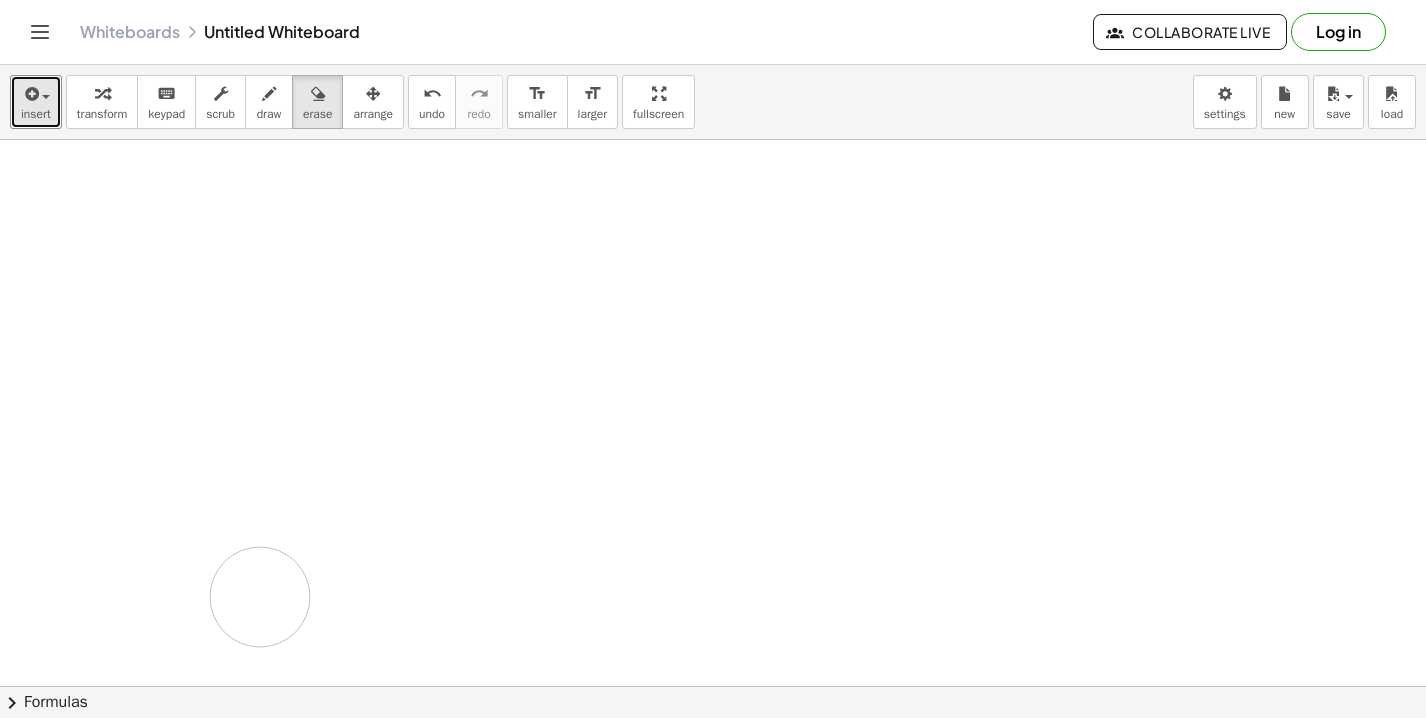 drag, startPoint x: 232, startPoint y: 280, endPoint x: 260, endPoint y: 597, distance: 318.2342 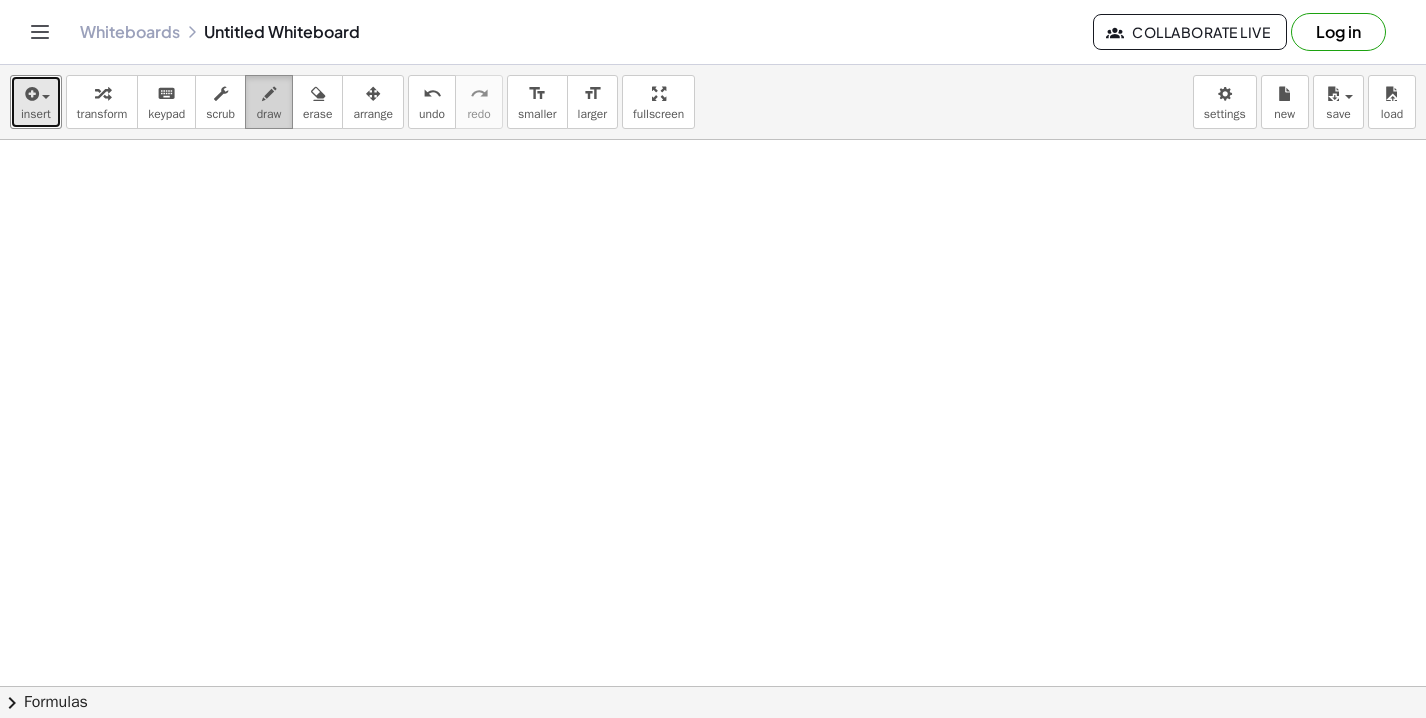 click at bounding box center [269, 94] 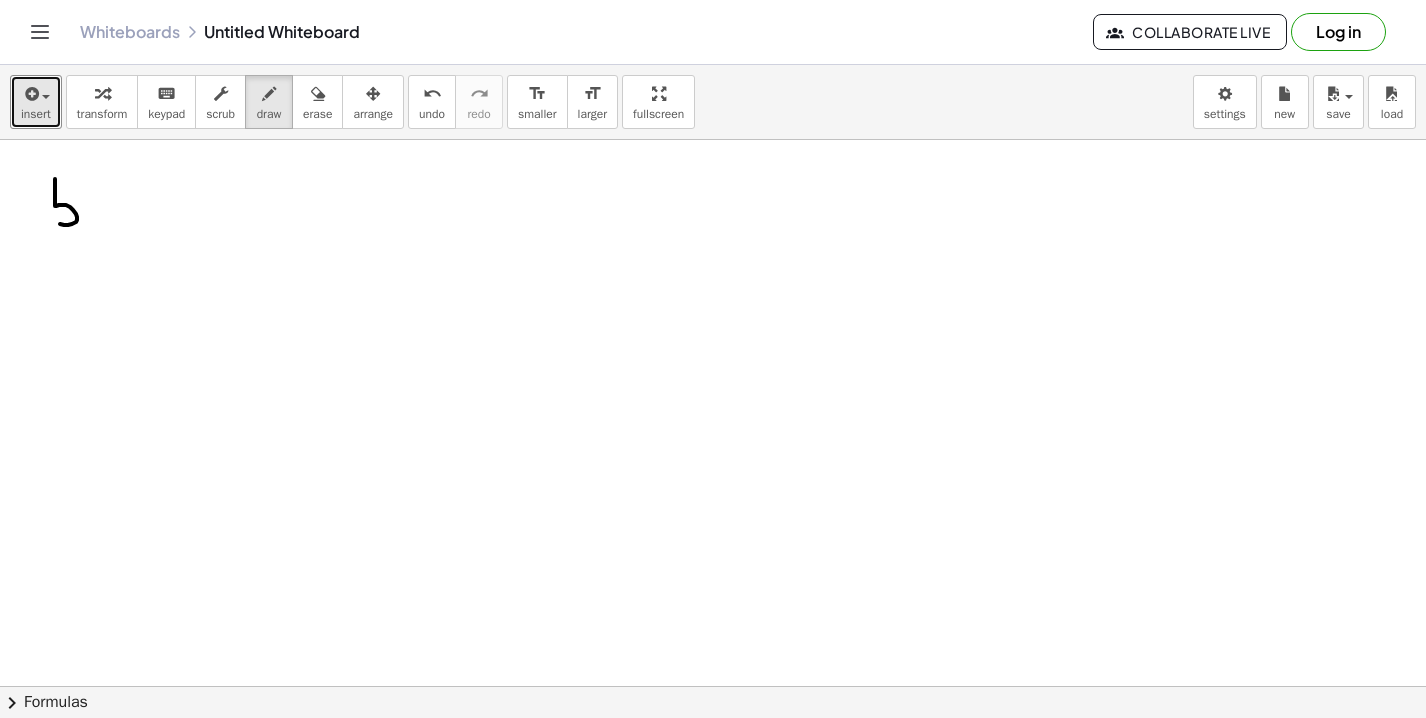 drag, startPoint x: 55, startPoint y: 179, endPoint x: 52, endPoint y: 220, distance: 41.109608 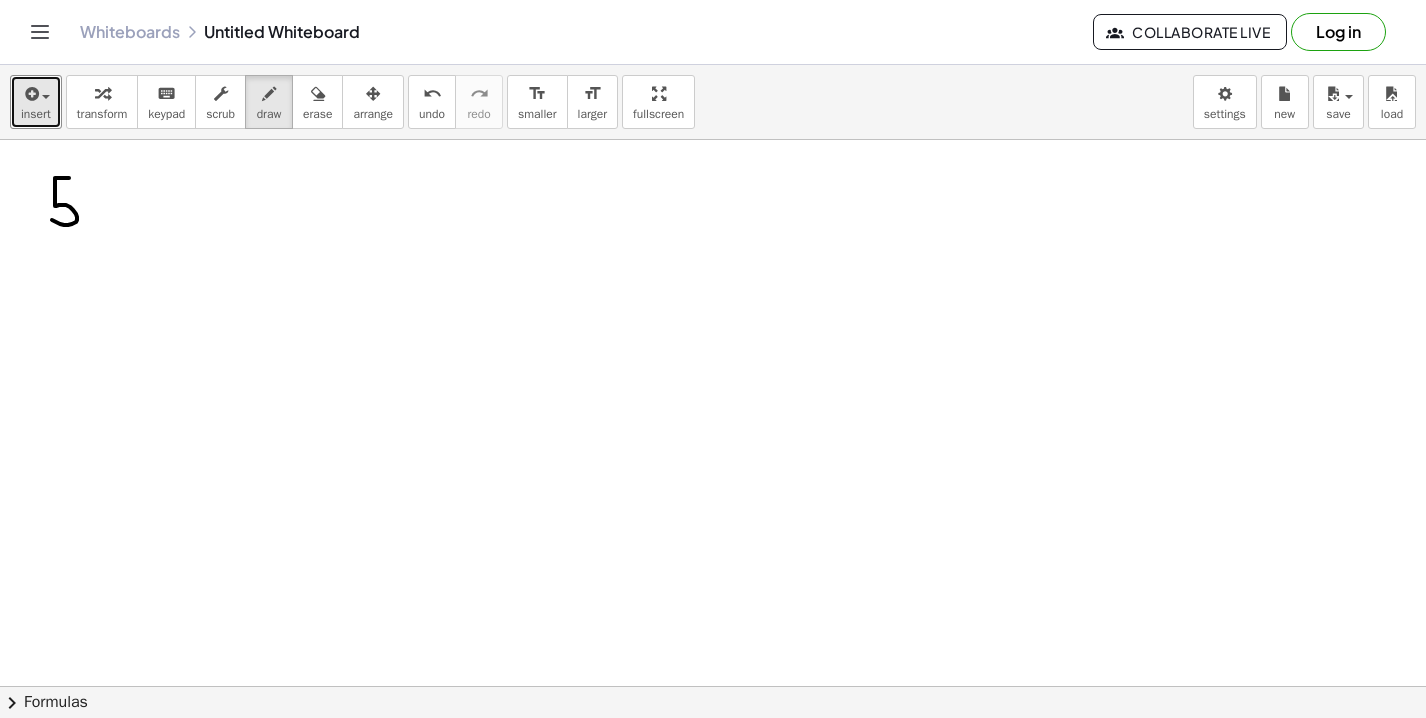 drag, startPoint x: 55, startPoint y: 178, endPoint x: 77, endPoint y: 178, distance: 22 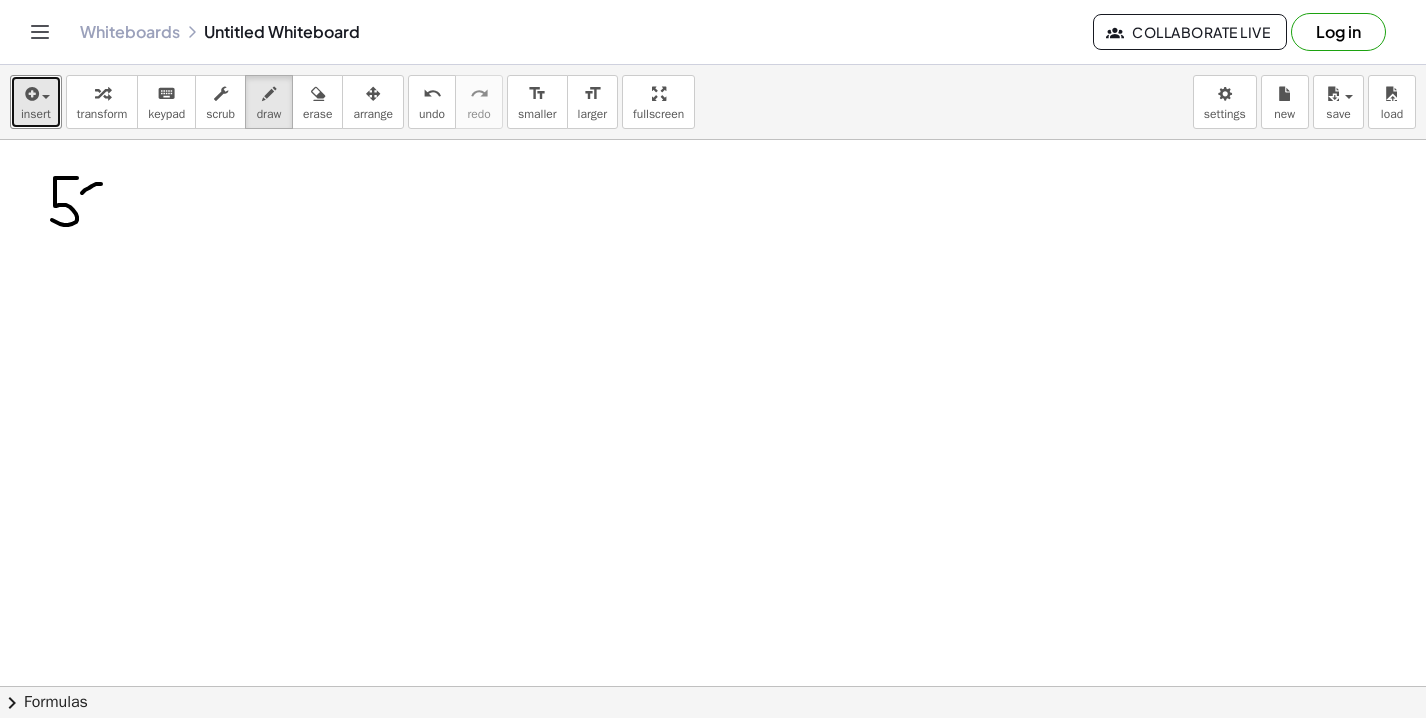 drag, startPoint x: 82, startPoint y: 193, endPoint x: 114, endPoint y: 210, distance: 36.23534 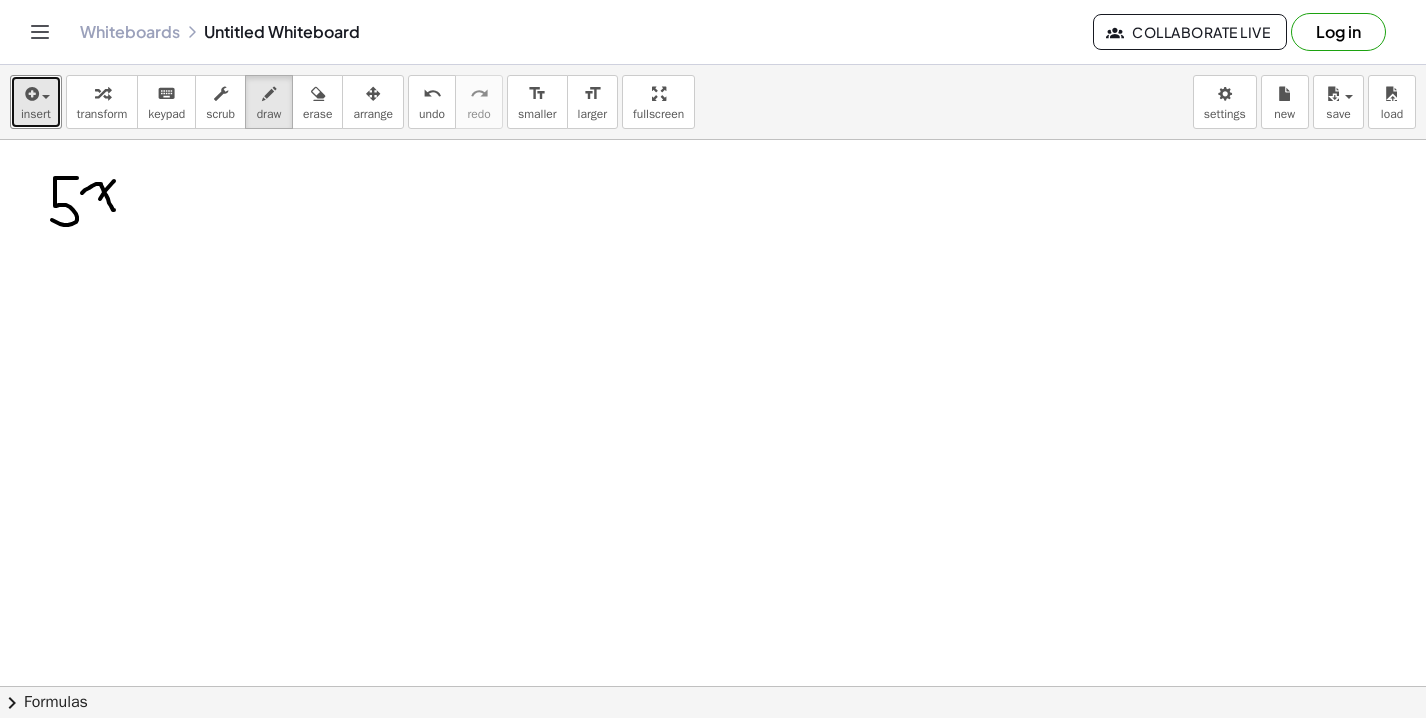 drag, startPoint x: 114, startPoint y: 181, endPoint x: 92, endPoint y: 213, distance: 38.832977 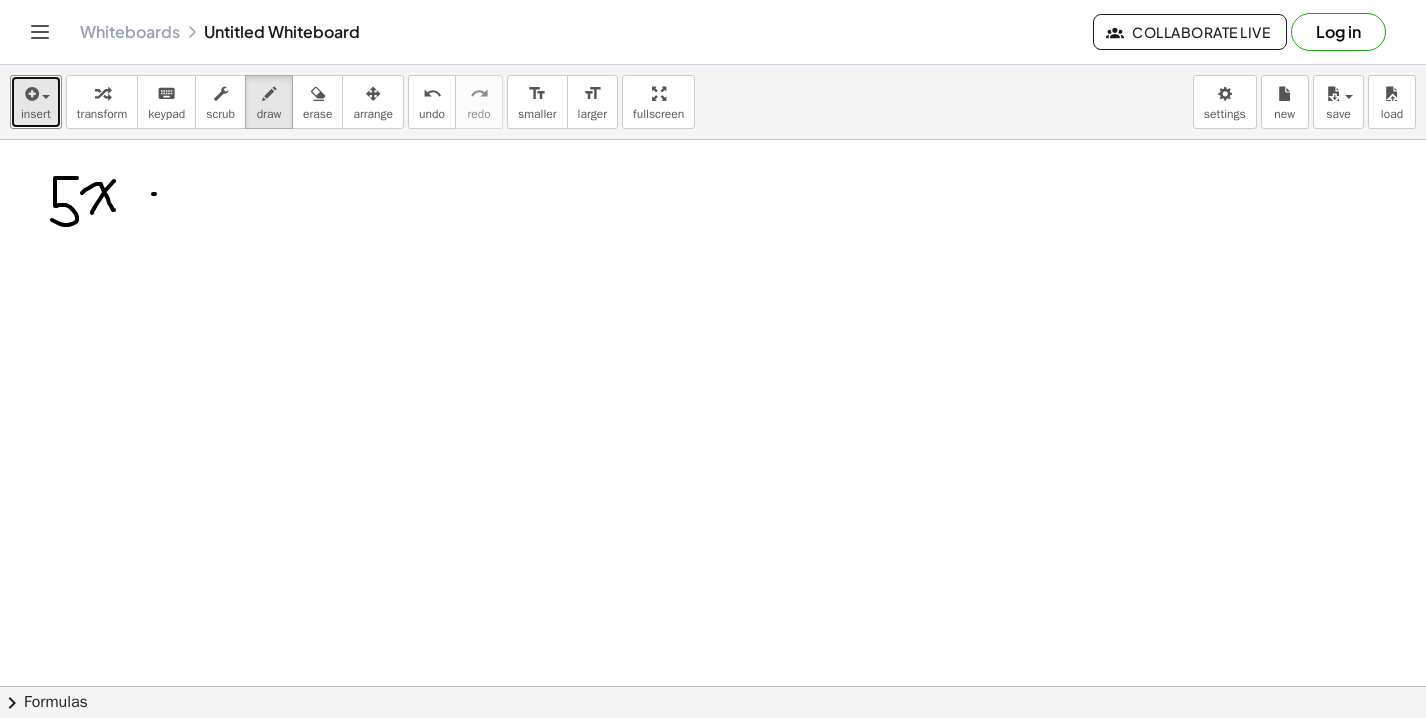 drag, startPoint x: 153, startPoint y: 194, endPoint x: 168, endPoint y: 194, distance: 15 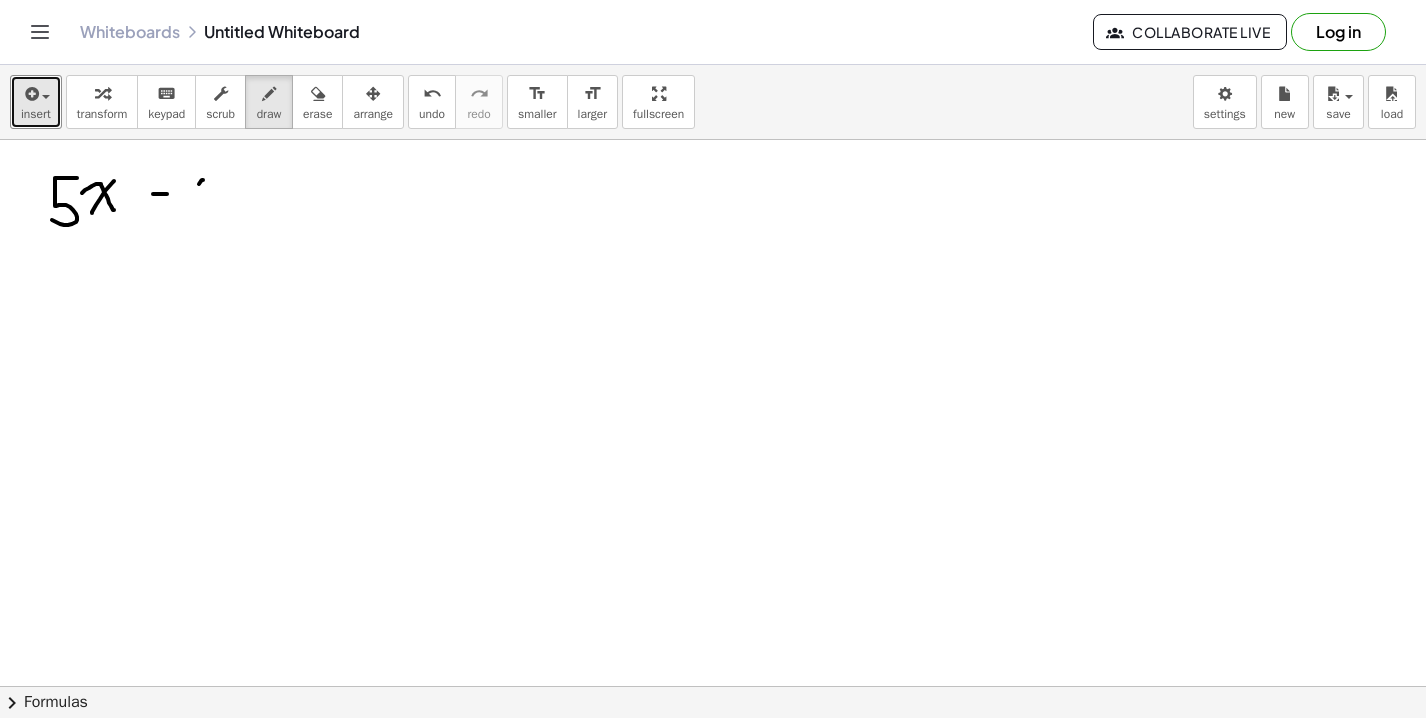 drag, startPoint x: 203, startPoint y: 180, endPoint x: 223, endPoint y: 196, distance: 25.612497 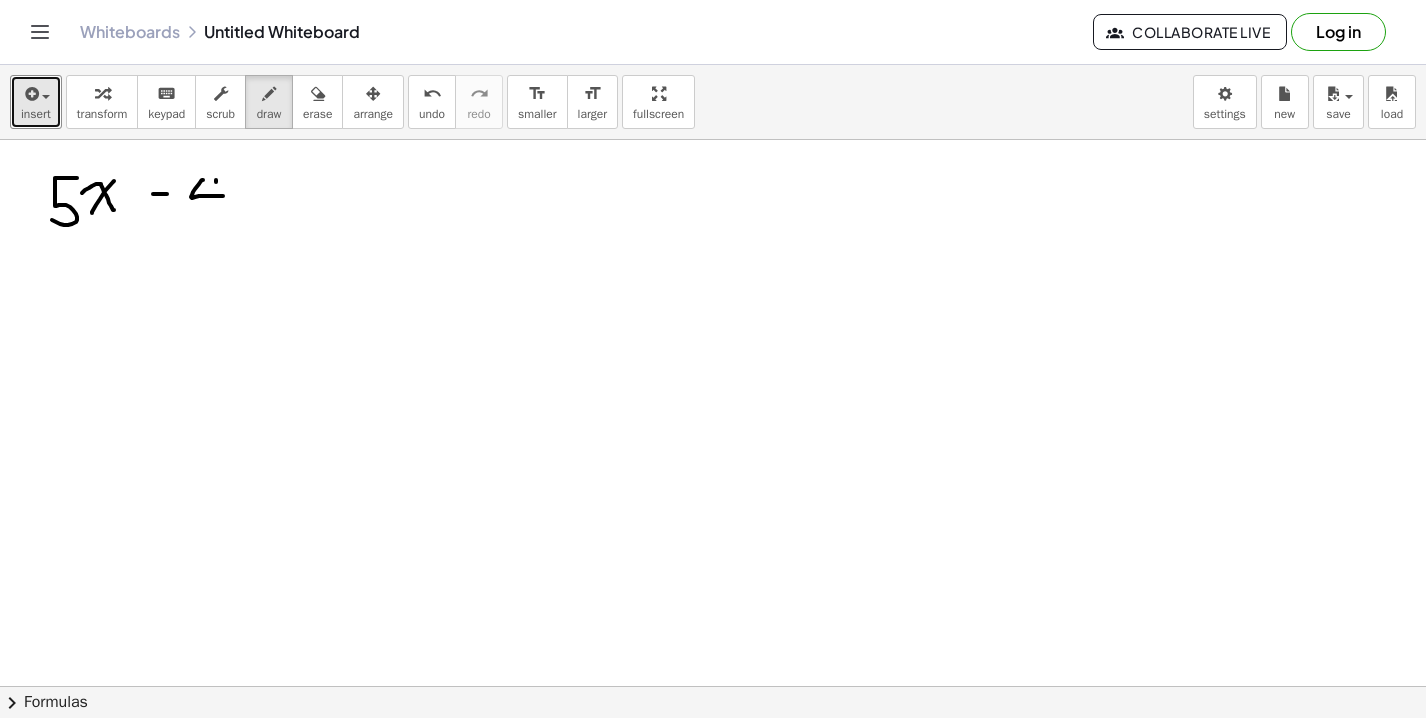 drag, startPoint x: 216, startPoint y: 180, endPoint x: 216, endPoint y: 214, distance: 34 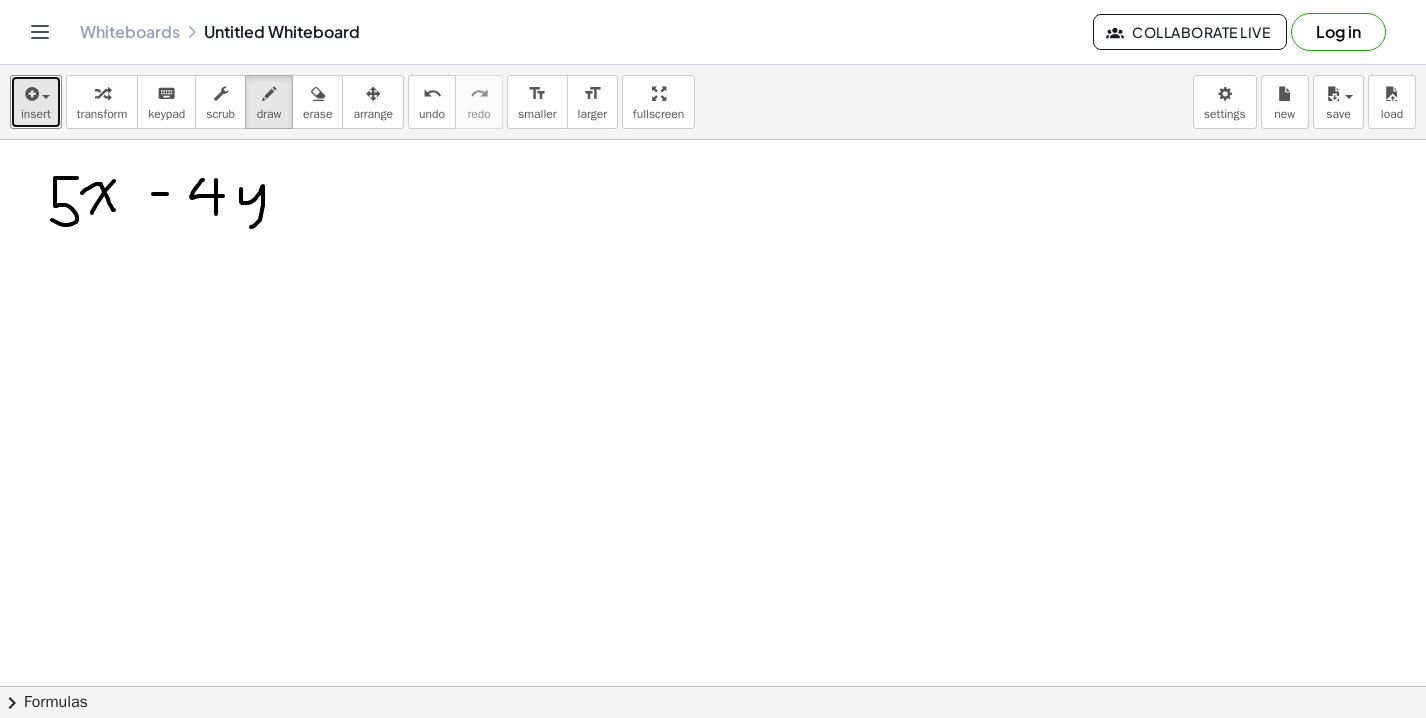 drag, startPoint x: 241, startPoint y: 189, endPoint x: 244, endPoint y: 229, distance: 40.112343 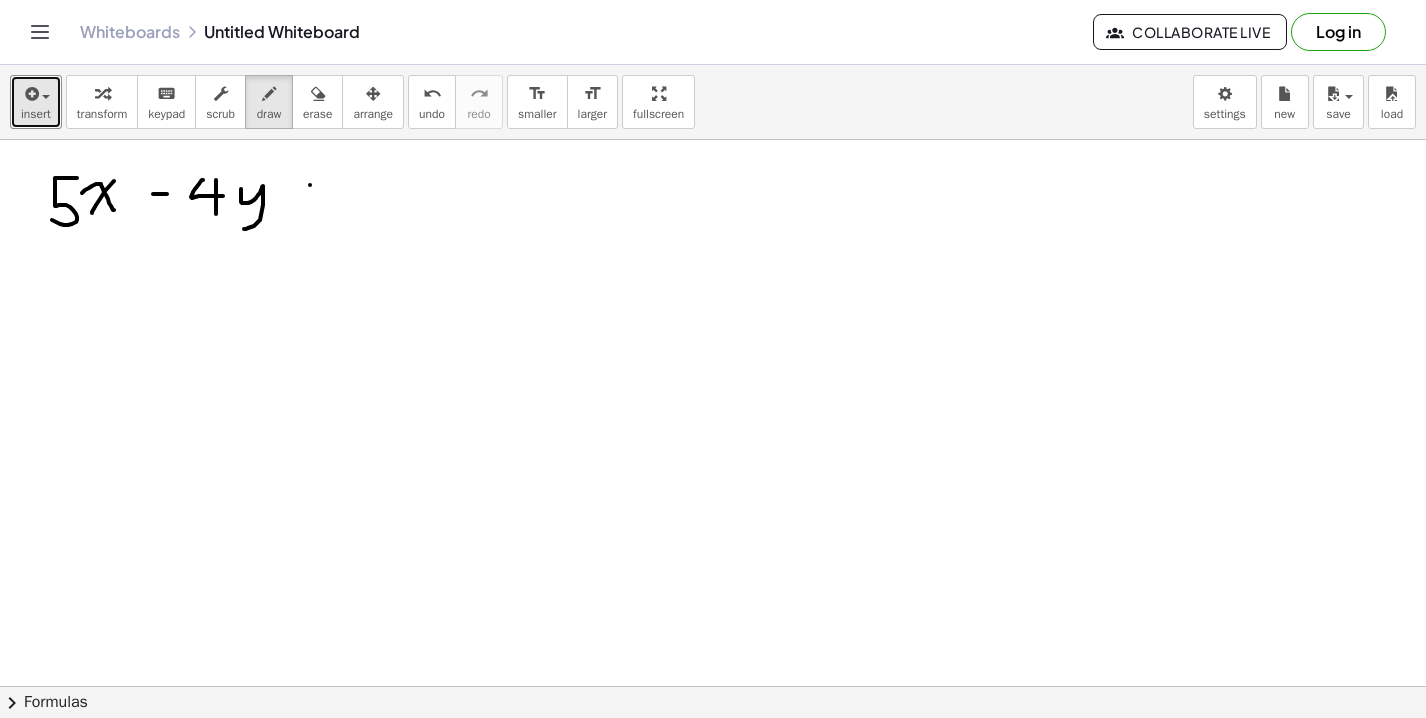 drag, startPoint x: 310, startPoint y: 185, endPoint x: 328, endPoint y: 185, distance: 18 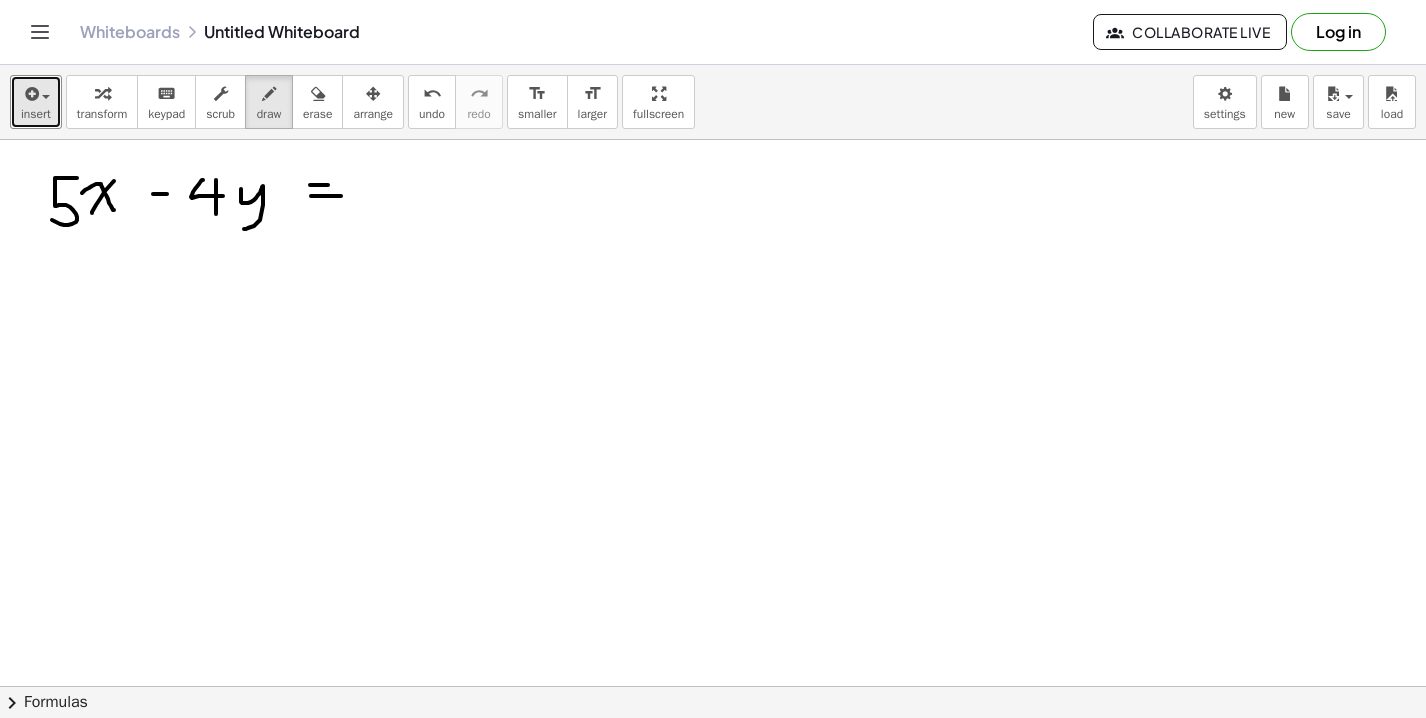 drag, startPoint x: 311, startPoint y: 196, endPoint x: 347, endPoint y: 196, distance: 36 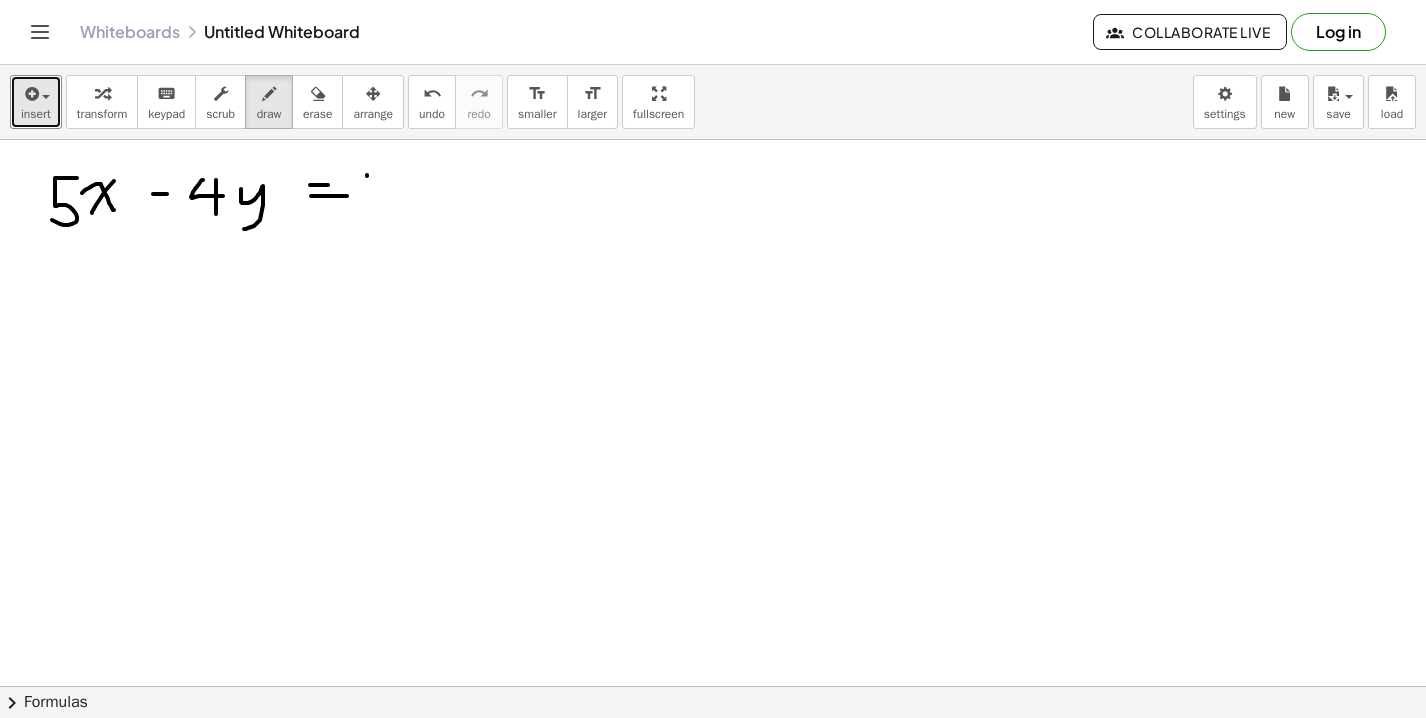 drag, startPoint x: 367, startPoint y: 175, endPoint x: 367, endPoint y: 221, distance: 46 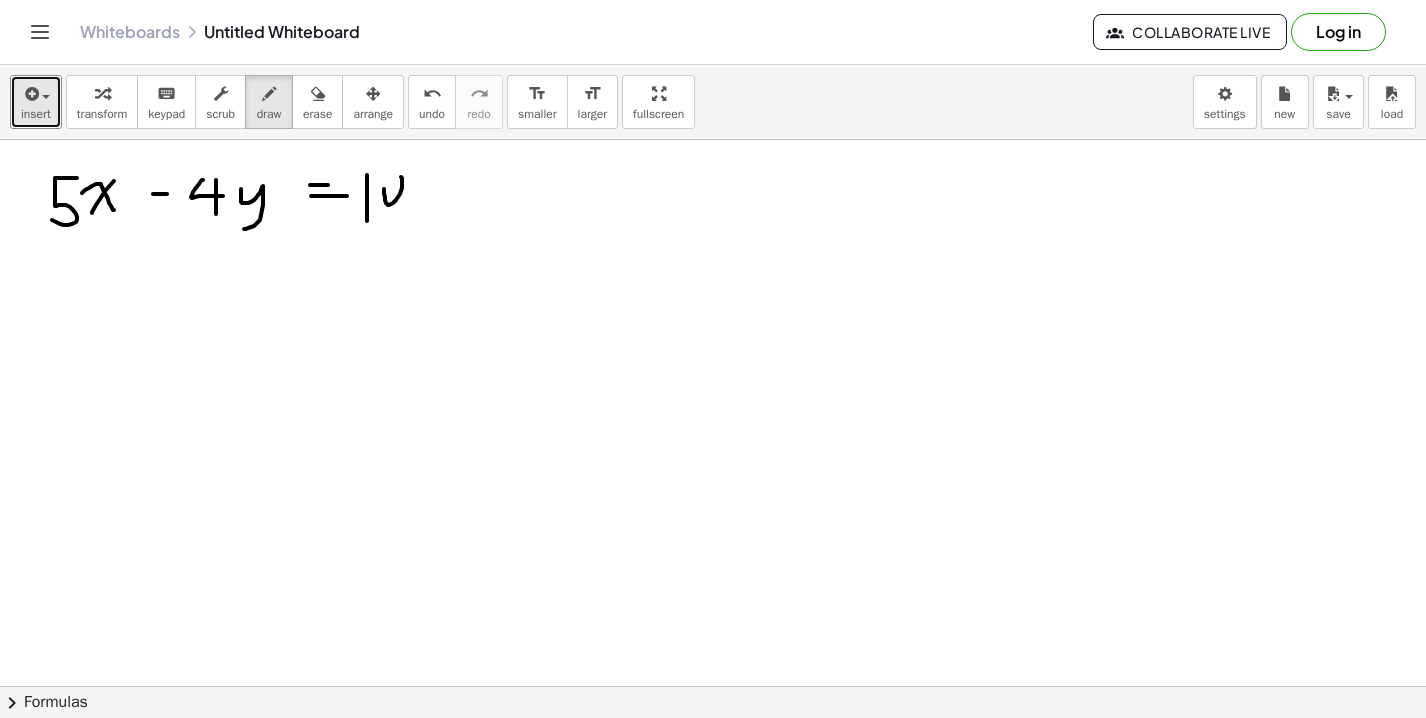 click at bounding box center [713, 751] 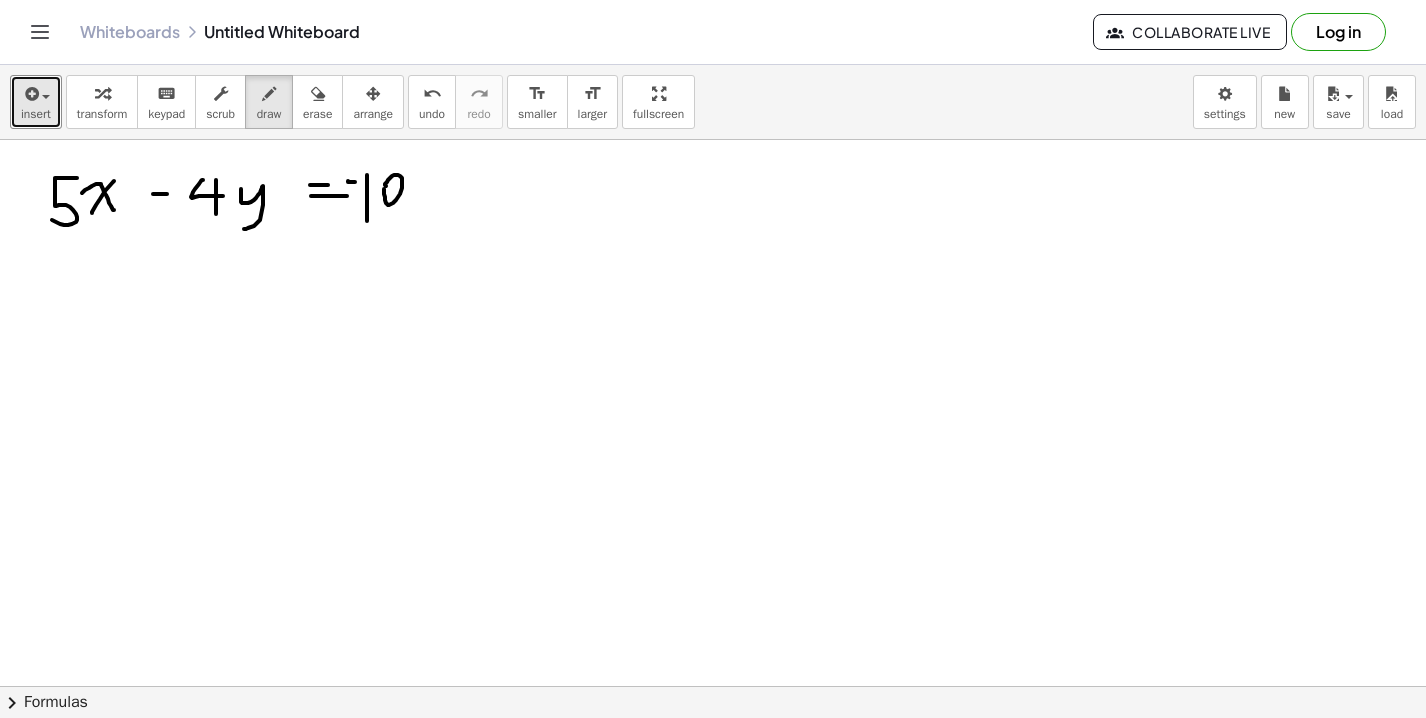 click at bounding box center (713, 751) 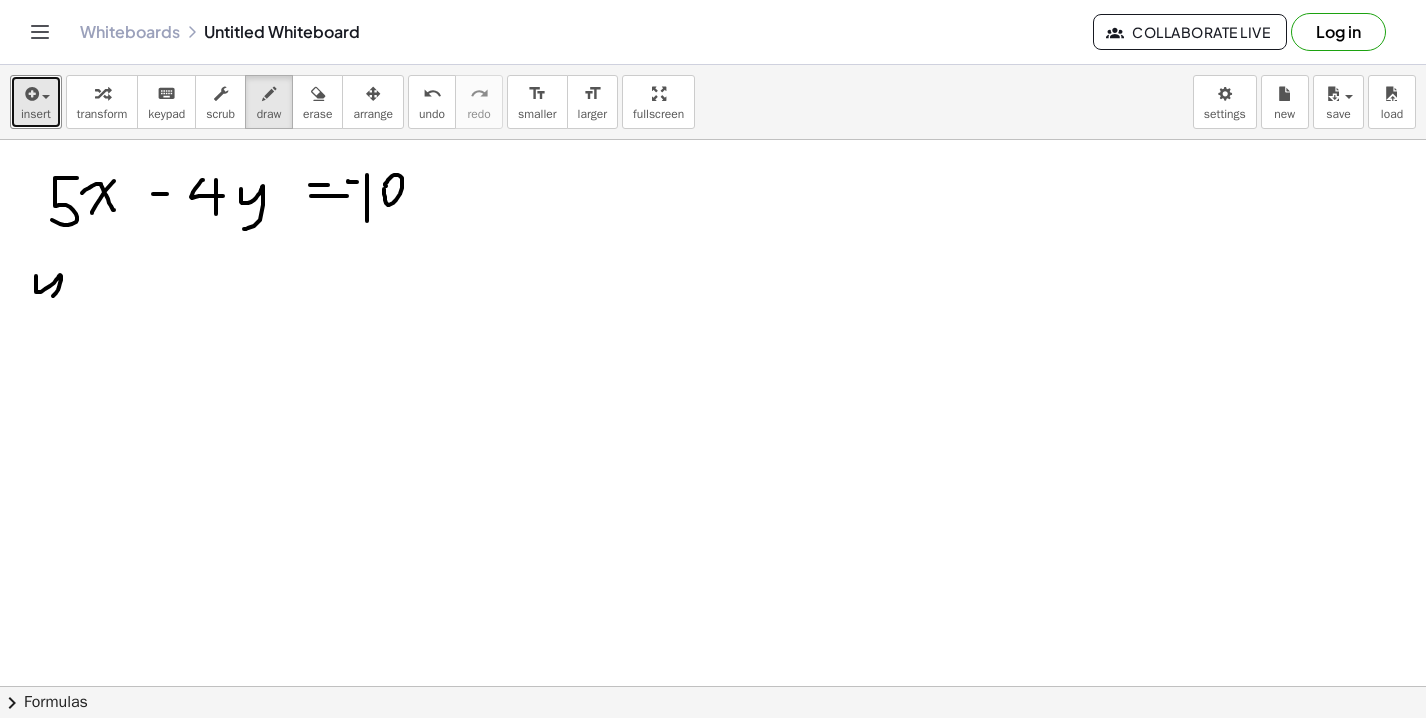 drag, startPoint x: 36, startPoint y: 276, endPoint x: 36, endPoint y: 307, distance: 31 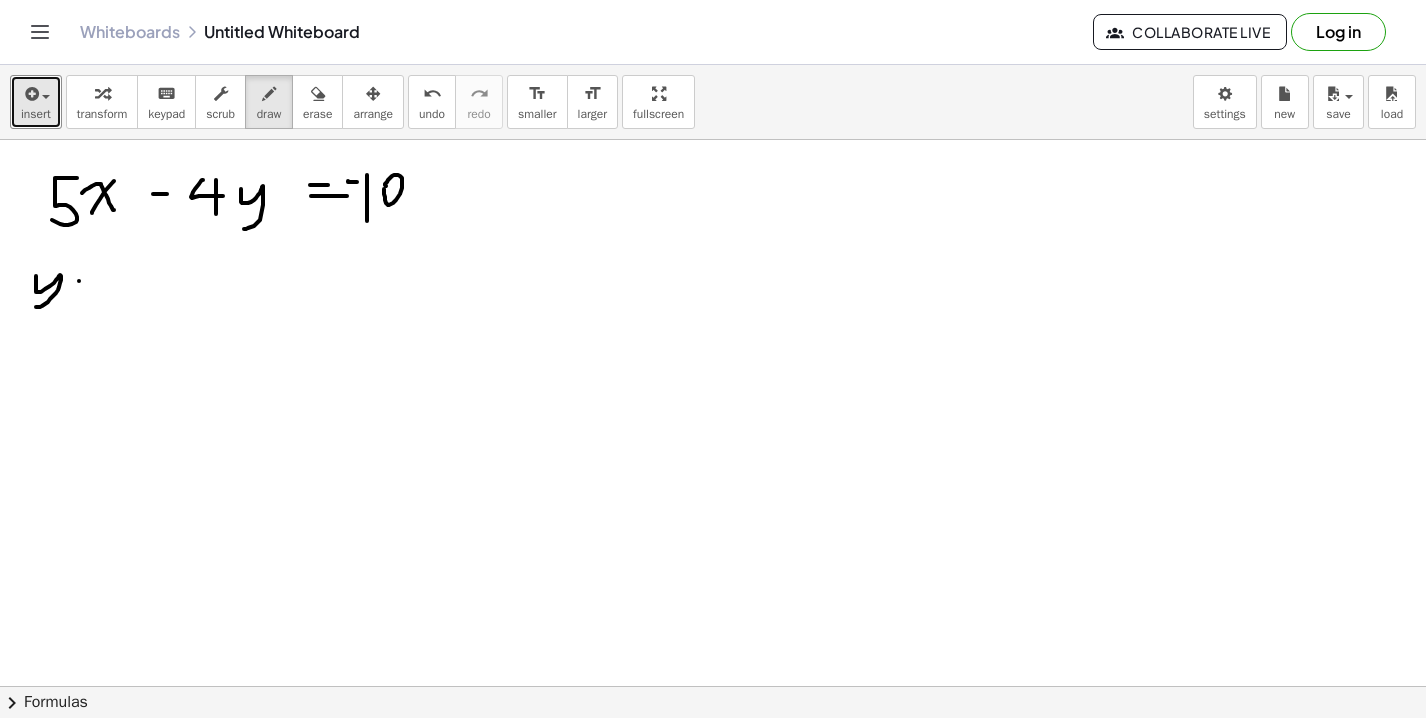 drag, startPoint x: 79, startPoint y: 281, endPoint x: 112, endPoint y: 280, distance: 33.01515 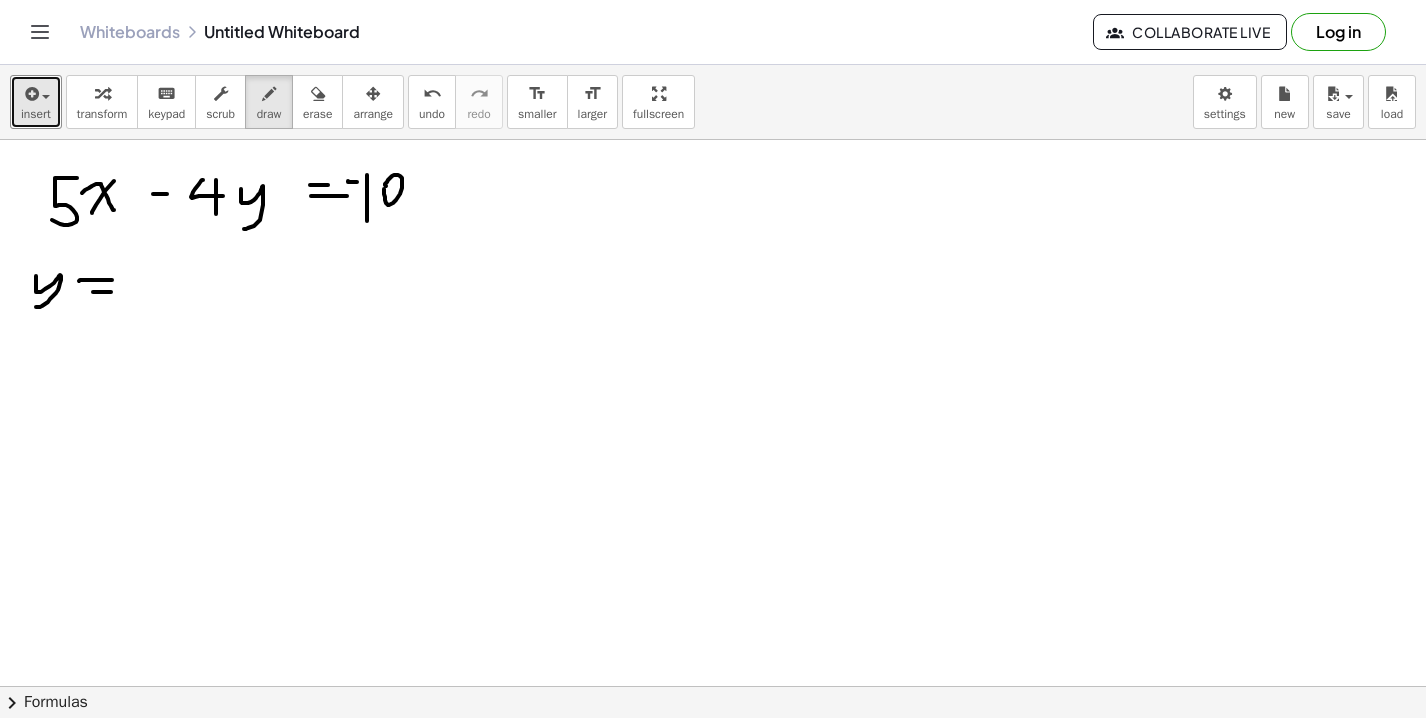 drag, startPoint x: 93, startPoint y: 292, endPoint x: 116, endPoint y: 292, distance: 23 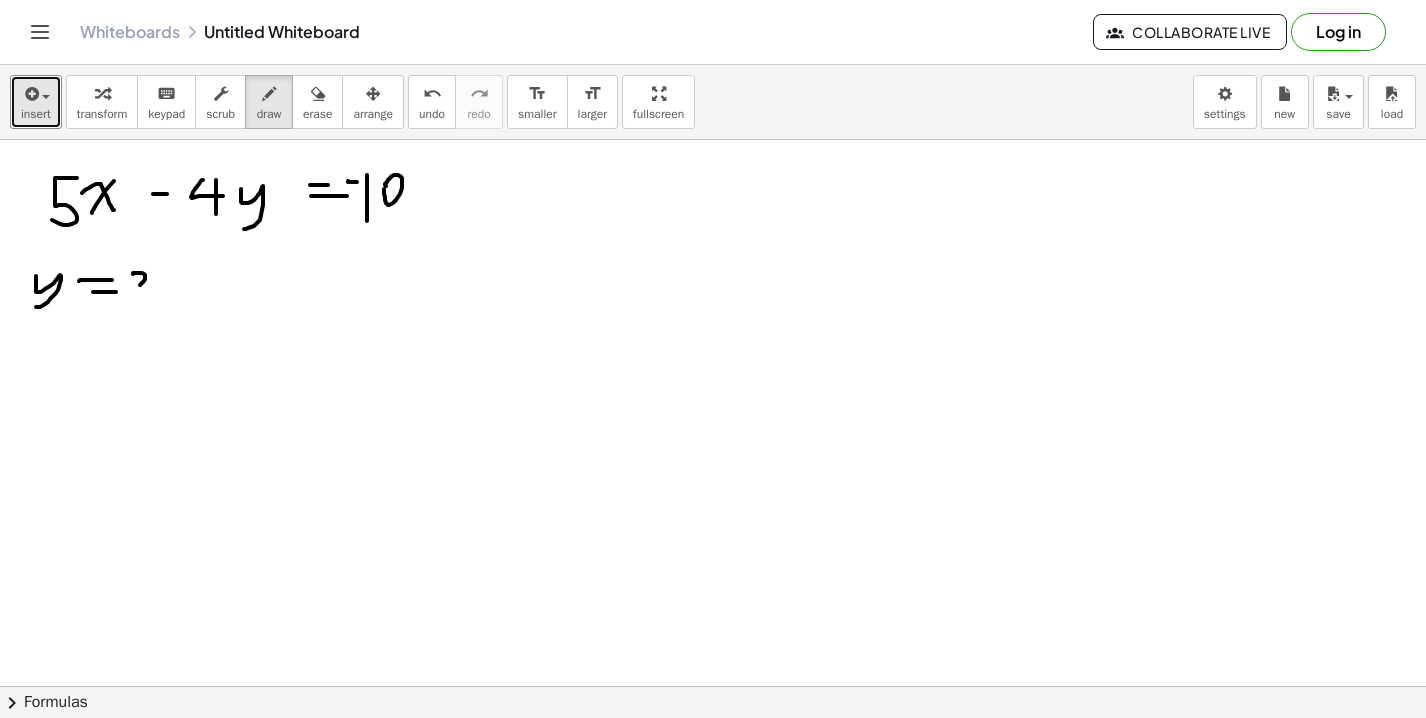 drag, startPoint x: 133, startPoint y: 273, endPoint x: 163, endPoint y: 288, distance: 33.54102 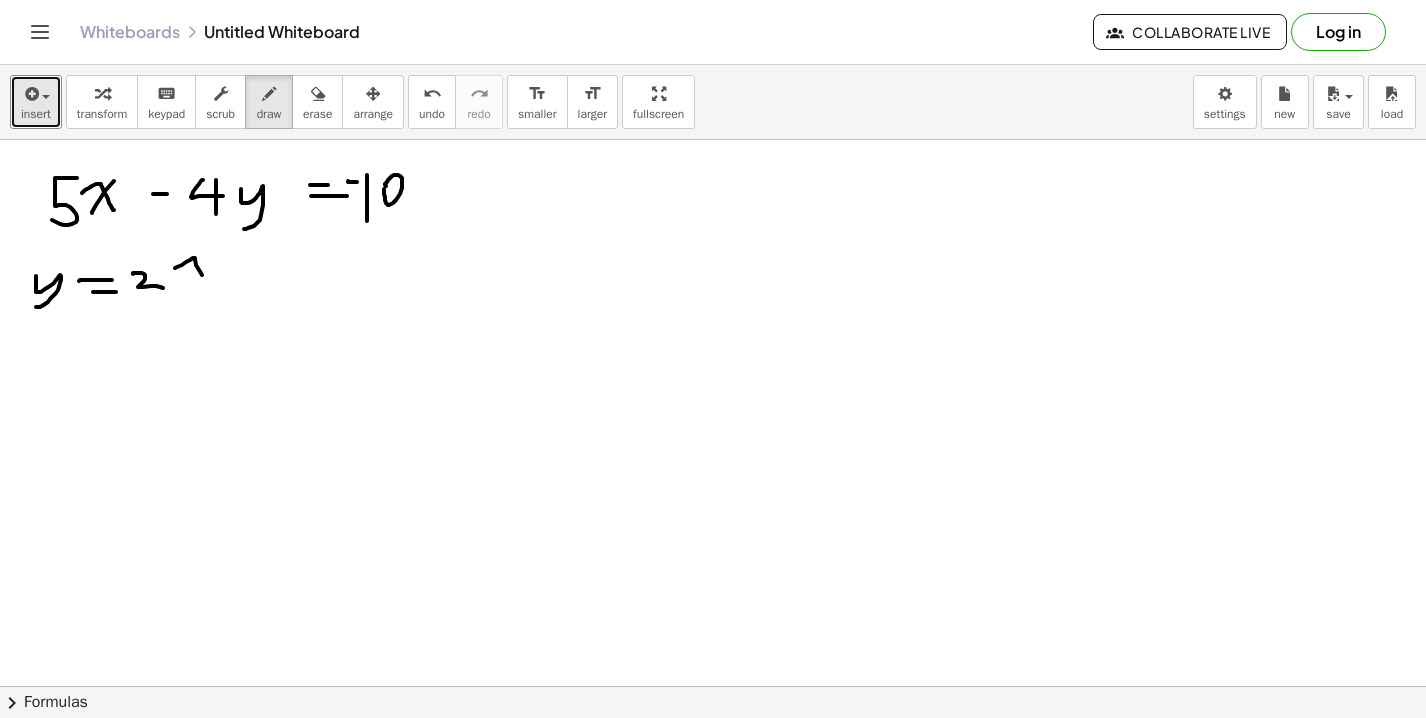 drag, startPoint x: 175, startPoint y: 268, endPoint x: 216, endPoint y: 290, distance: 46.52956 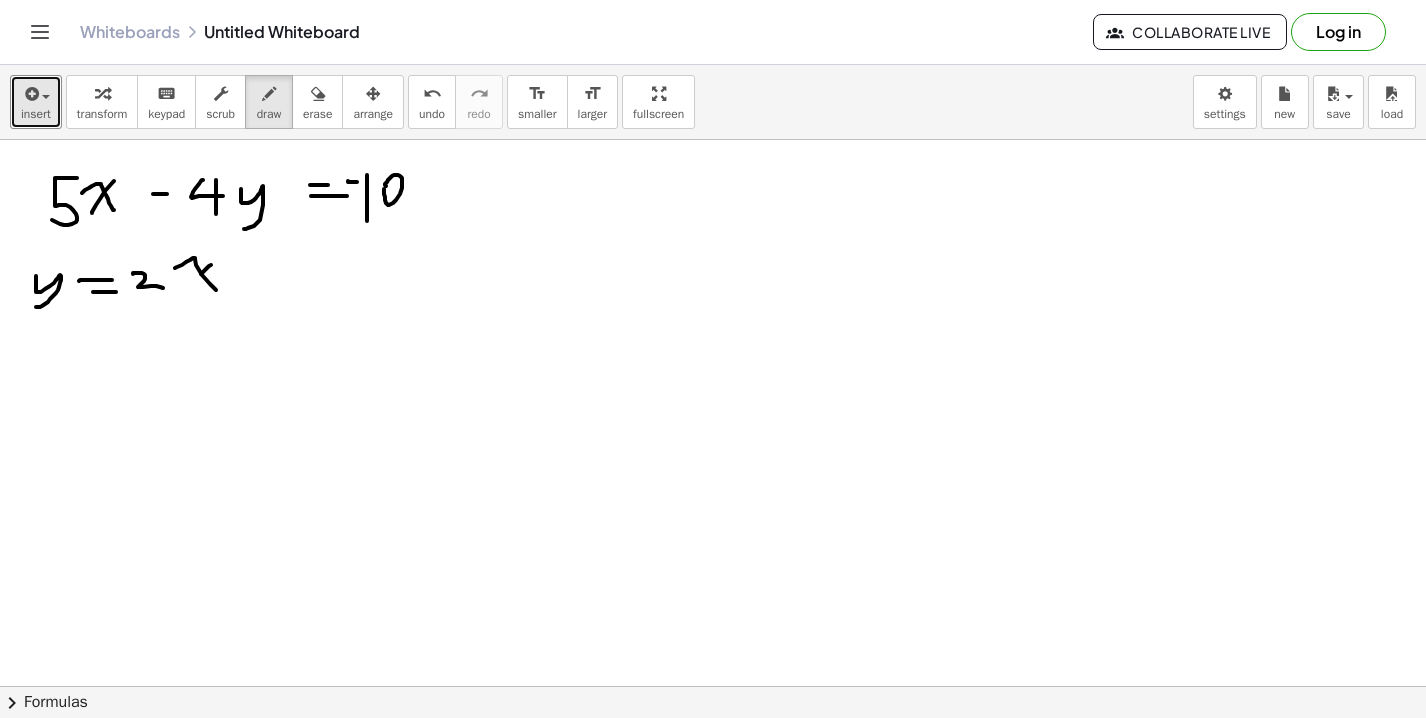 drag, startPoint x: 211, startPoint y: 265, endPoint x: 191, endPoint y: 287, distance: 29.732138 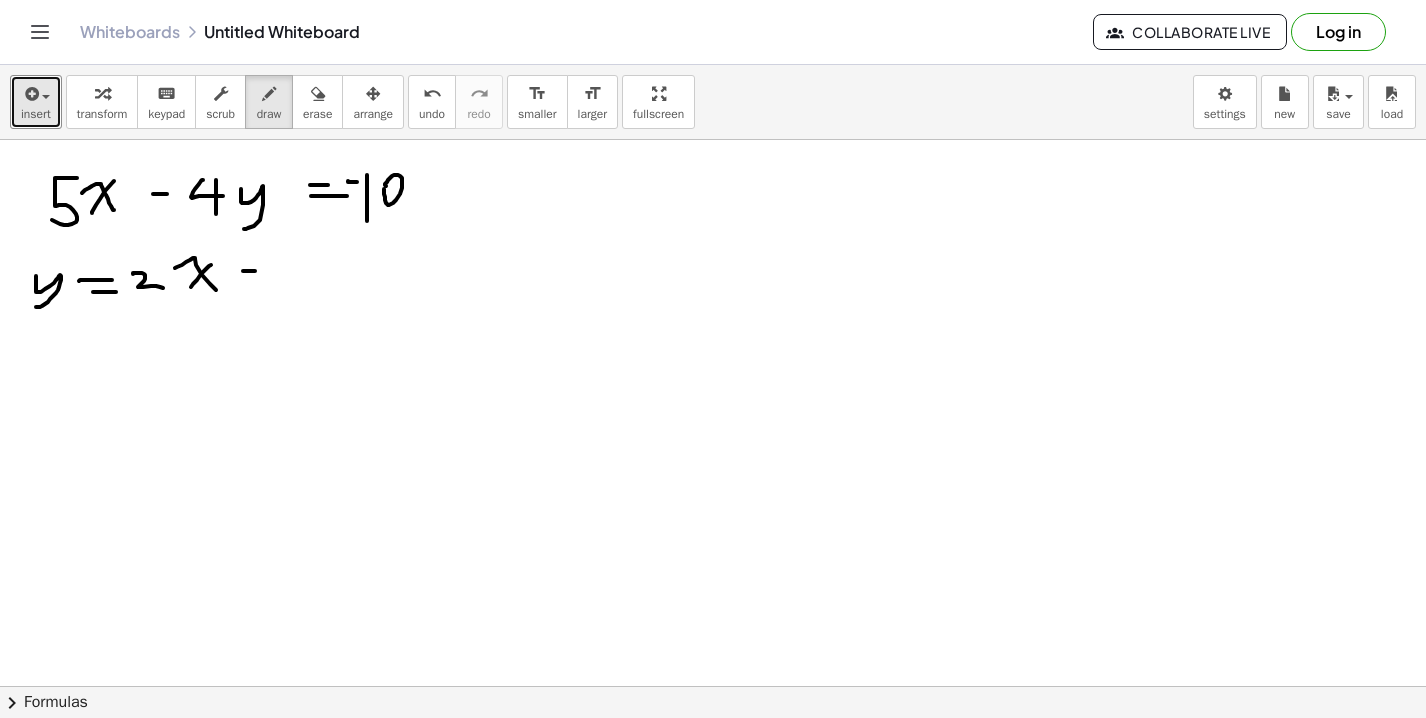drag, startPoint x: 243, startPoint y: 271, endPoint x: 262, endPoint y: 271, distance: 19 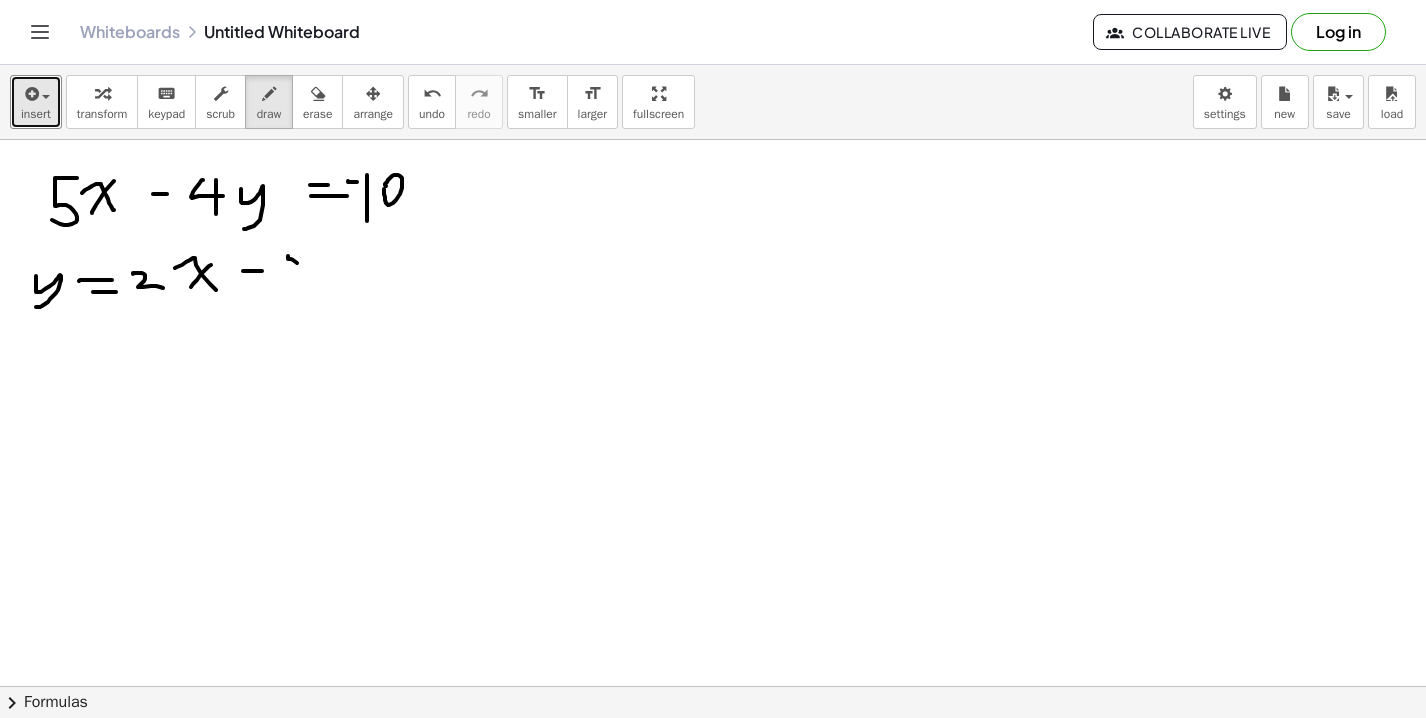 drag, startPoint x: 288, startPoint y: 256, endPoint x: 285, endPoint y: 278, distance: 22.203604 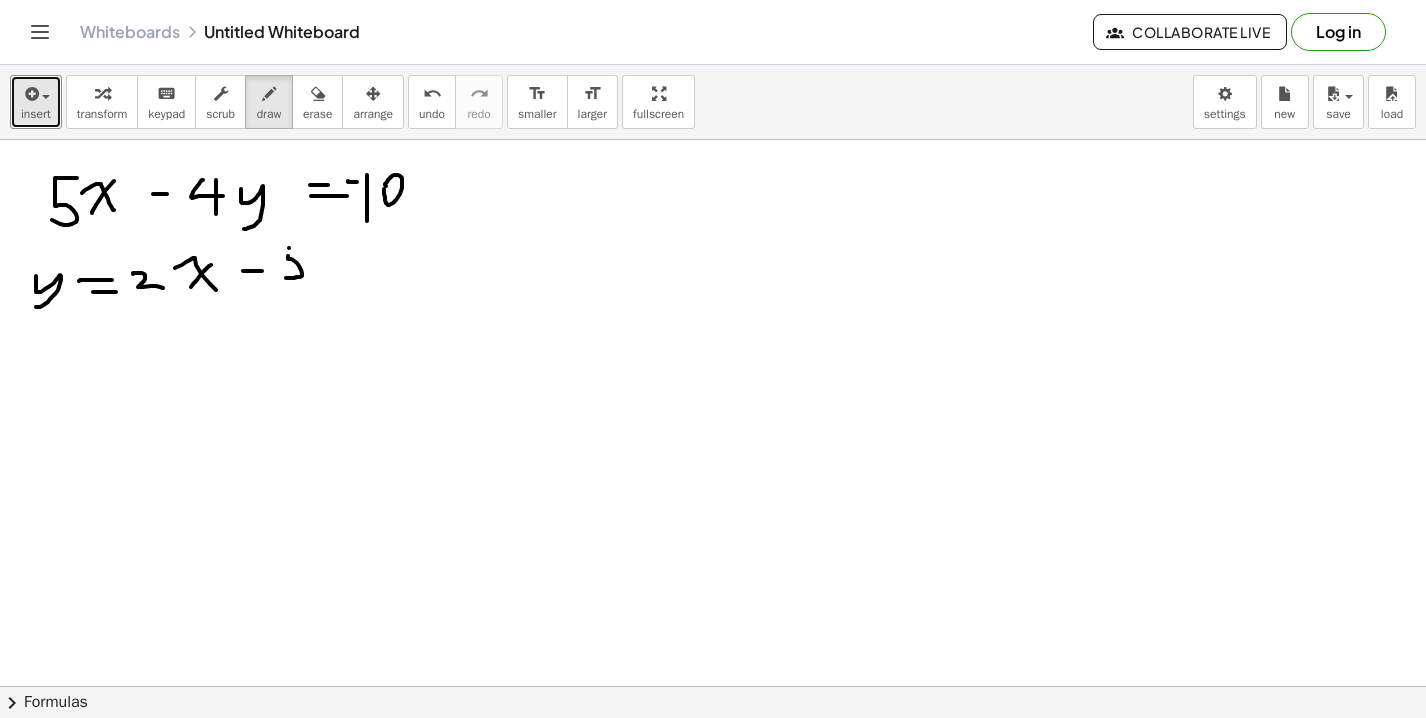 drag, startPoint x: 289, startPoint y: 248, endPoint x: 301, endPoint y: 248, distance: 12 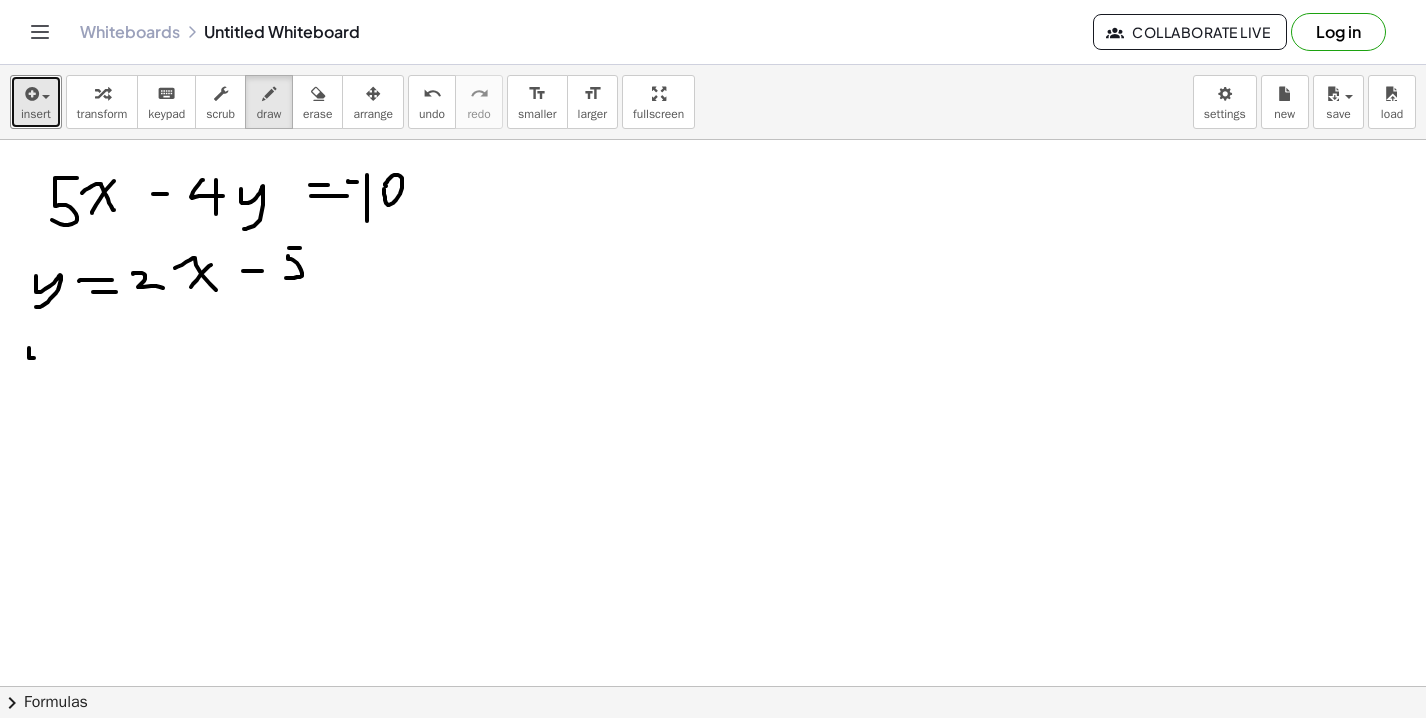drag, startPoint x: 29, startPoint y: 348, endPoint x: 23, endPoint y: 375, distance: 27.658634 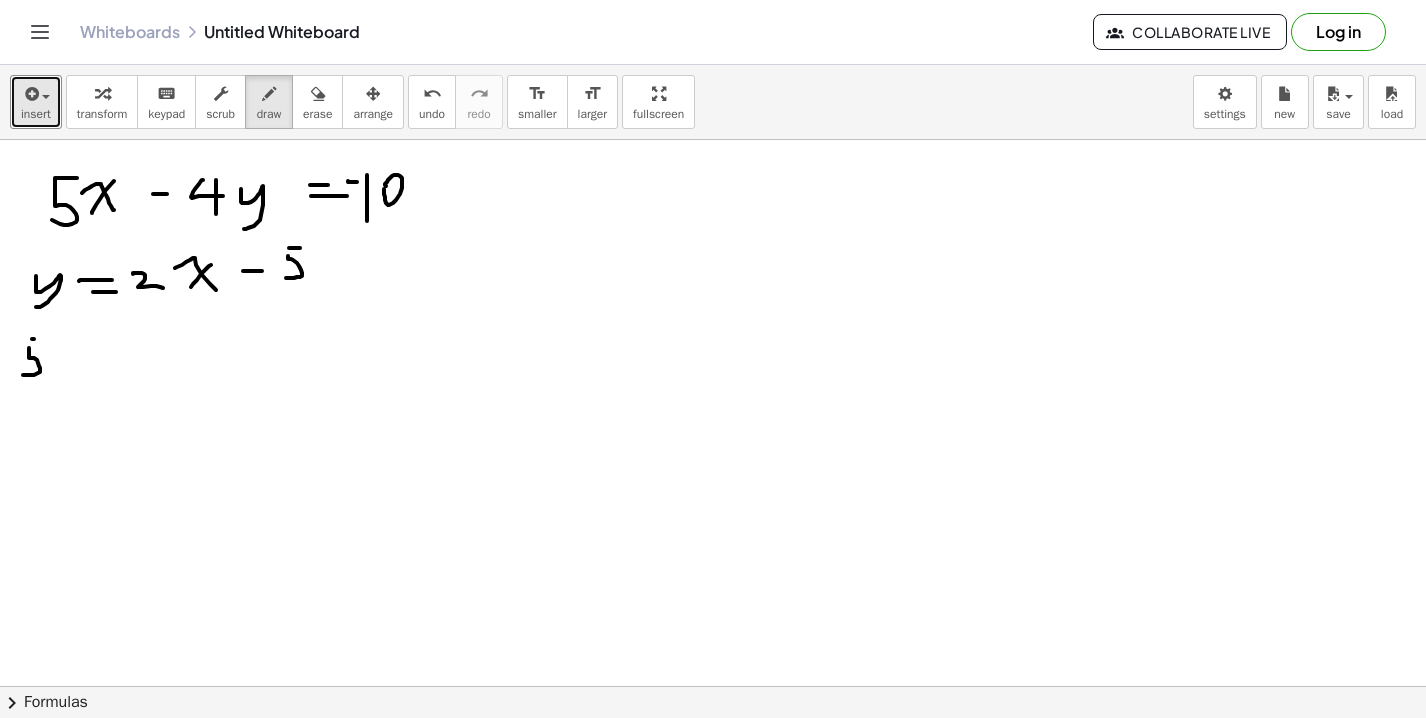 drag, startPoint x: 32, startPoint y: 339, endPoint x: 53, endPoint y: 339, distance: 21 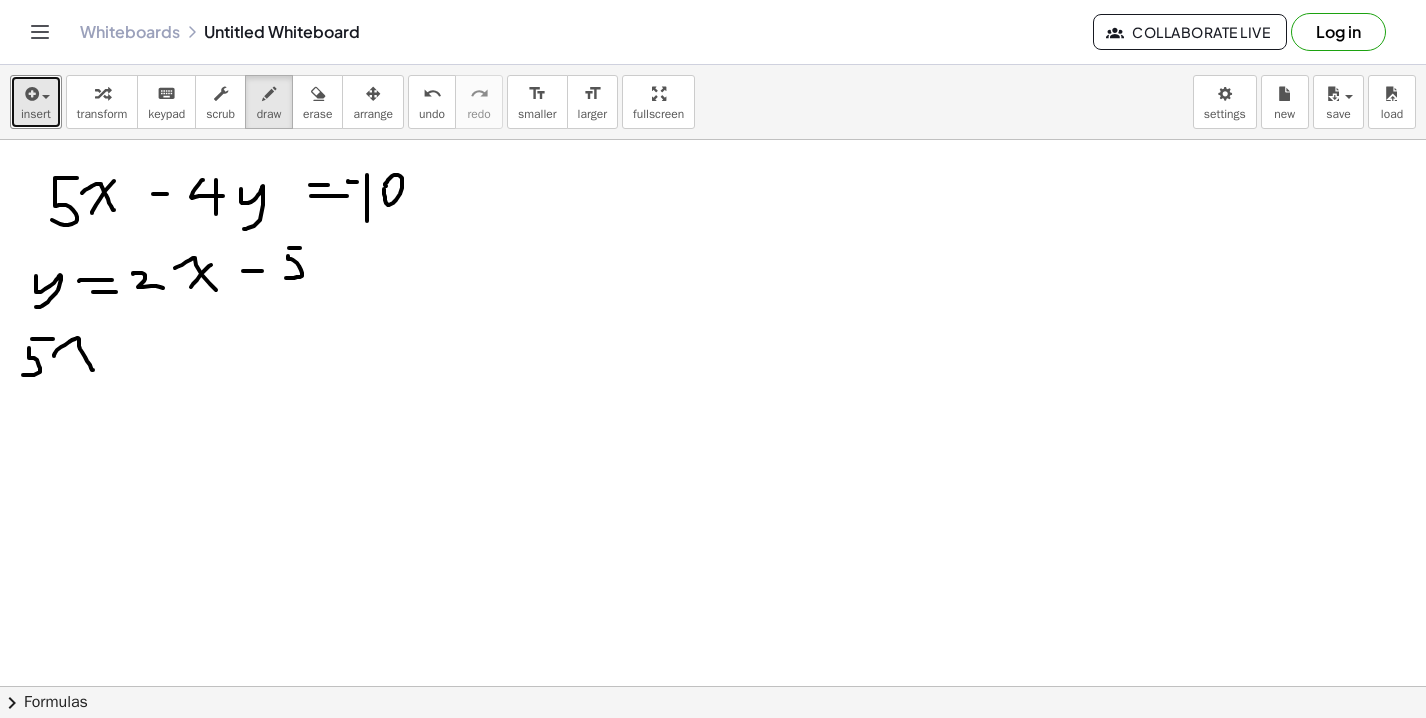 drag, startPoint x: 54, startPoint y: 356, endPoint x: 93, endPoint y: 370, distance: 41.4367 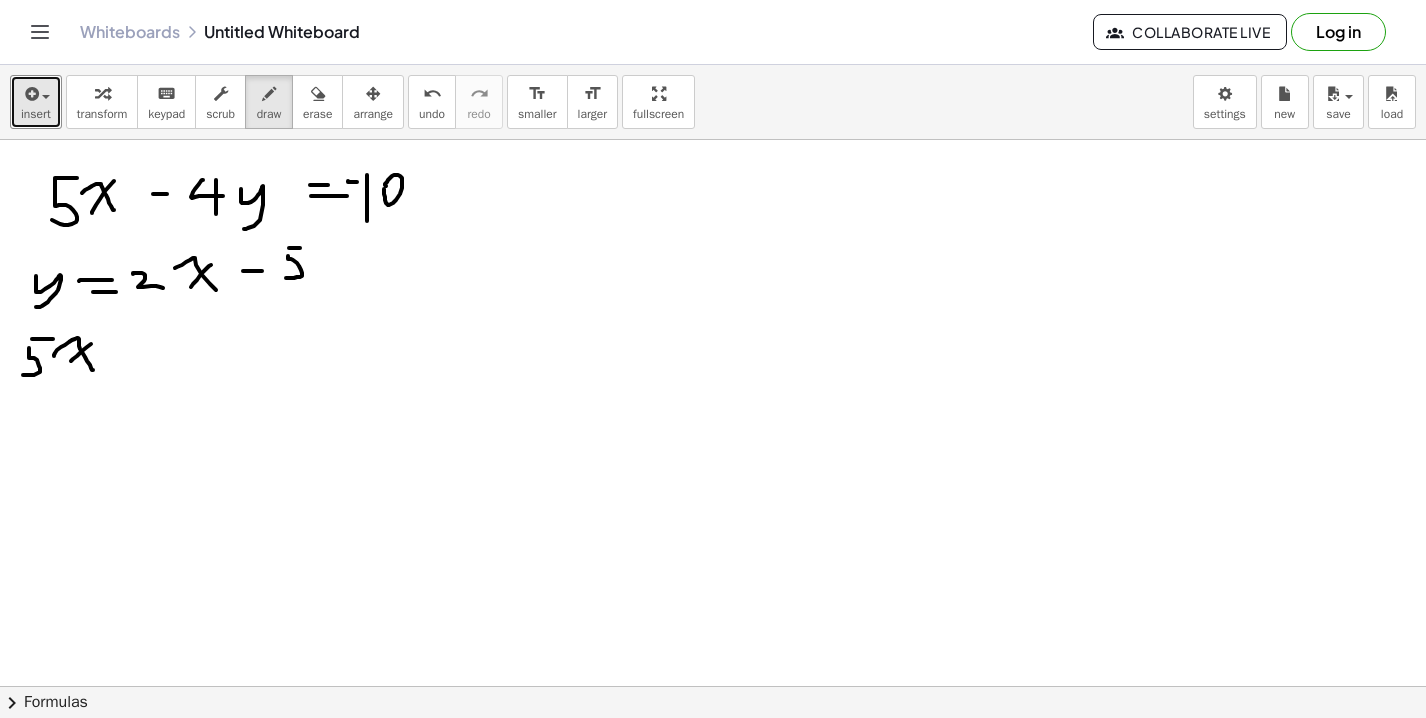 drag, startPoint x: 91, startPoint y: 344, endPoint x: 69, endPoint y: 362, distance: 28.42534 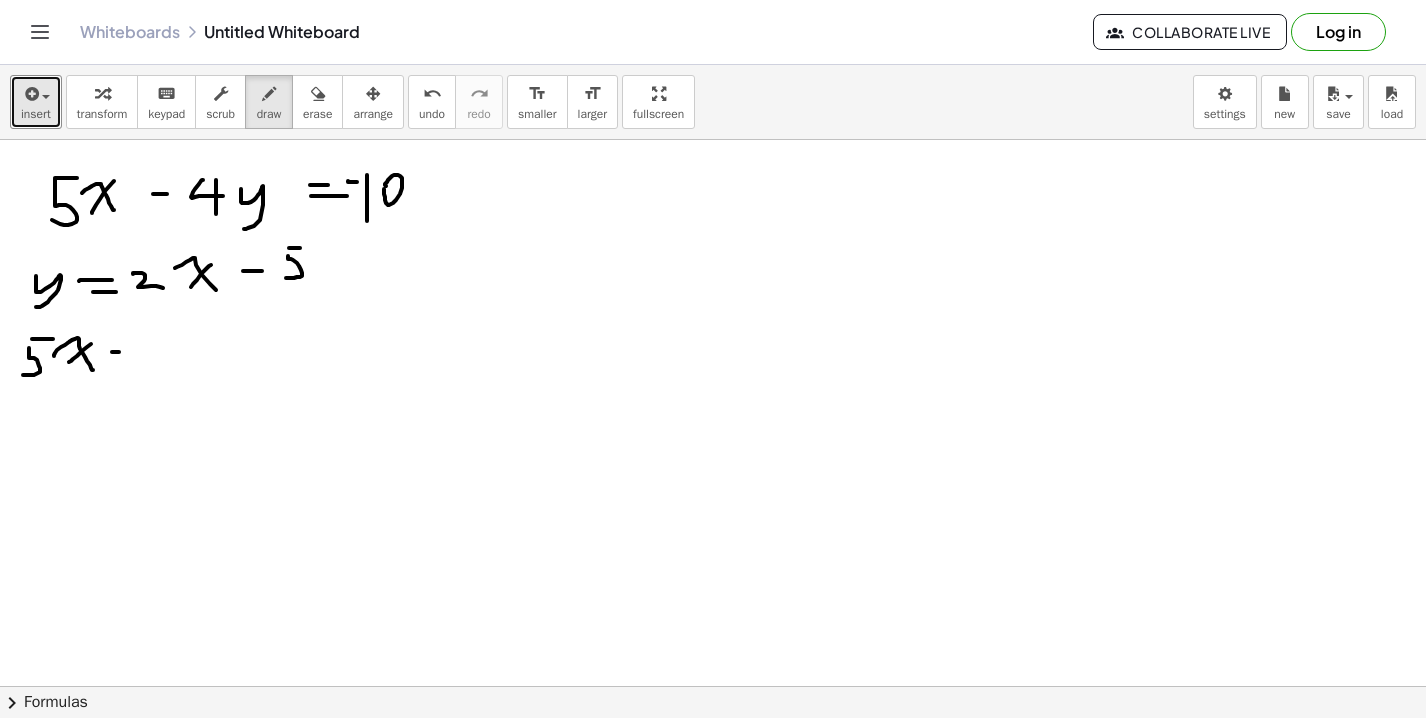 drag, startPoint x: 112, startPoint y: 352, endPoint x: 131, endPoint y: 352, distance: 19 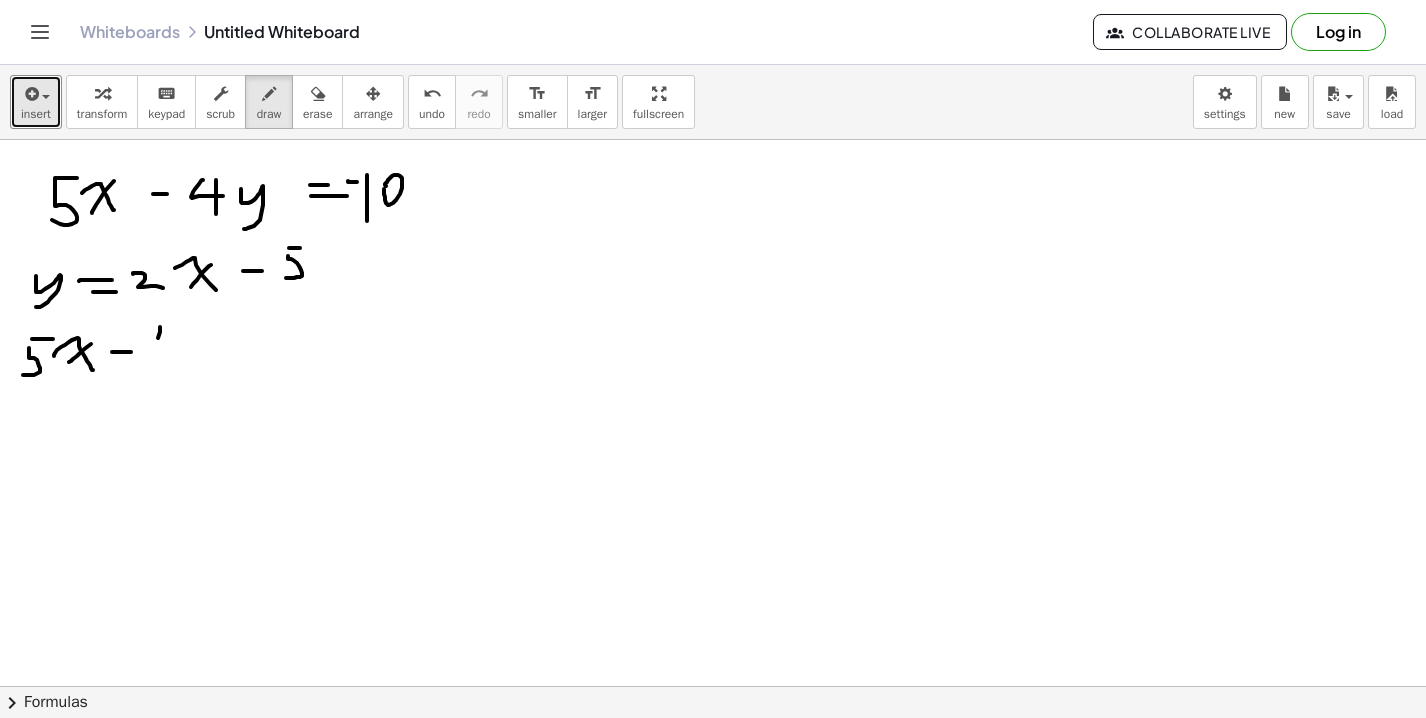 drag, startPoint x: 160, startPoint y: 327, endPoint x: 179, endPoint y: 345, distance: 26.172504 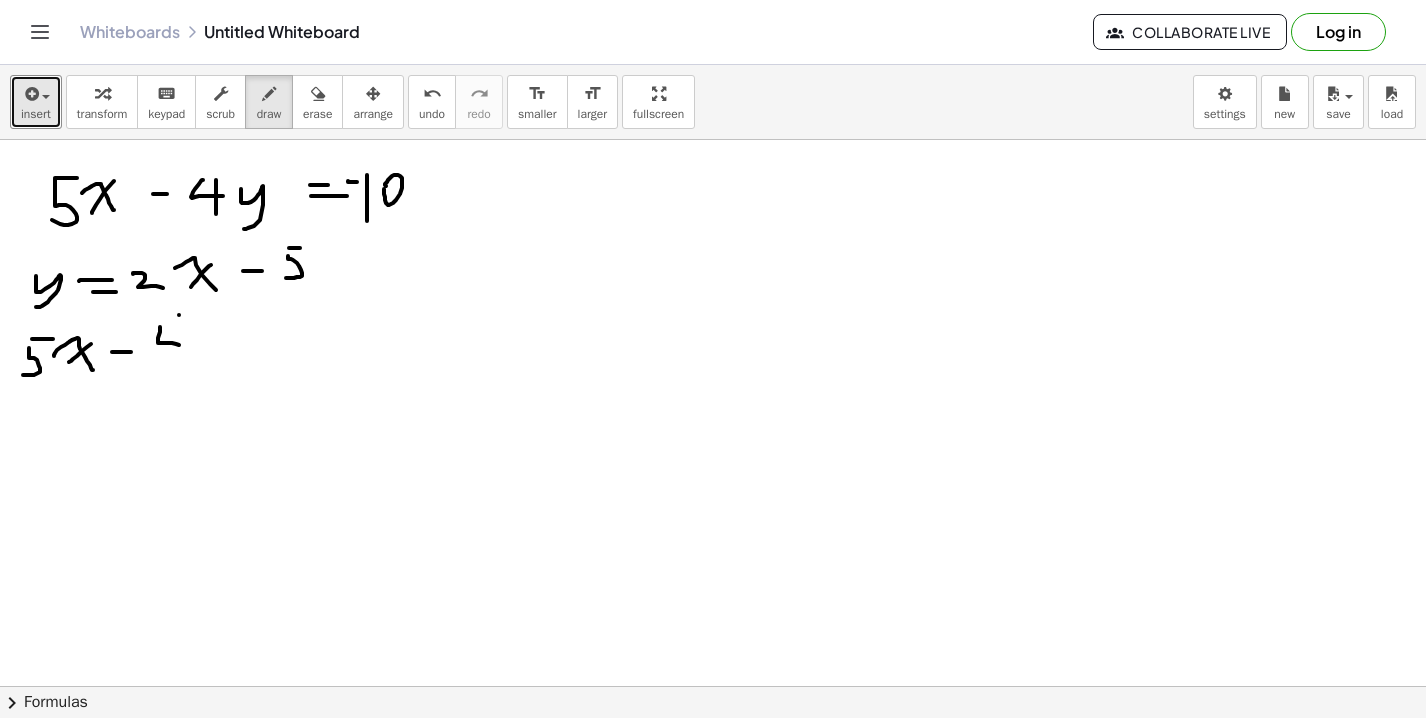 drag, startPoint x: 179, startPoint y: 315, endPoint x: 178, endPoint y: 356, distance: 41.01219 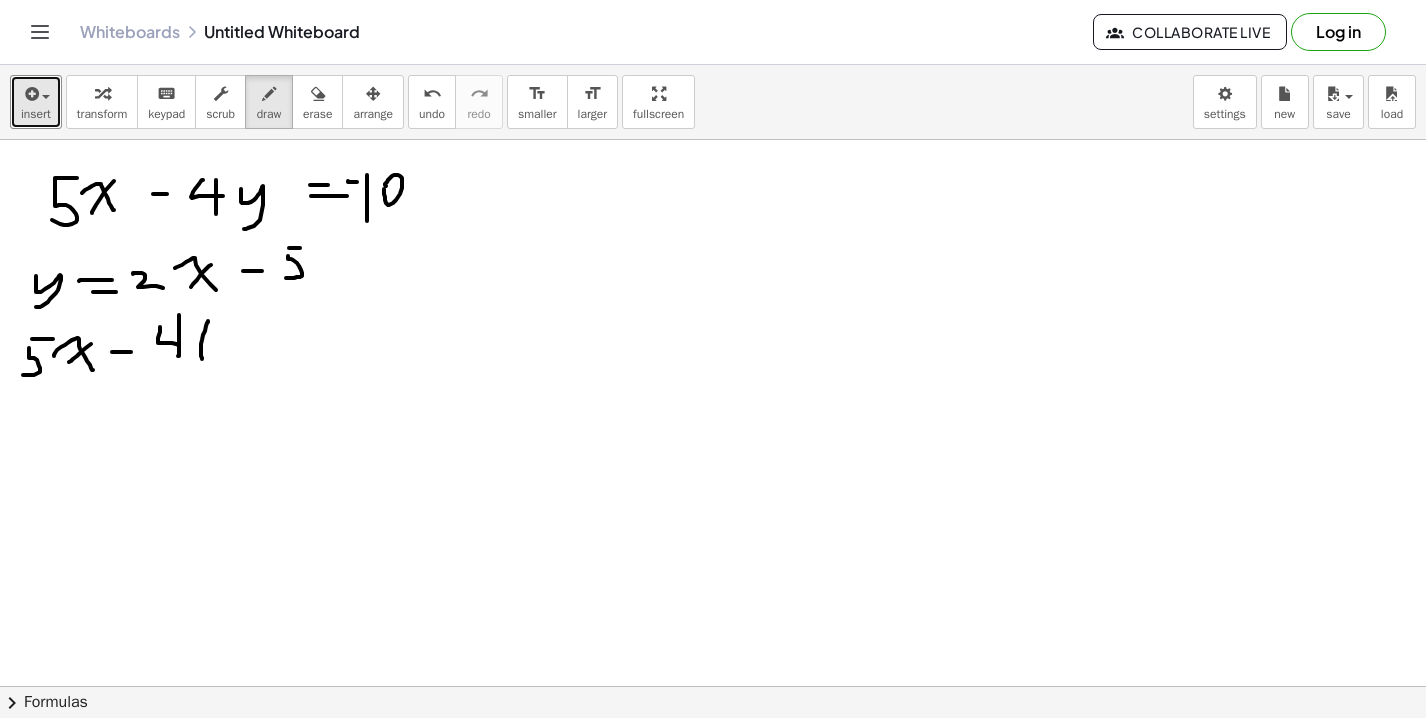 drag, startPoint x: 208, startPoint y: 321, endPoint x: 204, endPoint y: 361, distance: 40.1995 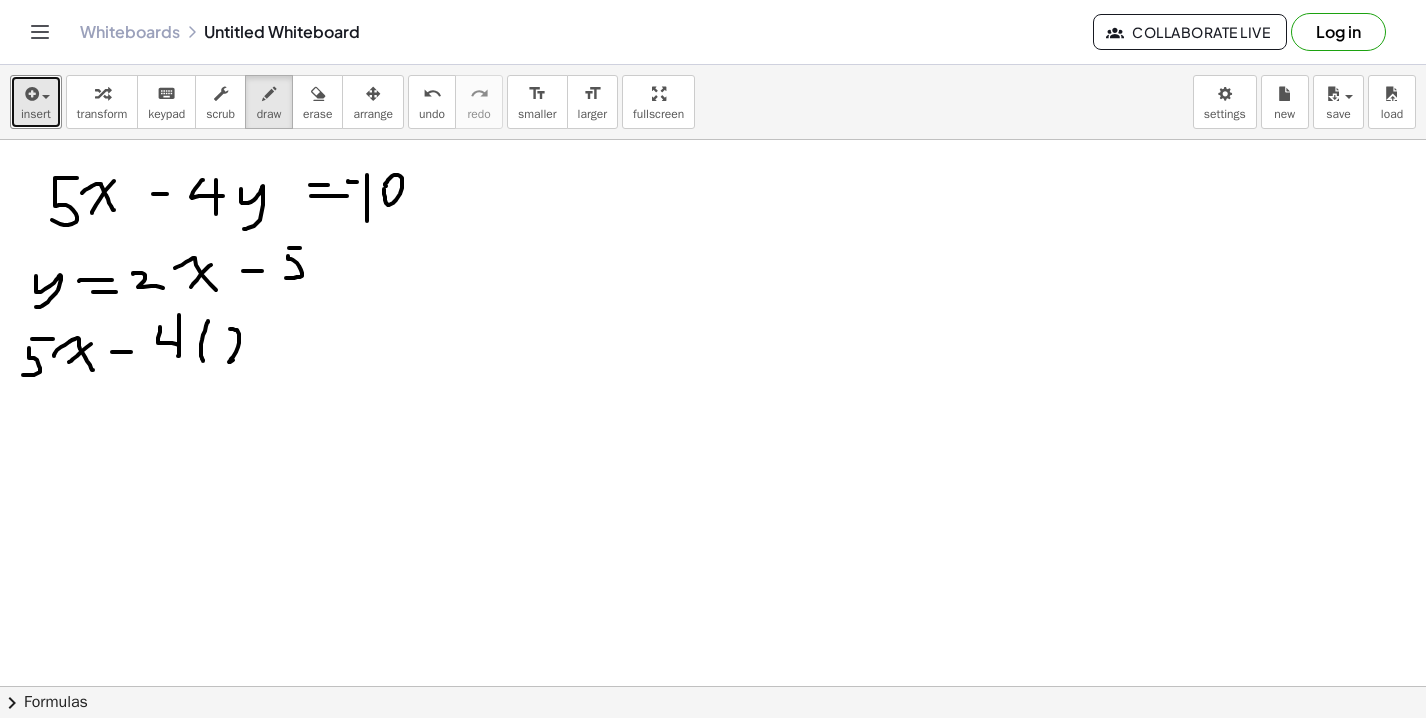 drag, startPoint x: 230, startPoint y: 329, endPoint x: 245, endPoint y: 358, distance: 32.649654 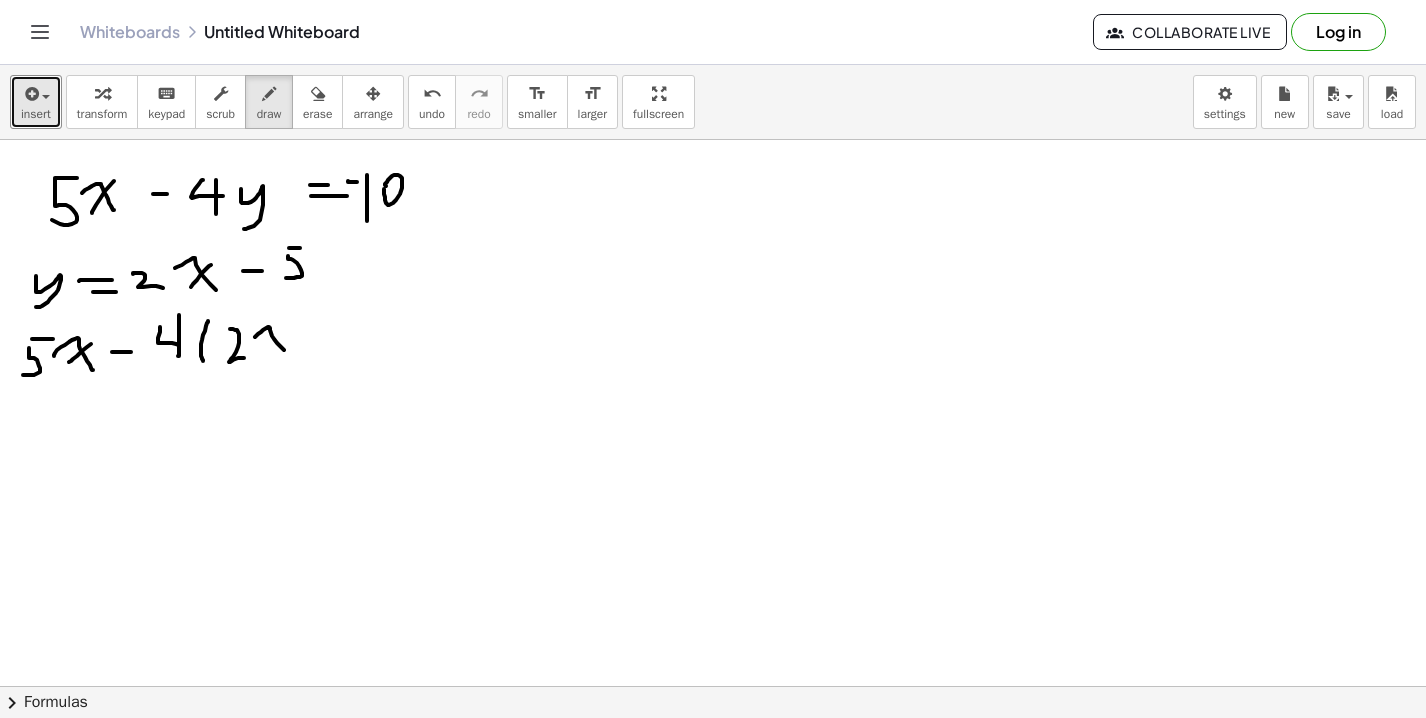 drag, startPoint x: 255, startPoint y: 337, endPoint x: 289, endPoint y: 354, distance: 38.013157 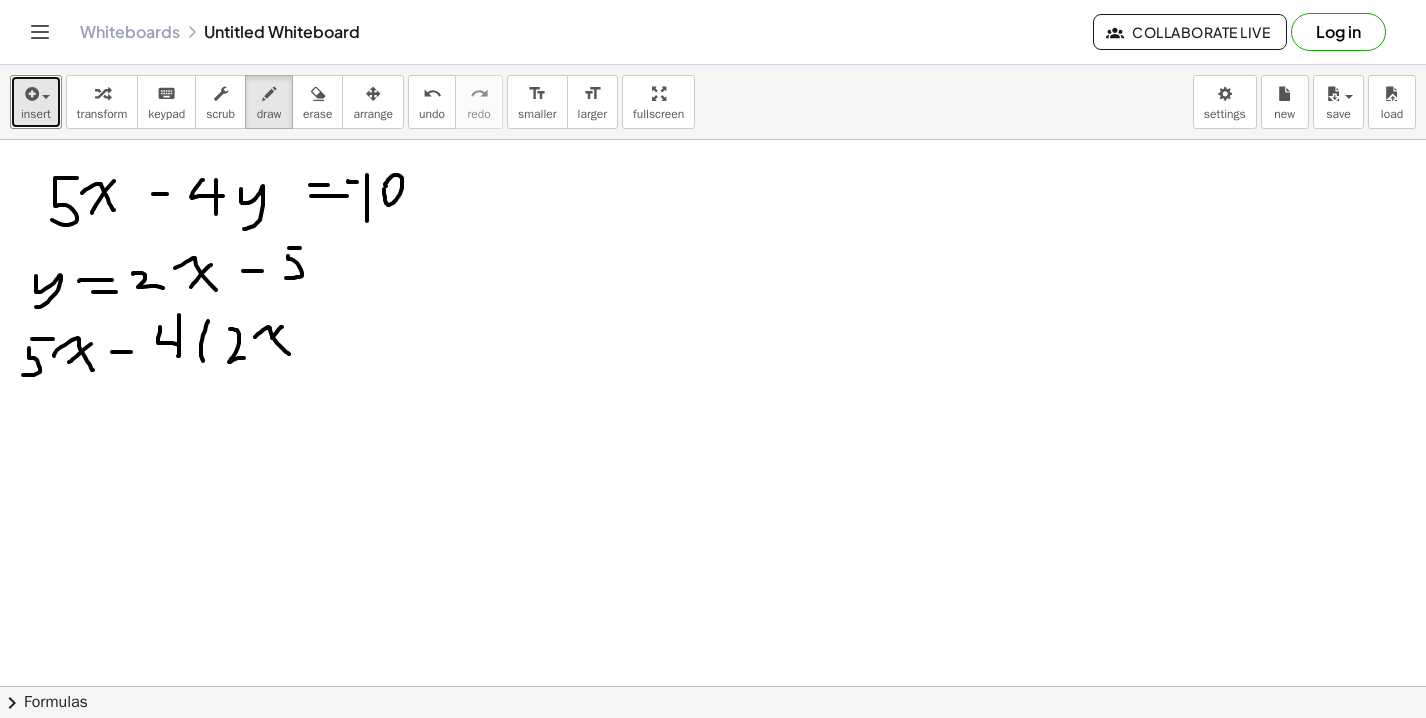 click at bounding box center [713, 751] 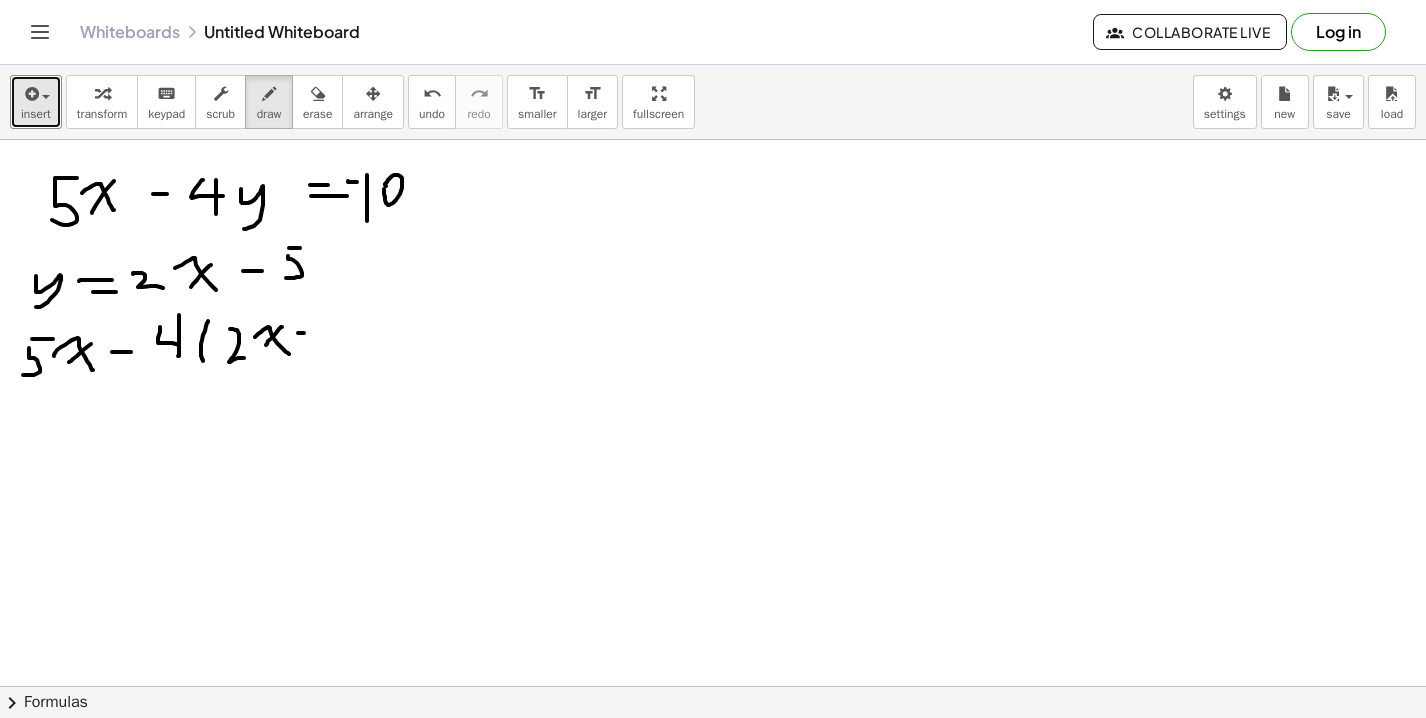 click at bounding box center [713, 751] 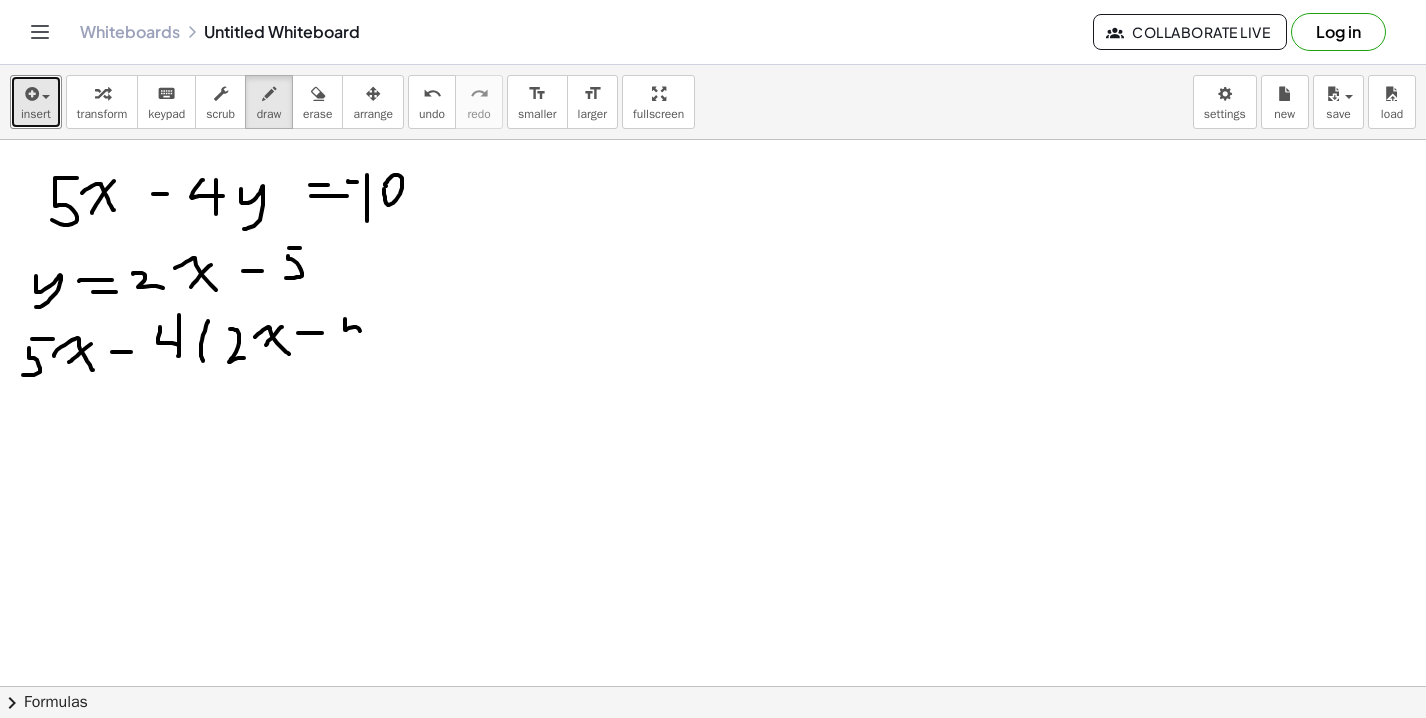 click at bounding box center [713, 751] 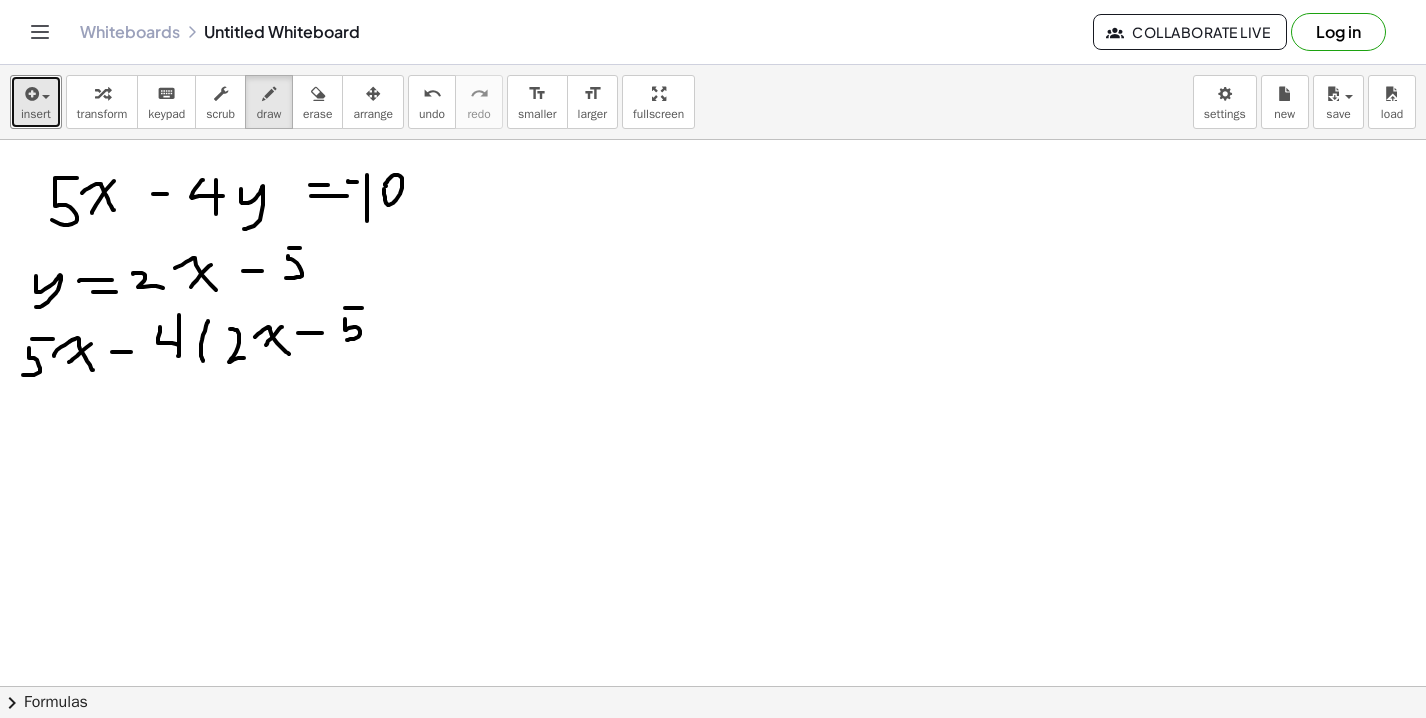 click at bounding box center (713, 751) 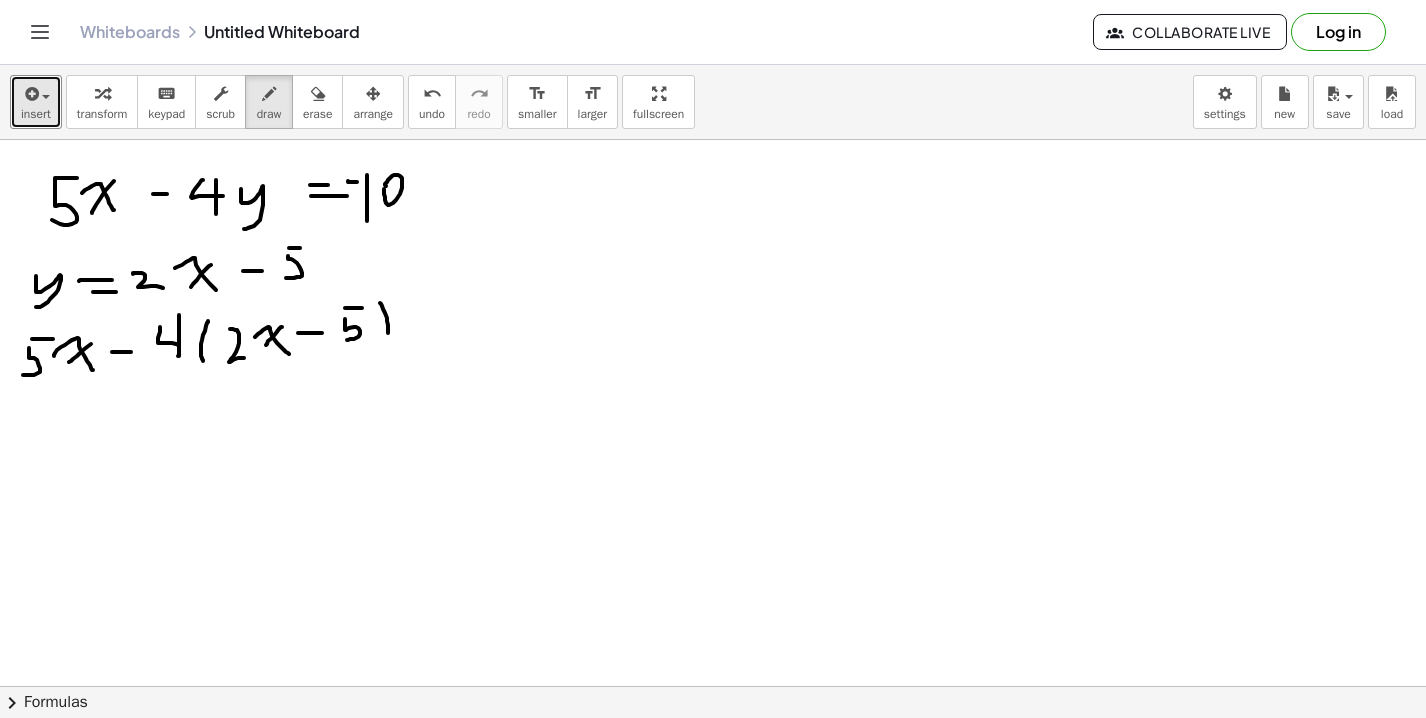 click at bounding box center [713, 751] 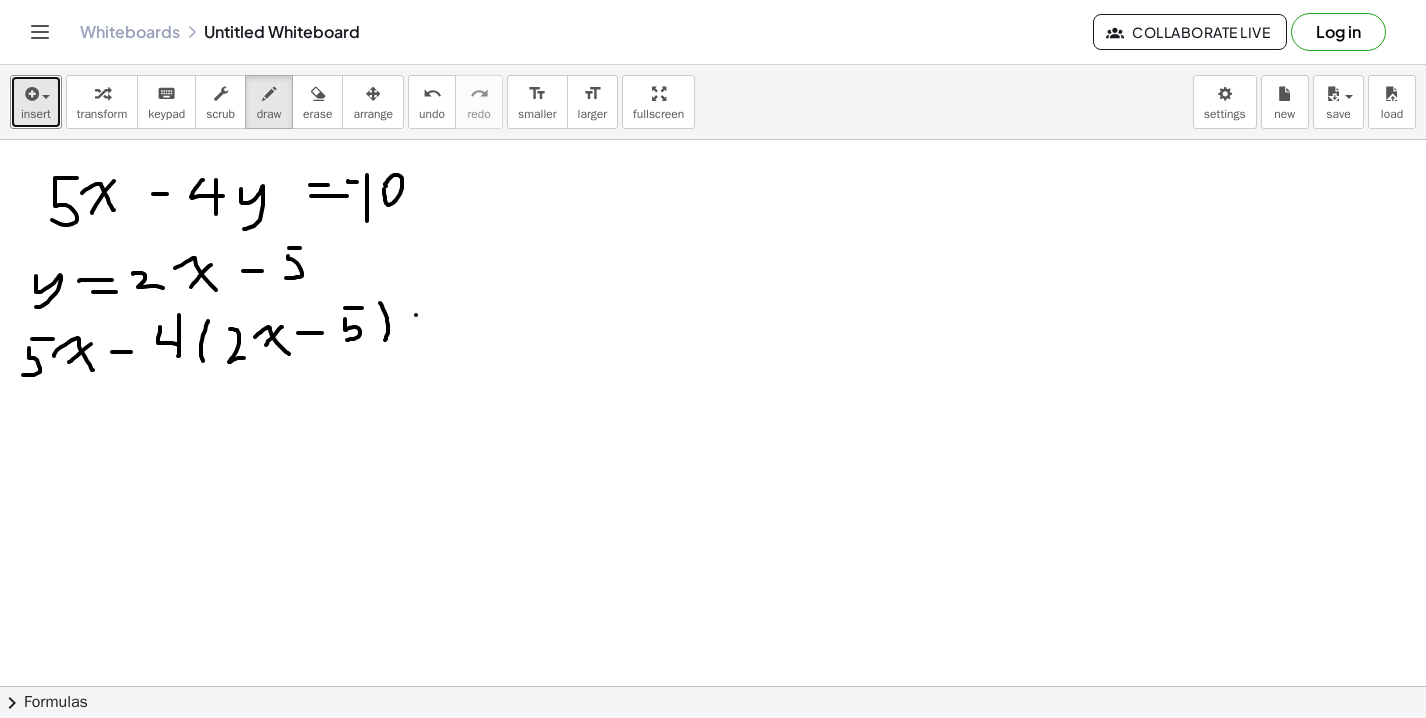 click at bounding box center [713, 751] 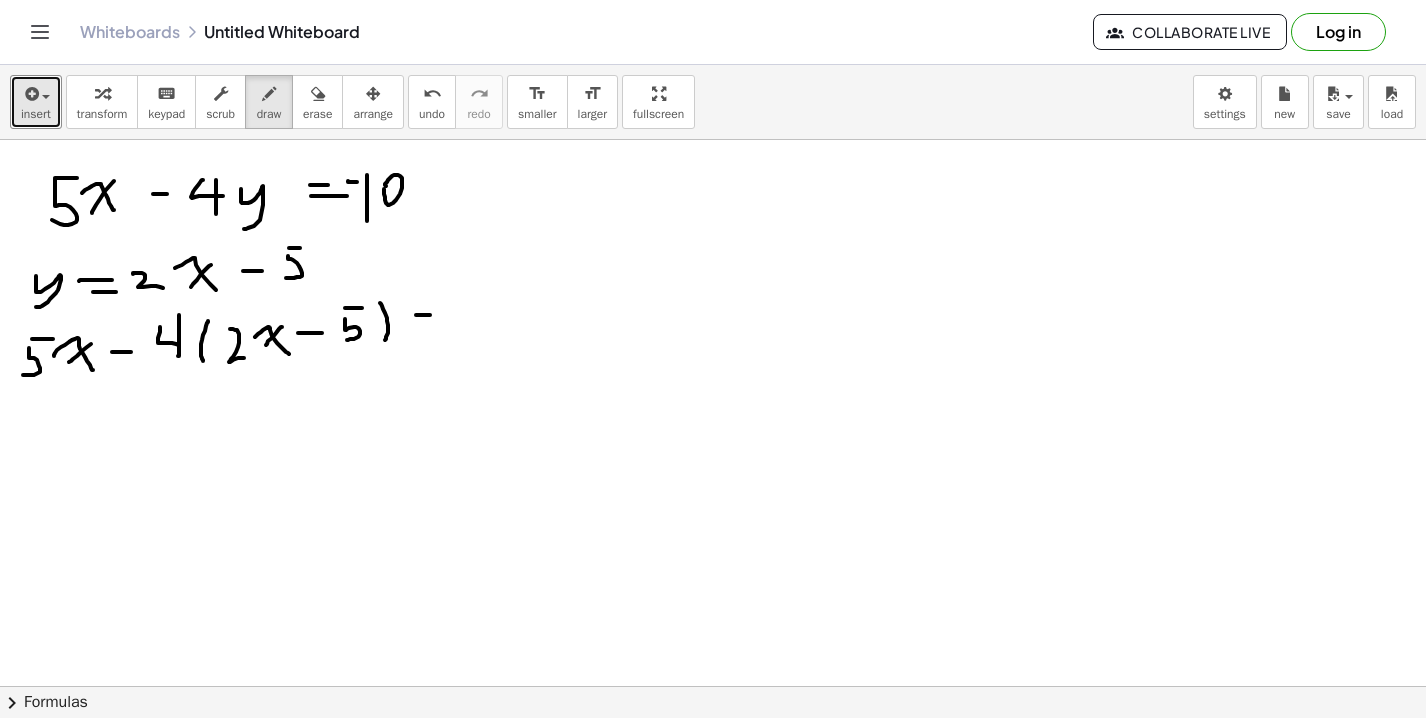 click at bounding box center (713, 751) 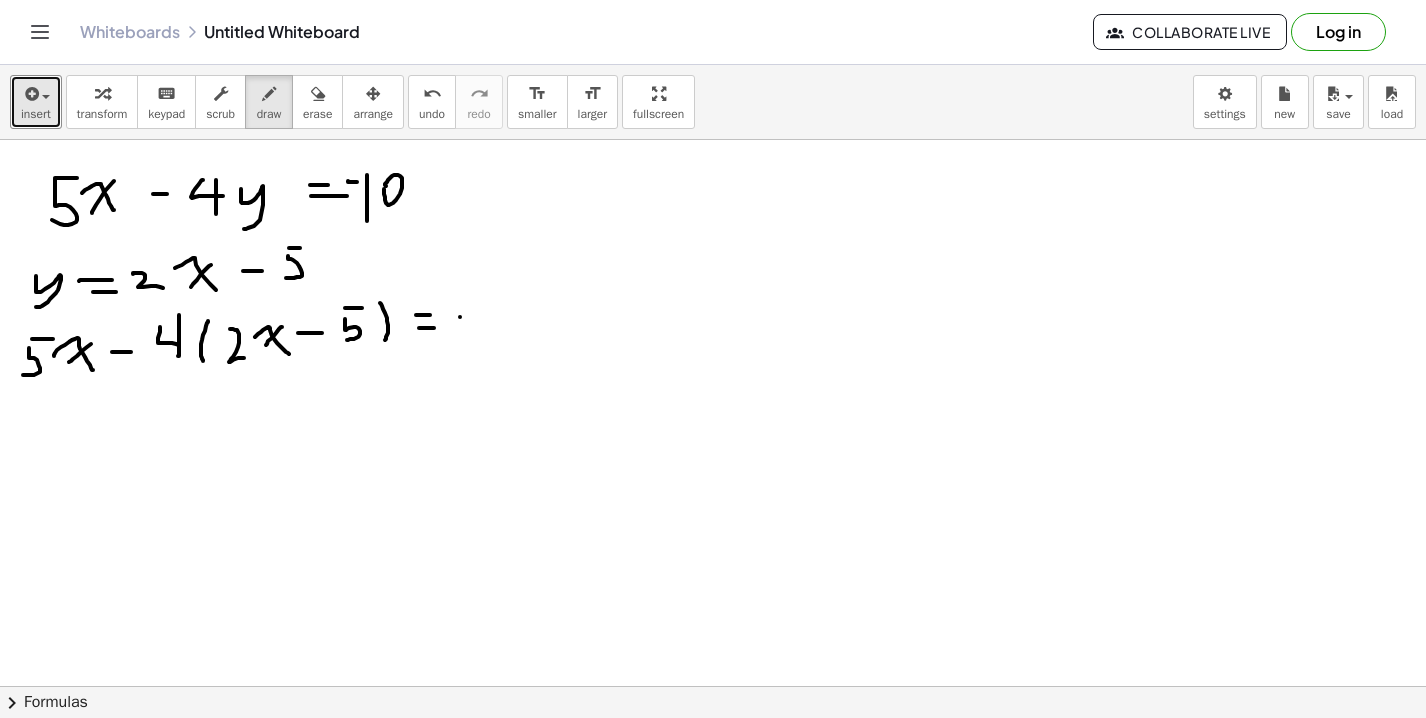 click at bounding box center (713, 751) 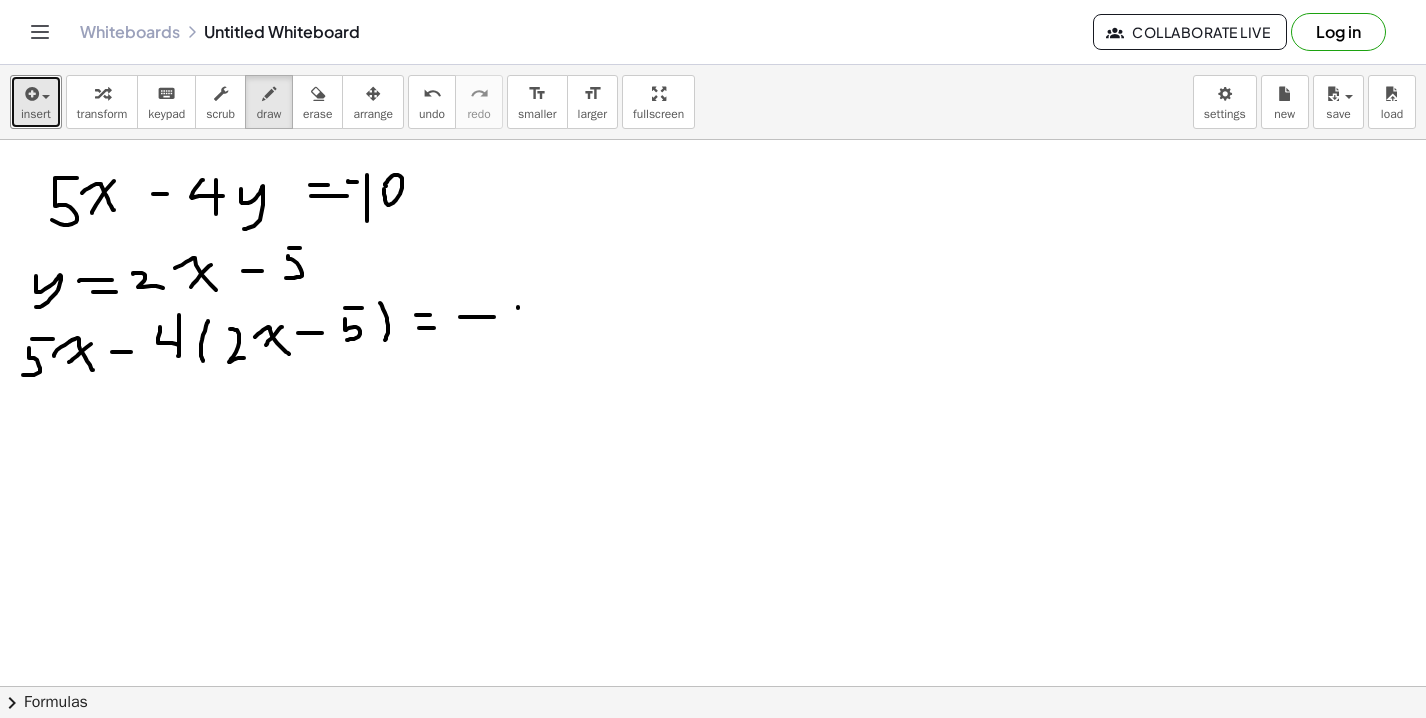 click at bounding box center [713, 751] 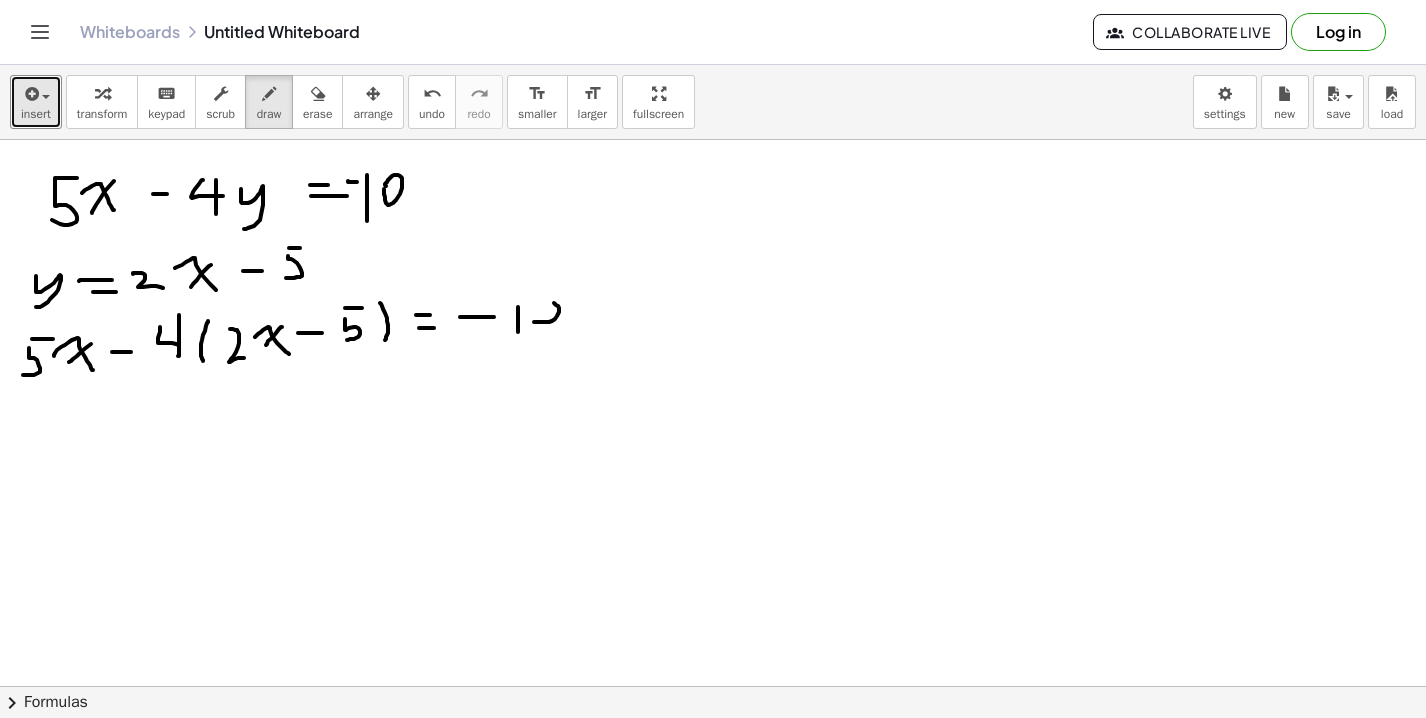click at bounding box center (713, 751) 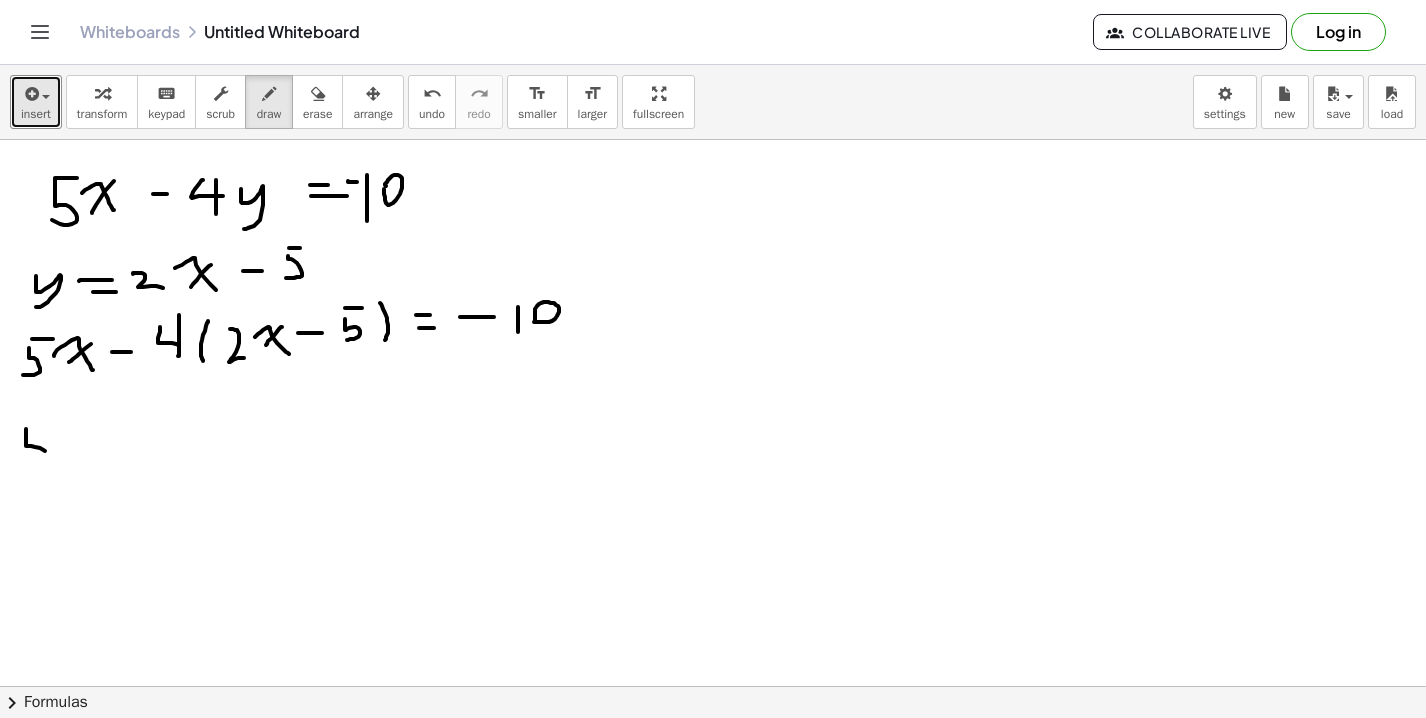 drag, startPoint x: 26, startPoint y: 429, endPoint x: 1, endPoint y: 467, distance: 45.486263 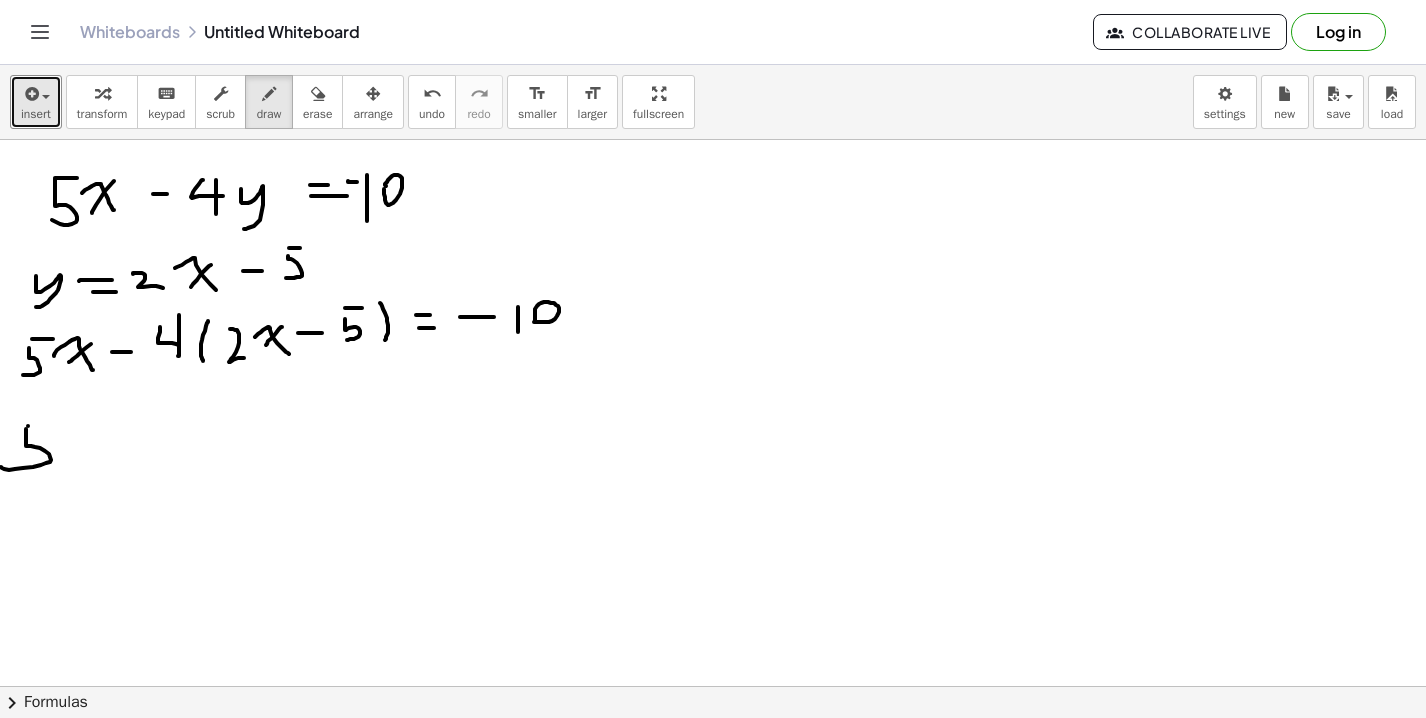 click at bounding box center (713, 751) 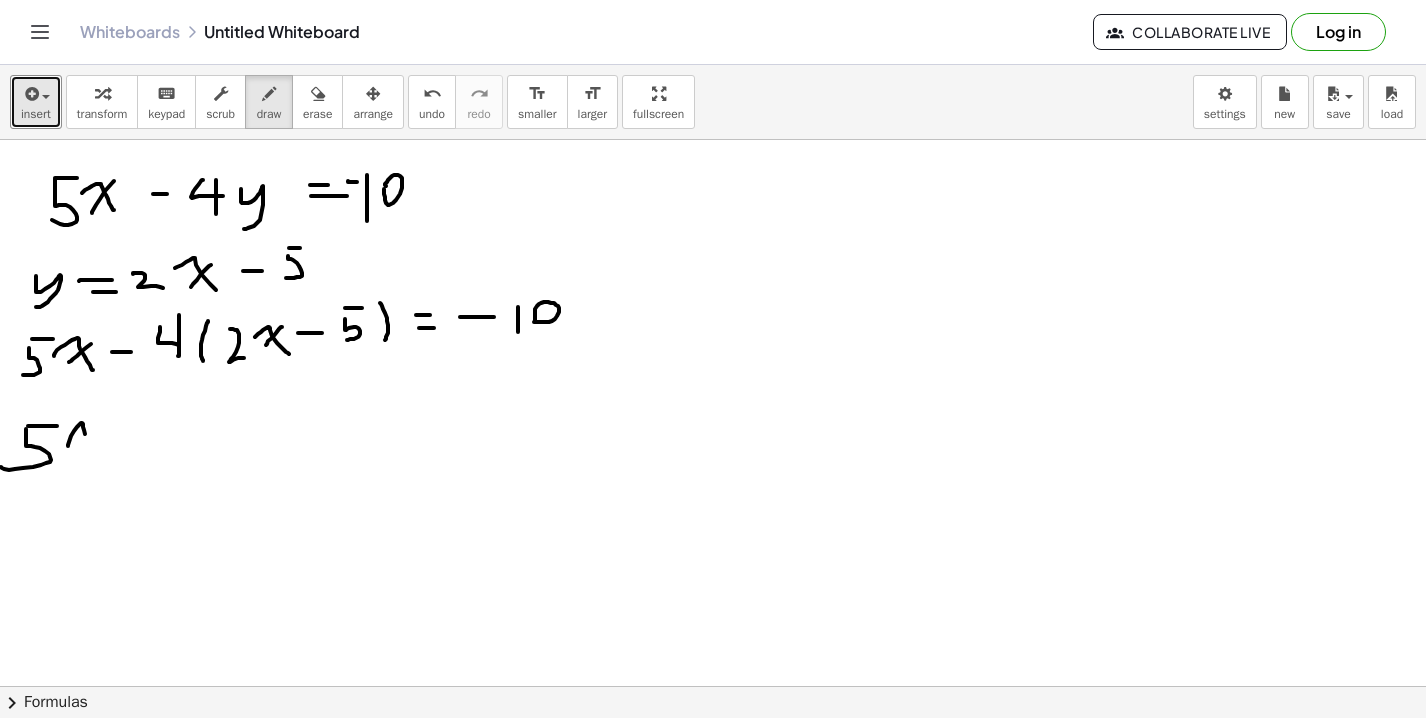 click at bounding box center [713, 751] 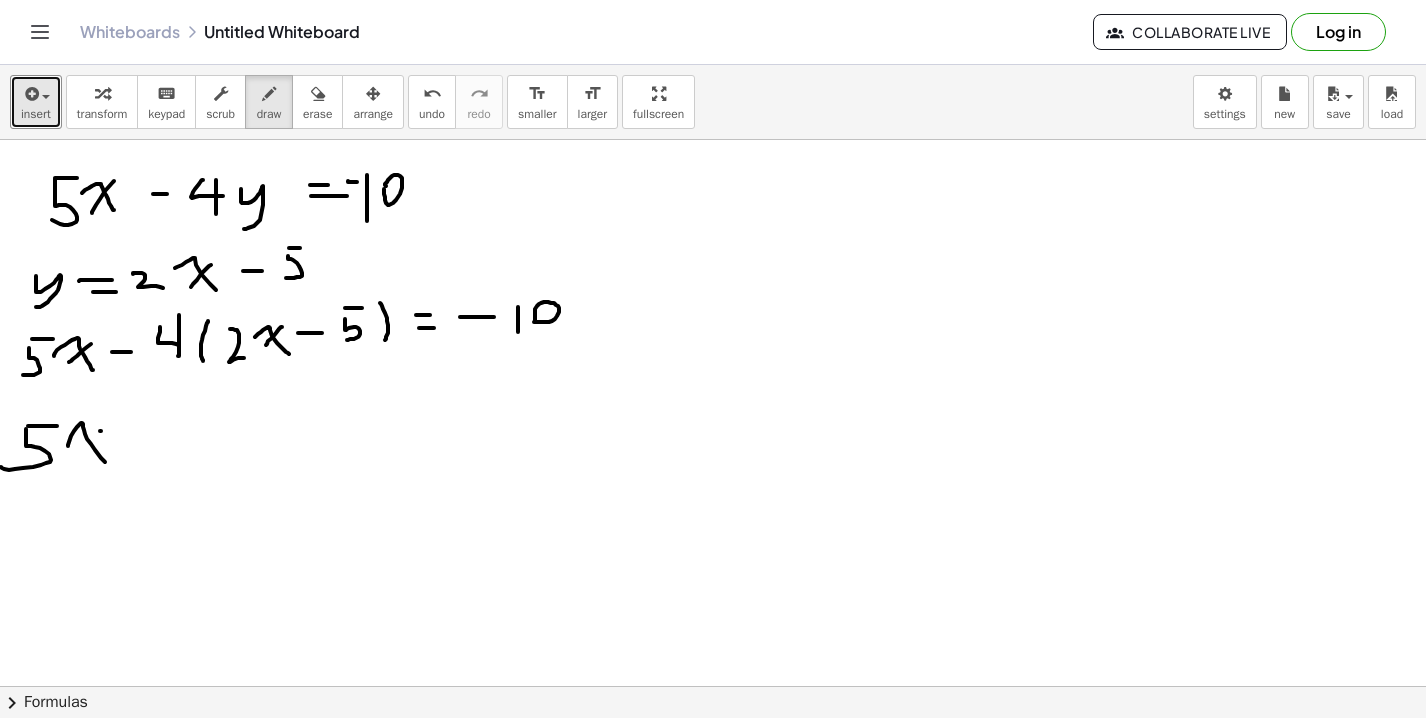 click at bounding box center [713, 751] 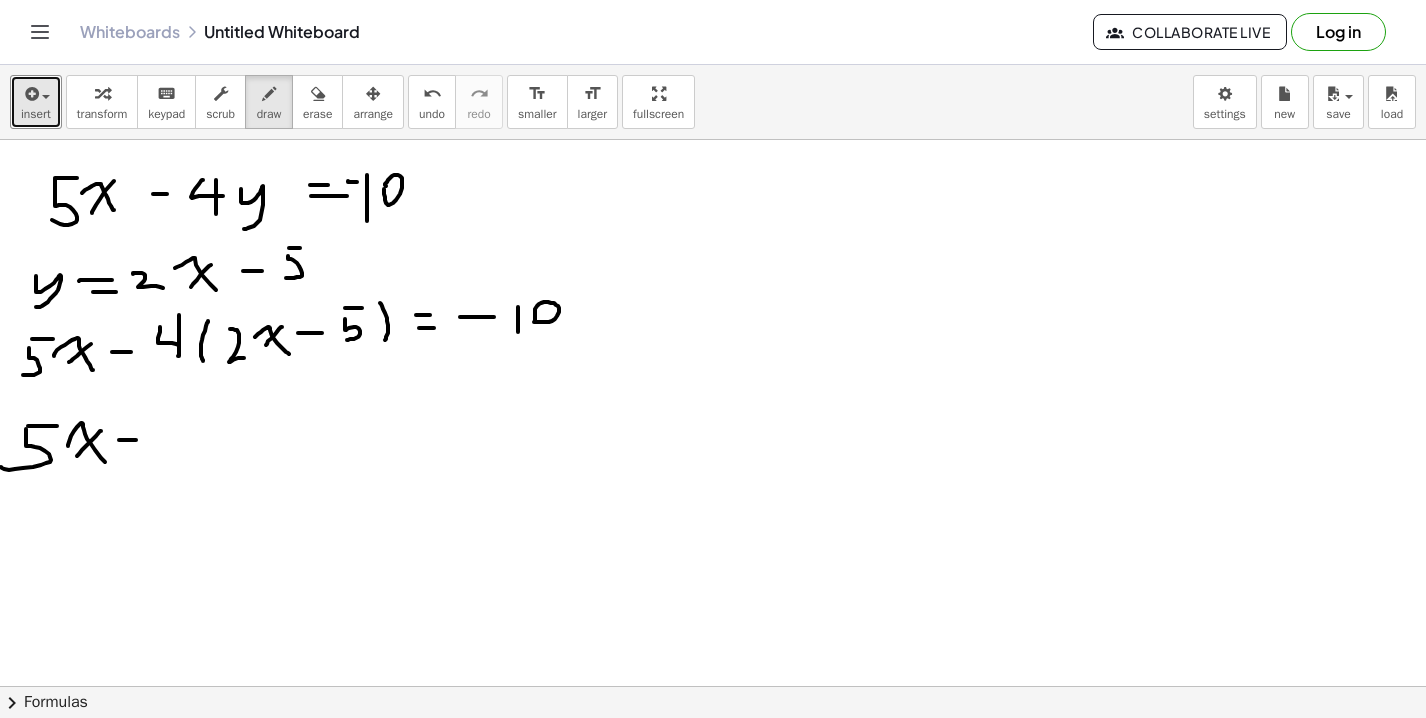 click at bounding box center [713, 751] 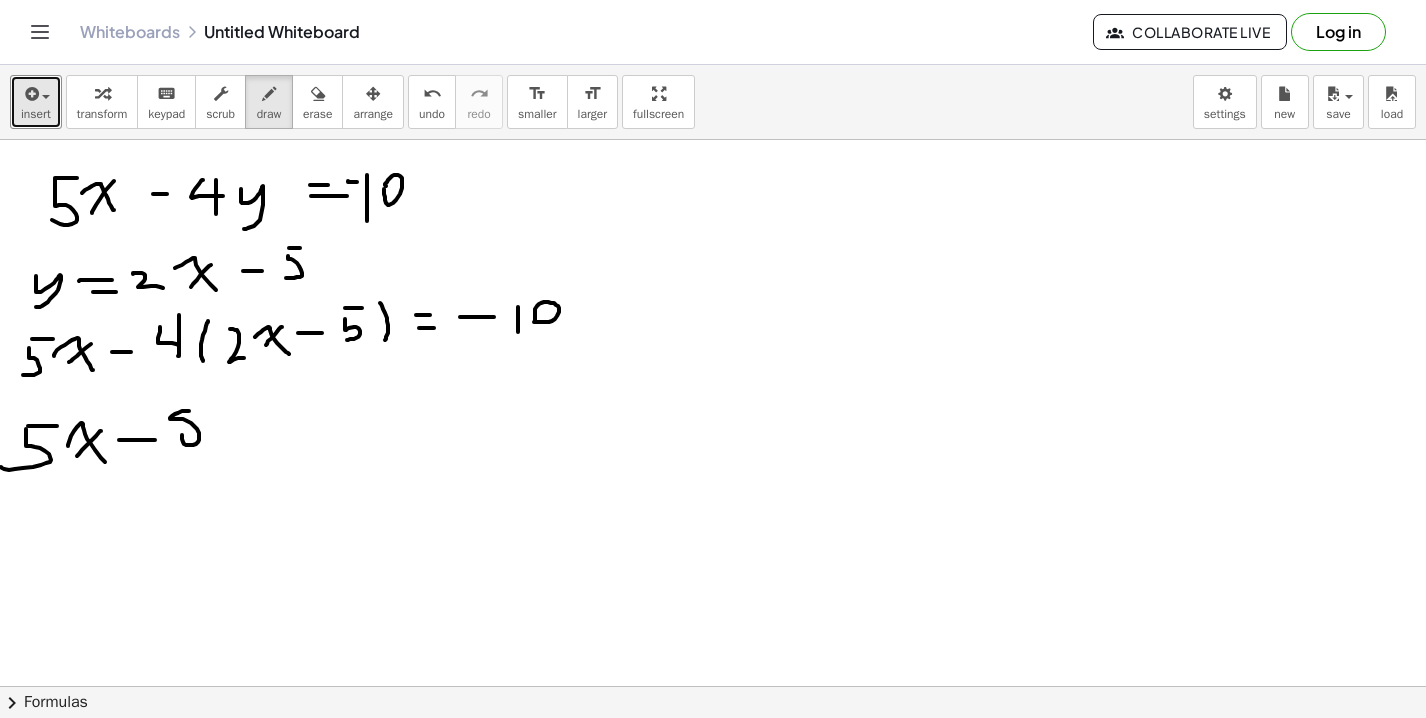 click at bounding box center [713, 751] 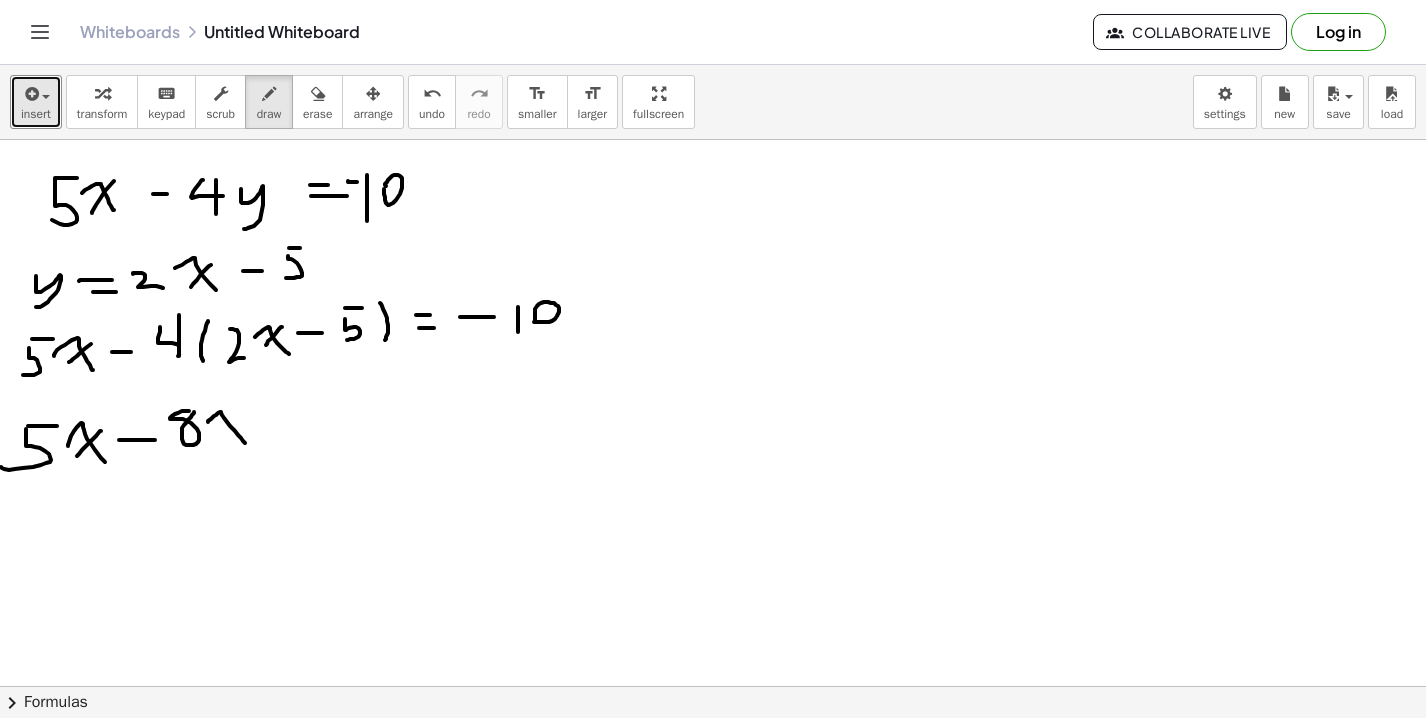 click at bounding box center [713, 751] 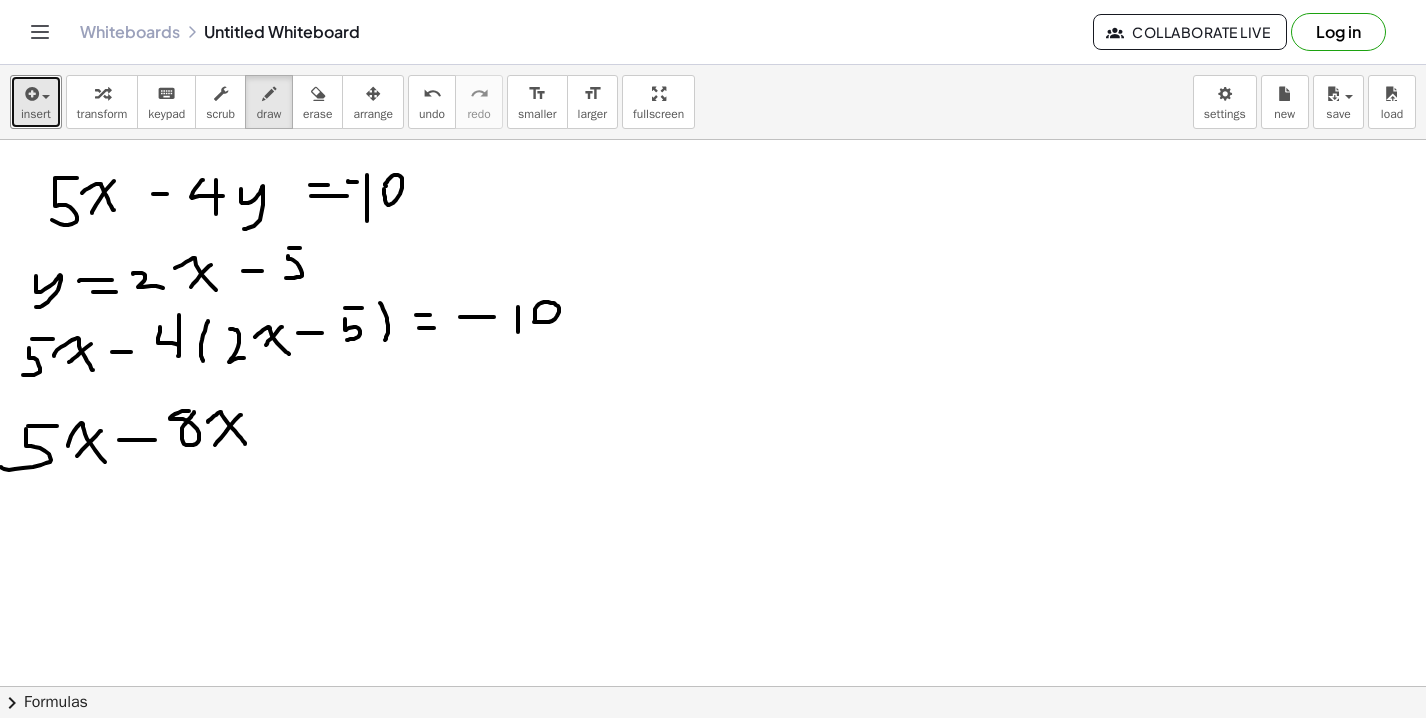 click at bounding box center (713, 751) 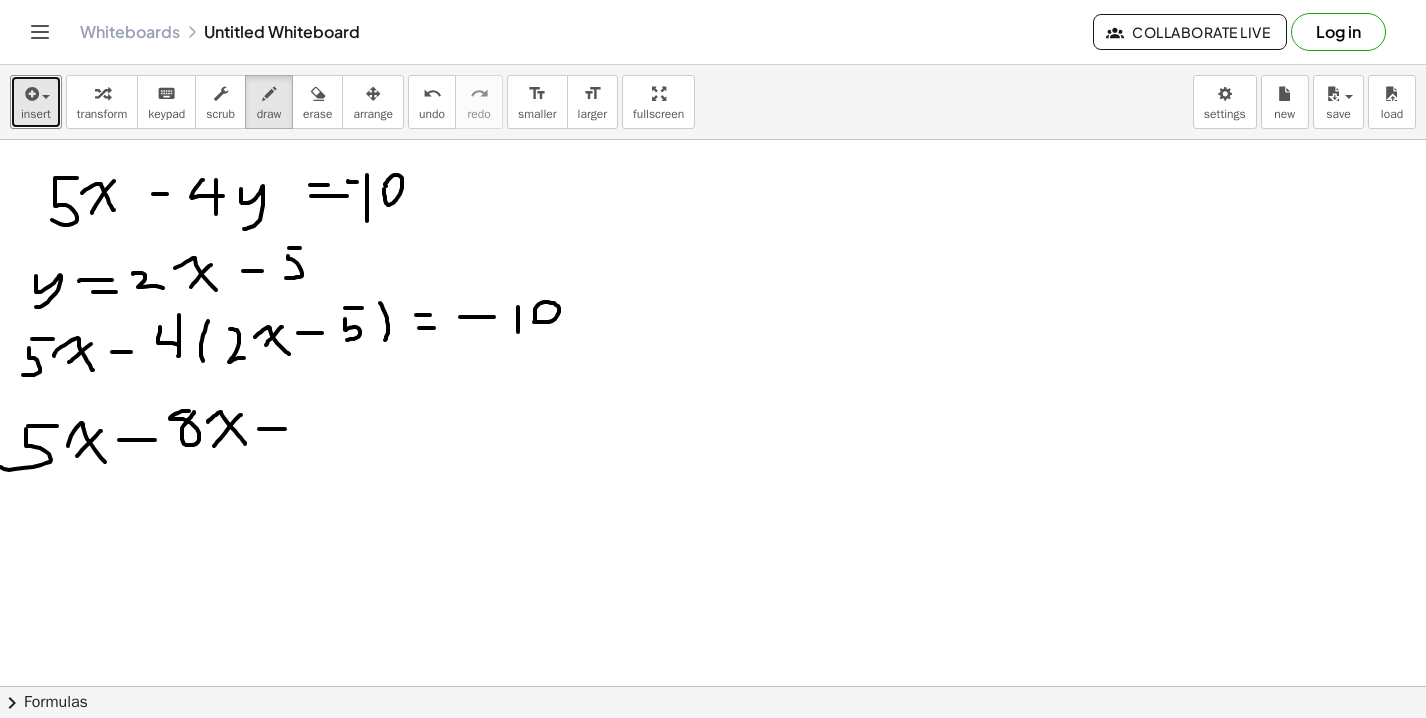 click at bounding box center [713, 751] 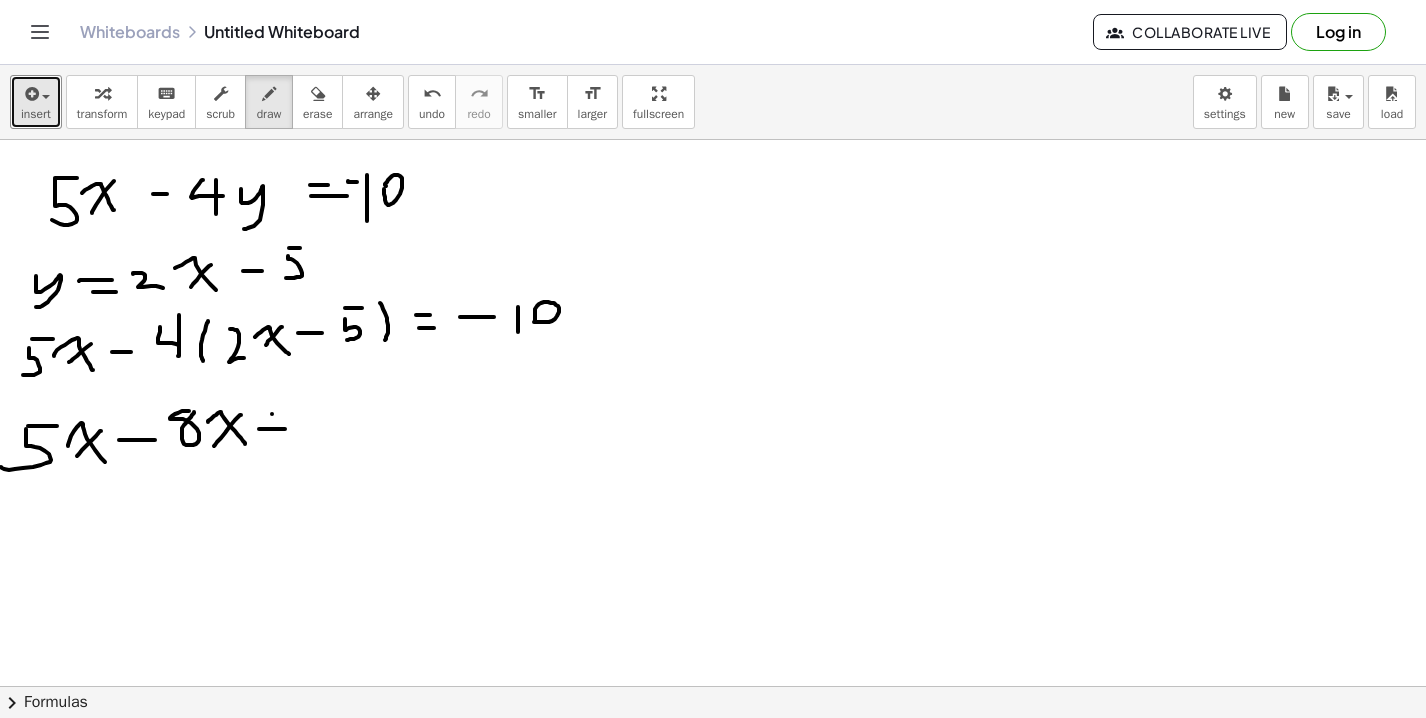 click at bounding box center (713, 751) 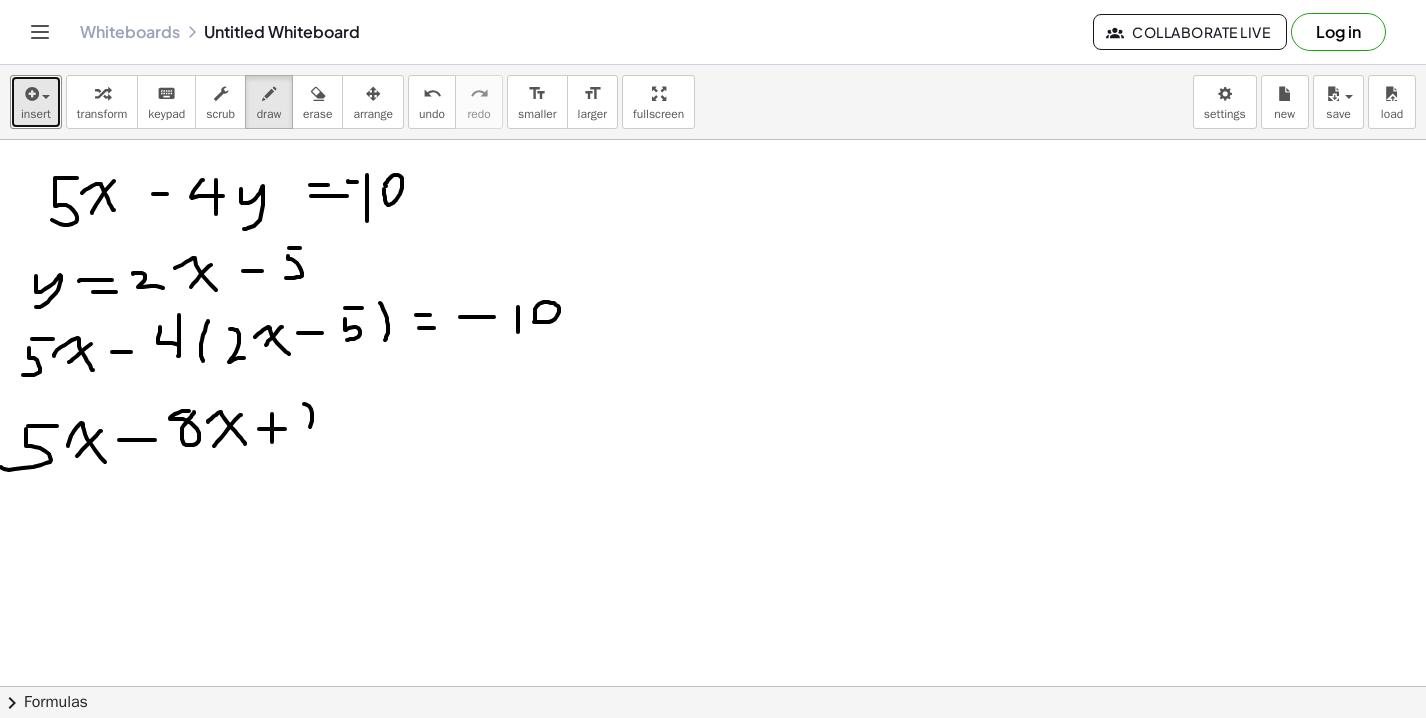 click at bounding box center (713, 751) 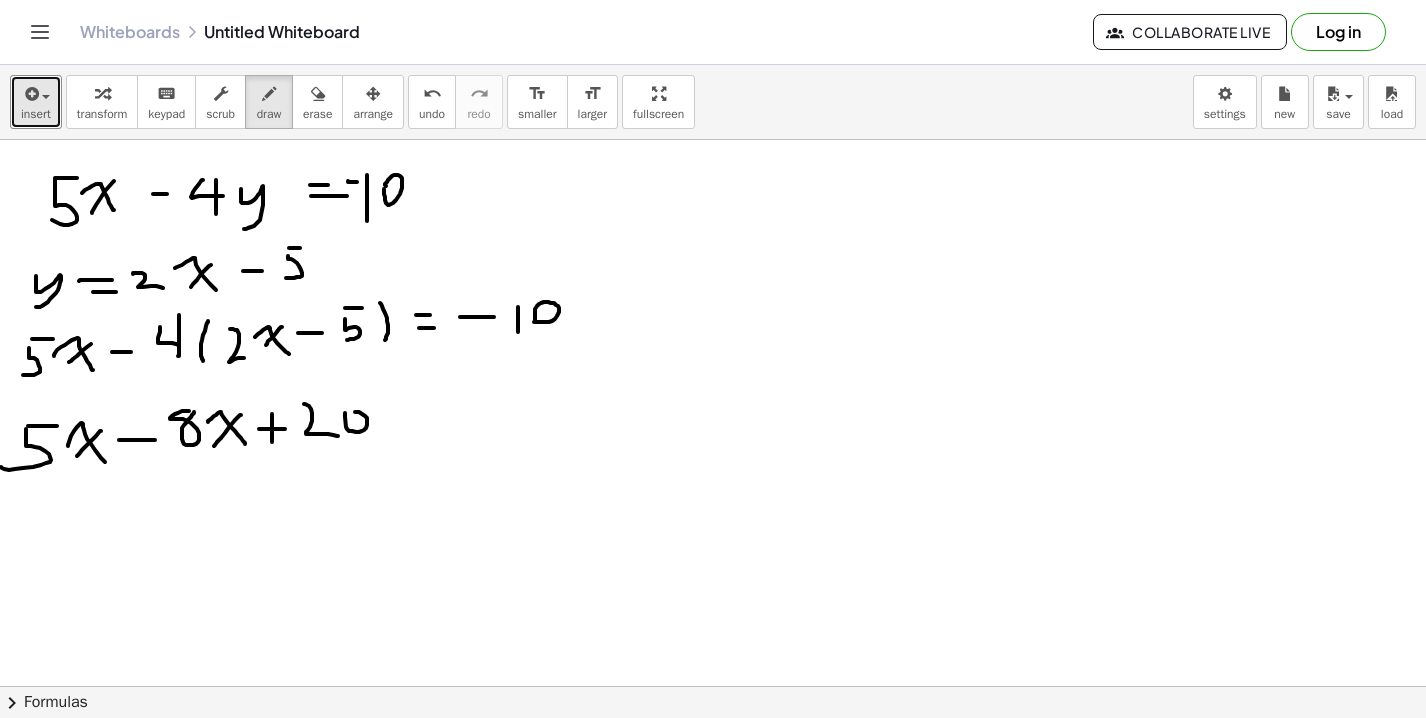click at bounding box center [713, 751] 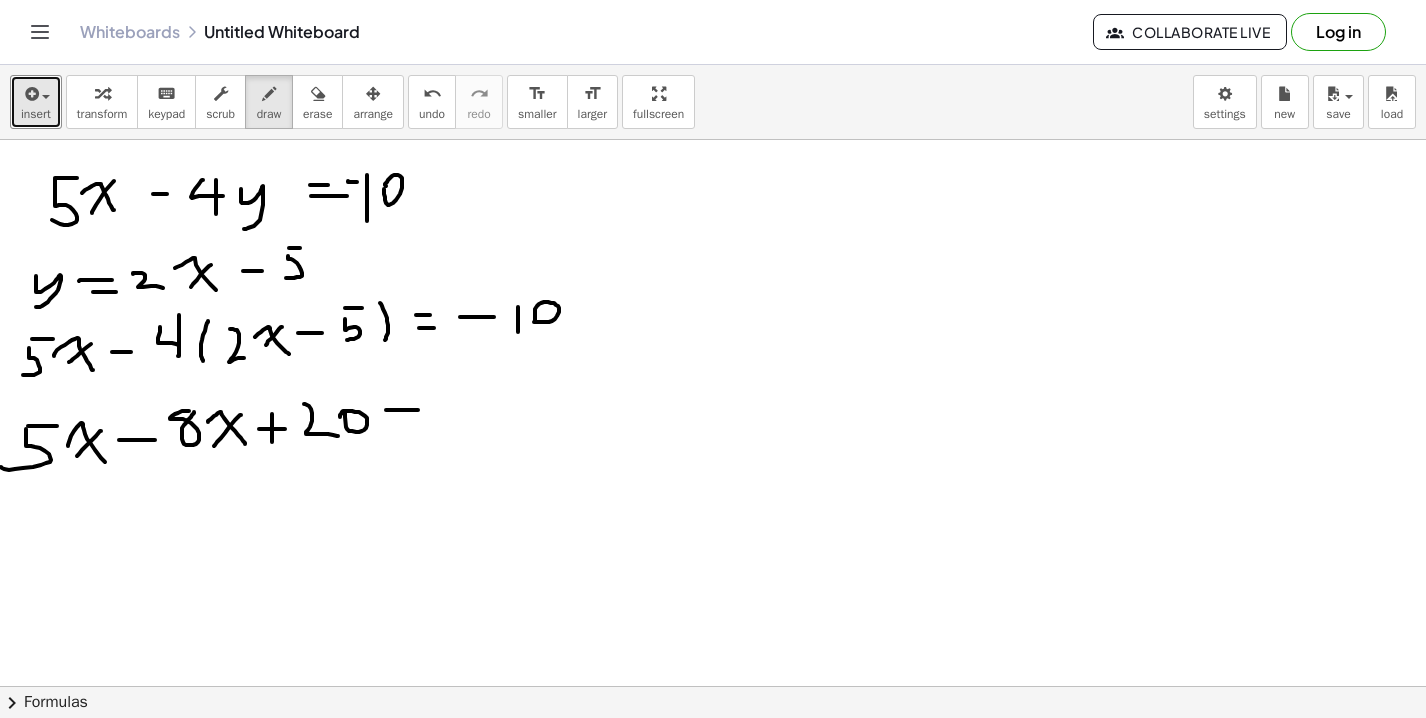 click at bounding box center (713, 751) 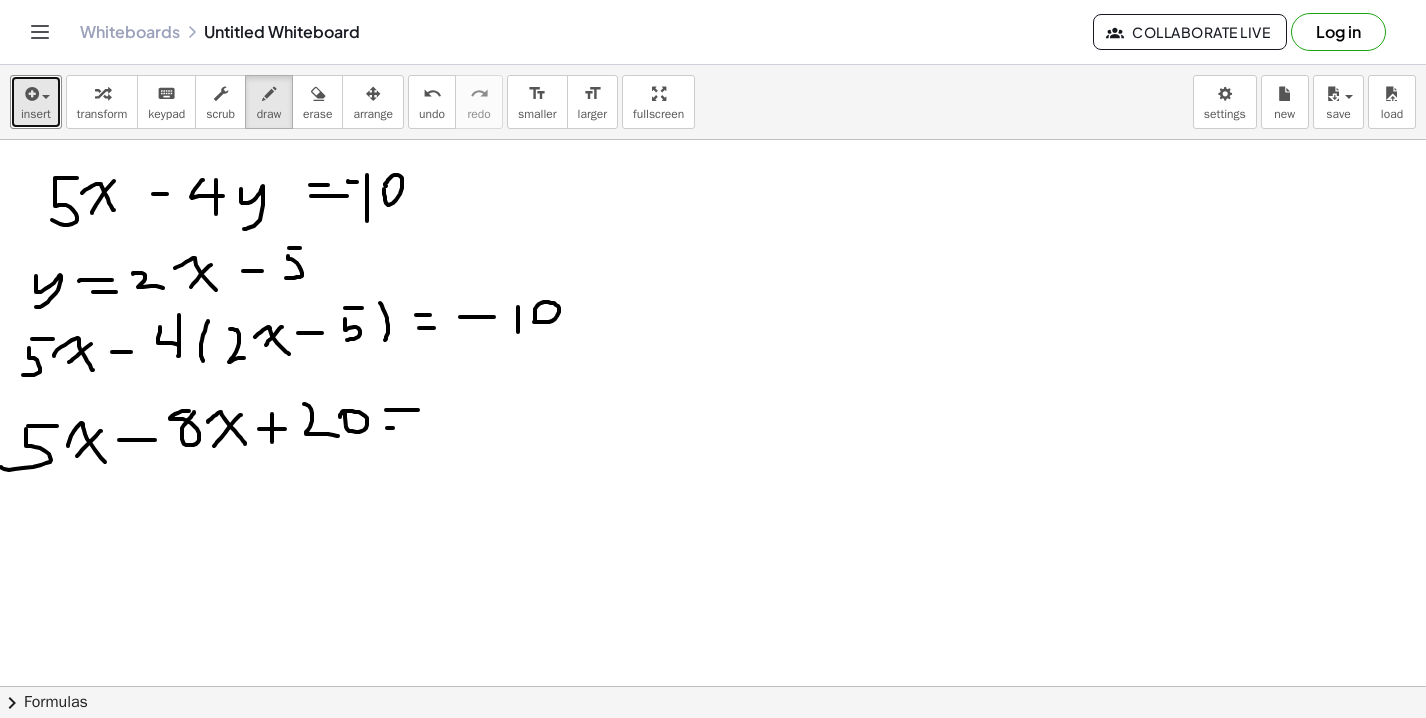 click at bounding box center (713, 751) 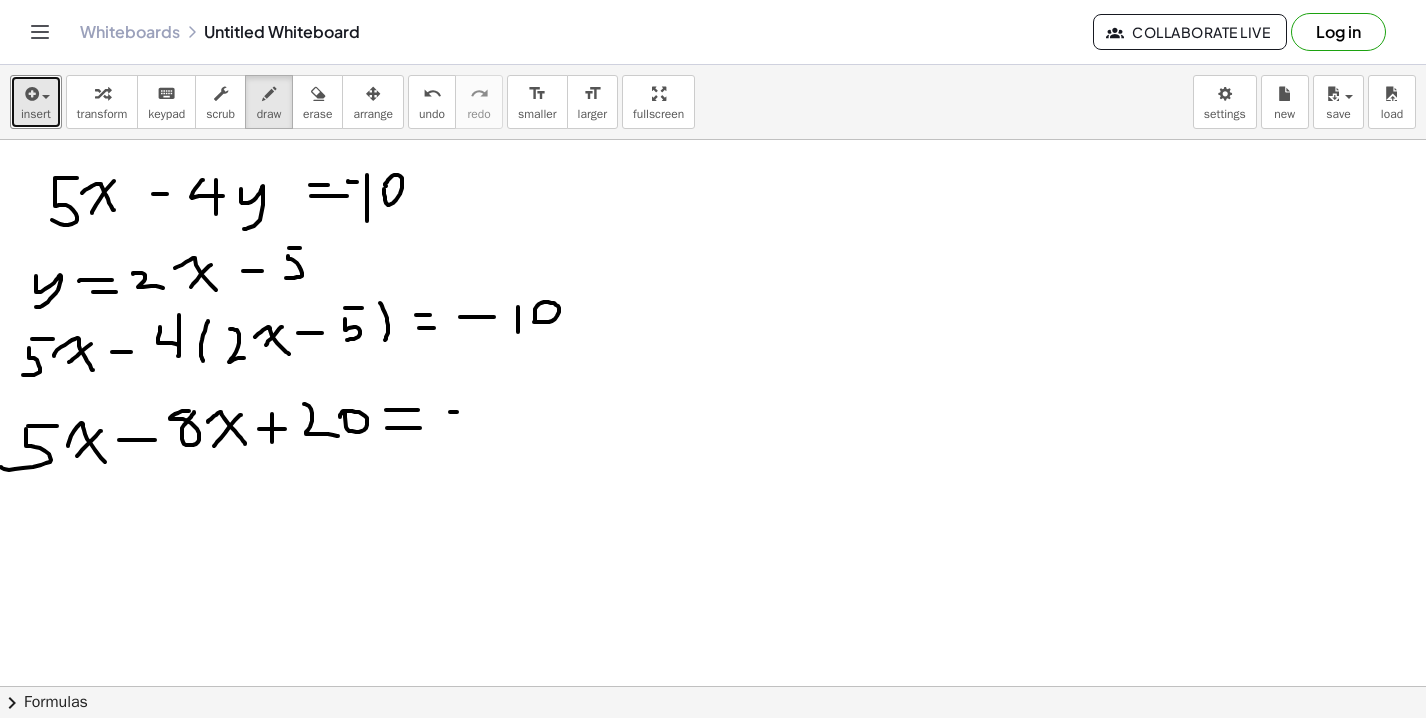 click at bounding box center (713, 751) 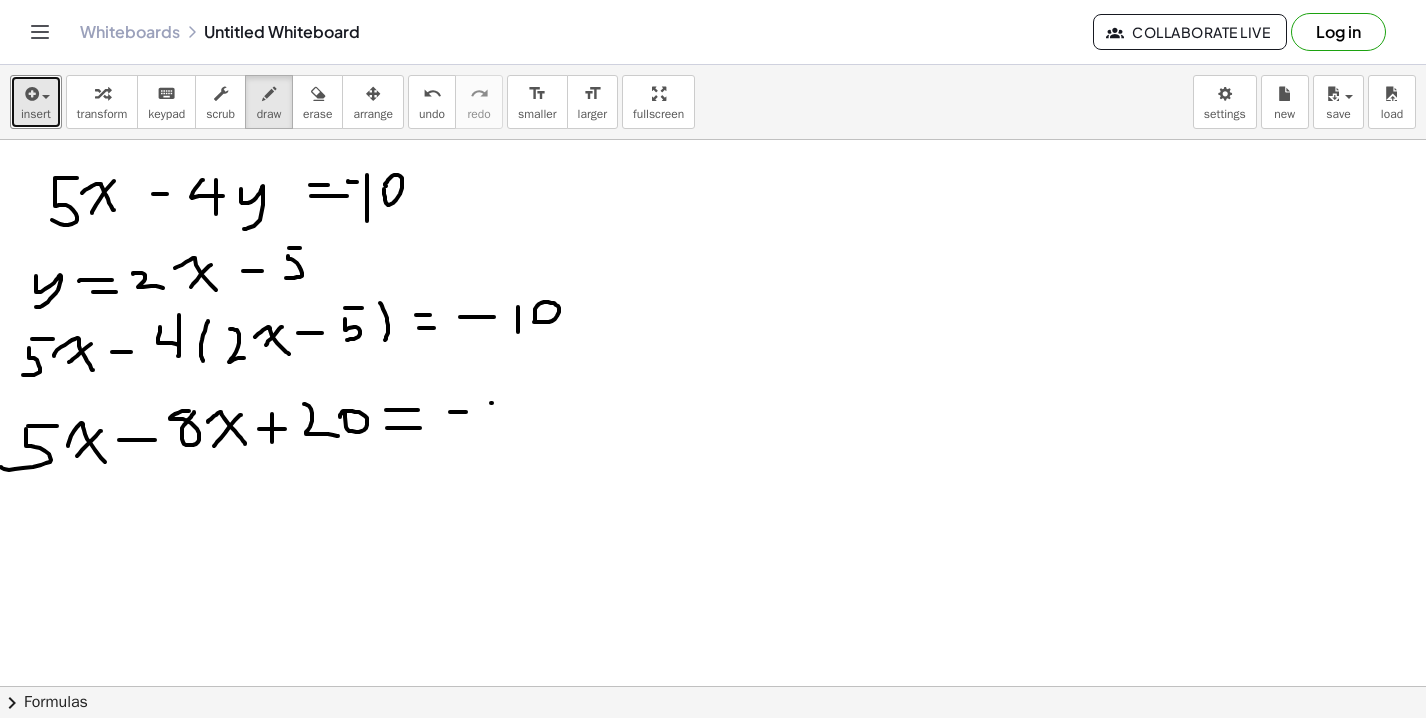 click at bounding box center (713, 751) 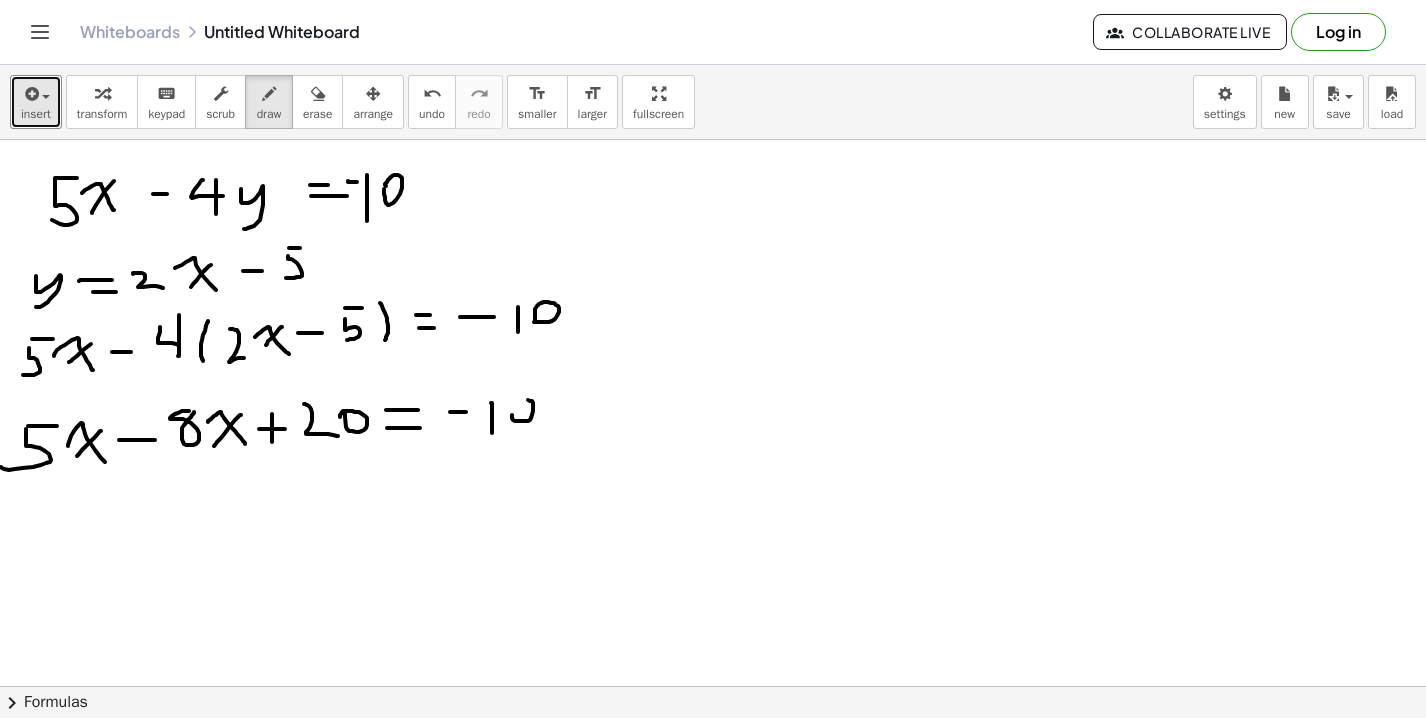 click at bounding box center (713, 751) 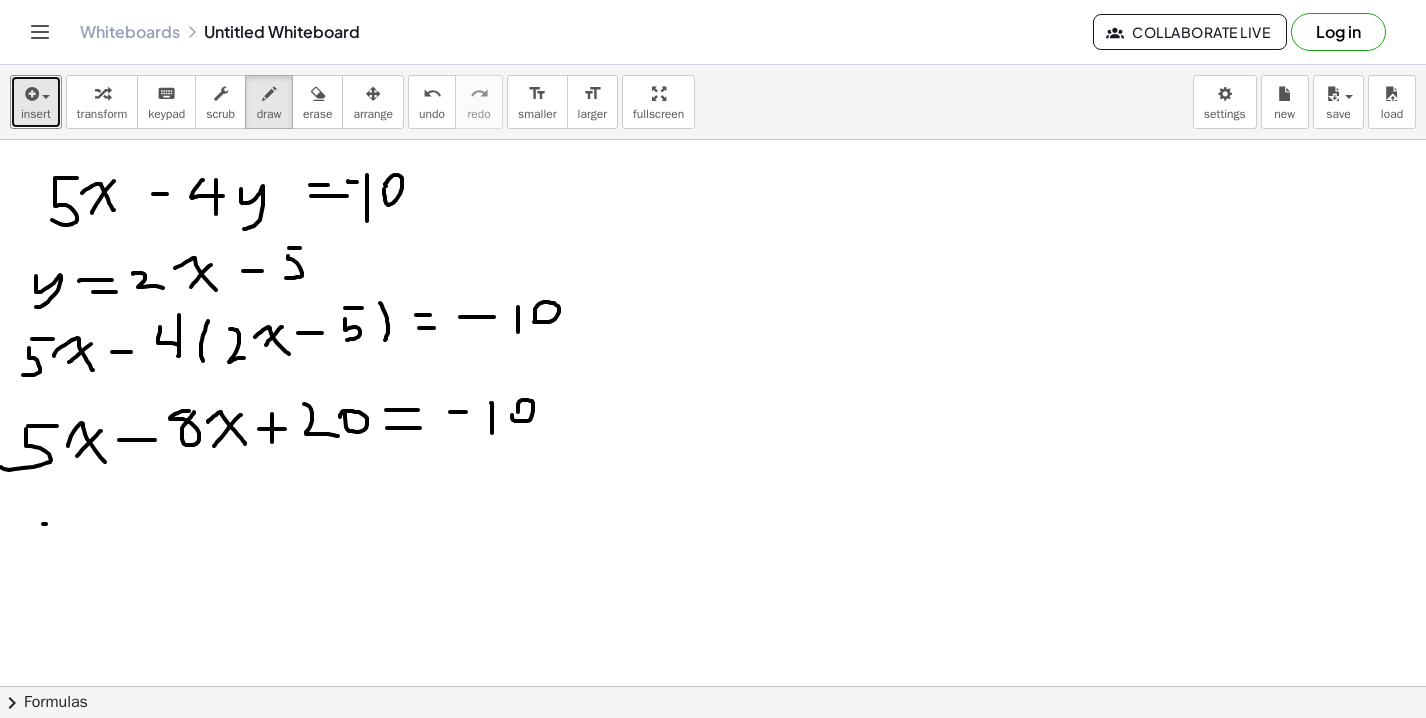 click at bounding box center (713, 751) 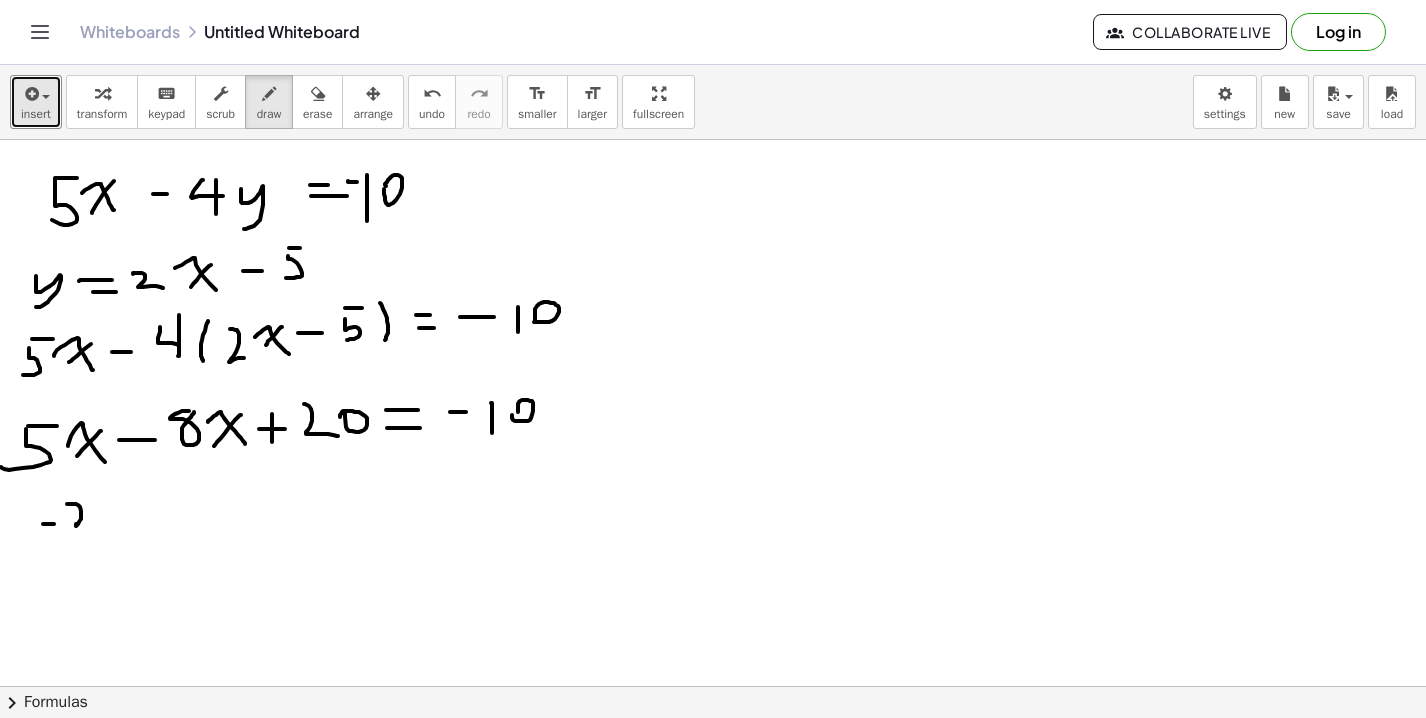 click at bounding box center (713, 751) 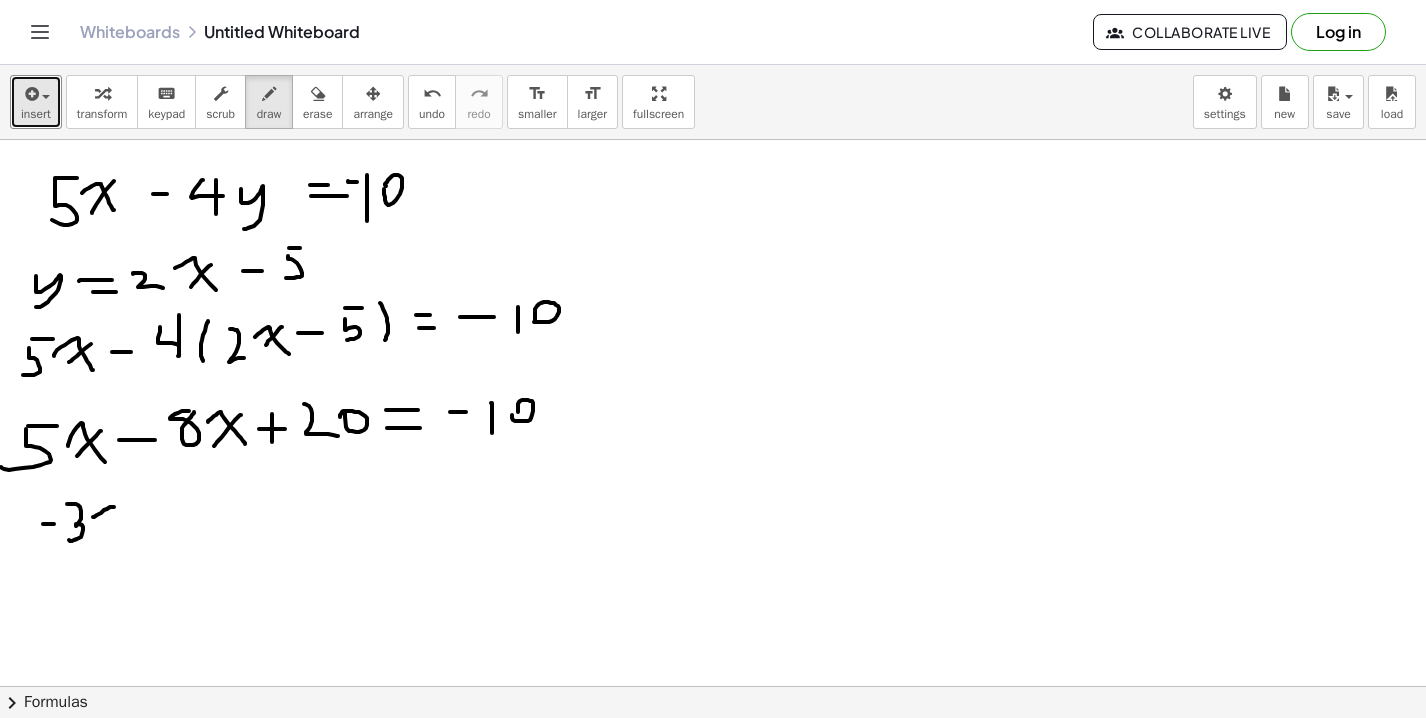 click at bounding box center (713, 751) 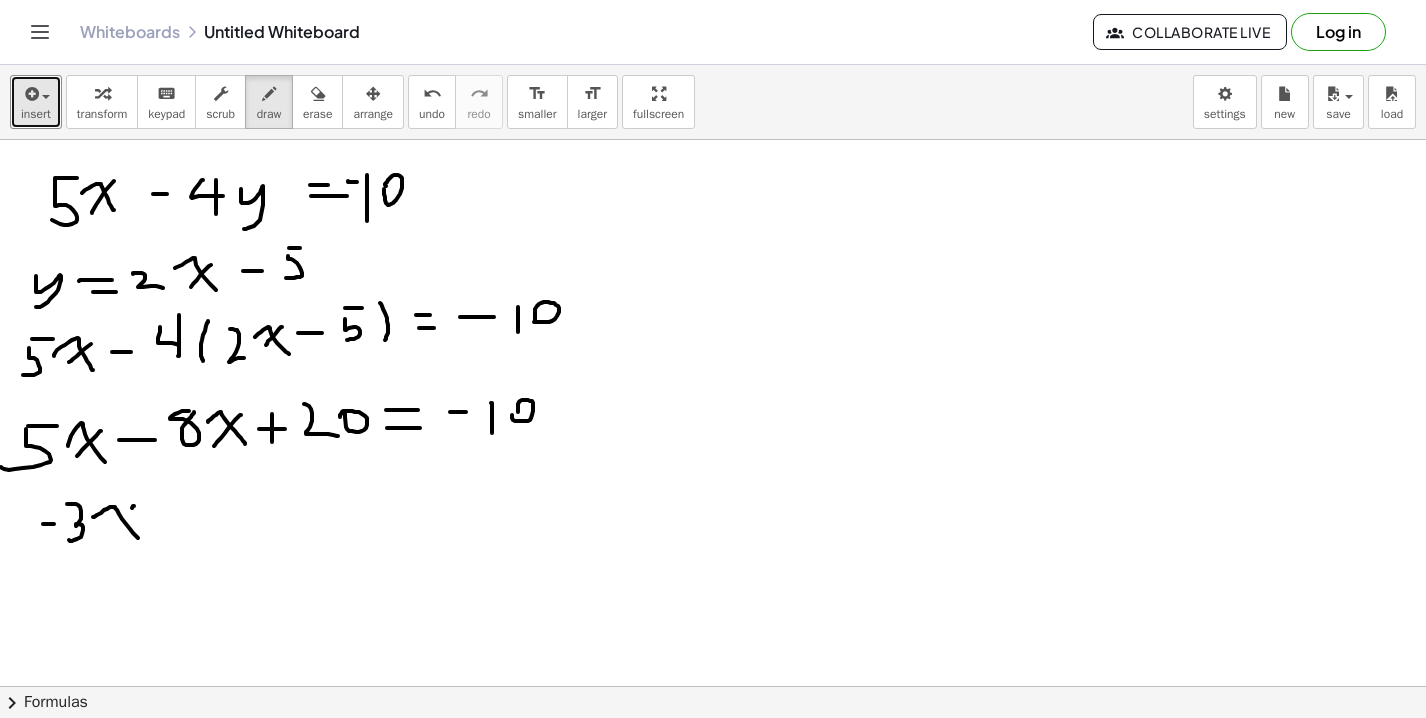 click at bounding box center [713, 751] 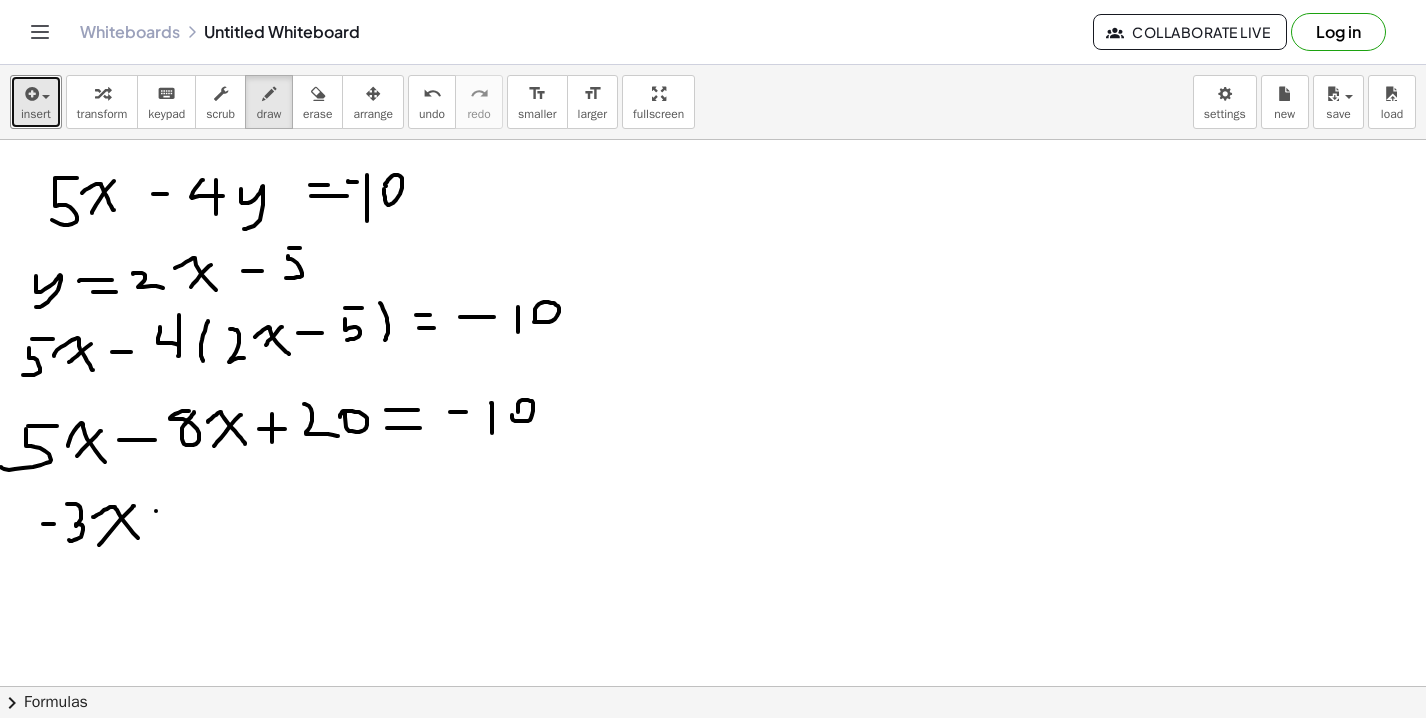 click at bounding box center [713, 751] 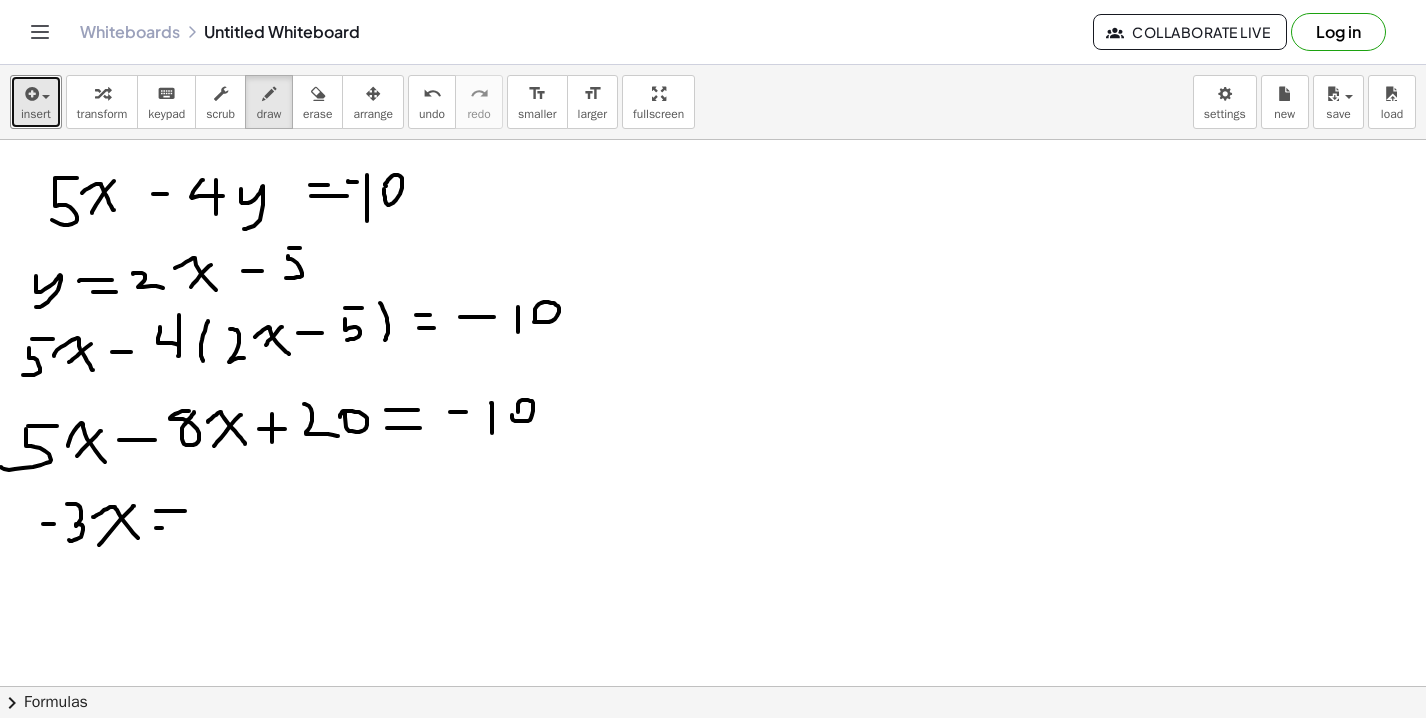 click at bounding box center (713, 751) 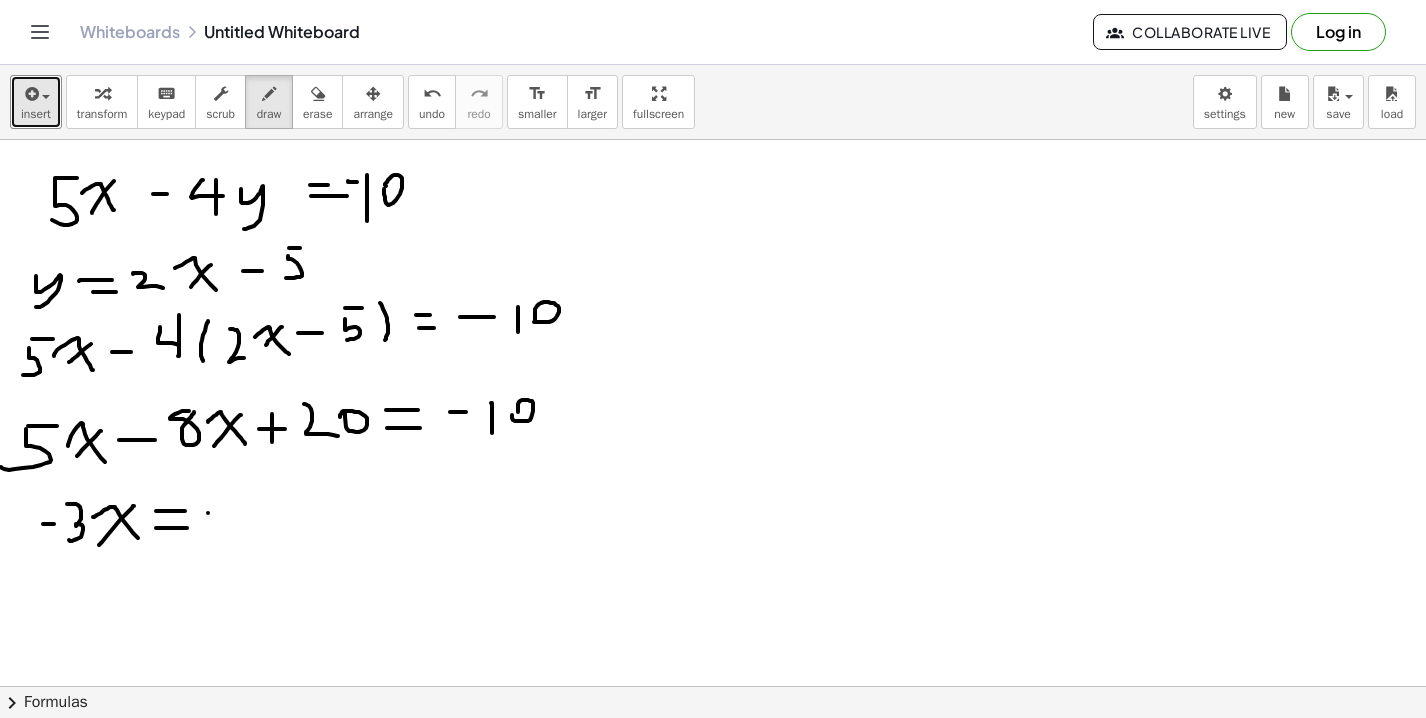 click at bounding box center [713, 751] 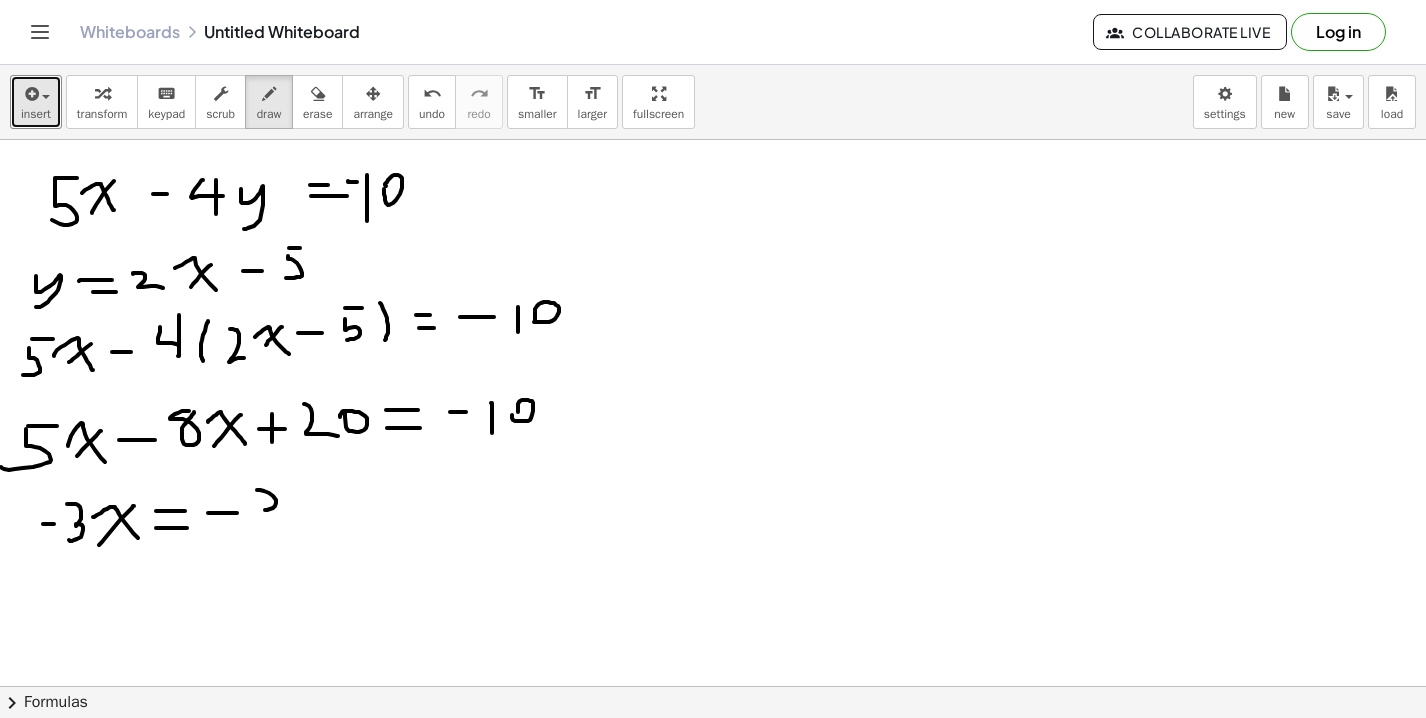 click at bounding box center (713, 751) 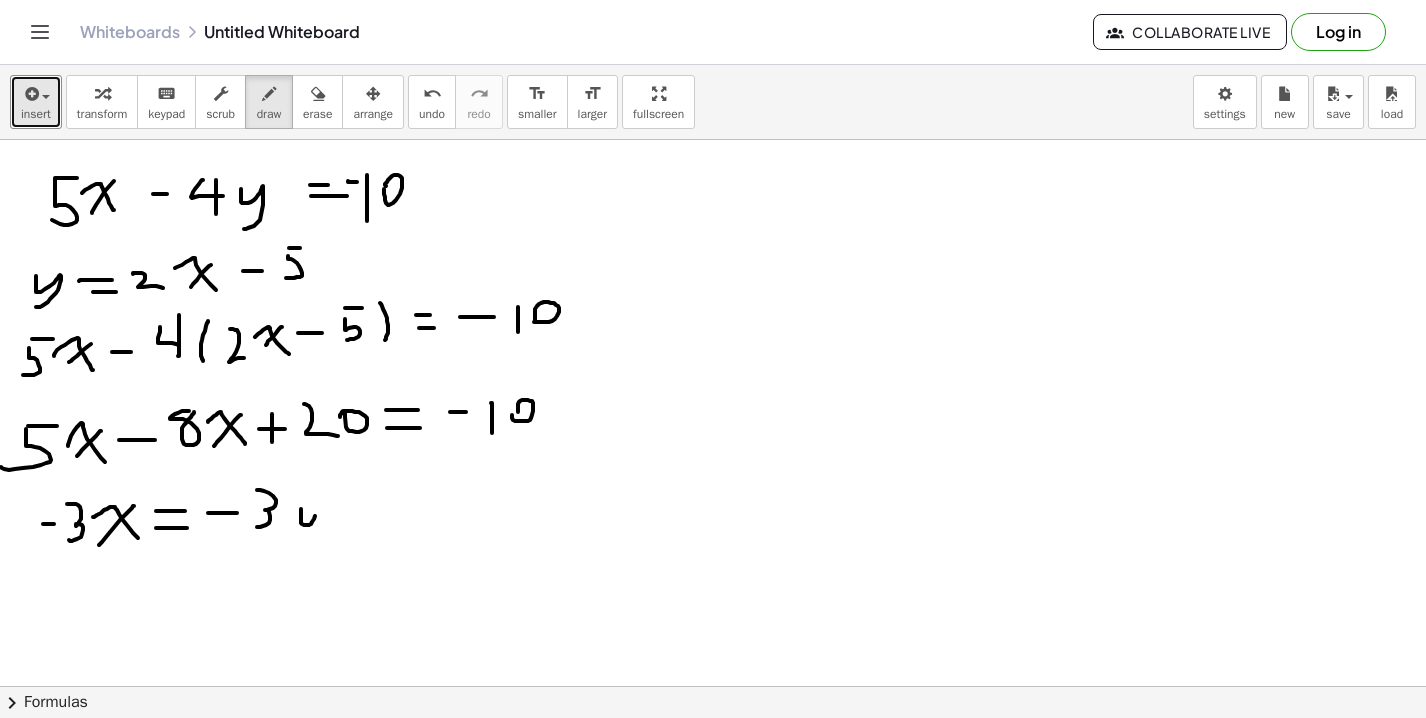 click at bounding box center (713, 751) 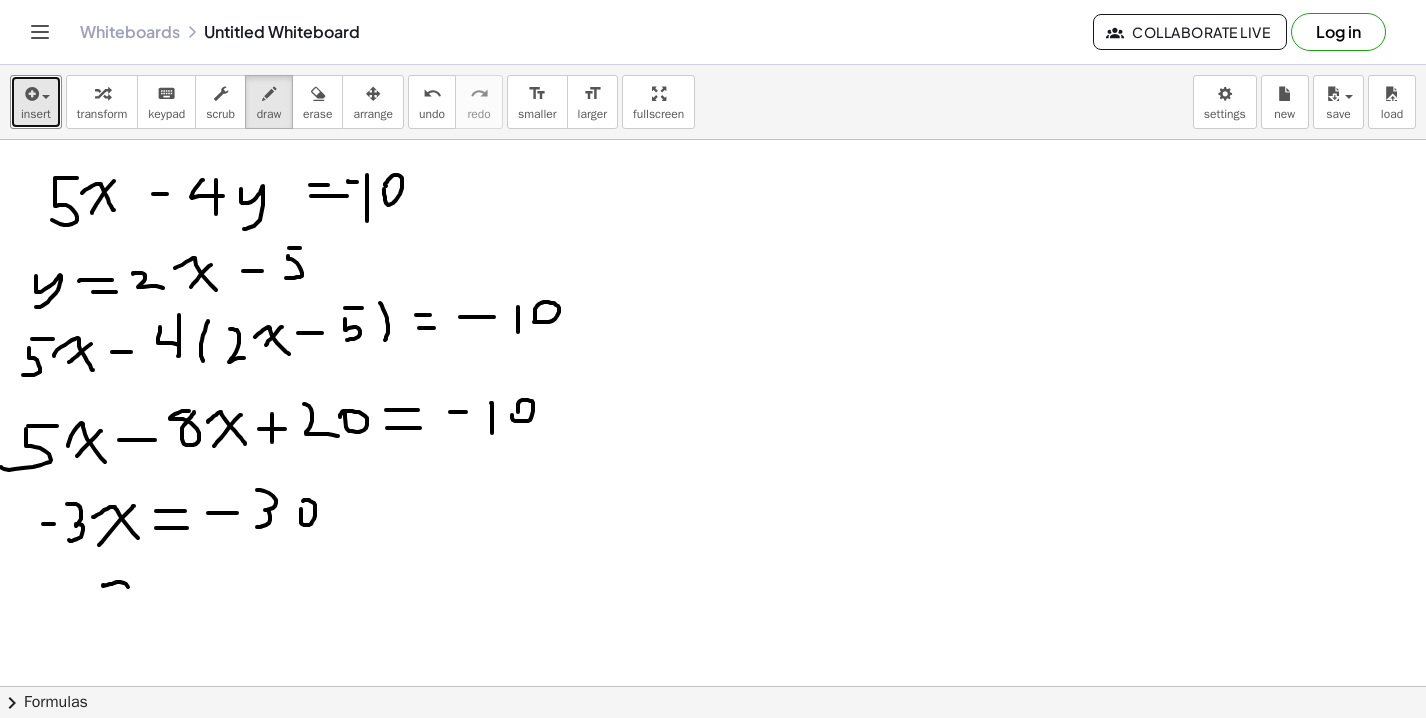 click at bounding box center (713, 751) 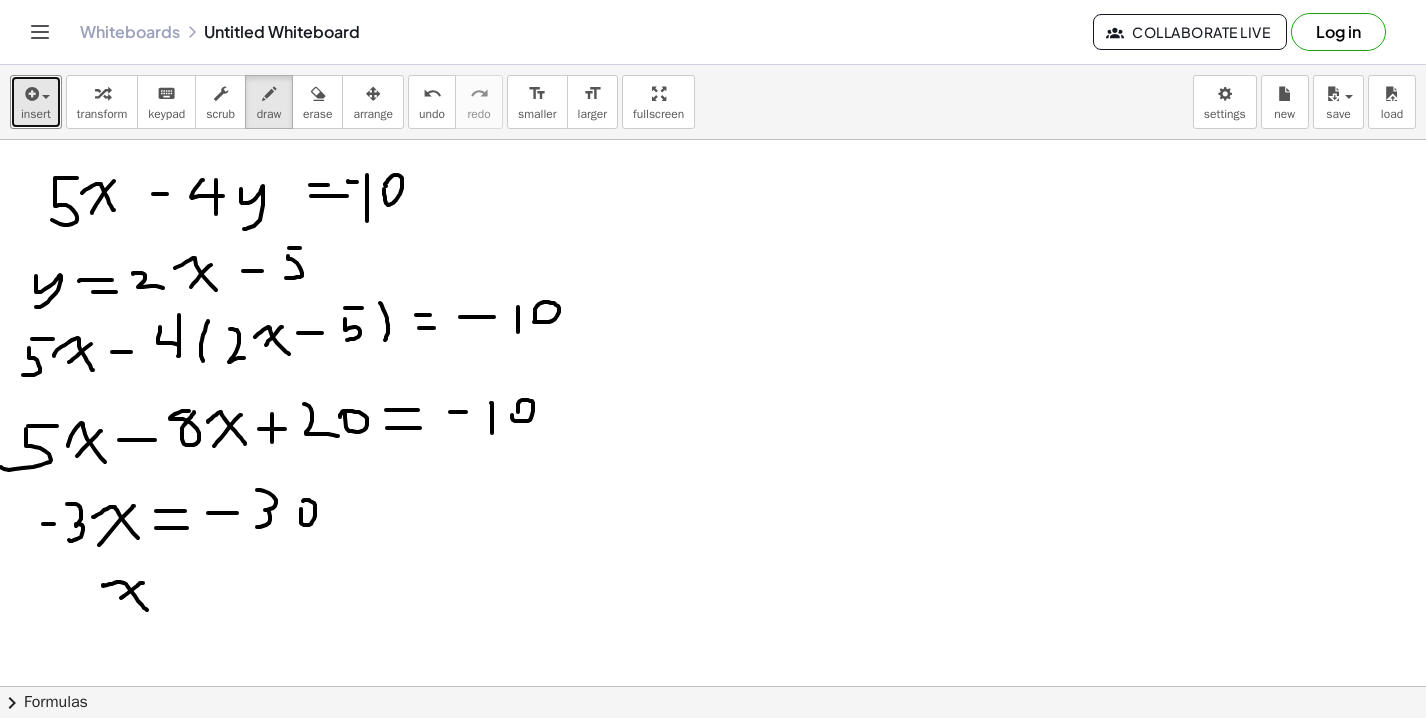 click at bounding box center [713, 751] 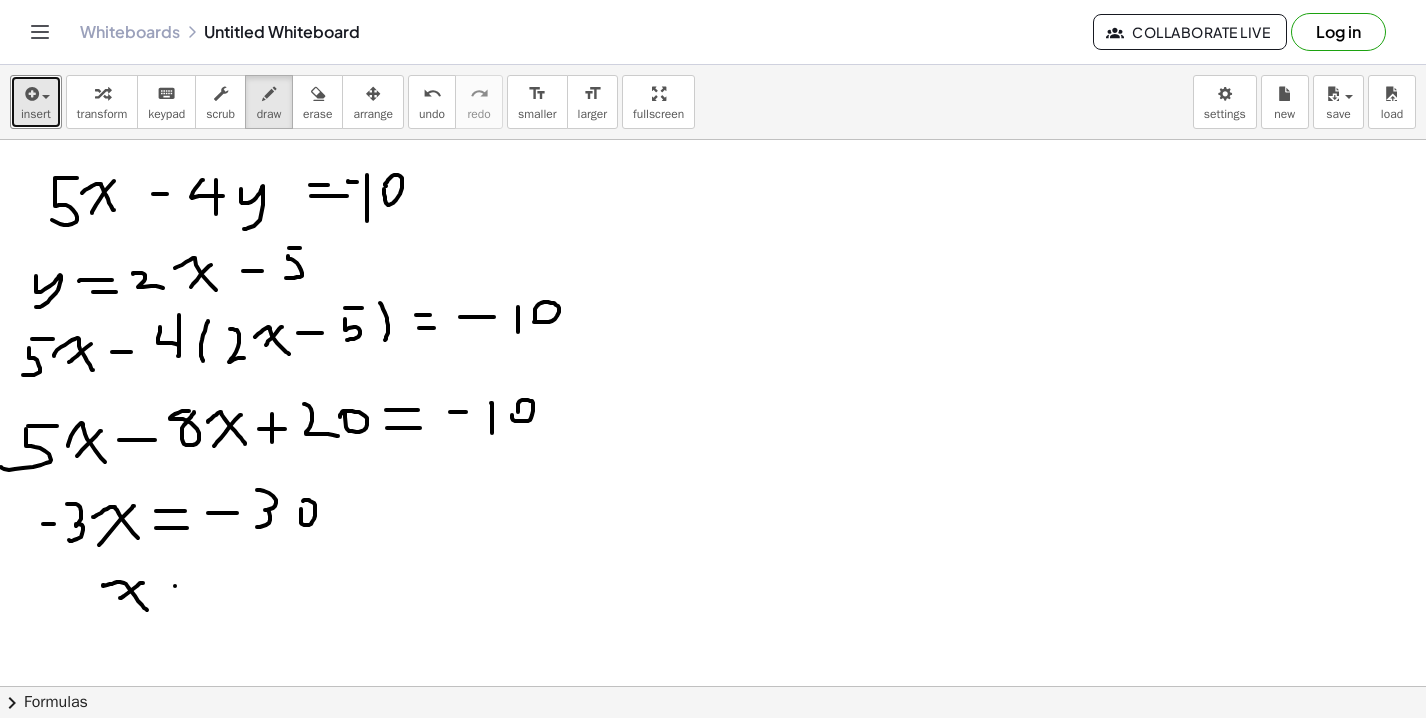 click at bounding box center [713, 751] 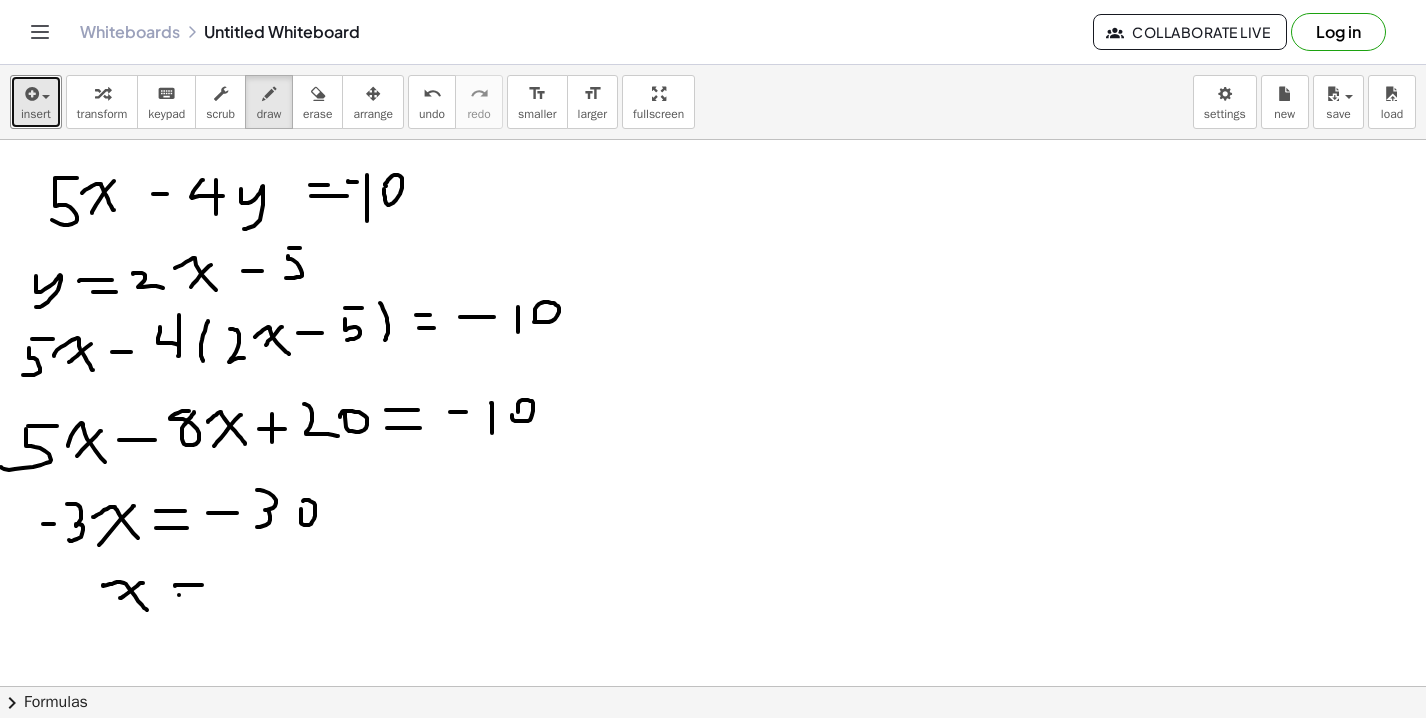 click at bounding box center (713, 751) 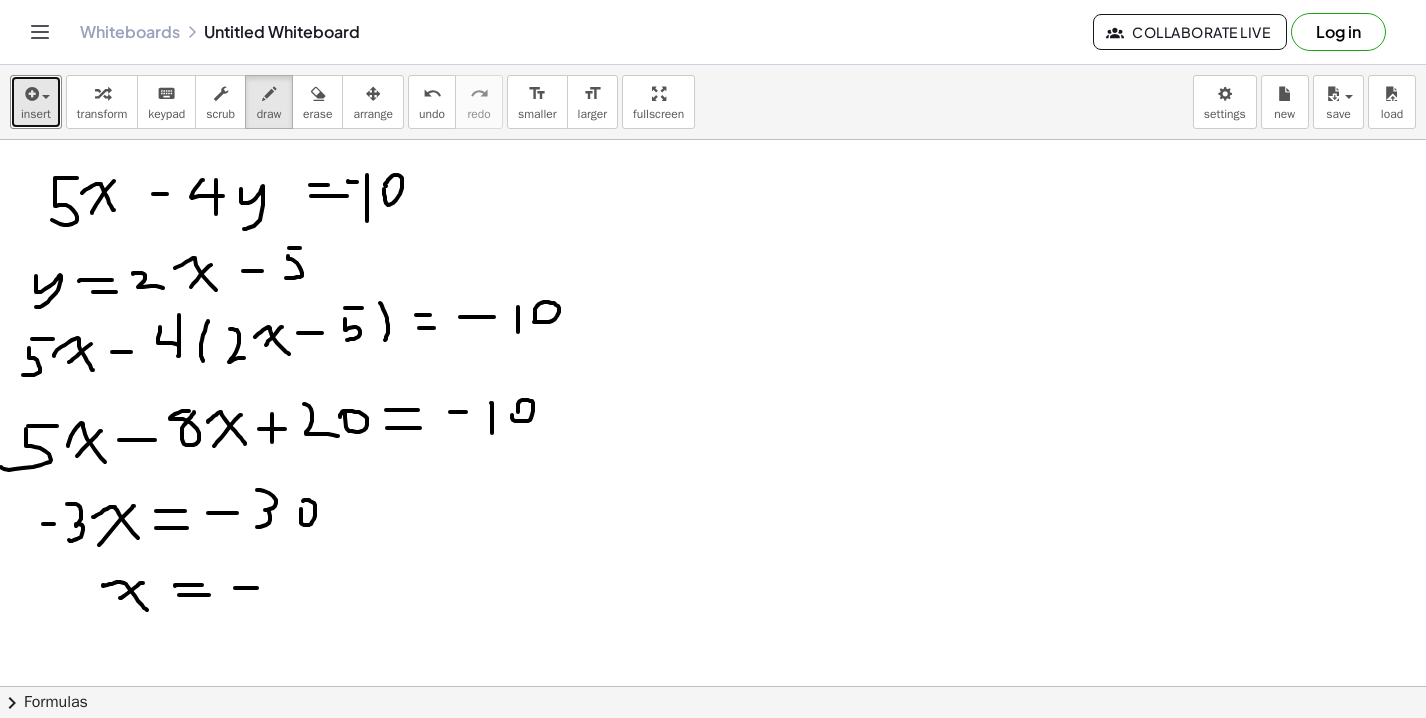 click at bounding box center (713, 751) 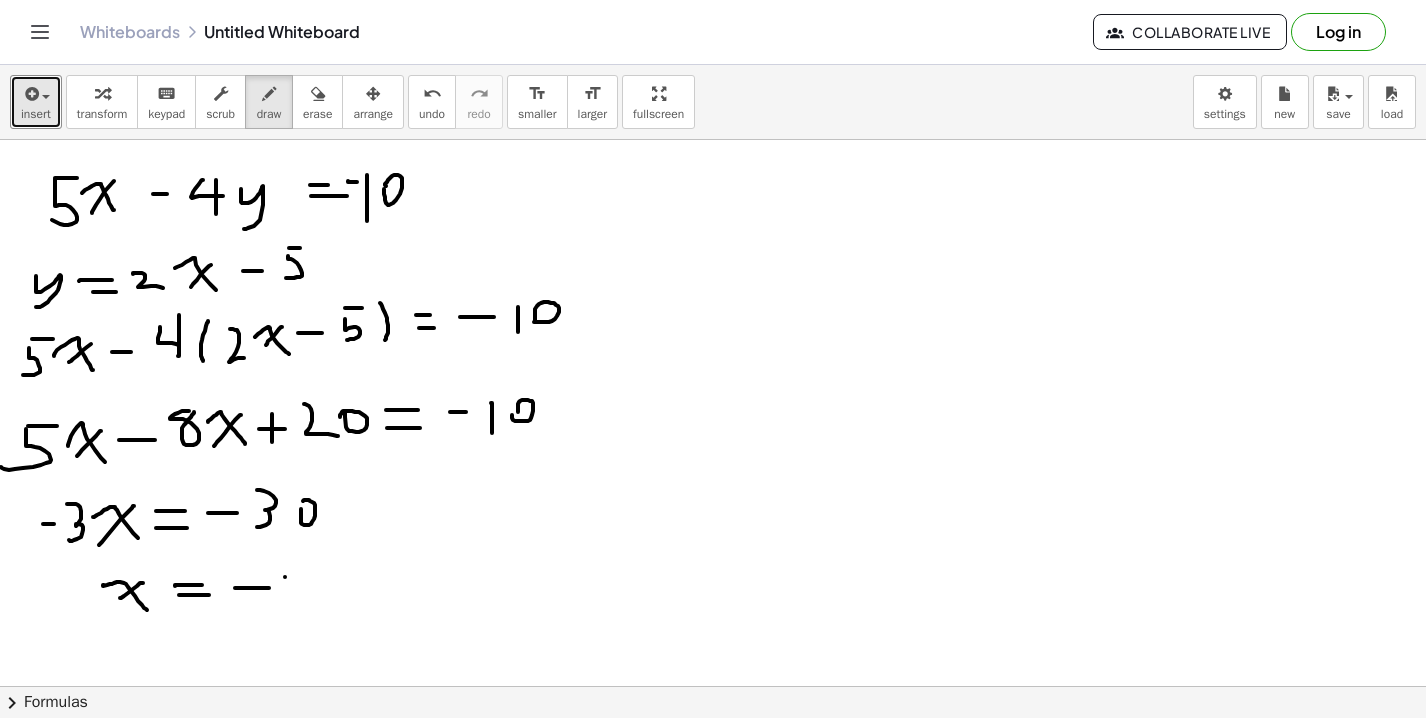 click at bounding box center [713, 751] 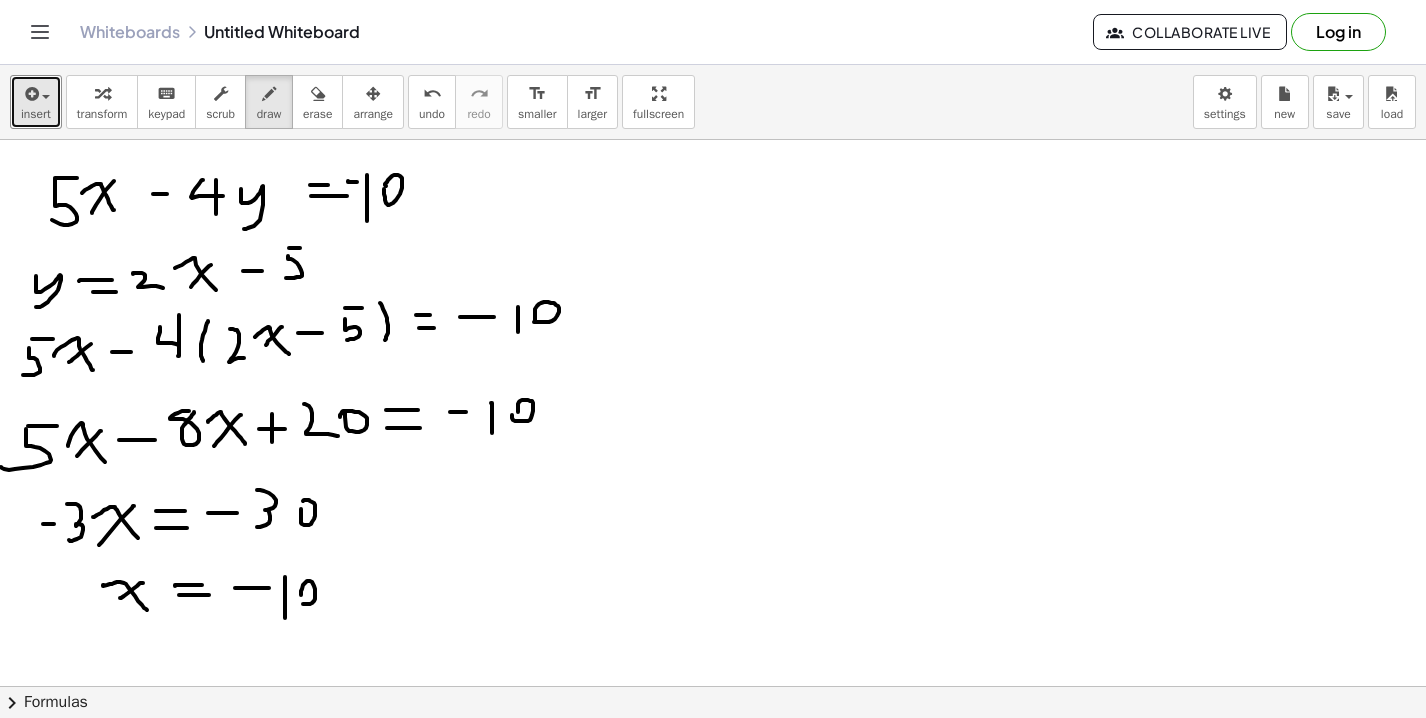 click at bounding box center (713, 751) 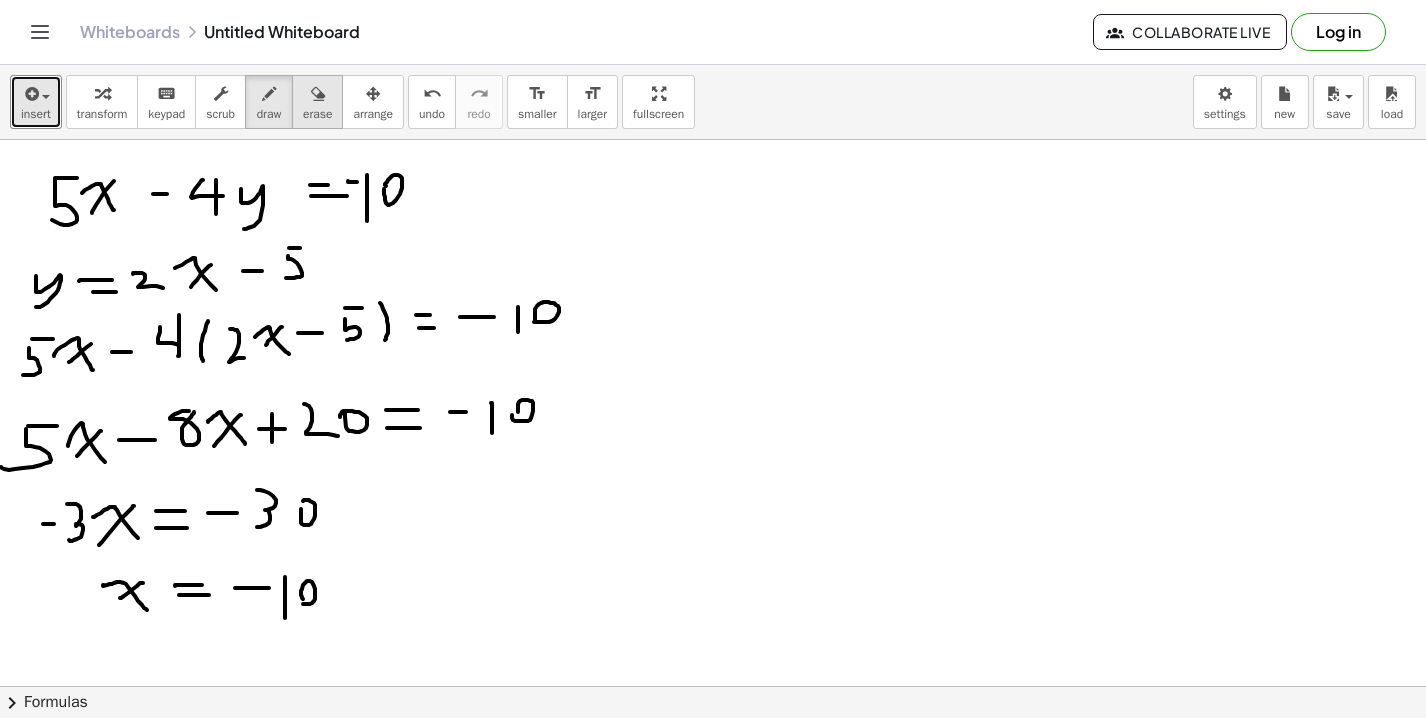 click on "erase" at bounding box center (317, 114) 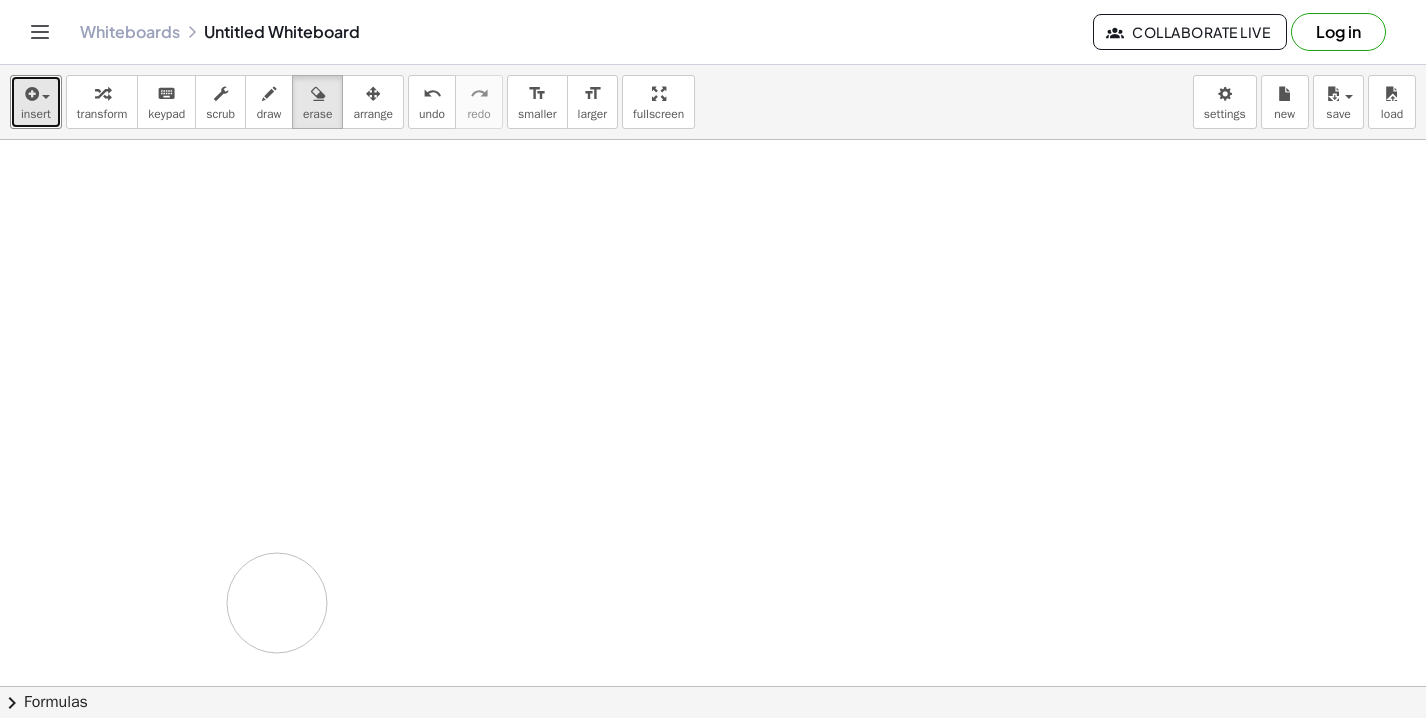 drag, startPoint x: 480, startPoint y: 206, endPoint x: 278, endPoint y: 603, distance: 445.43573 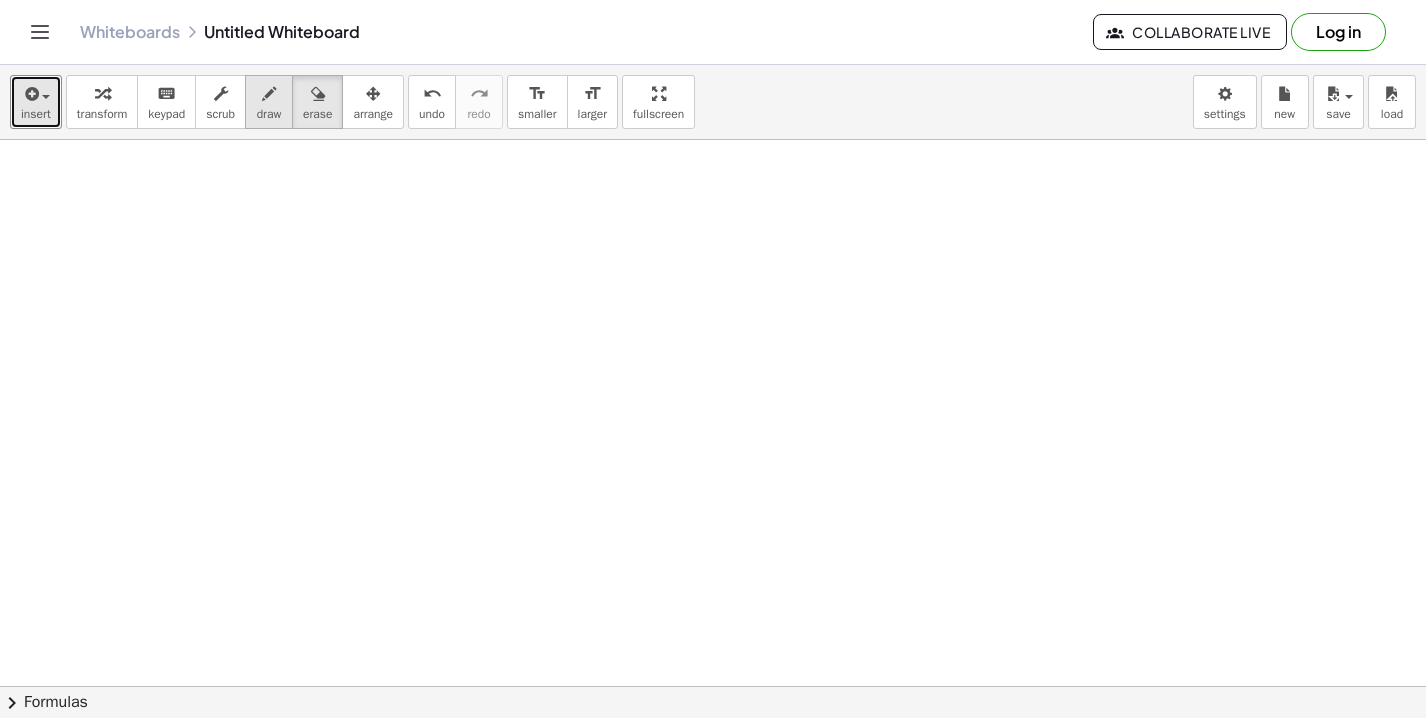 click at bounding box center (269, 94) 